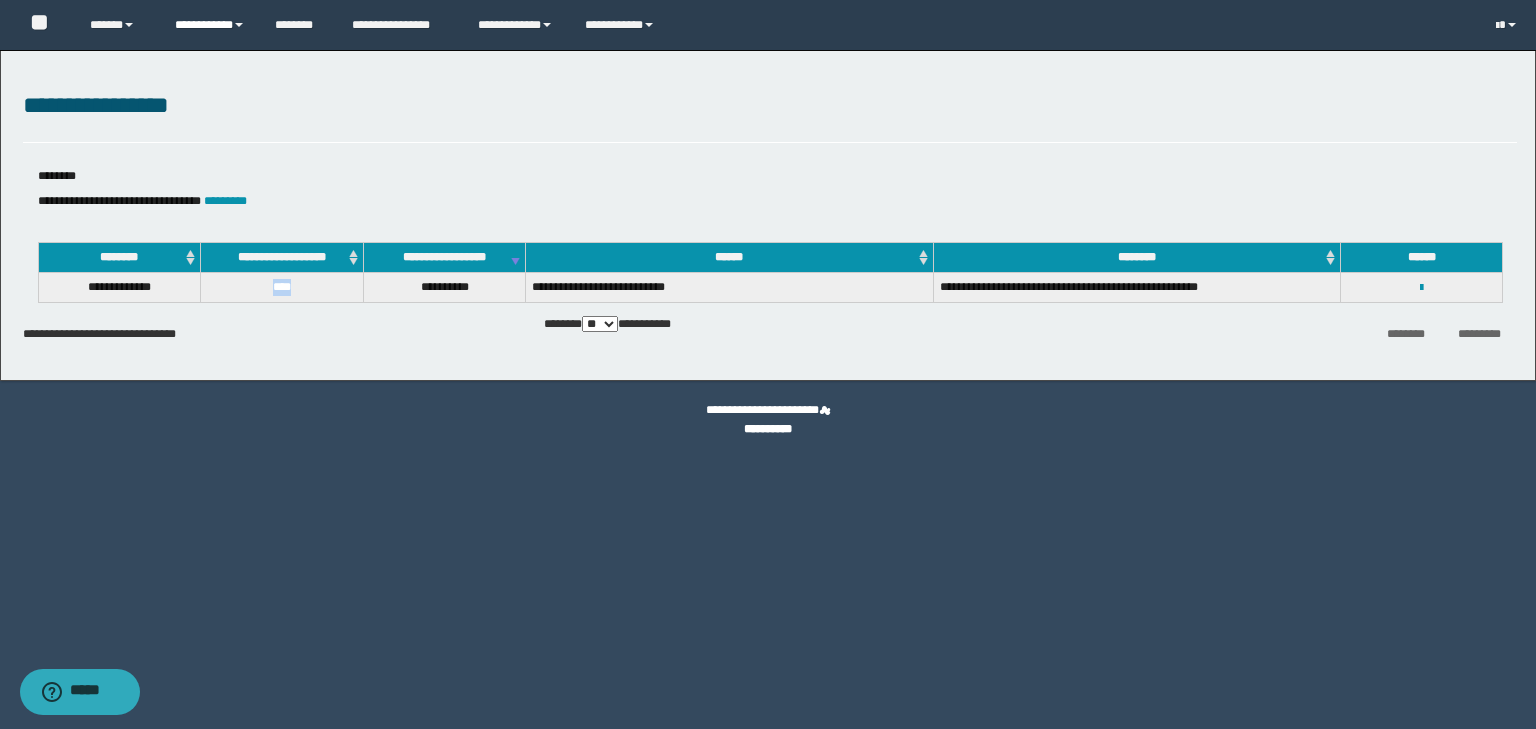scroll, scrollTop: 0, scrollLeft: 0, axis: both 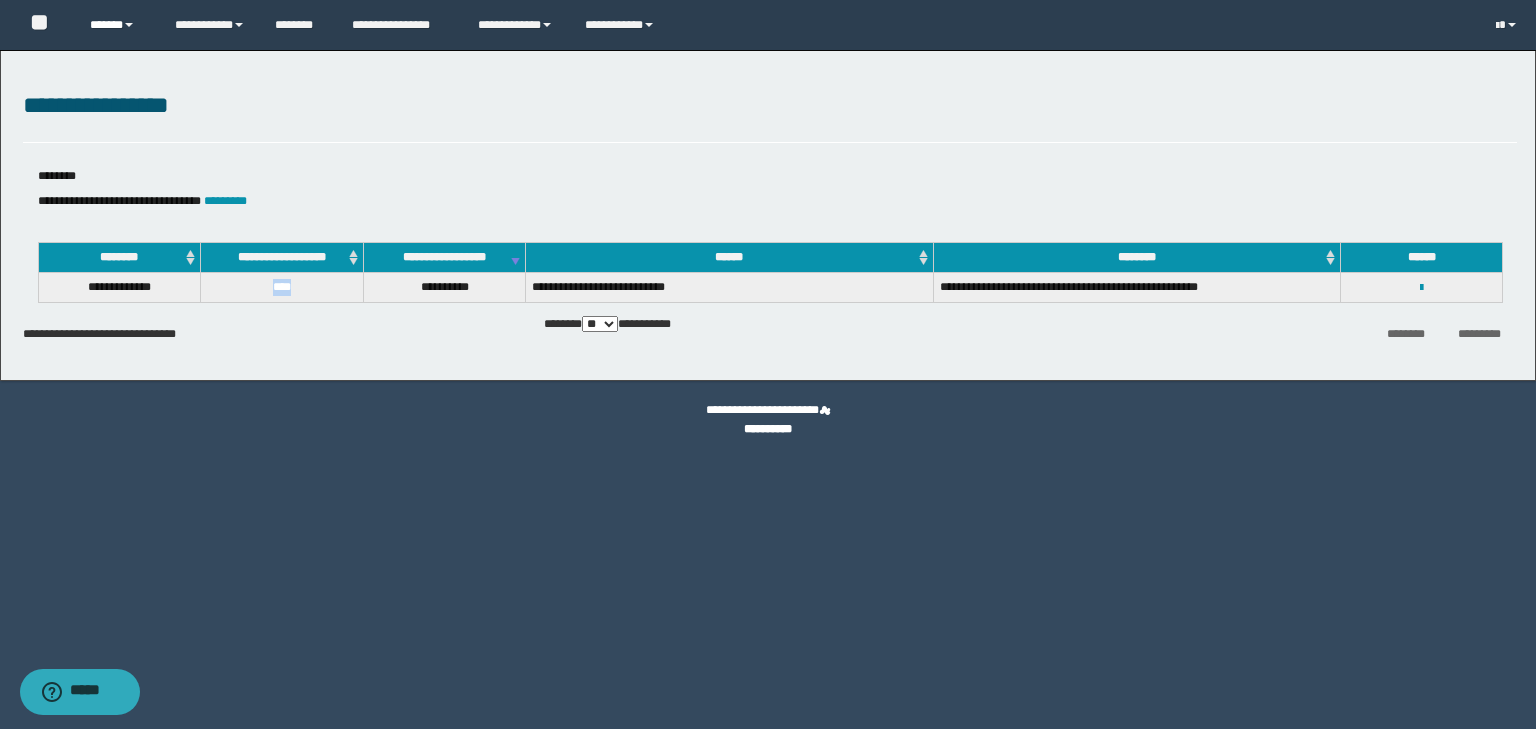 click on "******" at bounding box center (117, 25) 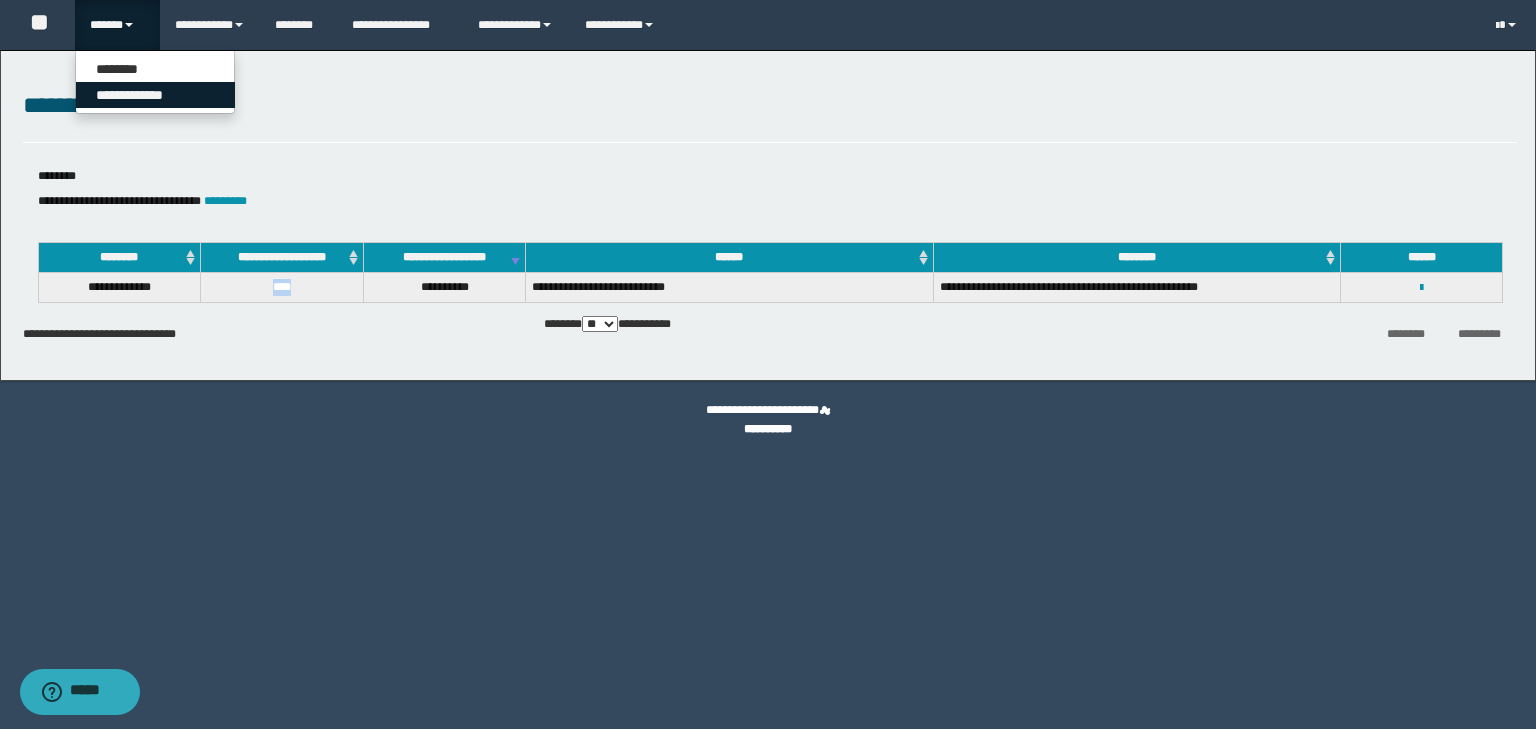 click on "**********" at bounding box center [155, 95] 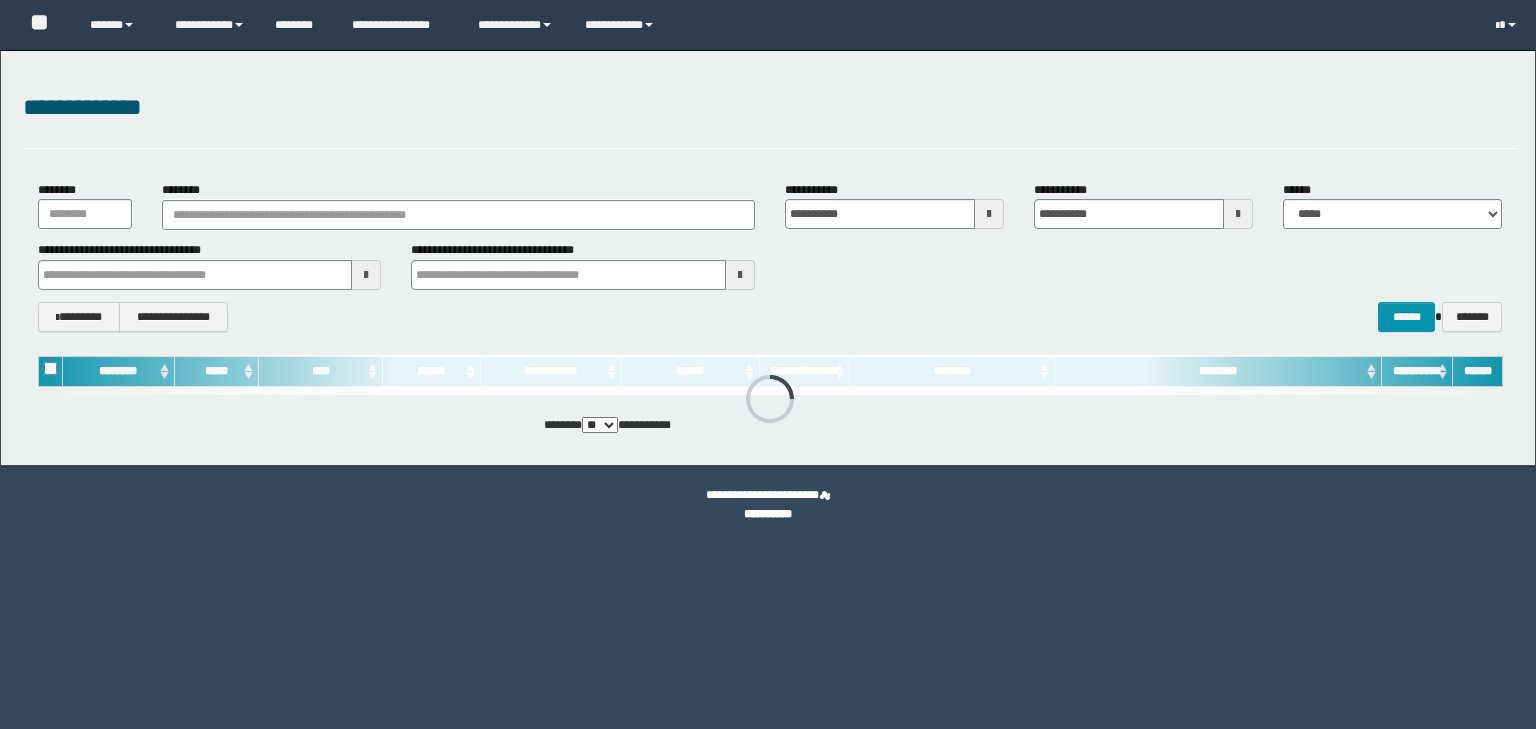 scroll, scrollTop: 0, scrollLeft: 0, axis: both 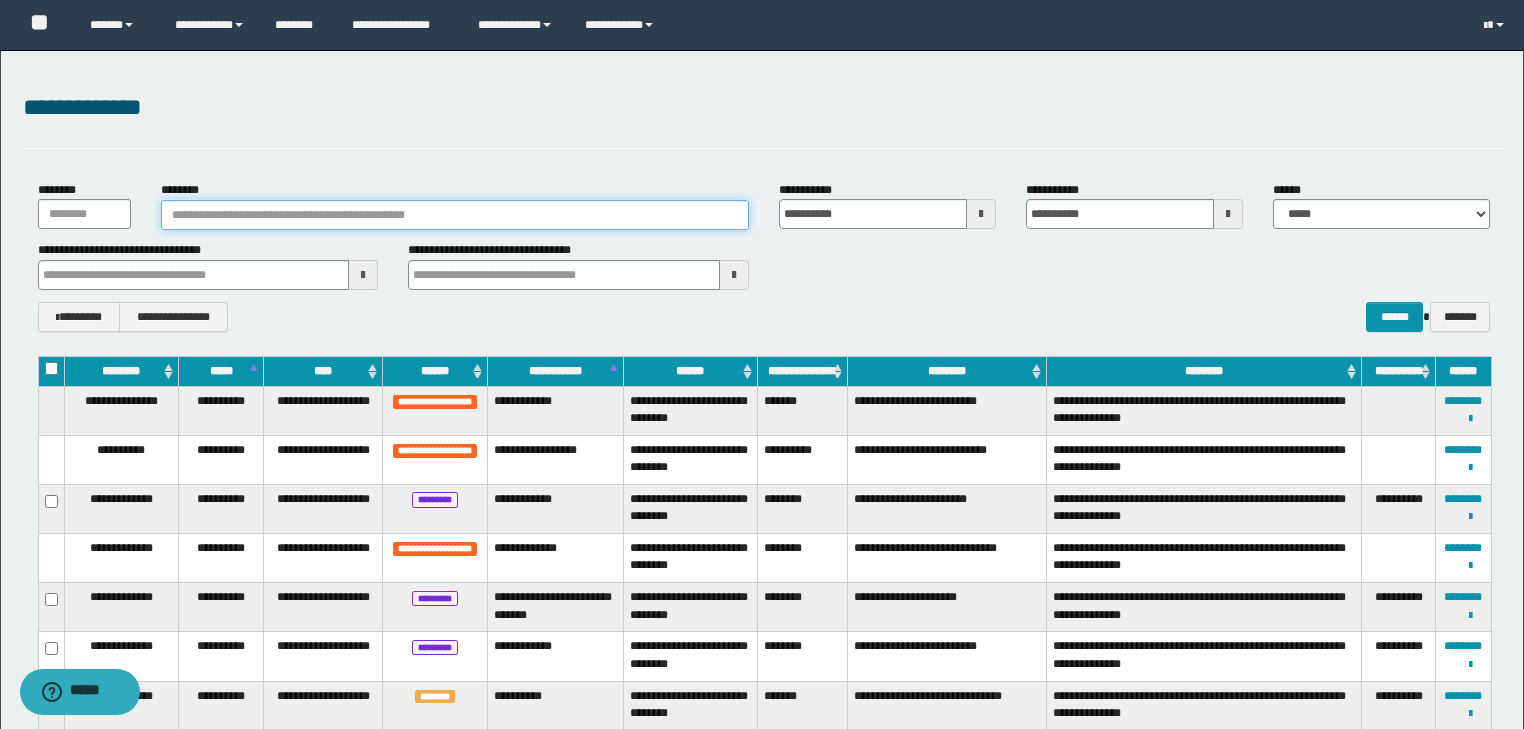 click on "********" at bounding box center [455, 215] 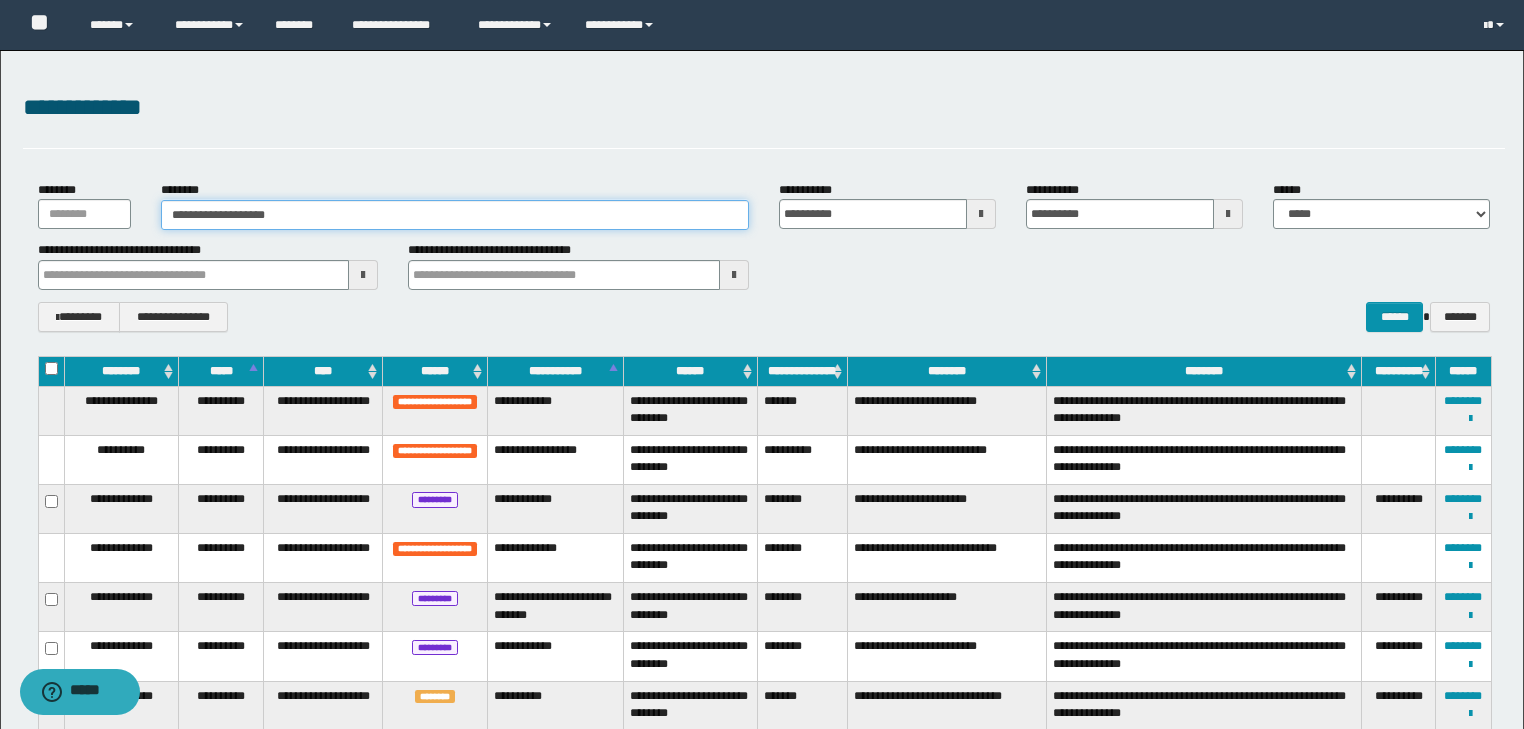 type on "**********" 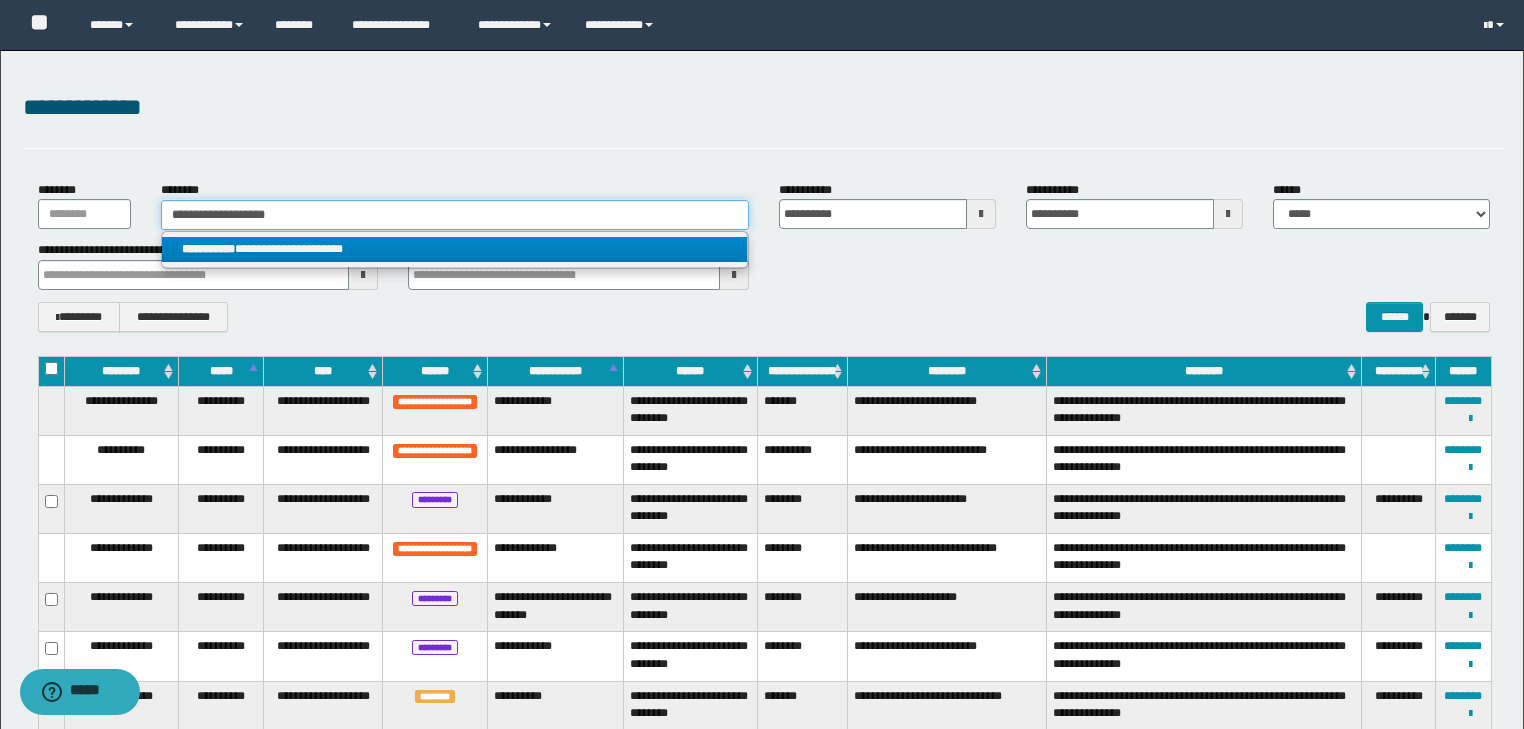 type on "**********" 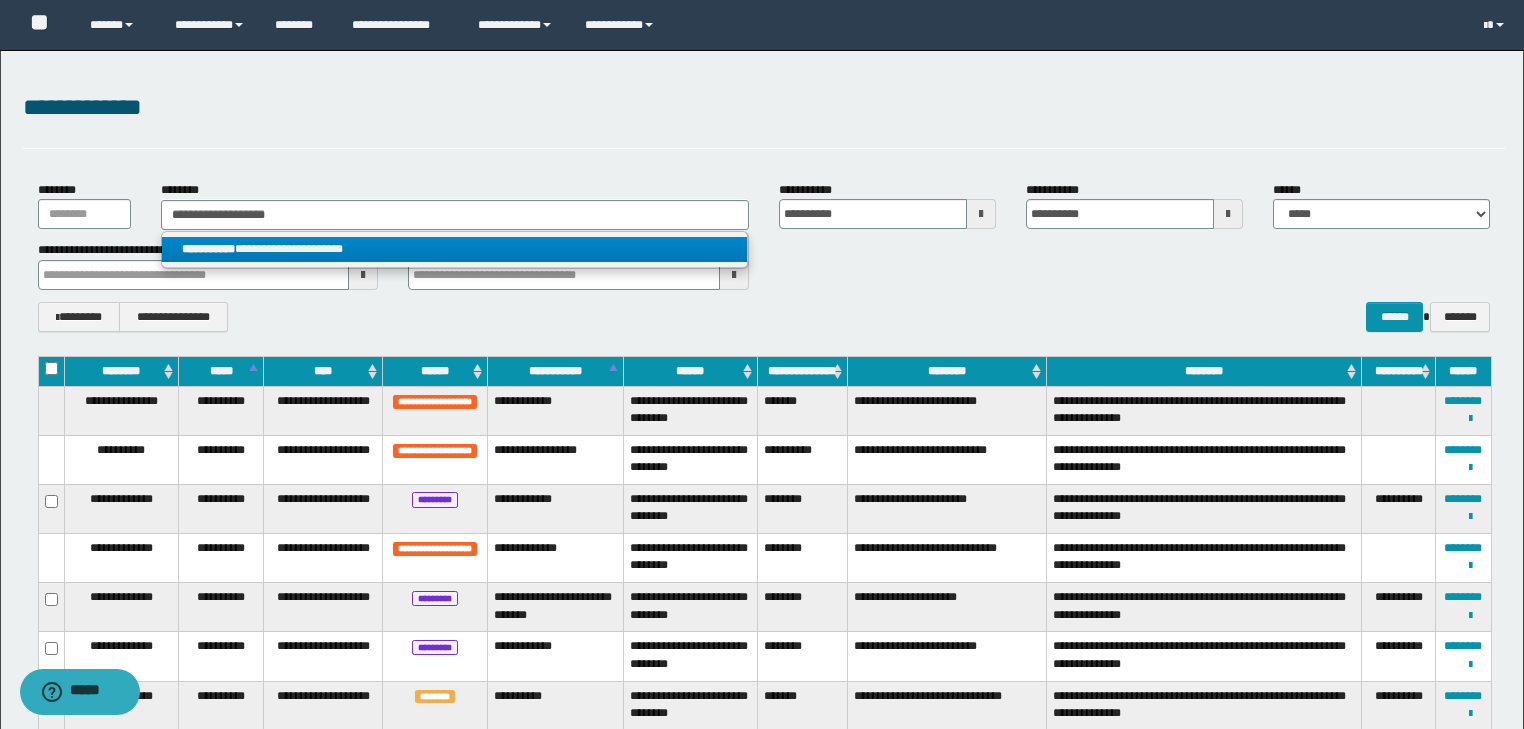 click on "**********" at bounding box center (454, 249) 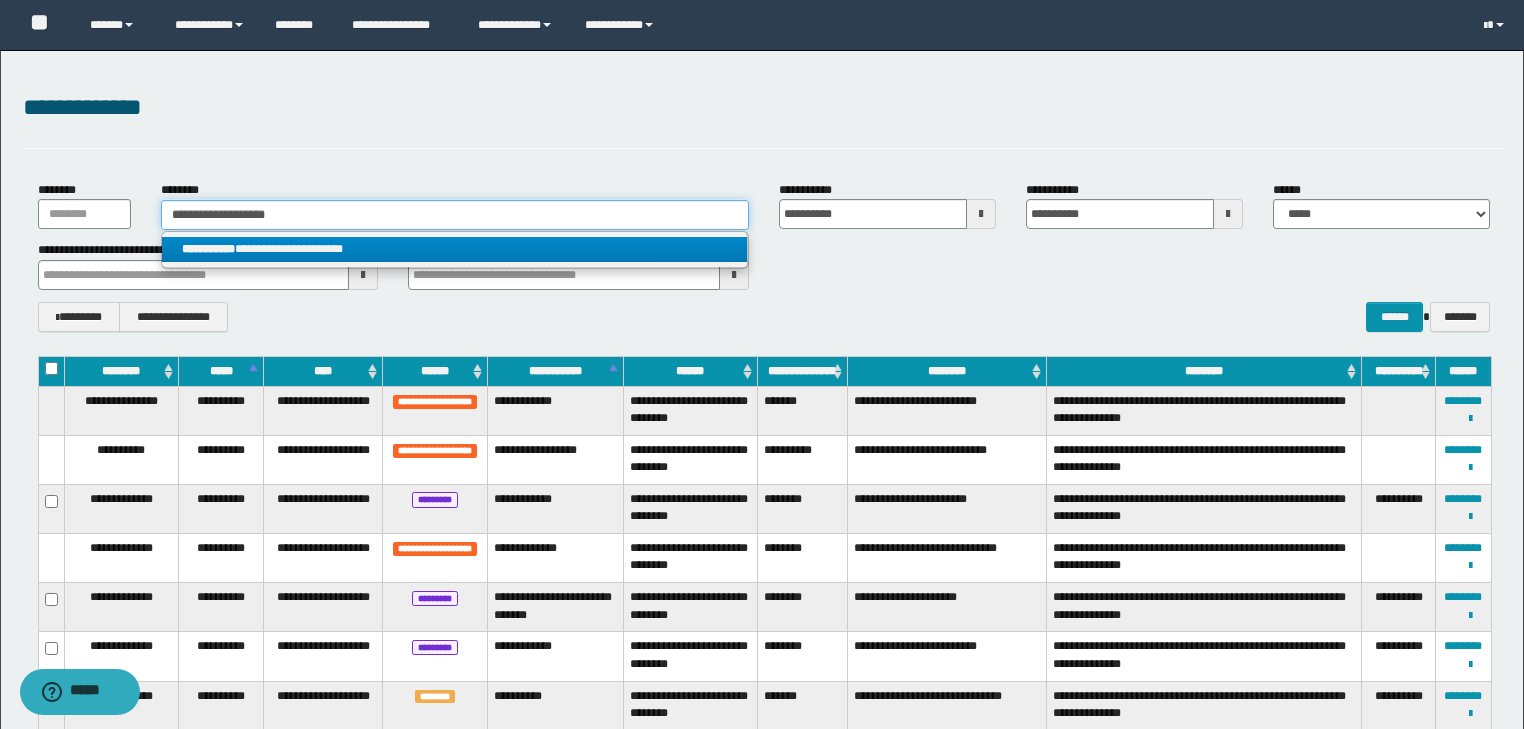 type 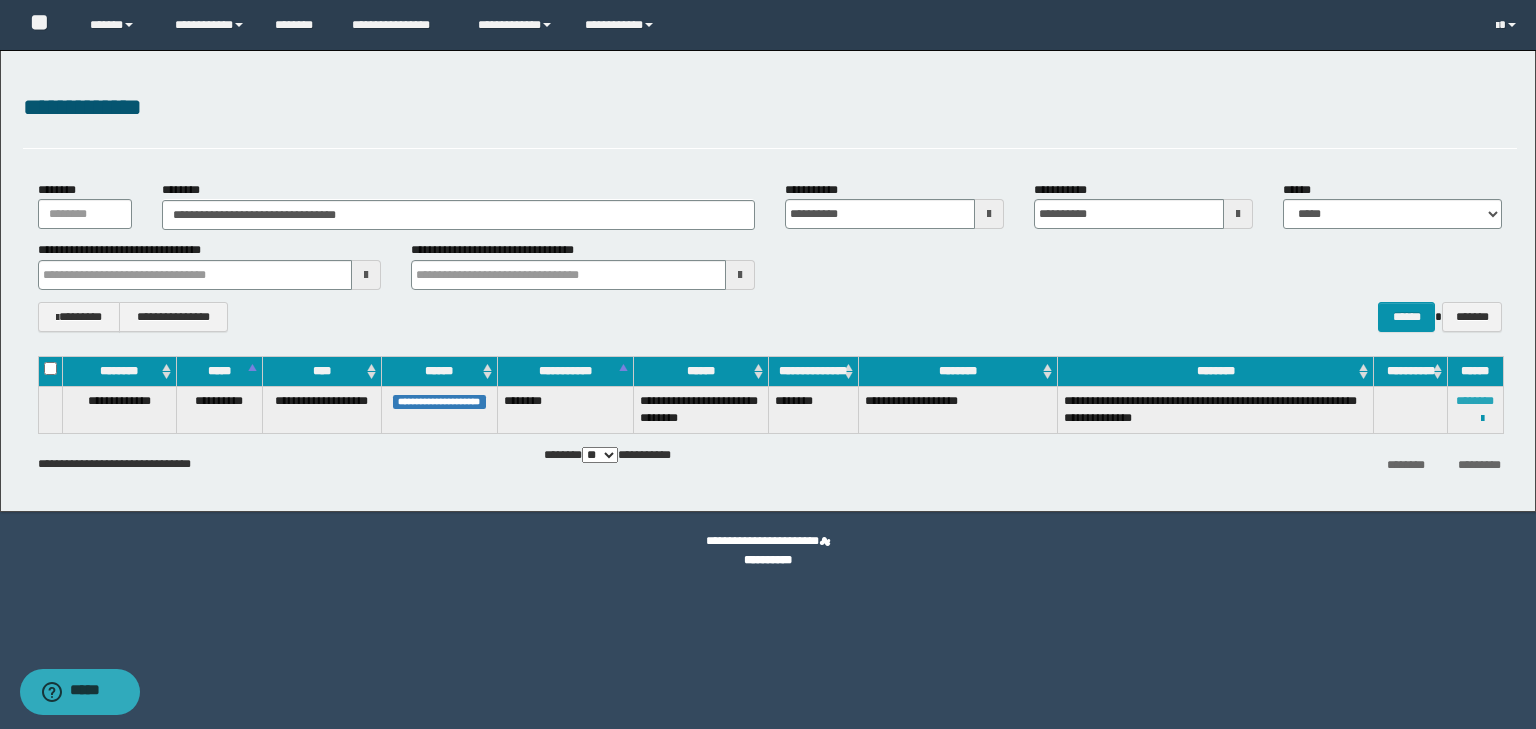 click on "********" at bounding box center (1475, 401) 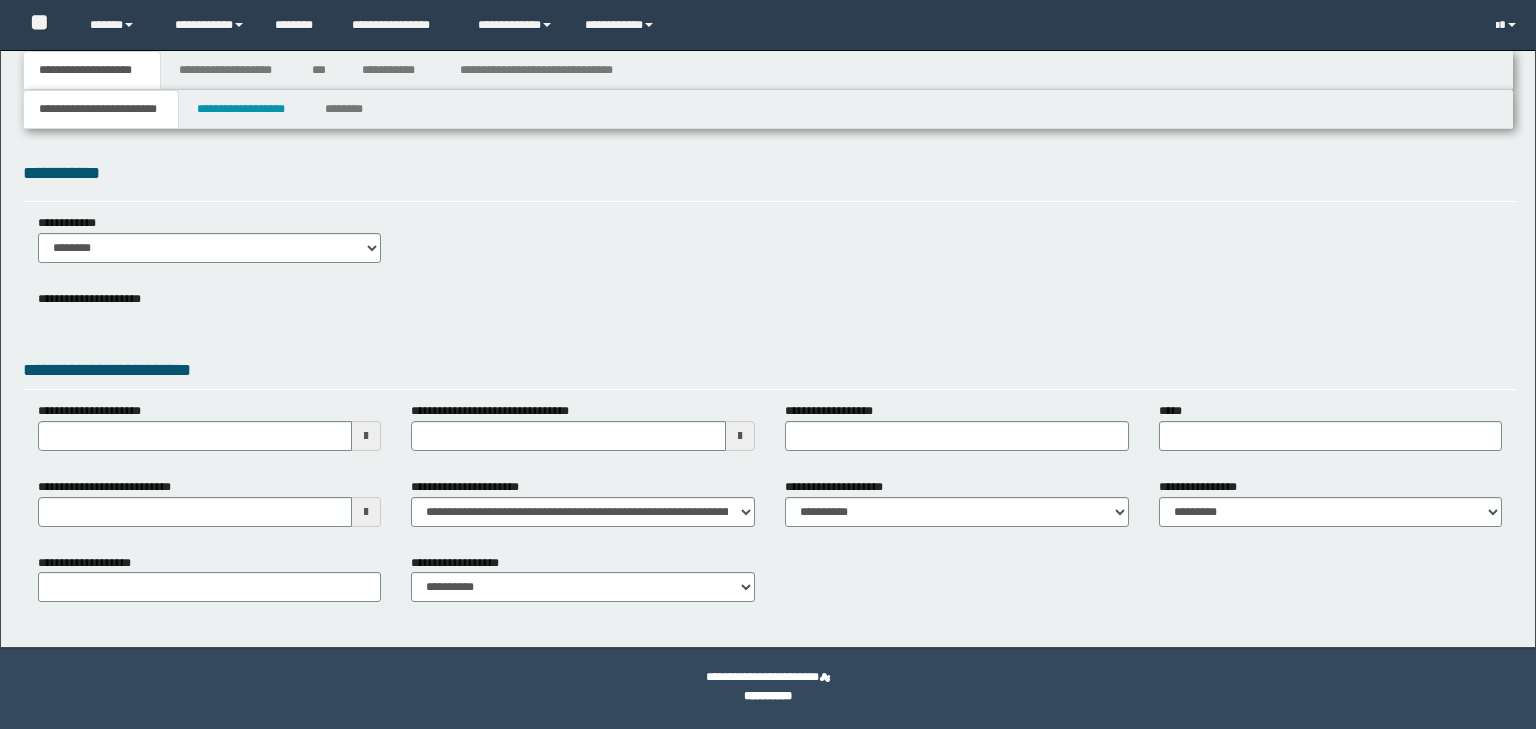 scroll, scrollTop: 0, scrollLeft: 0, axis: both 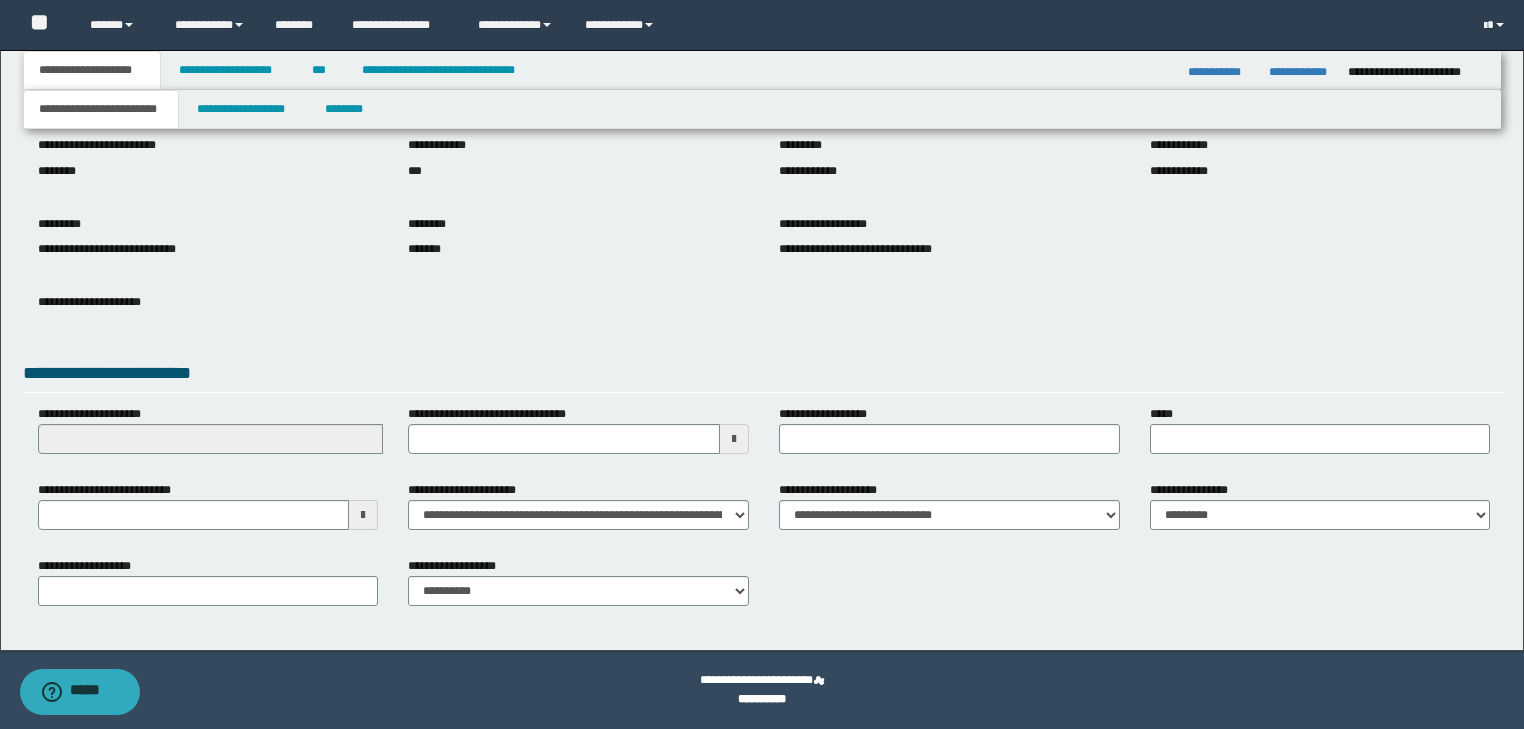 click on "**********" at bounding box center [762, 273] 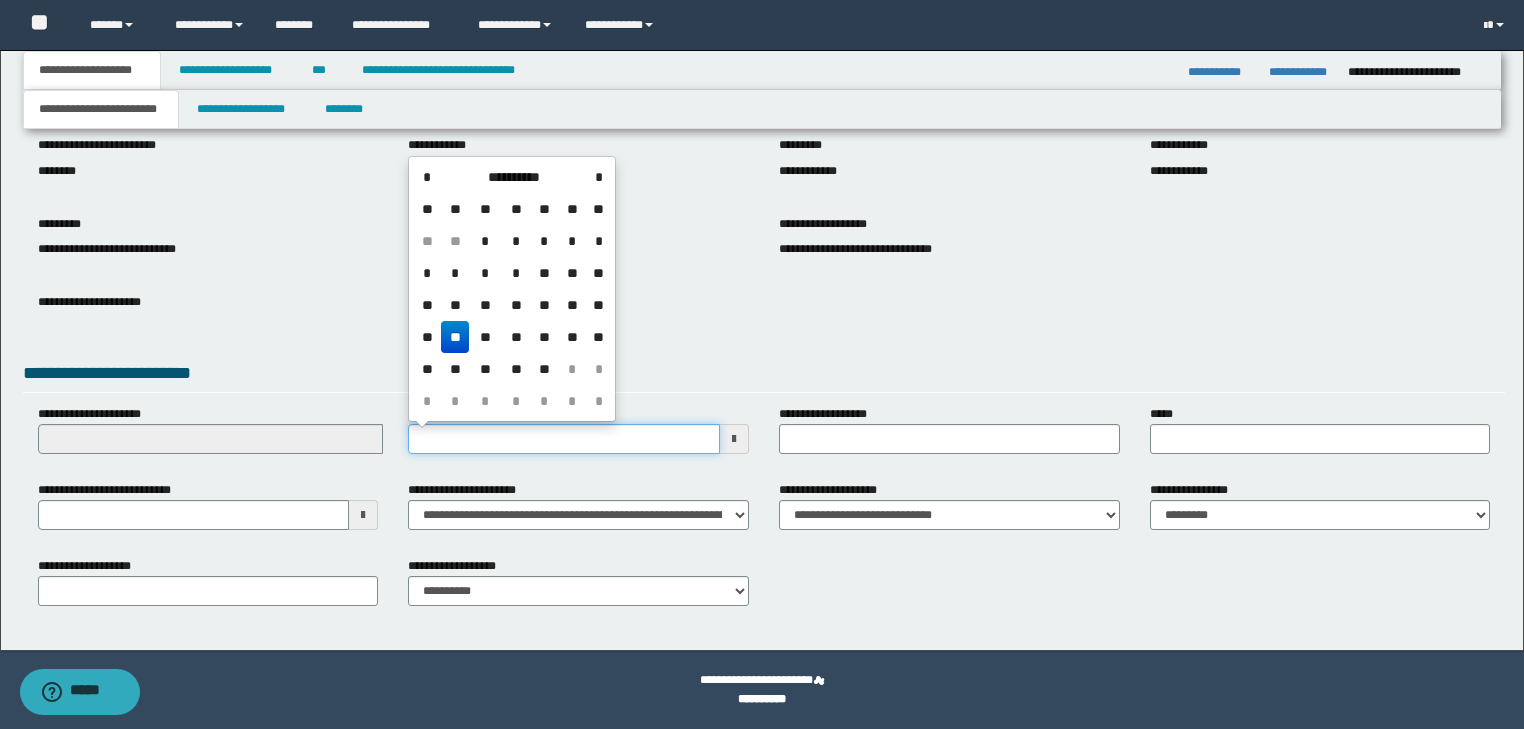 click on "**********" at bounding box center (564, 439) 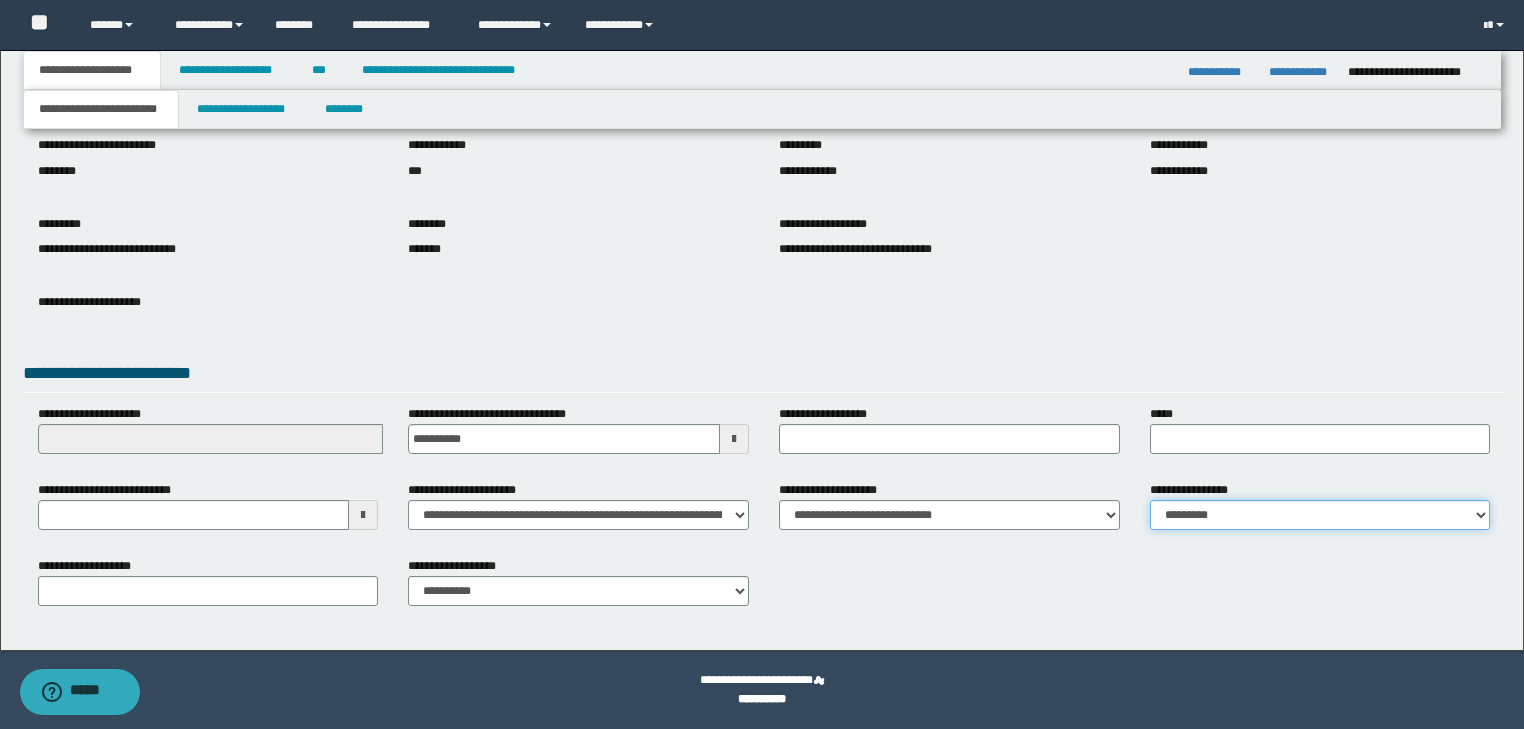 click on "**********" at bounding box center [1320, 515] 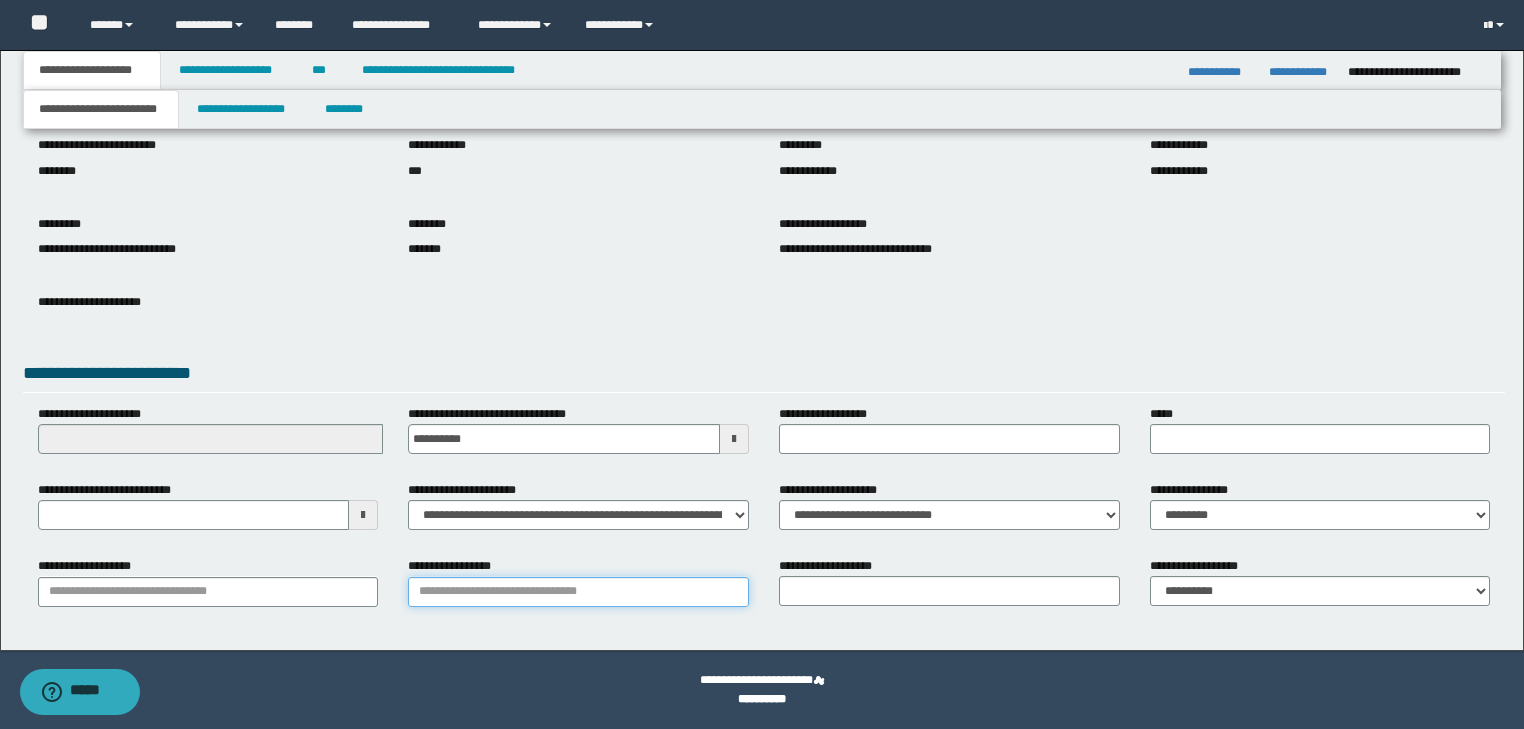 click on "**********" at bounding box center (578, 592) 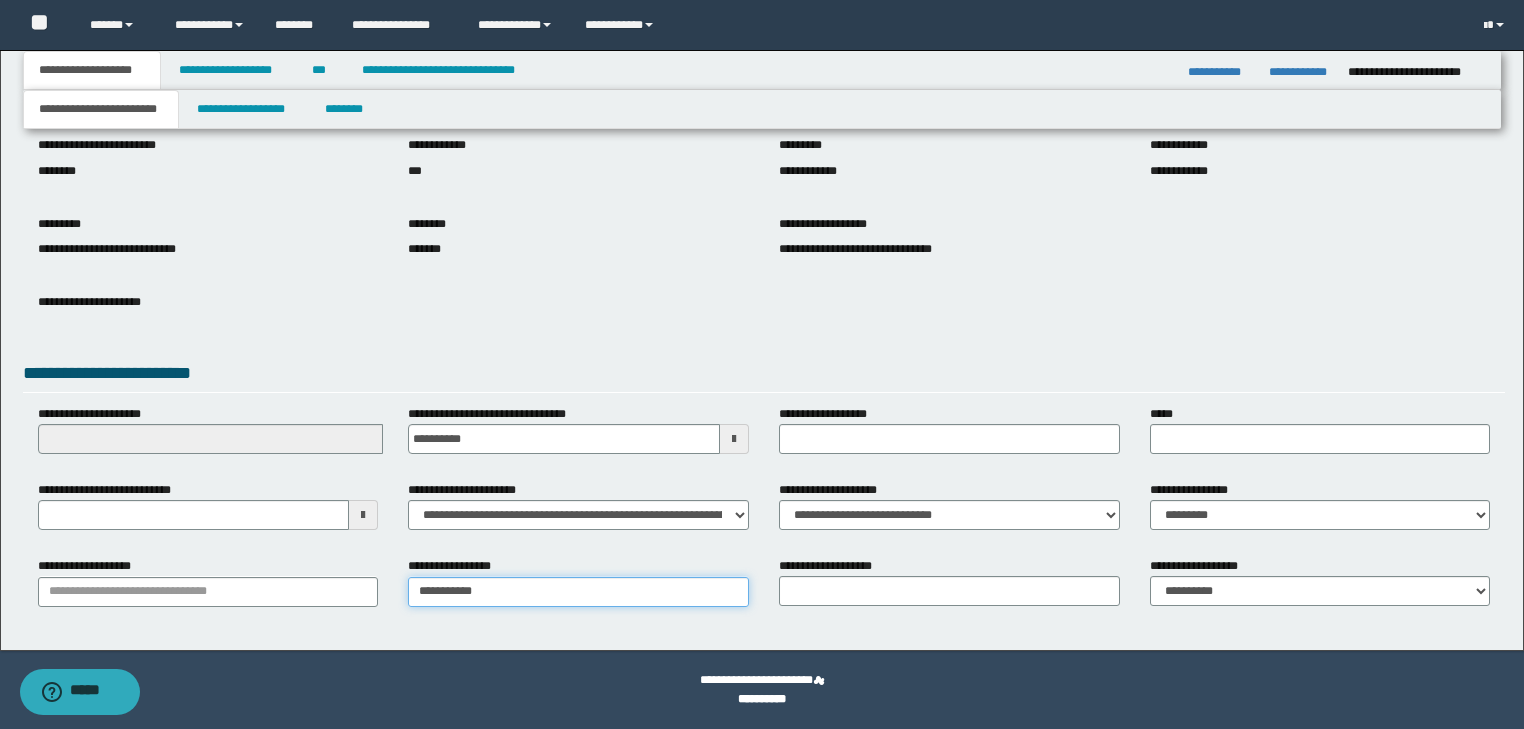 type on "**********" 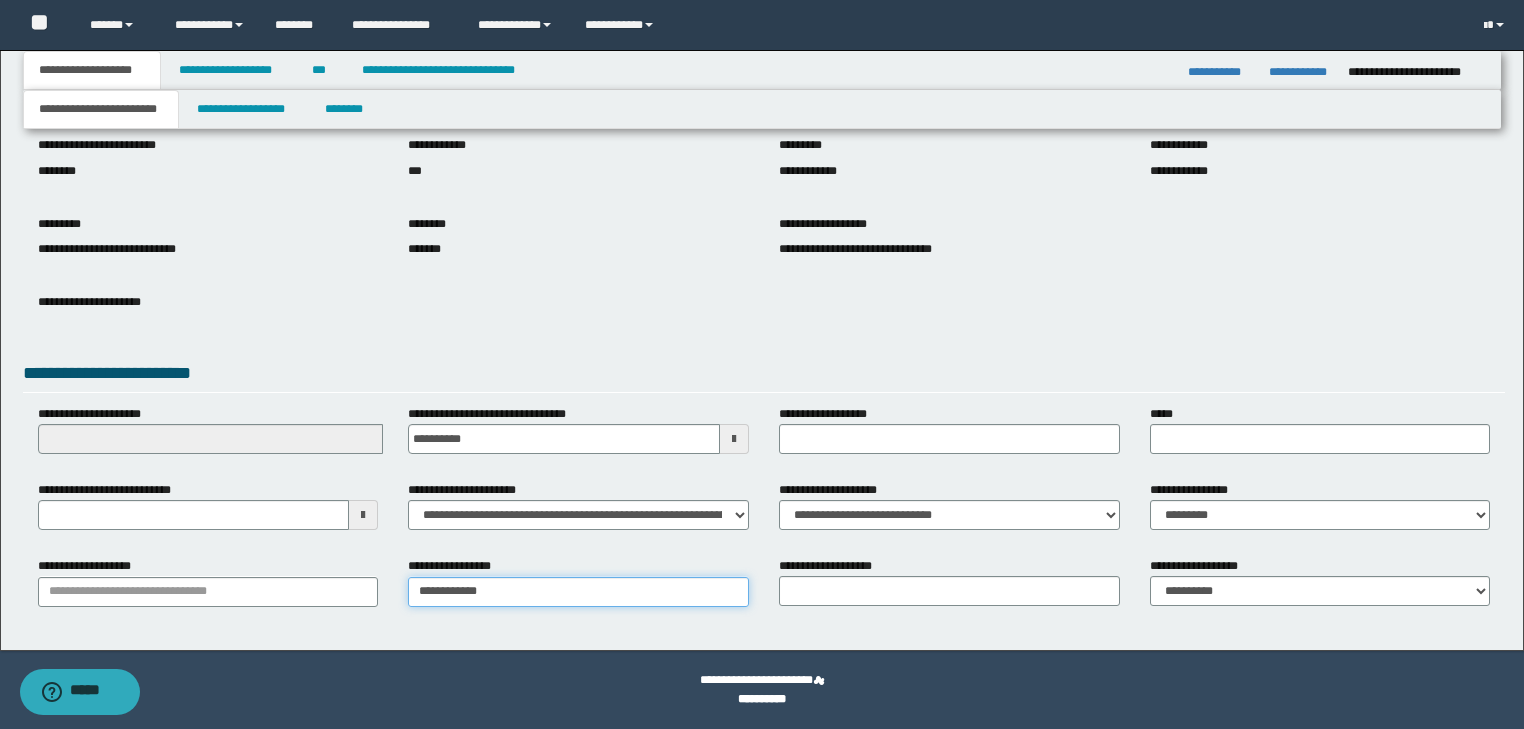 type on "**********" 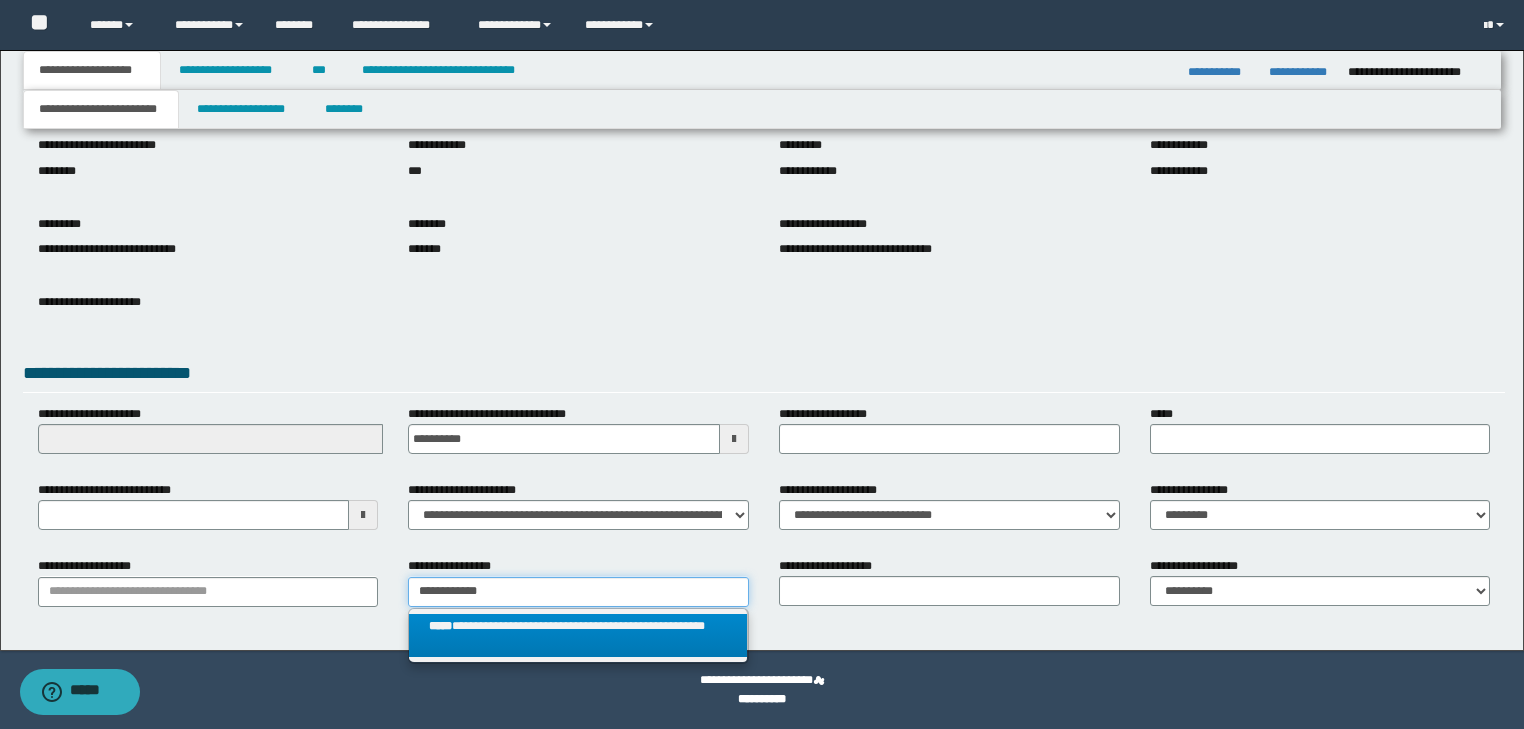 type on "**********" 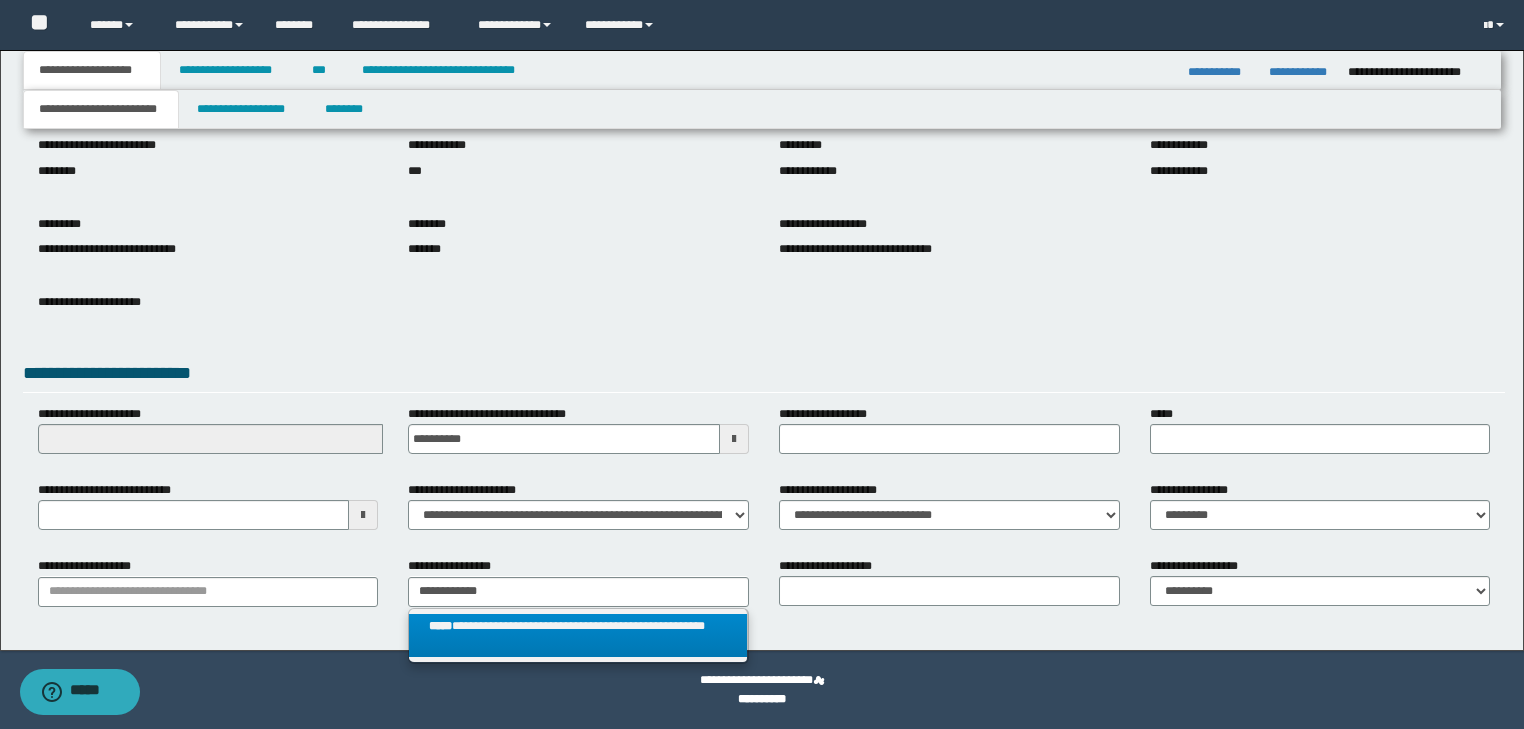 click on "**********" at bounding box center [578, 636] 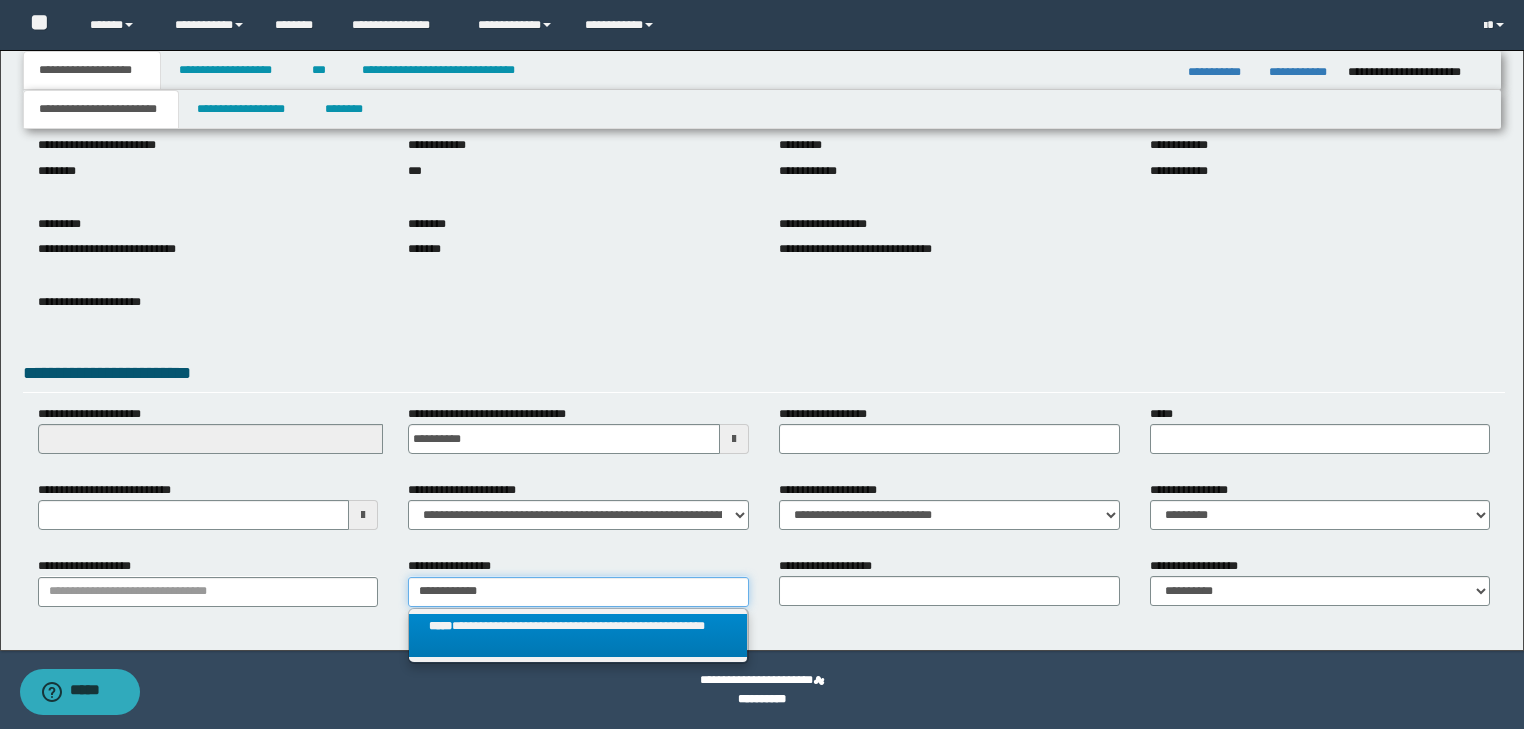 type 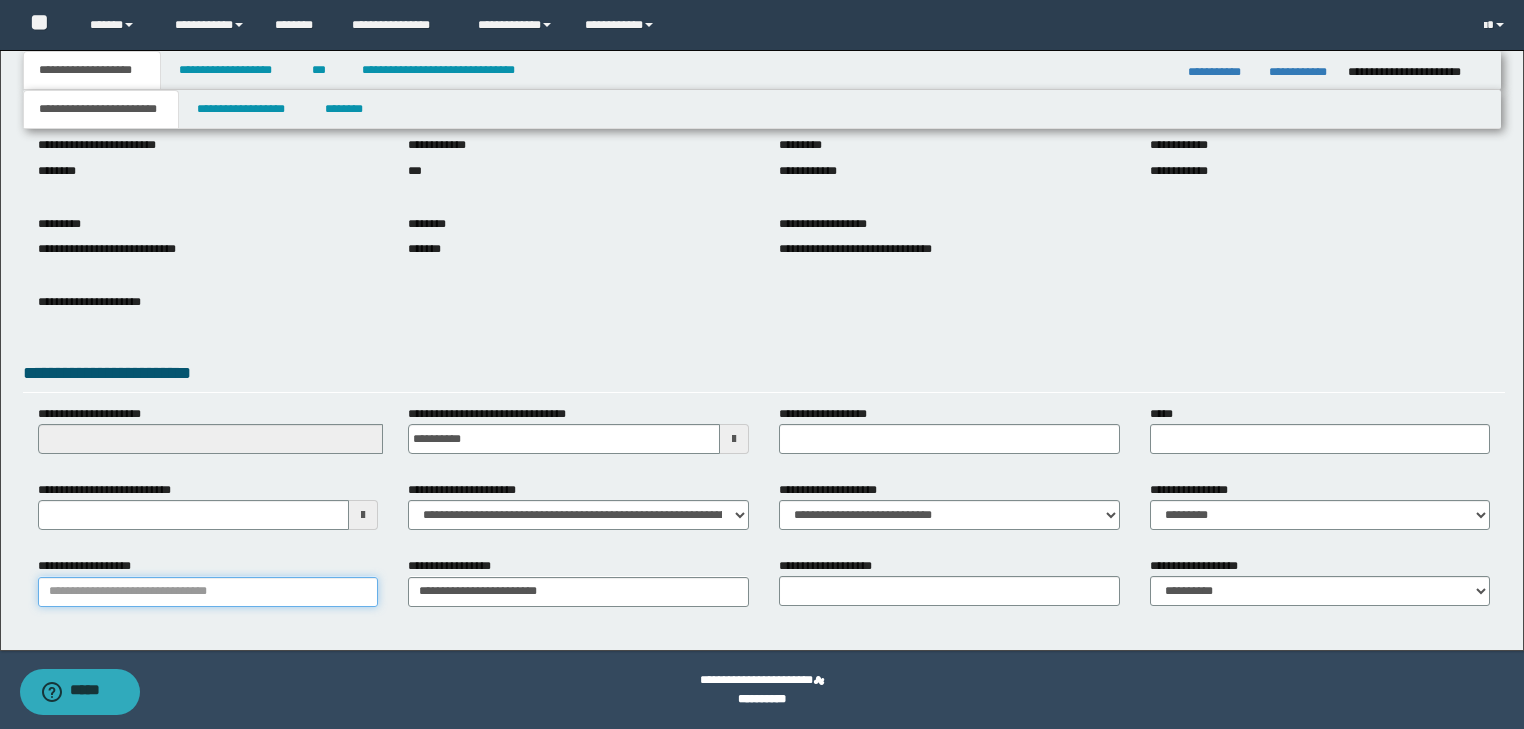 click on "**********" at bounding box center [208, 592] 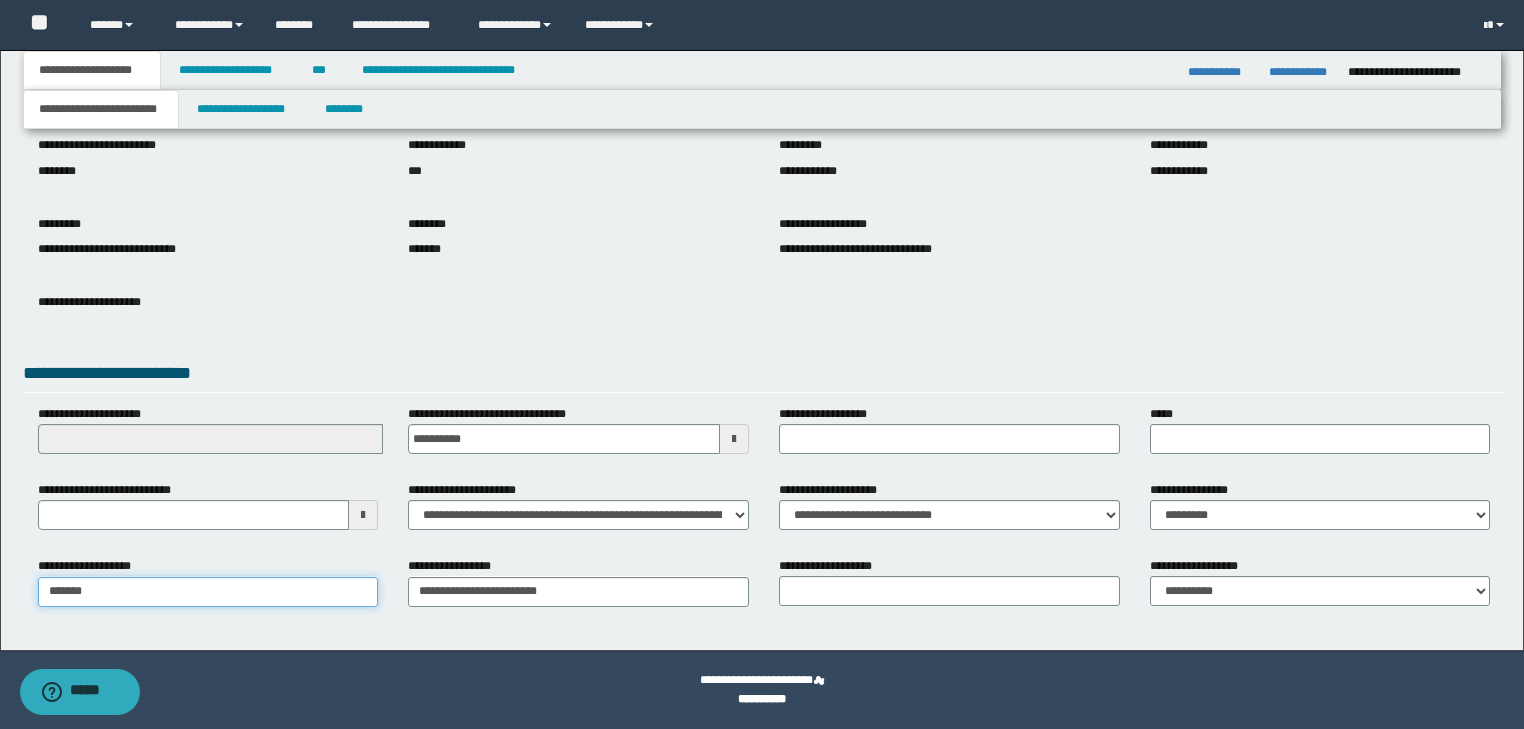 type on "********" 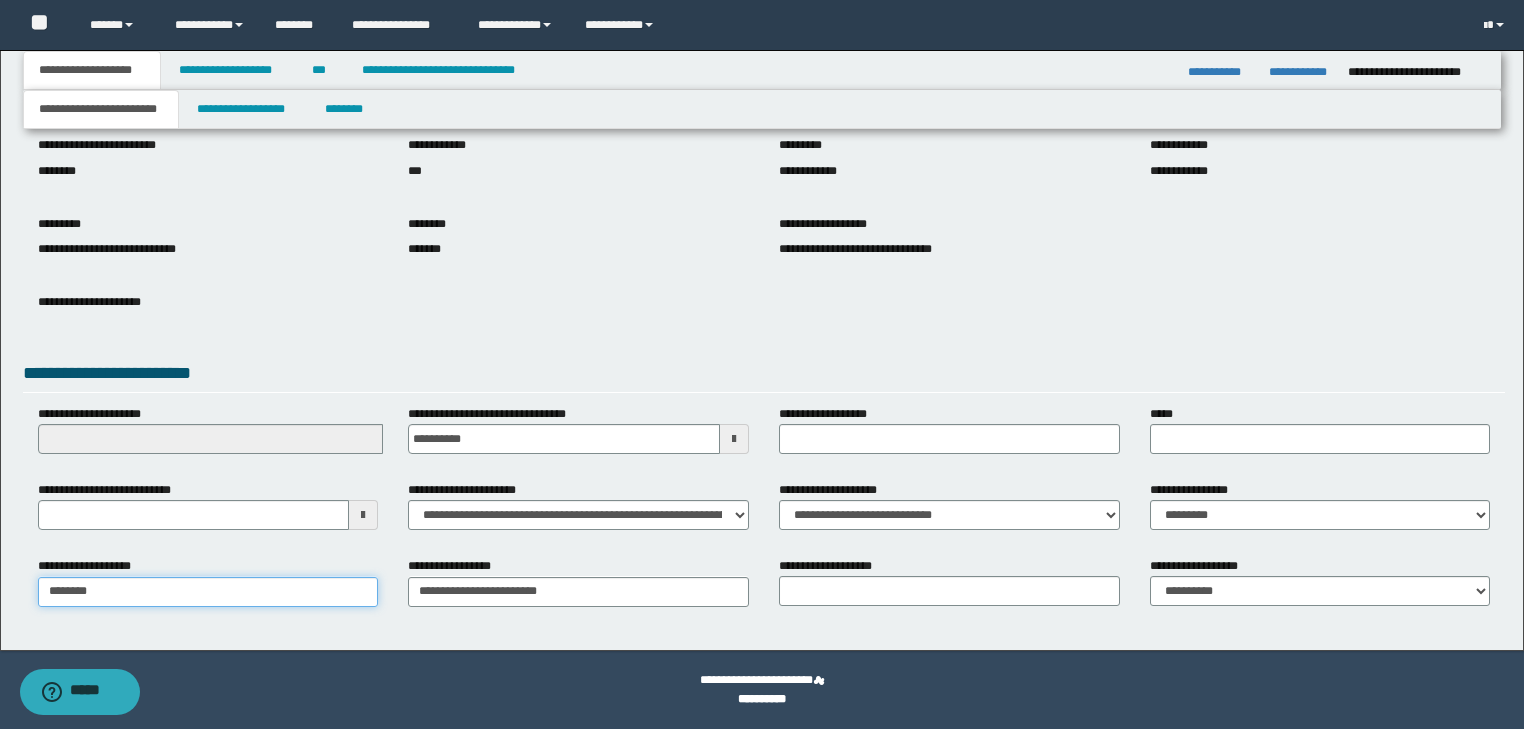 type on "********" 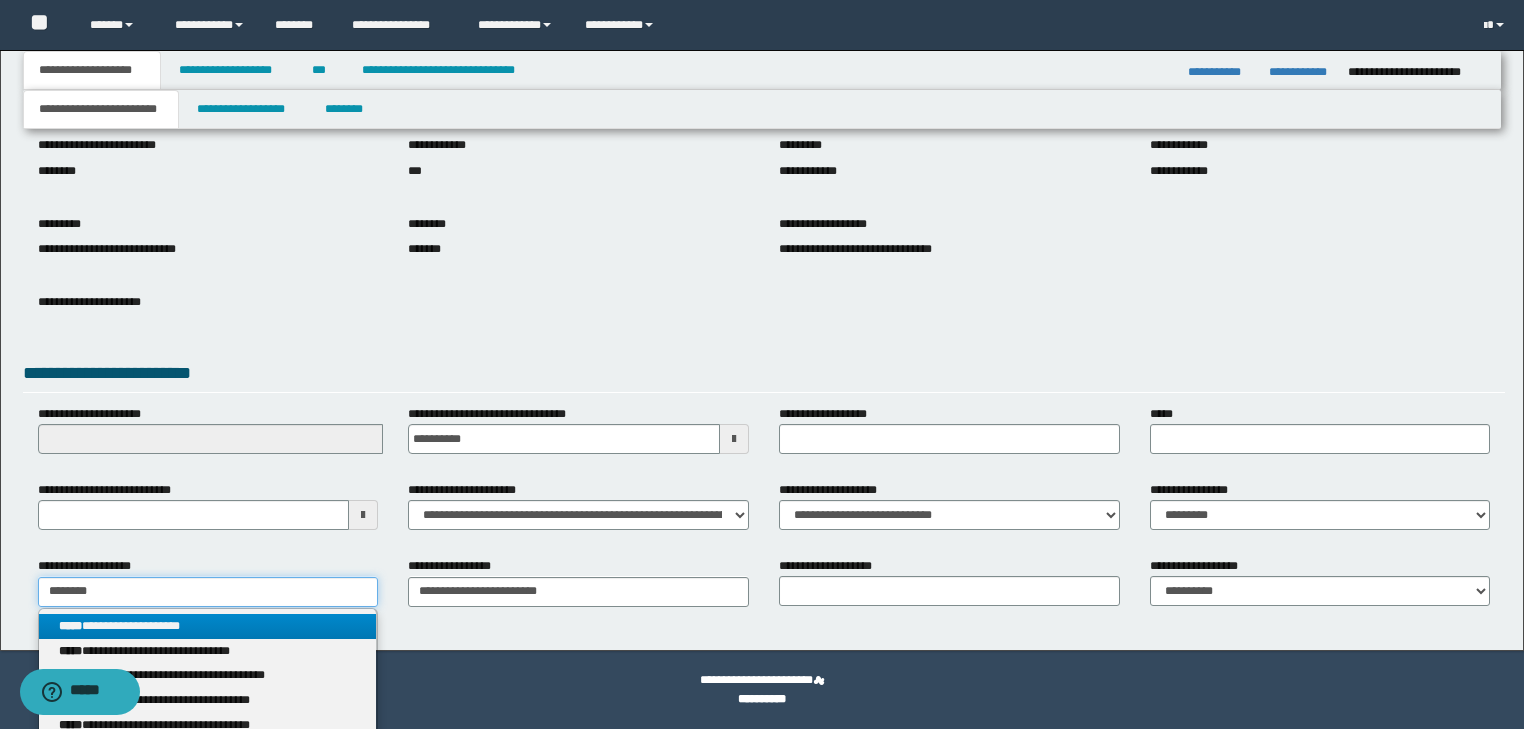 type on "********" 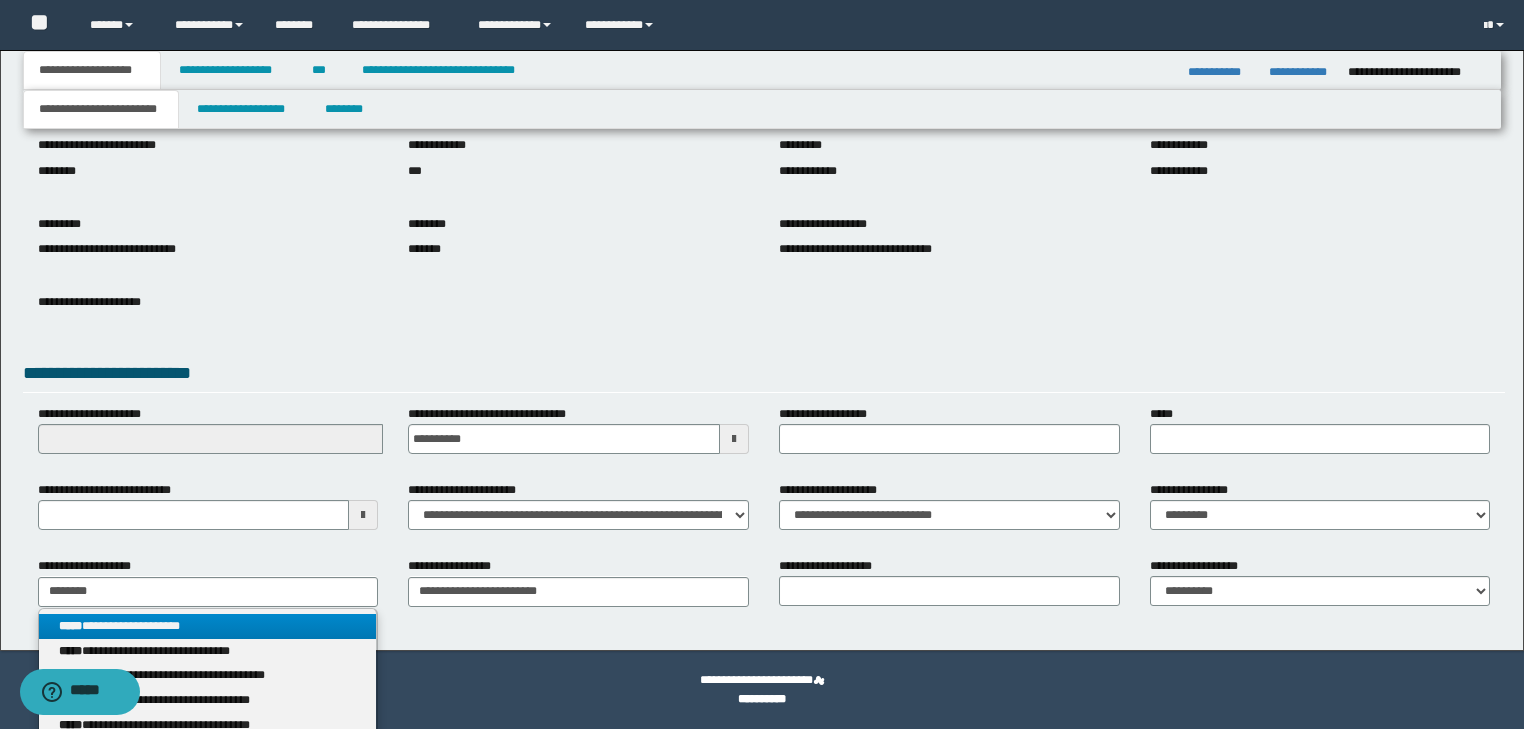 click on "**********" at bounding box center [208, 626] 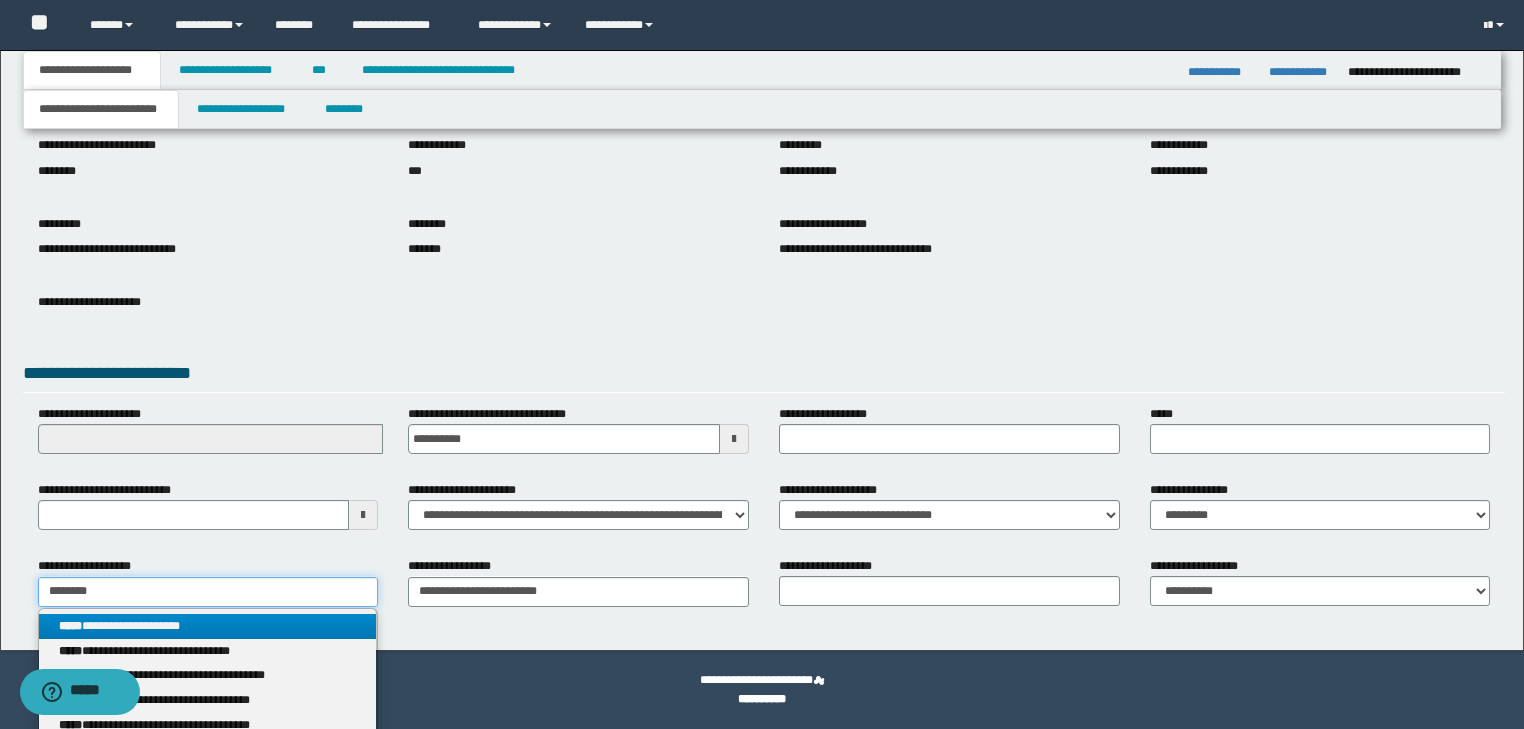 type 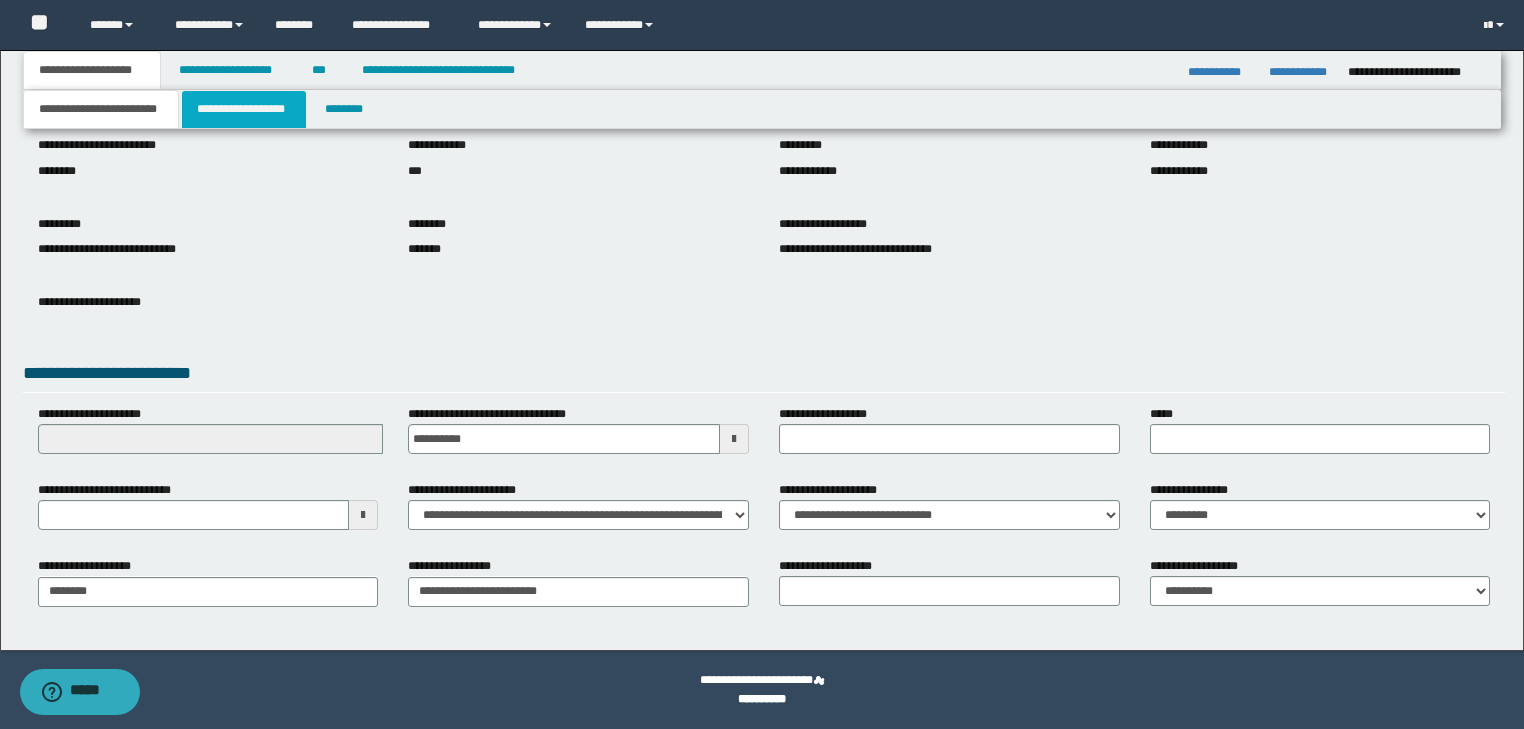 click on "**********" at bounding box center (244, 109) 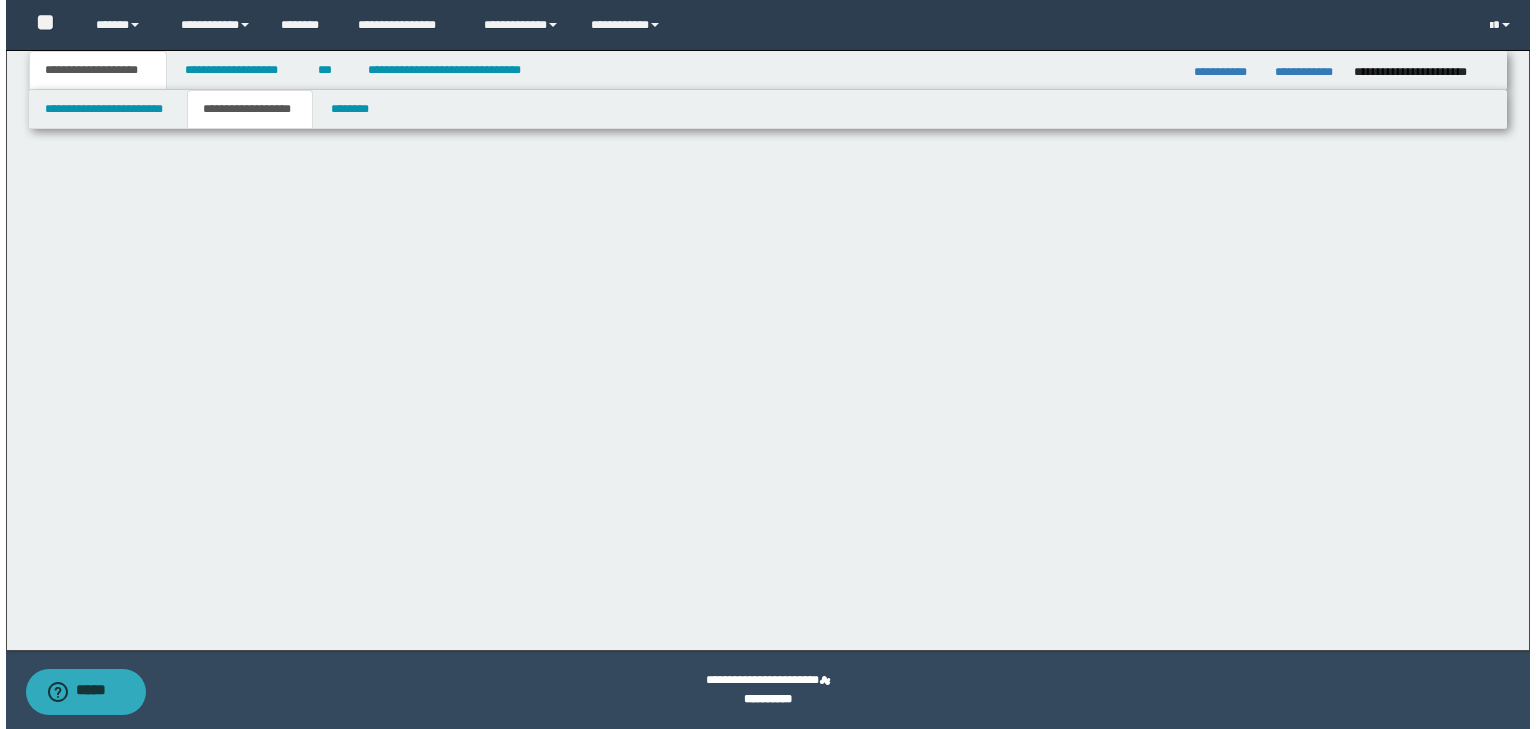 scroll, scrollTop: 0, scrollLeft: 0, axis: both 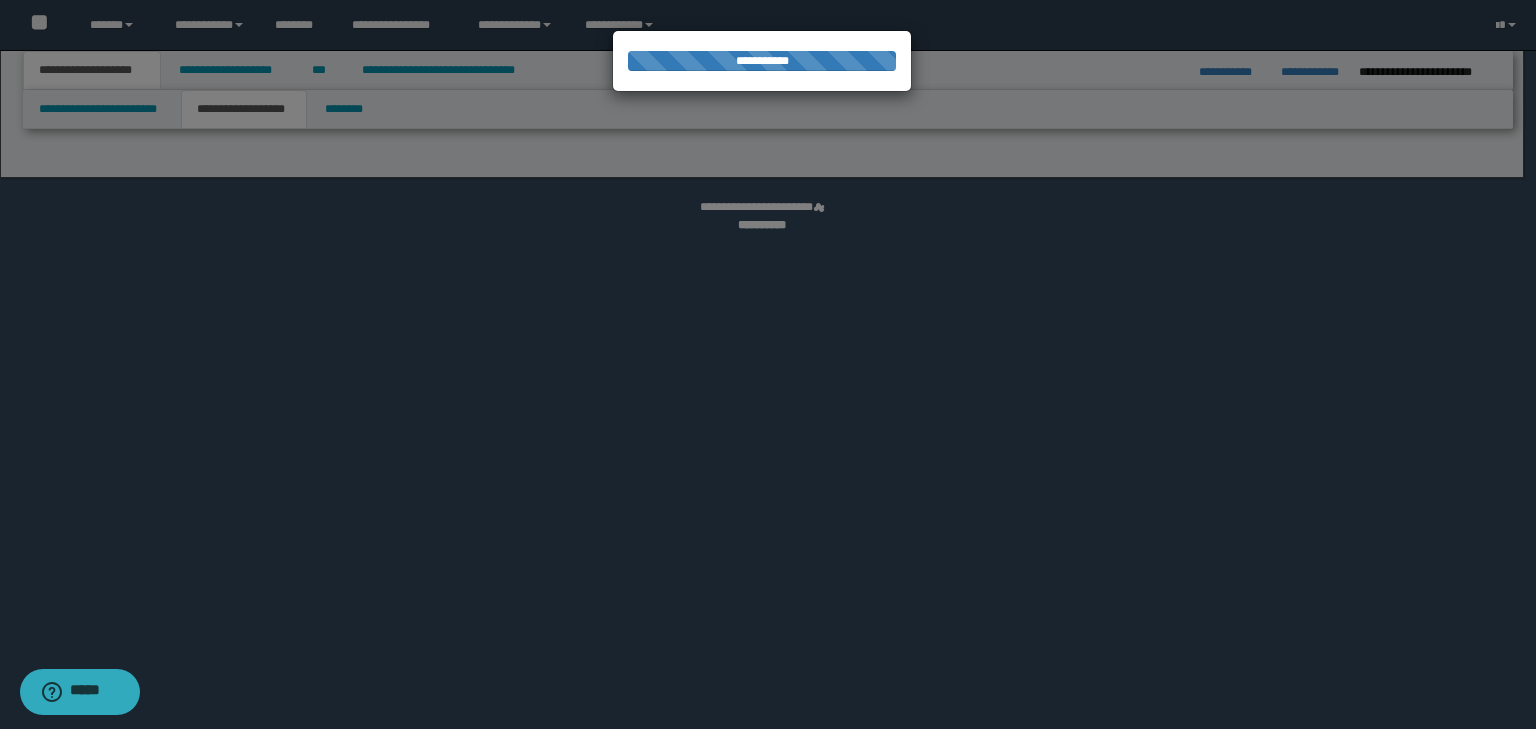 select on "*" 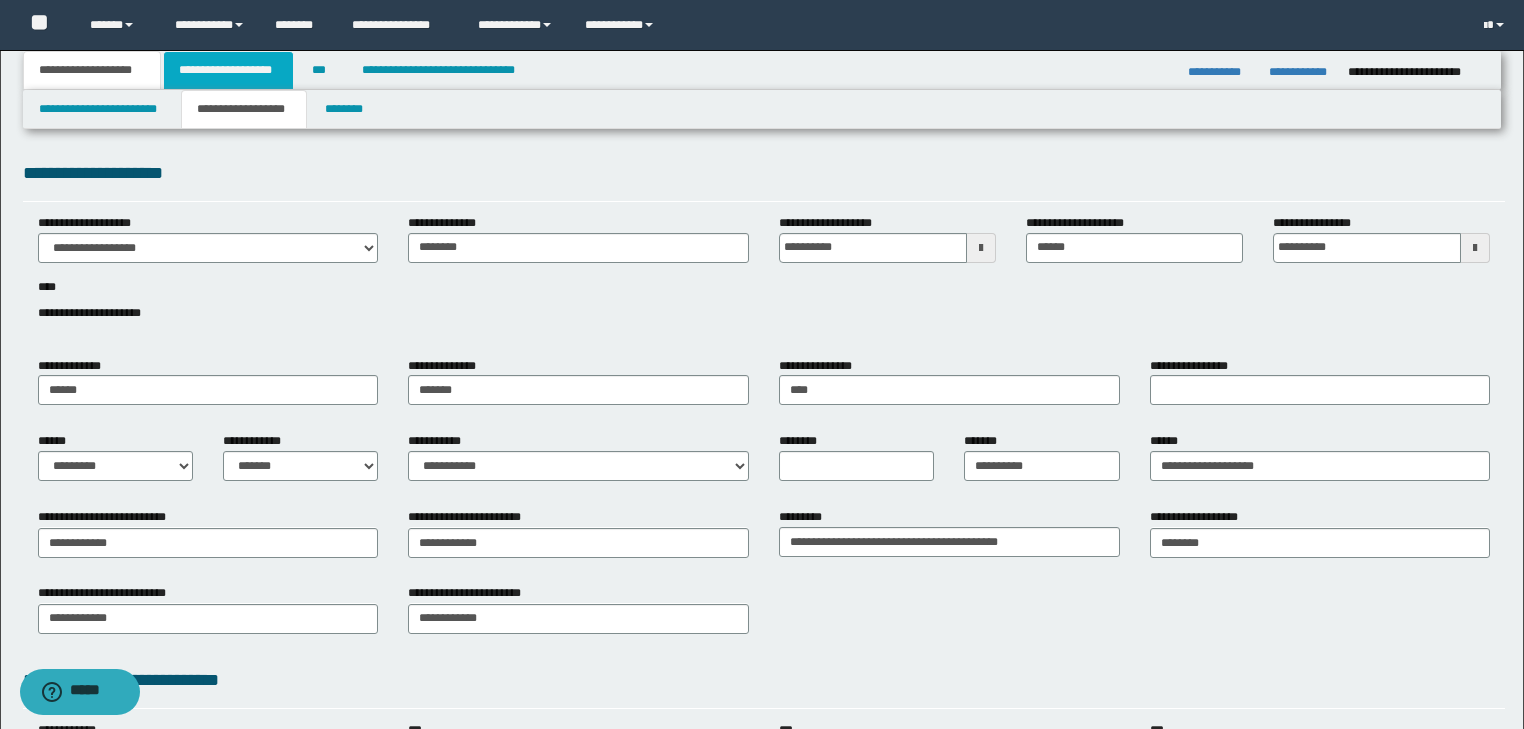 click on "**********" at bounding box center [228, 70] 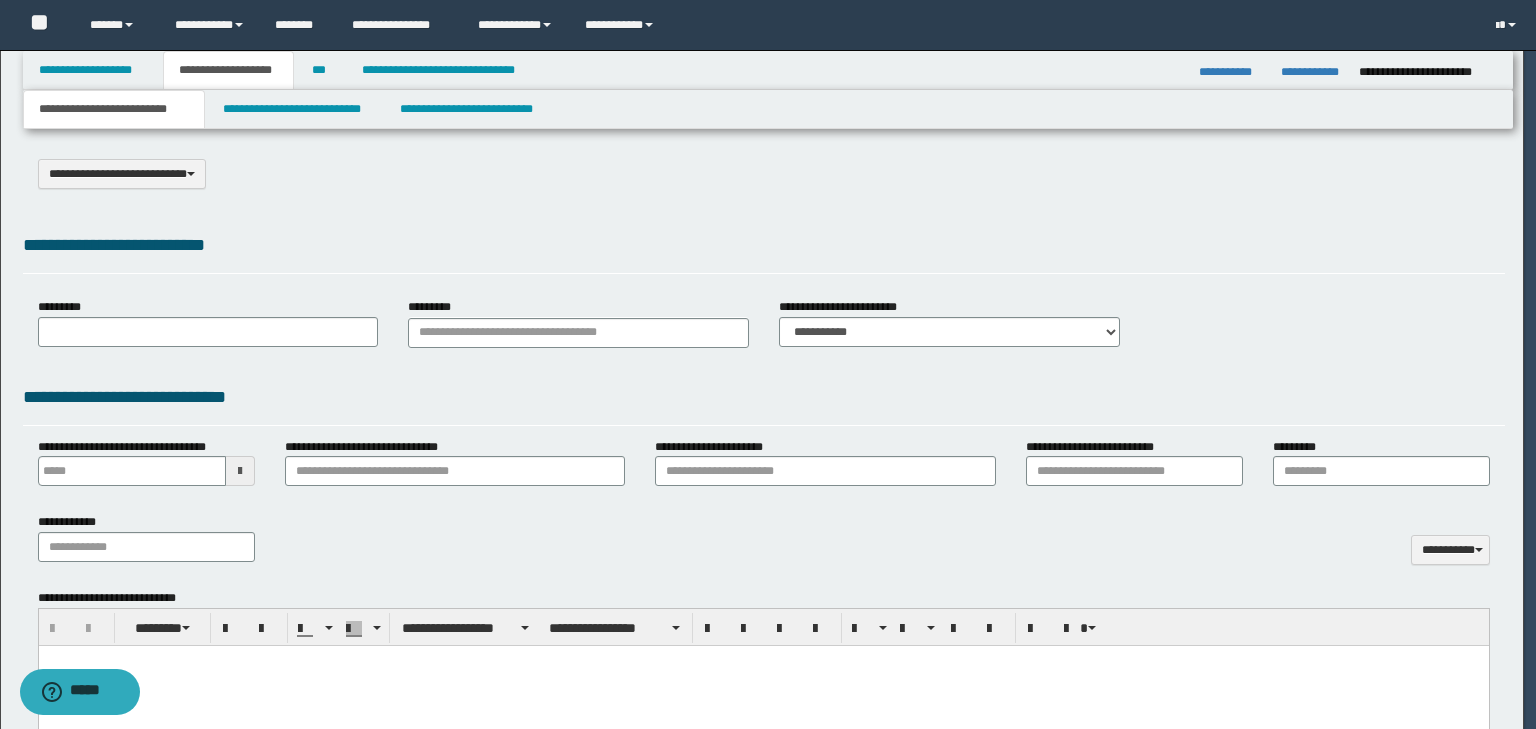 type on "**********" 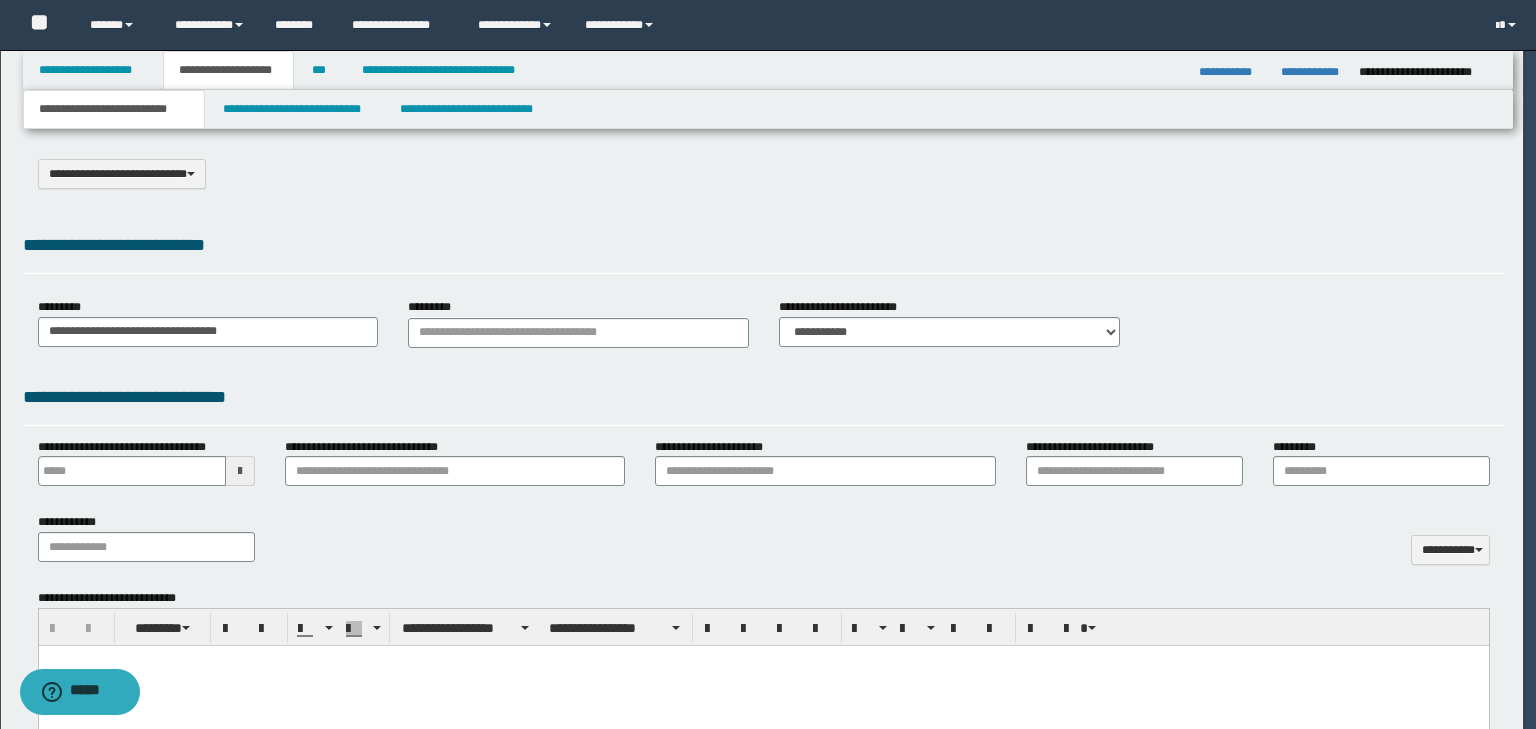 type 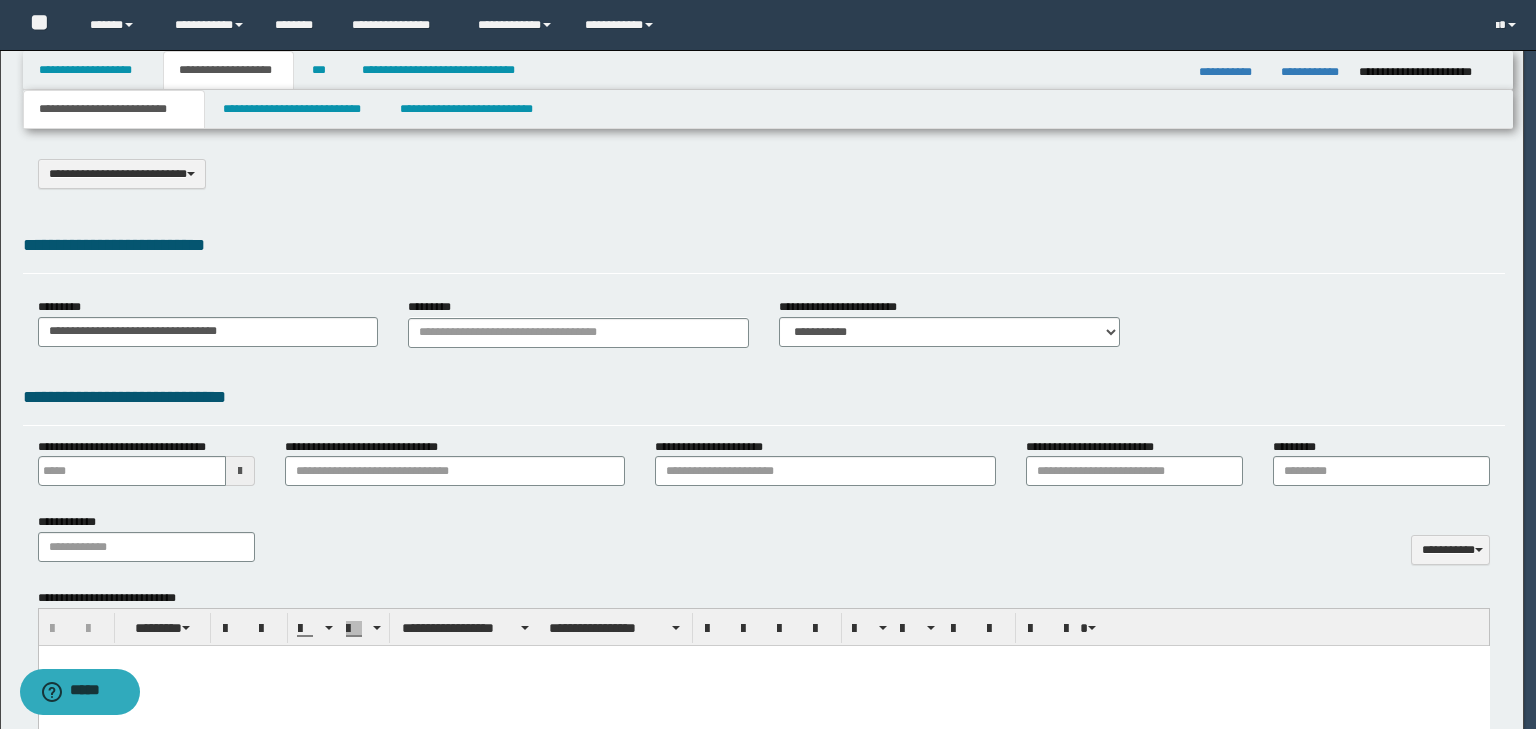 scroll, scrollTop: 0, scrollLeft: 0, axis: both 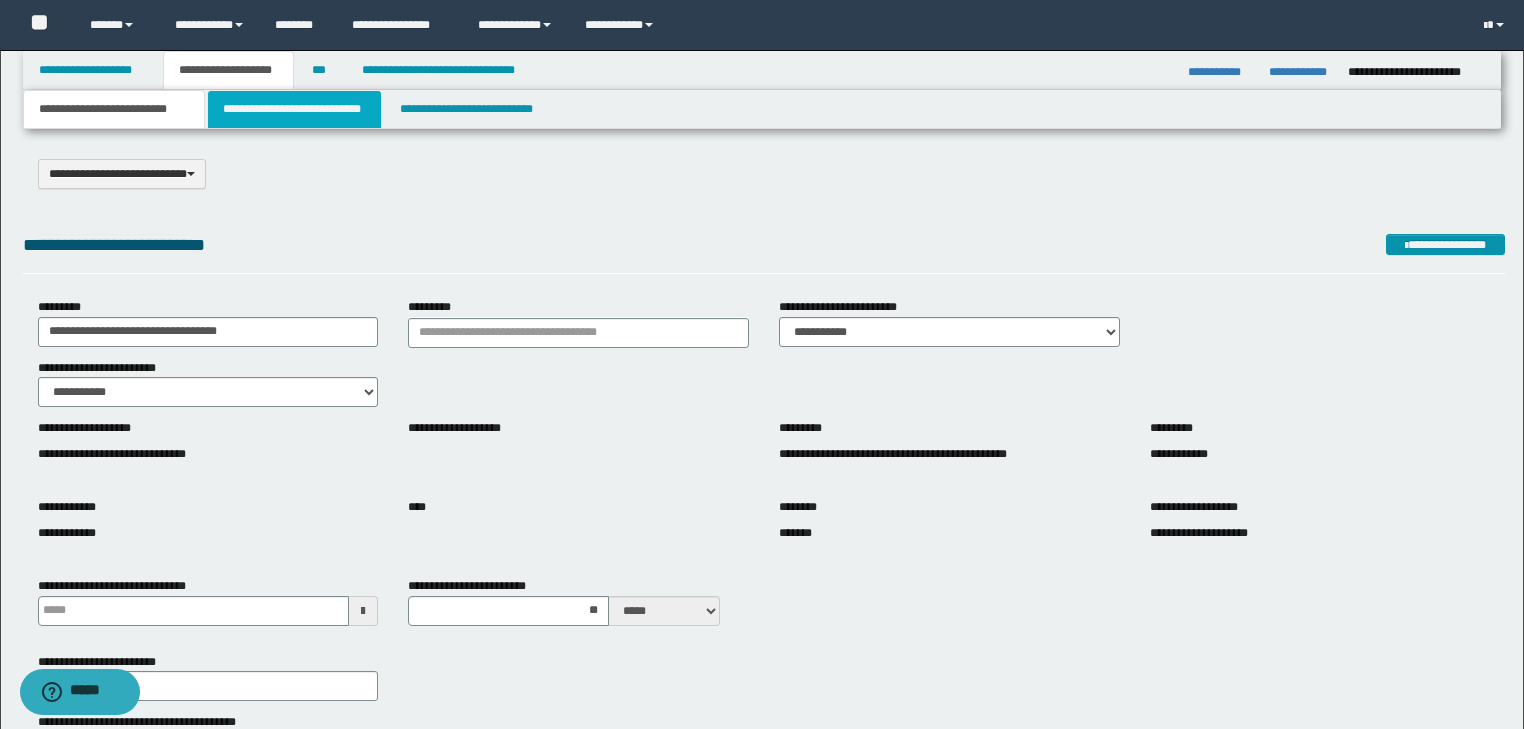 click on "**********" at bounding box center [294, 109] 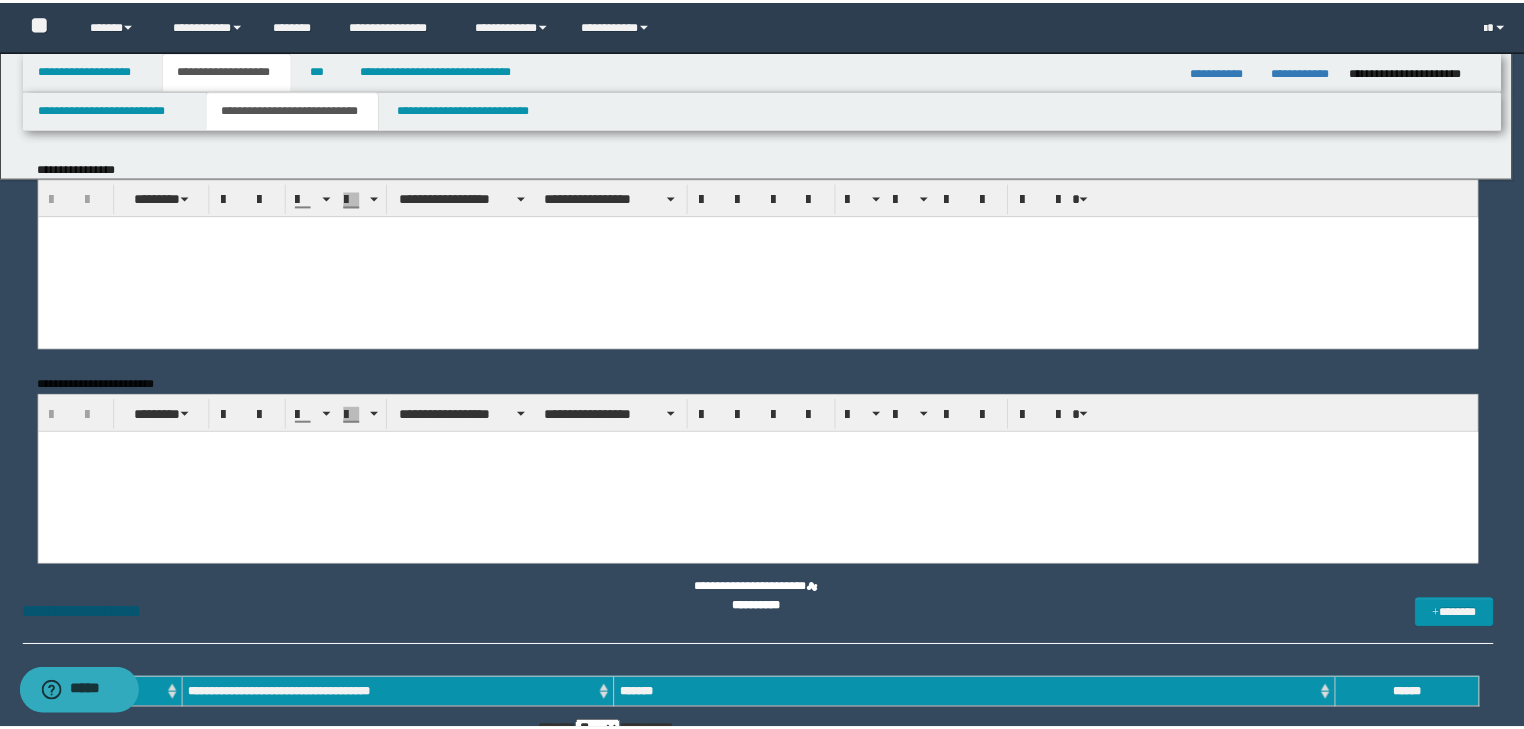 scroll, scrollTop: 0, scrollLeft: 0, axis: both 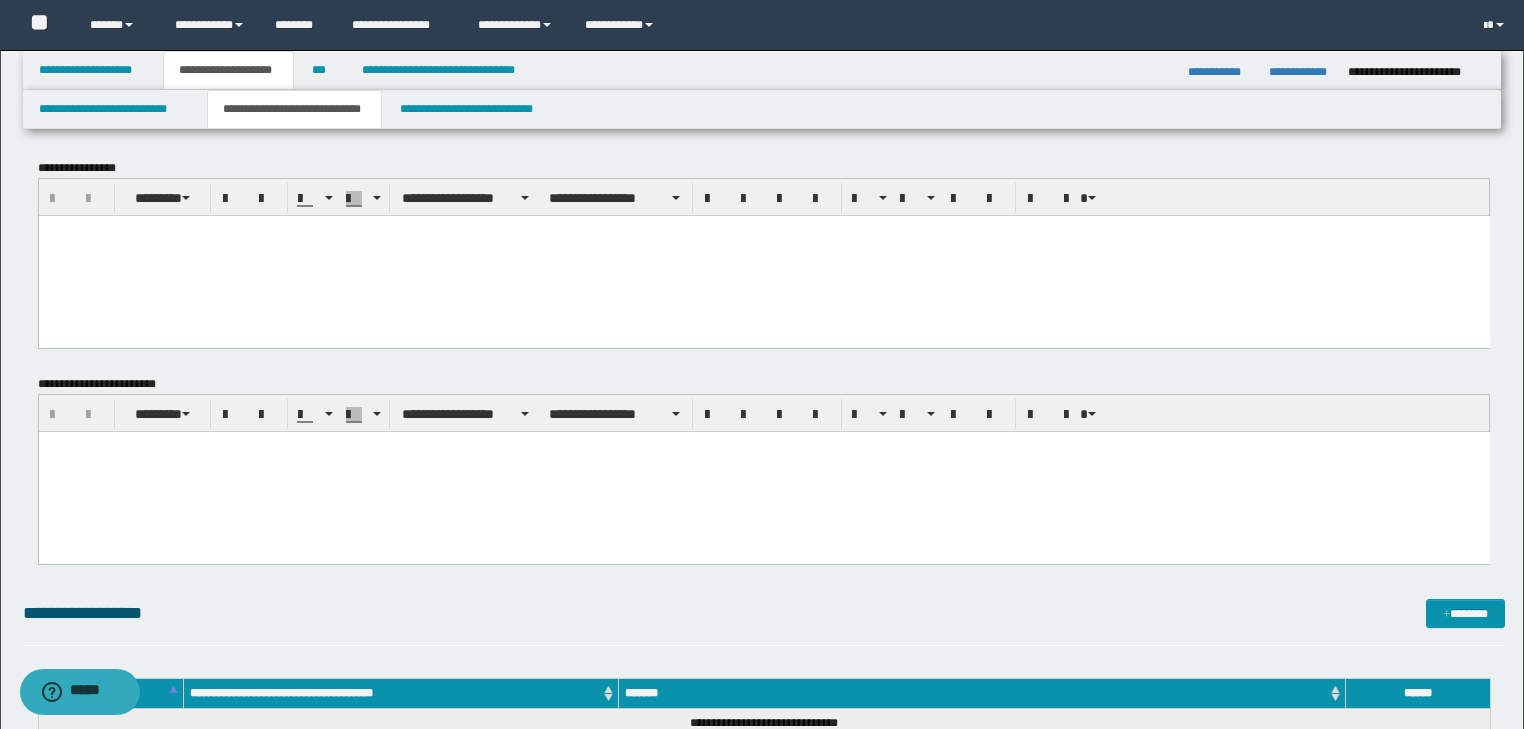click at bounding box center [763, 255] 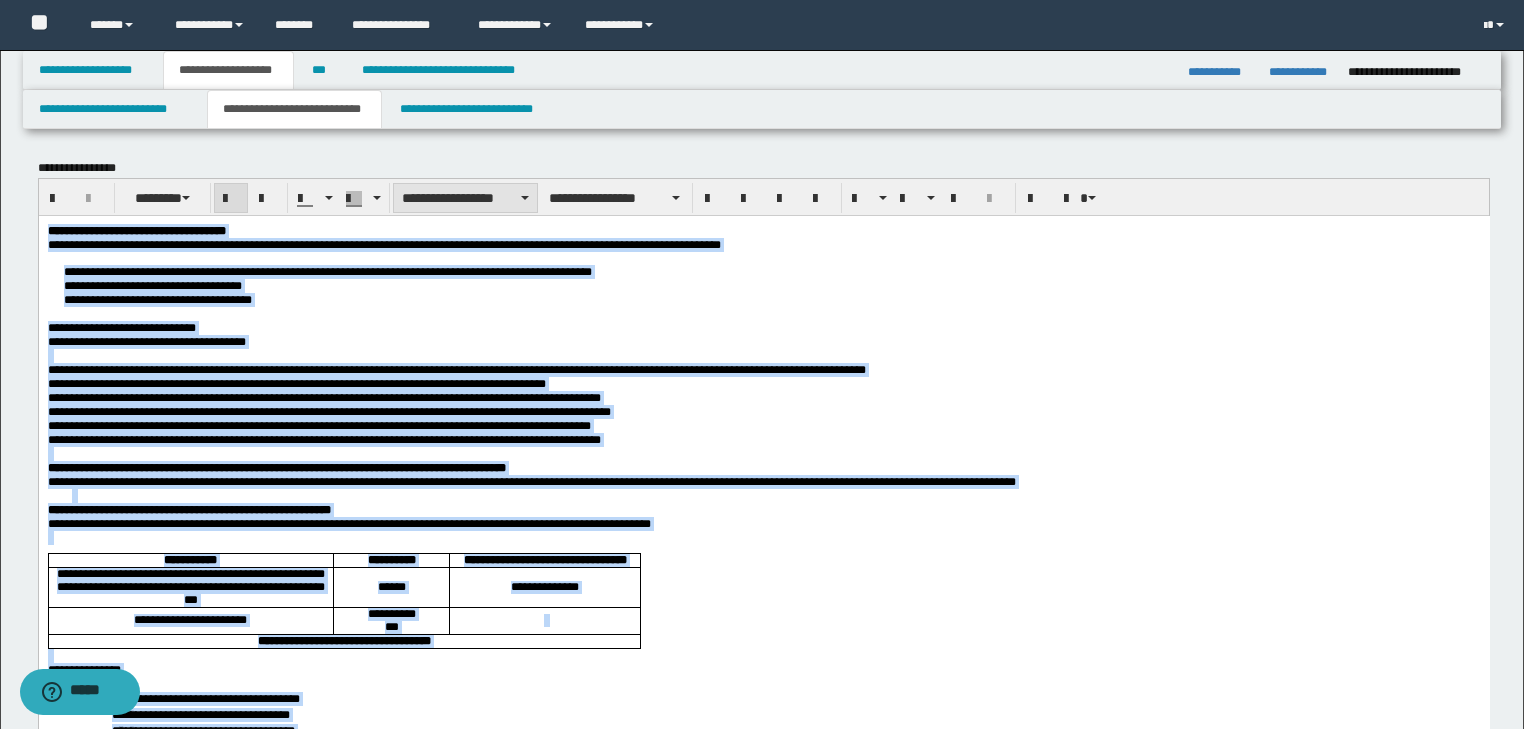 click on "**********" at bounding box center (465, 198) 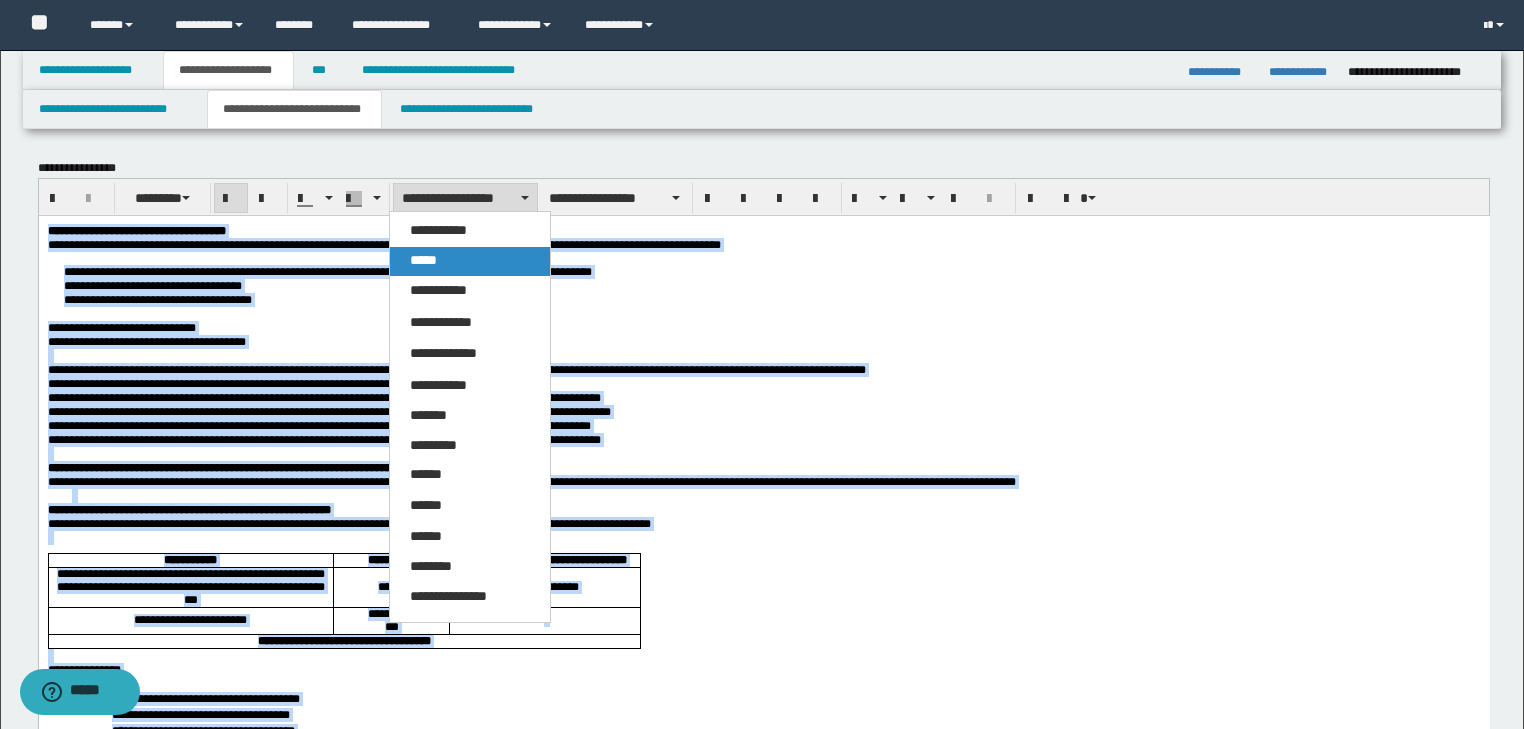 click on "*****" at bounding box center (470, 261) 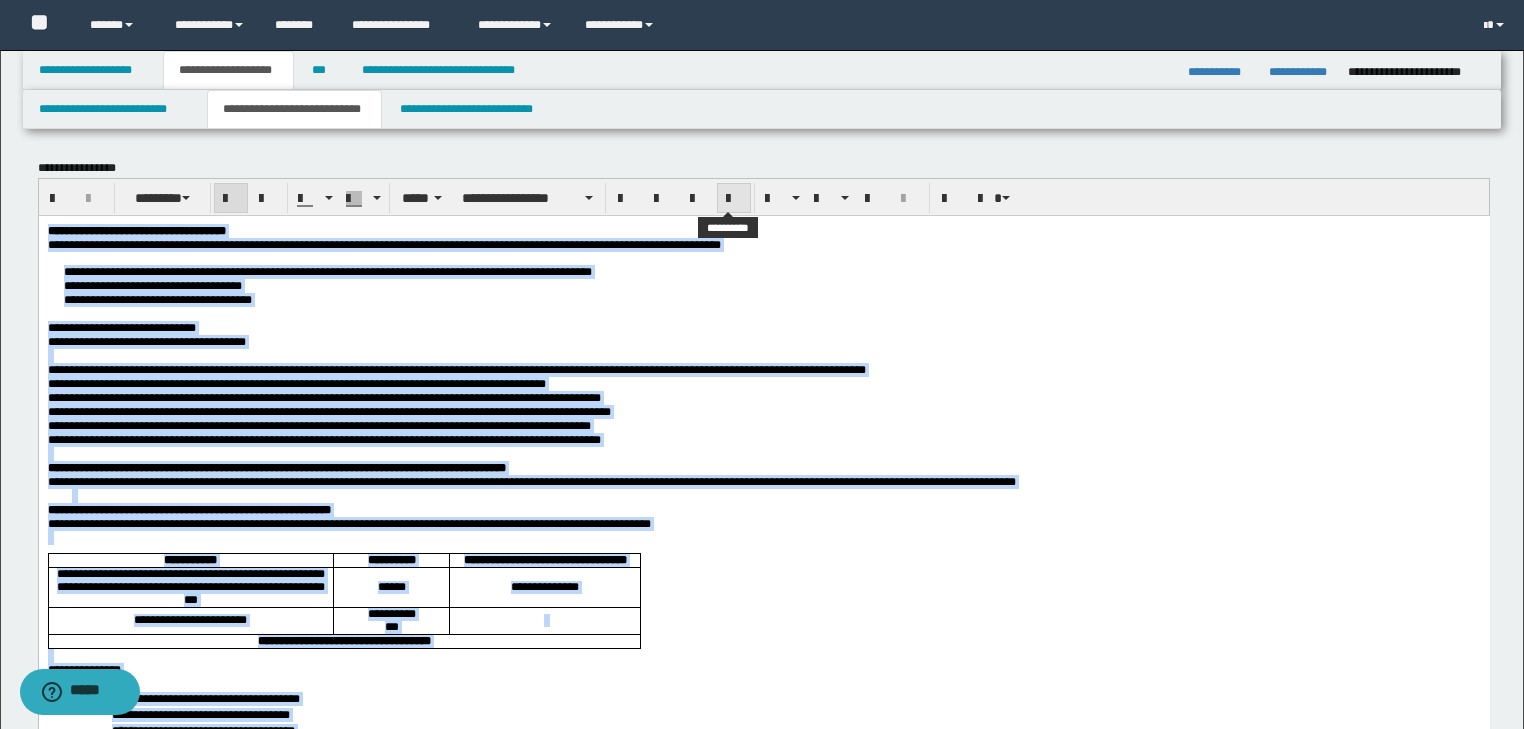 click at bounding box center (734, 199) 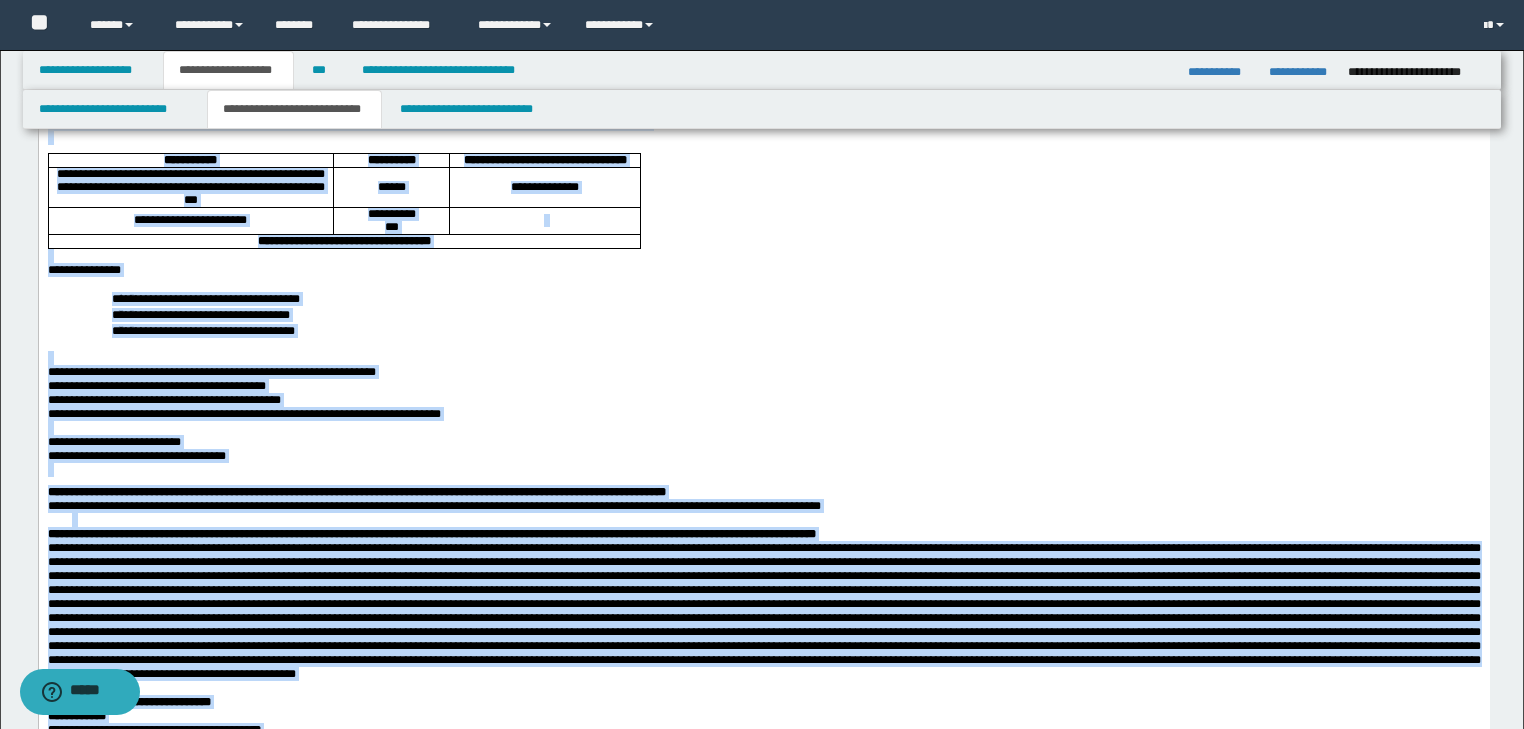 click on "**********" at bounding box center (807, 330) 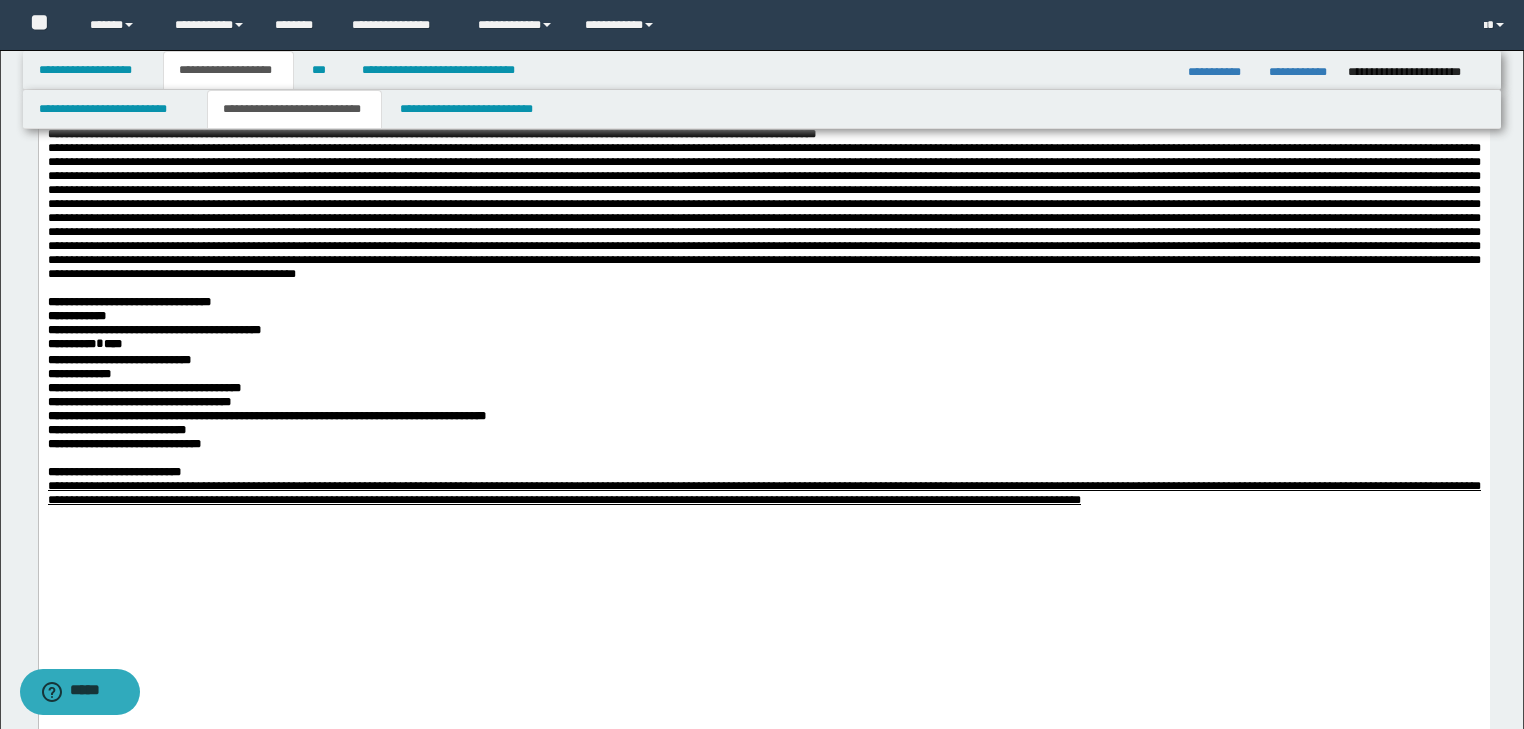 scroll, scrollTop: 1120, scrollLeft: 0, axis: vertical 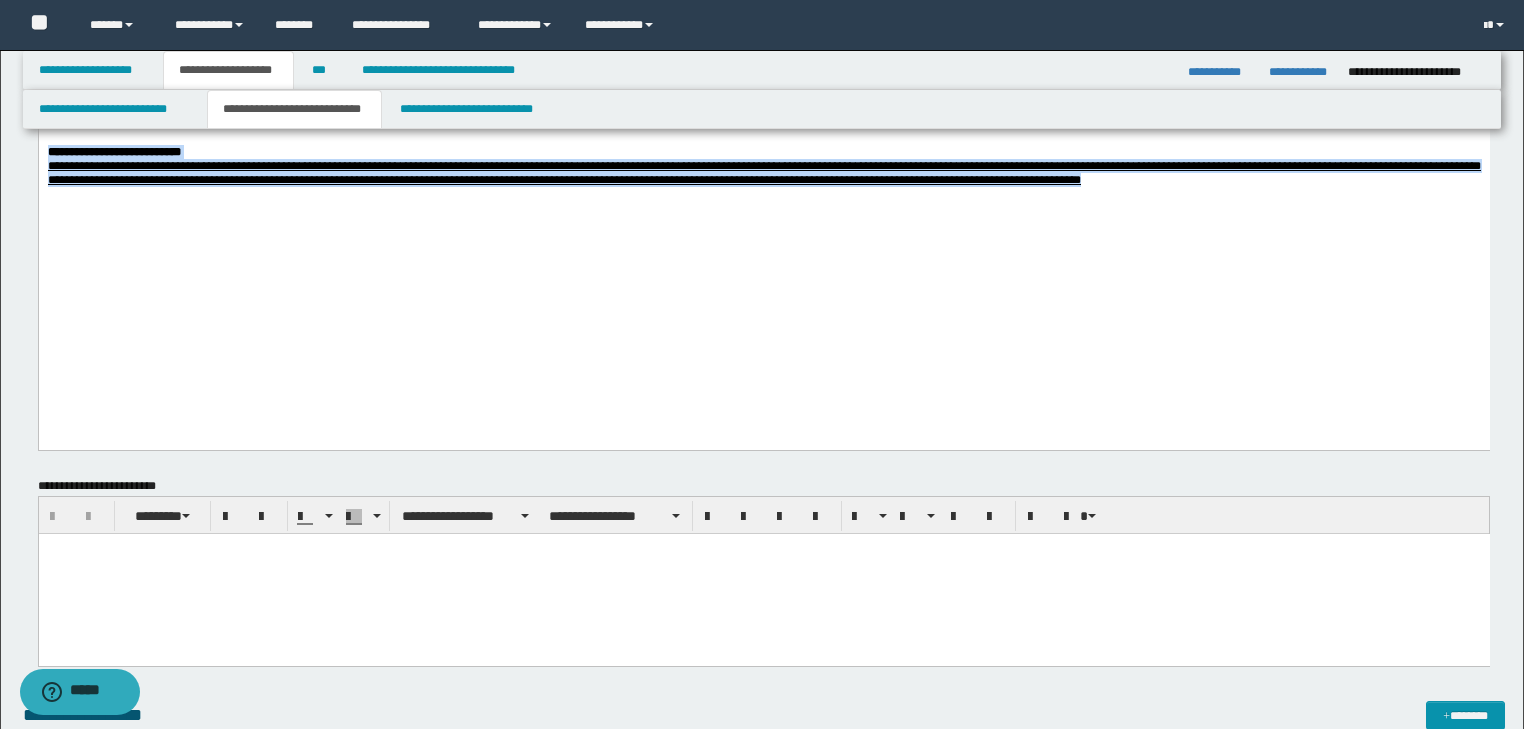 drag, startPoint x: 1295, startPoint y: 342, endPoint x: 1, endPoint y: 294, distance: 1294.89 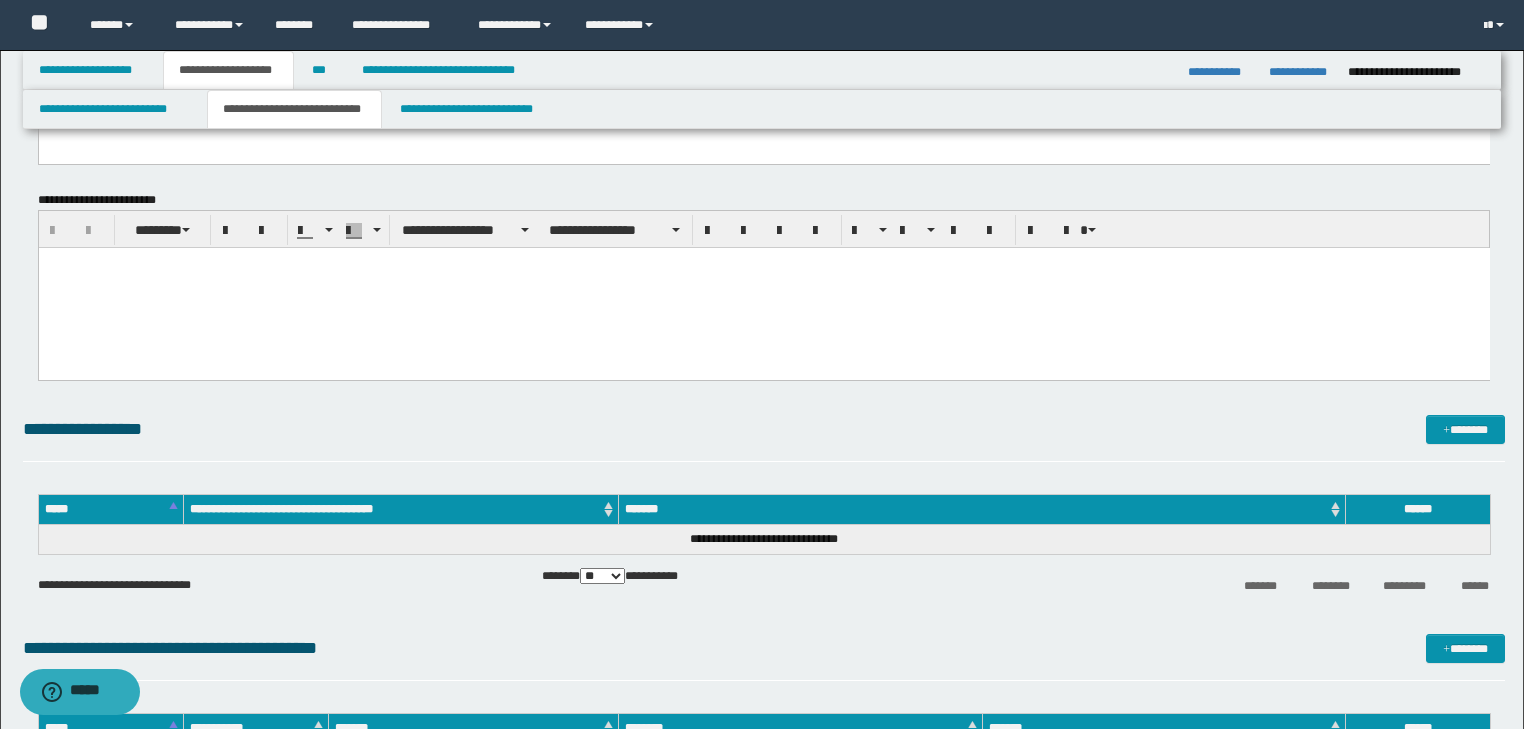 scroll, scrollTop: 1360, scrollLeft: 0, axis: vertical 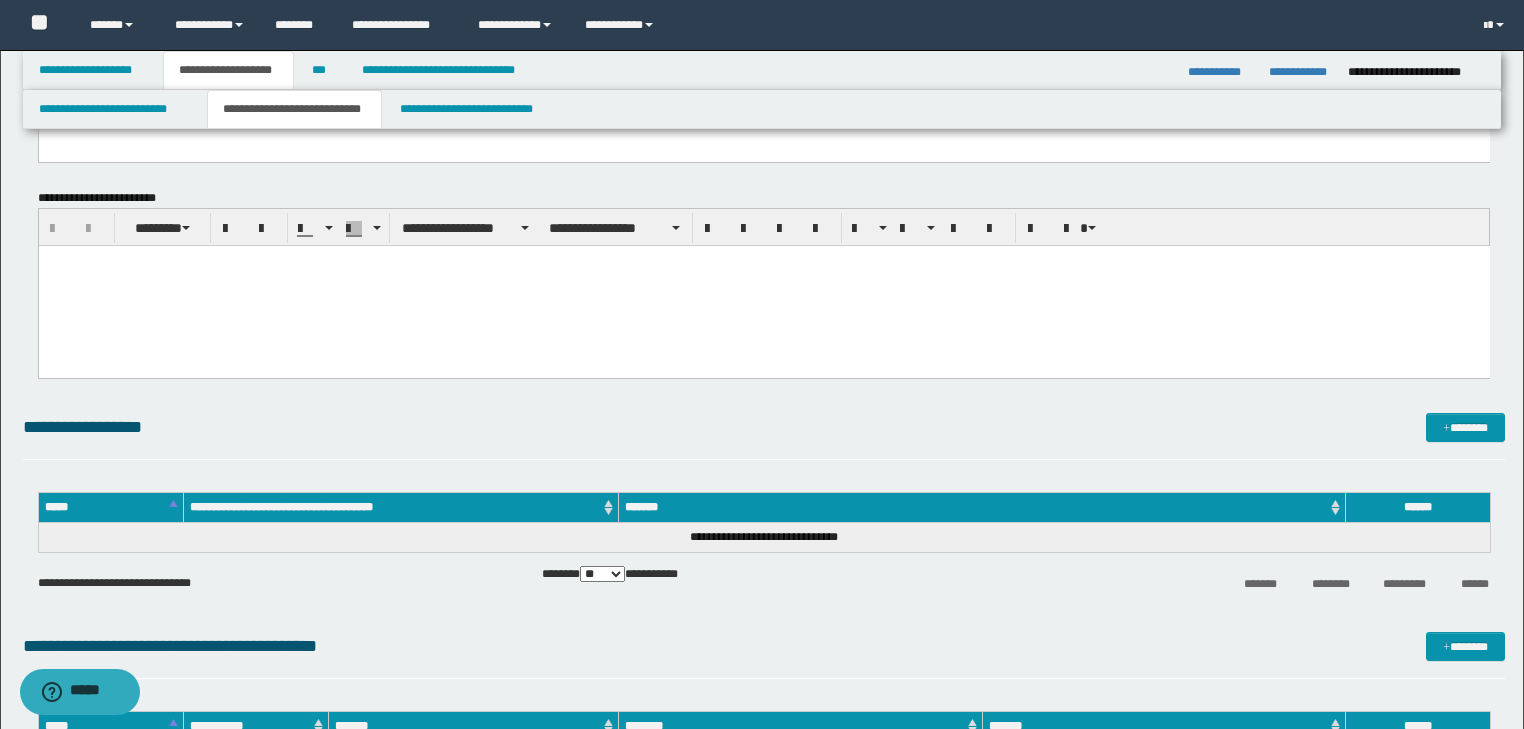 click at bounding box center (763, 285) 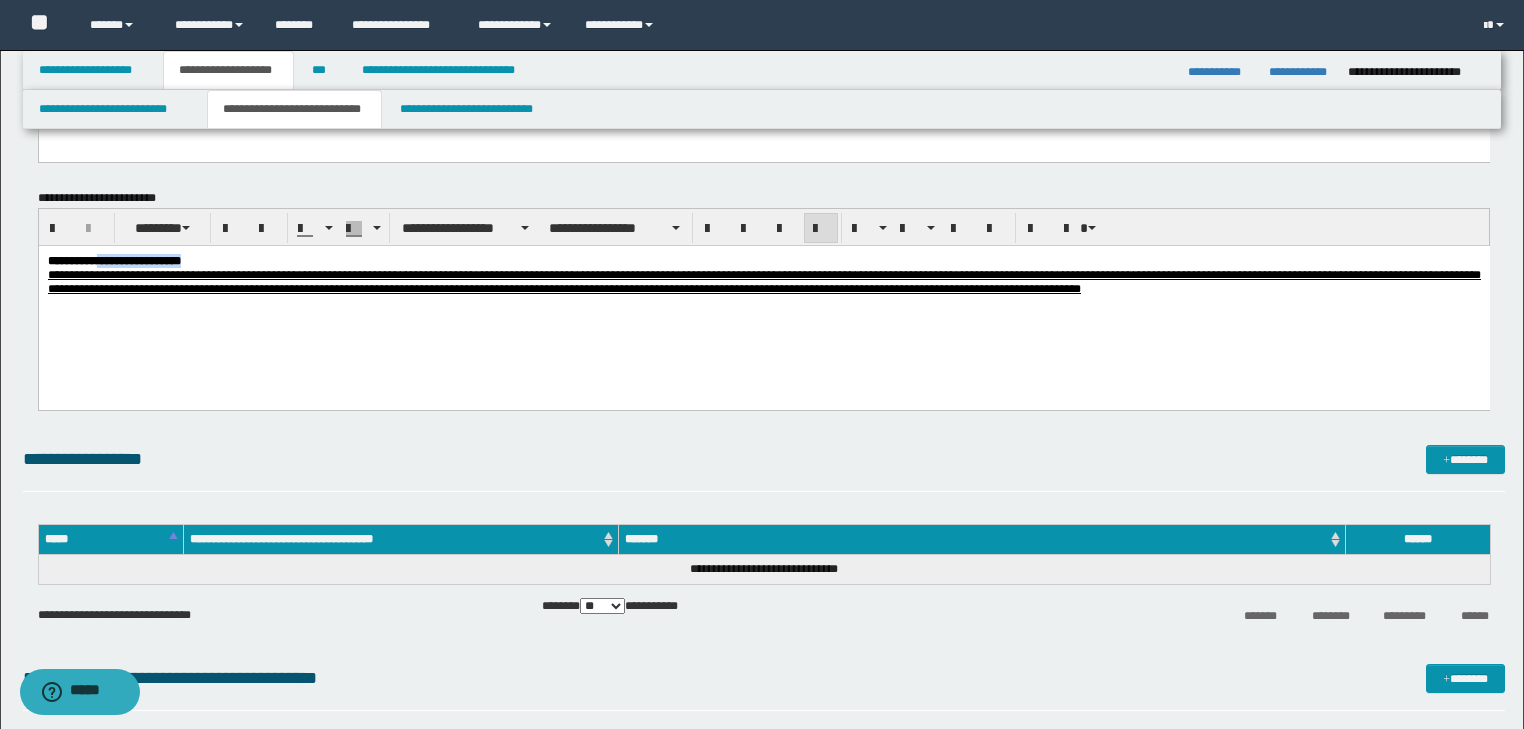 drag, startPoint x: 191, startPoint y: 263, endPoint x: -1, endPoint y: 225, distance: 195.72429 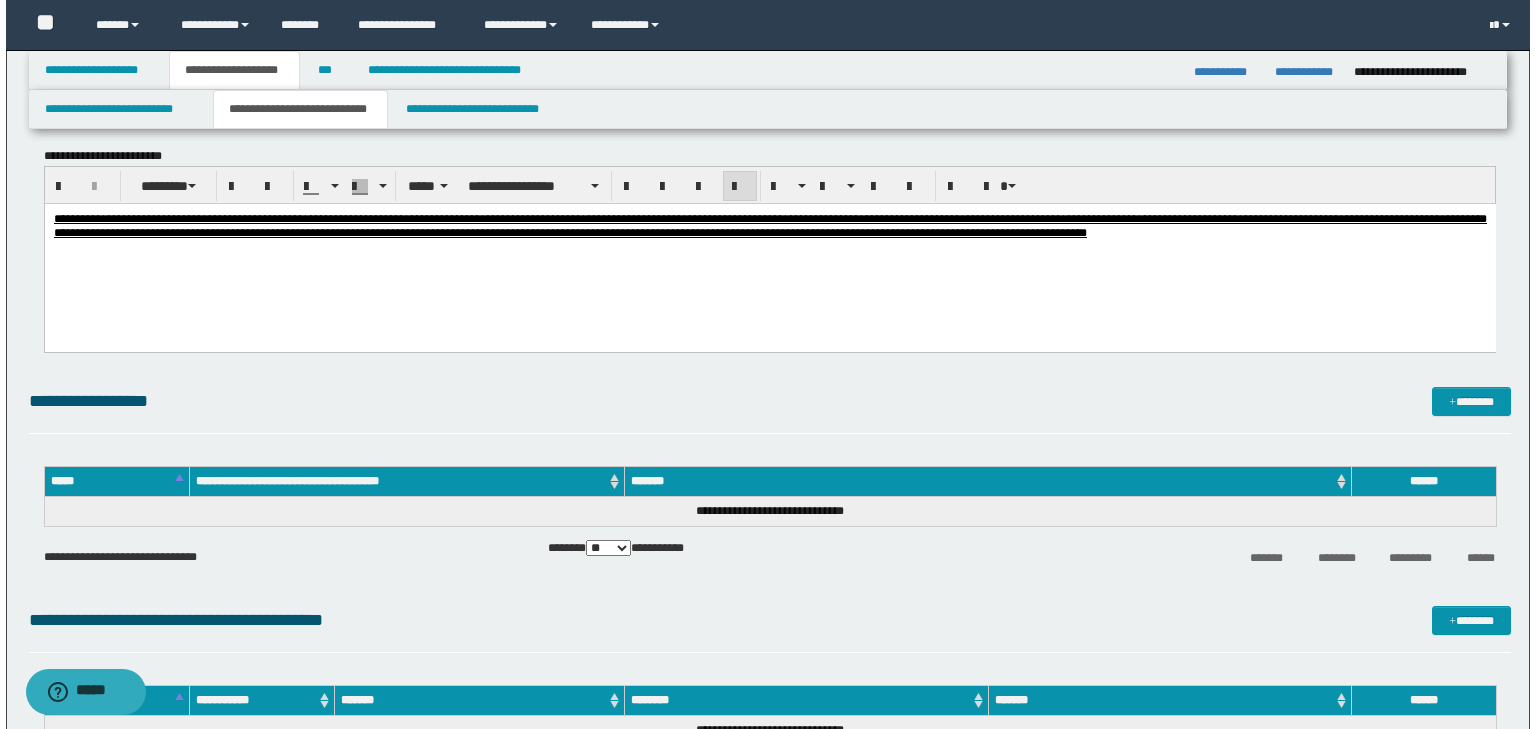 scroll, scrollTop: 1440, scrollLeft: 0, axis: vertical 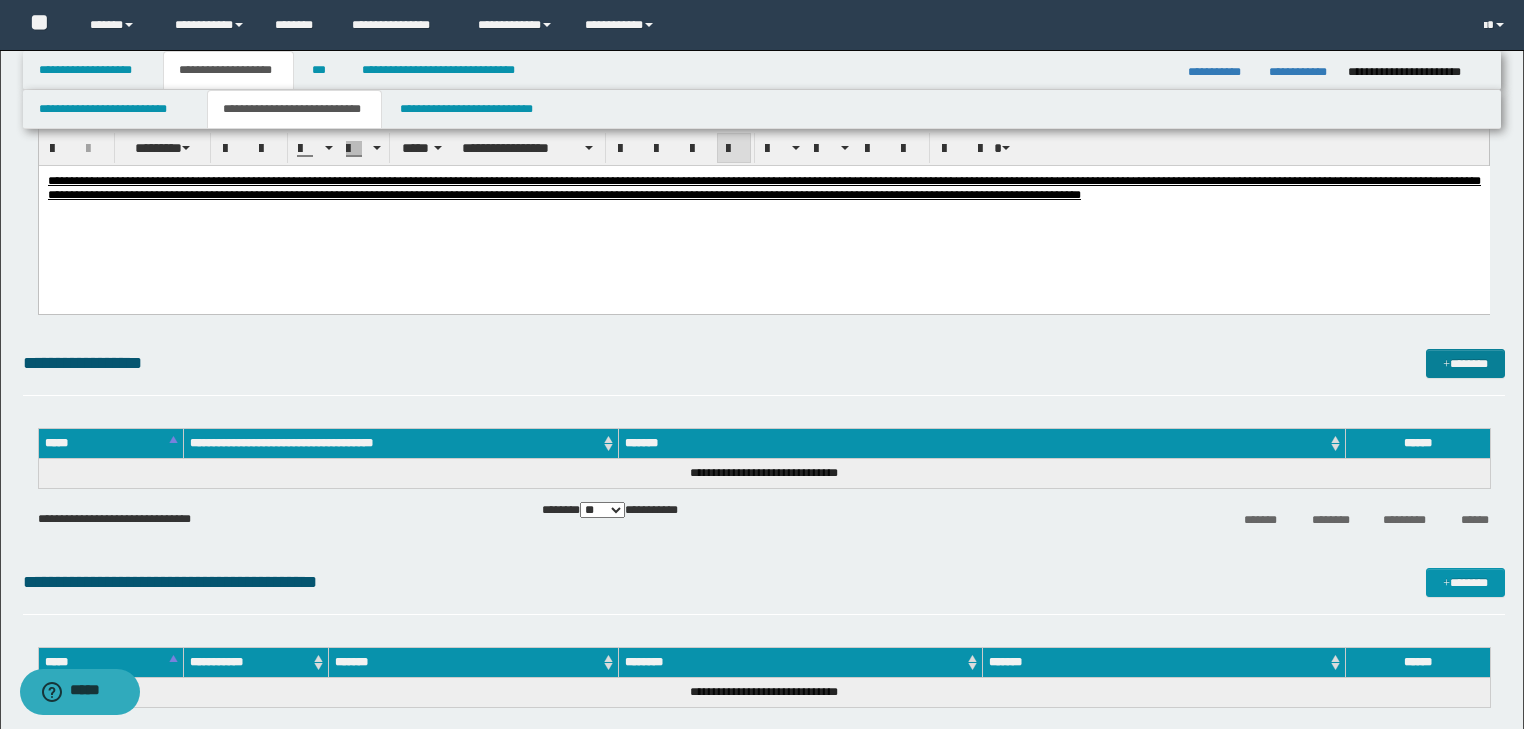 click on "*******" at bounding box center [1465, 364] 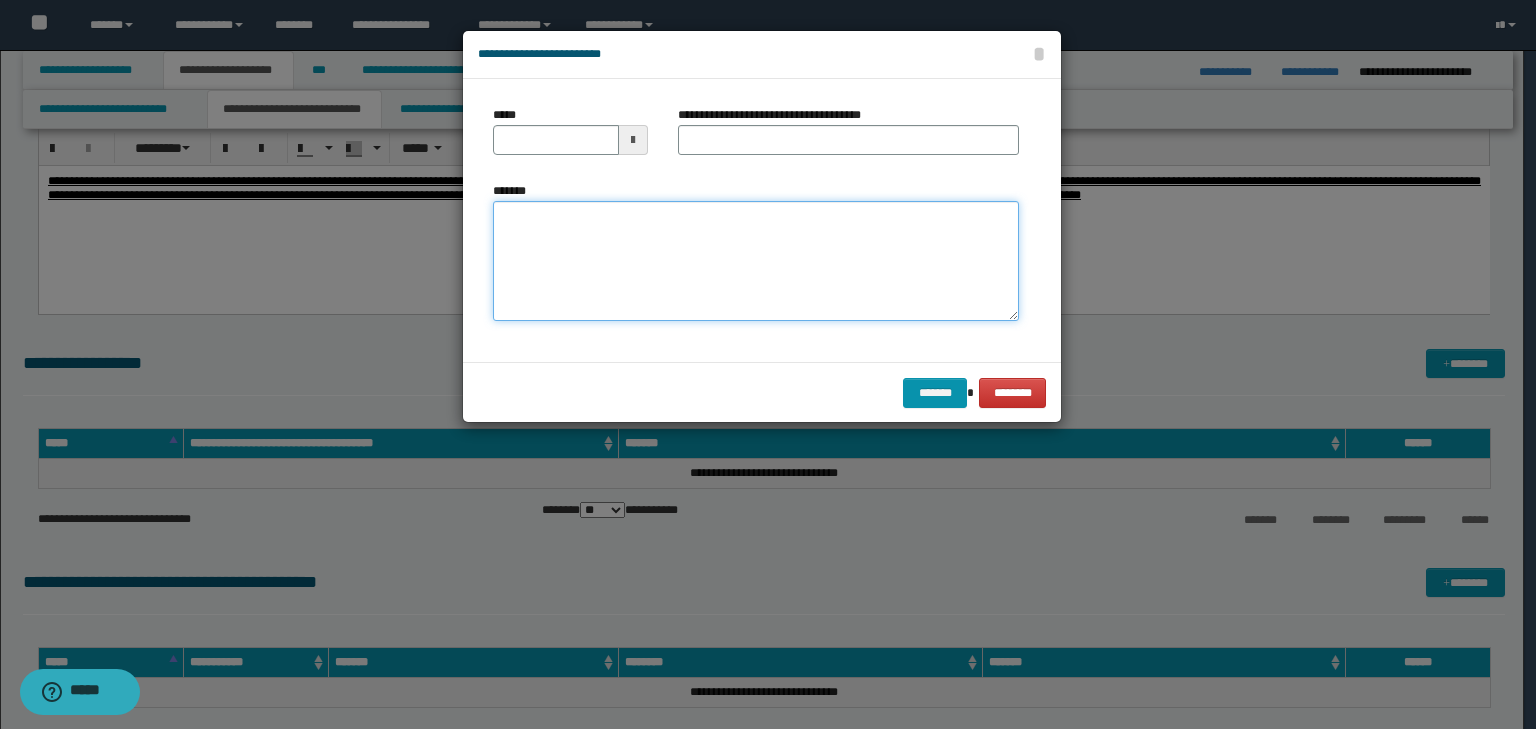 click on "*******" at bounding box center (756, 261) 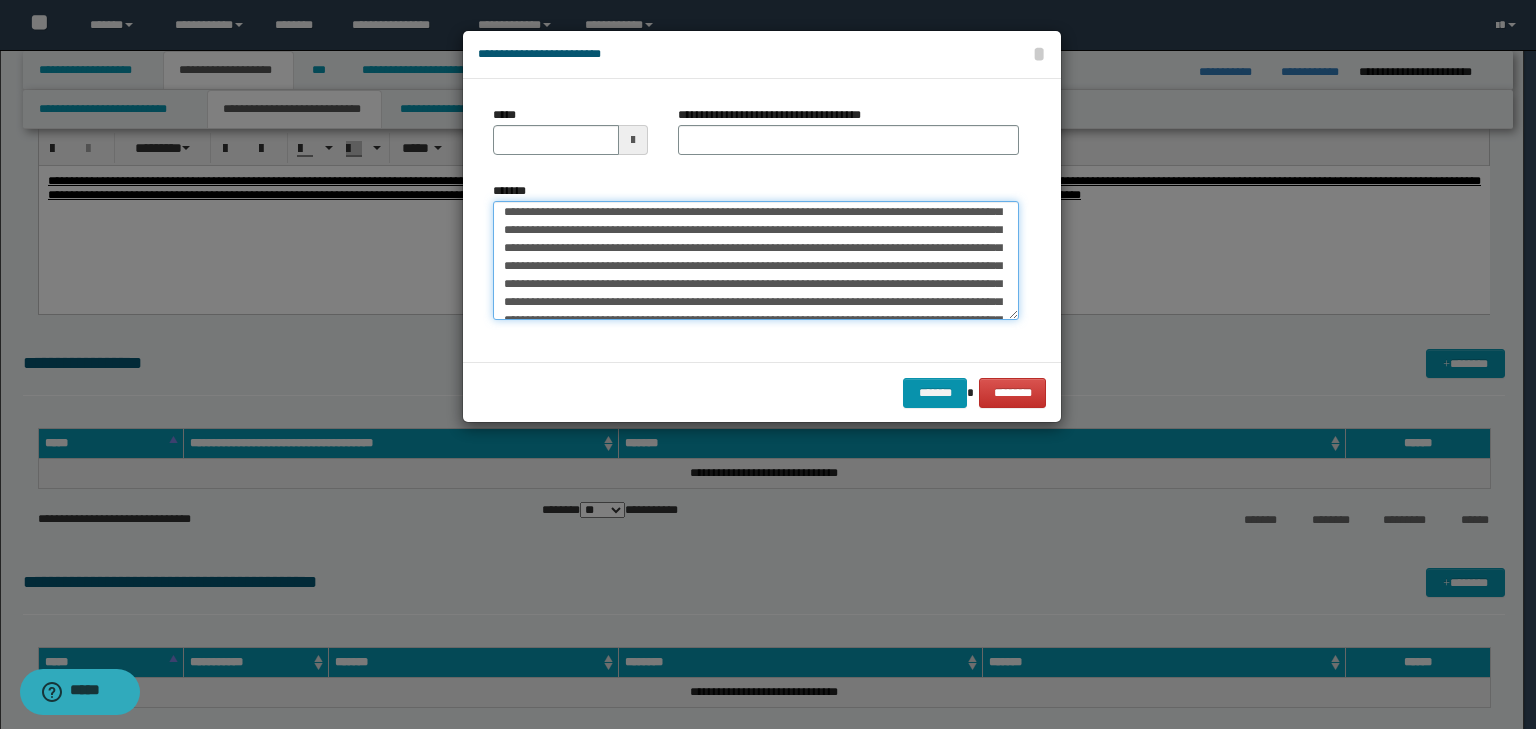scroll, scrollTop: 0, scrollLeft: 0, axis: both 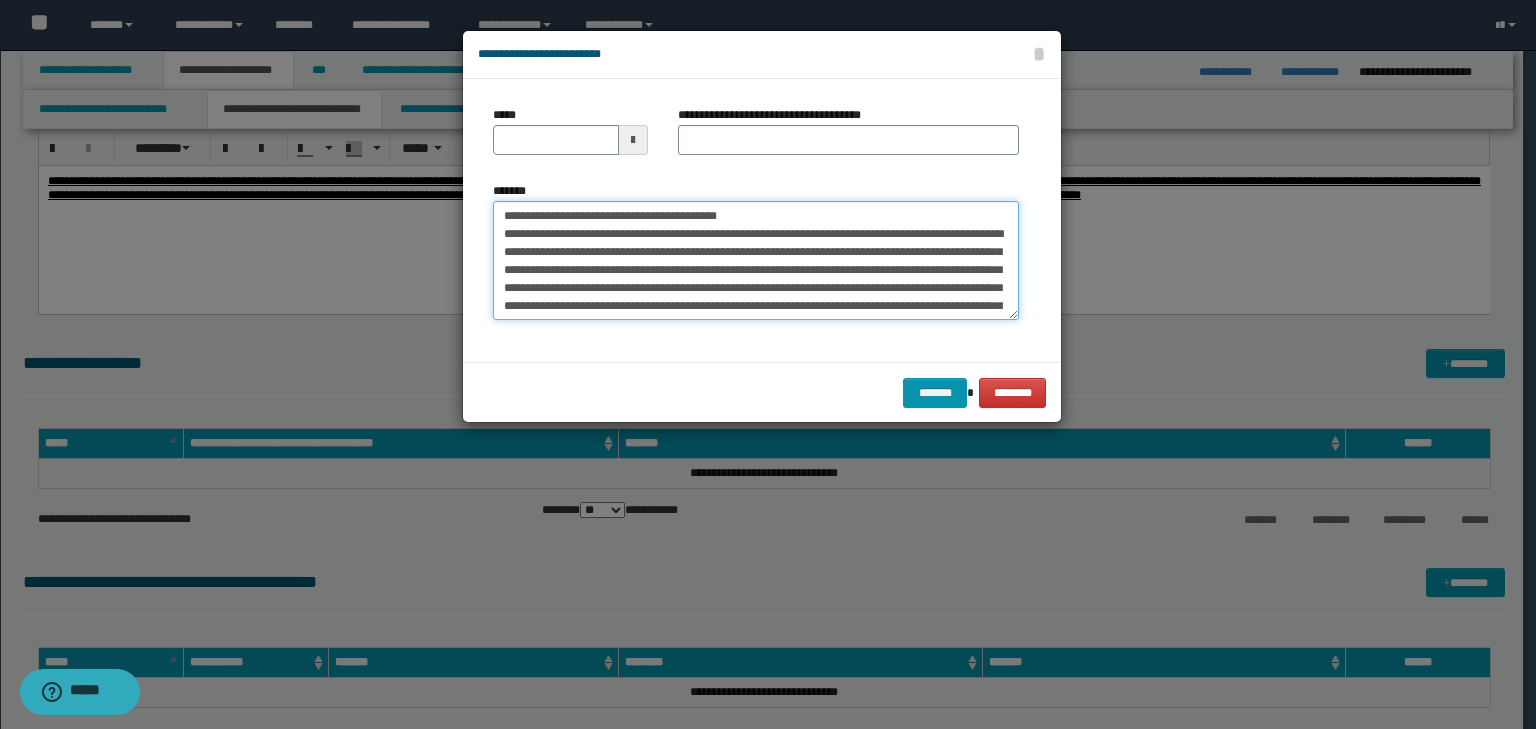 drag, startPoint x: 724, startPoint y: 212, endPoint x: 350, endPoint y: 176, distance: 375.72864 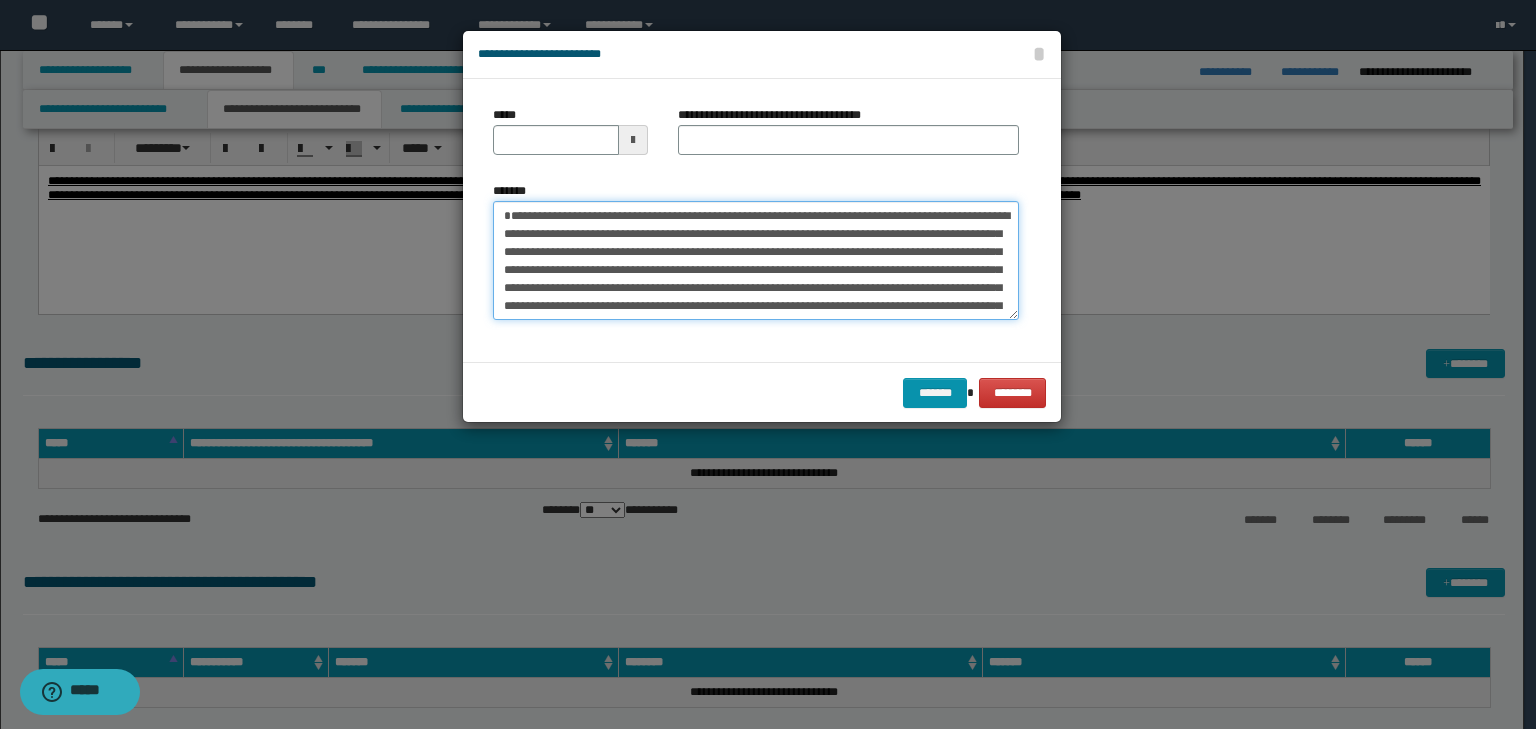 type 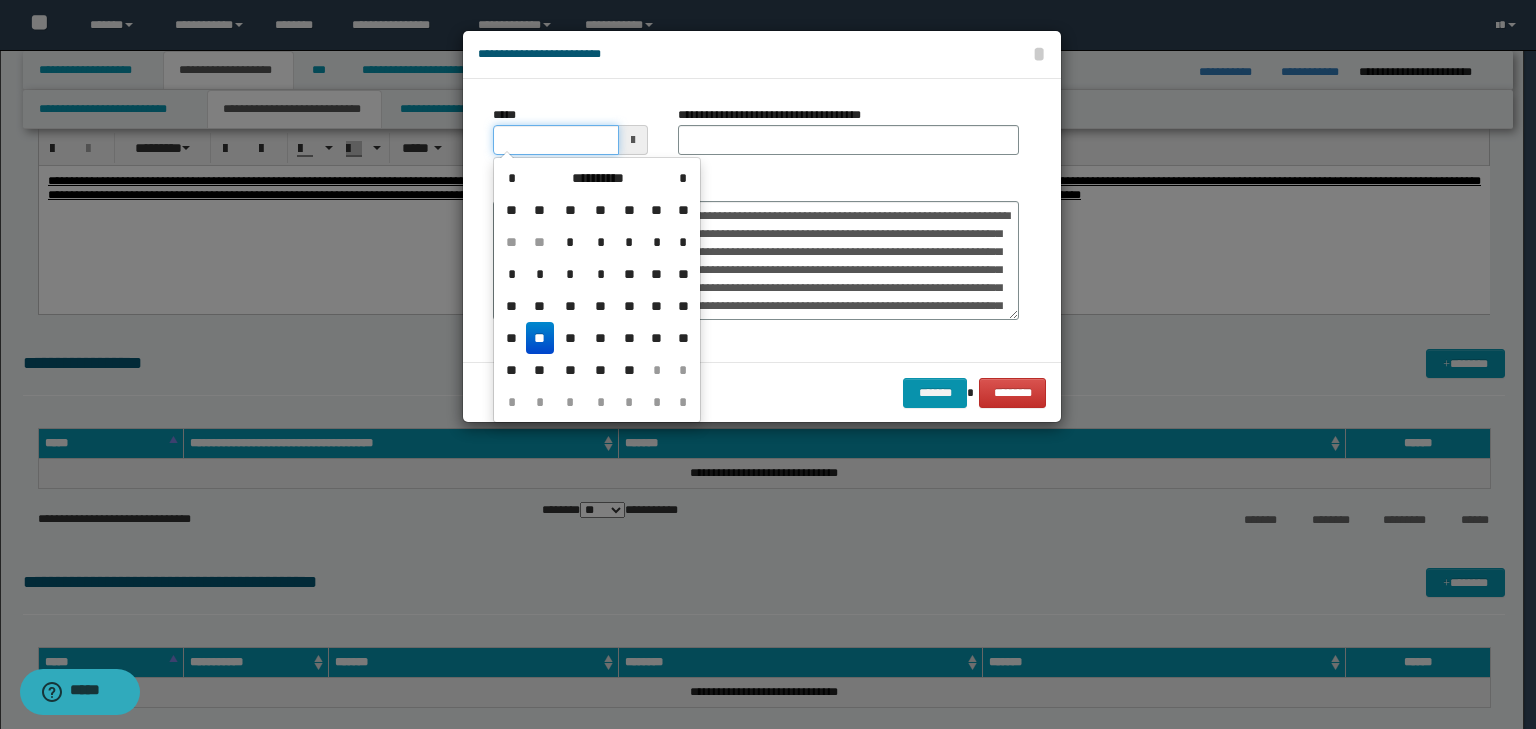 drag, startPoint x: 508, startPoint y: 132, endPoint x: 642, endPoint y: 132, distance: 134 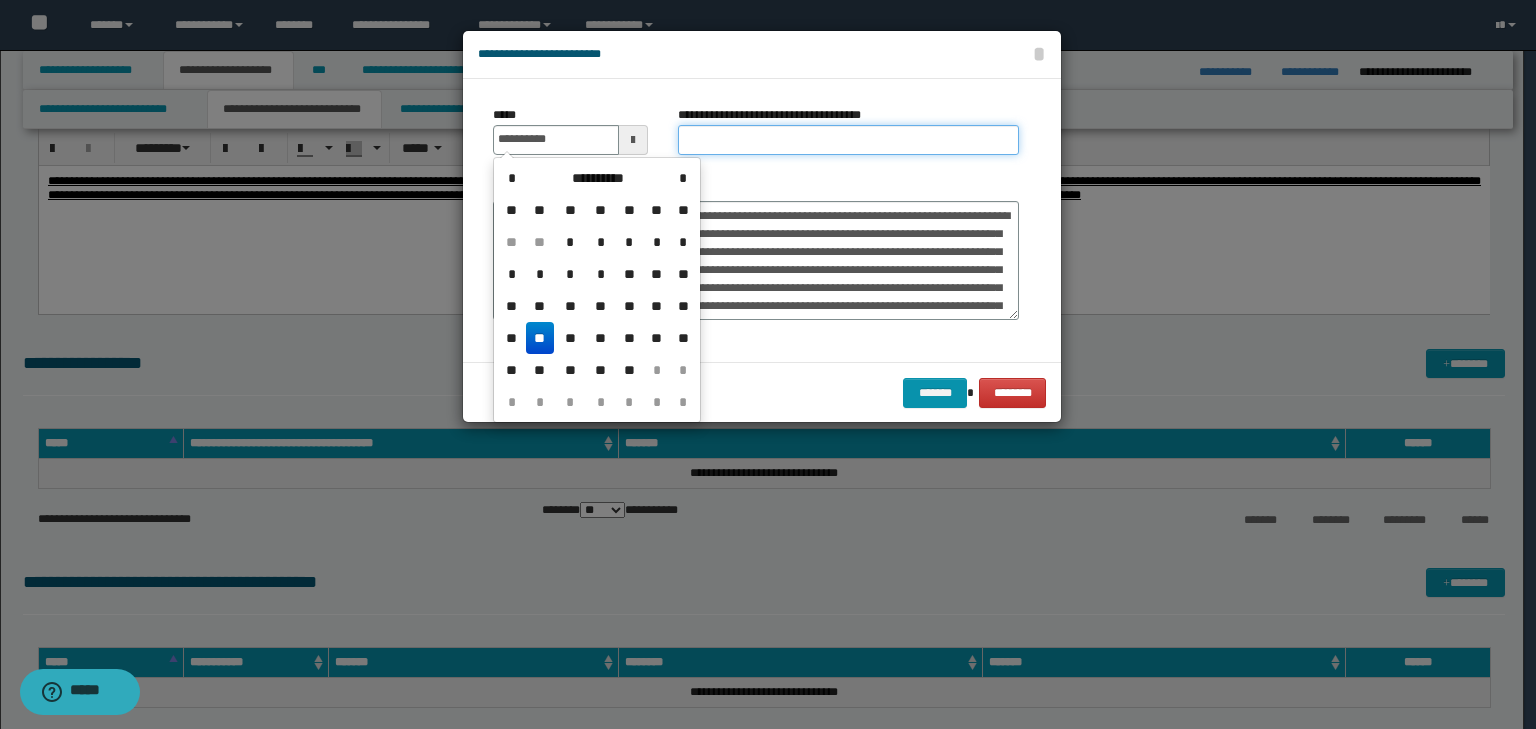 type on "**********" 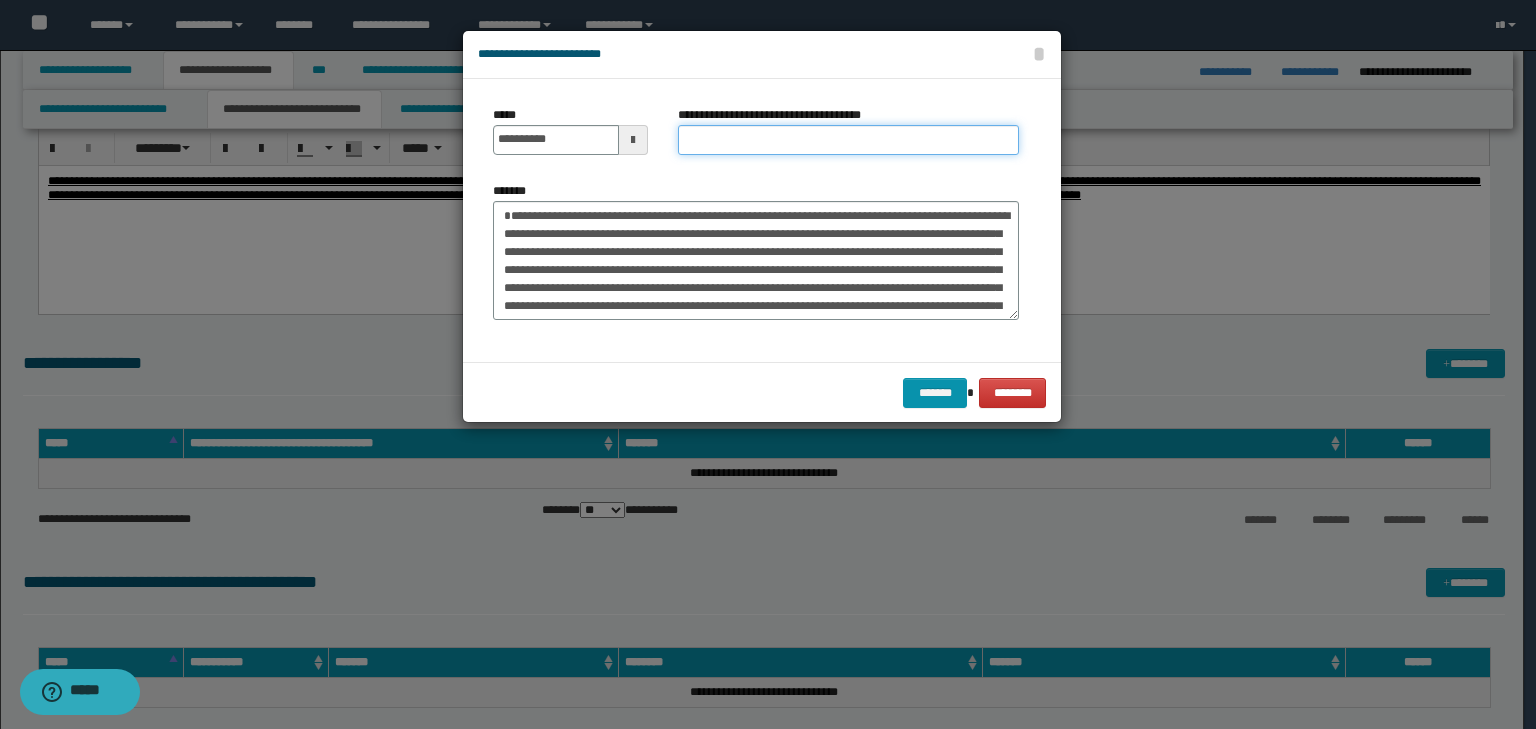 paste on "**********" 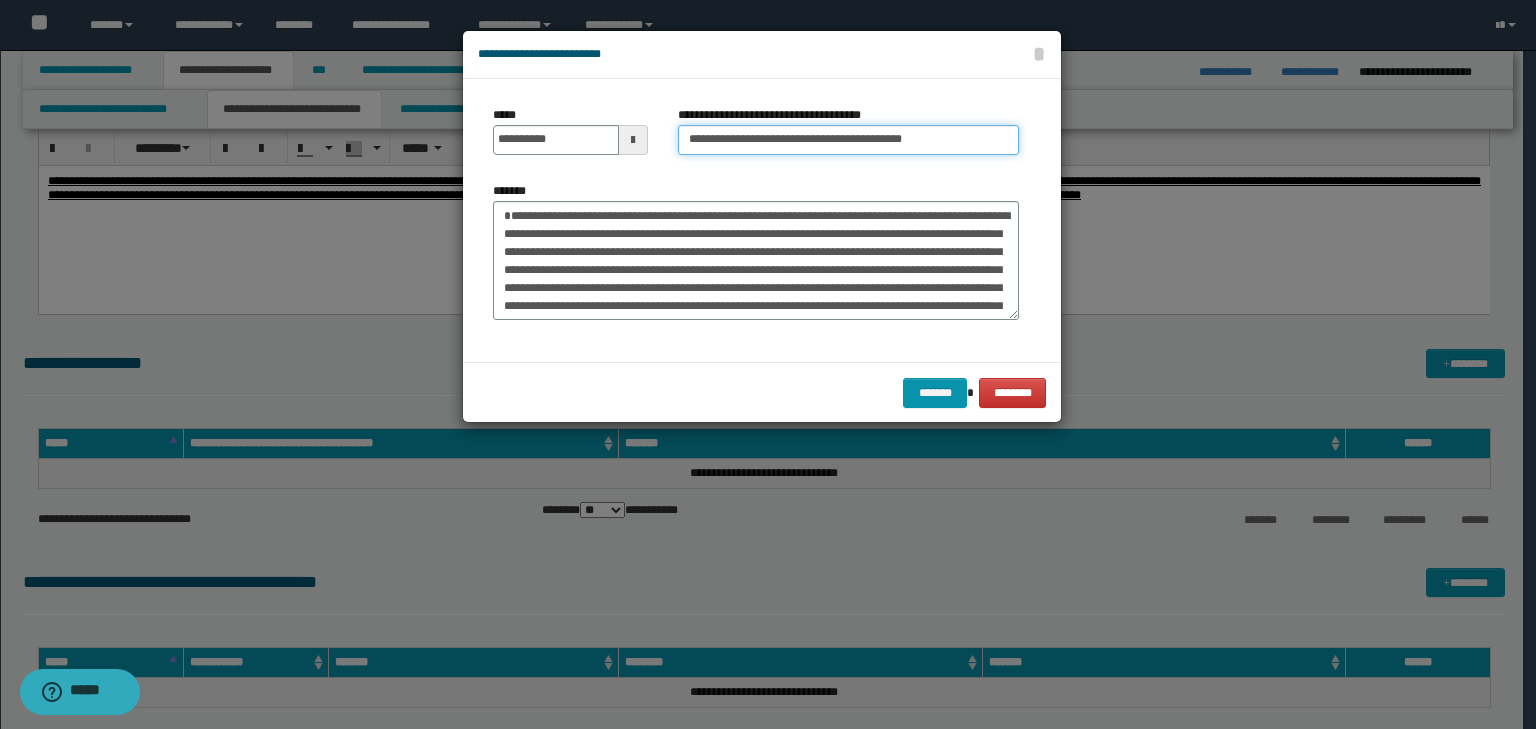 click on "**********" at bounding box center (848, 140) 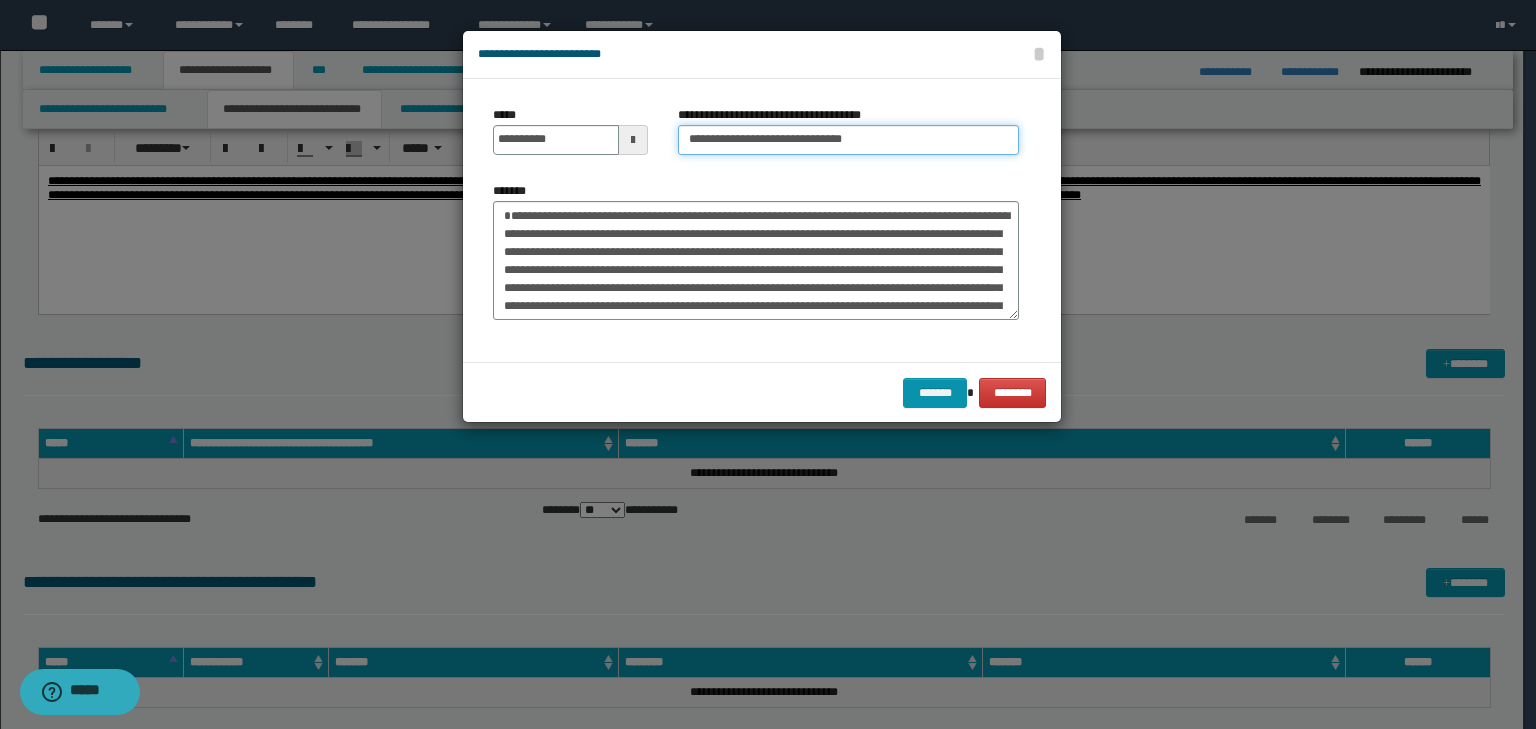 type on "**********" 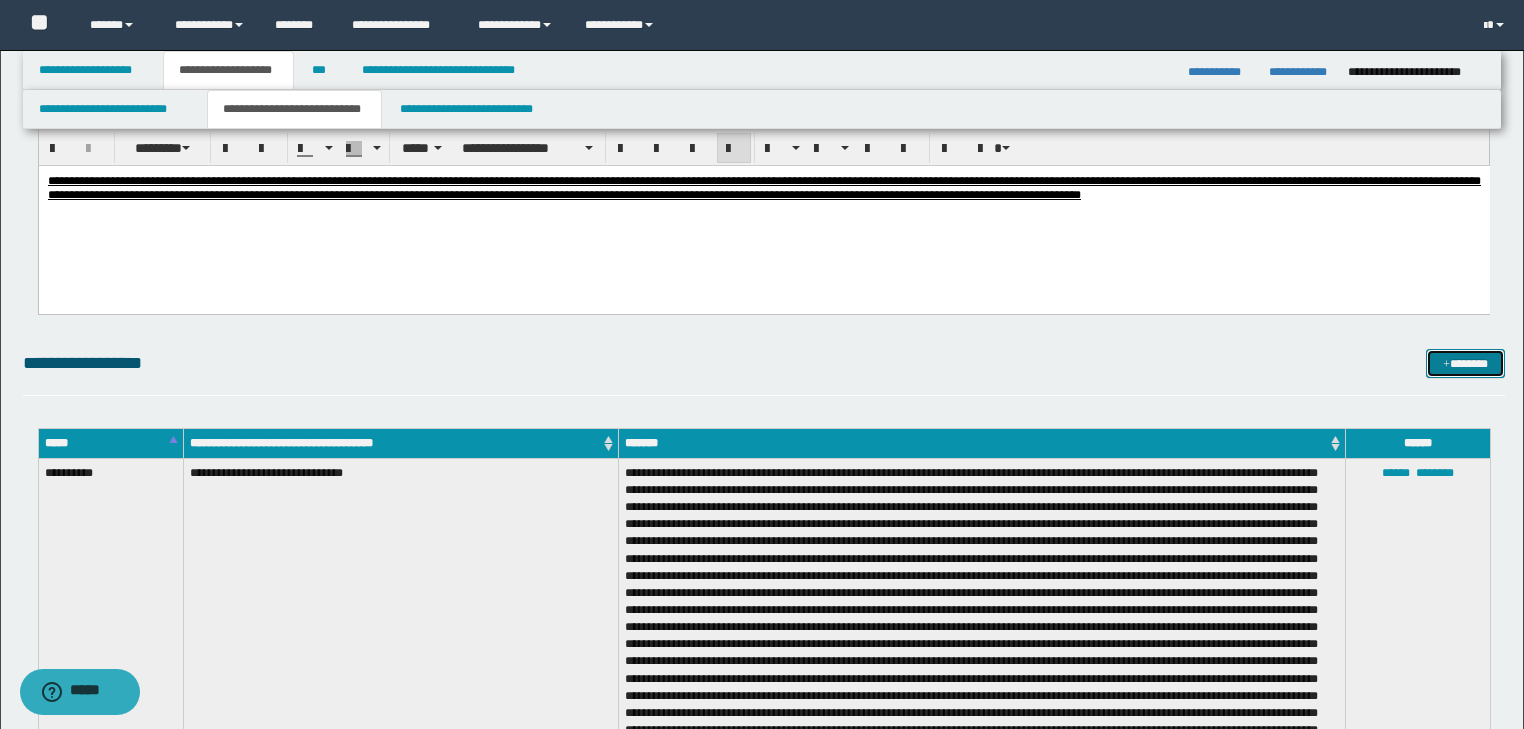 click on "*******" at bounding box center [1465, 364] 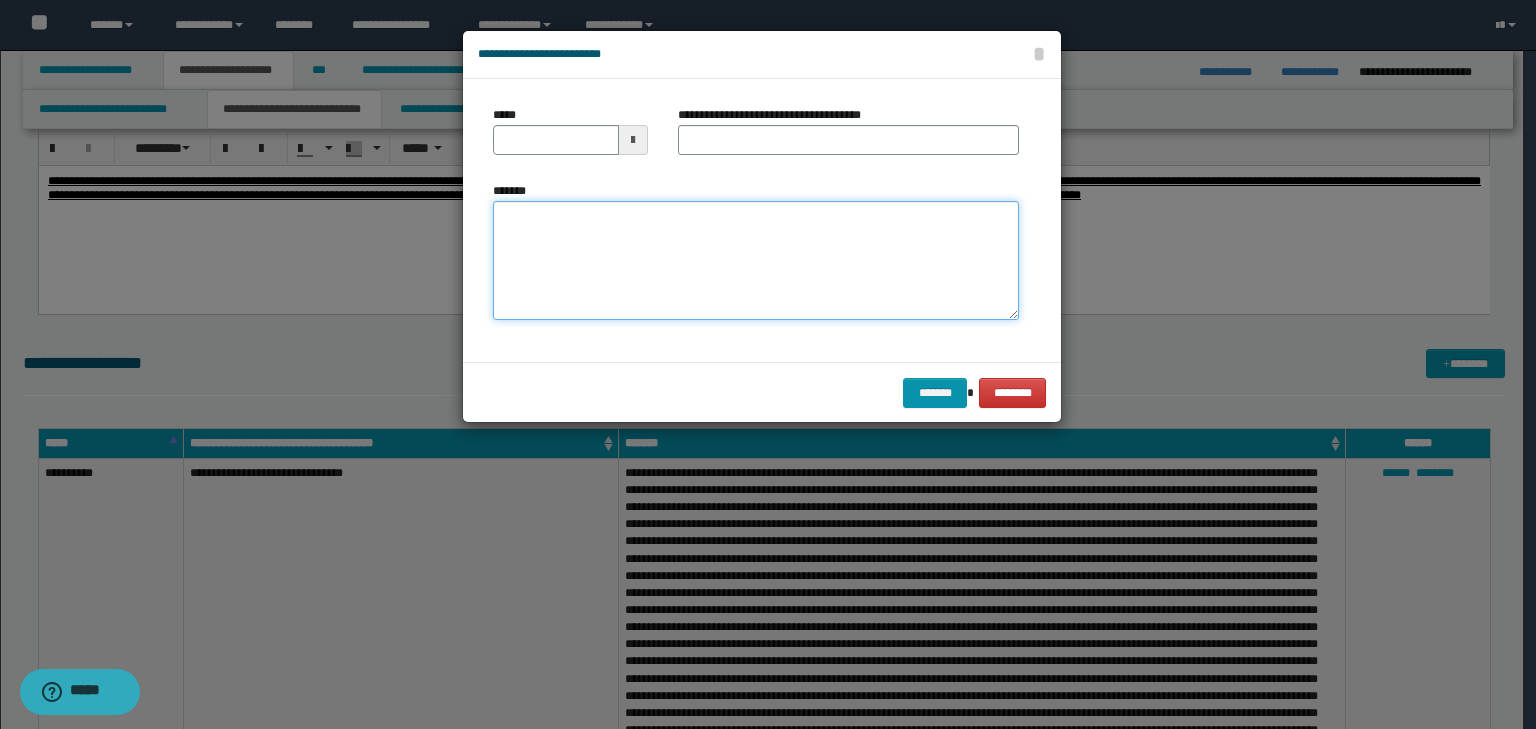 click on "*******" at bounding box center (756, 261) 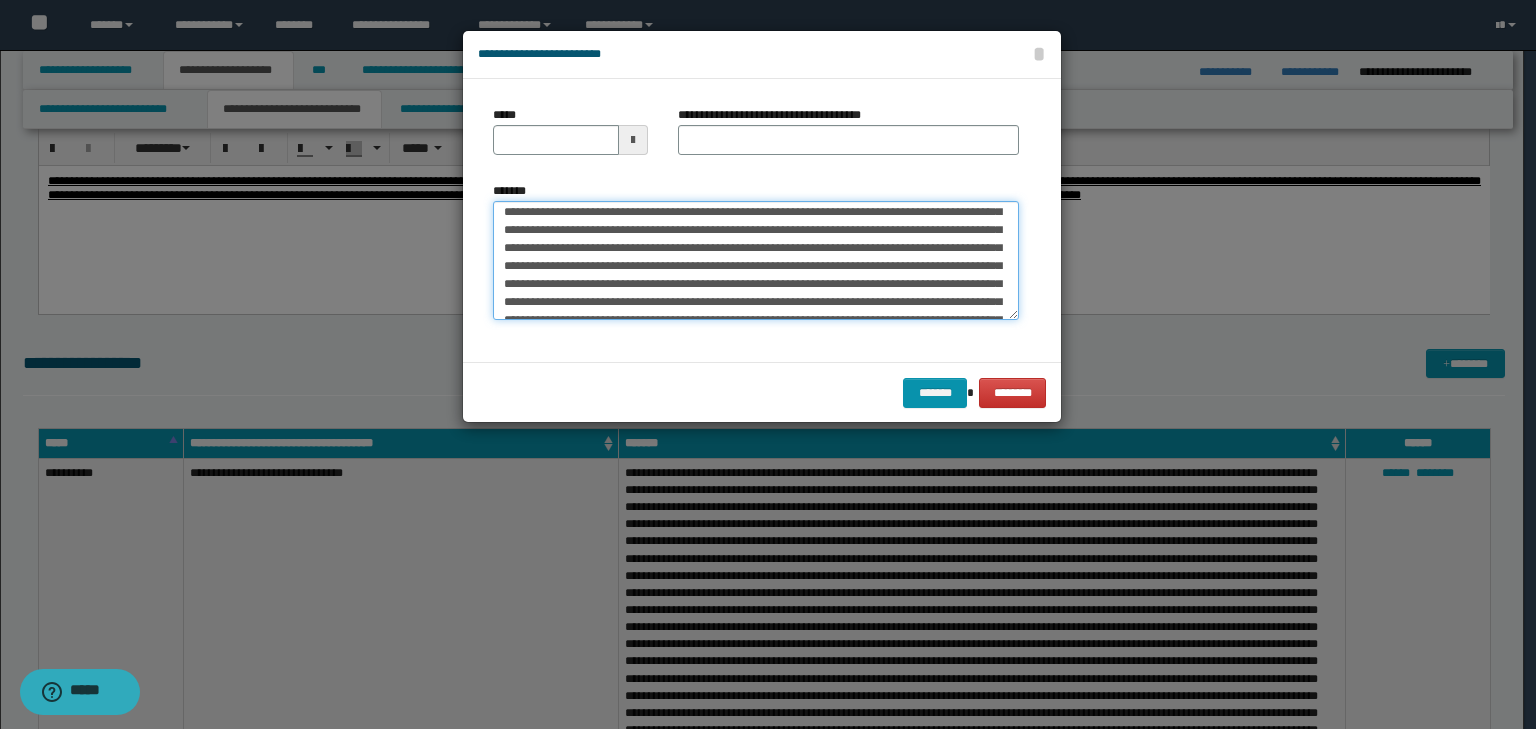 scroll, scrollTop: 0, scrollLeft: 0, axis: both 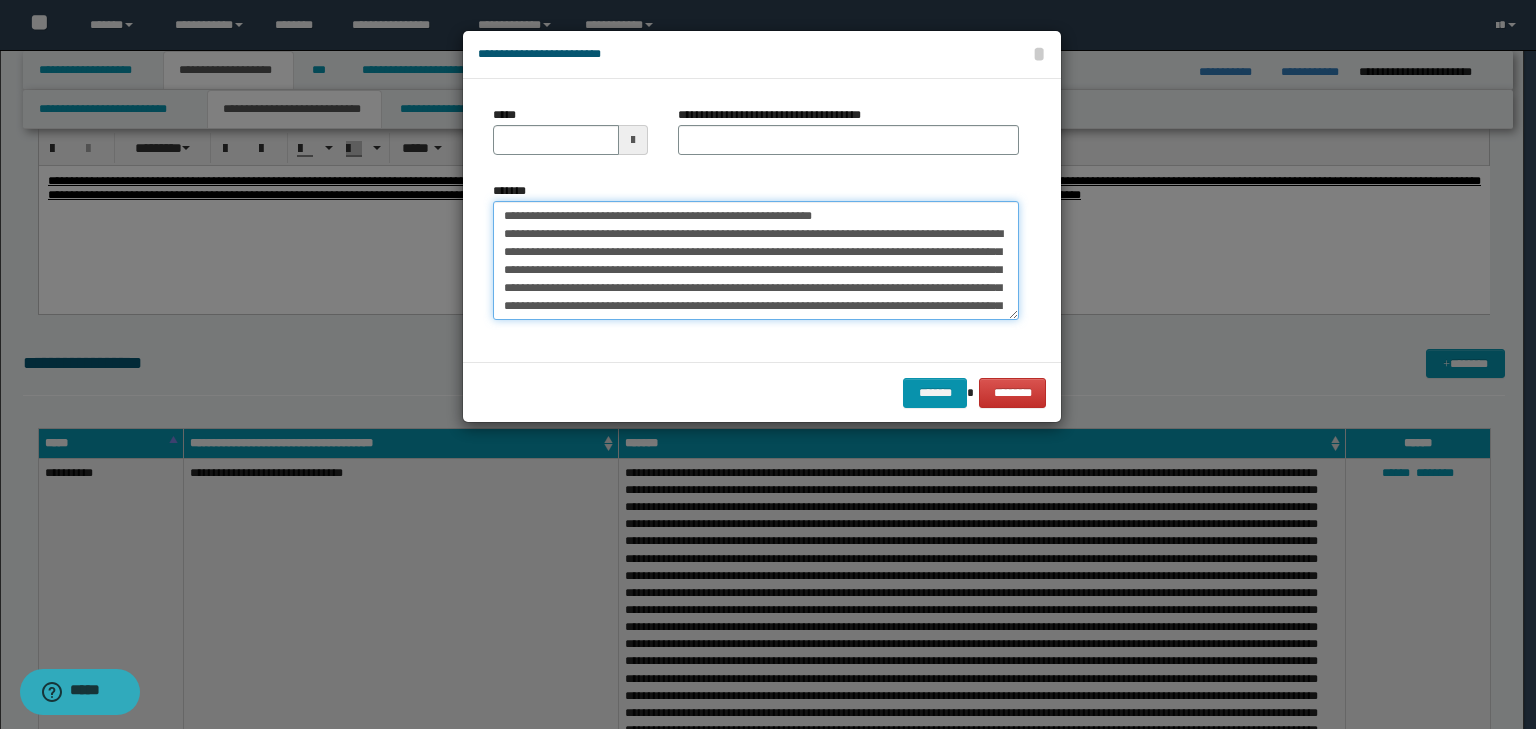 drag, startPoint x: 754, startPoint y: 210, endPoint x: 398, endPoint y: 189, distance: 356.61884 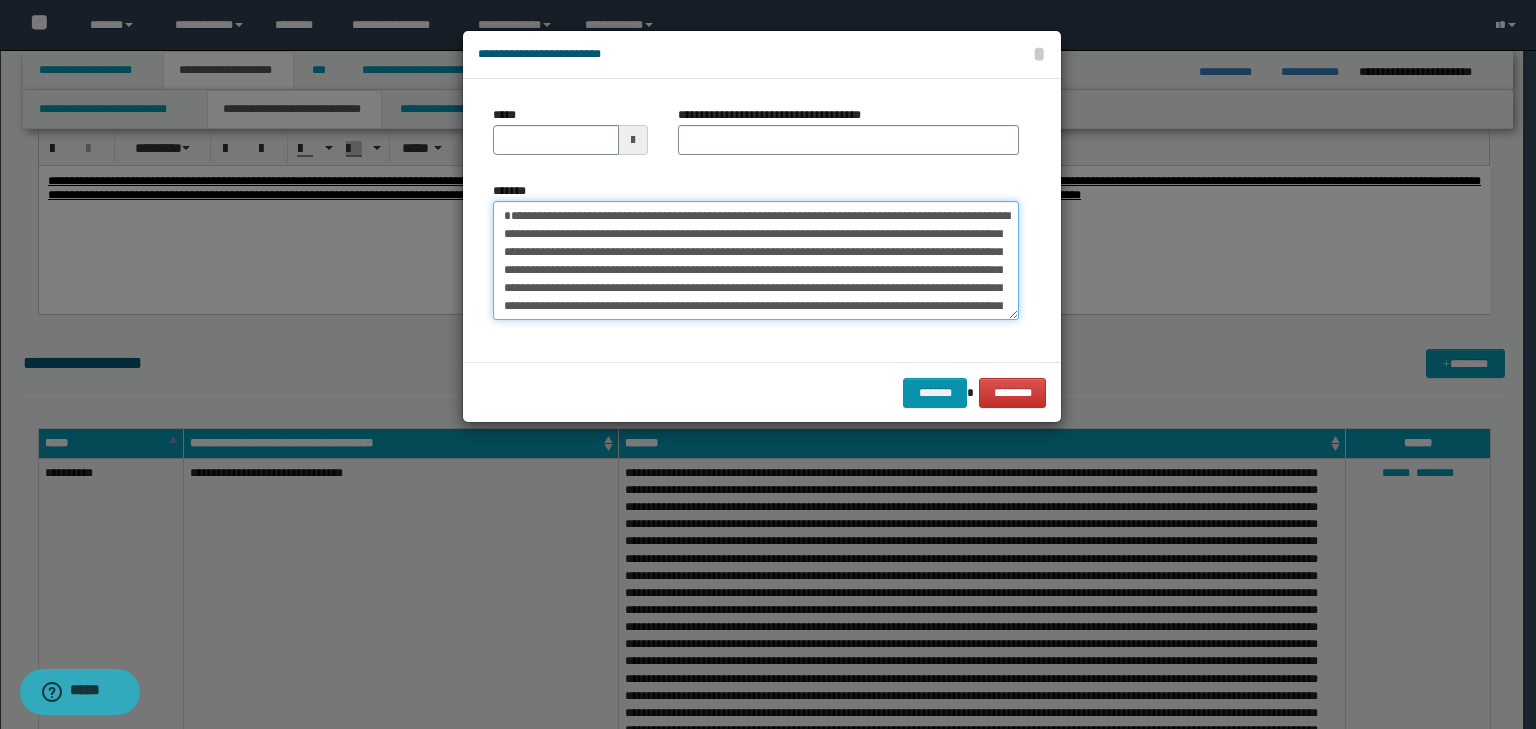 type 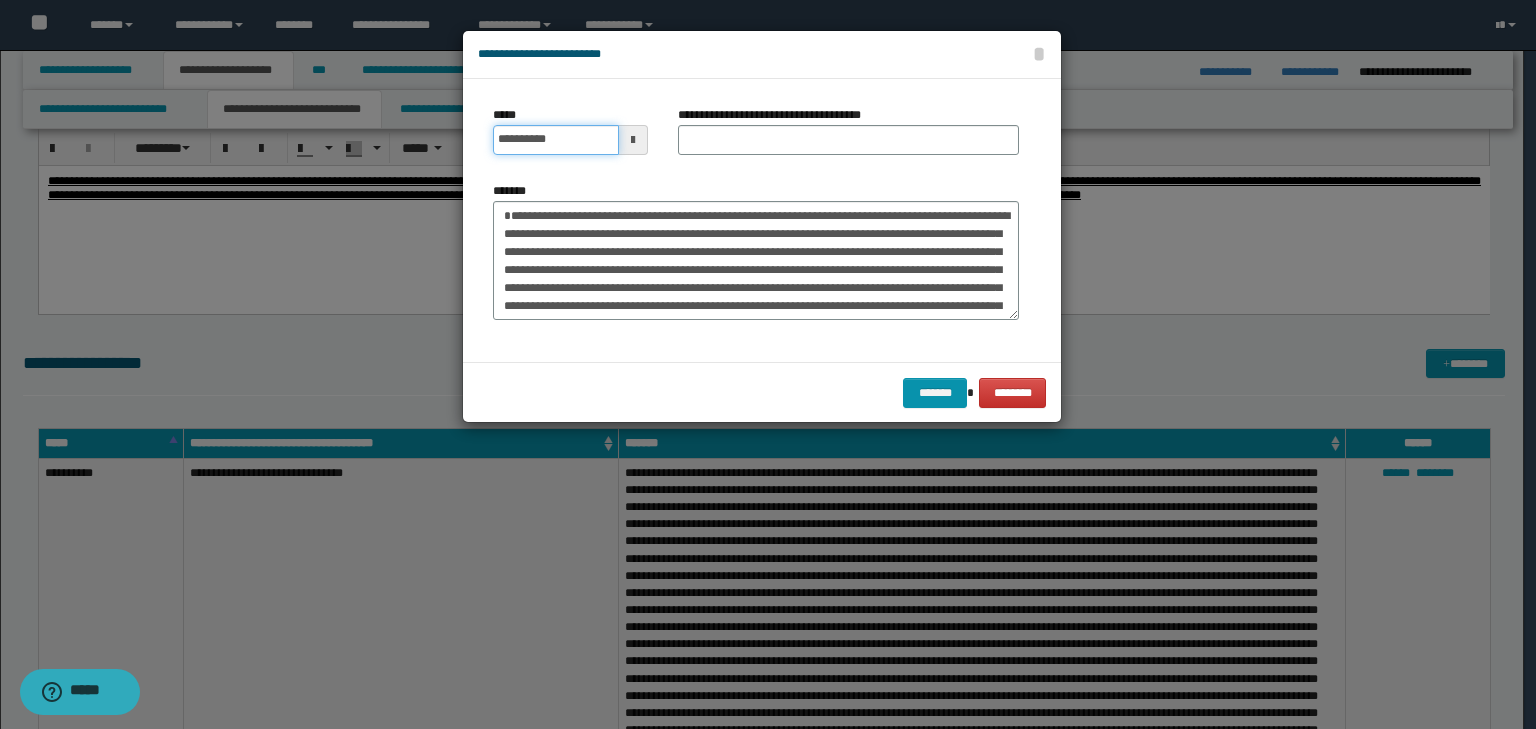 drag, startPoint x: 532, startPoint y: 136, endPoint x: 709, endPoint y: 149, distance: 177.47676 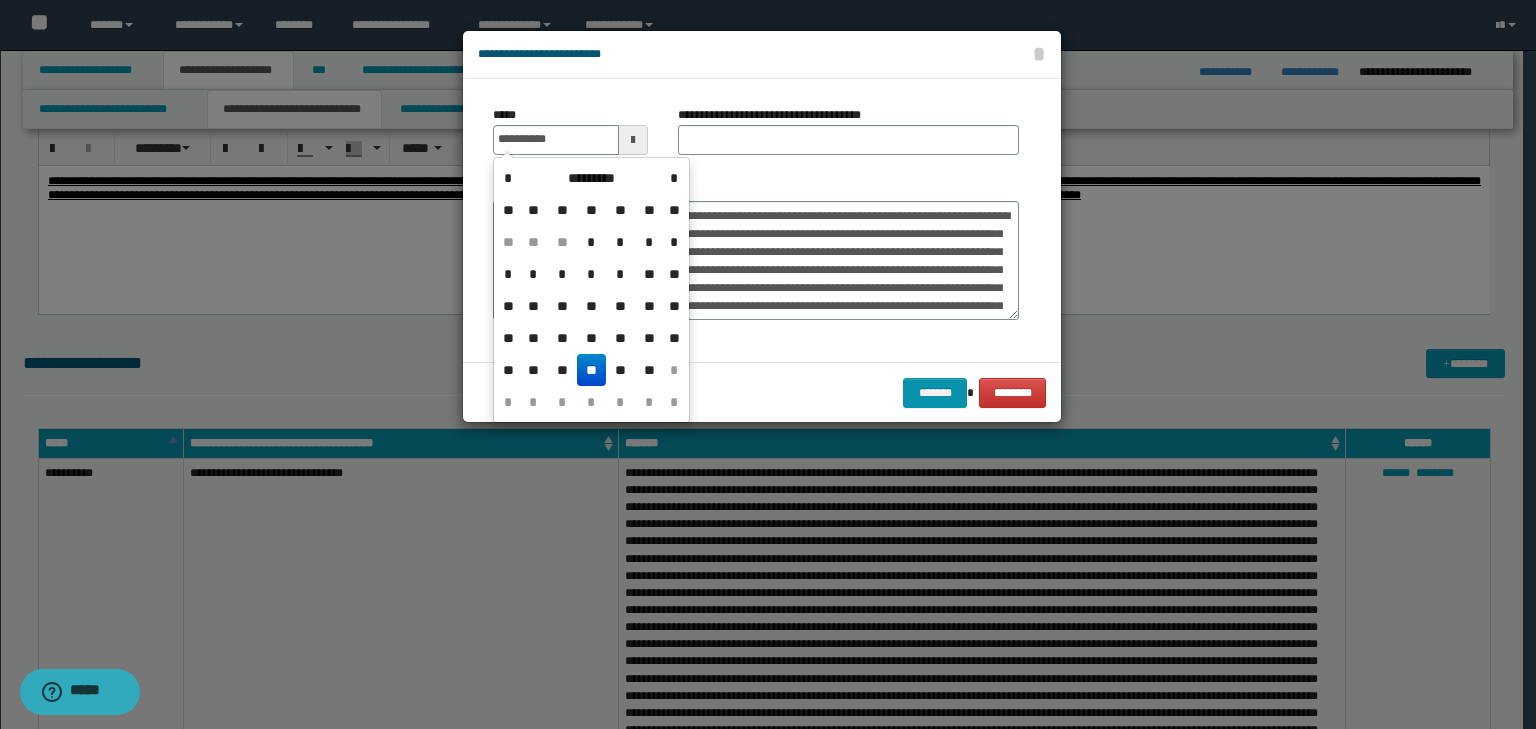 type on "**********" 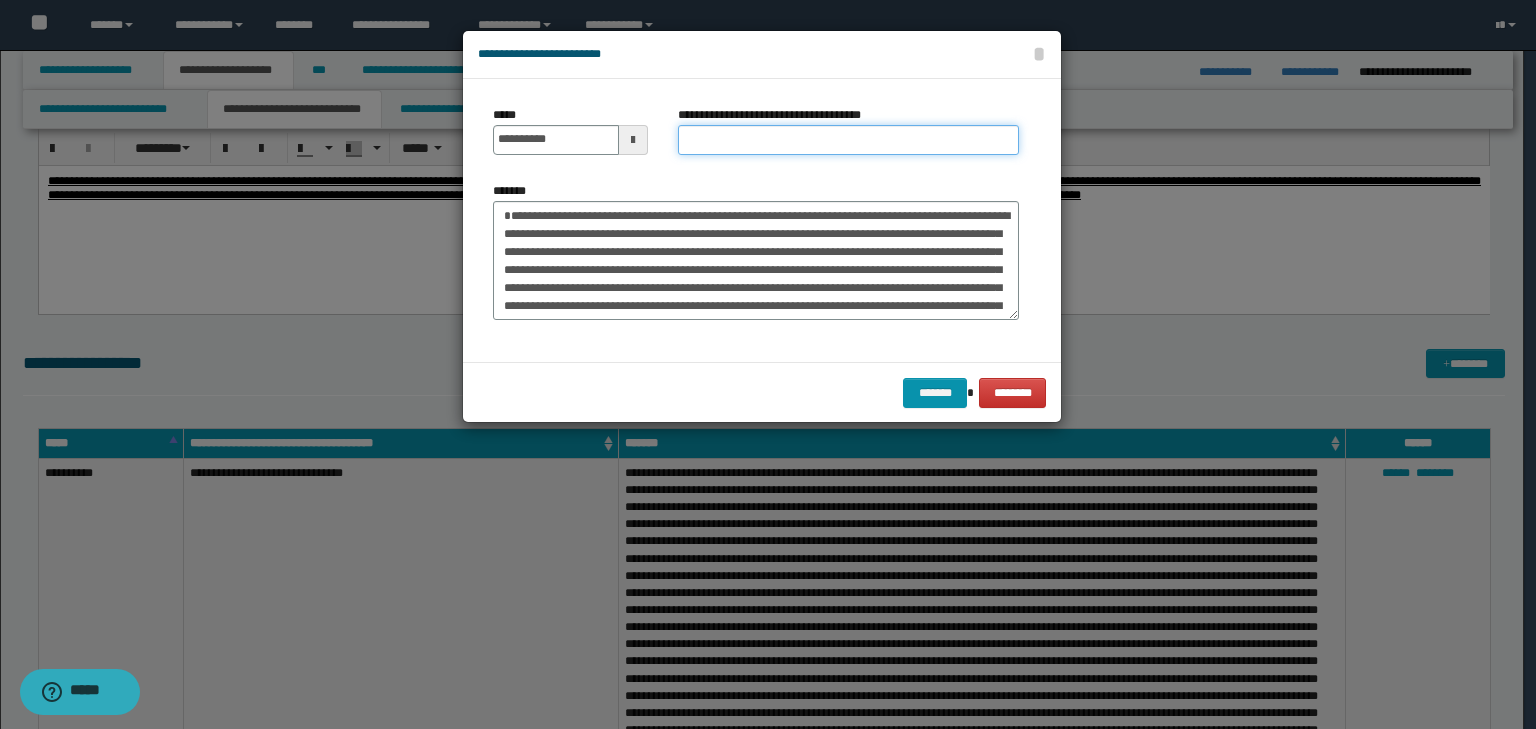 drag, startPoint x: 752, startPoint y: 136, endPoint x: 769, endPoint y: 144, distance: 18.788294 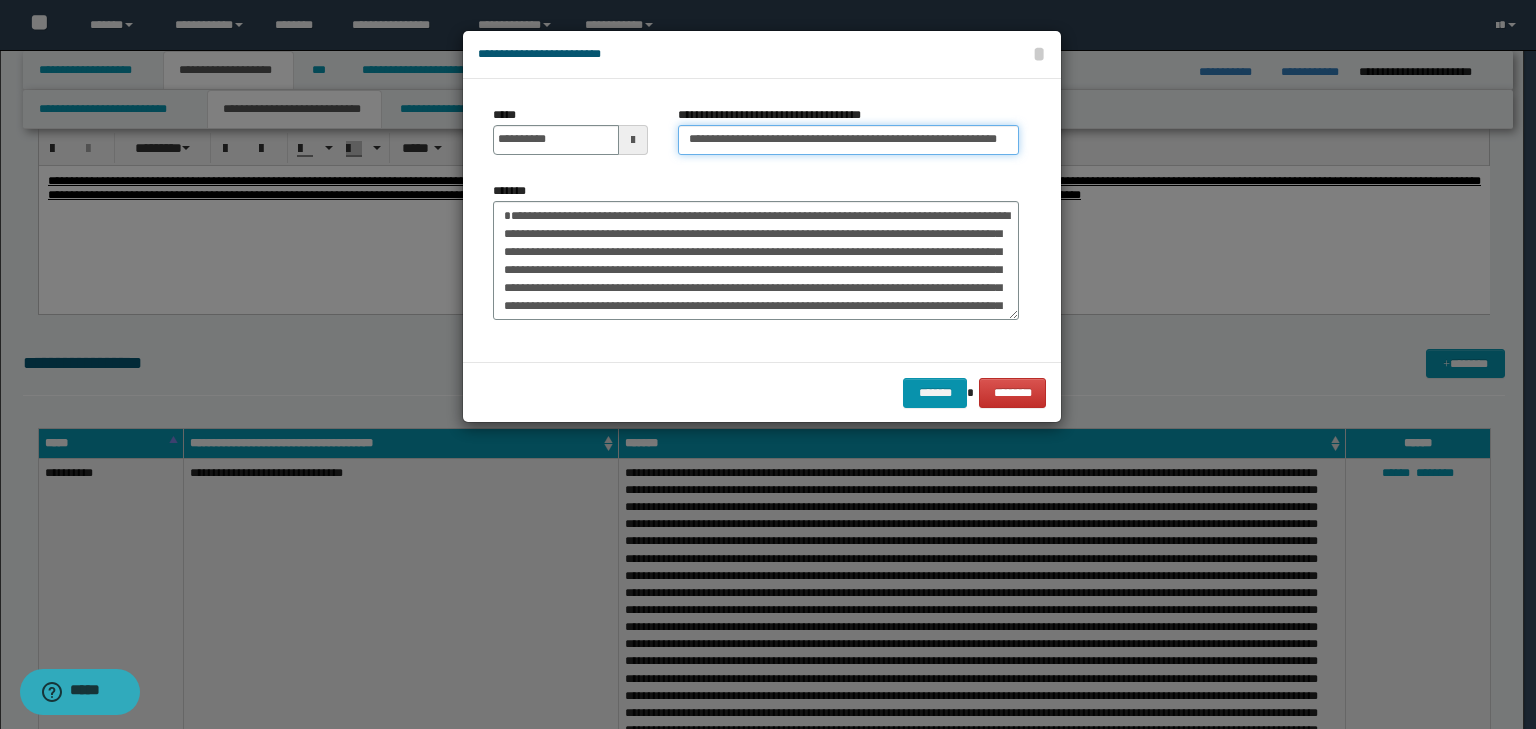drag, startPoint x: 545, startPoint y: 125, endPoint x: 274, endPoint y: 127, distance: 271.0074 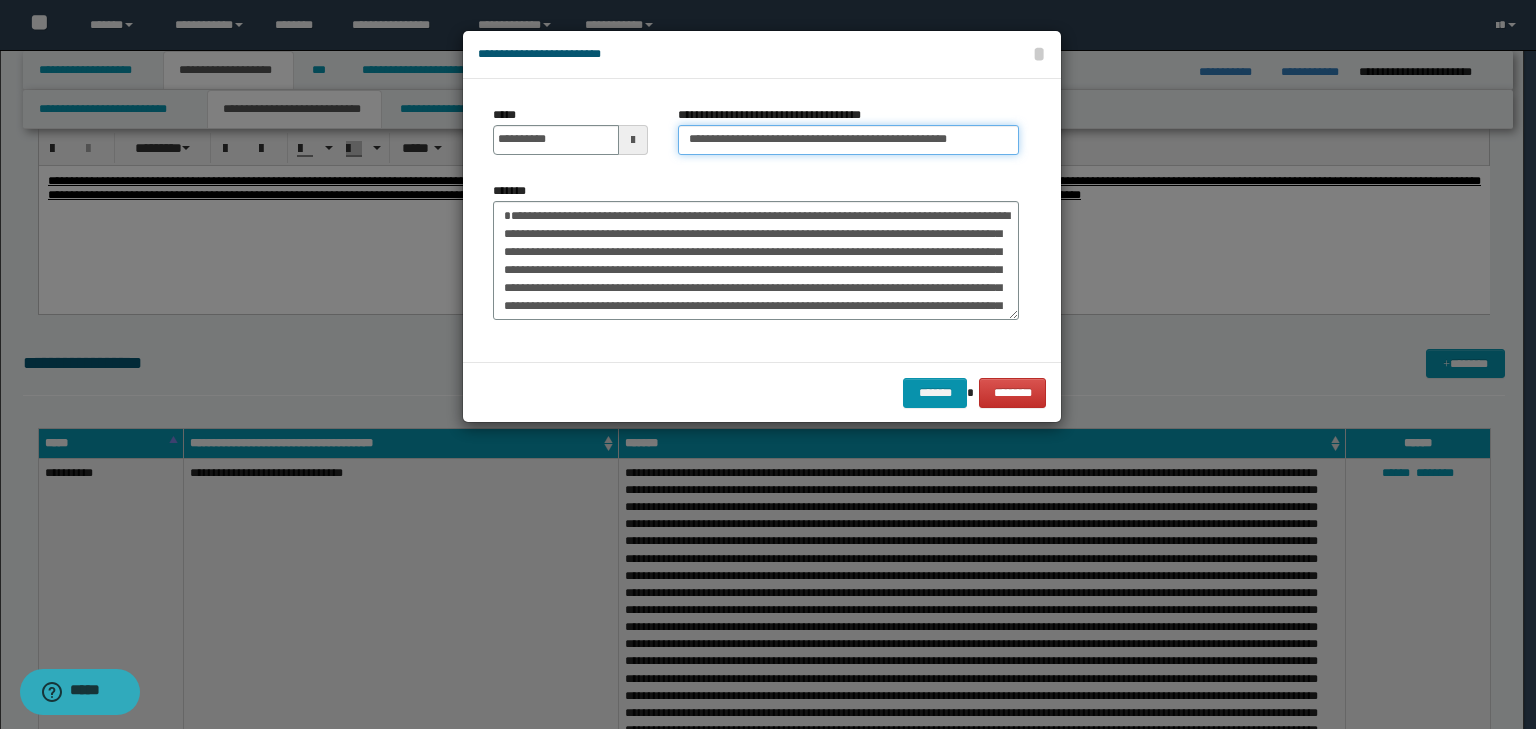 type on "**********" 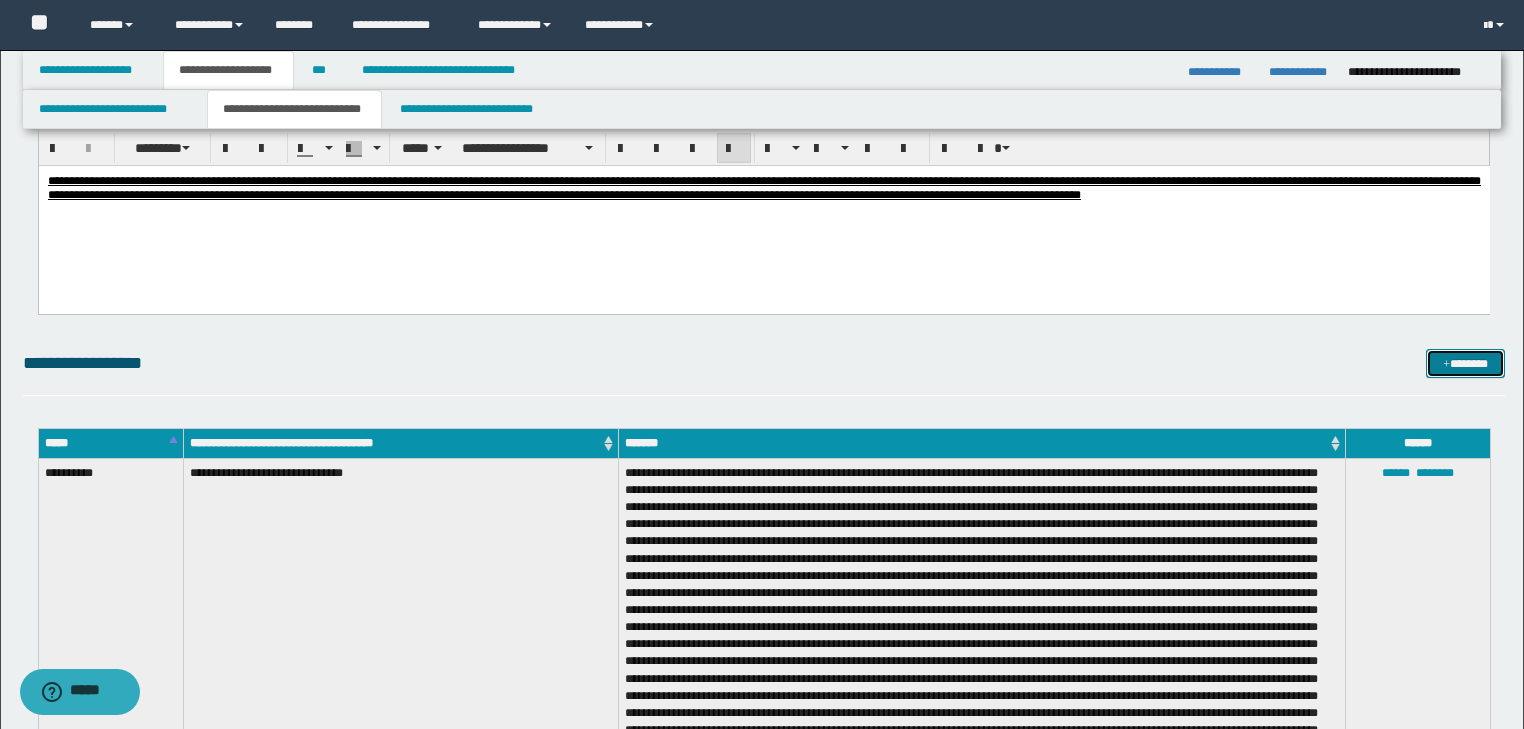 click on "*******" at bounding box center (1465, 364) 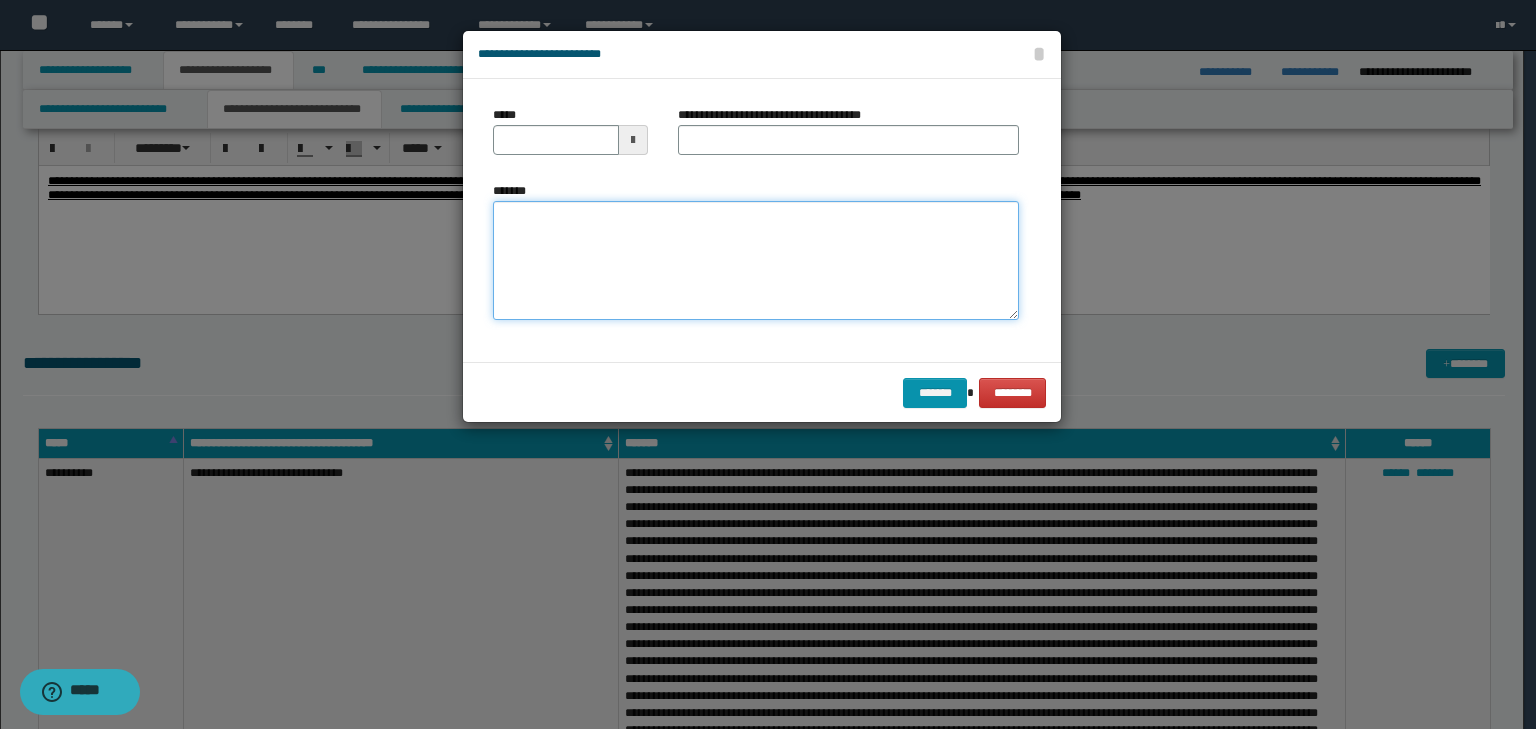 click on "*******" at bounding box center [756, 261] 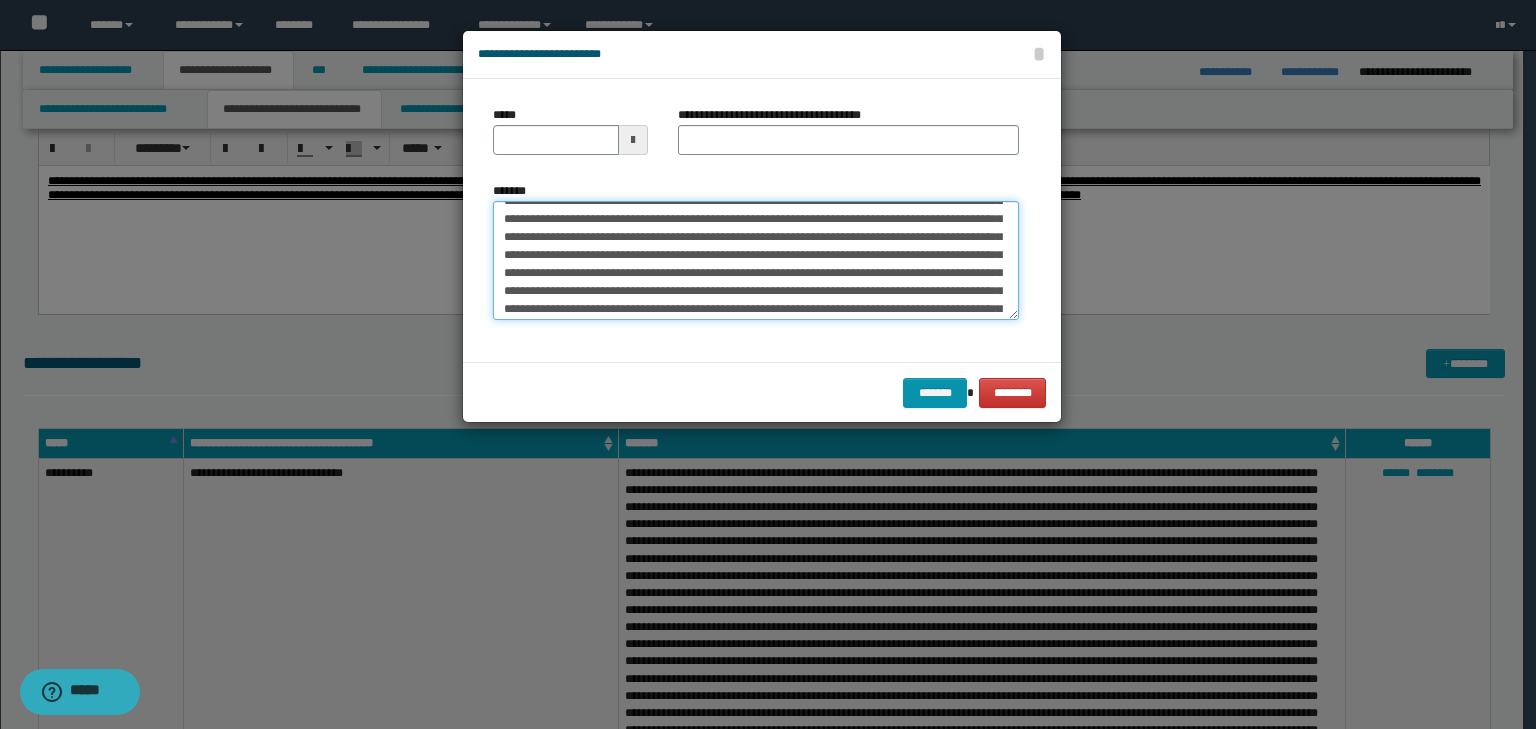 scroll, scrollTop: 0, scrollLeft: 0, axis: both 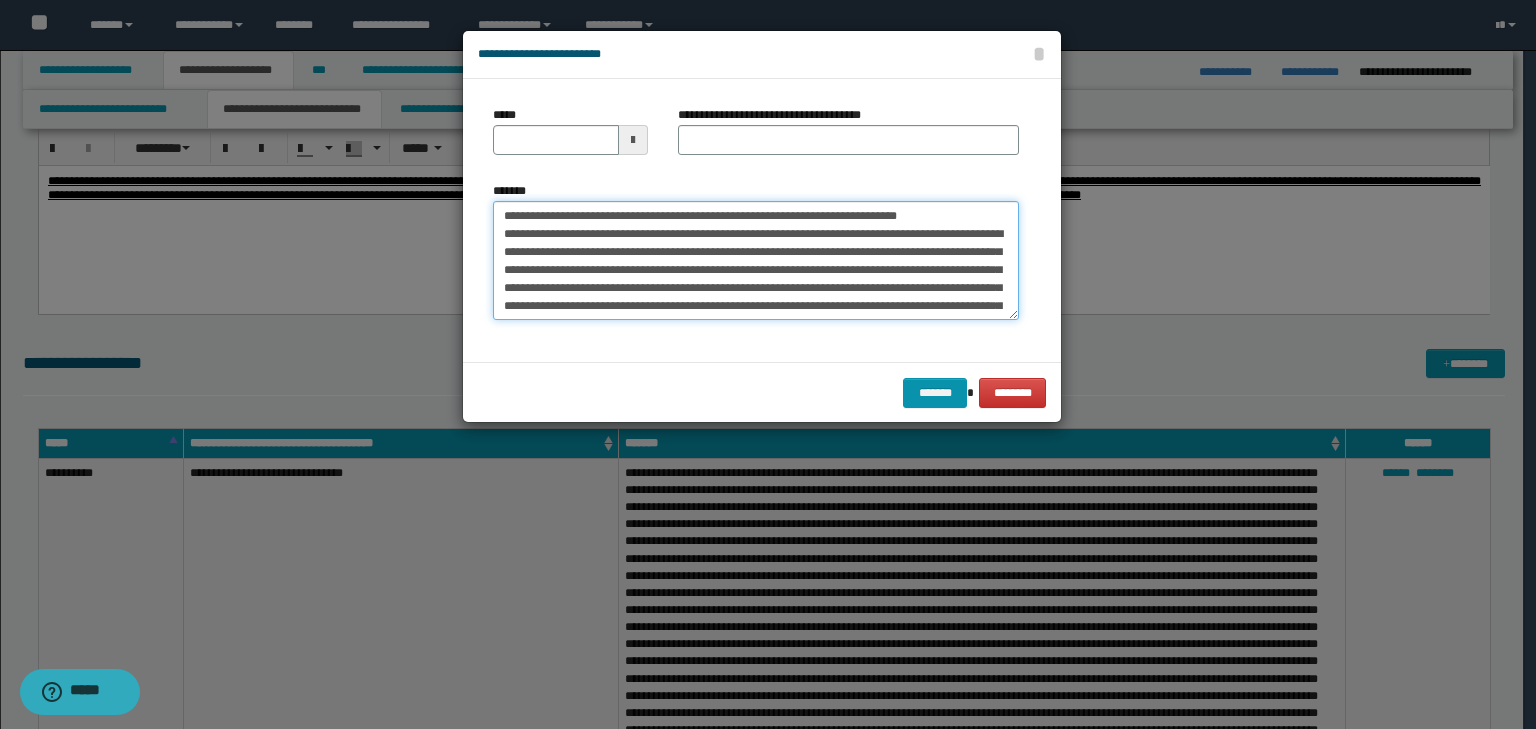 drag, startPoint x: 554, startPoint y: 200, endPoint x: 476, endPoint y: 192, distance: 78.40918 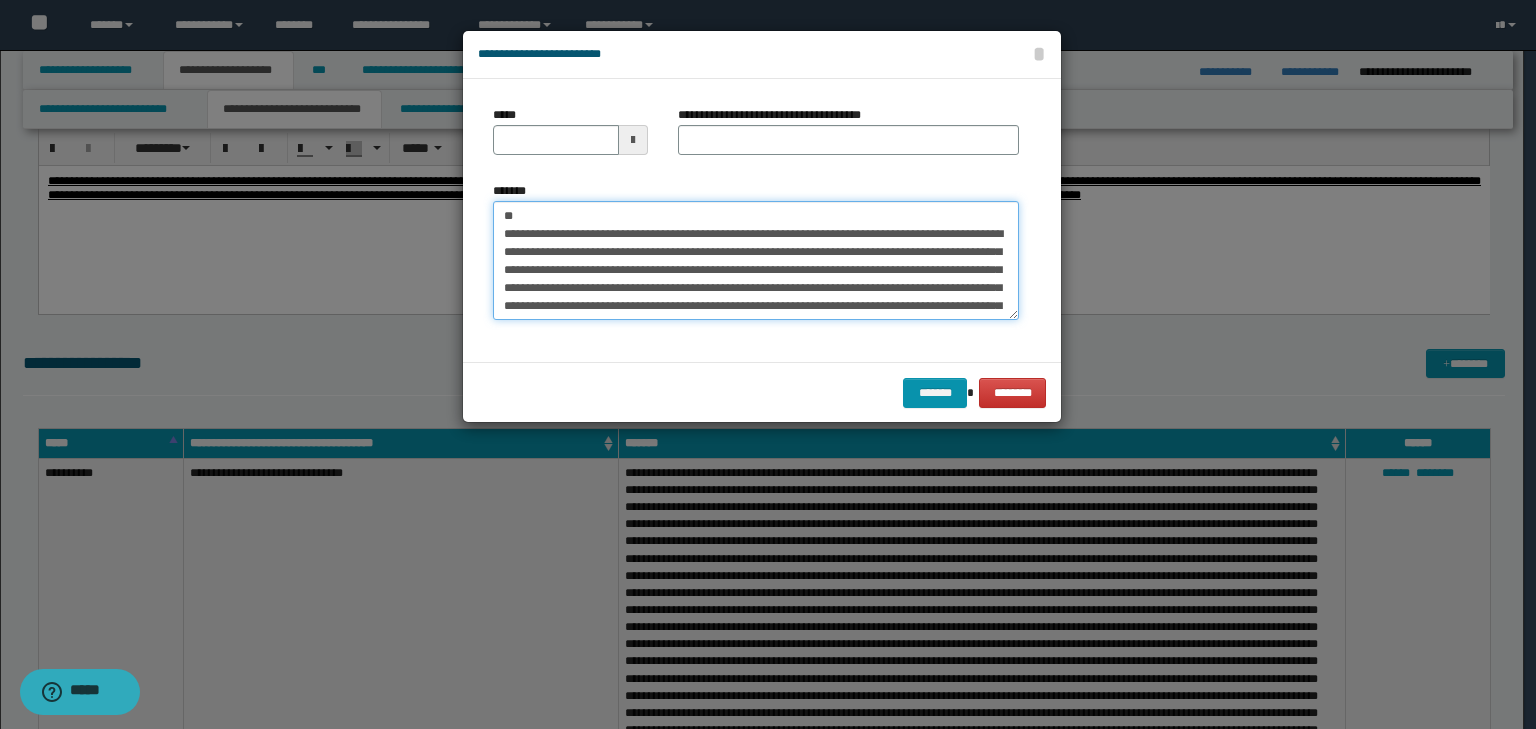 type on "**********" 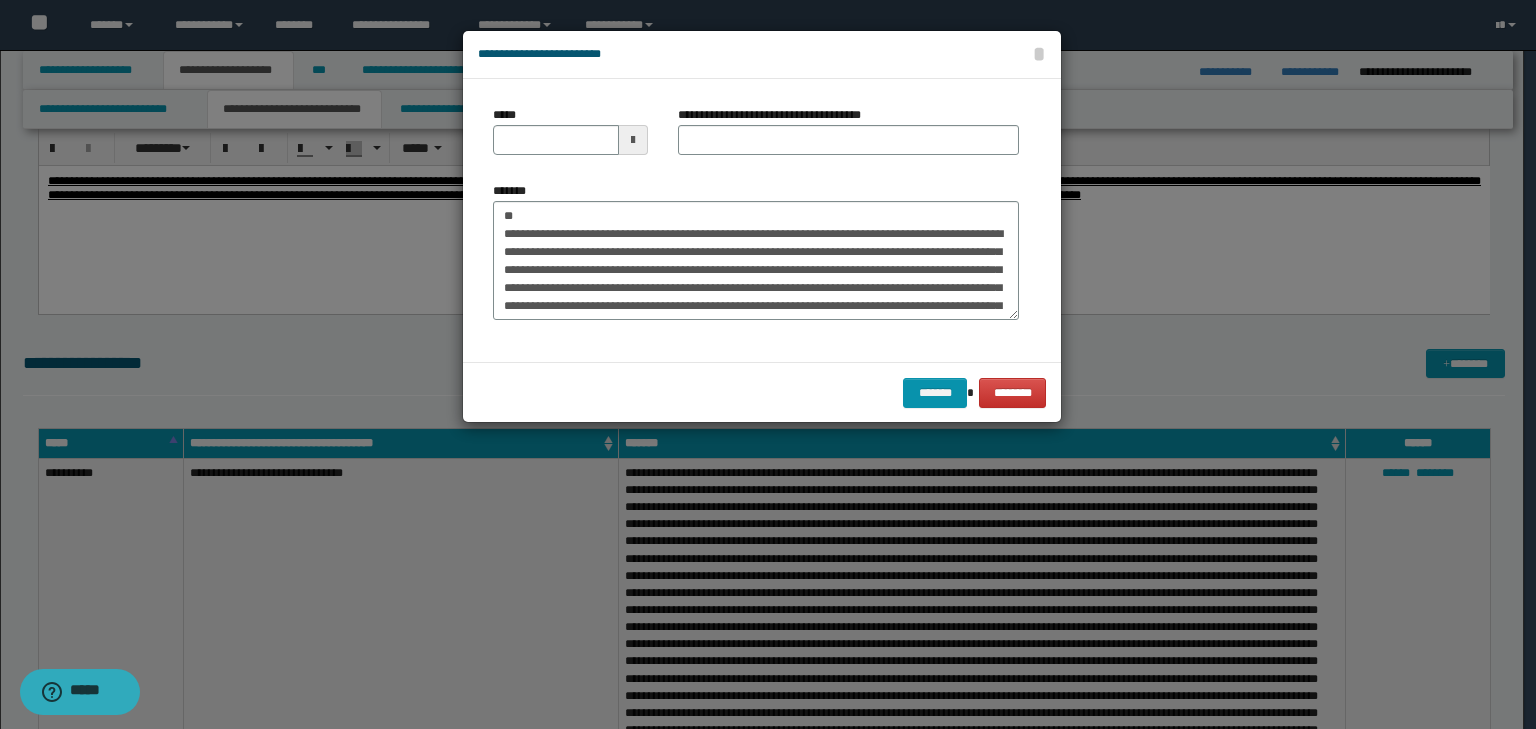type on "**********" 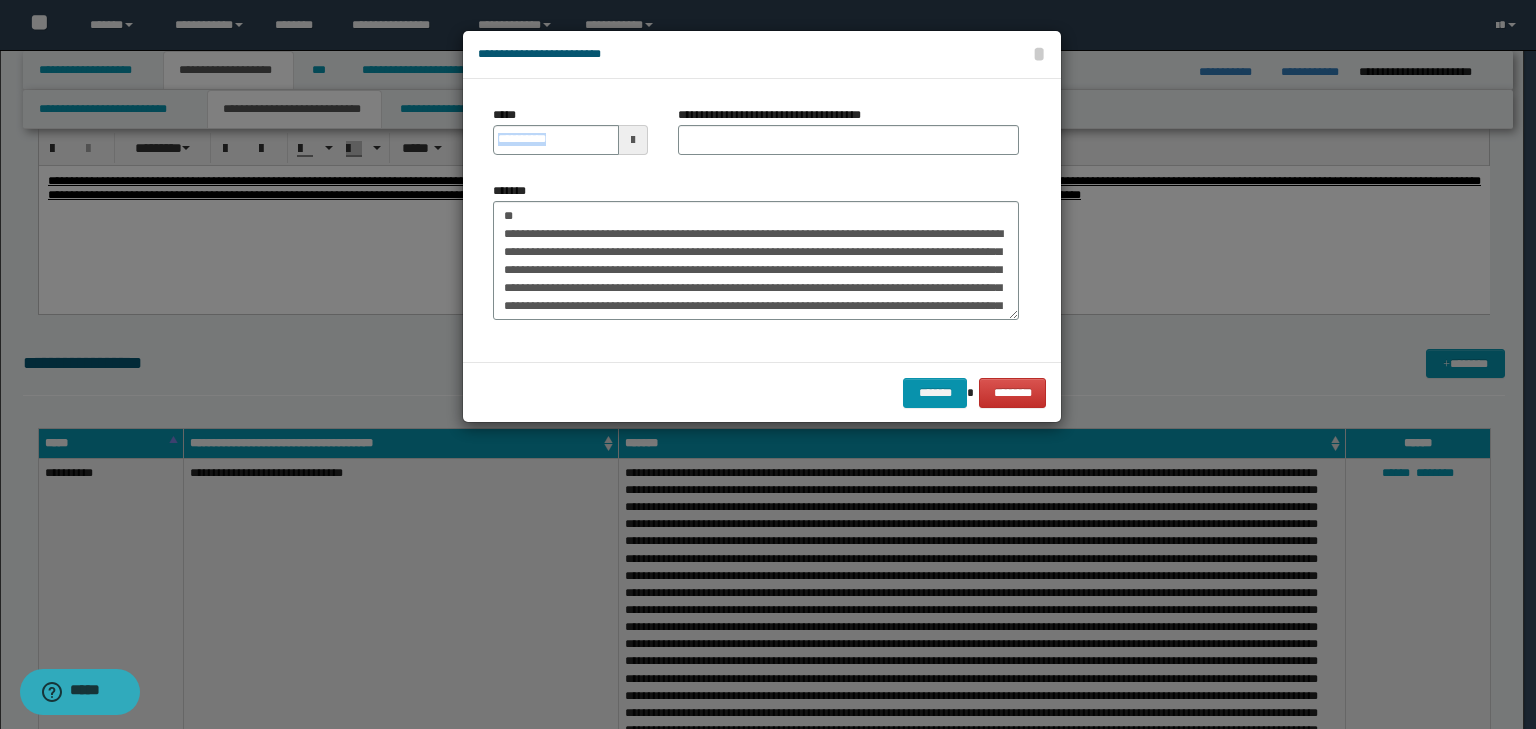 drag, startPoint x: 595, startPoint y: 145, endPoint x: 628, endPoint y: 145, distance: 33 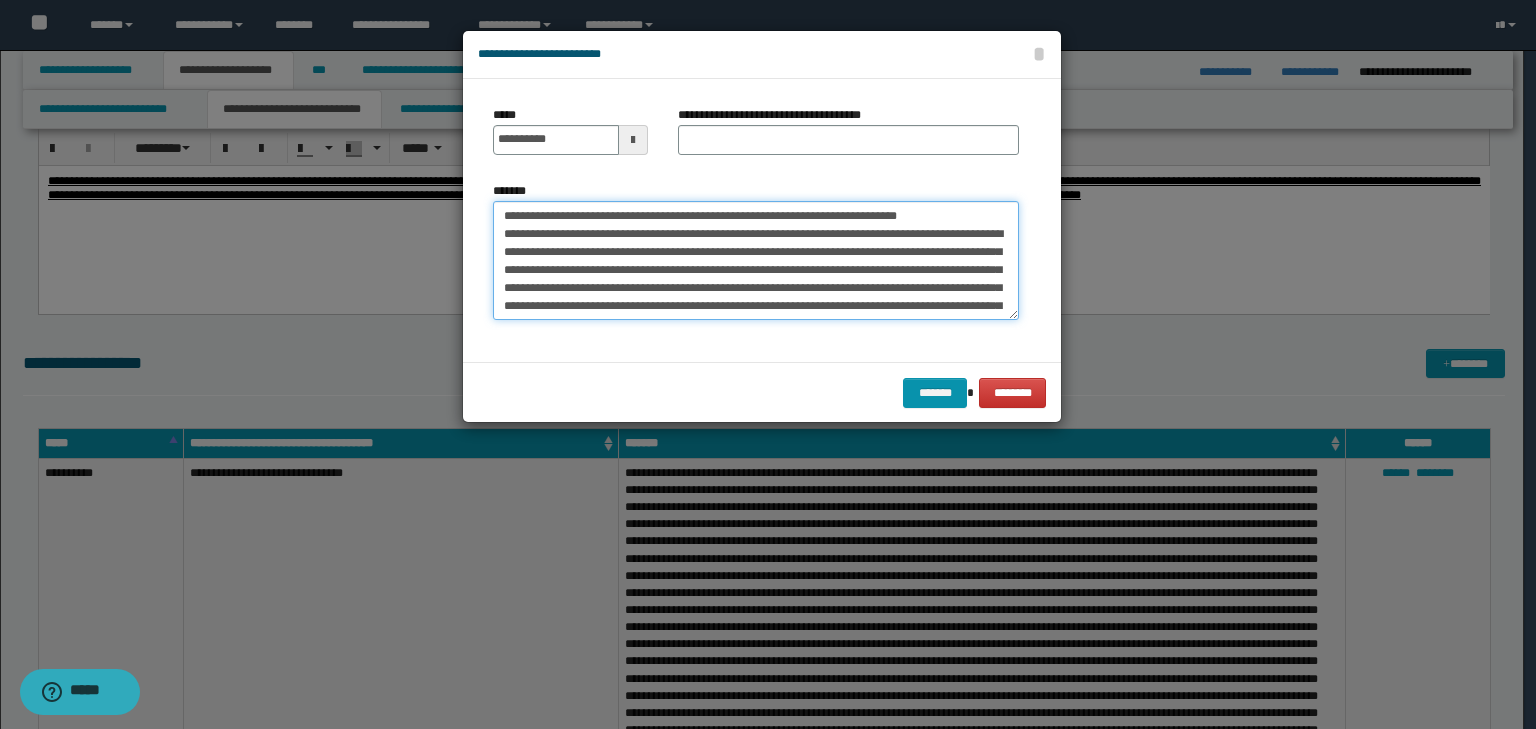 click on "*******" at bounding box center [756, 261] 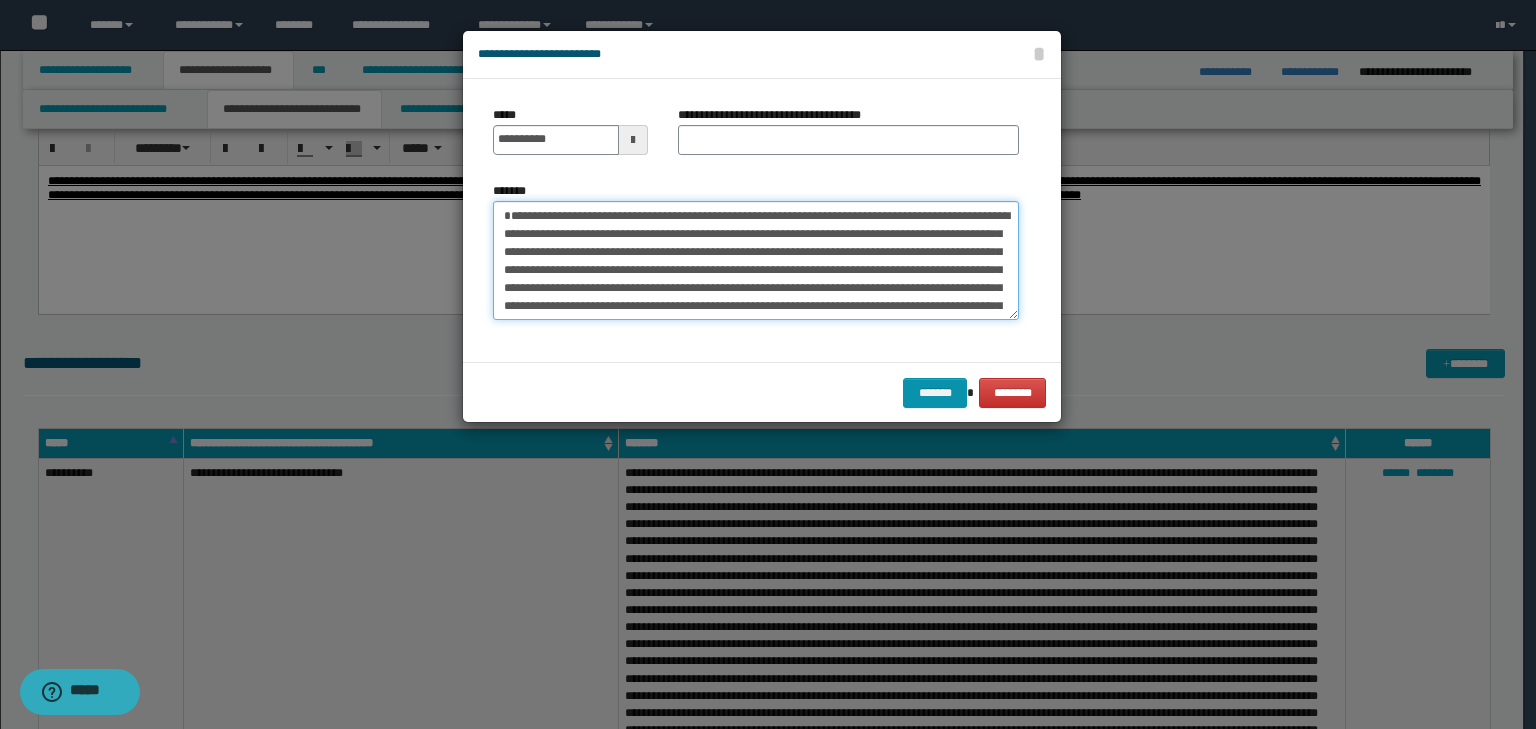 type on "**********" 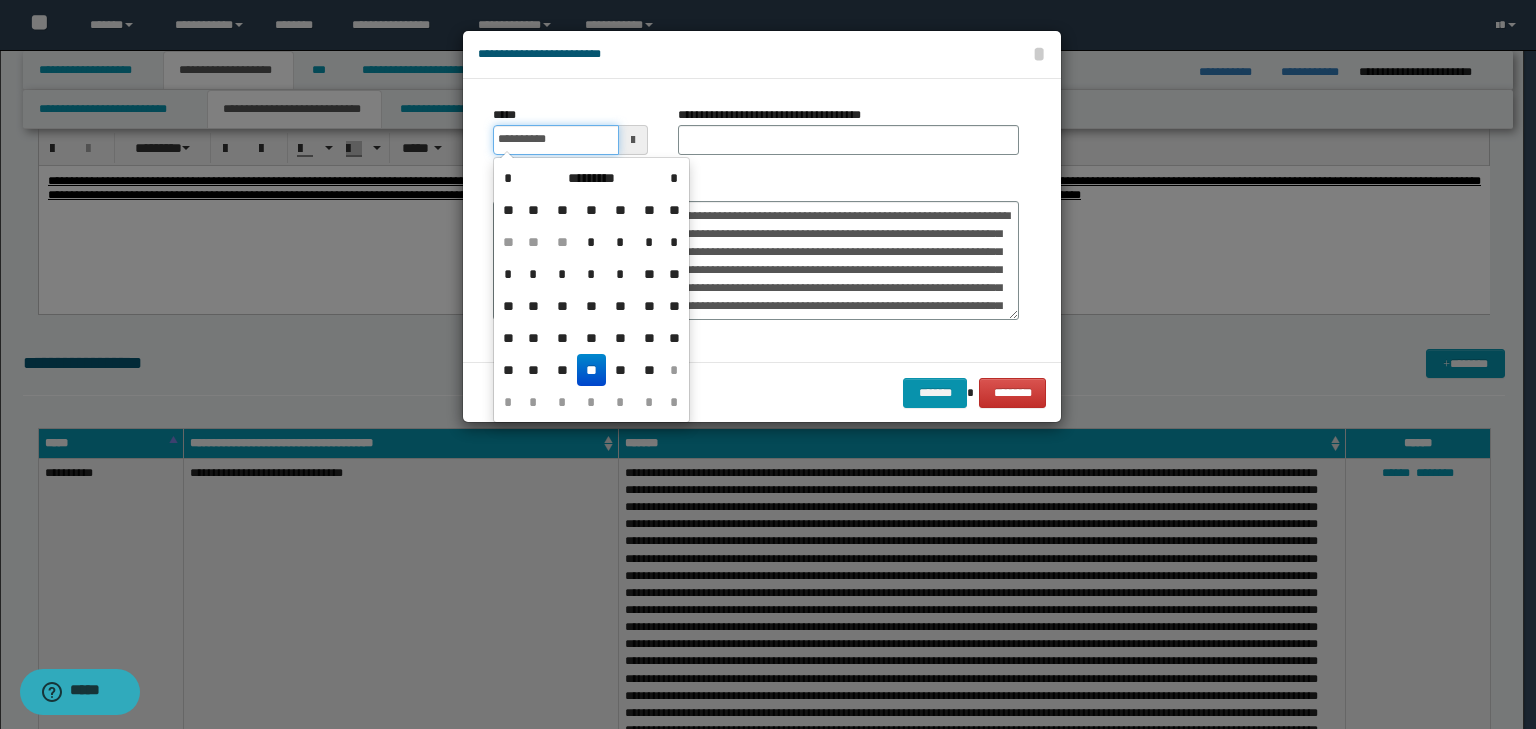 drag, startPoint x: 500, startPoint y: 145, endPoint x: 651, endPoint y: 146, distance: 151.00331 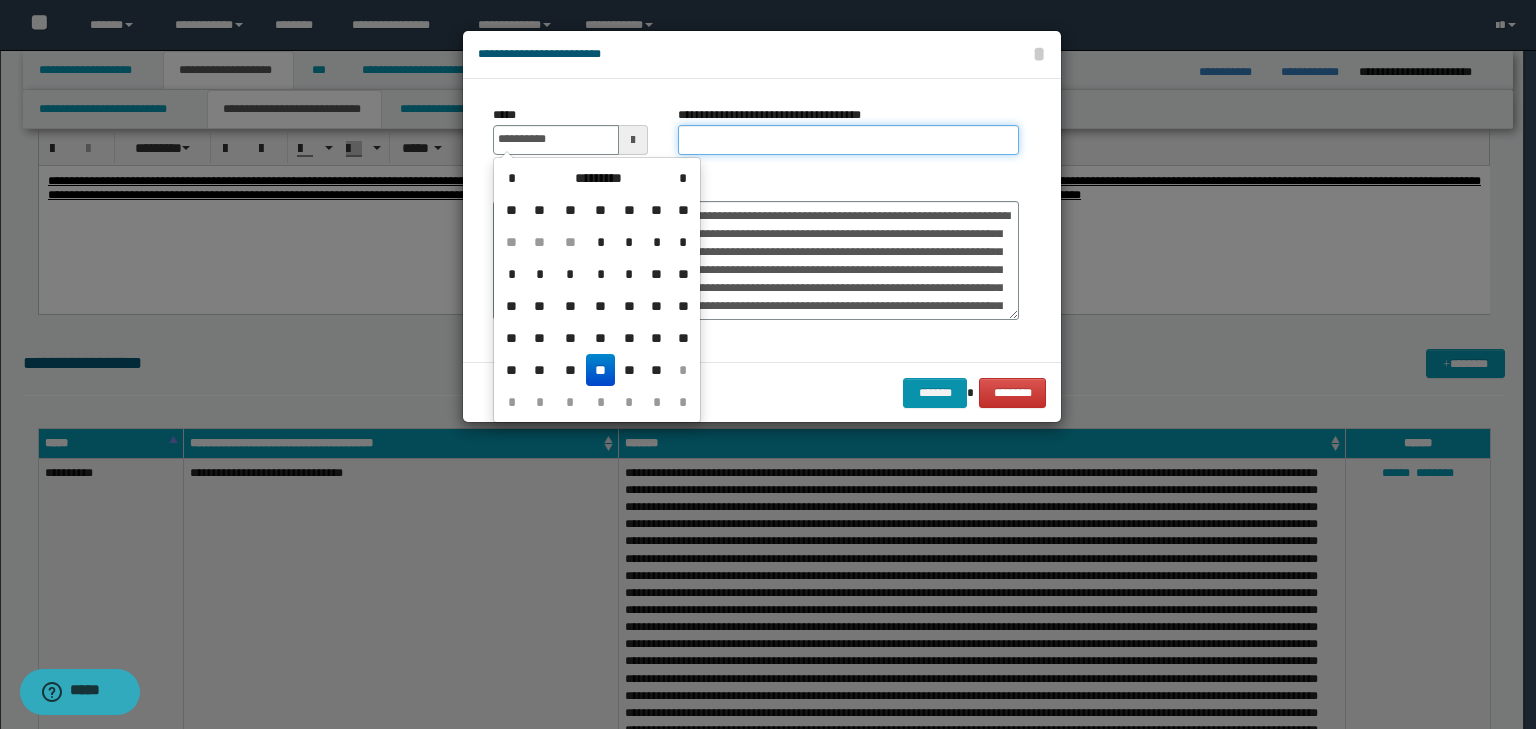 type on "**********" 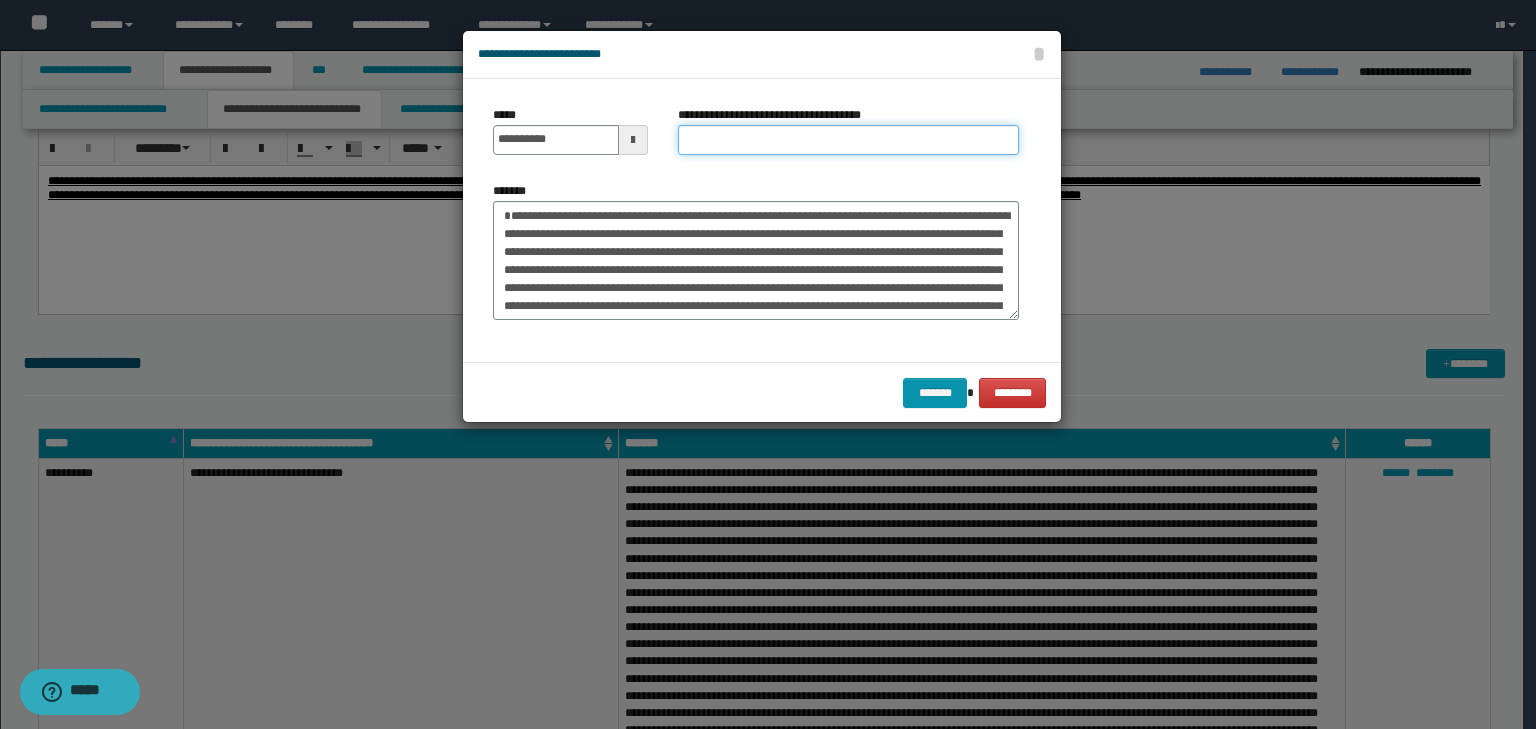 paste on "**********" 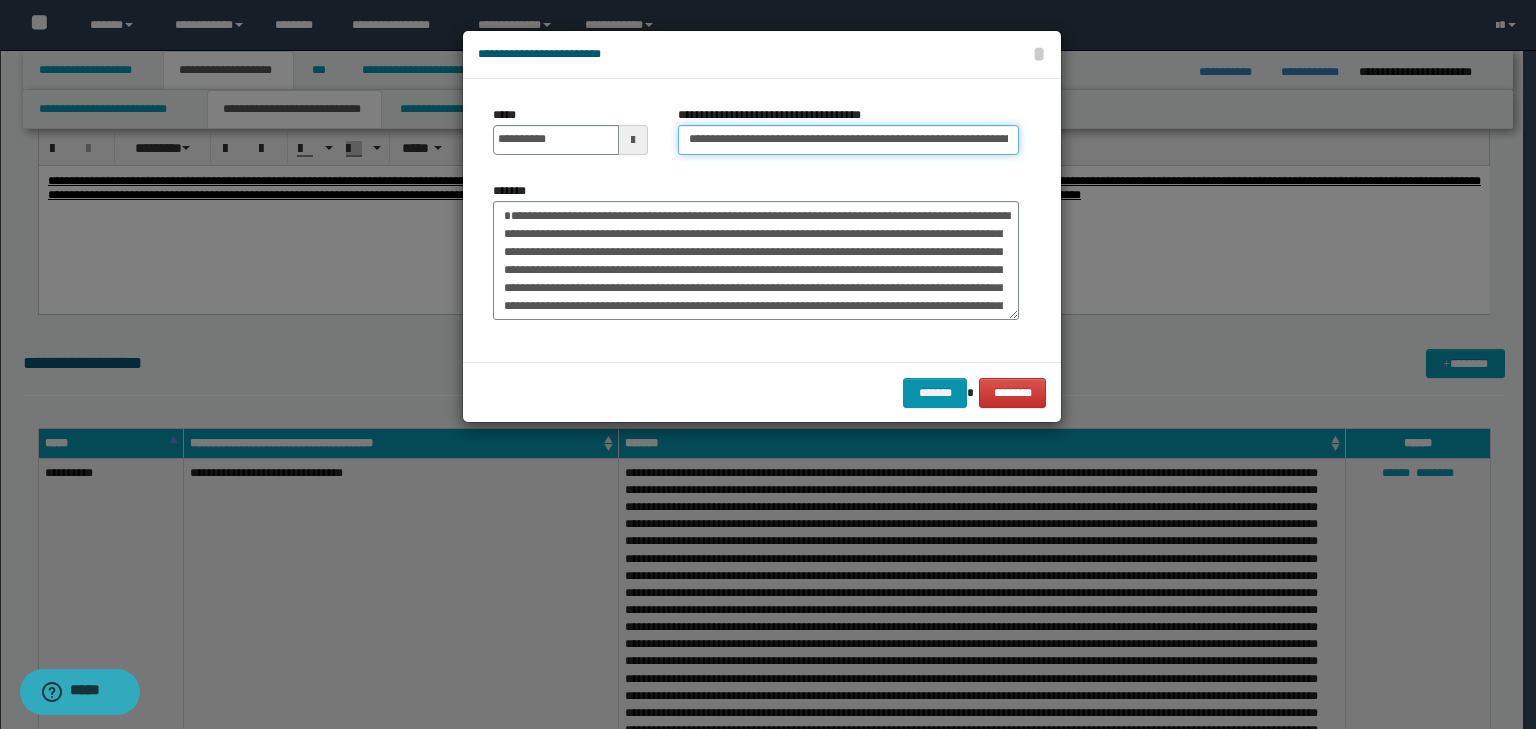 click on "**********" at bounding box center [848, 140] 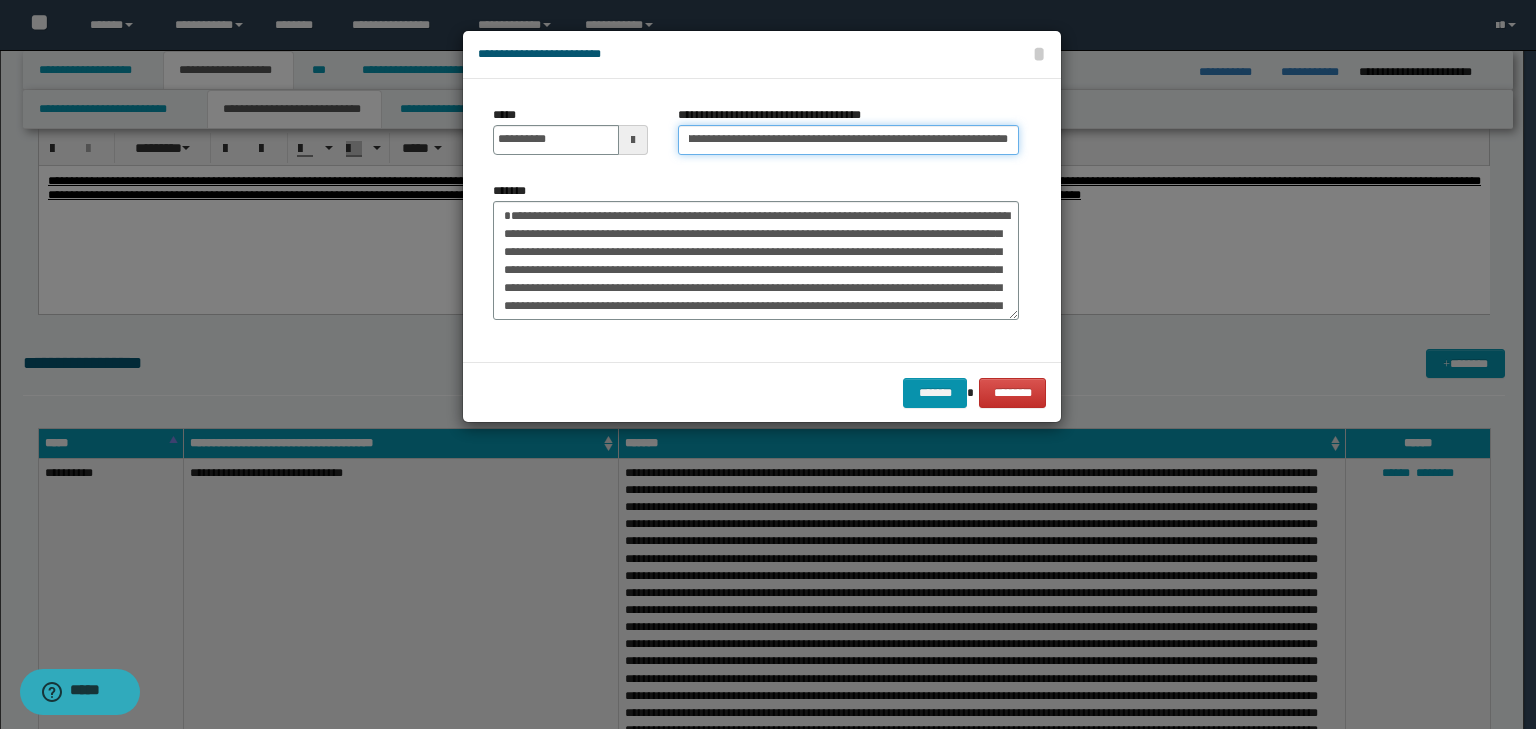 scroll, scrollTop: 0, scrollLeft: 0, axis: both 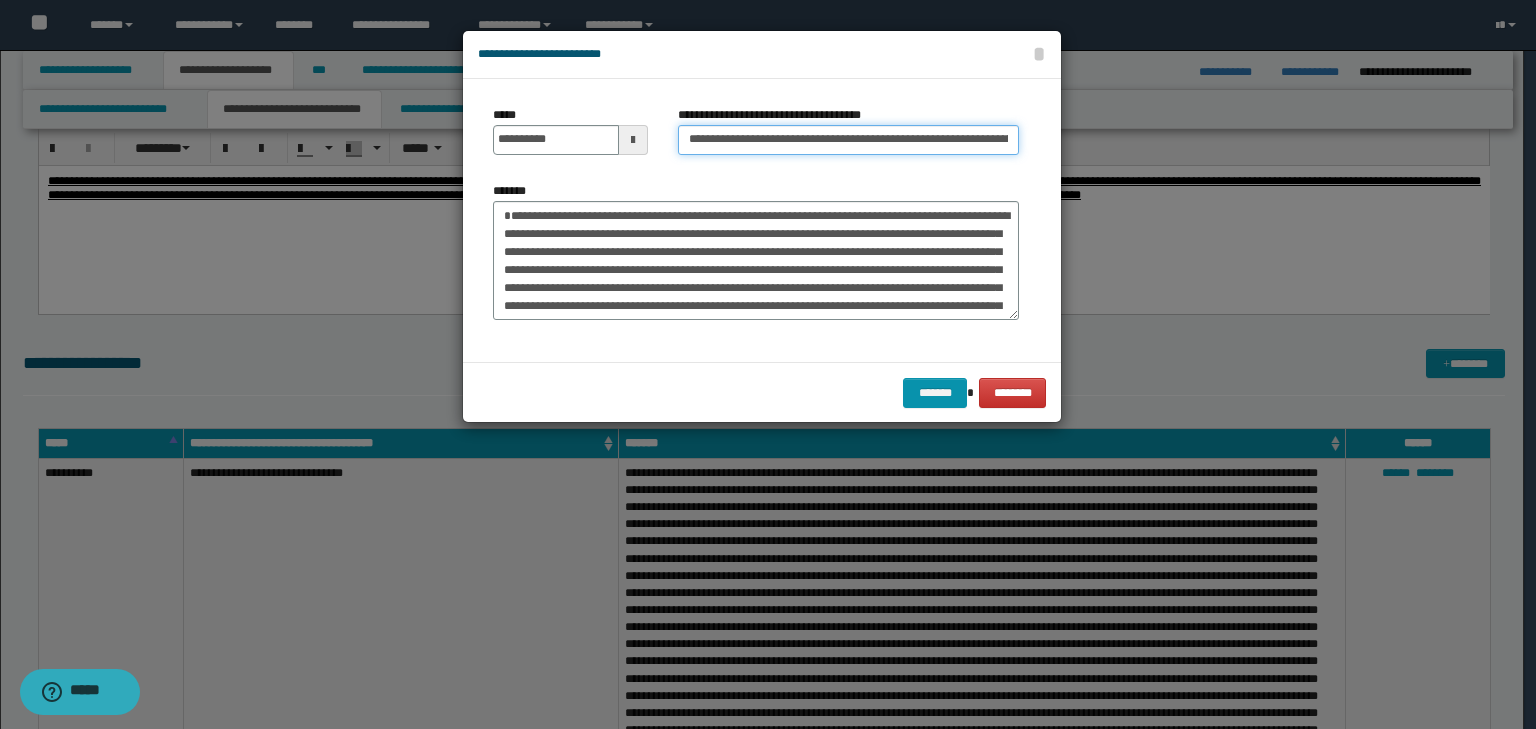 drag, startPoint x: 727, startPoint y: 141, endPoint x: 436, endPoint y: 124, distance: 291.49615 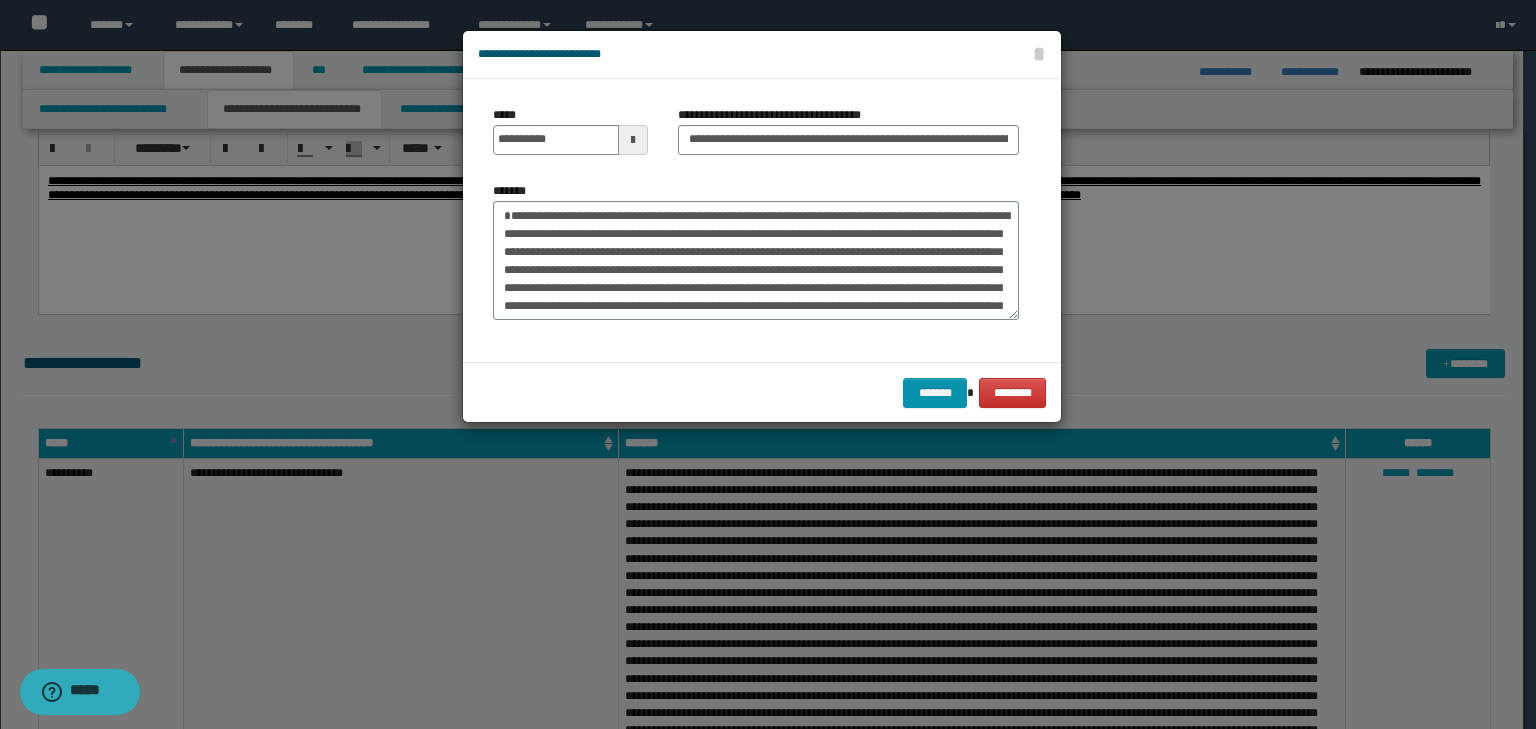 drag, startPoint x: 784, startPoint y: 185, endPoint x: 755, endPoint y: 156, distance: 41.01219 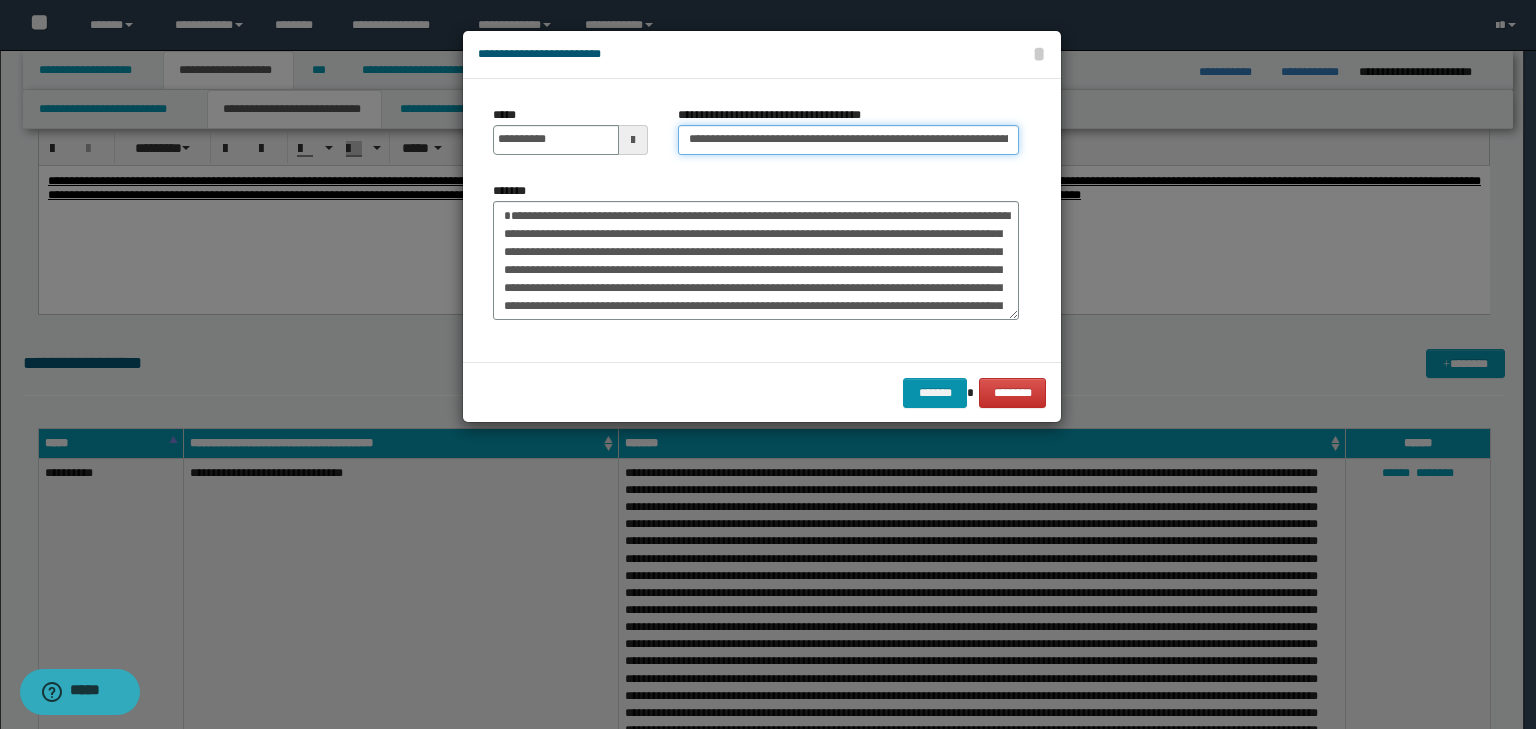 drag, startPoint x: 459, startPoint y: 126, endPoint x: 383, endPoint y: 124, distance: 76.02631 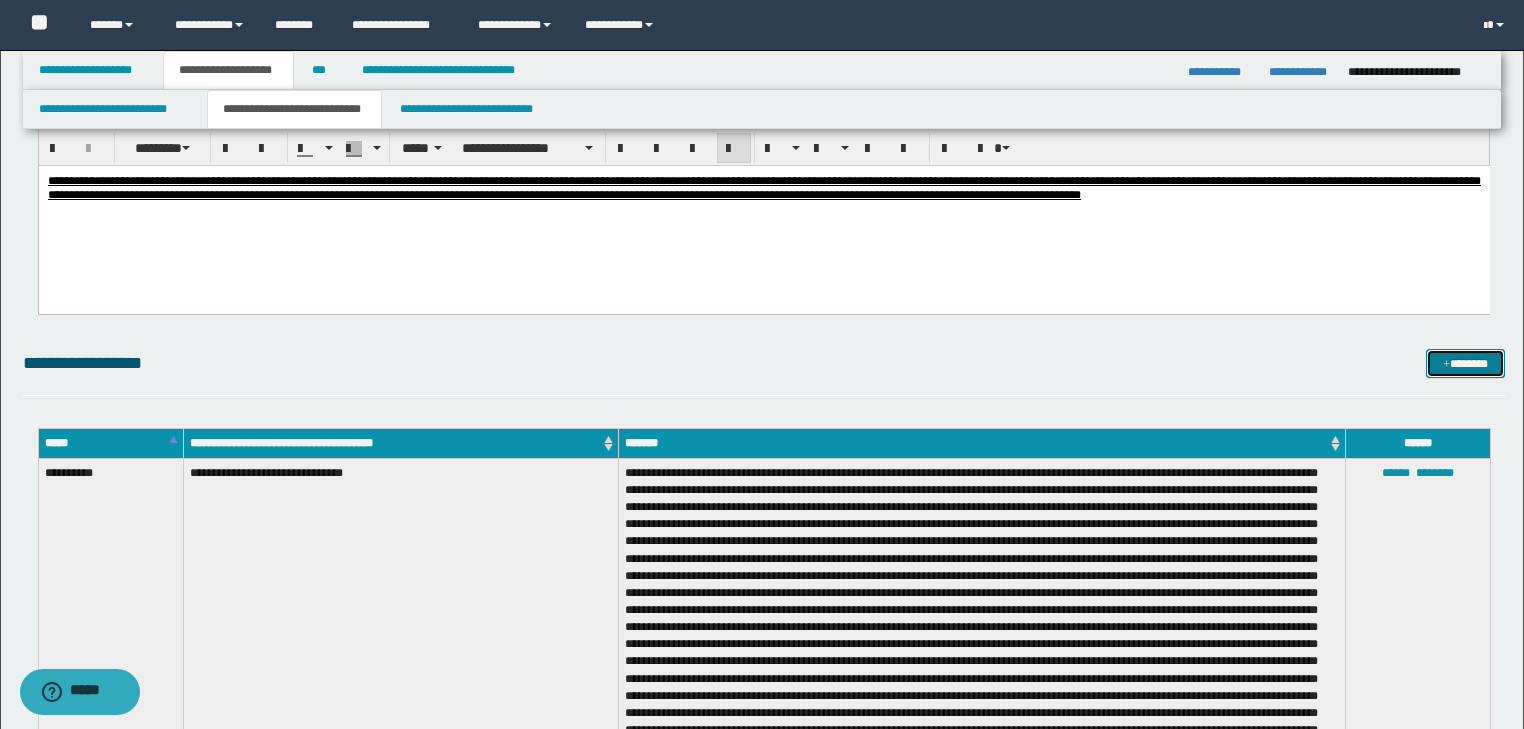 click at bounding box center [1446, 365] 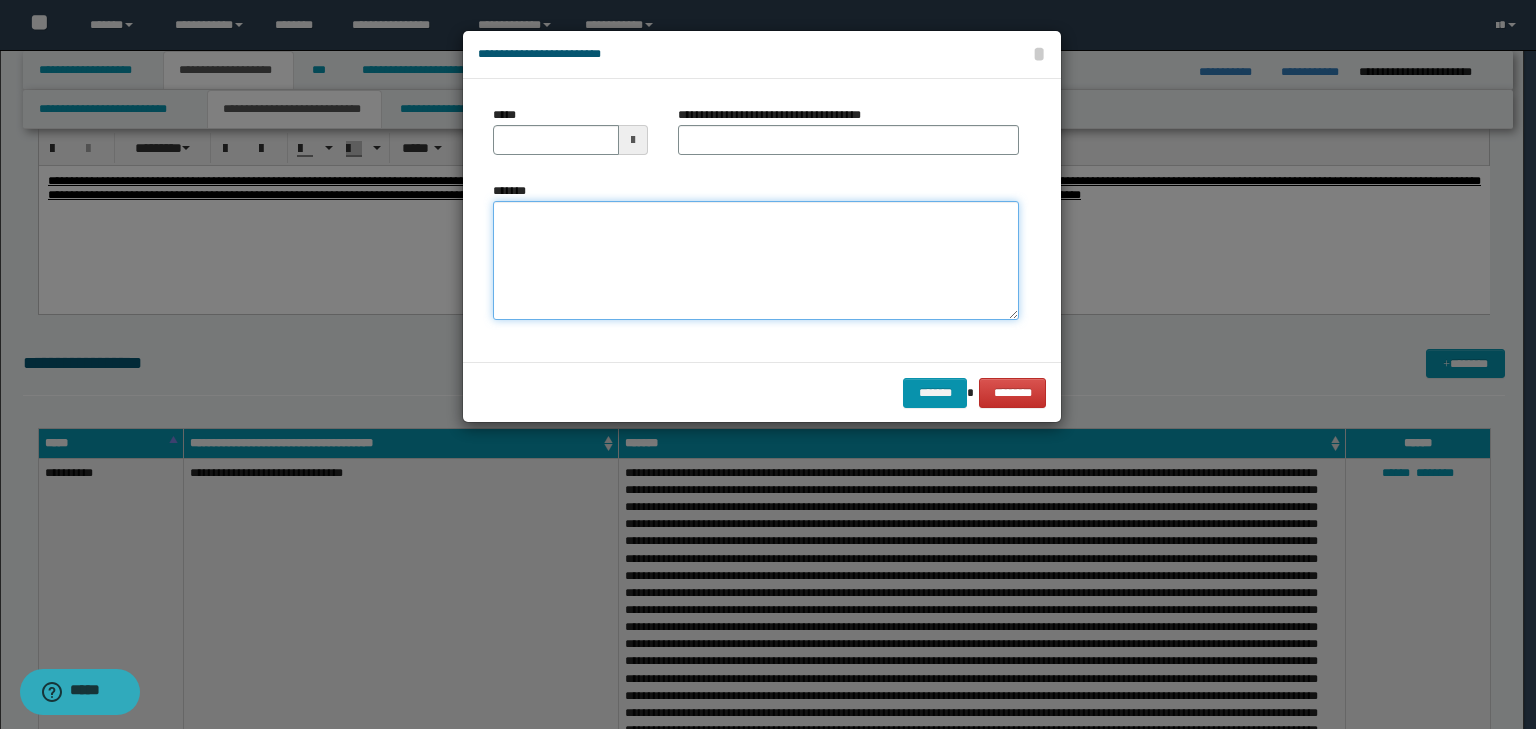 click on "*******" at bounding box center (756, 261) 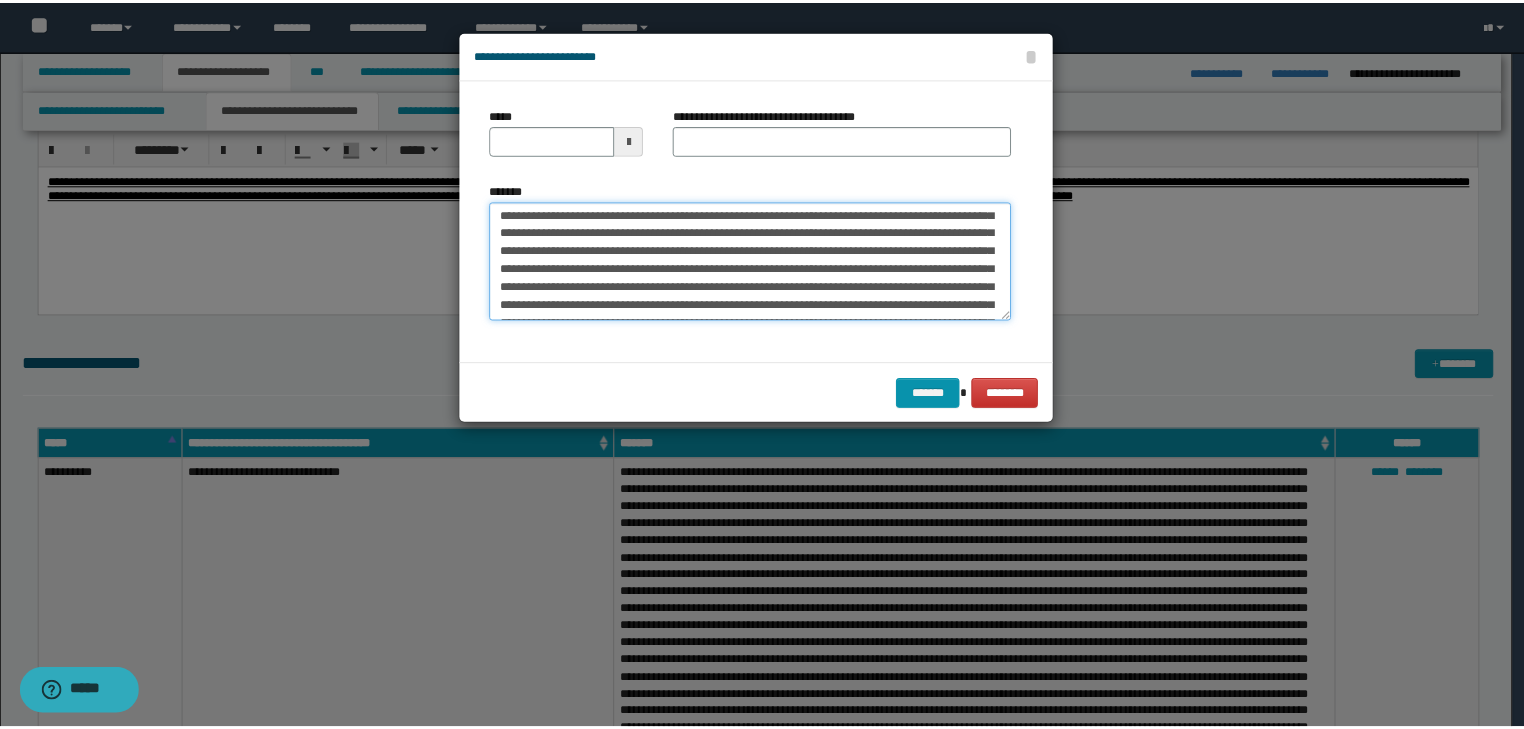 scroll, scrollTop: 0, scrollLeft: 0, axis: both 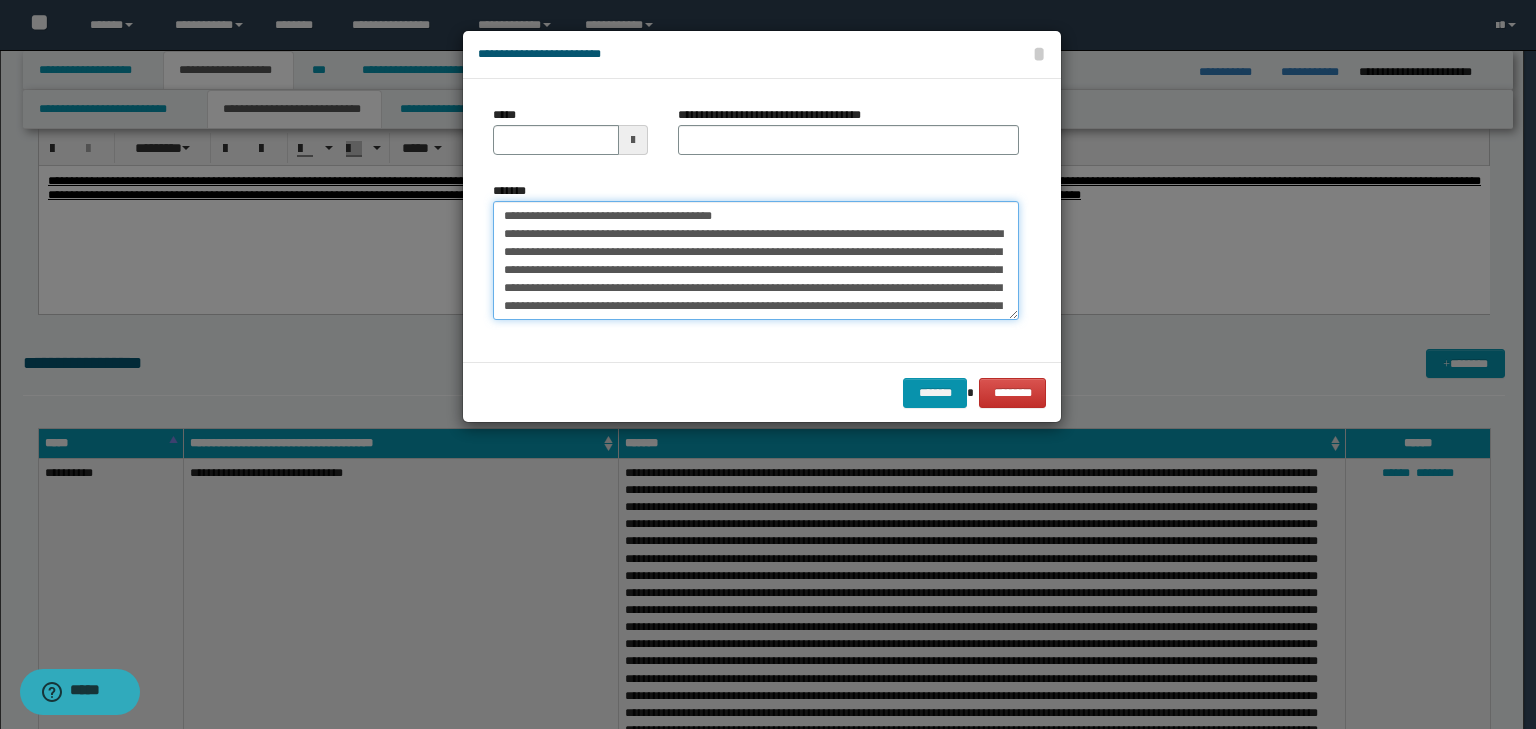 drag, startPoint x: 732, startPoint y: 213, endPoint x: 375, endPoint y: 164, distance: 360.34705 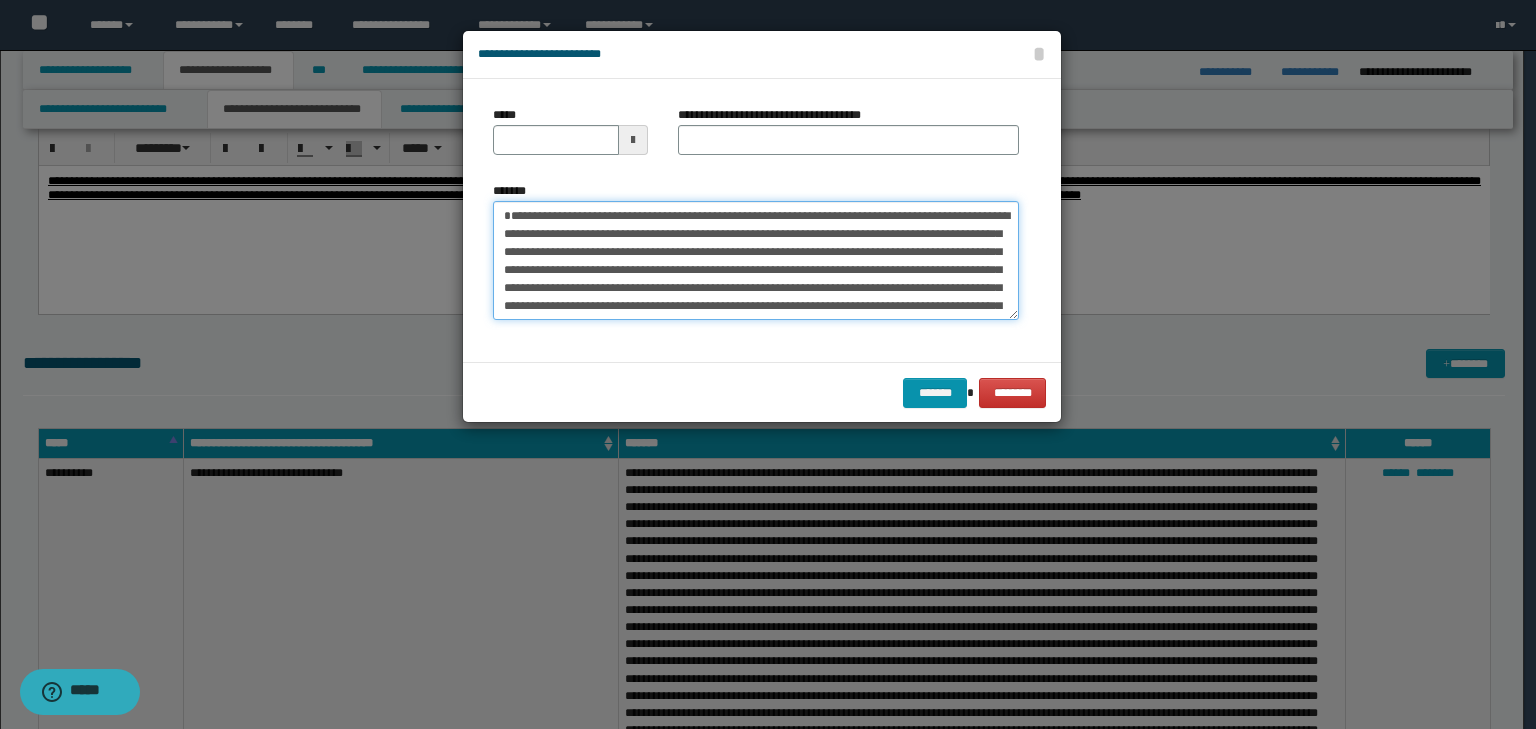 type on "**********" 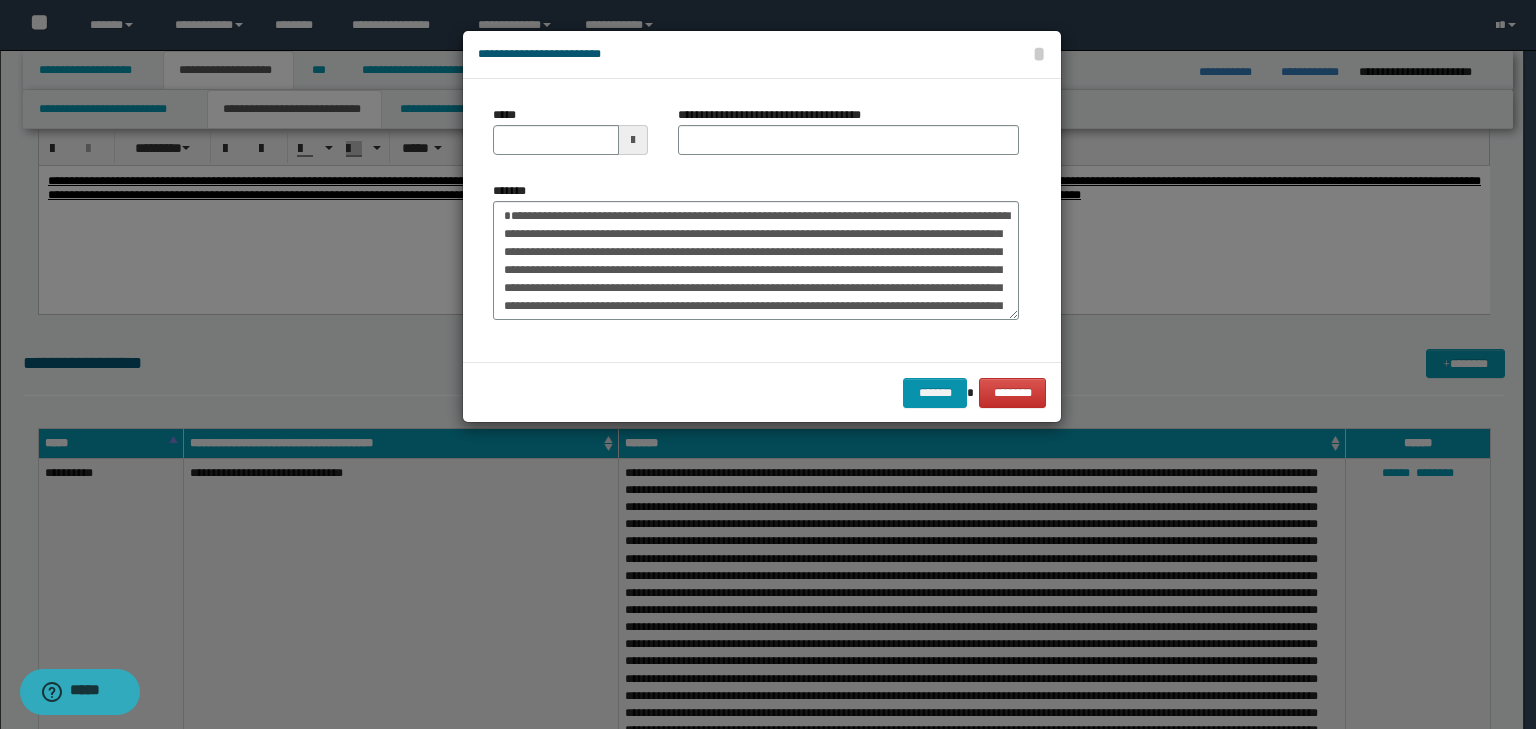 type on "**********" 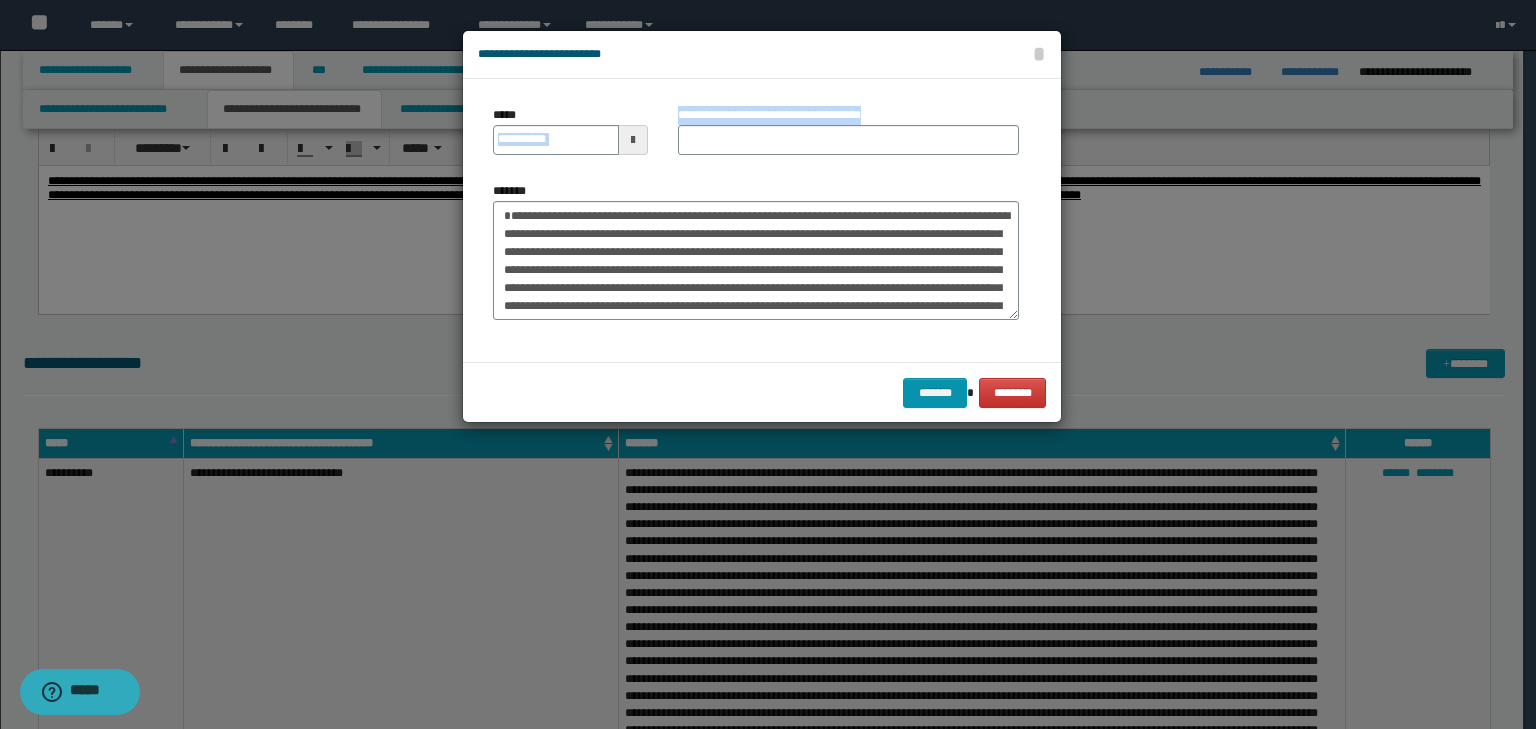 drag, startPoint x: 480, startPoint y: 134, endPoint x: 775, endPoint y: 144, distance: 295.16943 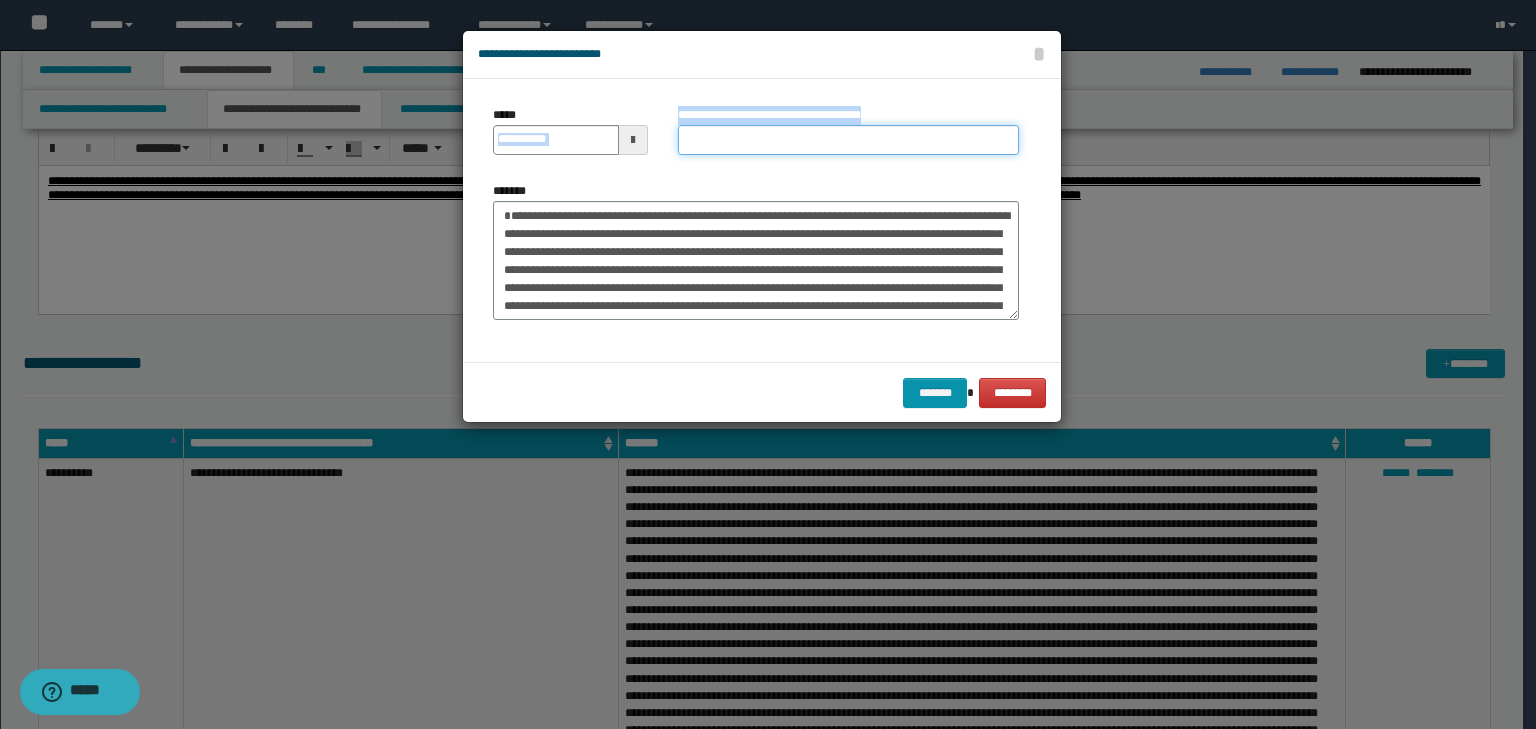 paste on "**********" 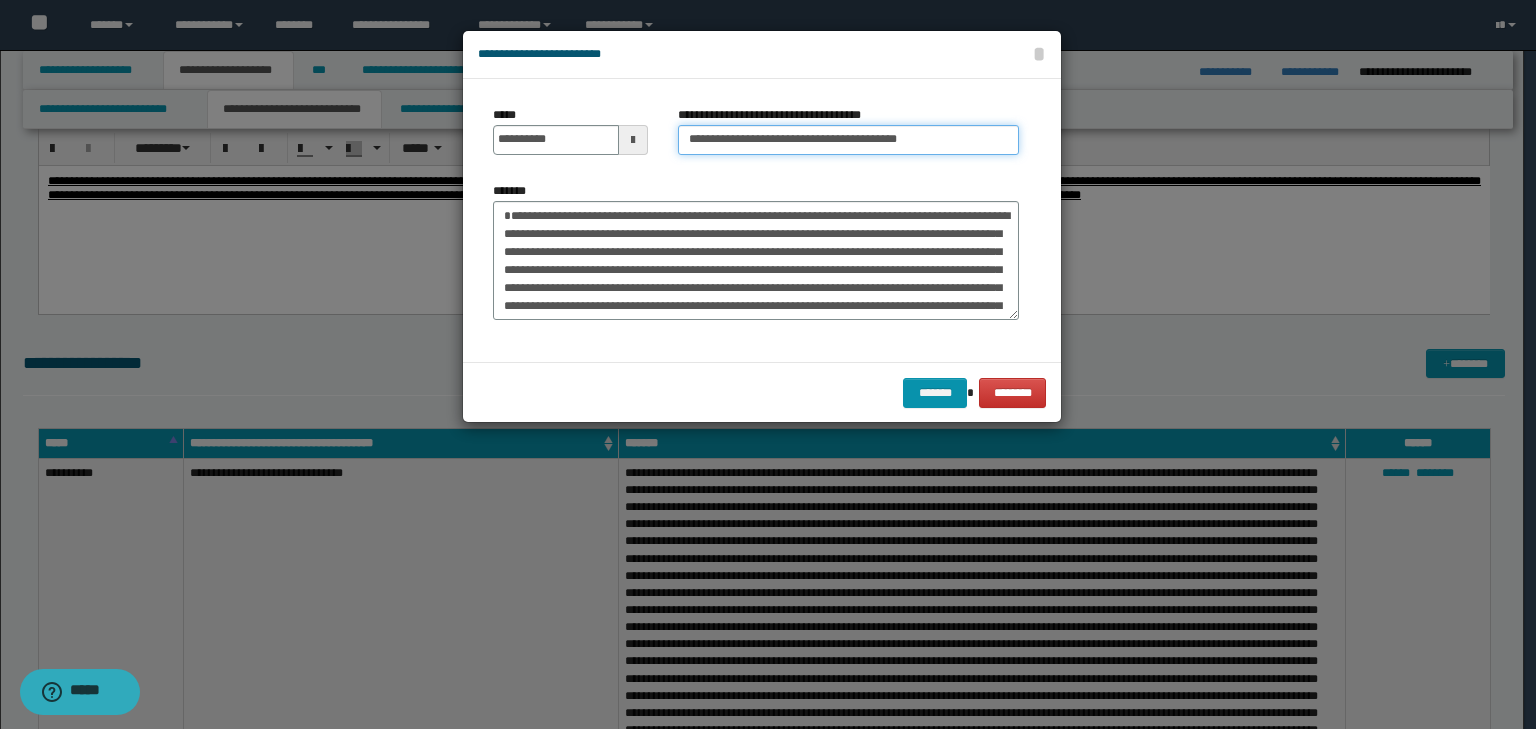 click on "**********" at bounding box center (848, 140) 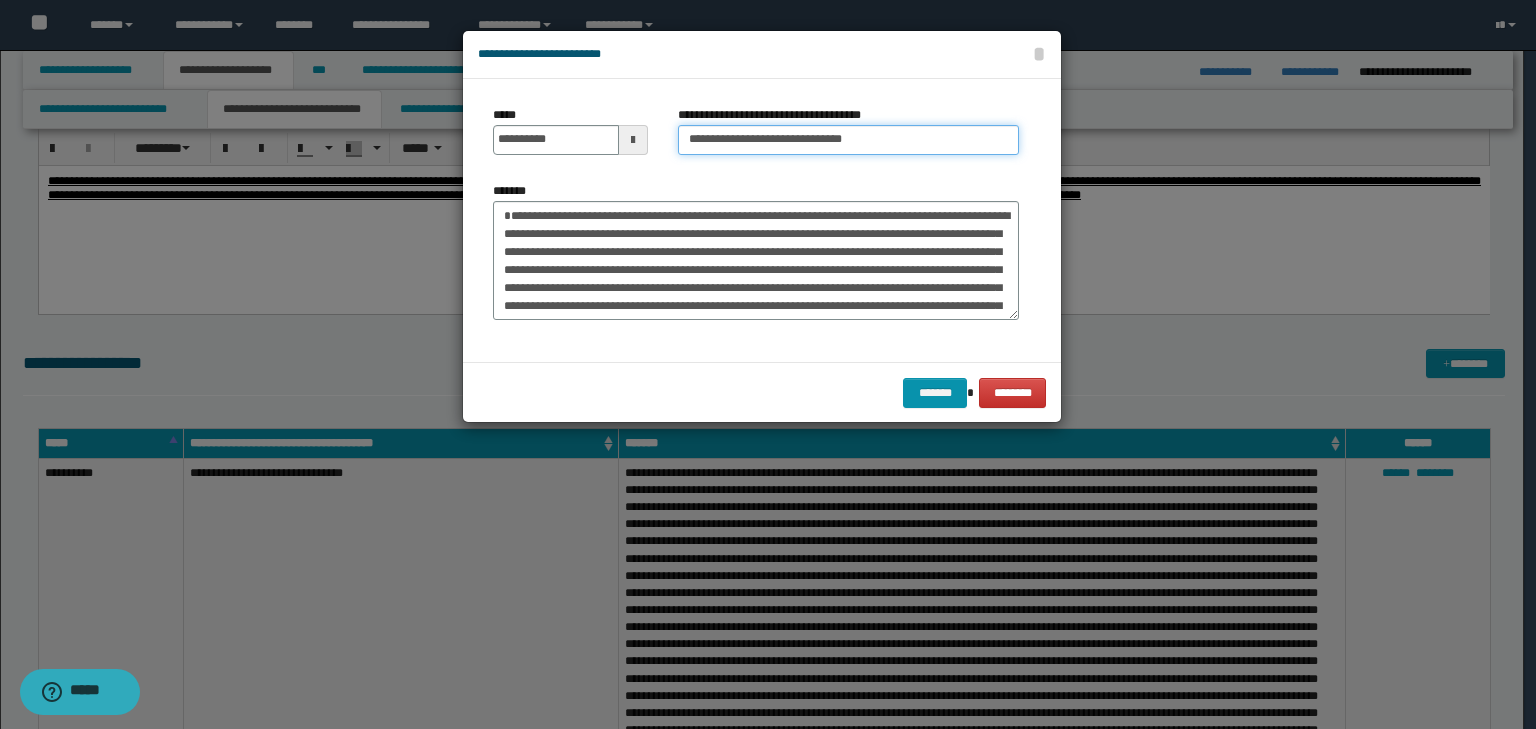 type on "**********" 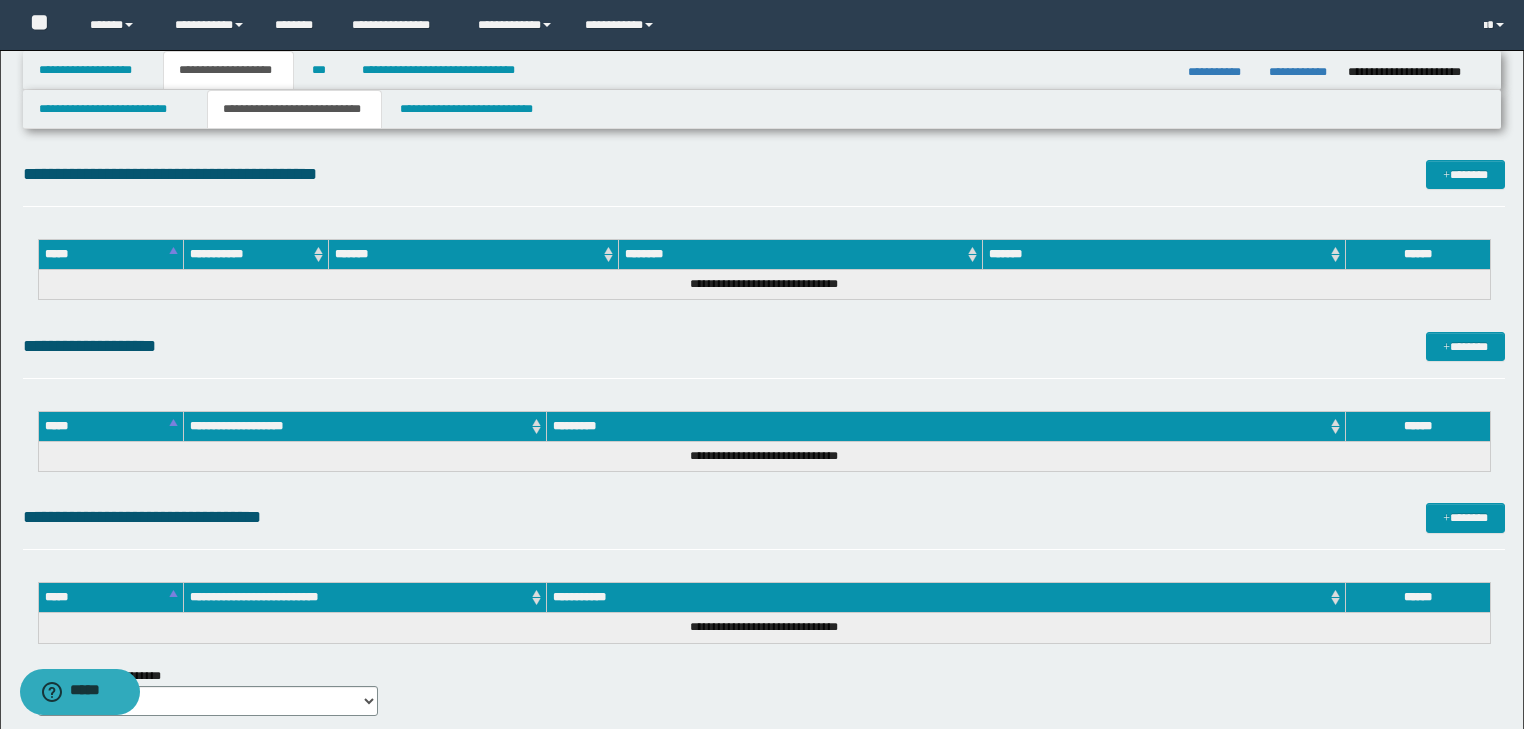 scroll, scrollTop: 4605, scrollLeft: 0, axis: vertical 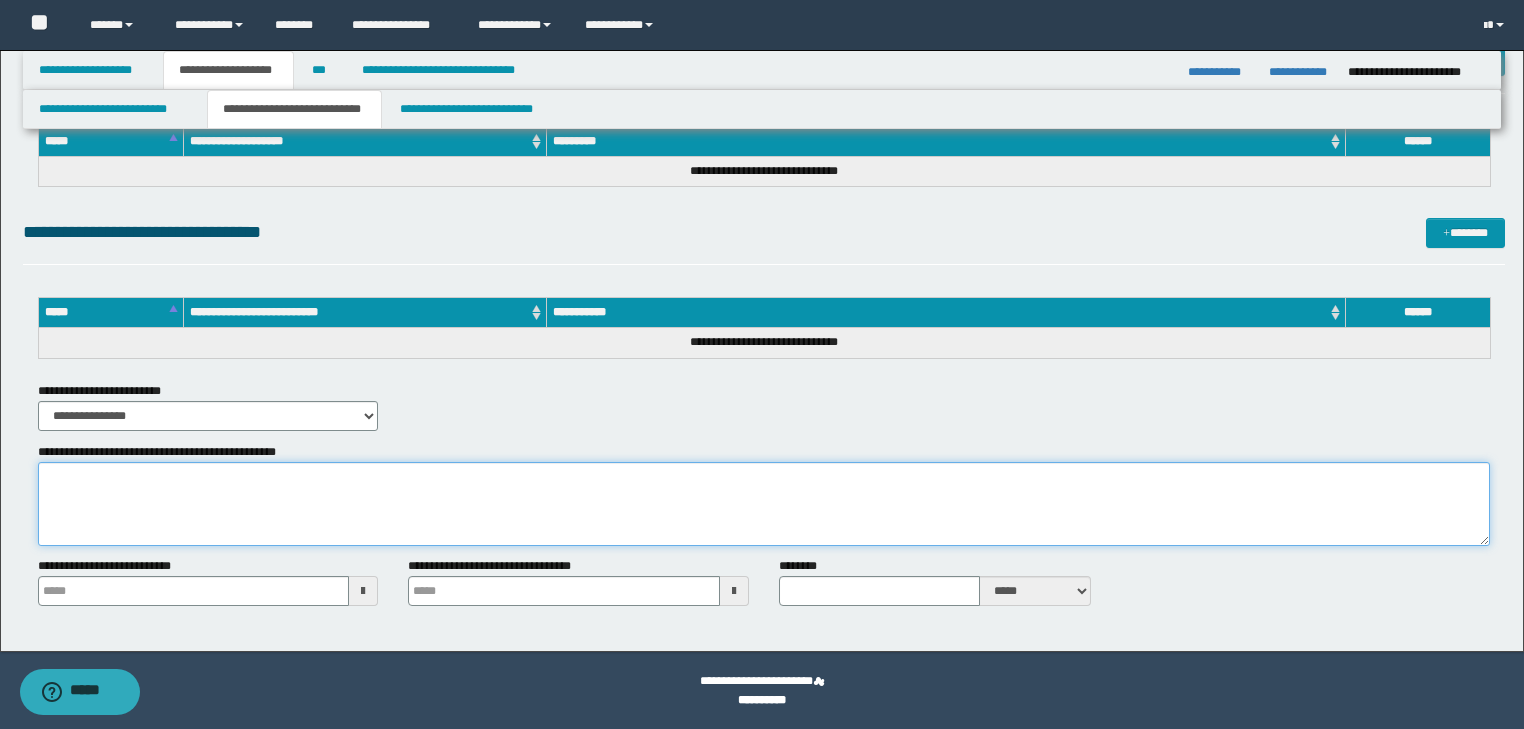 click on "**********" at bounding box center (764, 504) 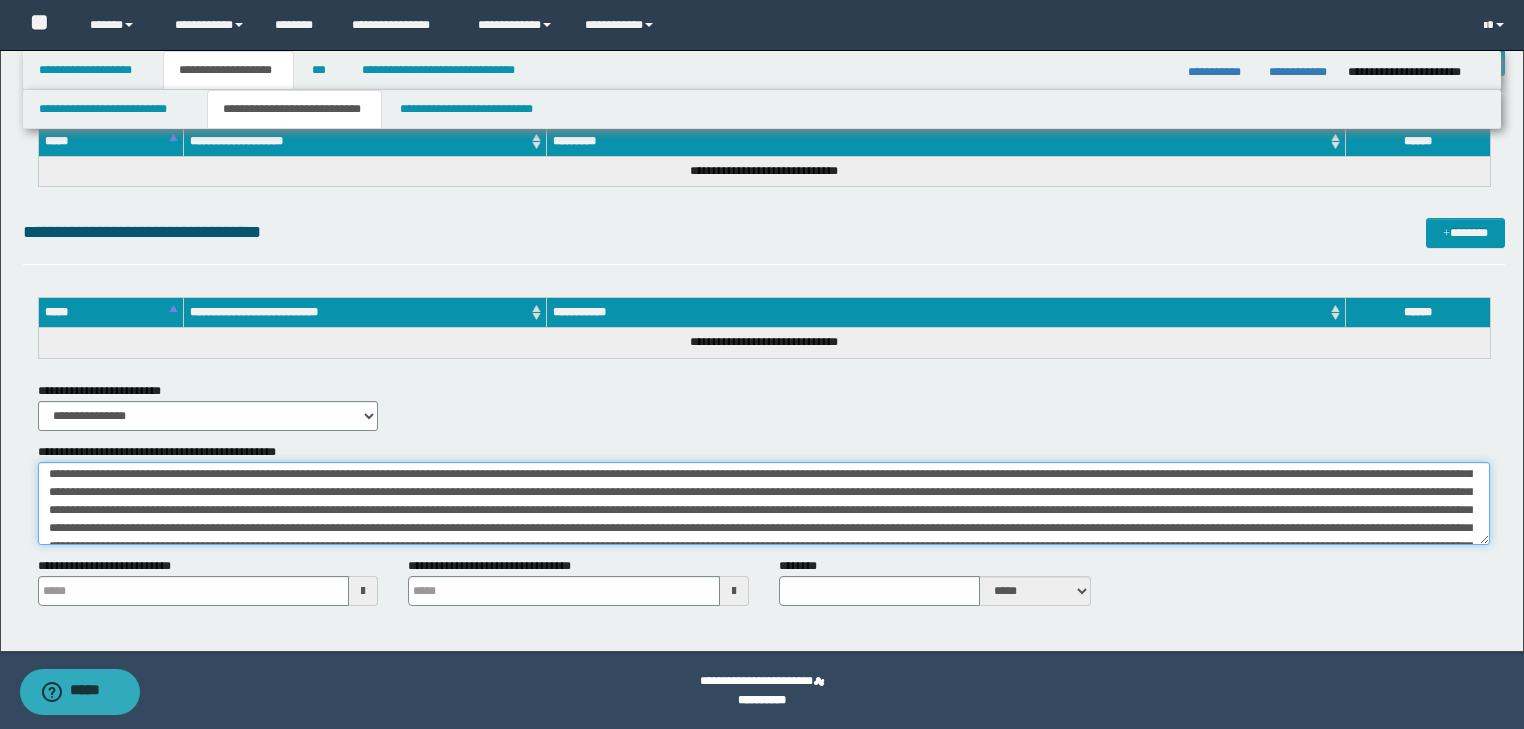 scroll, scrollTop: 0, scrollLeft: 0, axis: both 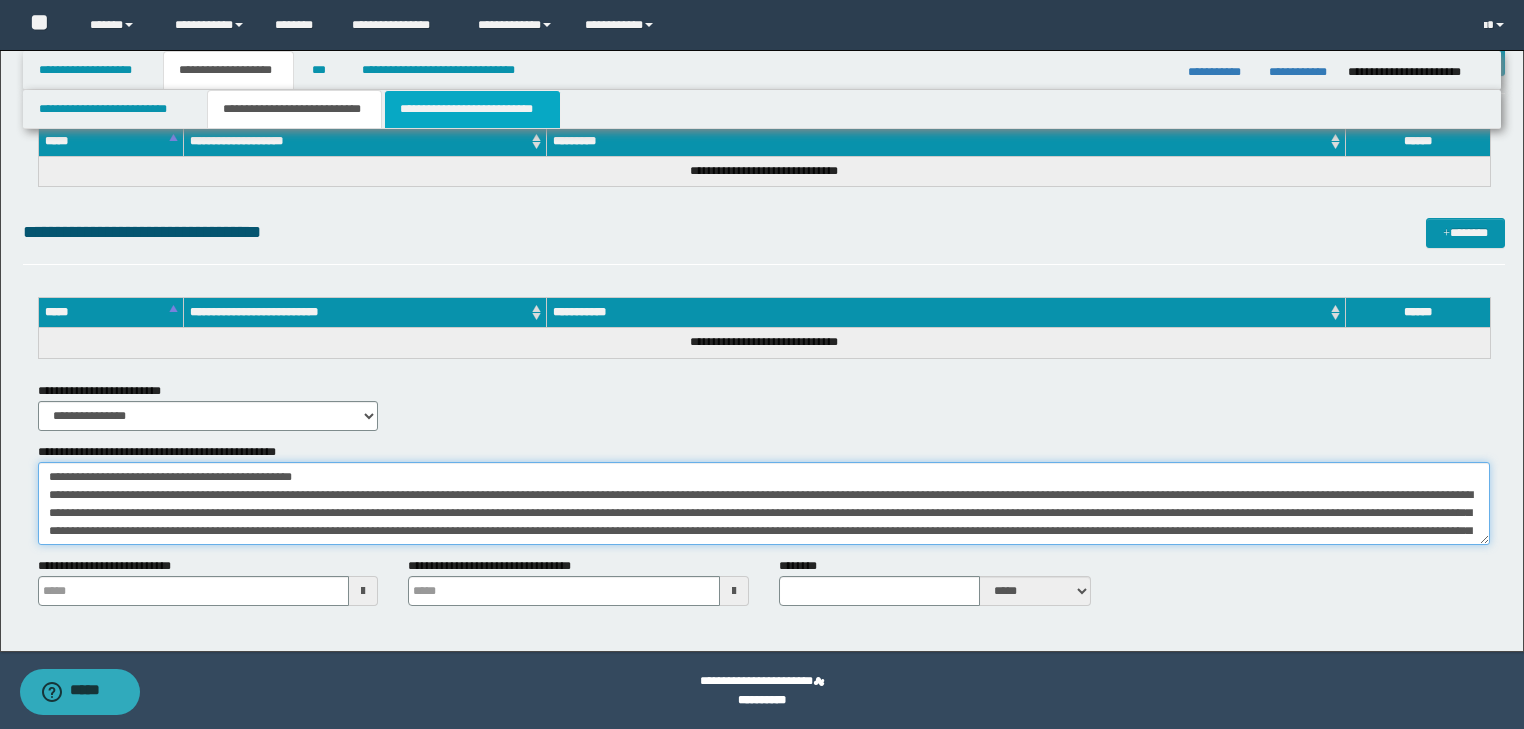 type on "**********" 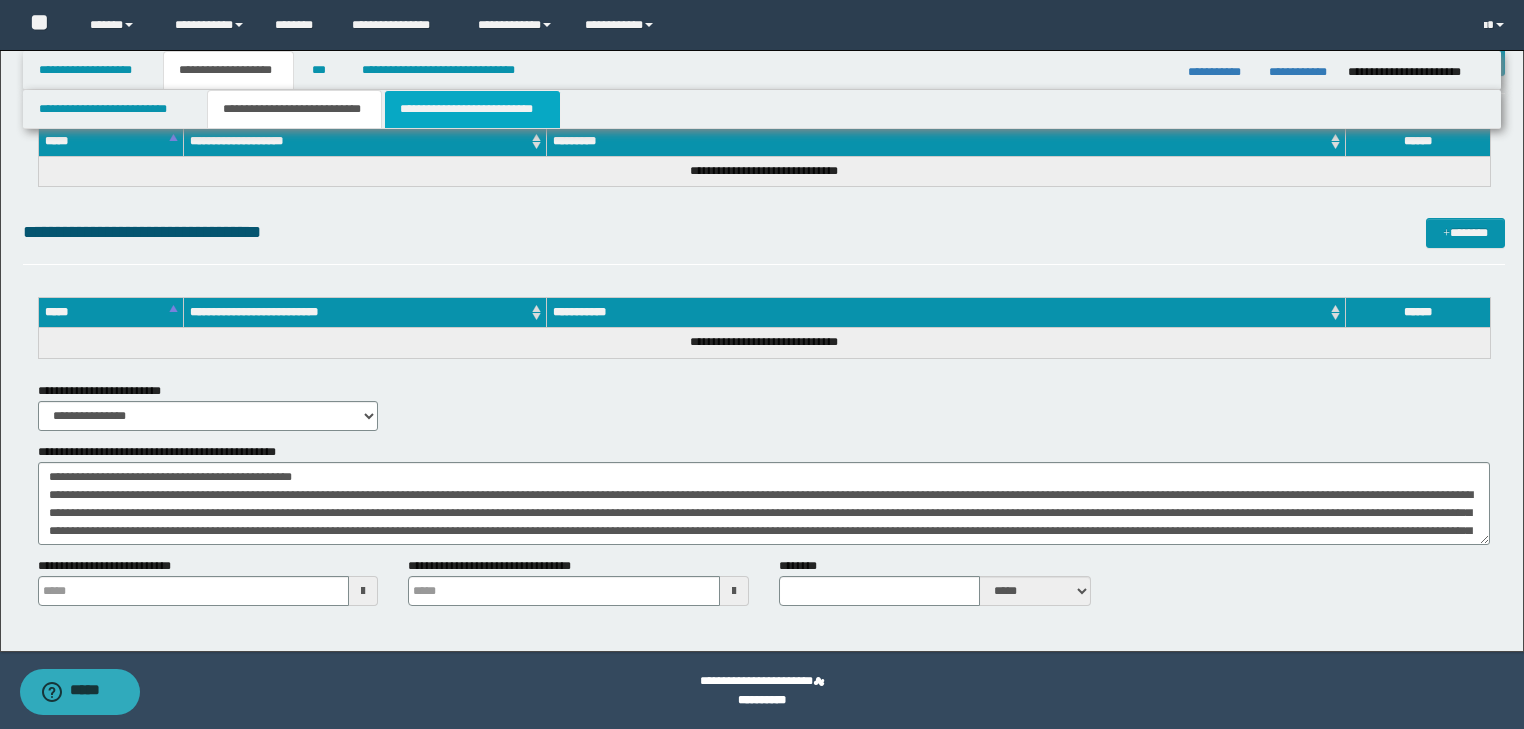 click on "**********" at bounding box center [472, 109] 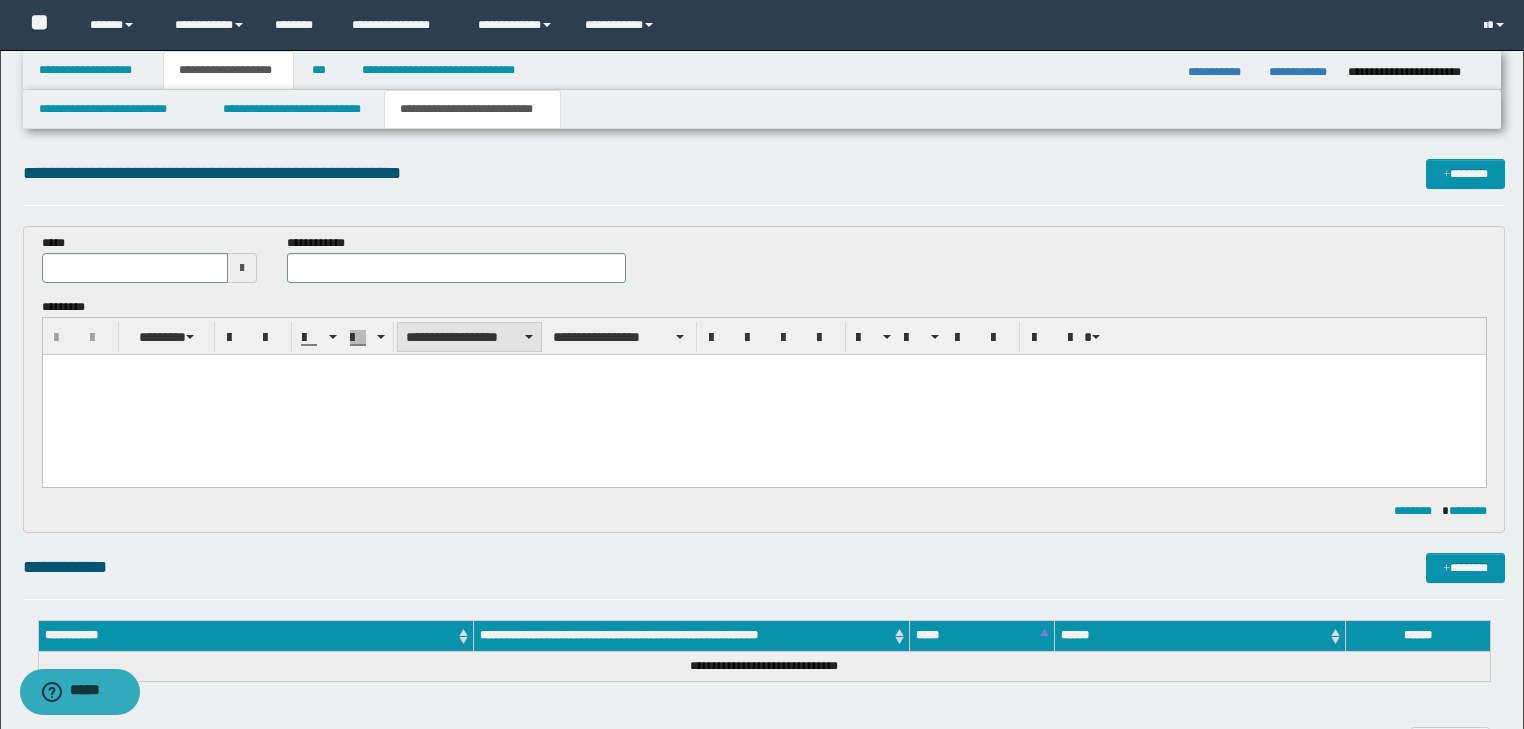 scroll, scrollTop: 0, scrollLeft: 0, axis: both 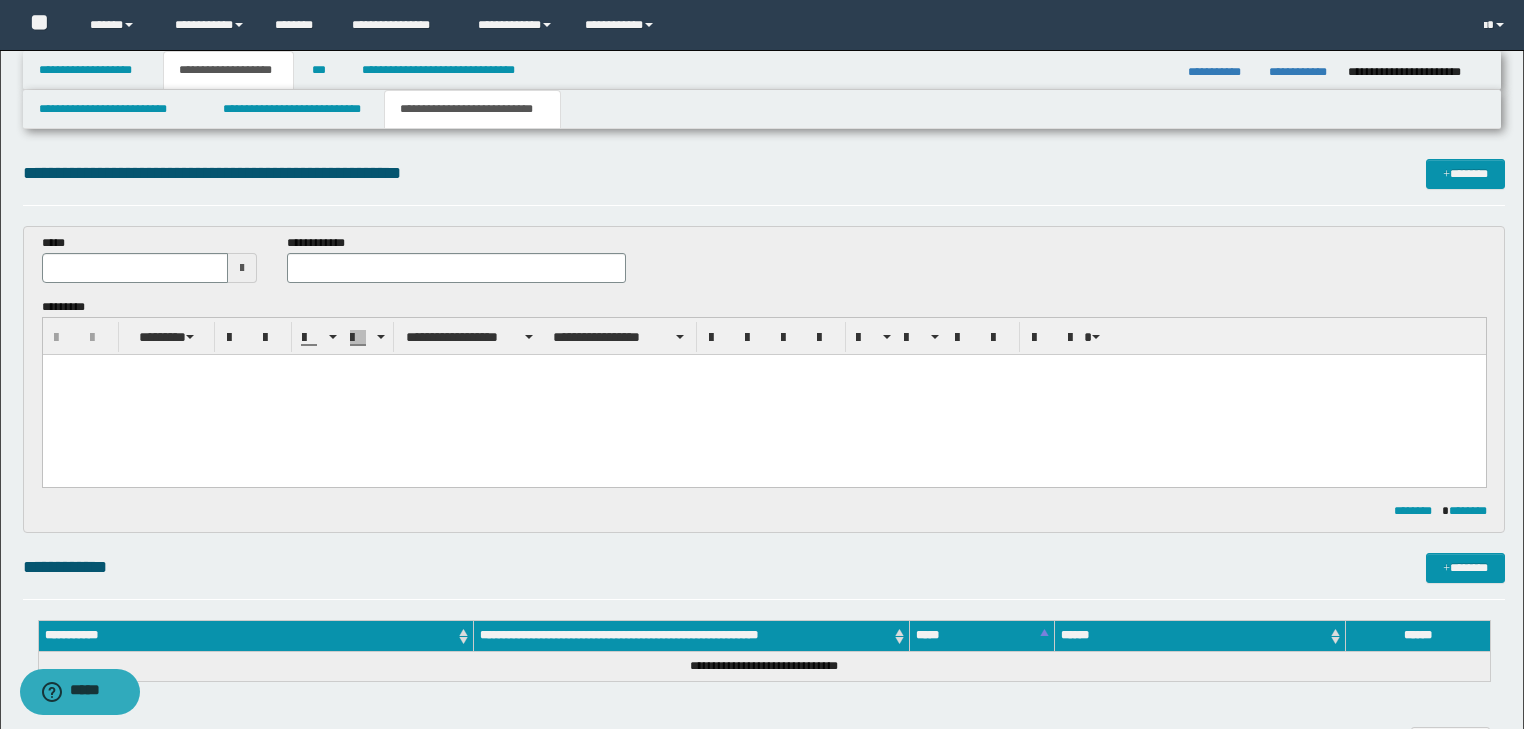 click at bounding box center (763, 394) 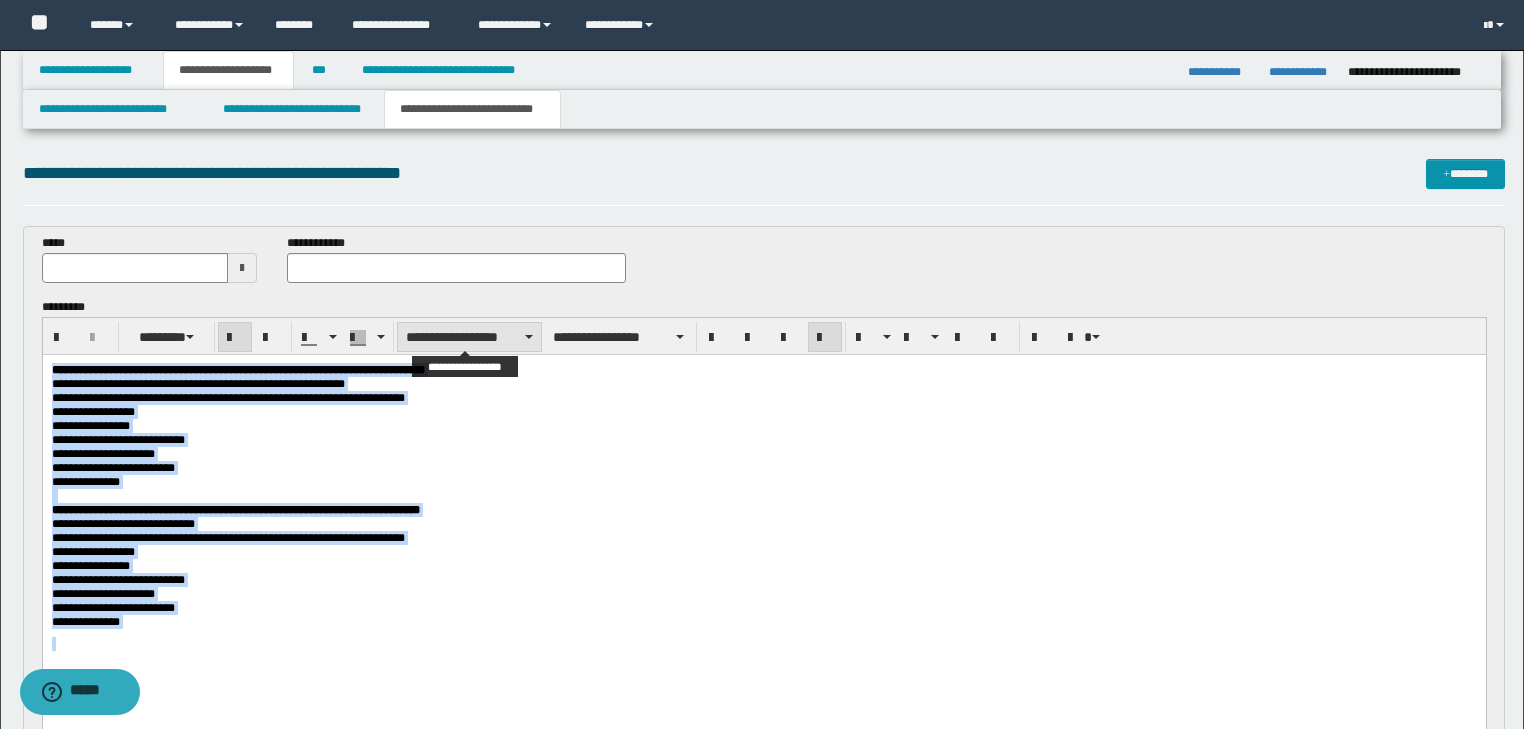 click on "**********" at bounding box center [469, 337] 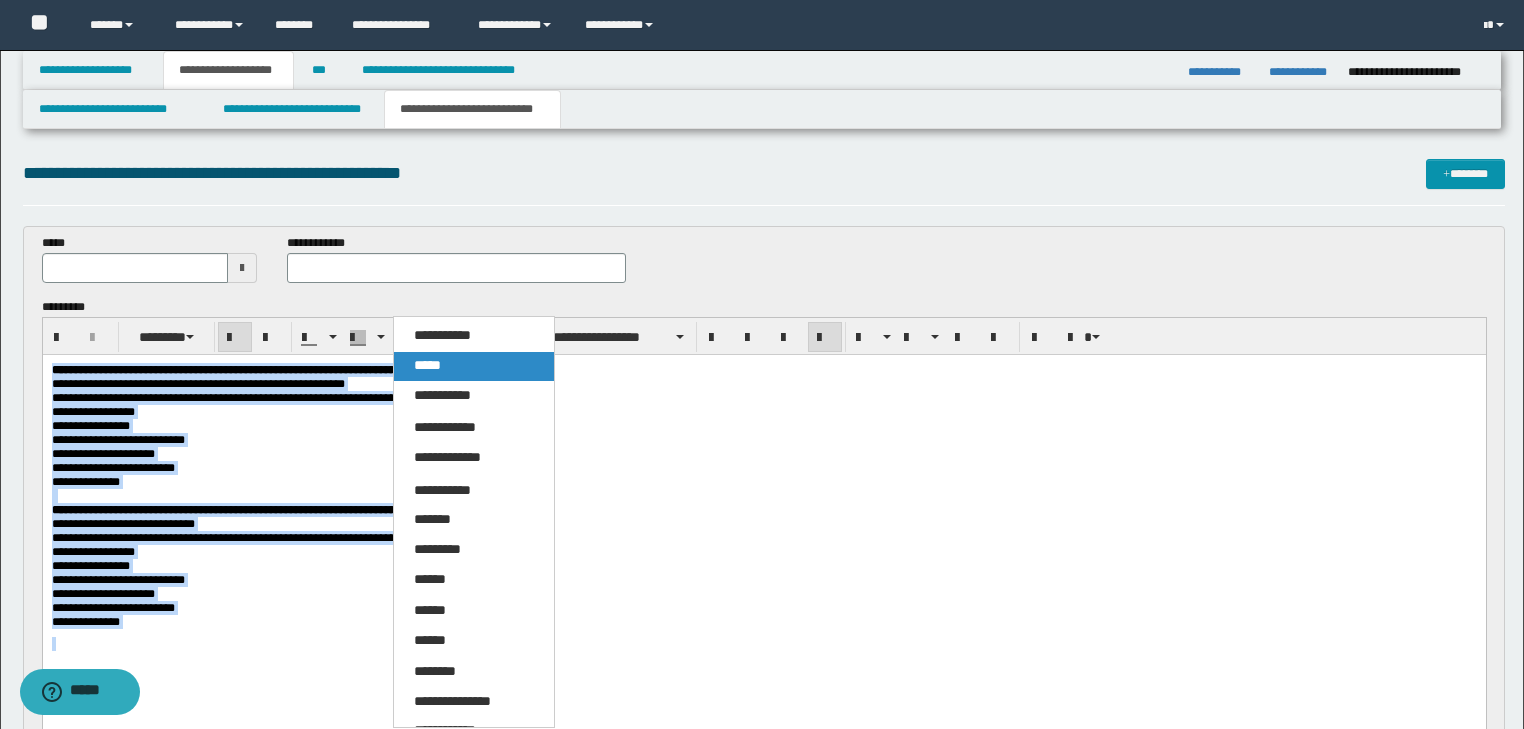 click on "*****" at bounding box center [474, 366] 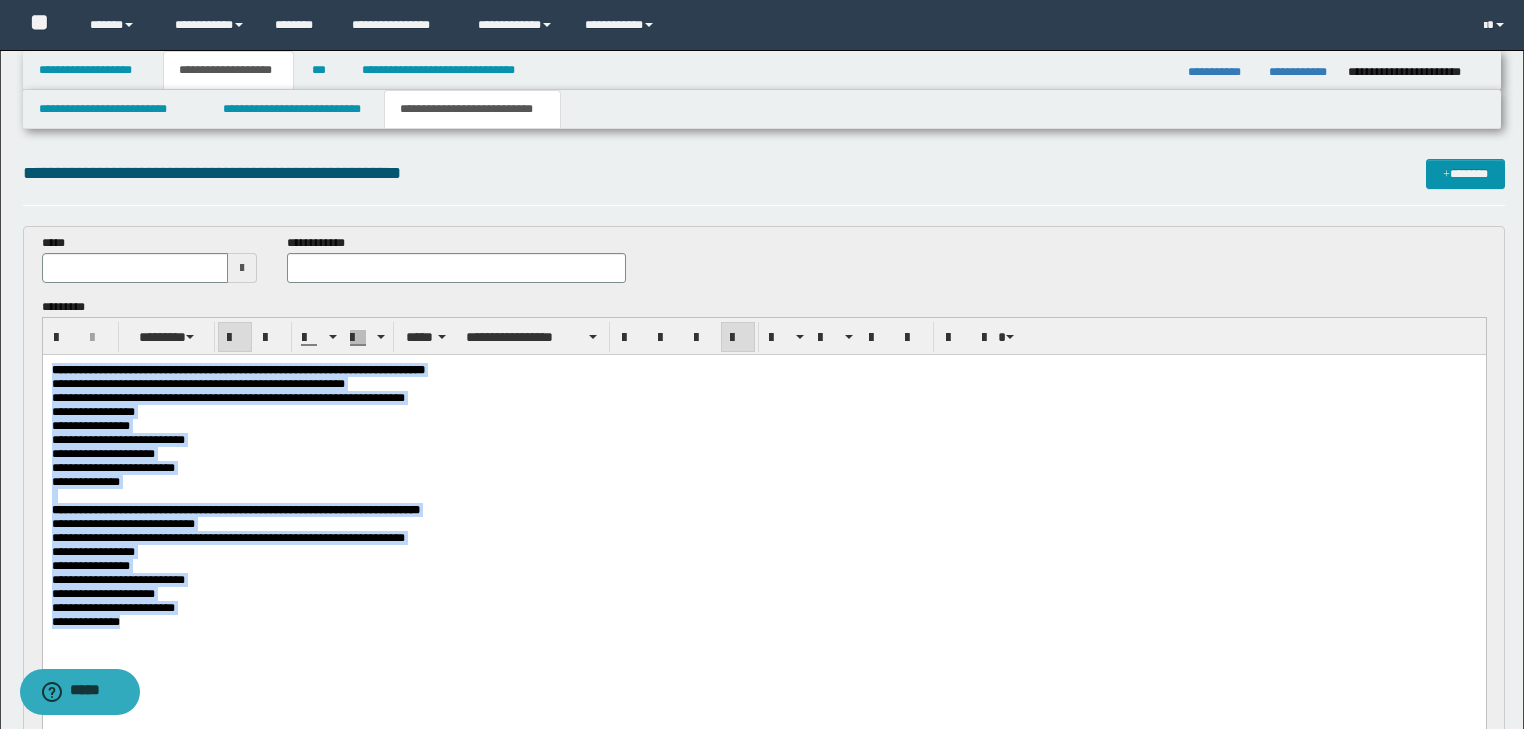 click on "**********" at bounding box center (763, 523) 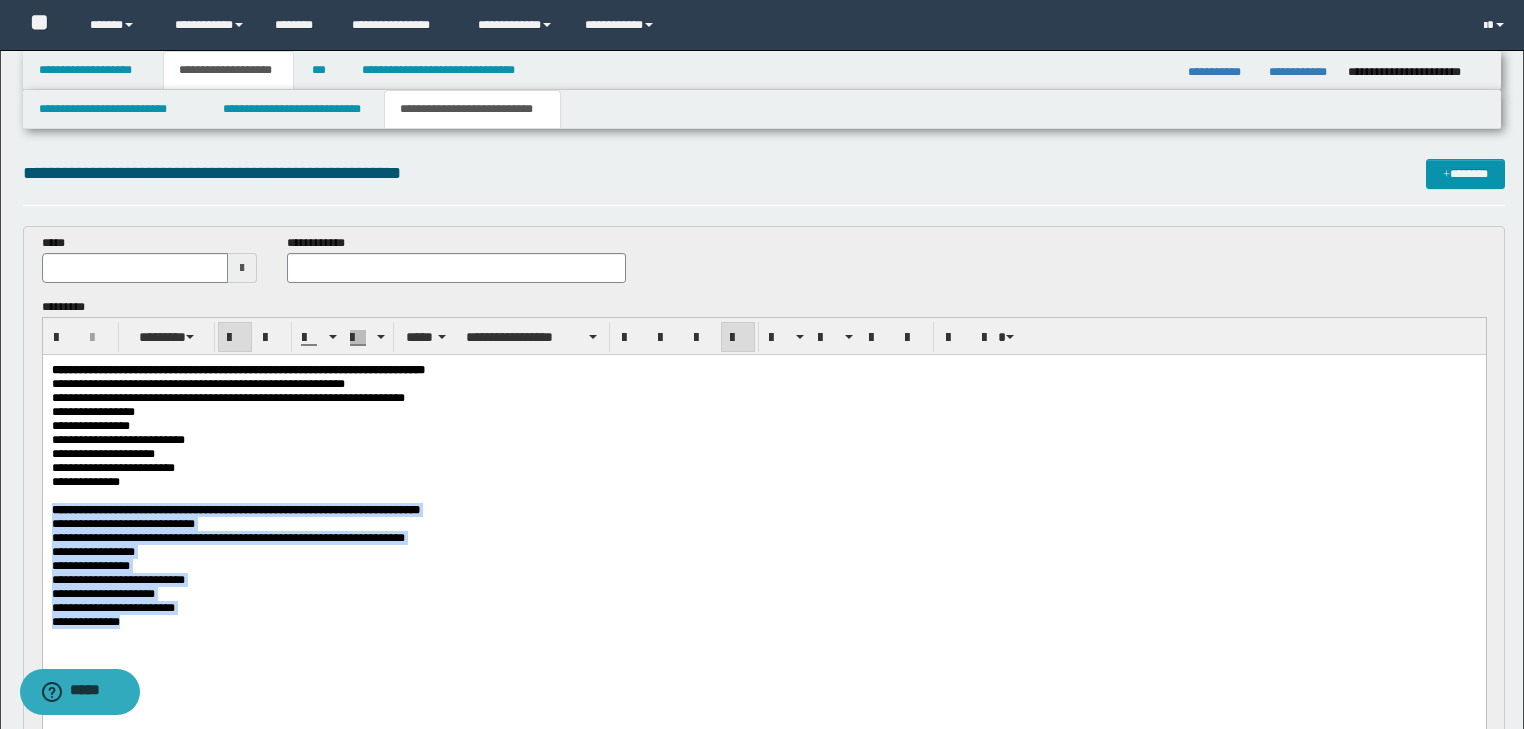 drag, startPoint x: 156, startPoint y: 653, endPoint x: 23, endPoint y: 534, distance: 178.46568 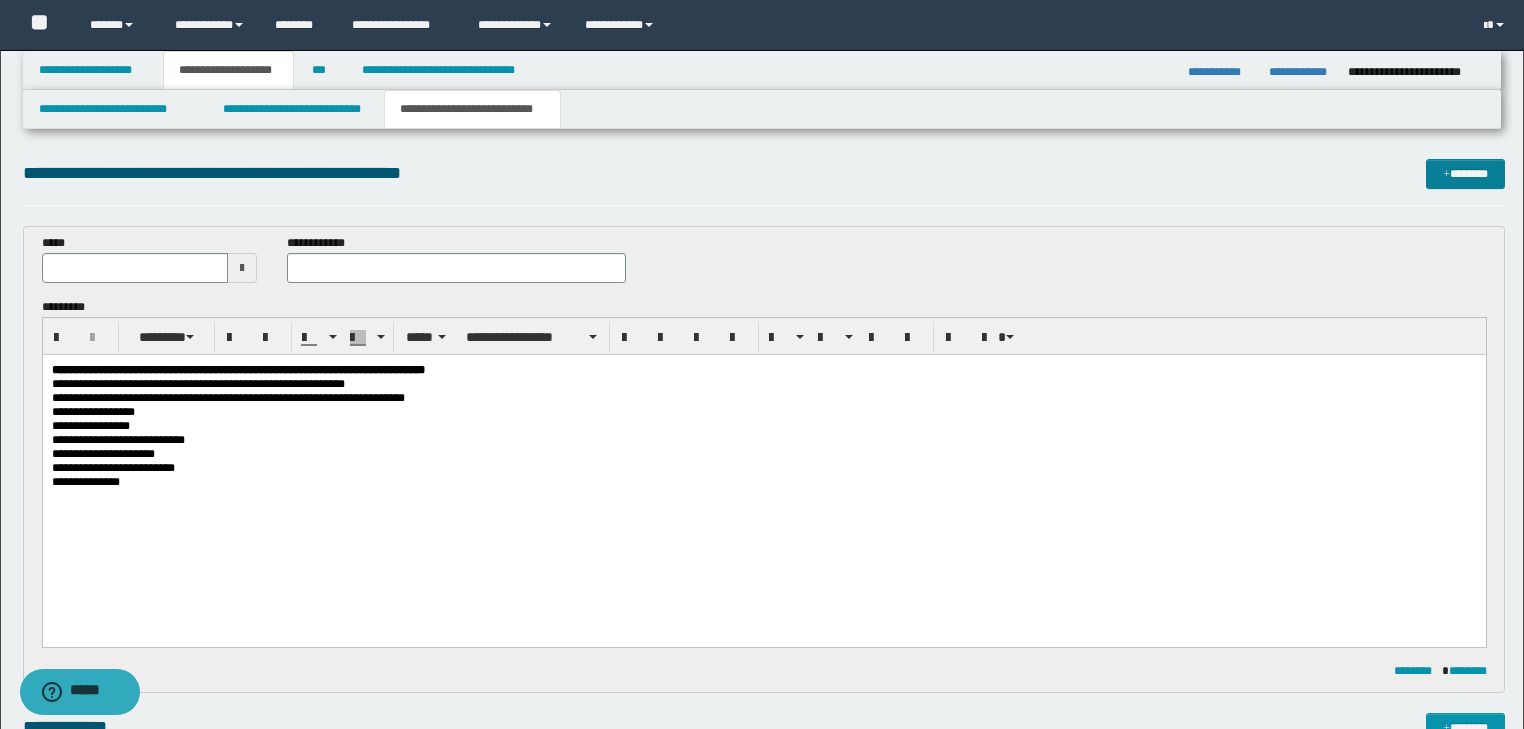 click on "*******" at bounding box center (1465, 174) 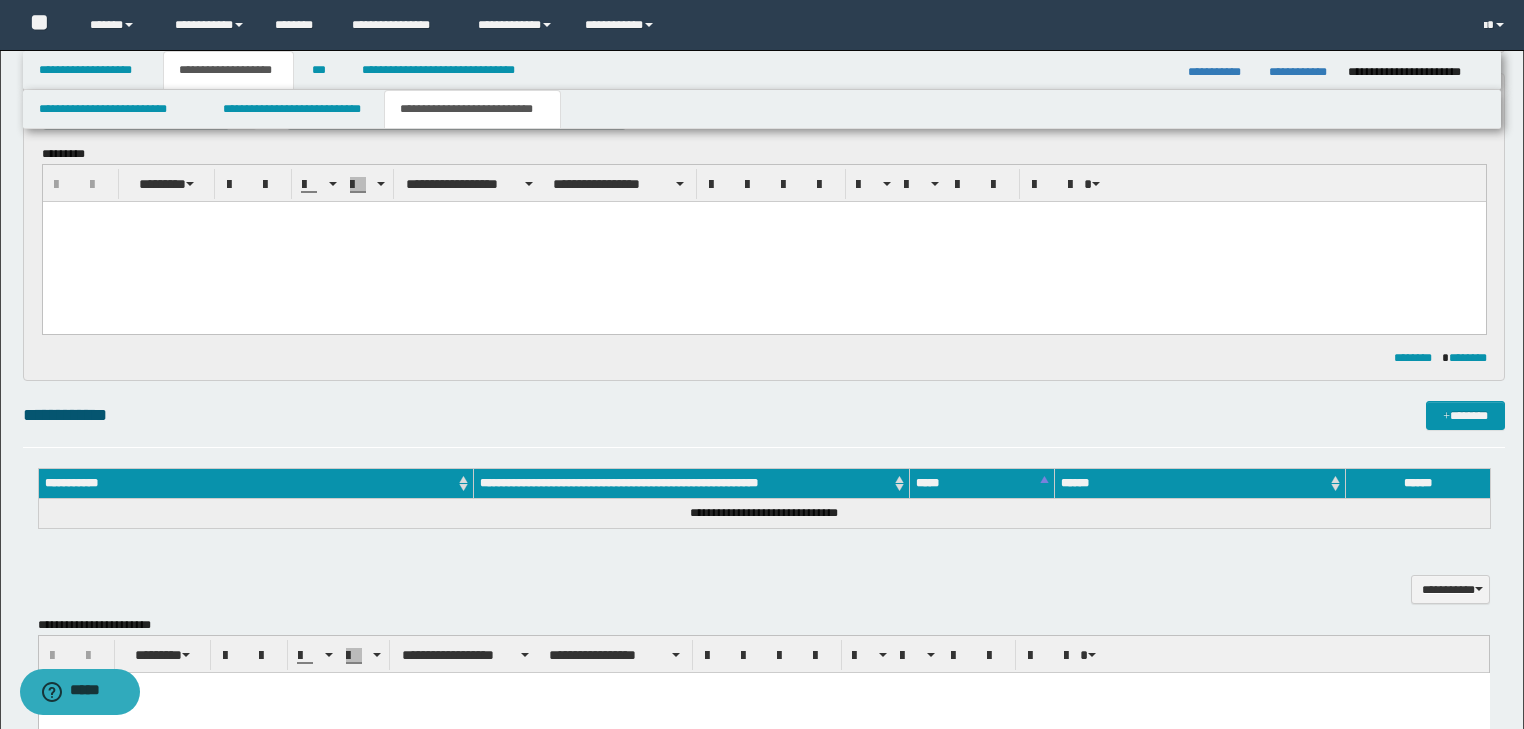 scroll, scrollTop: 0, scrollLeft: 0, axis: both 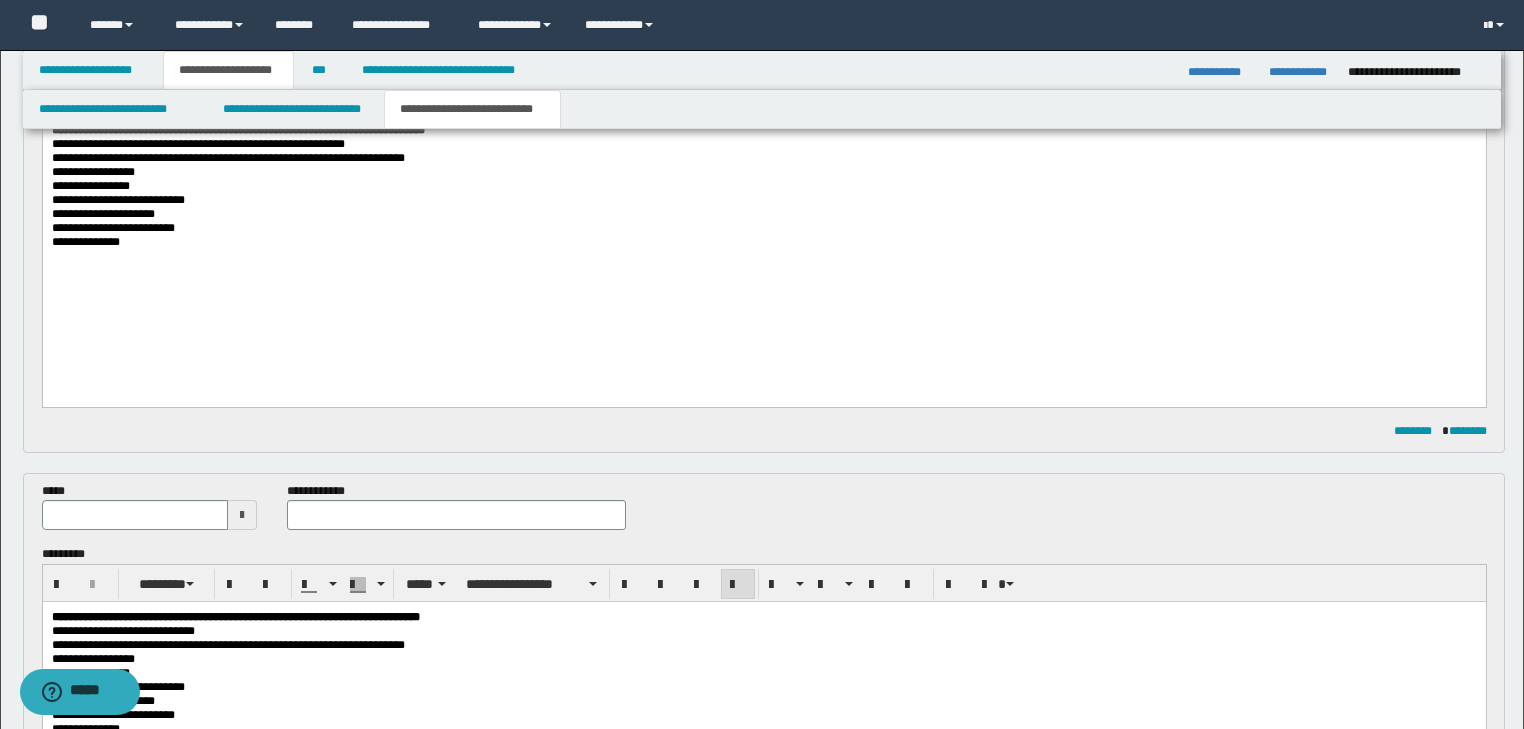 click on "*****" at bounding box center (150, 506) 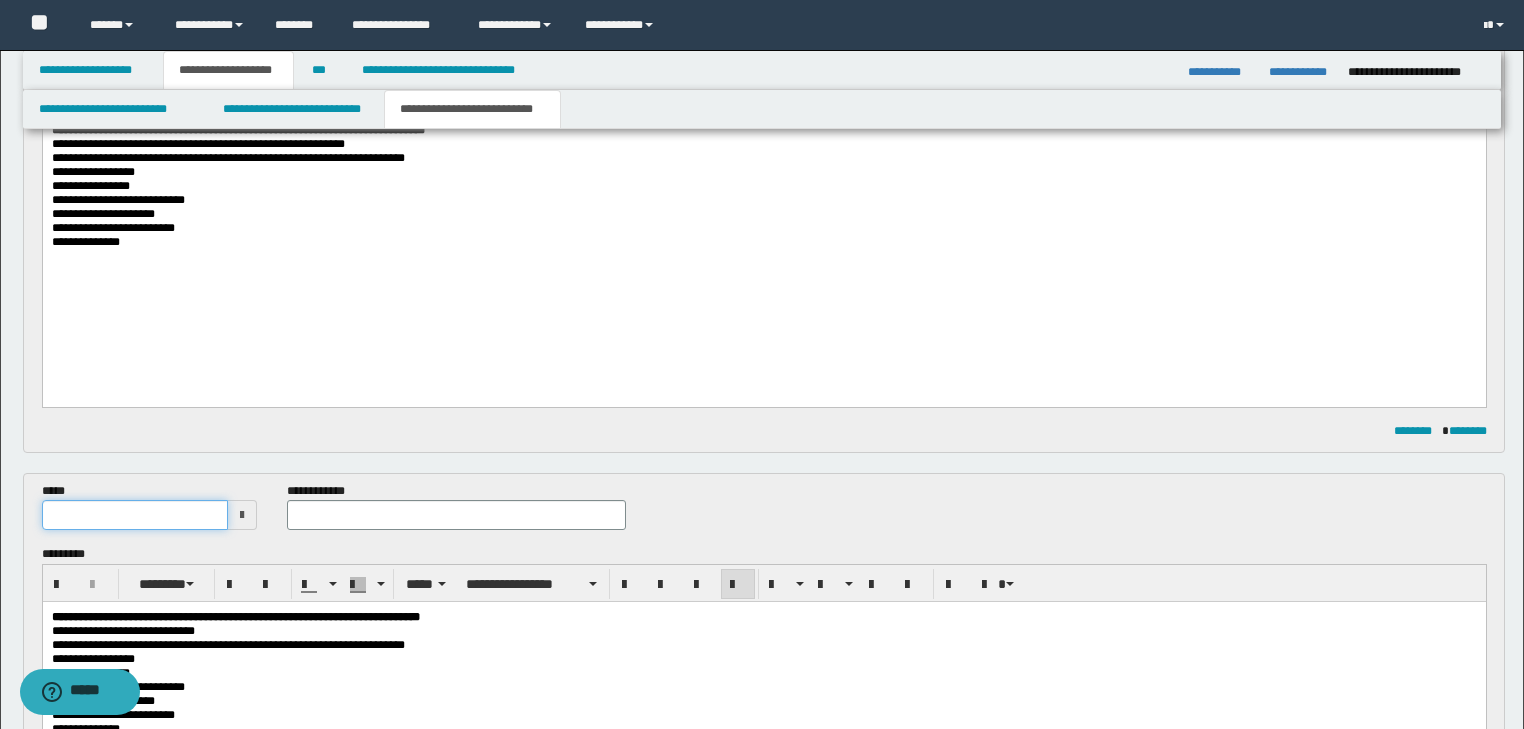 click at bounding box center [135, 515] 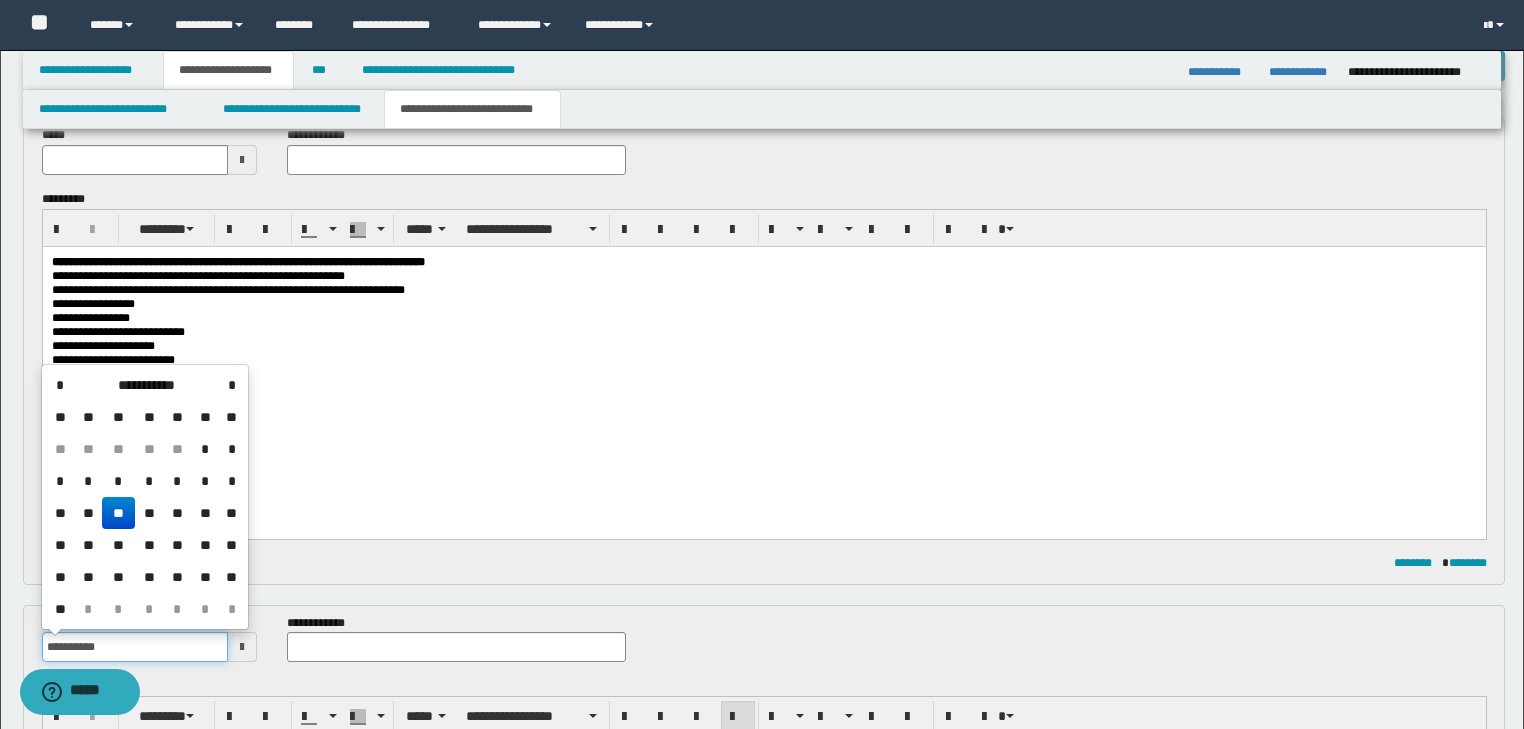 scroll, scrollTop: 0, scrollLeft: 0, axis: both 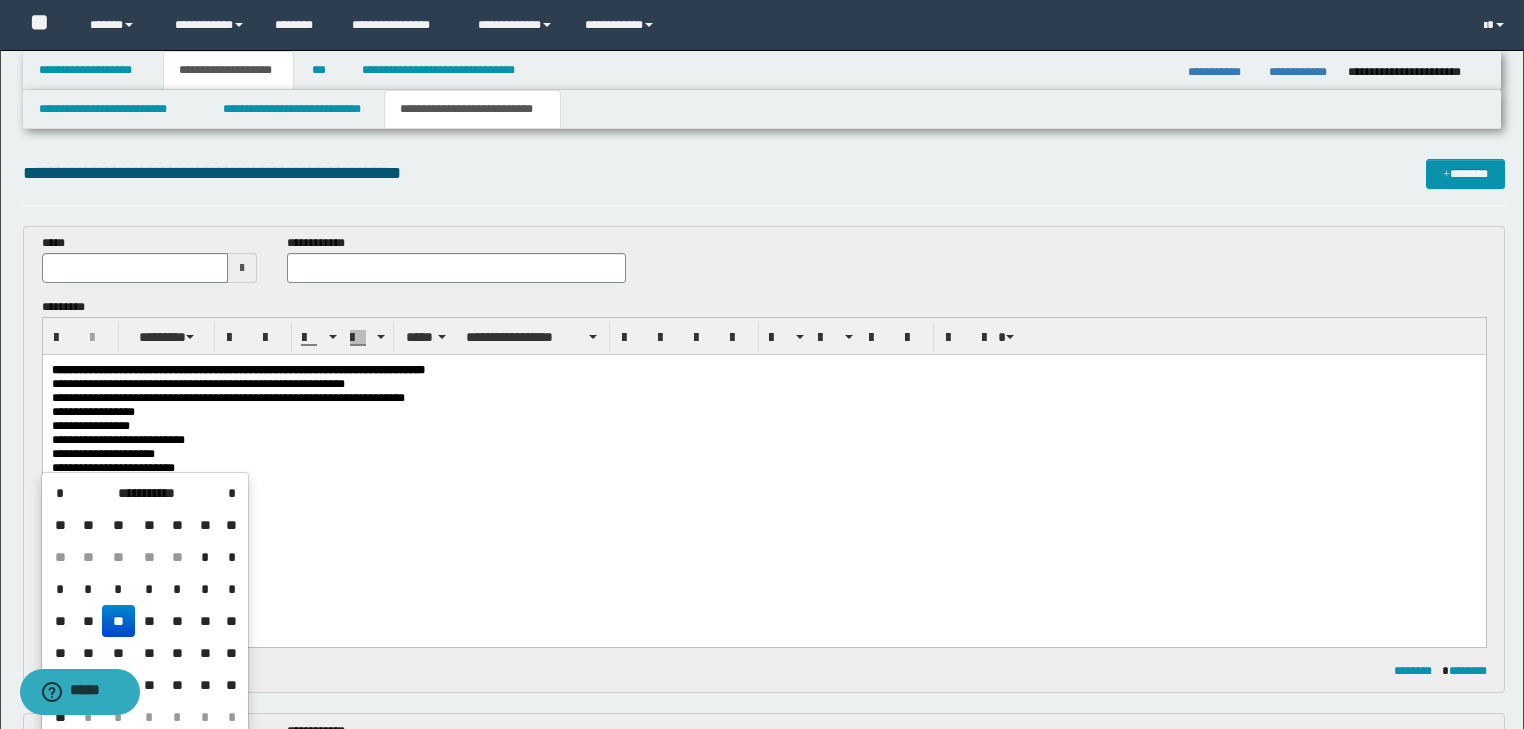 type 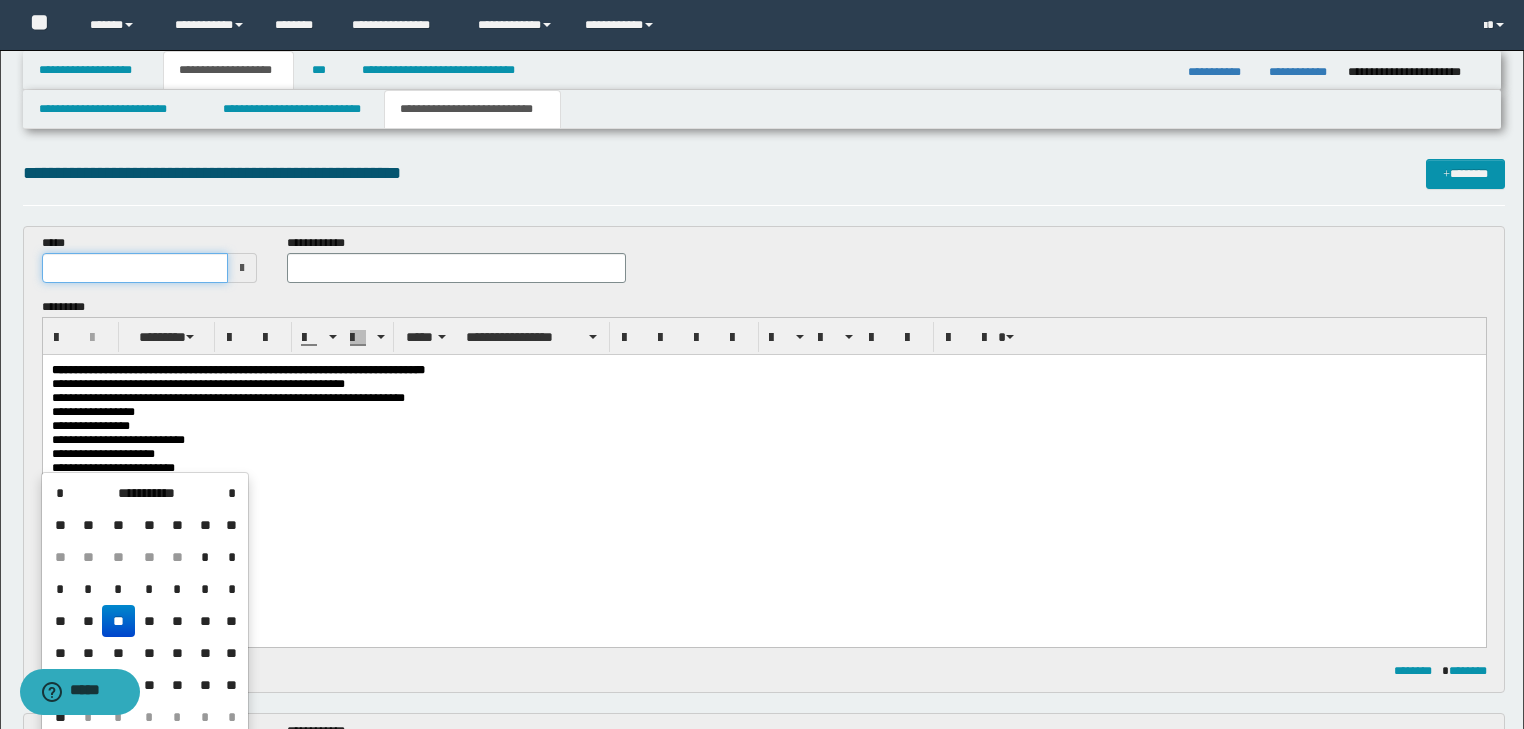 type on "**********" 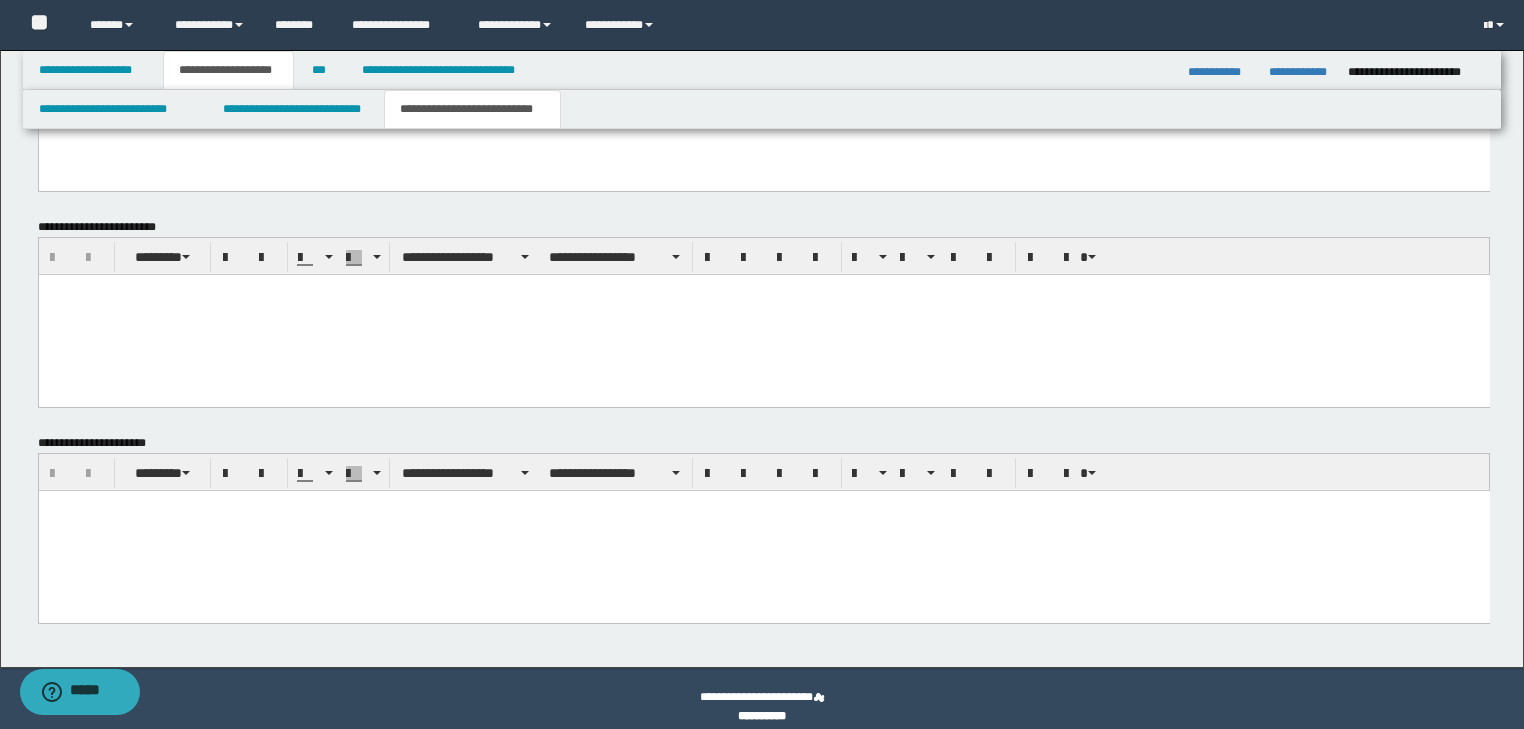 scroll, scrollTop: 1406, scrollLeft: 0, axis: vertical 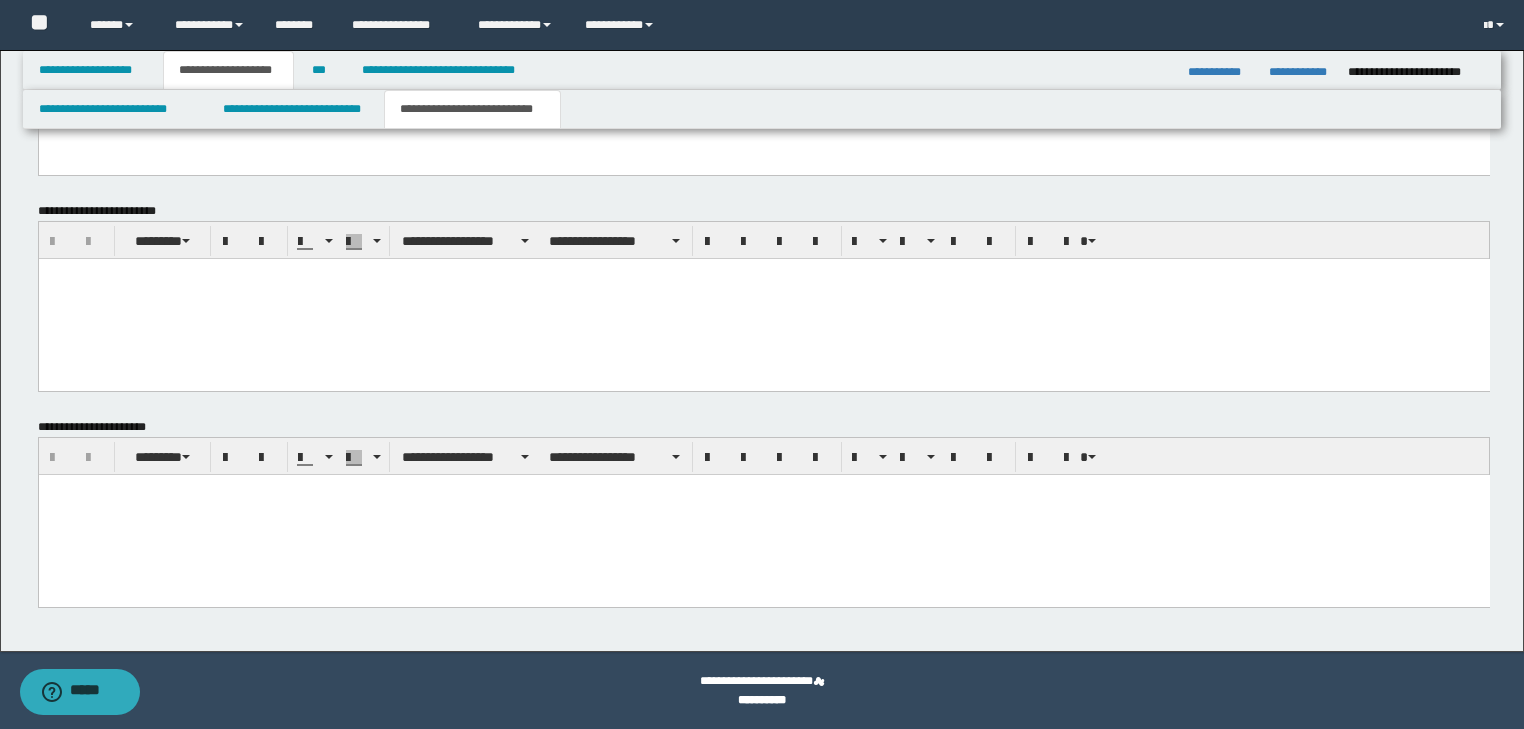 click at bounding box center [763, 514] 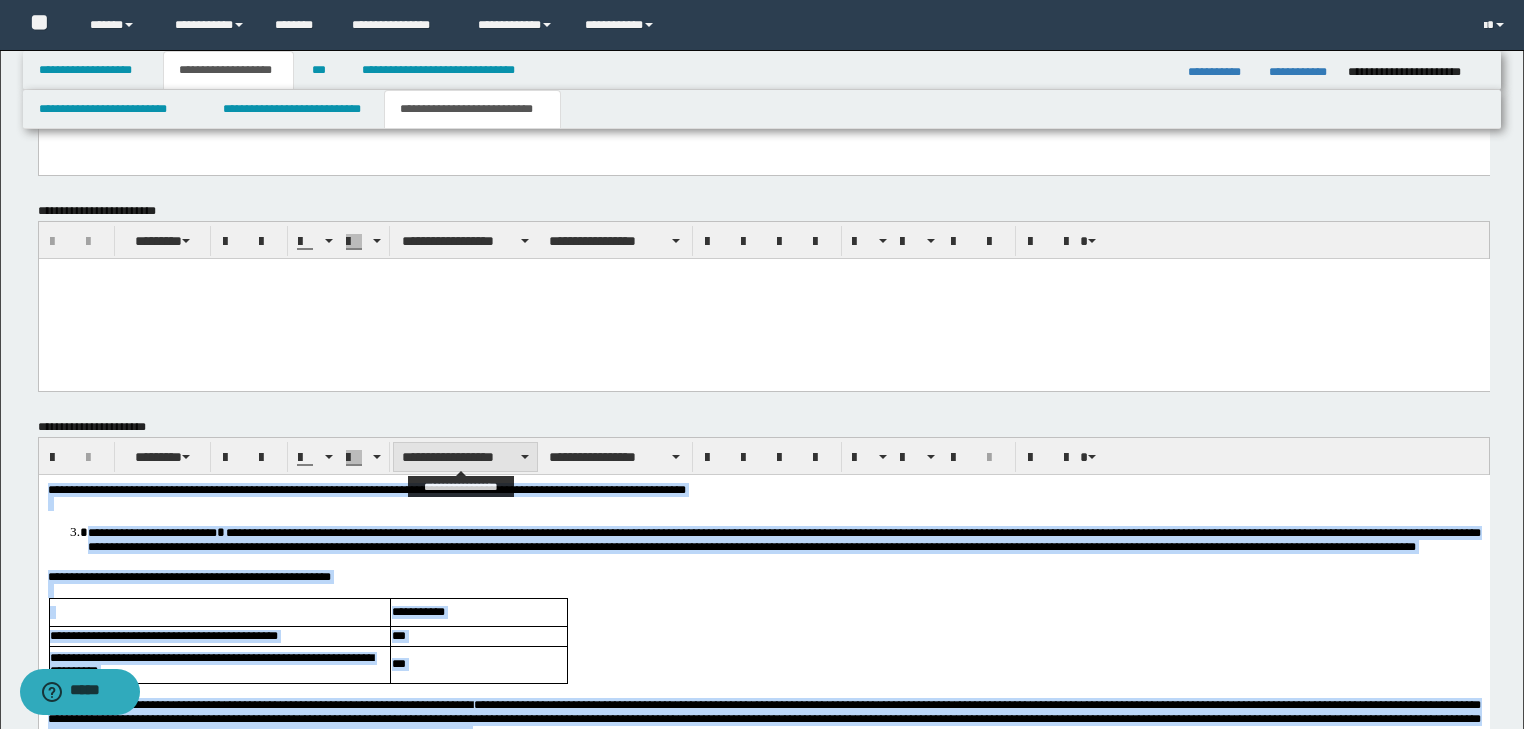 type on "**********" 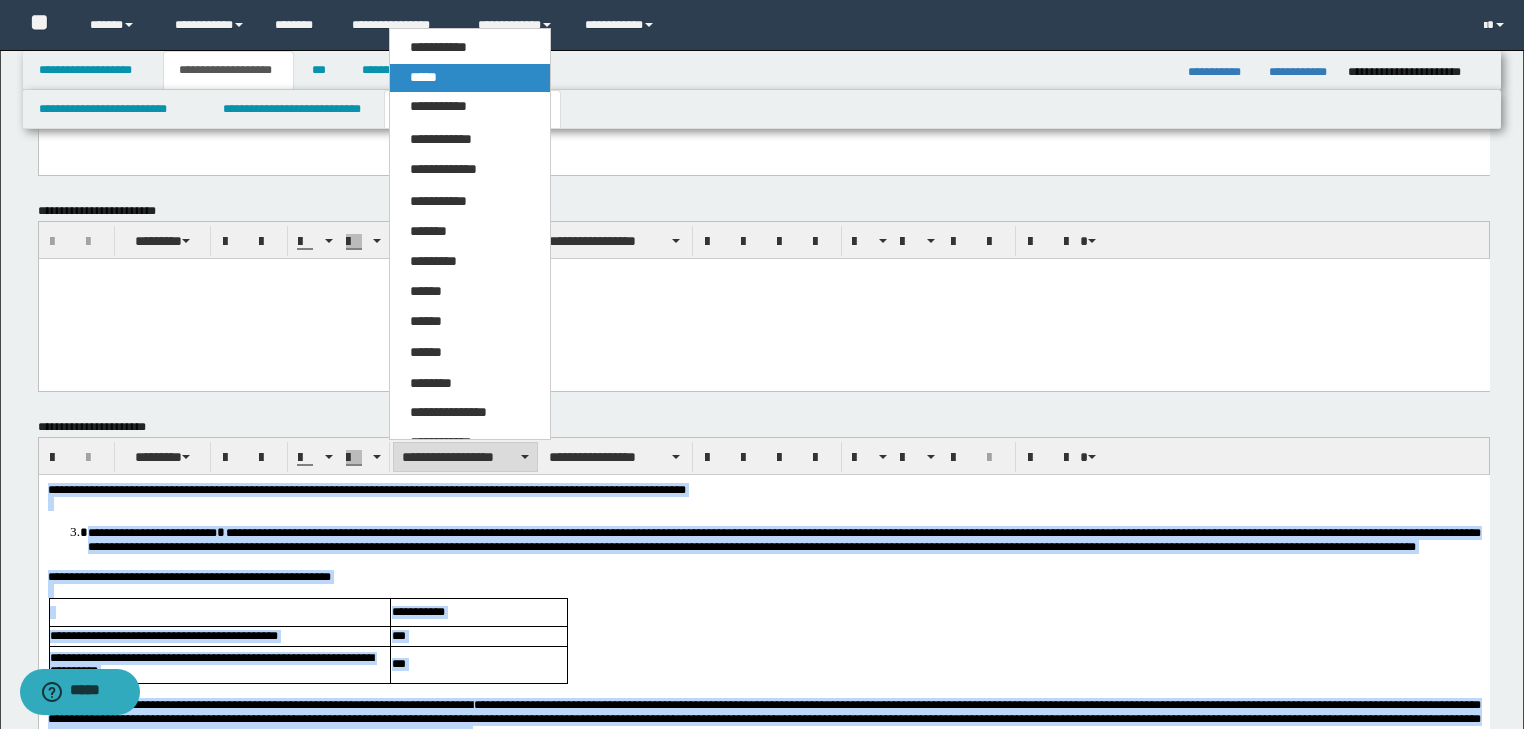 click on "*****" at bounding box center [470, 78] 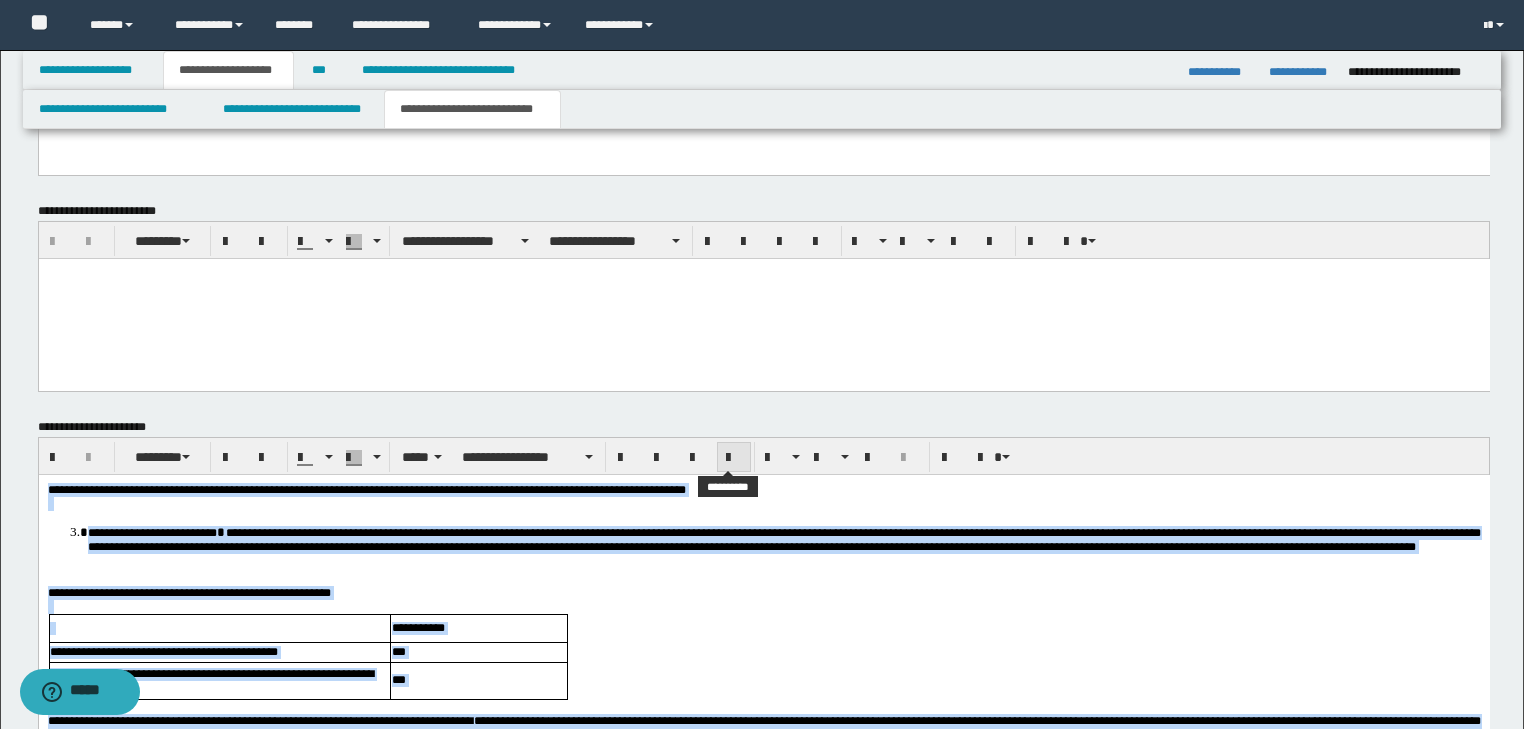click at bounding box center (734, 458) 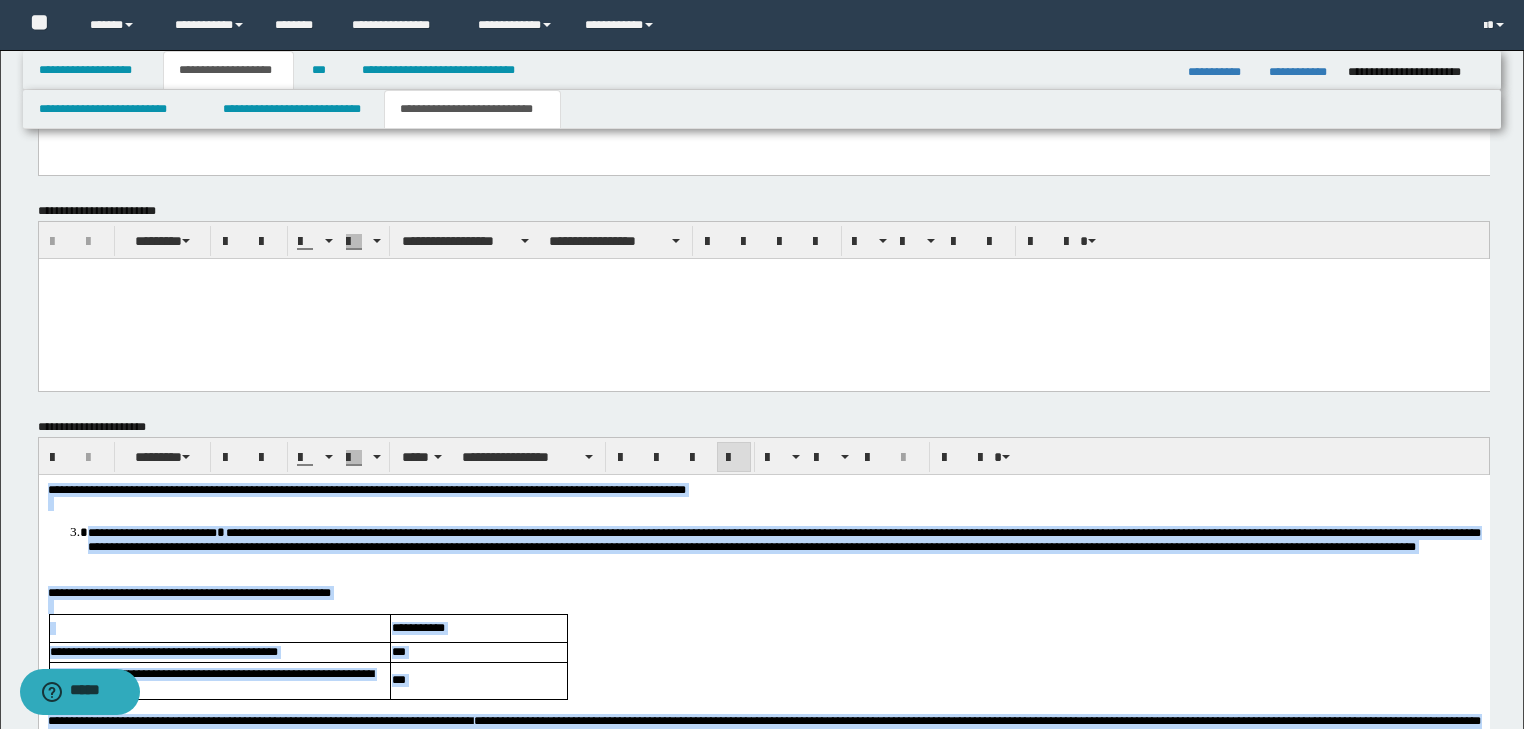 click on "**********" at bounding box center (783, 539) 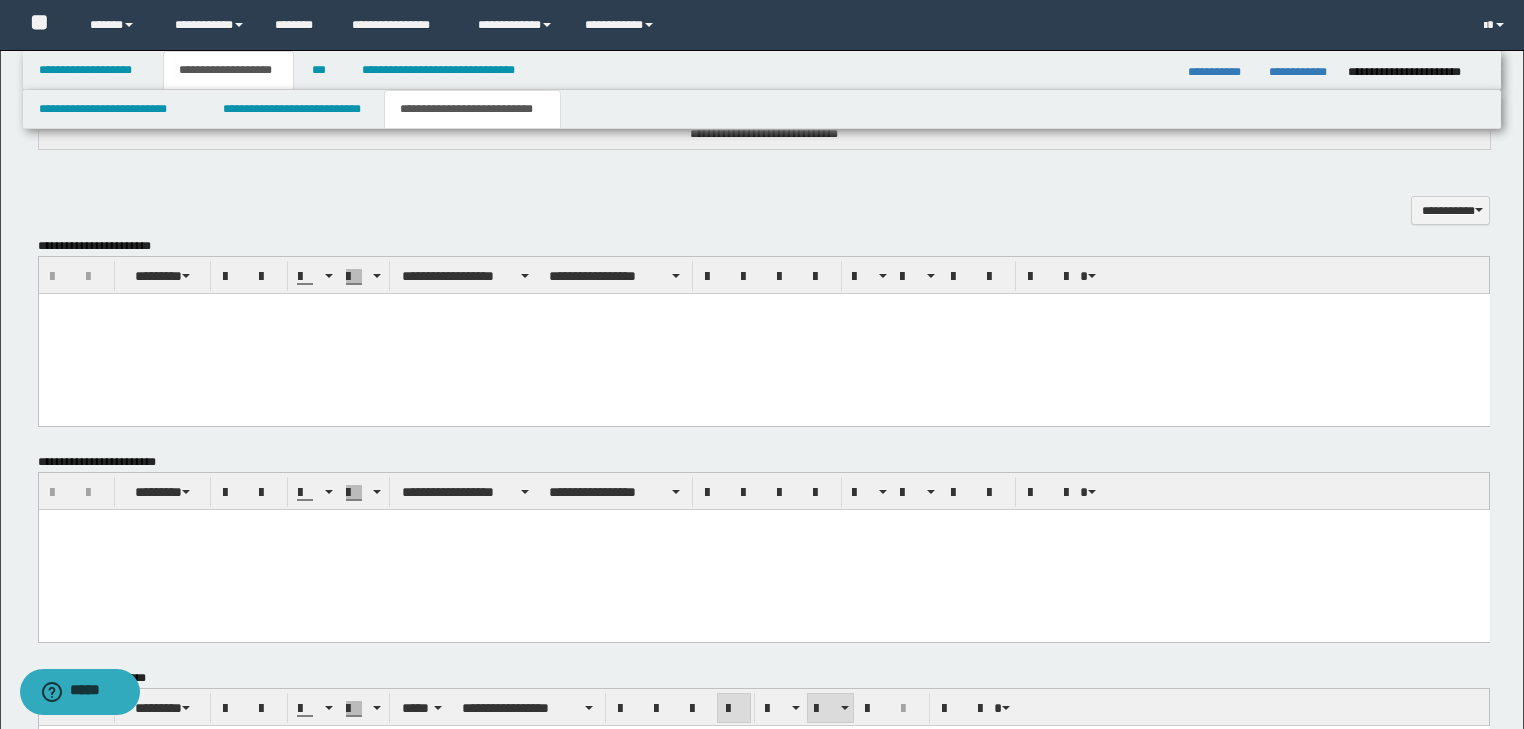 scroll, scrollTop: 1006, scrollLeft: 0, axis: vertical 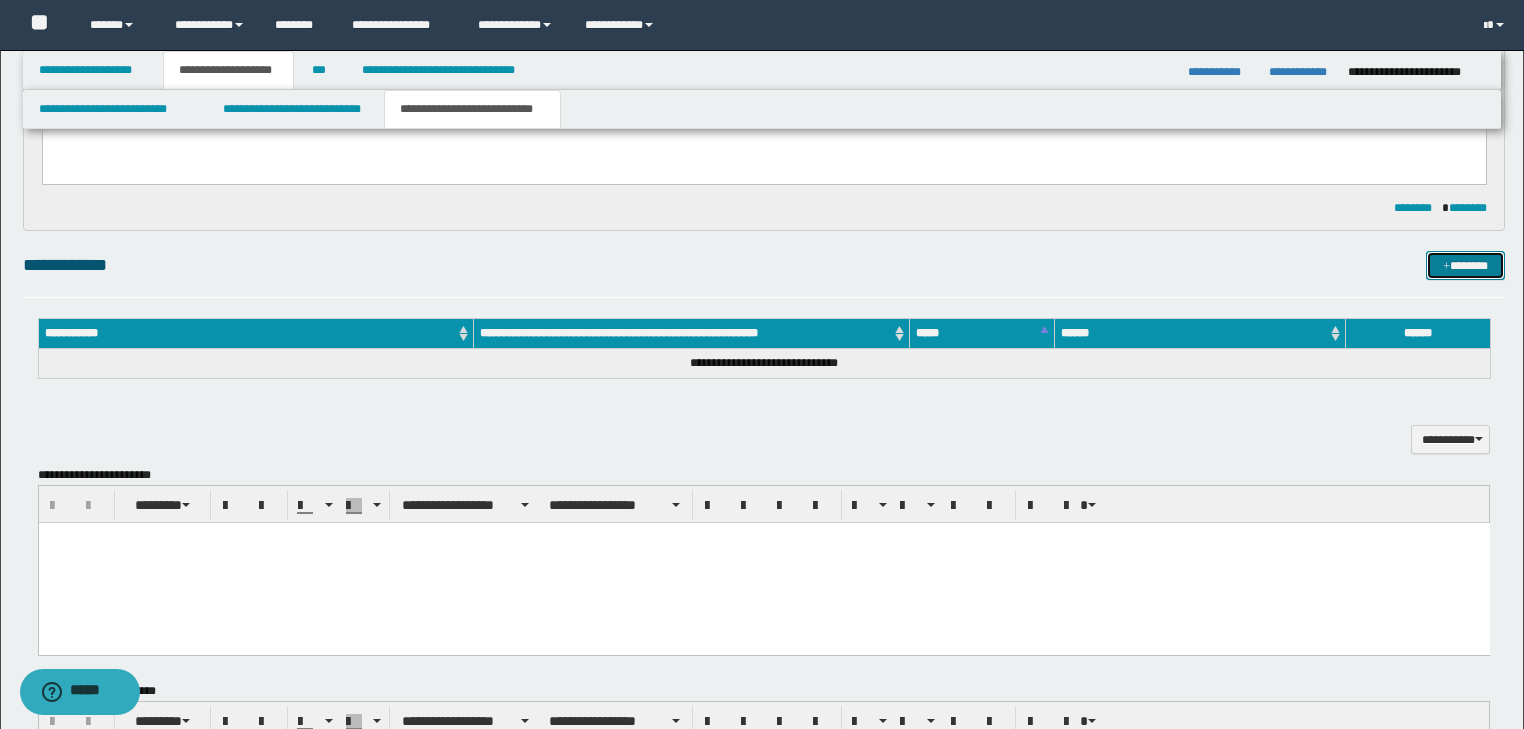 click on "*******" at bounding box center [1465, 266] 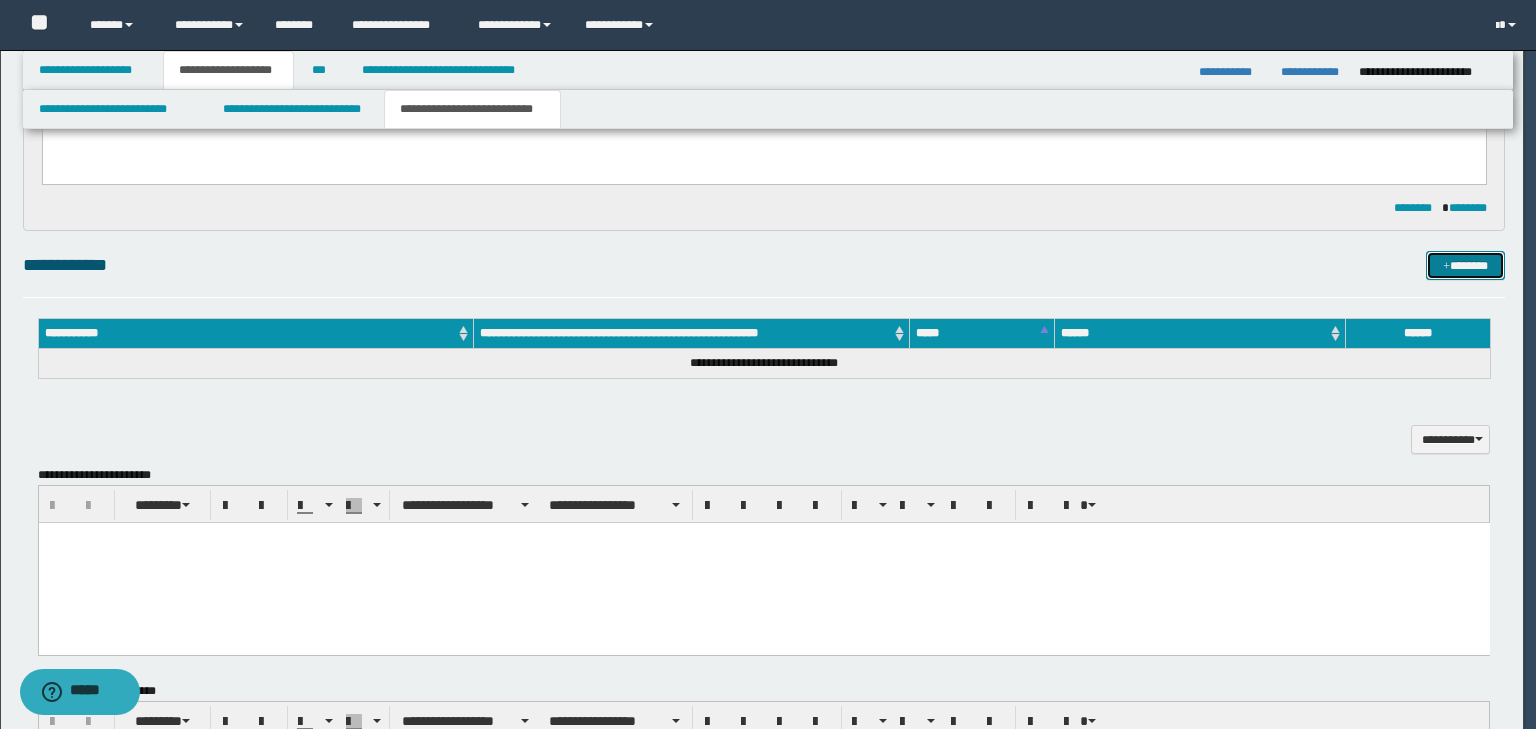type 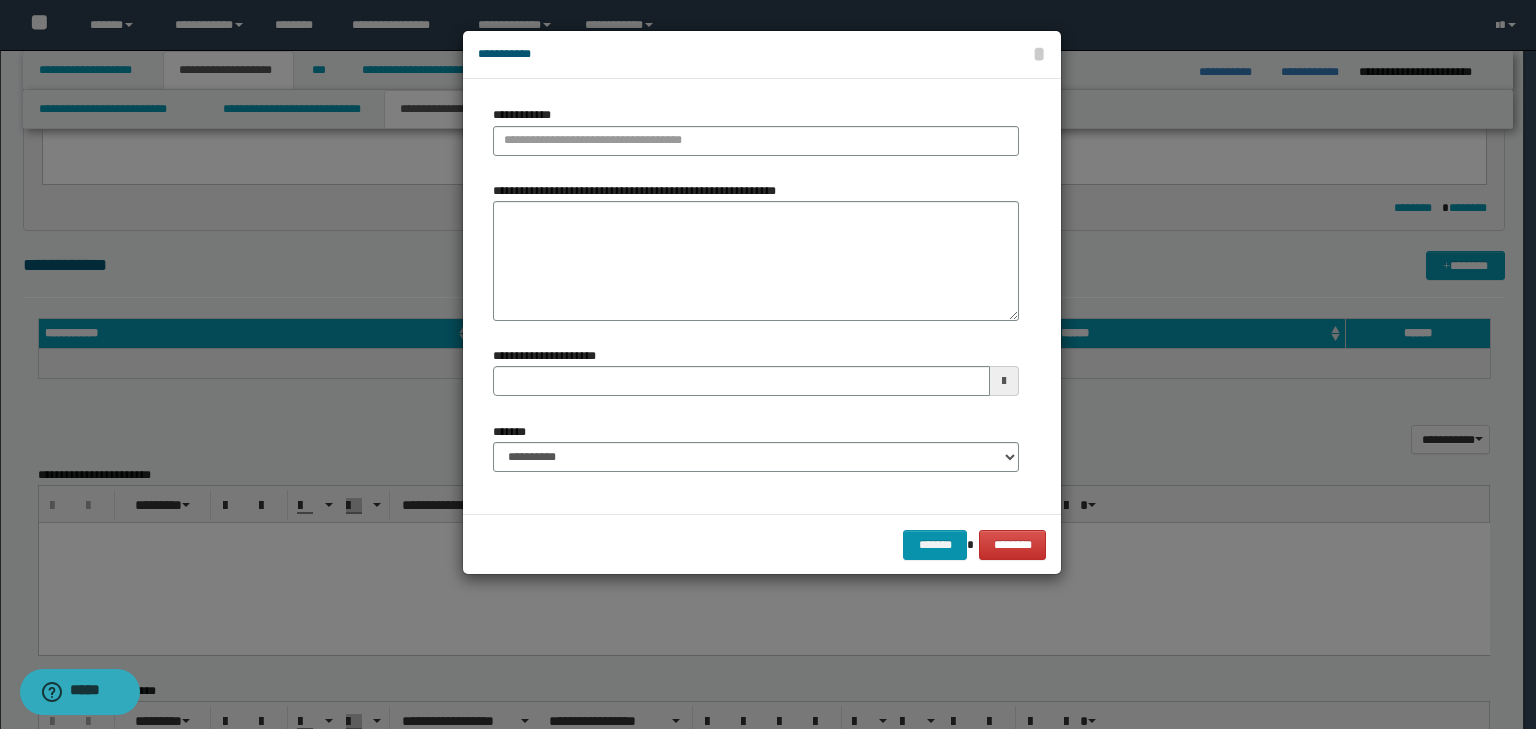 click on "**********" at bounding box center [756, 138] 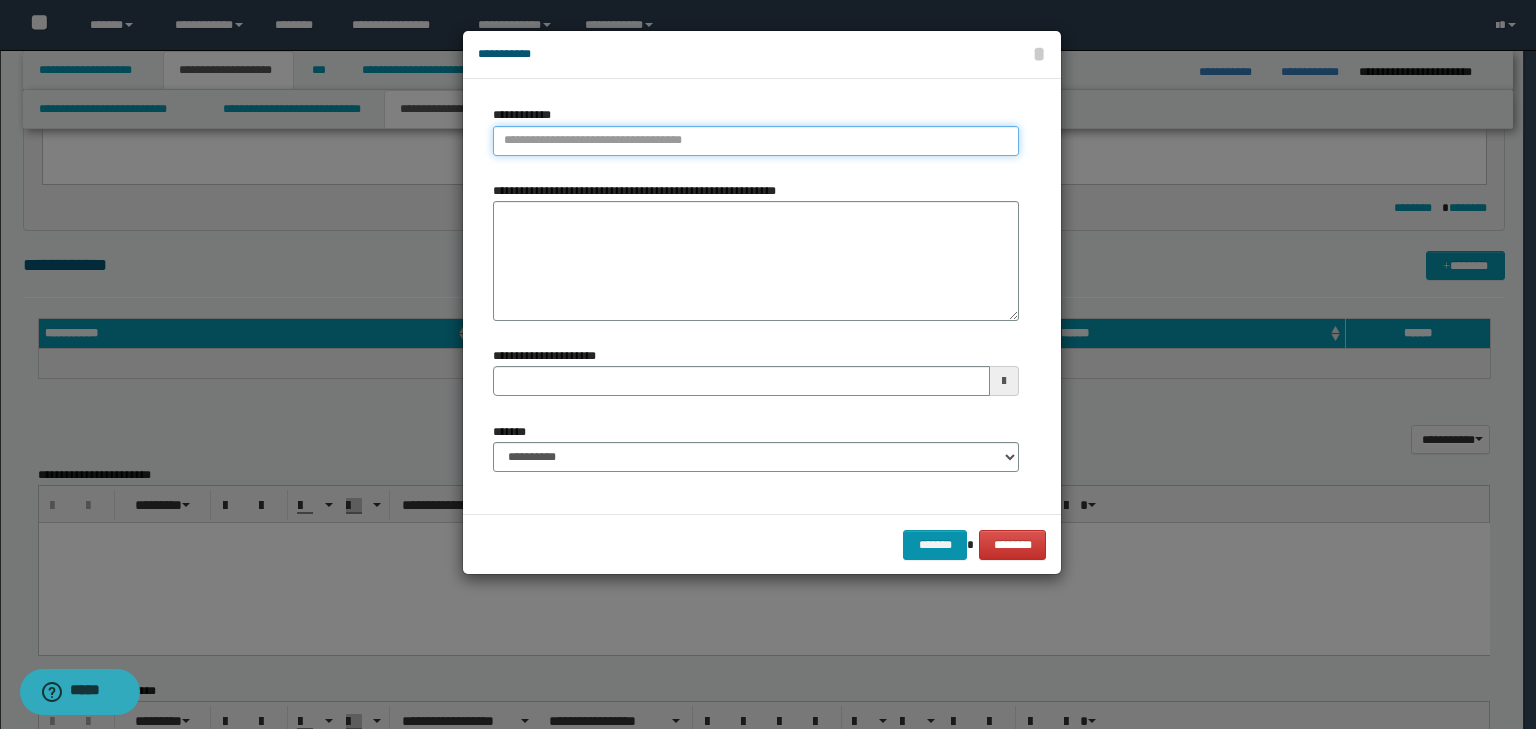 click on "**********" at bounding box center (756, 141) 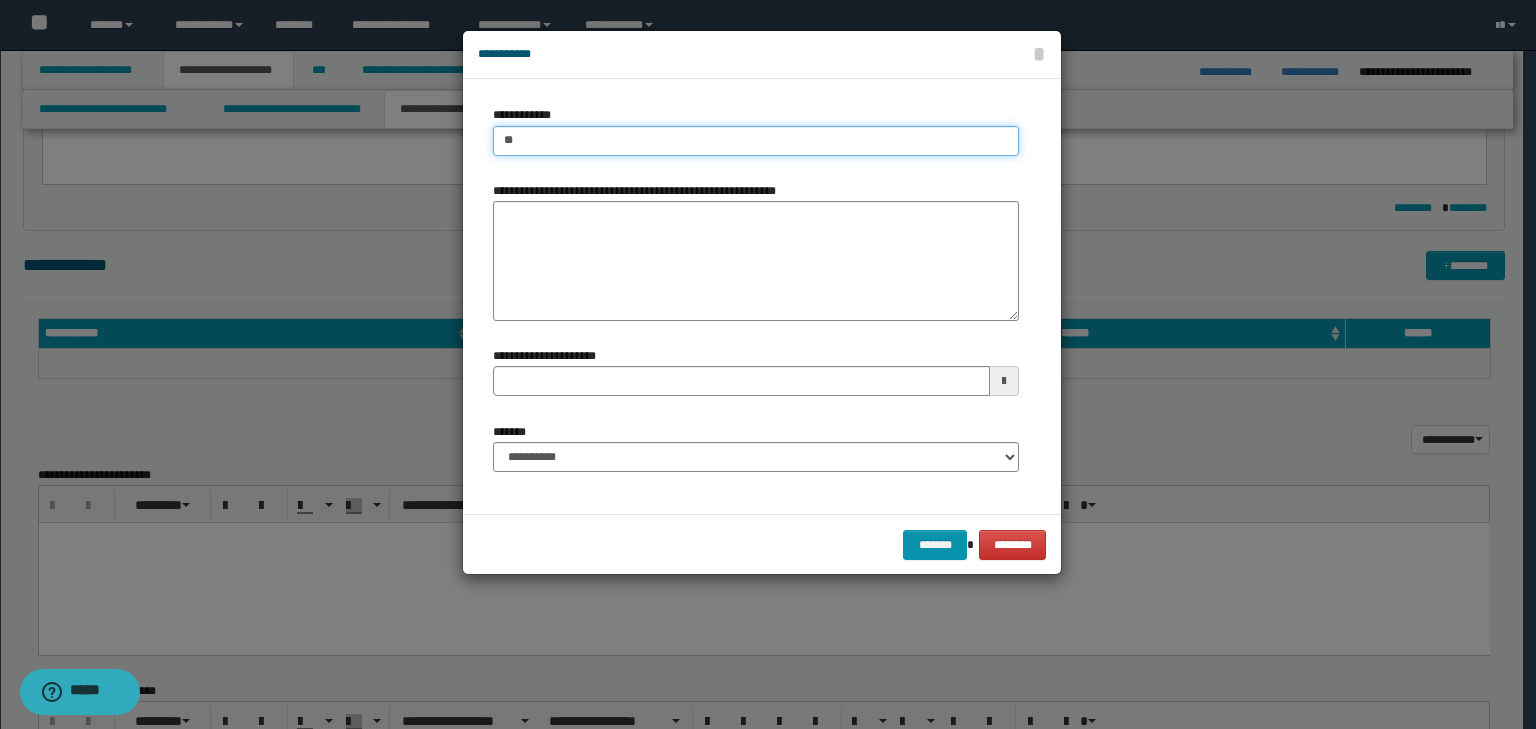 type on "***" 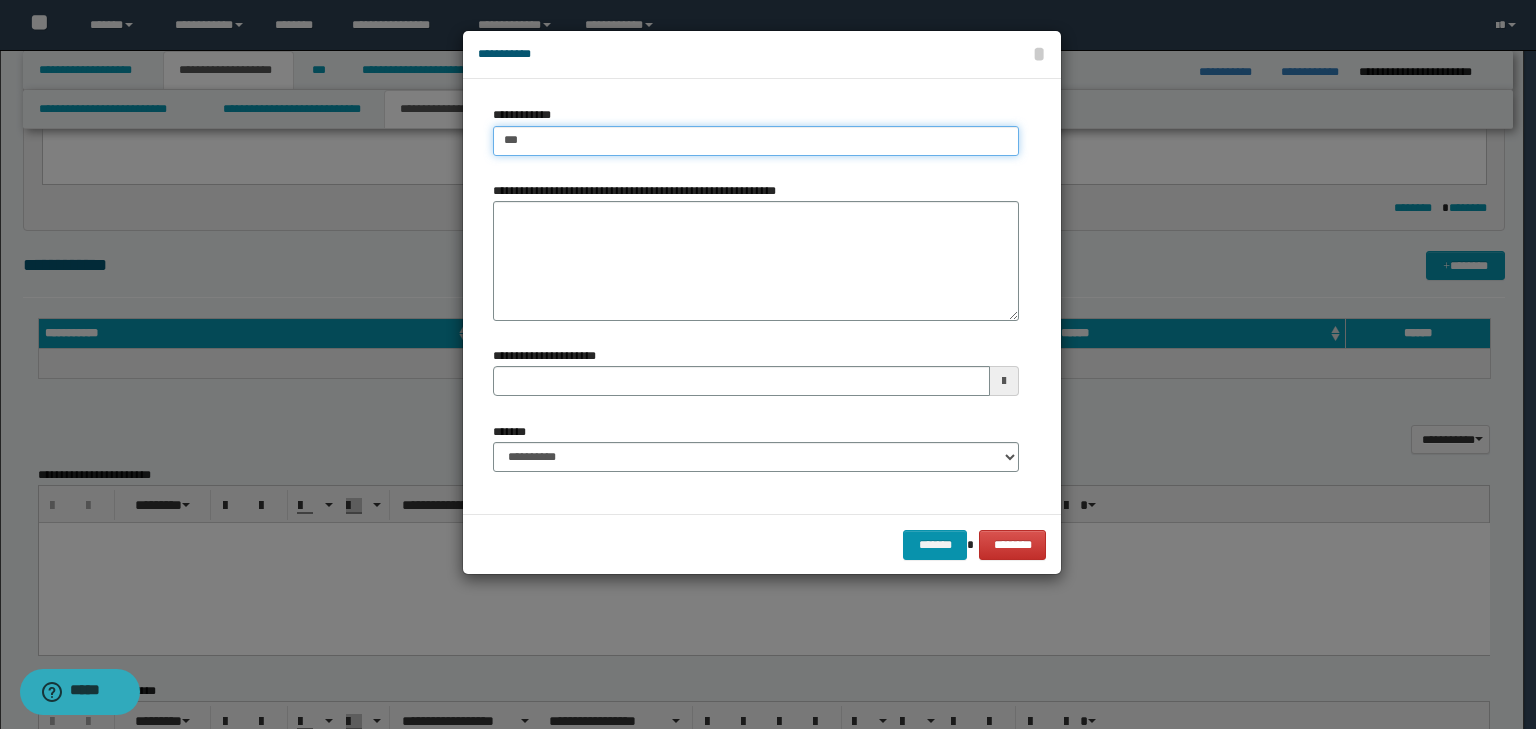 type on "***" 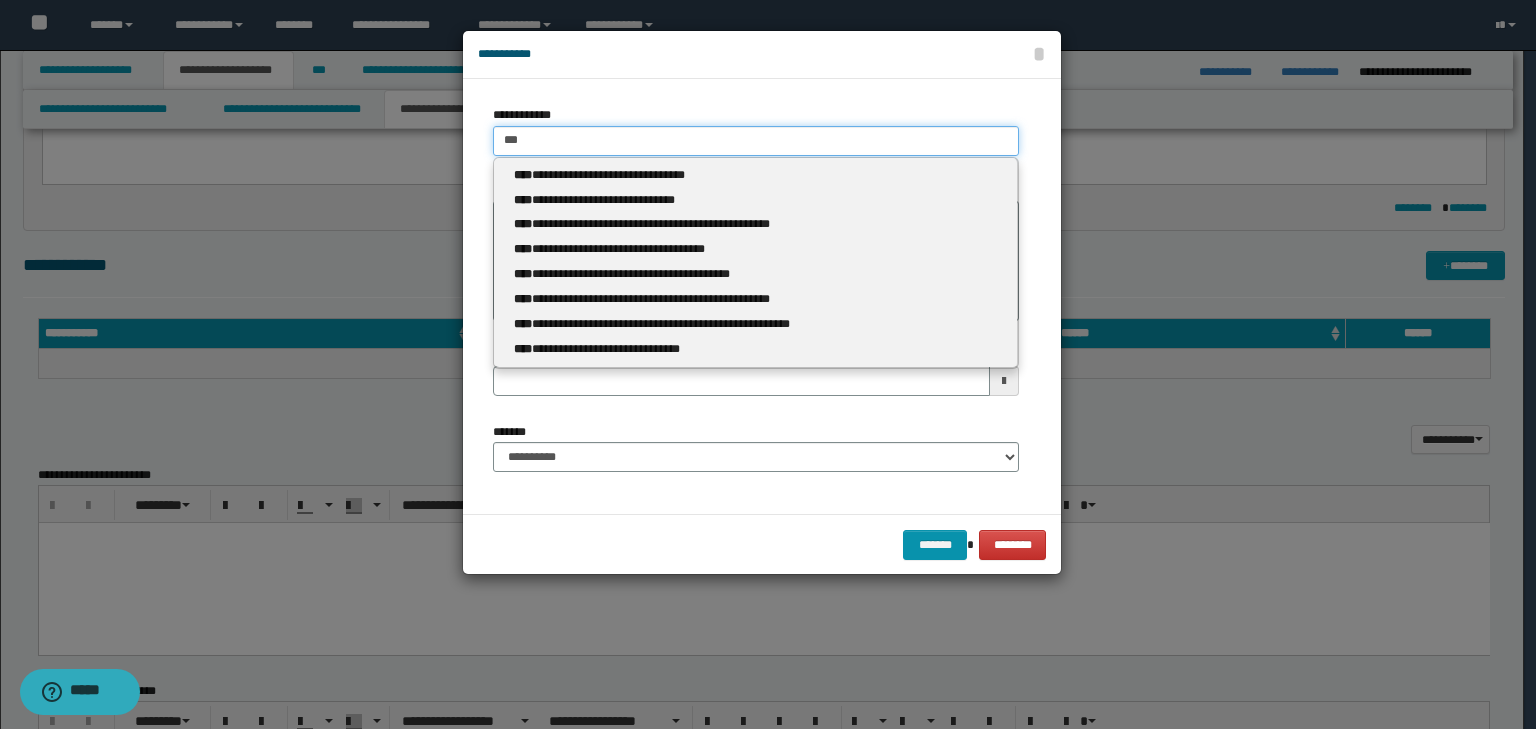 type 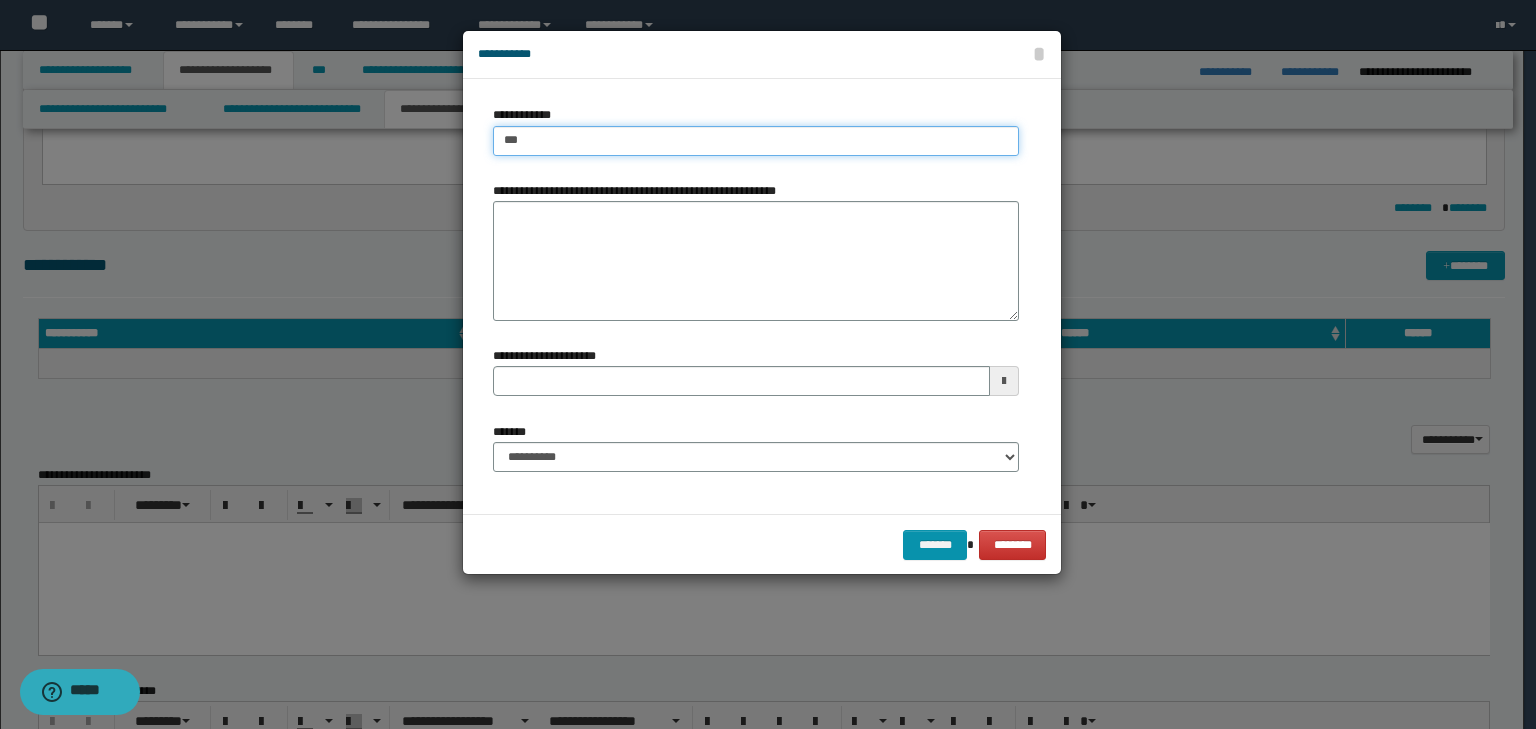 type on "****" 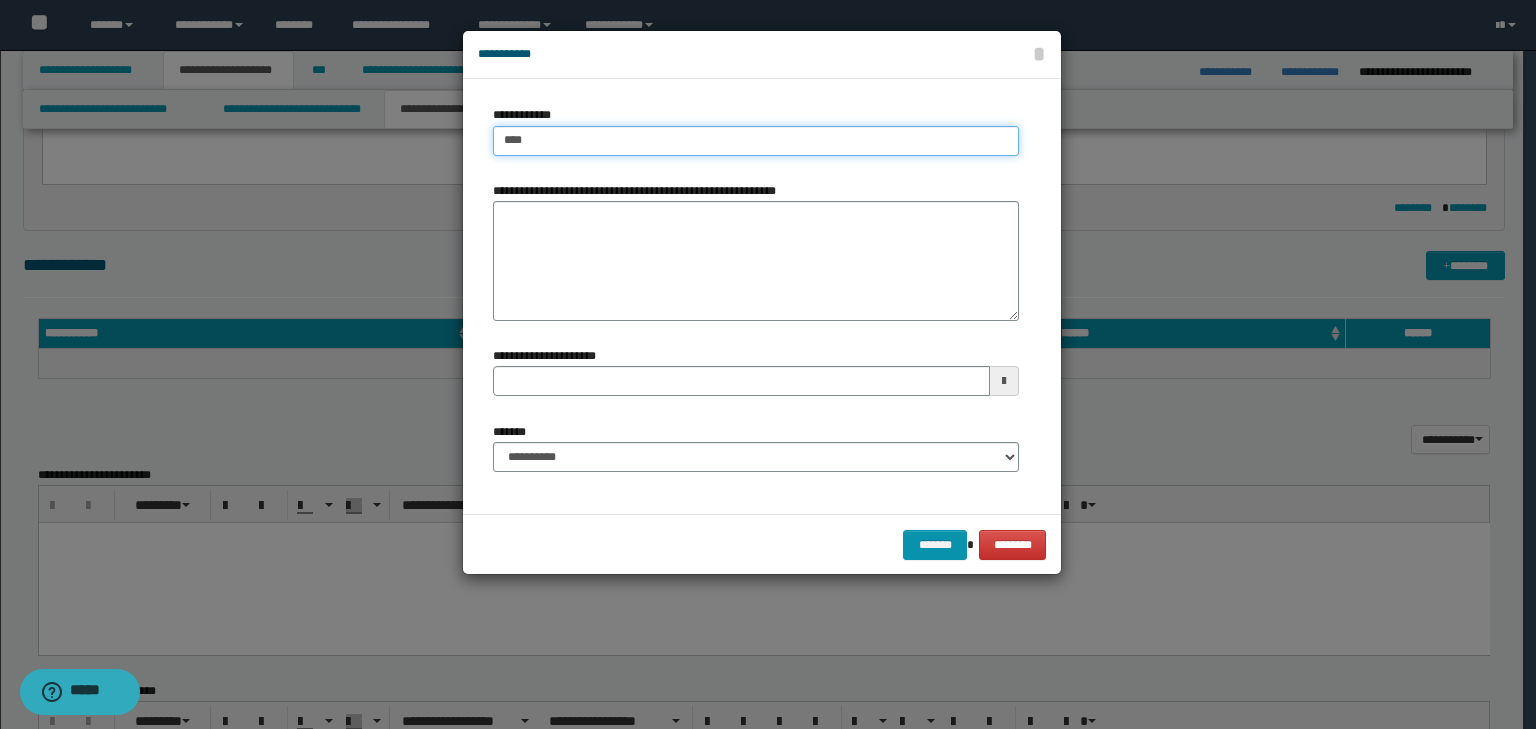 type on "****" 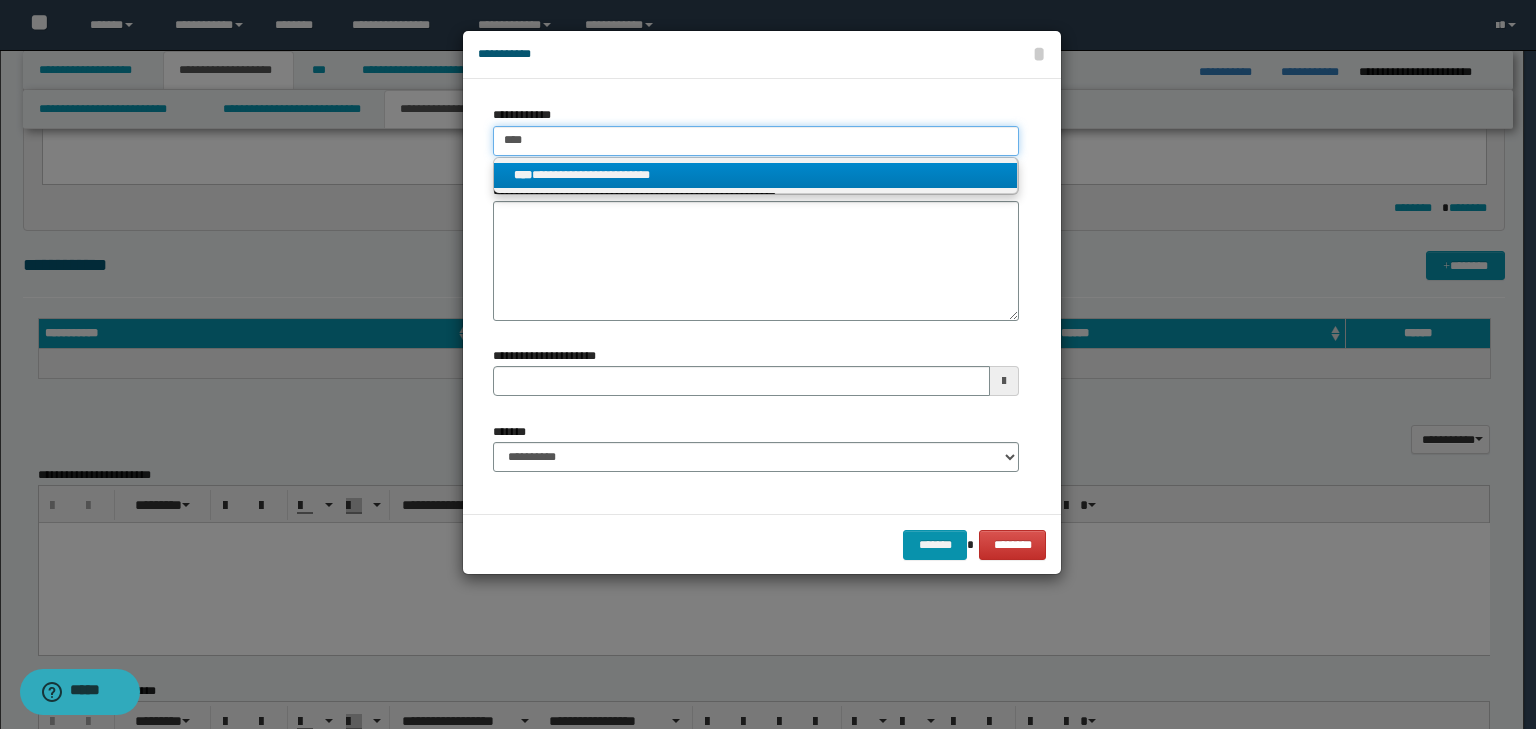 type on "****" 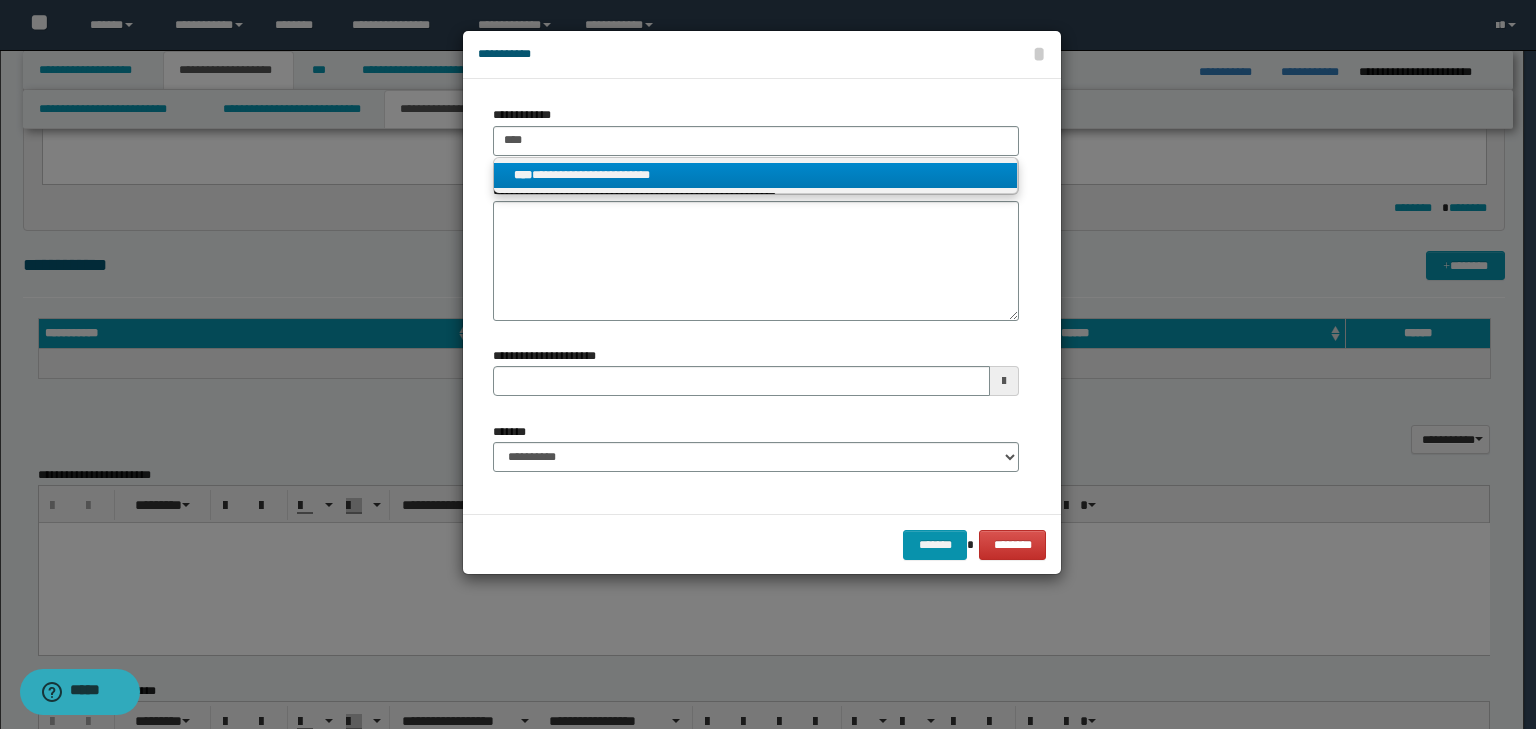 click on "**********" at bounding box center [756, 175] 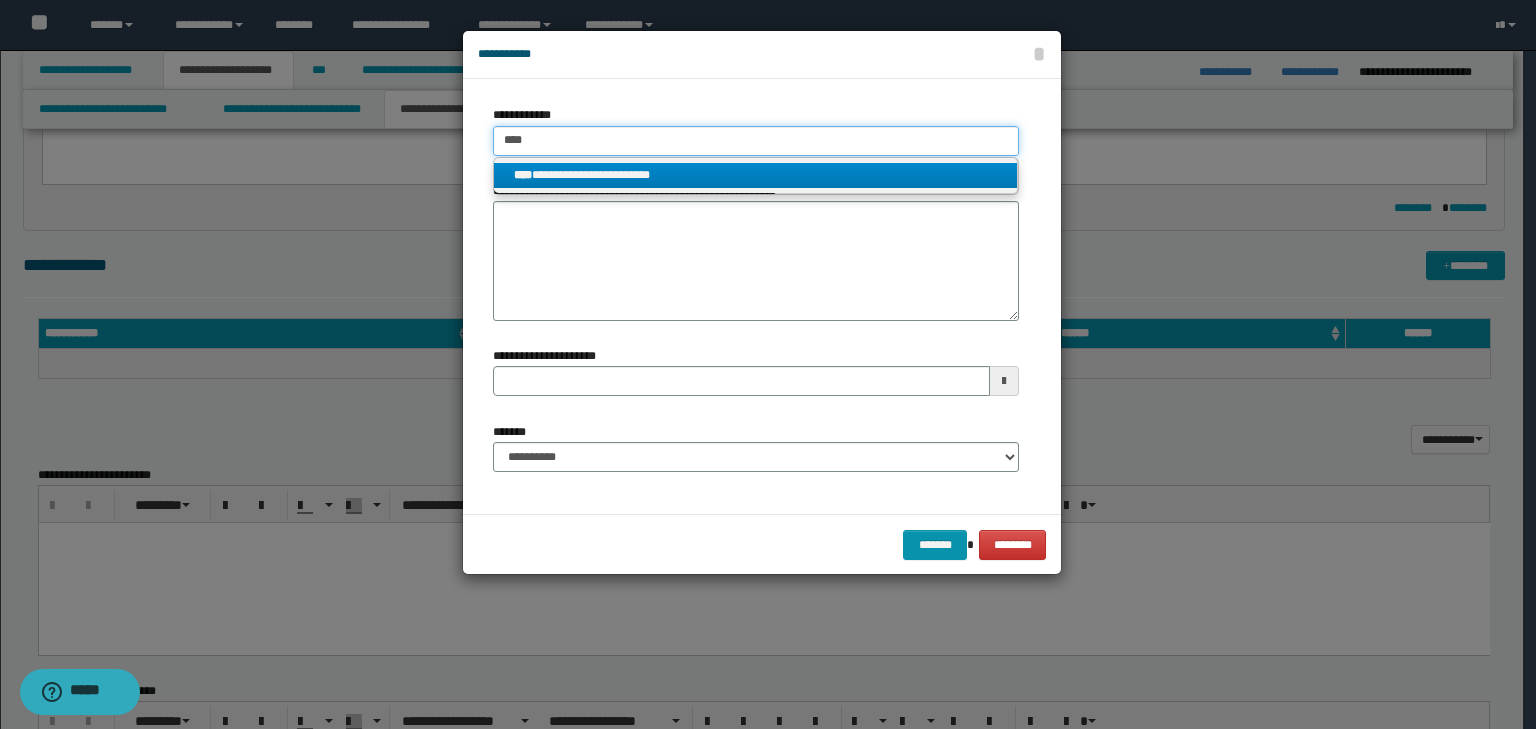 type 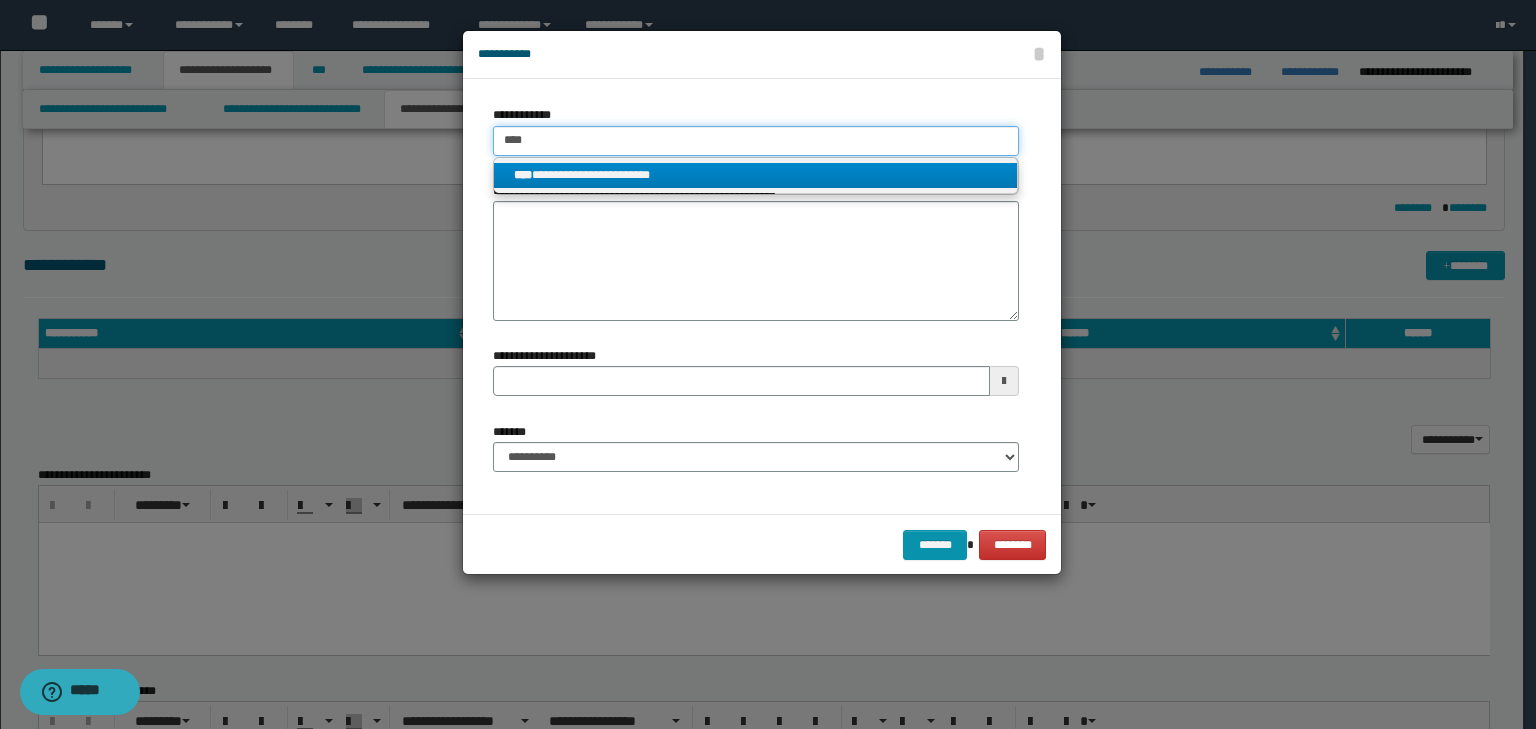 type on "**********" 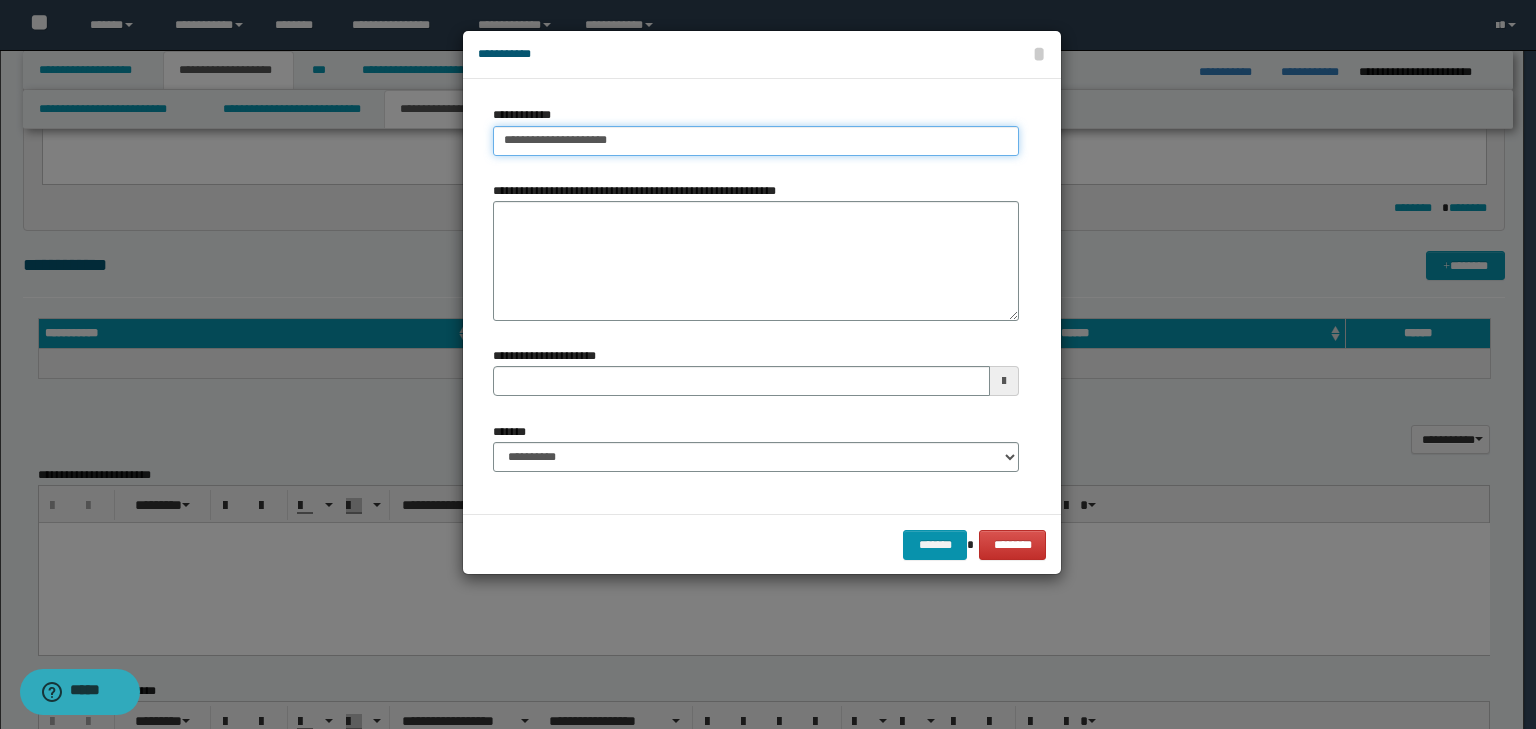 type on "**********" 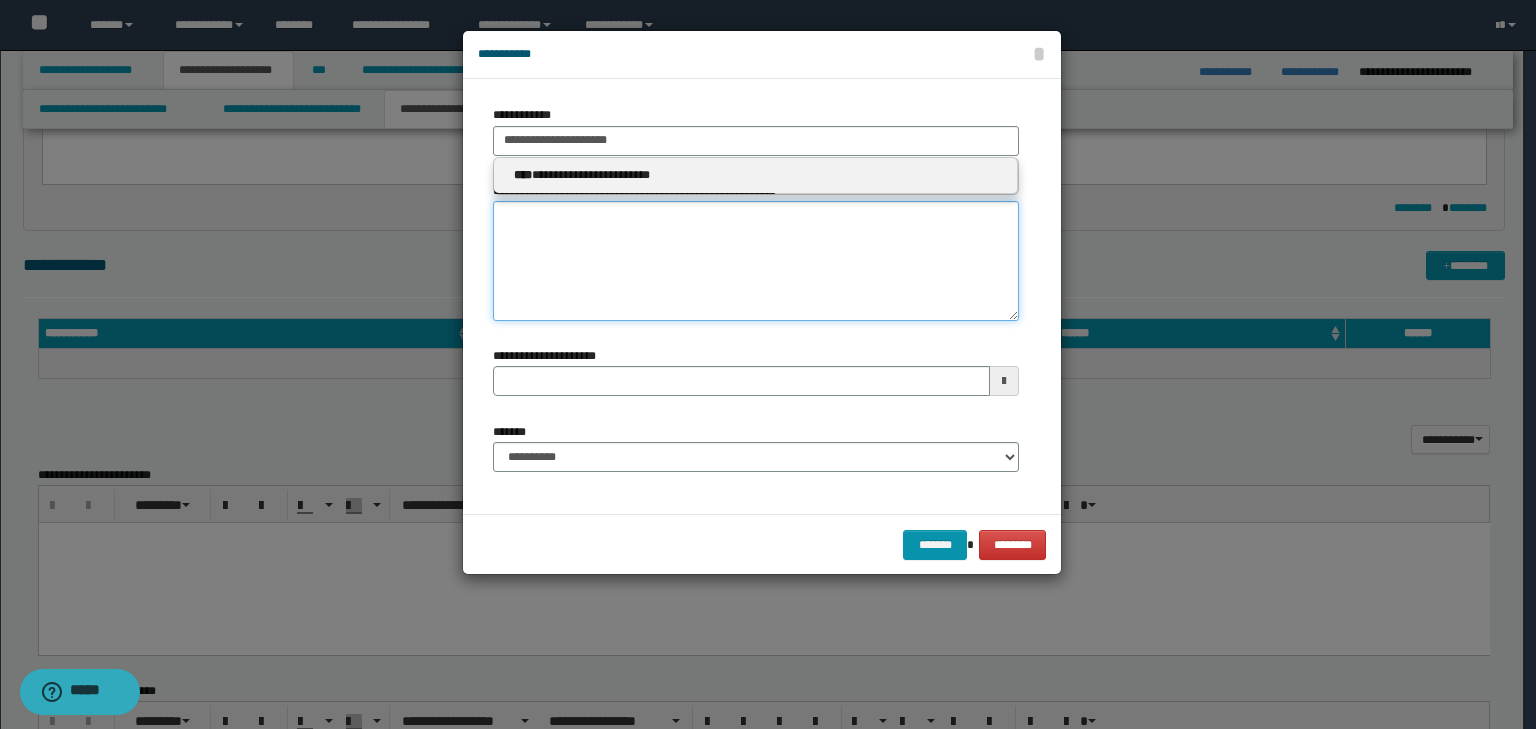 type 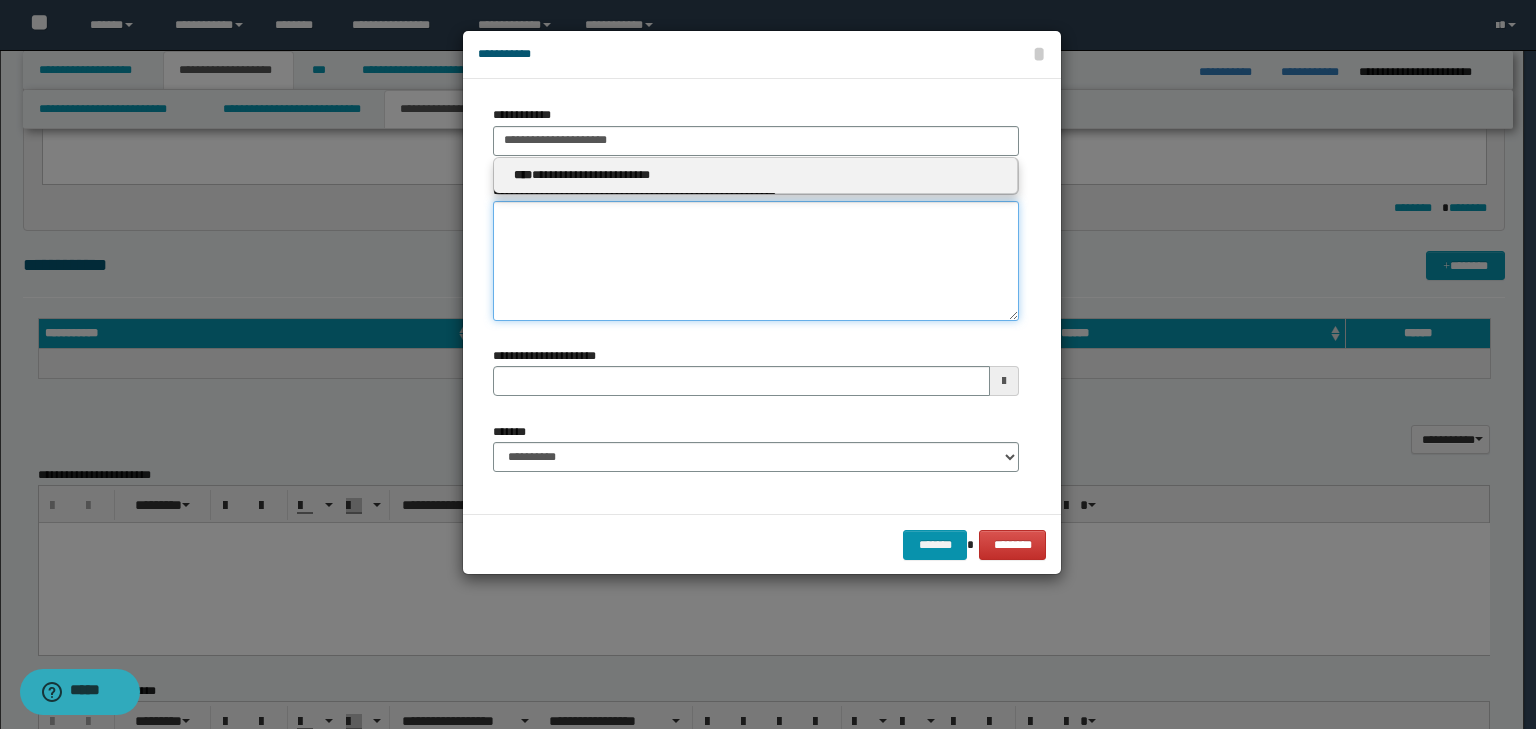 click on "**********" at bounding box center (756, 261) 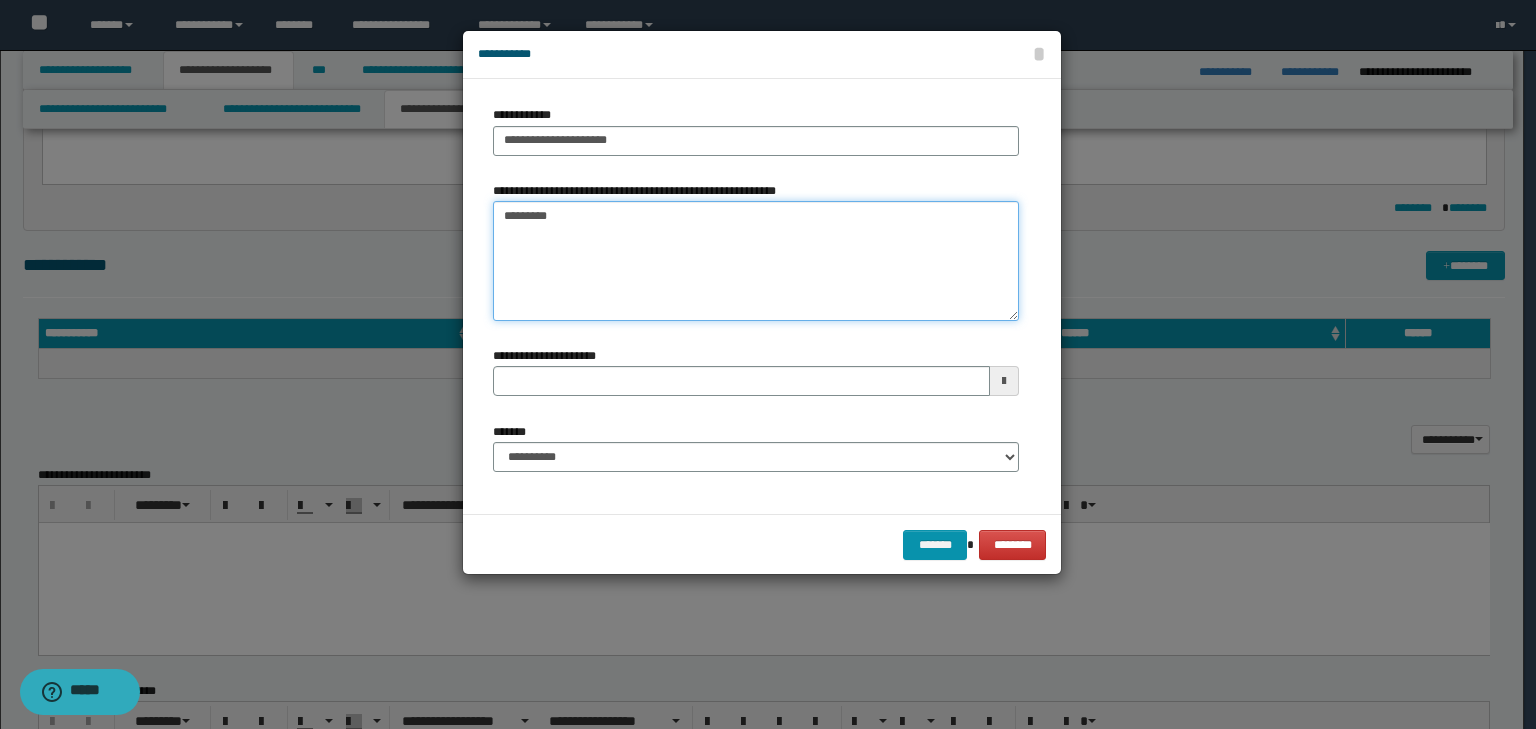 type on "*********" 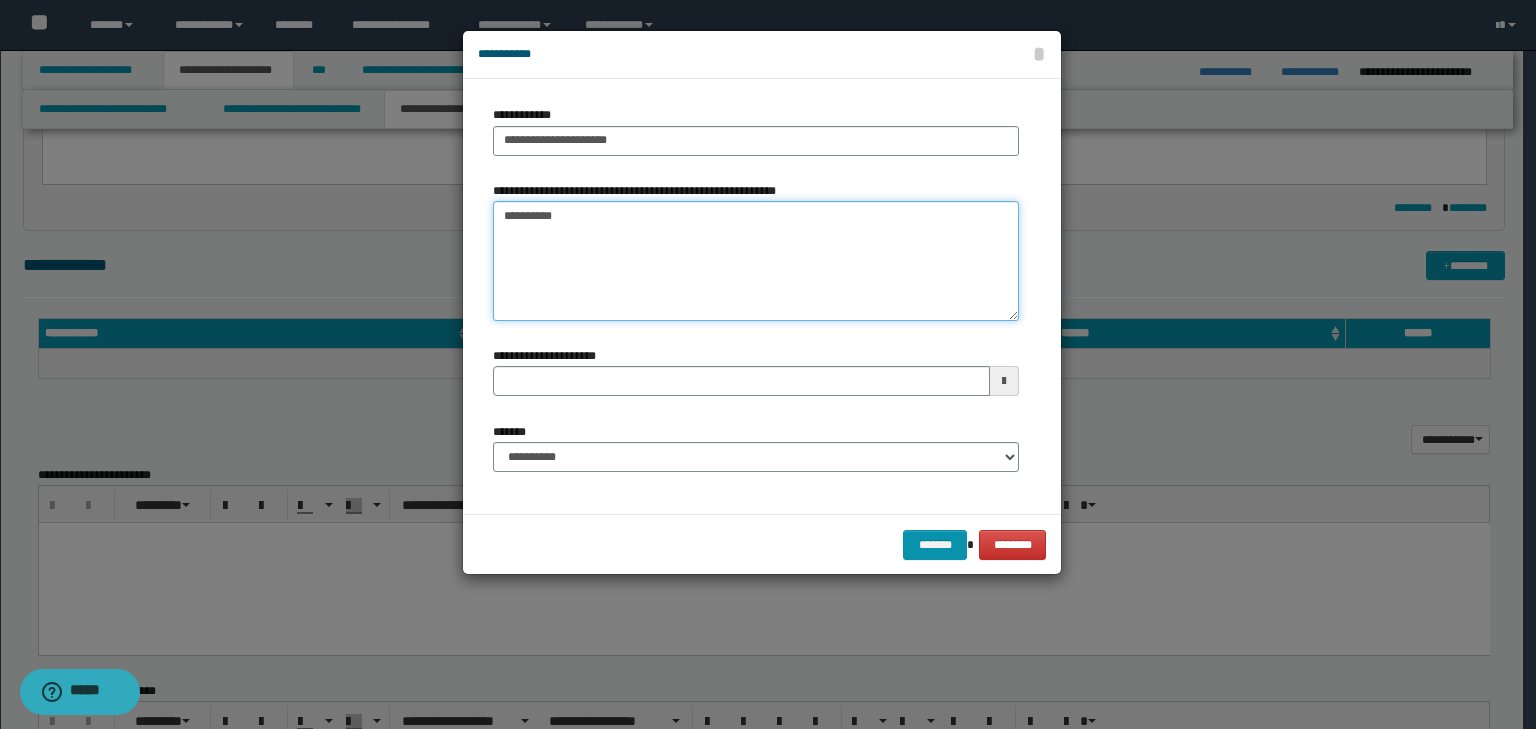 type 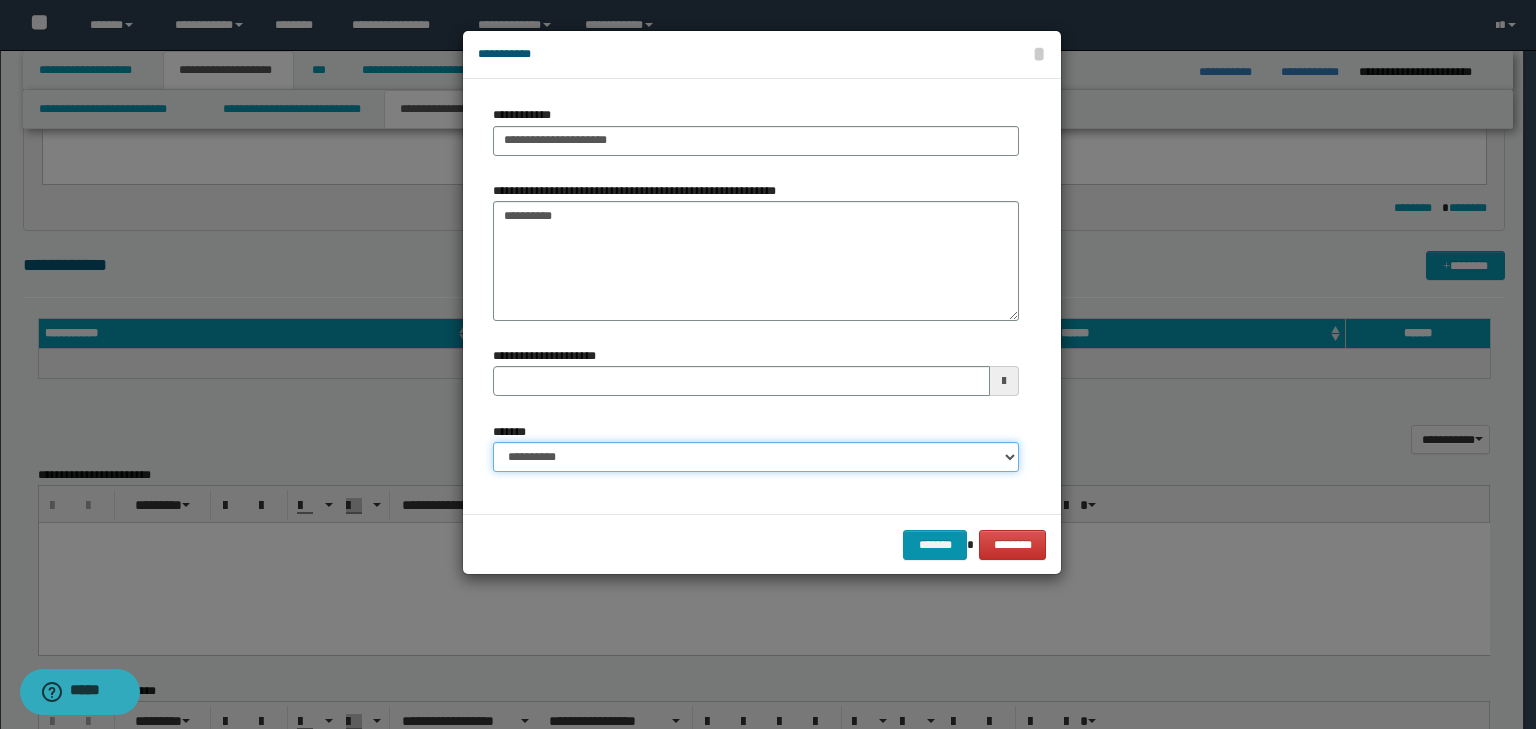 drag, startPoint x: 621, startPoint y: 457, endPoint x: 616, endPoint y: 470, distance: 13.928389 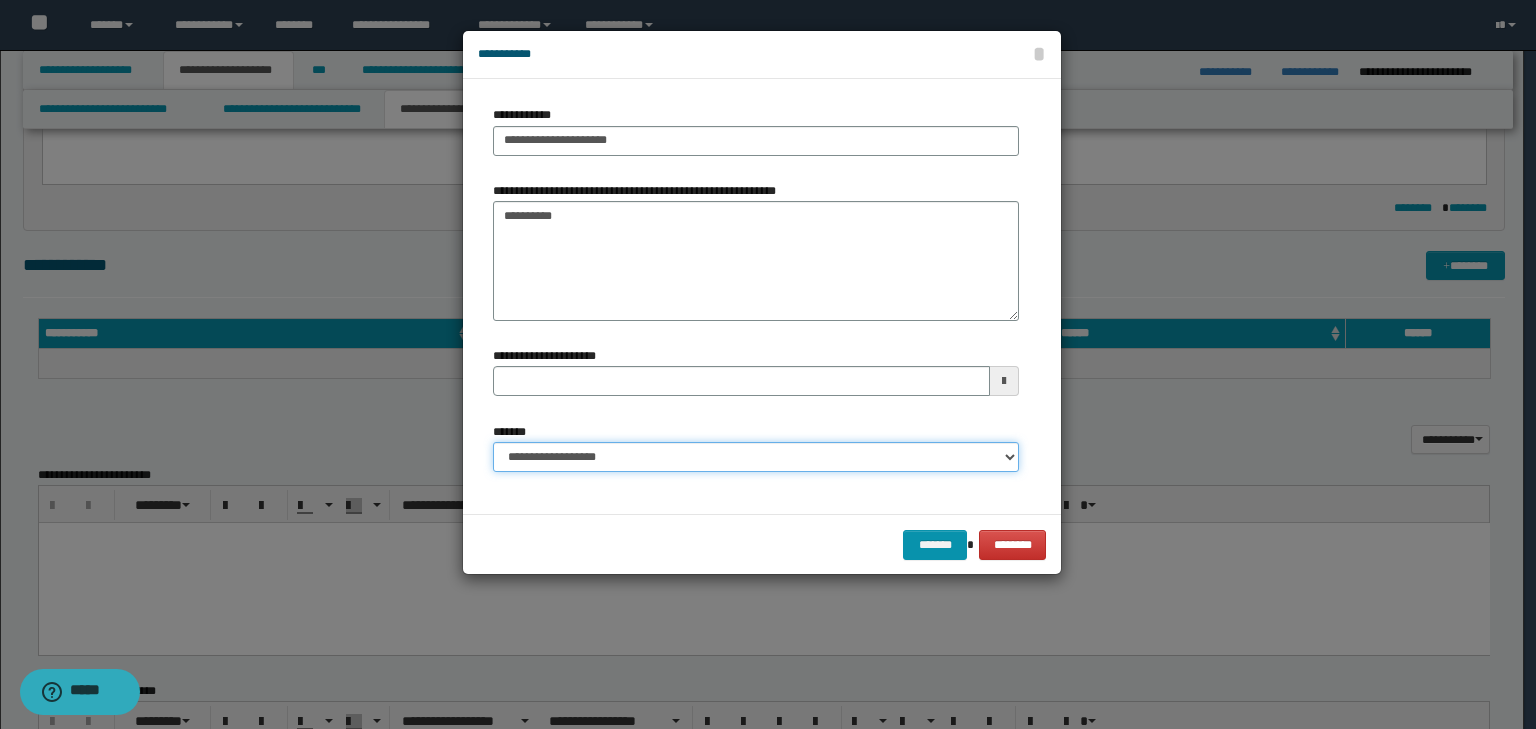 drag, startPoint x: 639, startPoint y: 455, endPoint x: 632, endPoint y: 470, distance: 16.552946 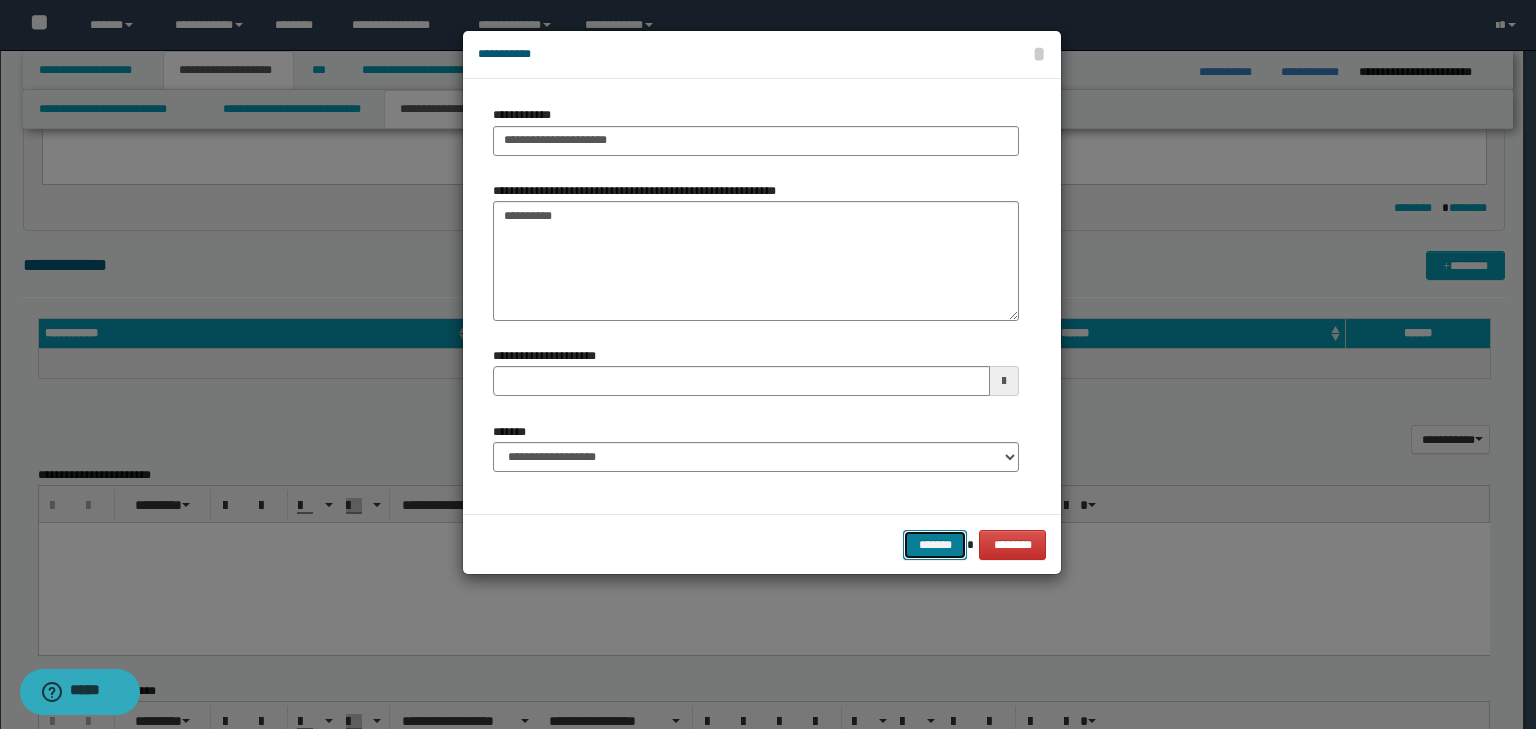 click on "*******" at bounding box center (935, 545) 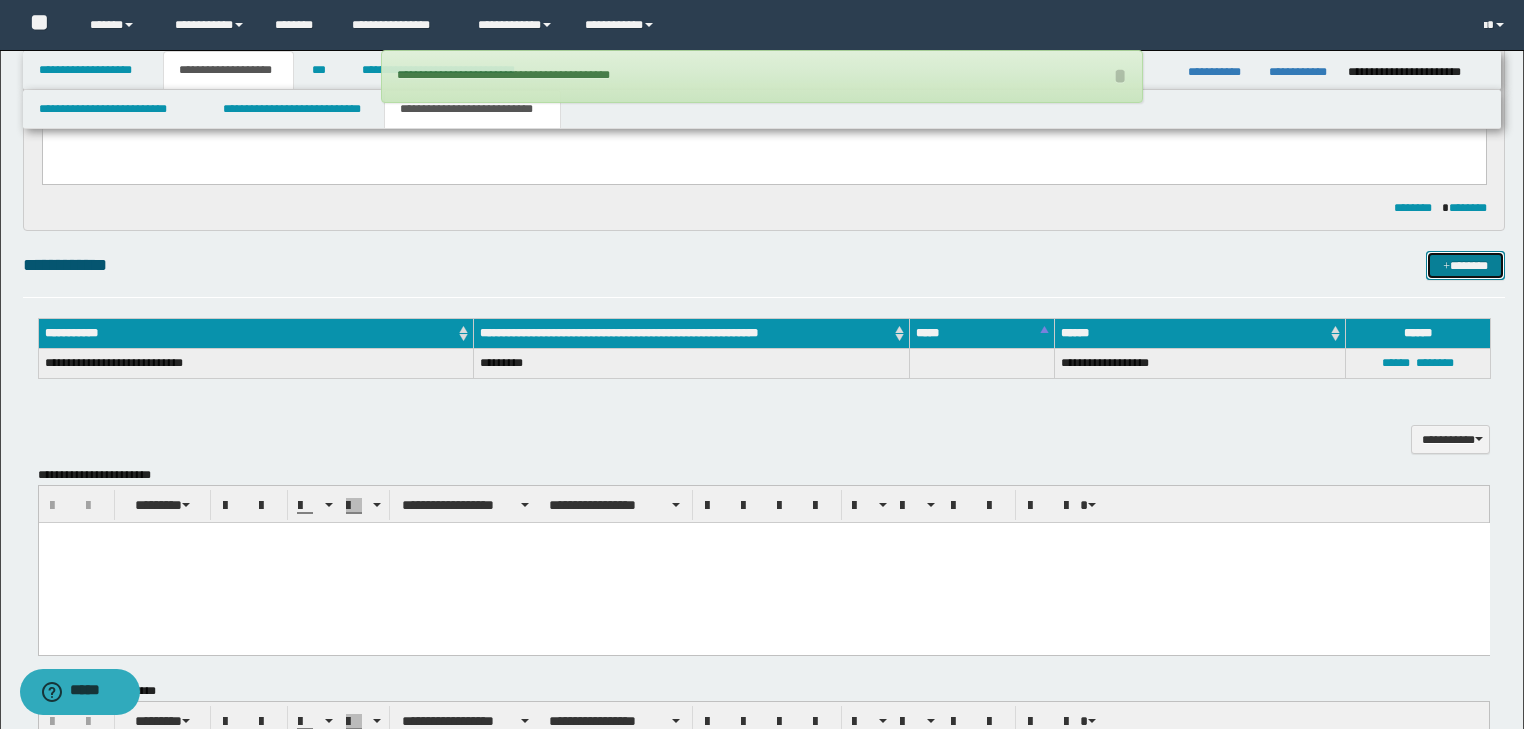 type 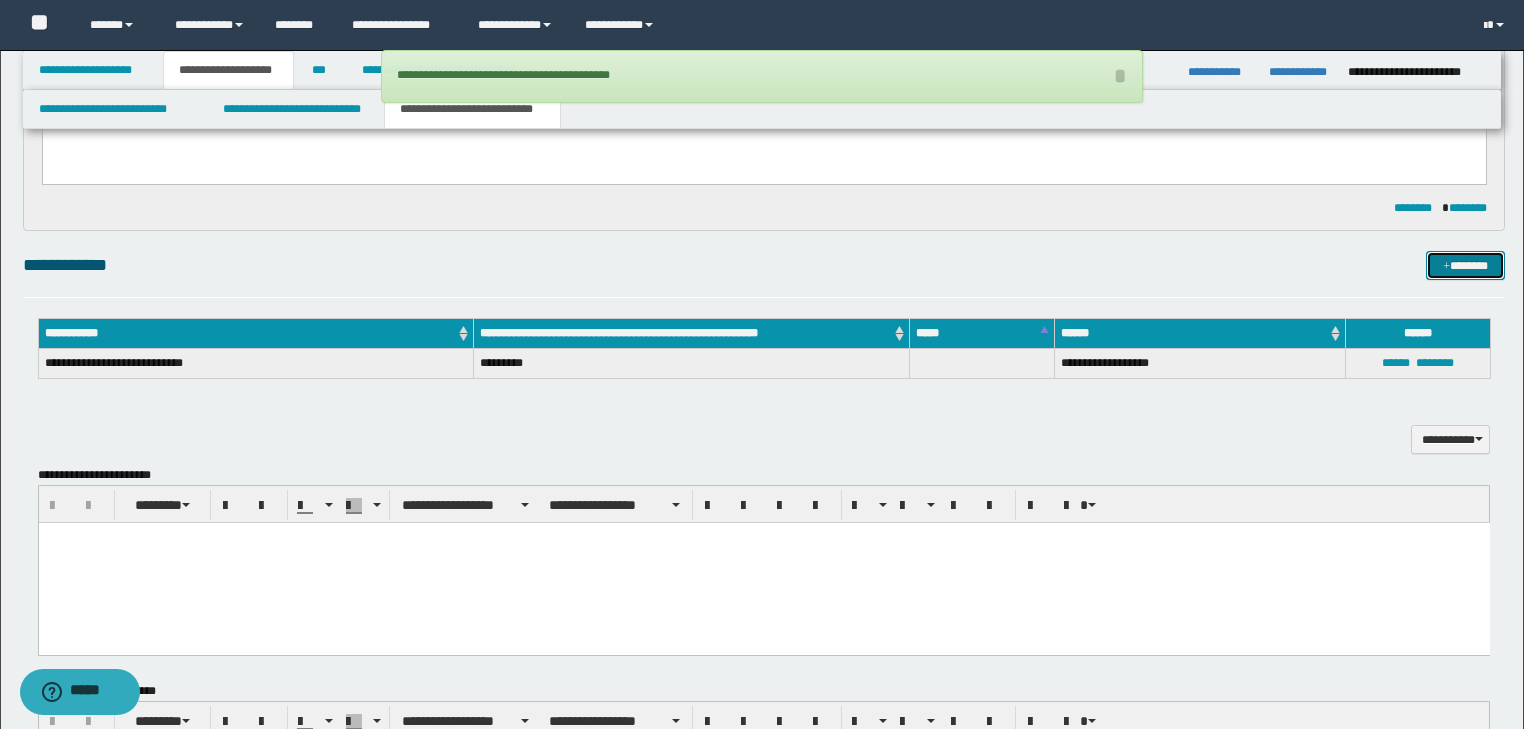 click on "*******" at bounding box center [1465, 266] 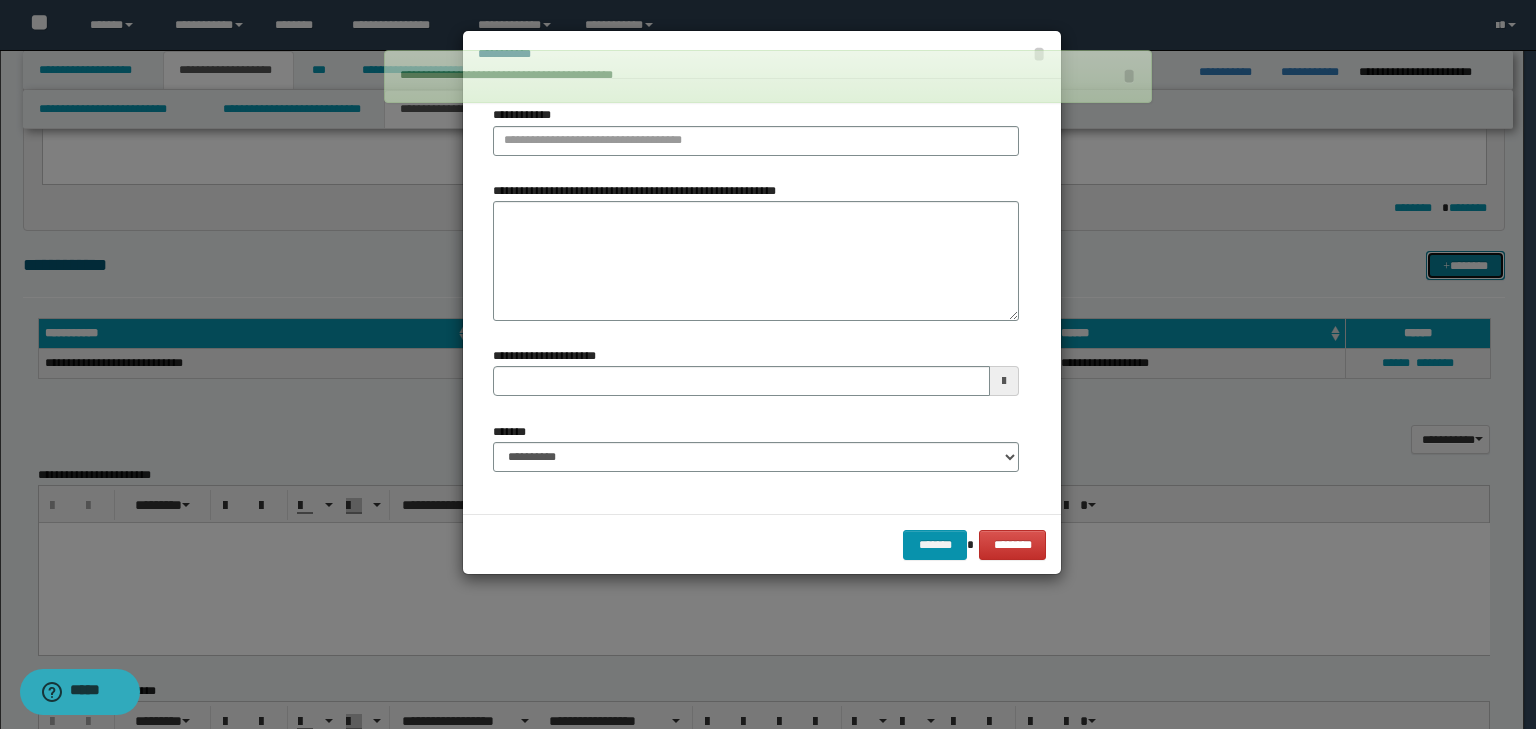type 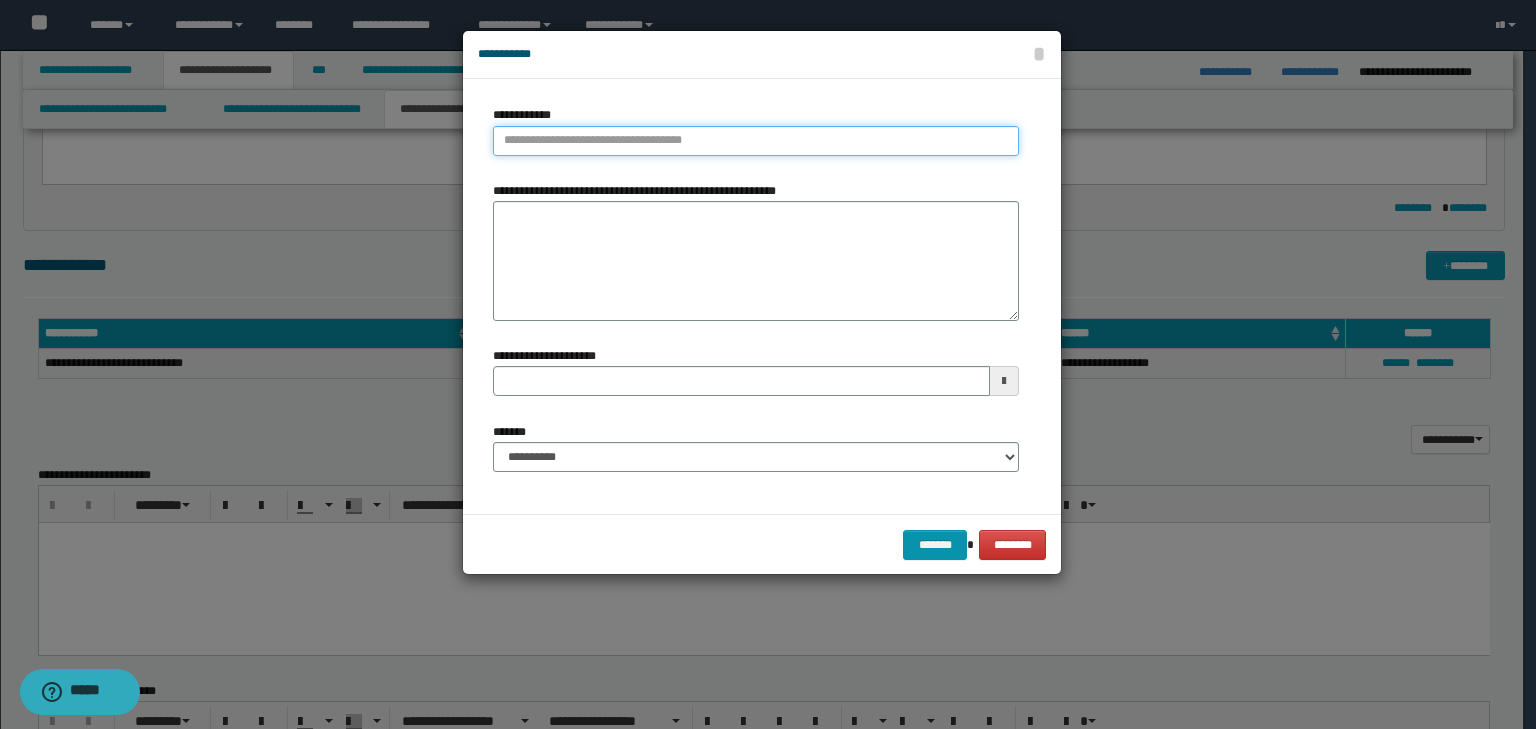 type on "**********" 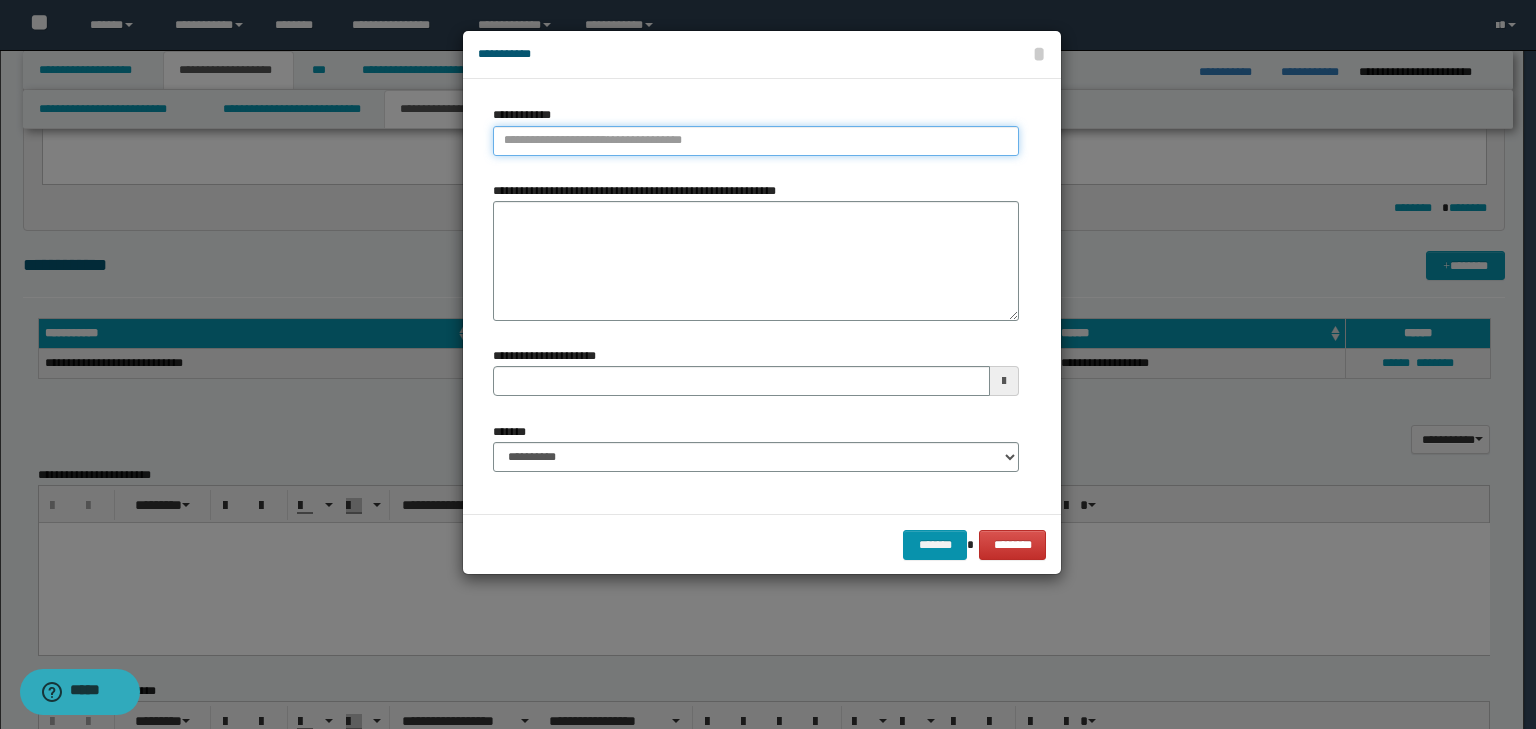click on "**********" at bounding box center [756, 141] 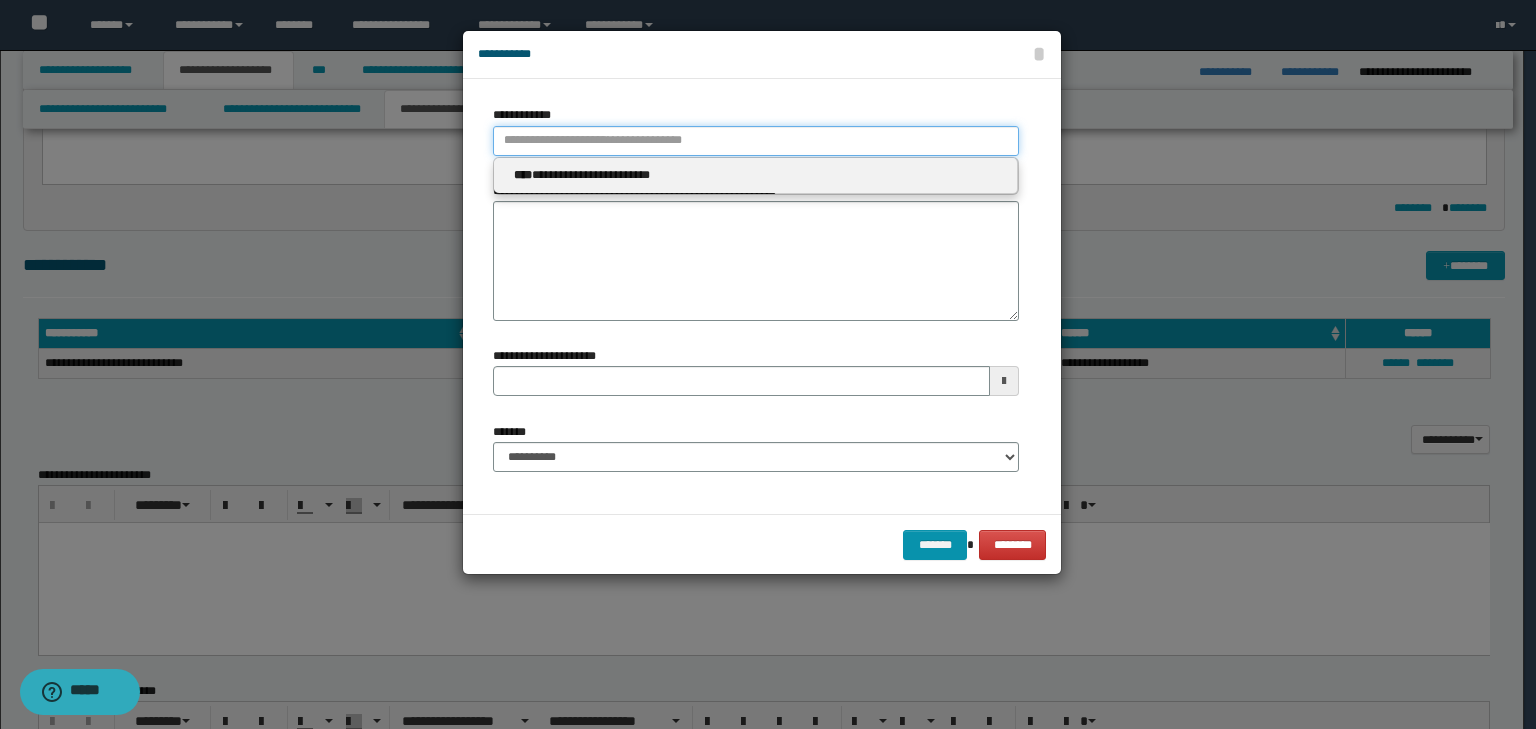 type 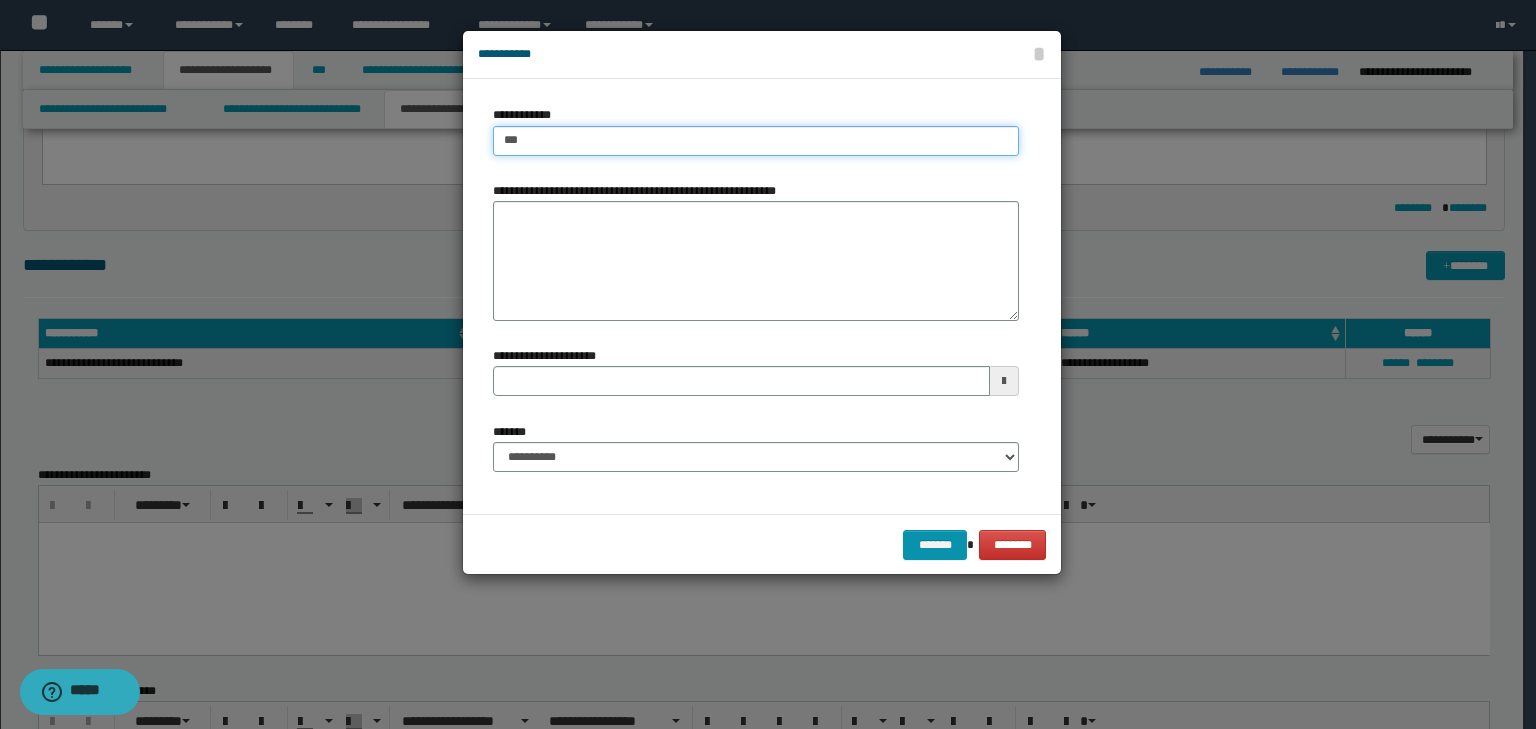 type on "****" 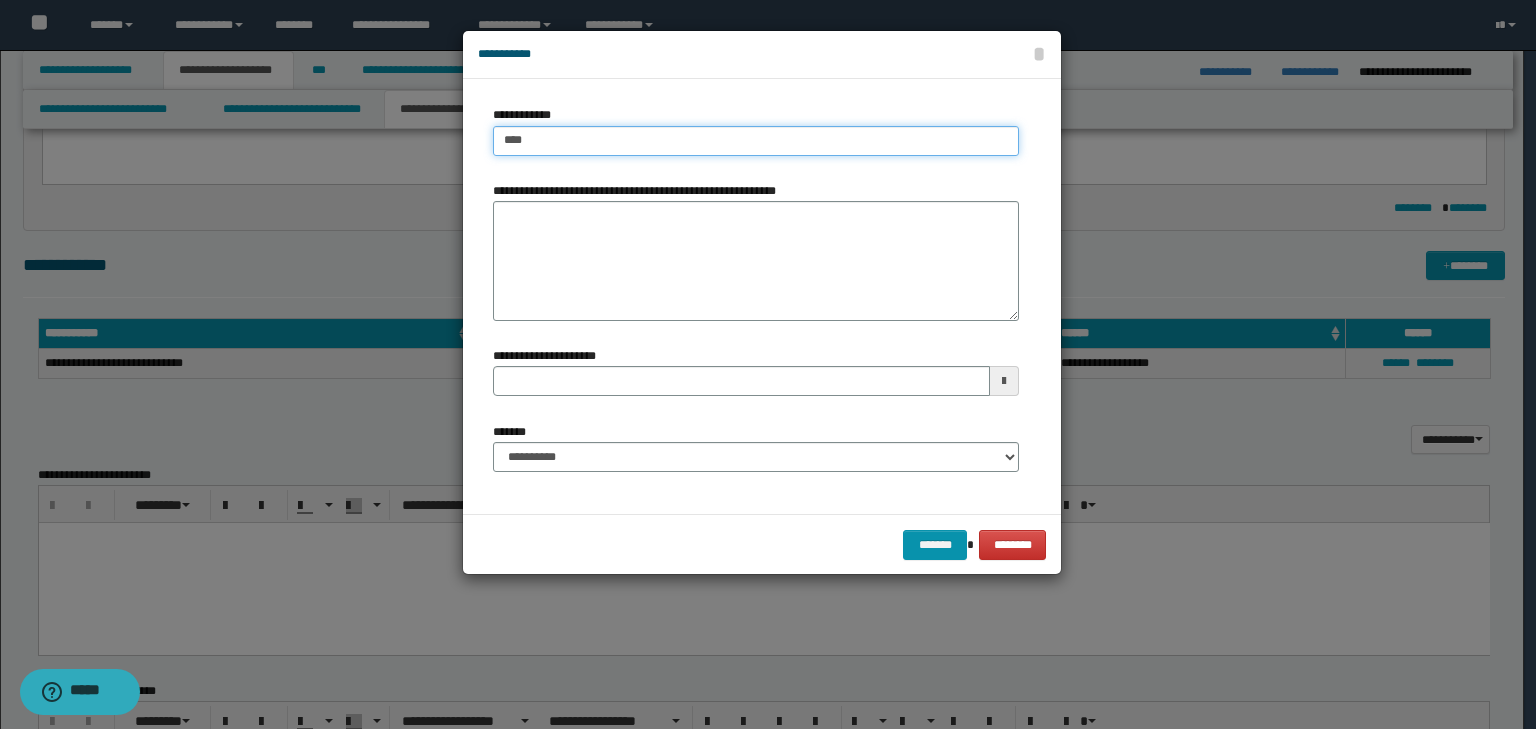 type on "****" 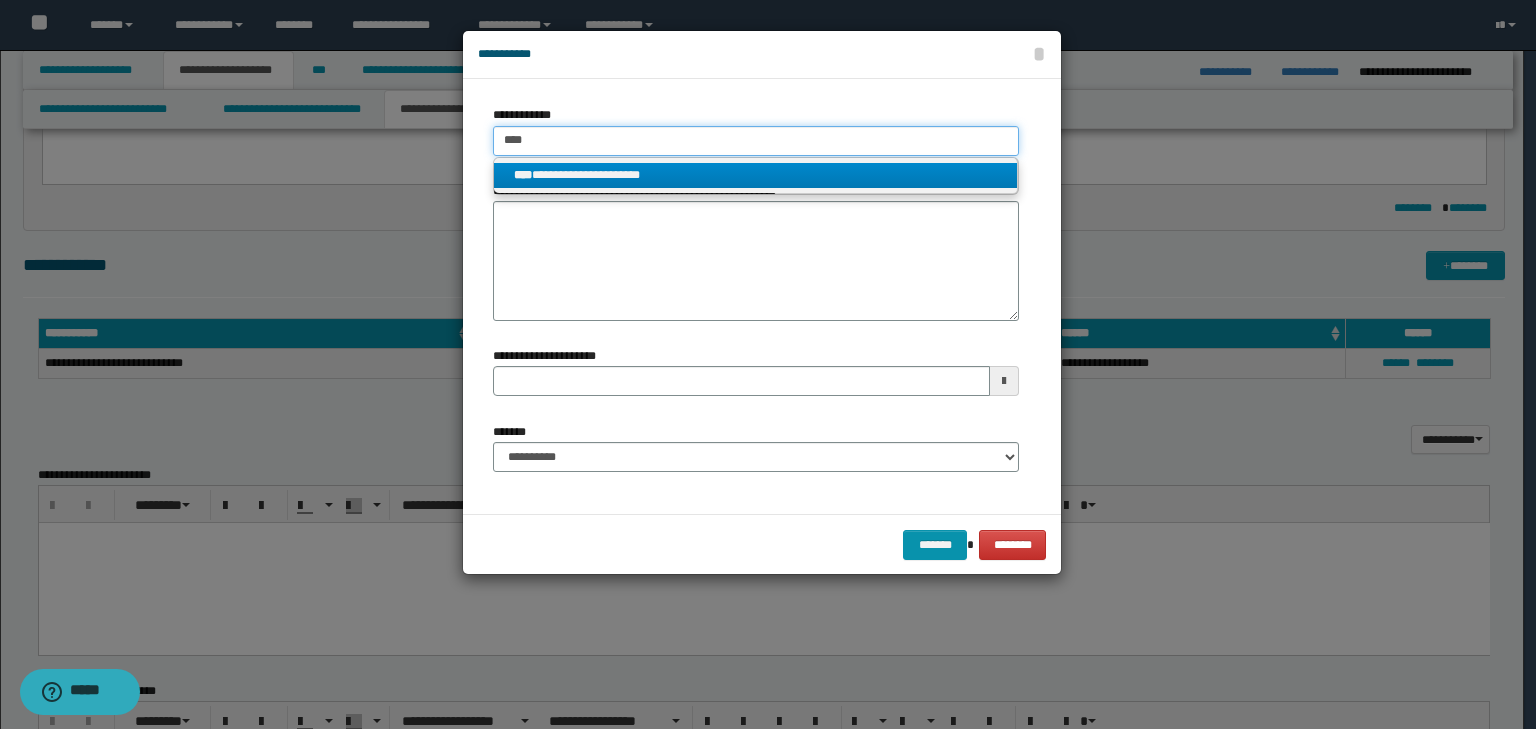 type on "****" 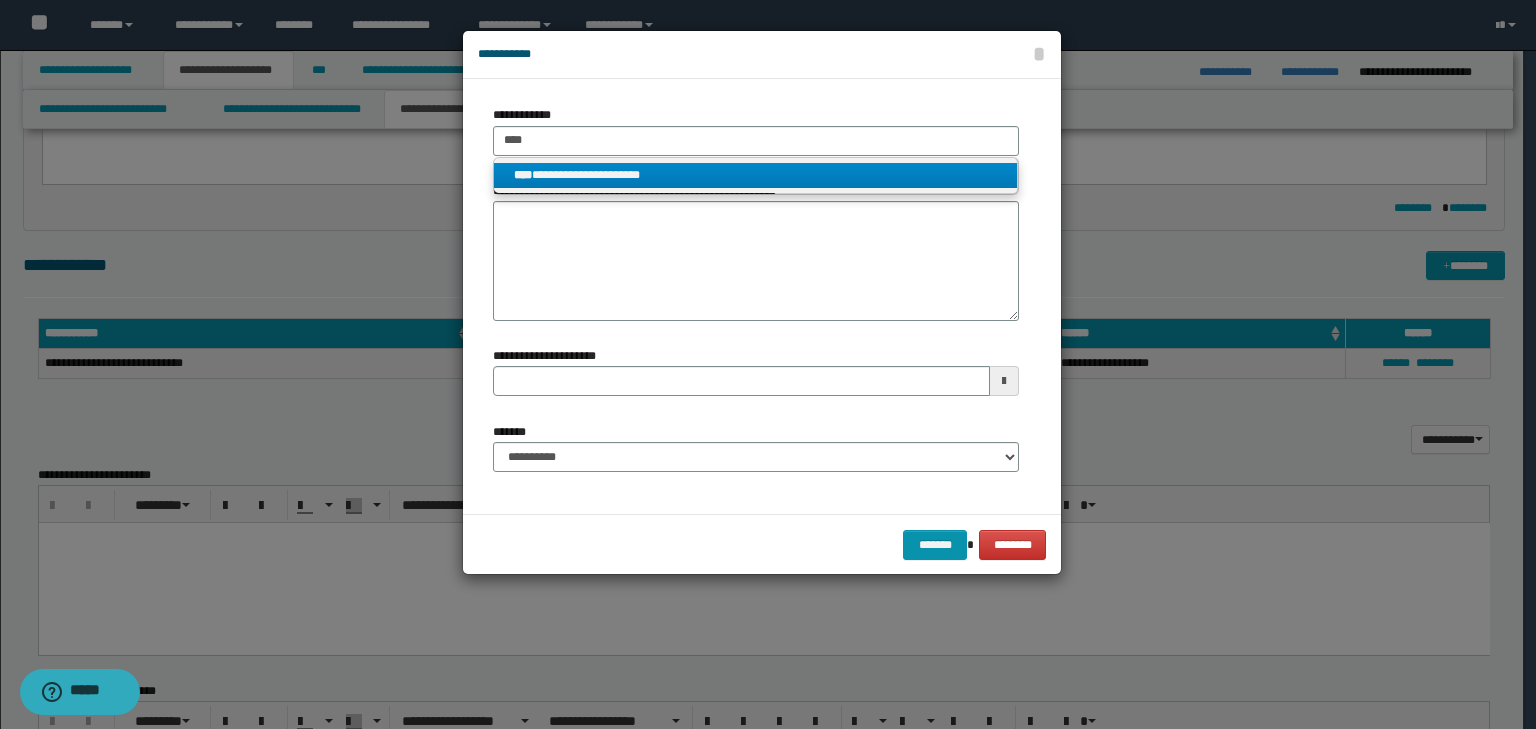 drag, startPoint x: 719, startPoint y: 176, endPoint x: 702, endPoint y: 206, distance: 34.48188 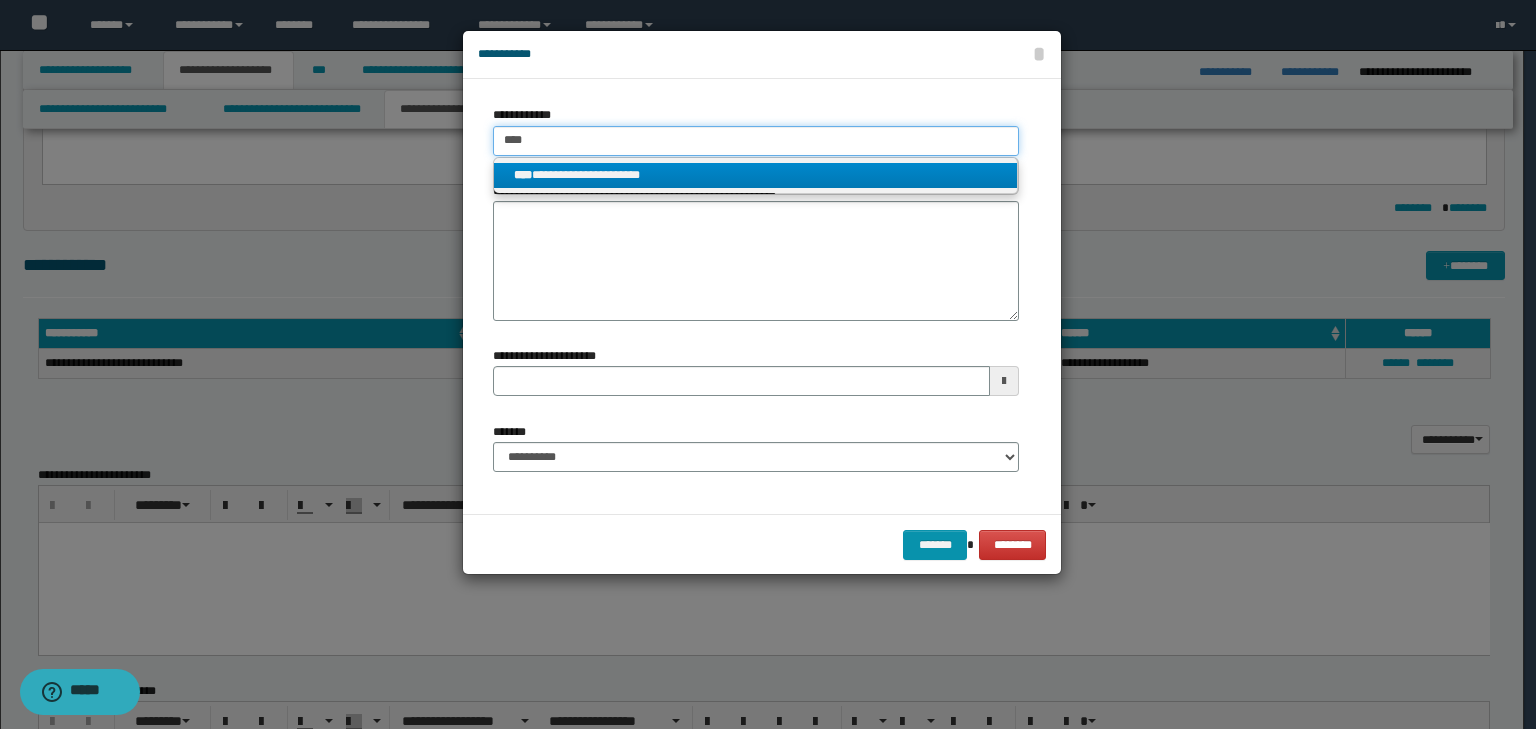 type 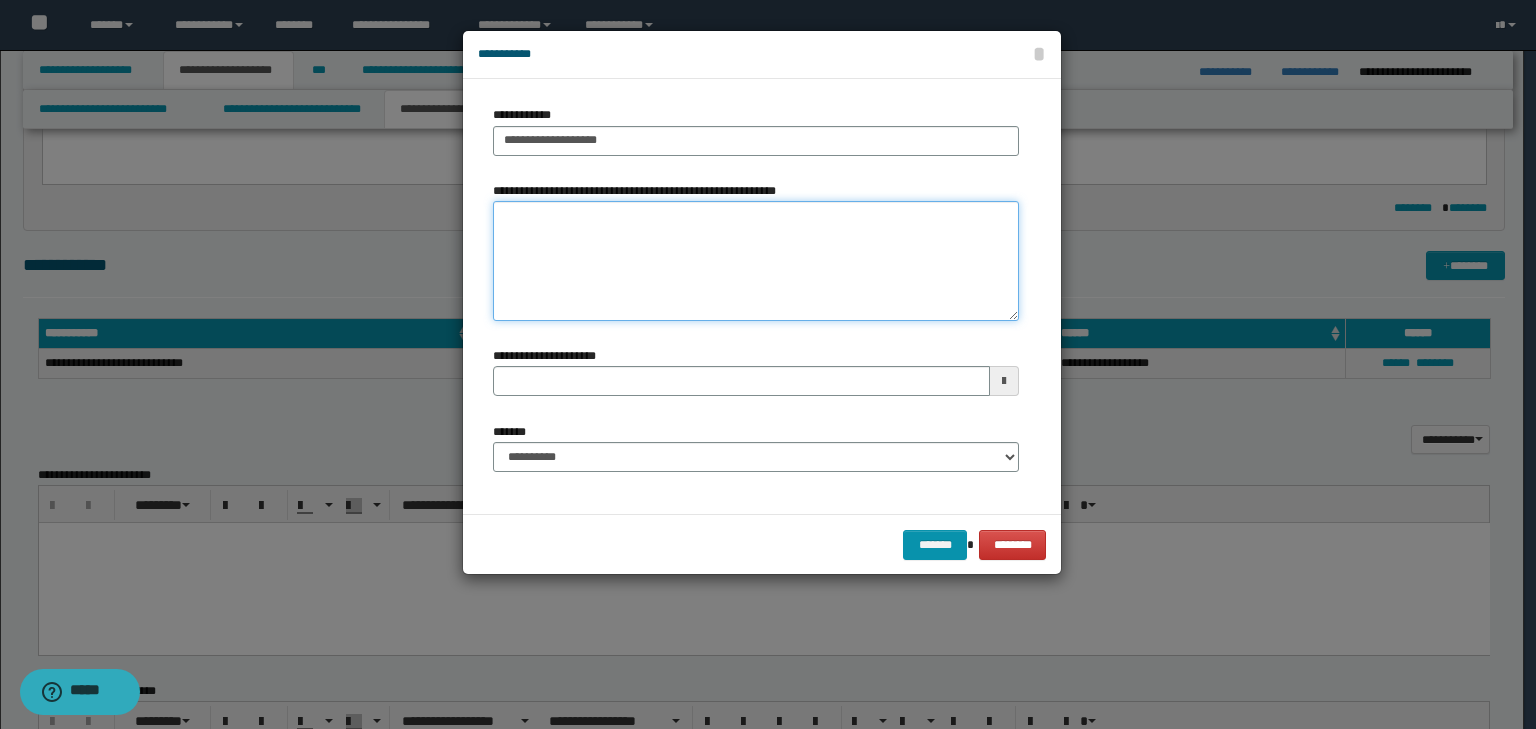 click on "**********" at bounding box center (756, 261) 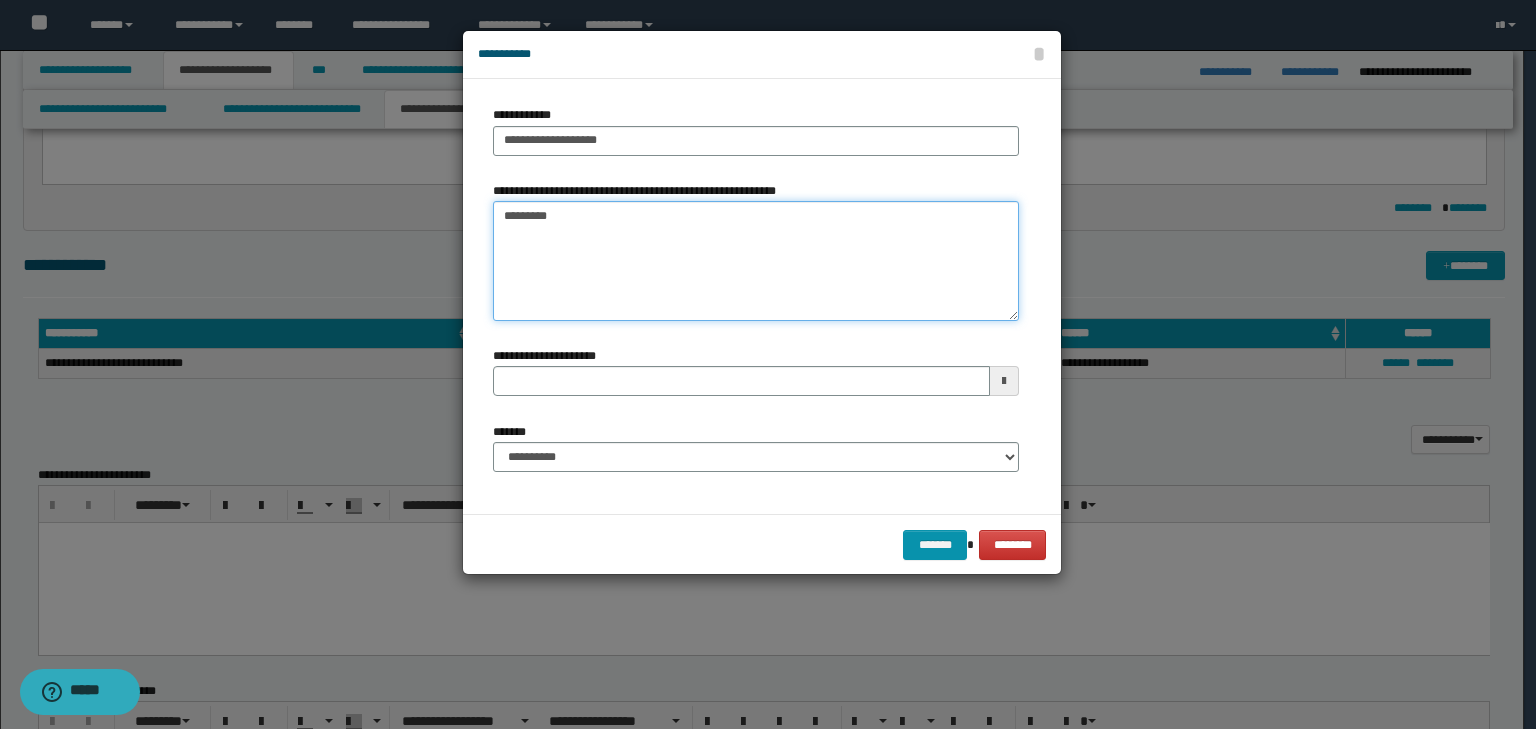 type on "*********" 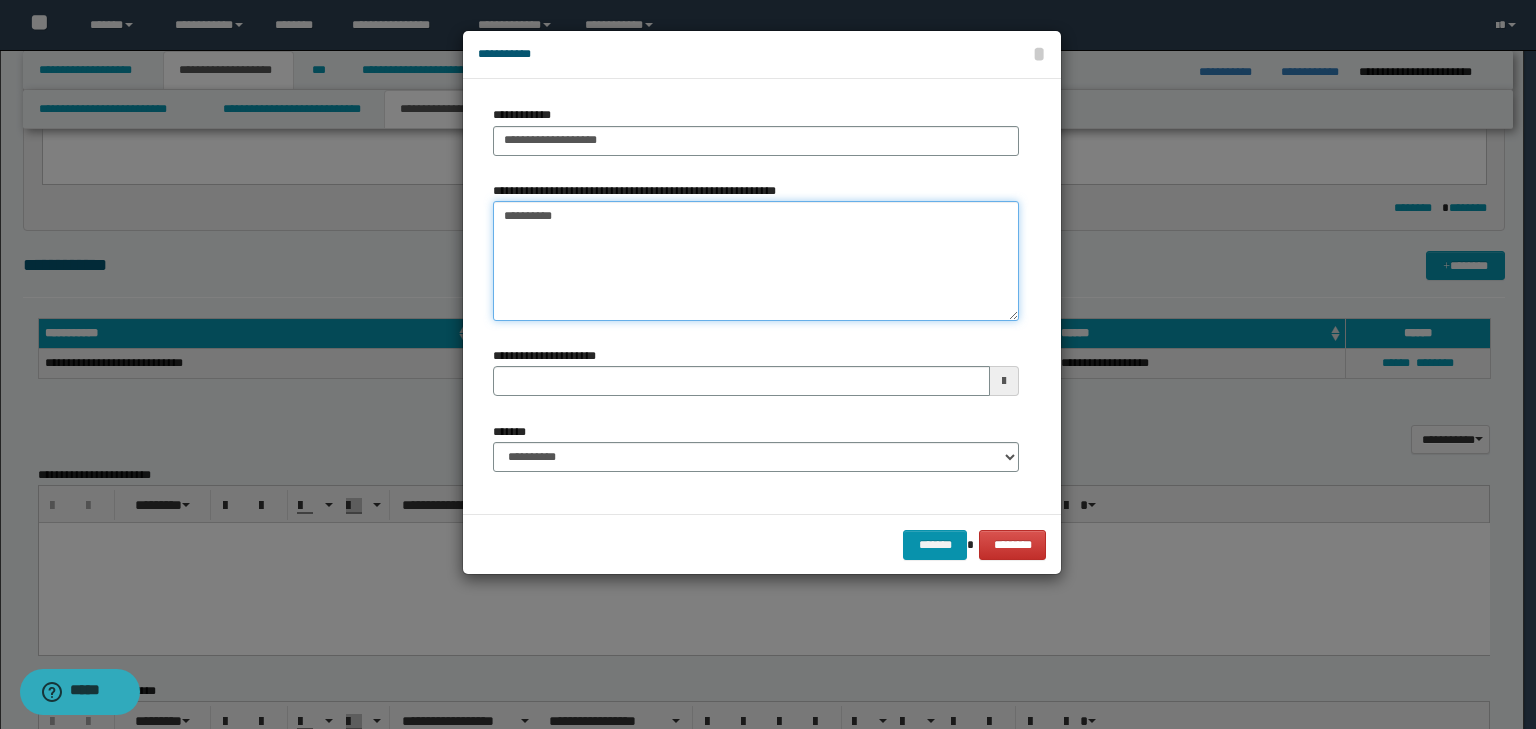 type 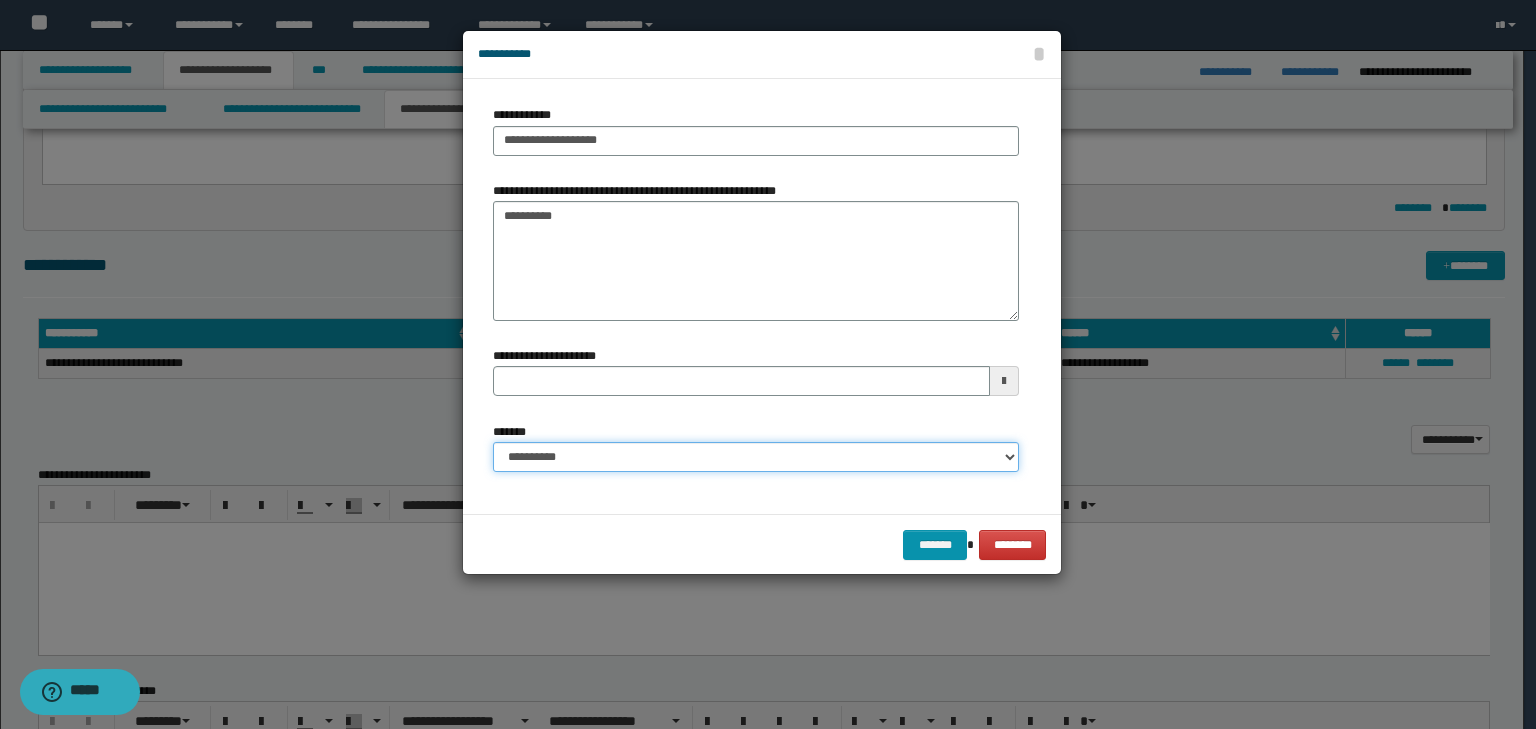 click on "**********" at bounding box center (756, 457) 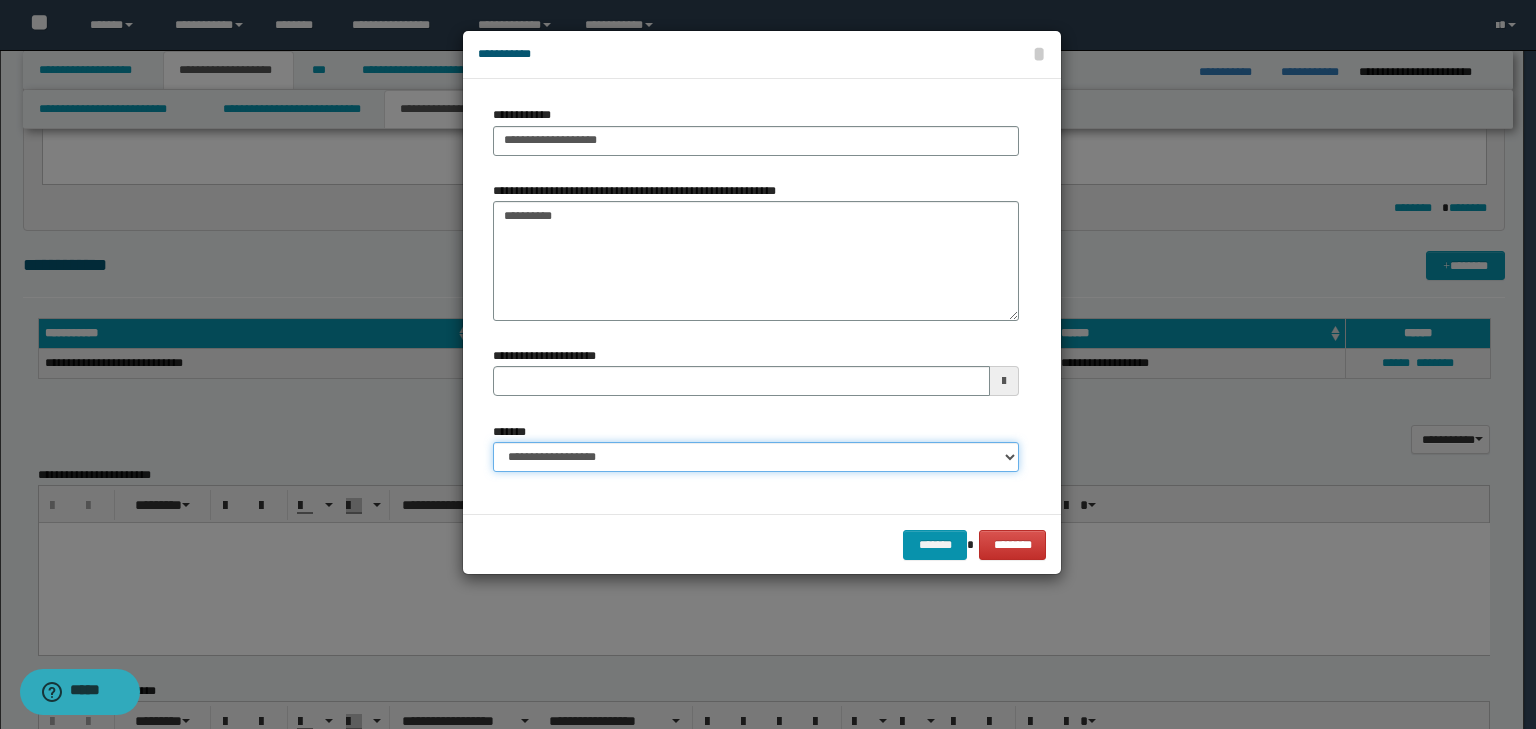 click on "**********" at bounding box center [756, 457] 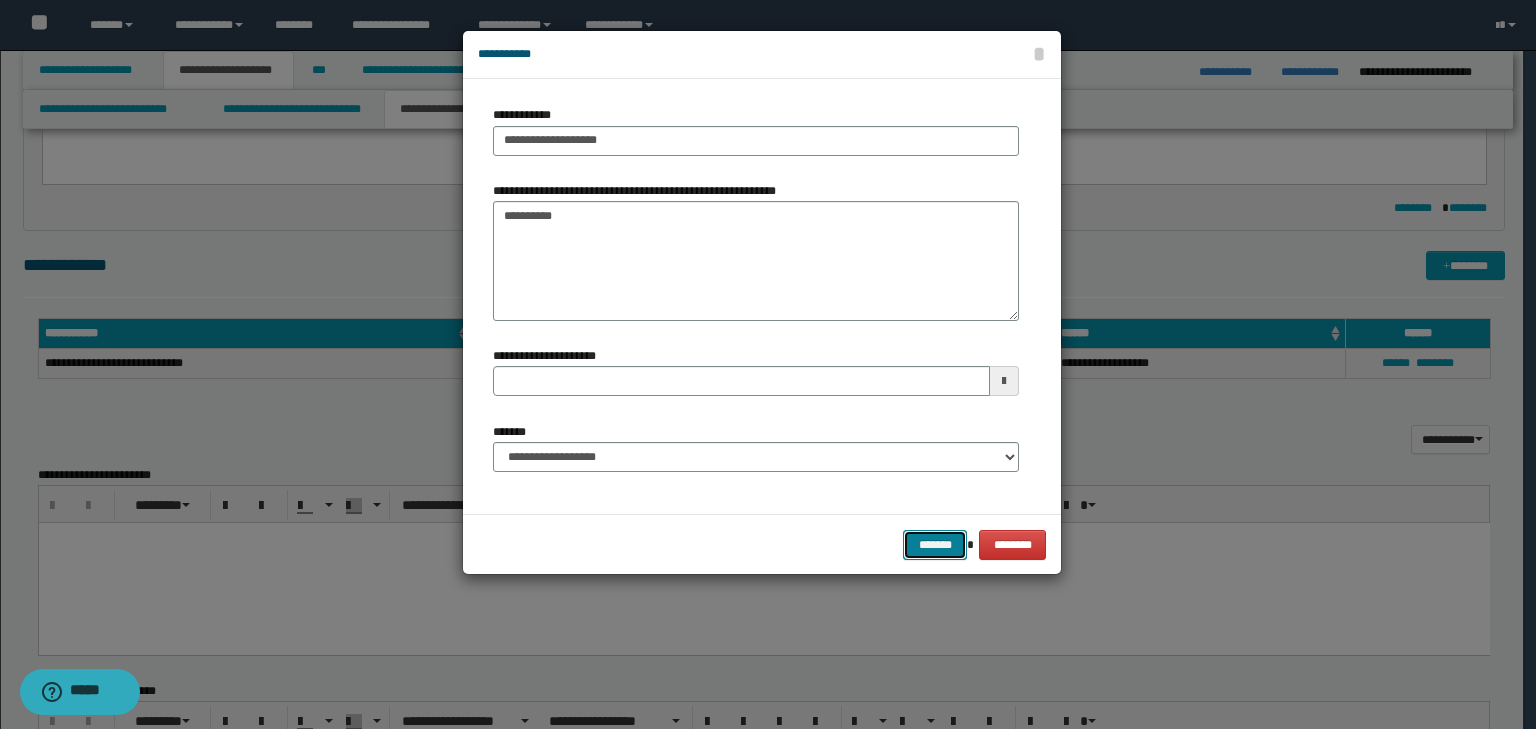 click on "*******" at bounding box center (935, 545) 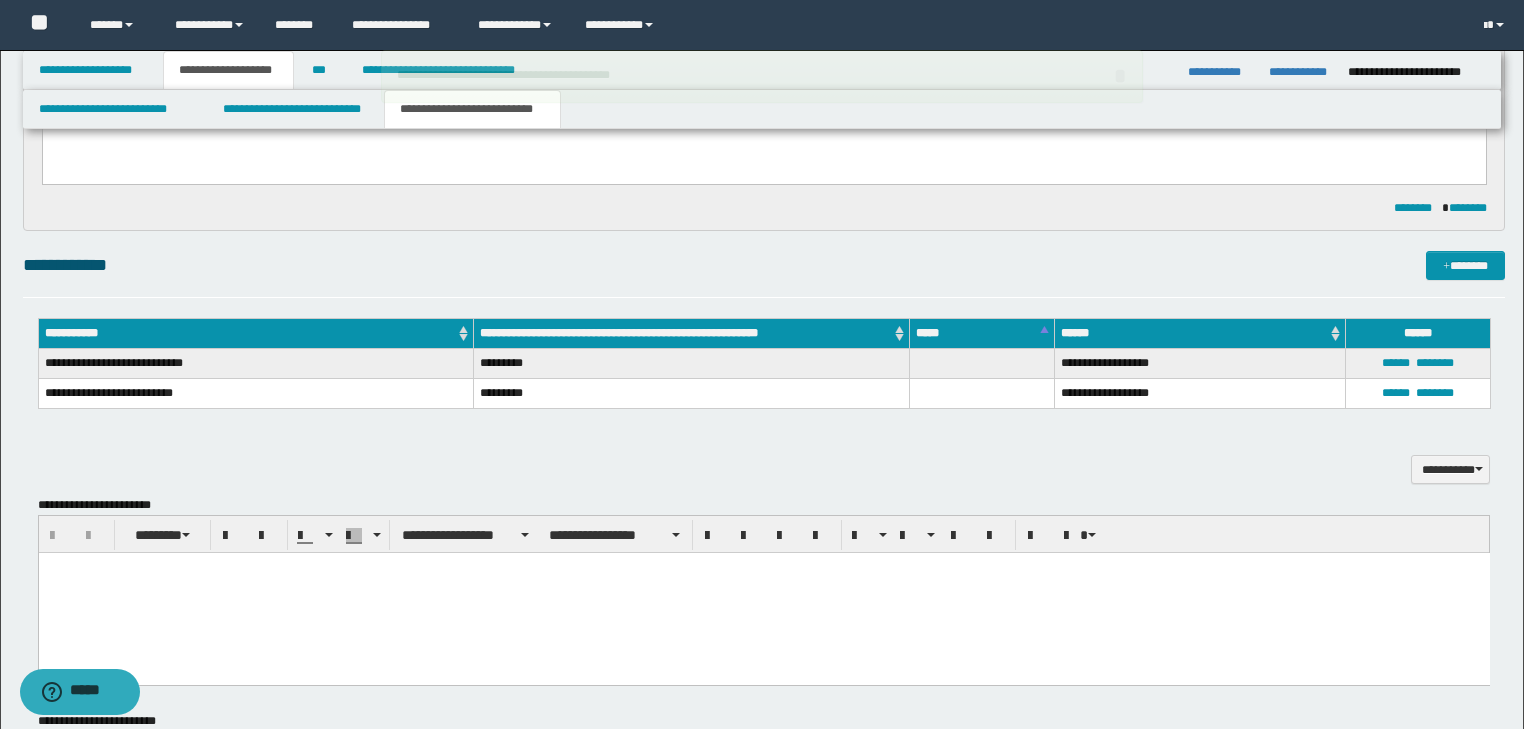 click on "**********" at bounding box center (764, 274) 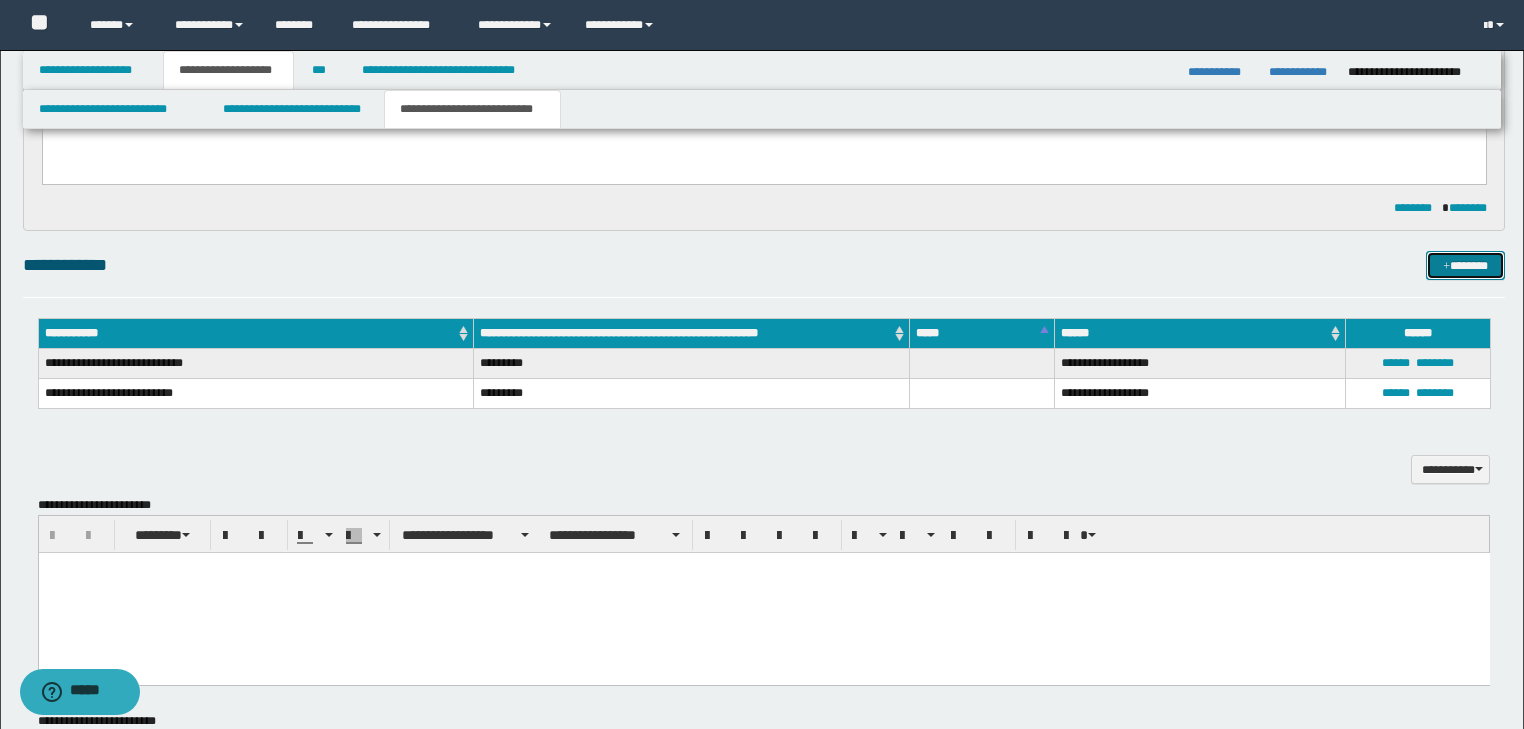 click on "*******" at bounding box center [1465, 266] 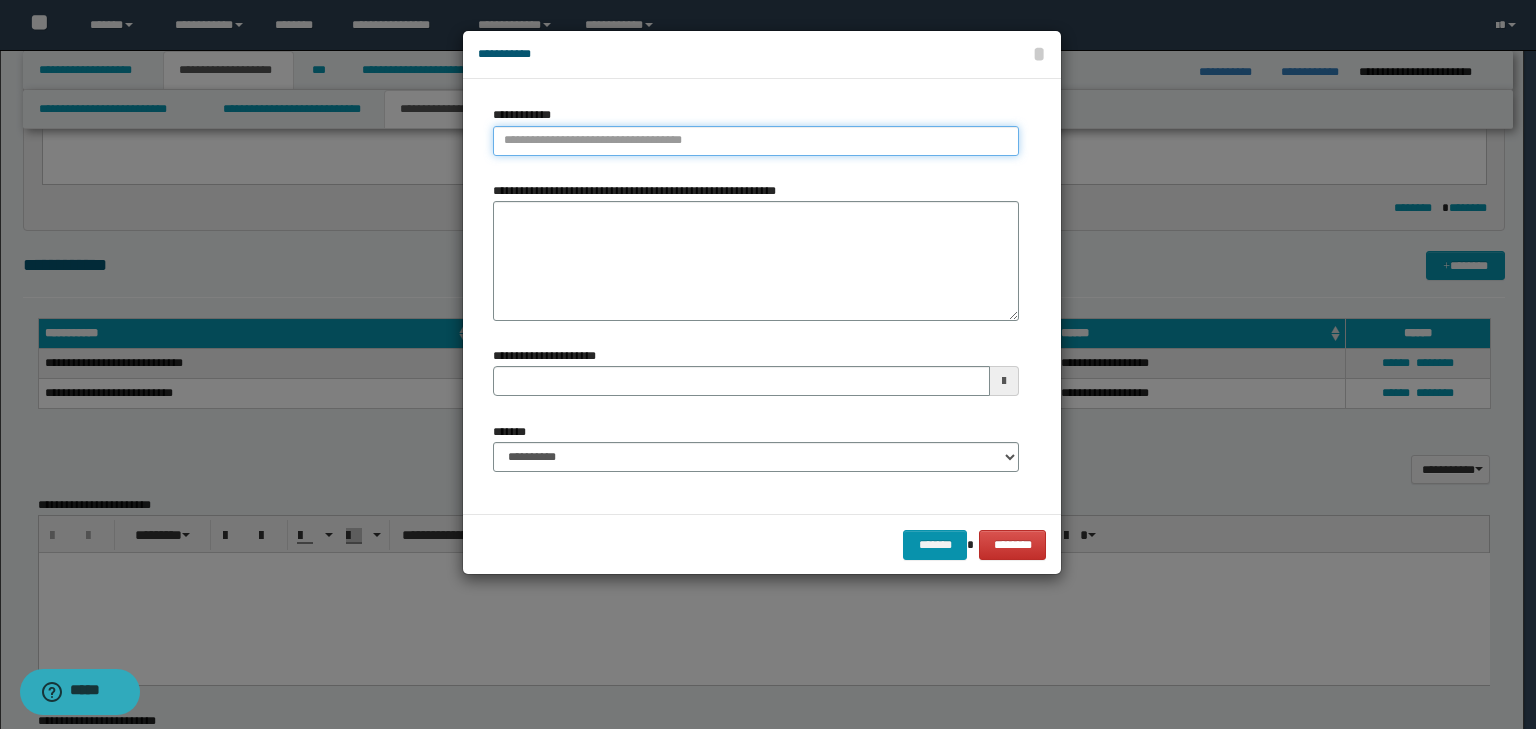 type on "**********" 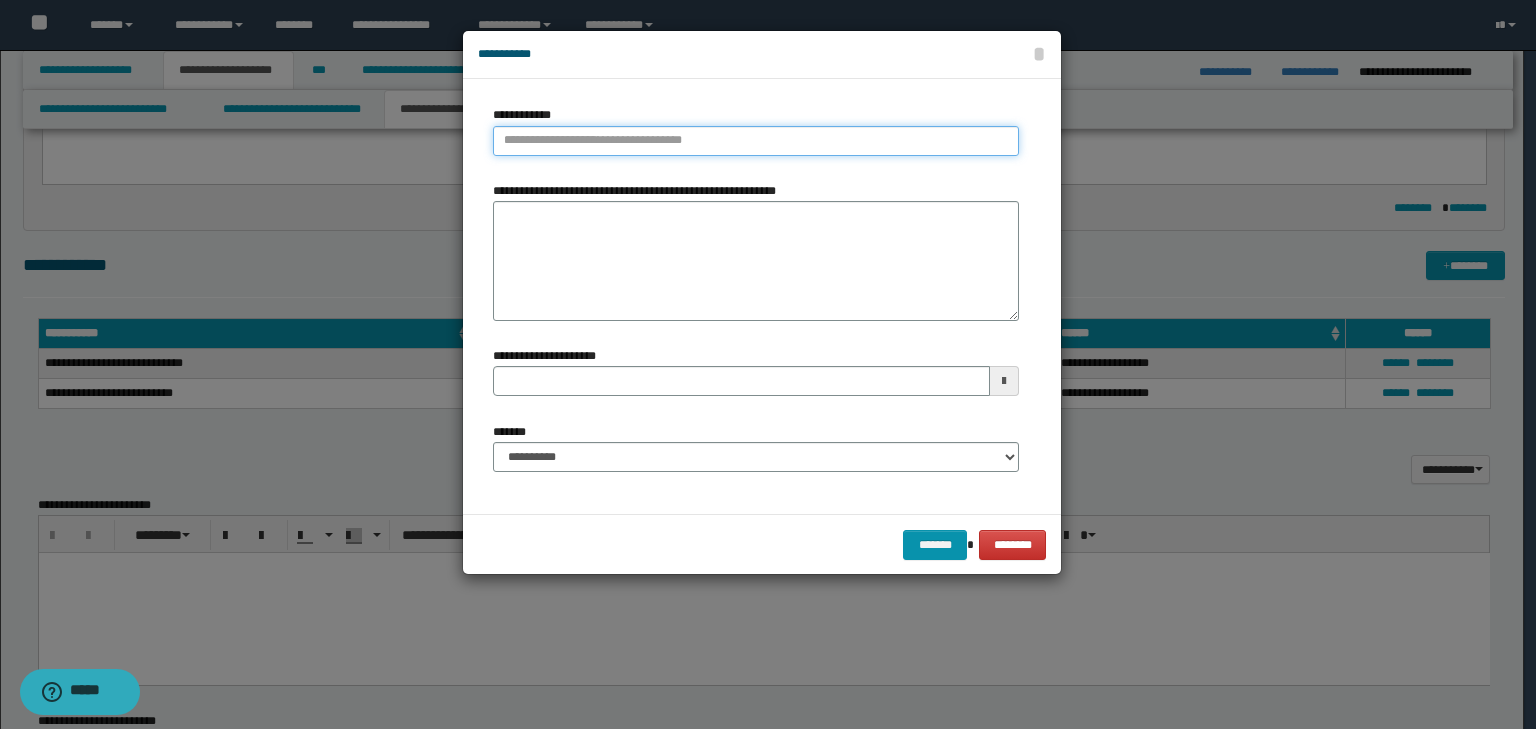 click on "**********" at bounding box center (756, 141) 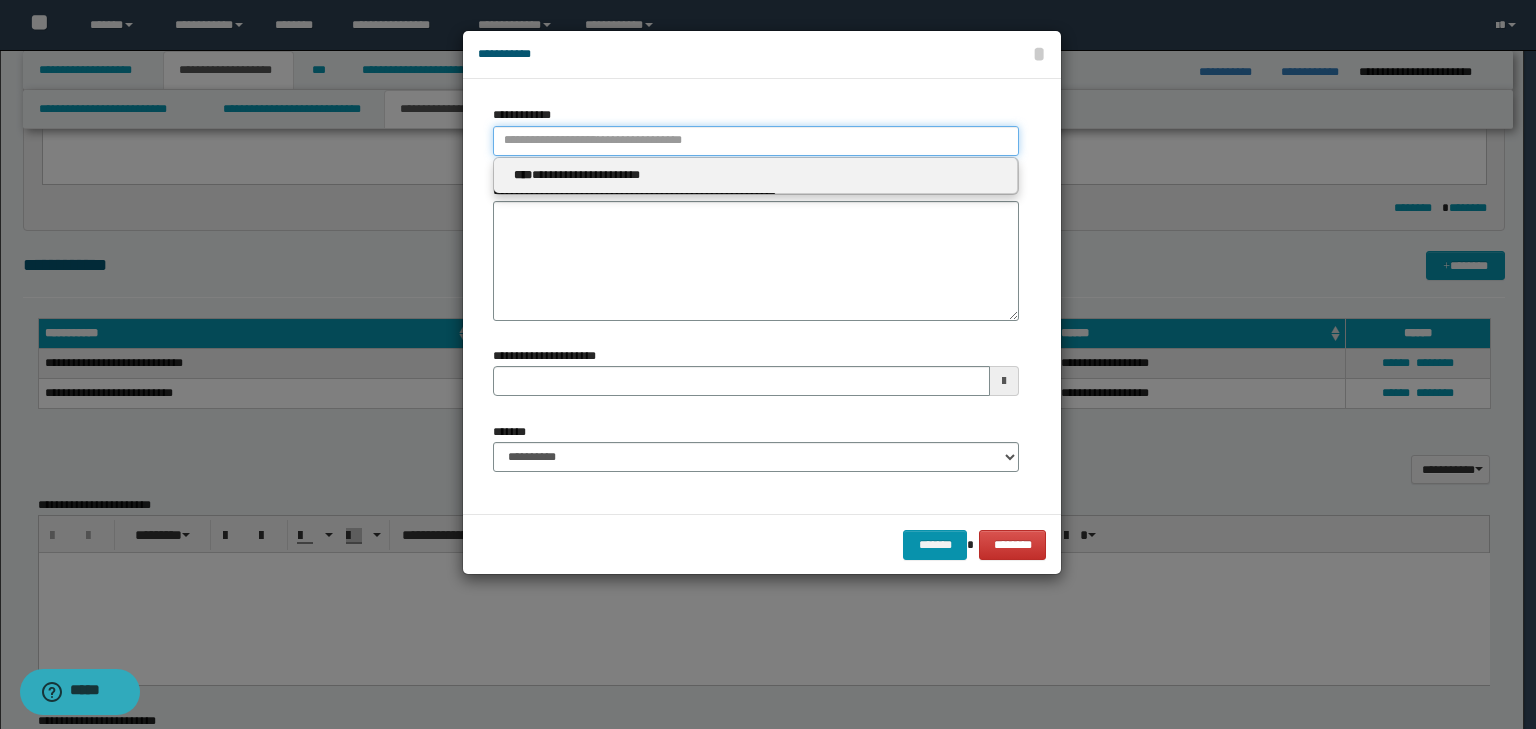 type 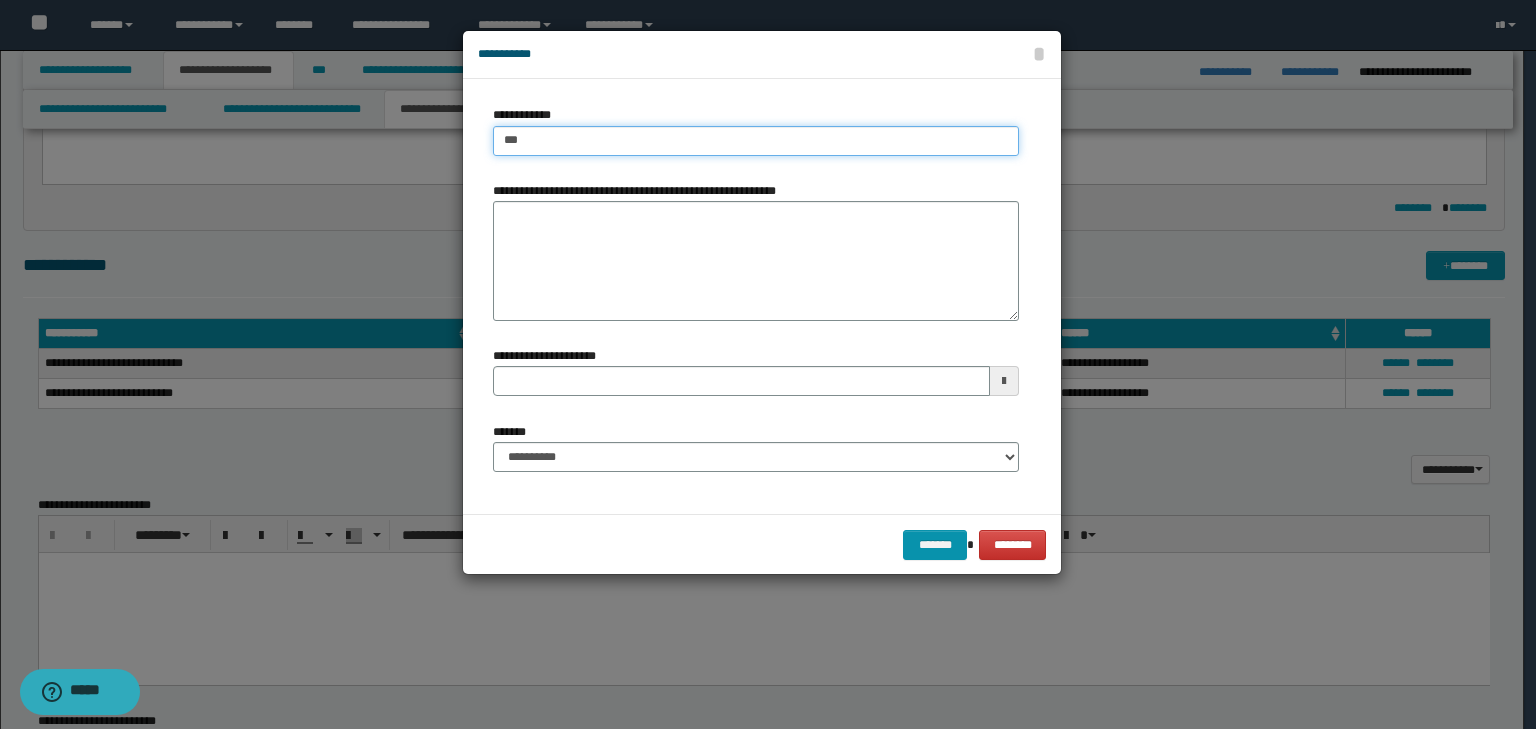 type on "****" 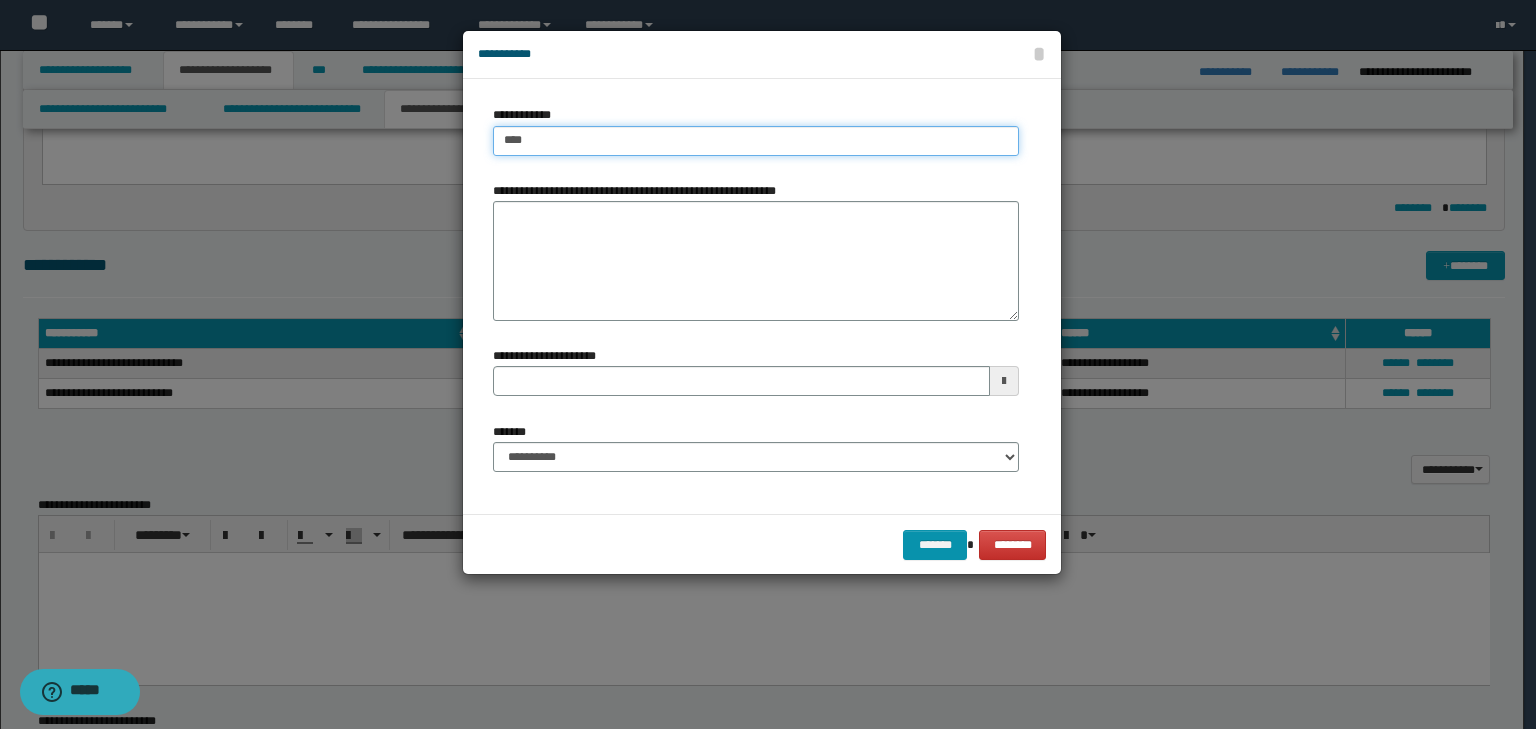 type on "****" 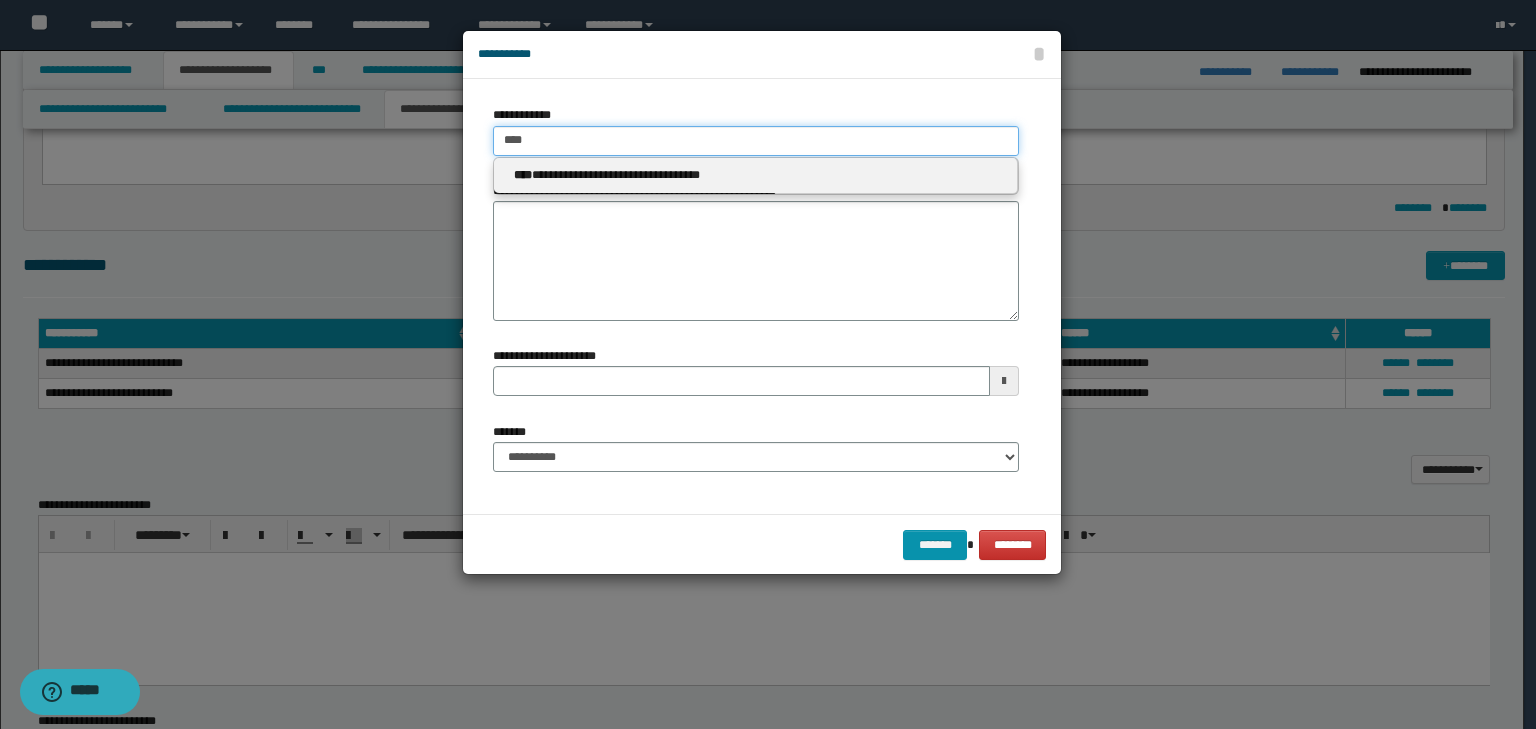 type on "****" 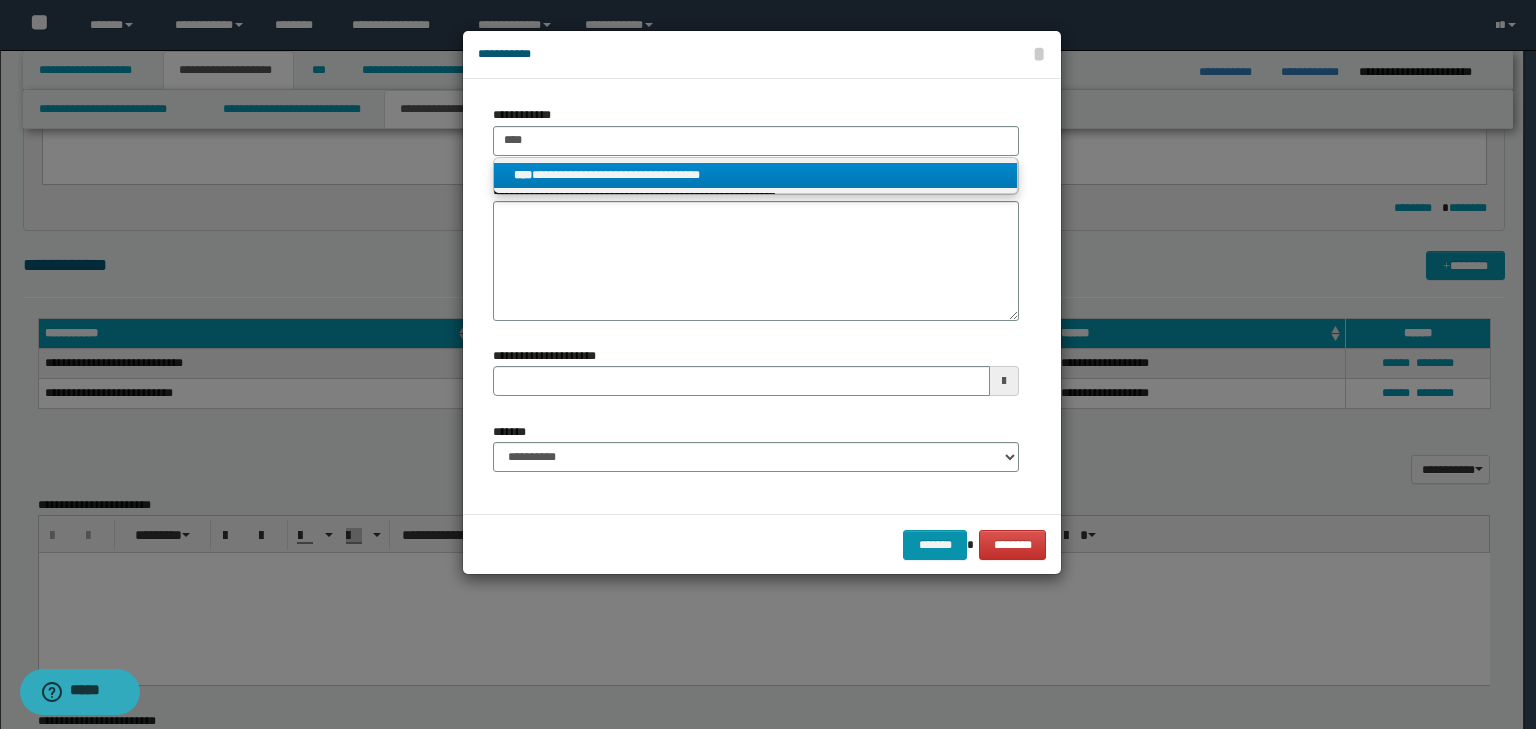 click on "**********" at bounding box center (756, 175) 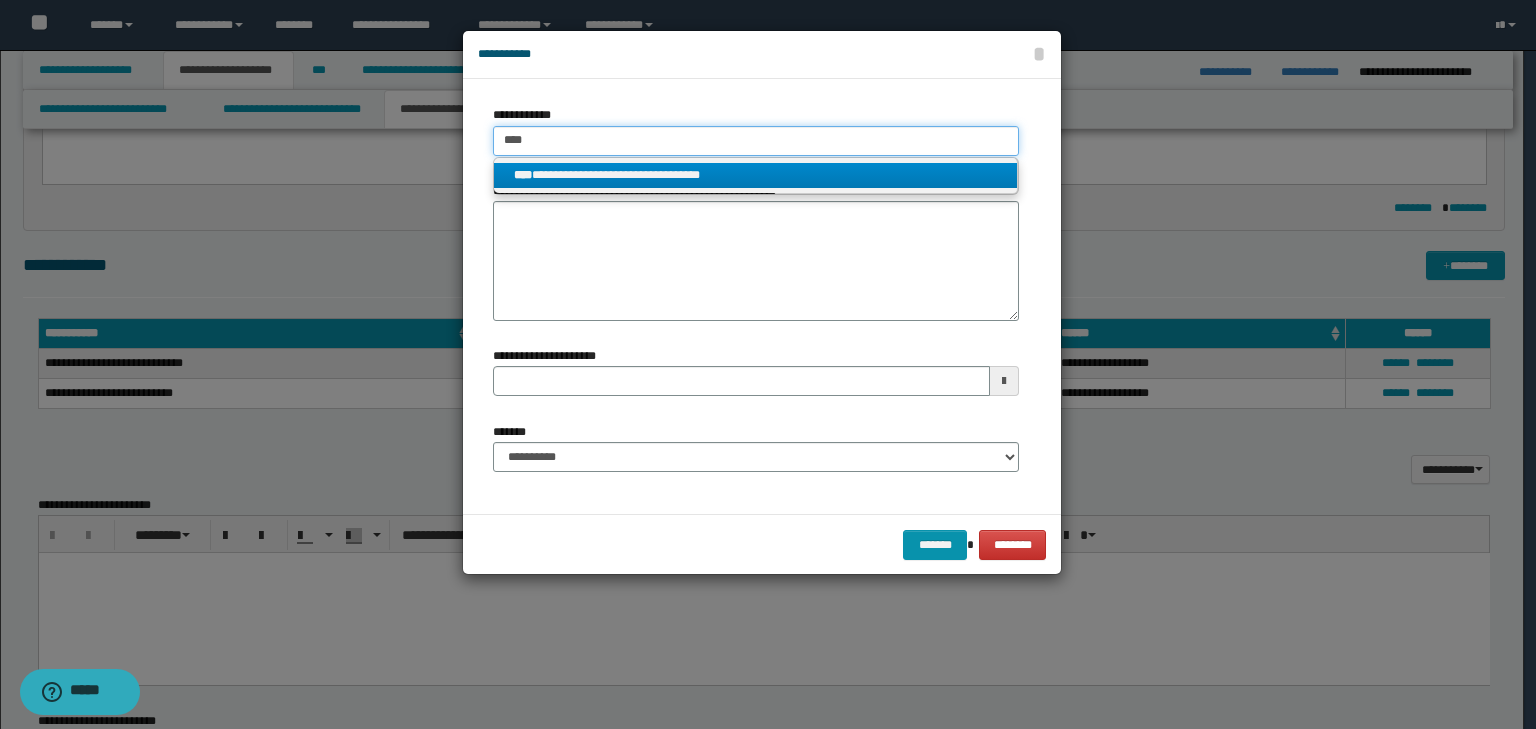 type 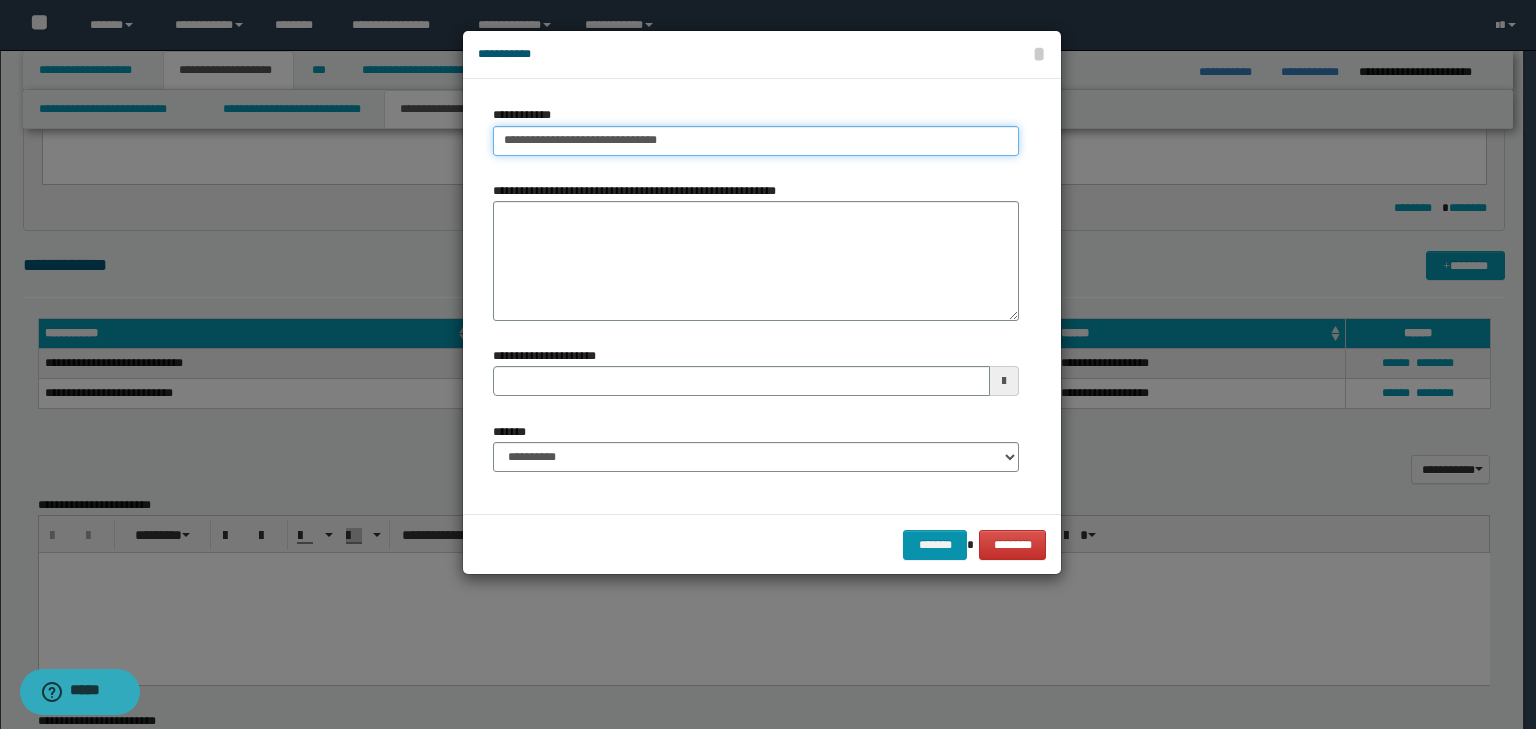 type 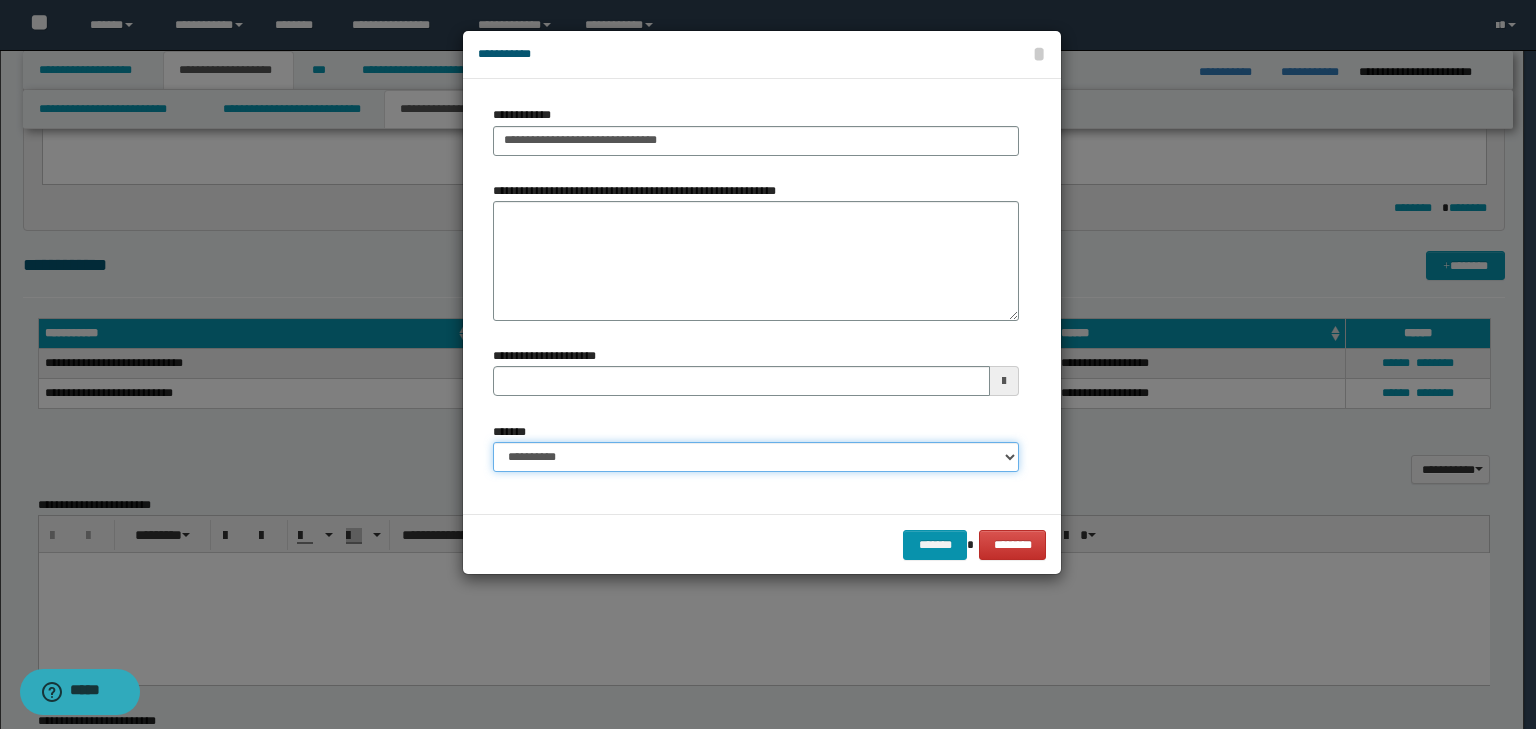 click on "**********" at bounding box center [756, 457] 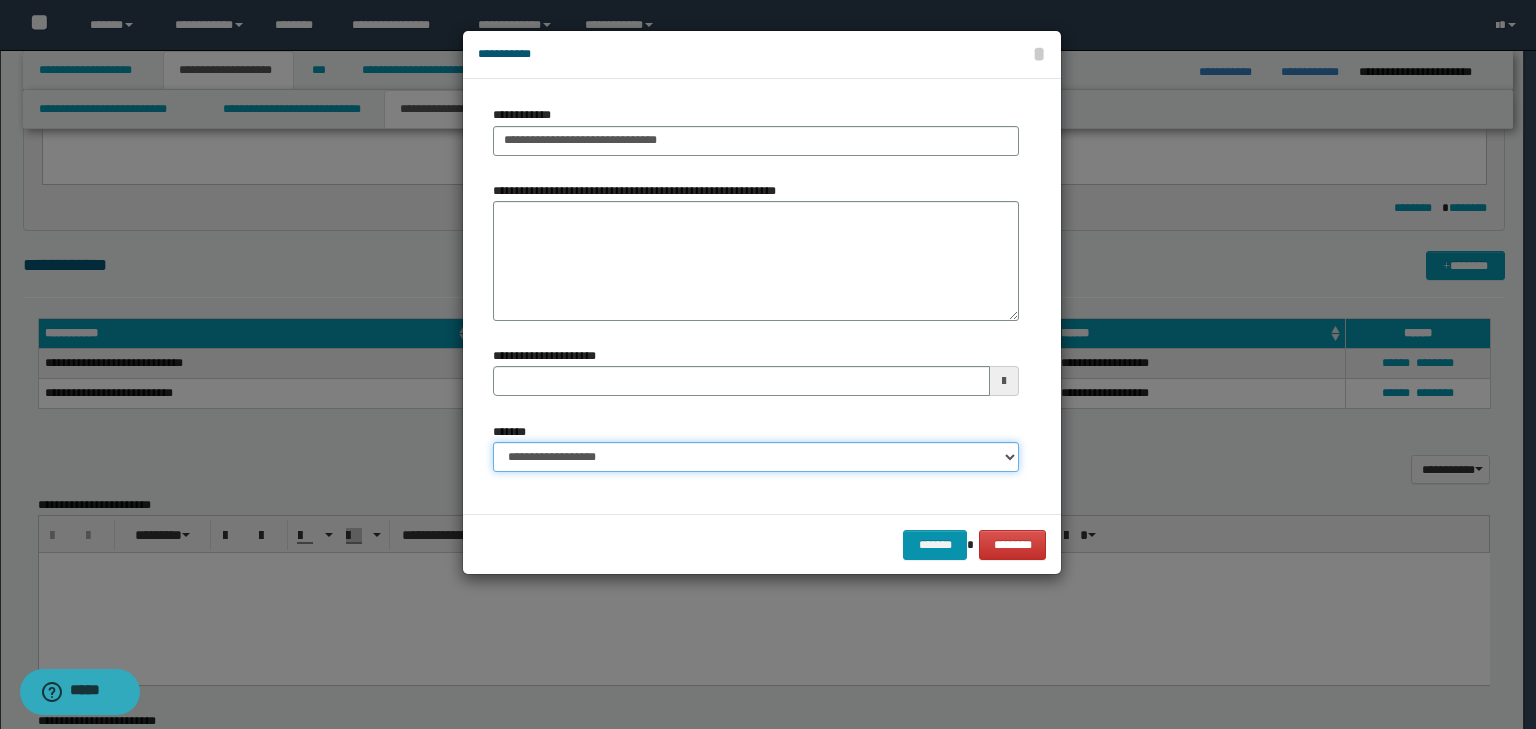 click on "**********" at bounding box center [756, 457] 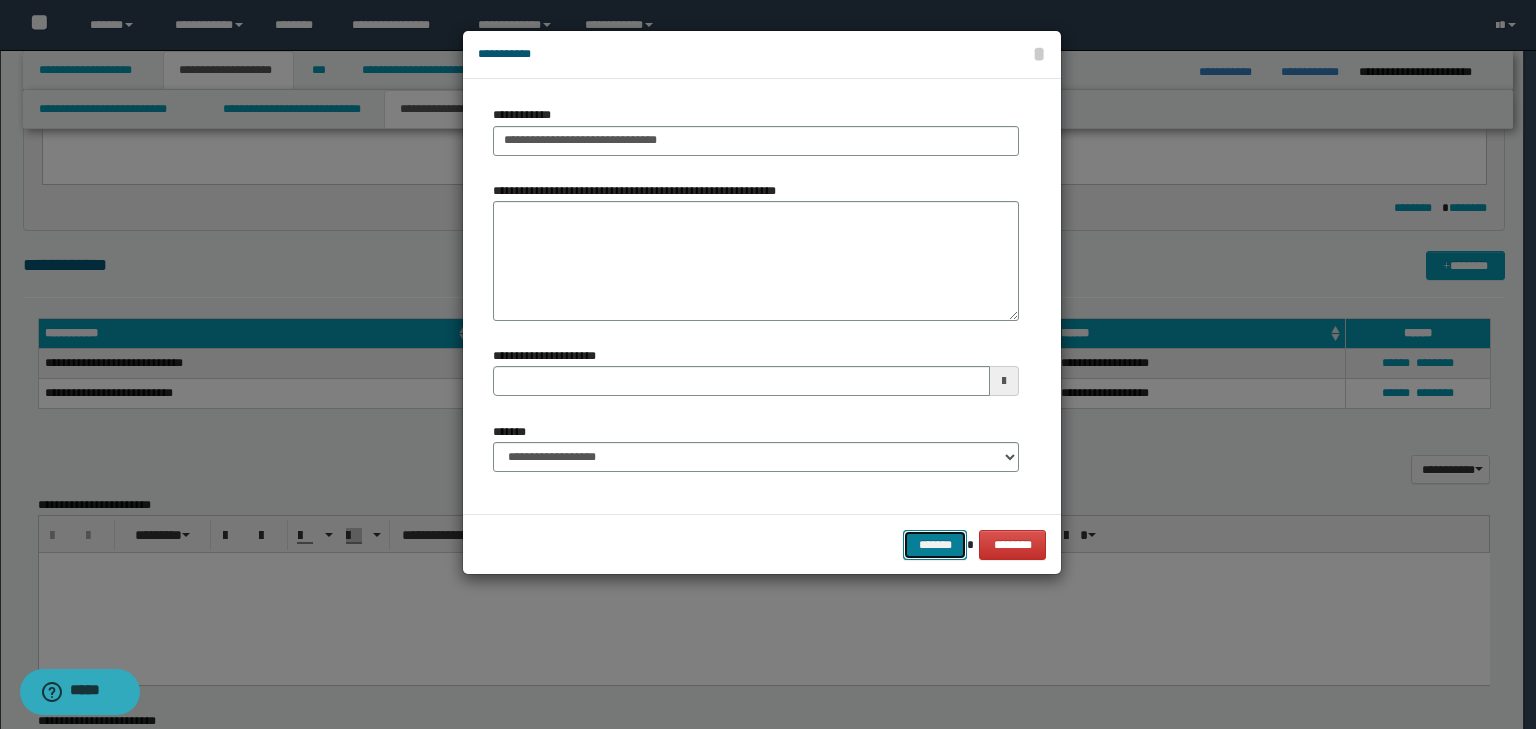click on "*******" at bounding box center [935, 545] 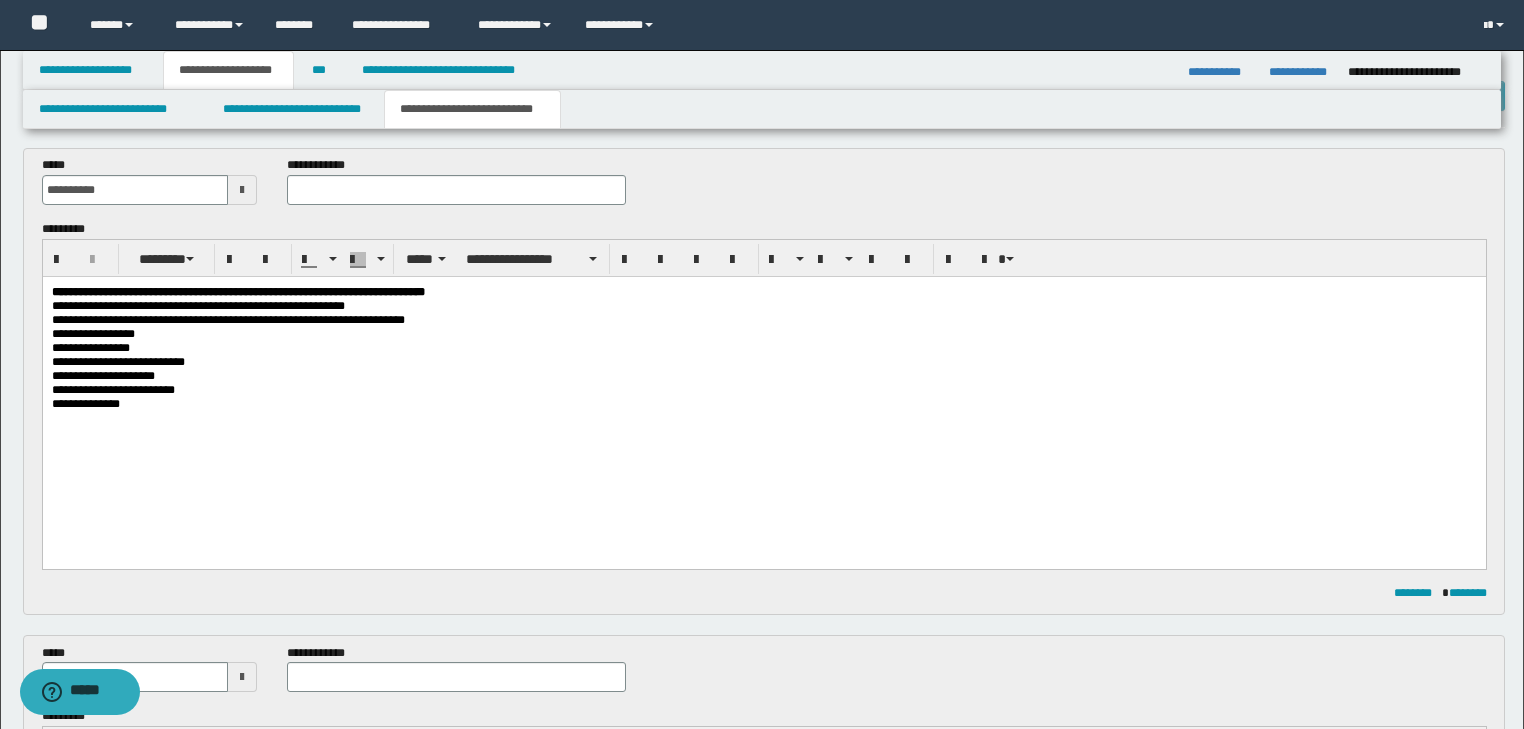 scroll, scrollTop: 240, scrollLeft: 0, axis: vertical 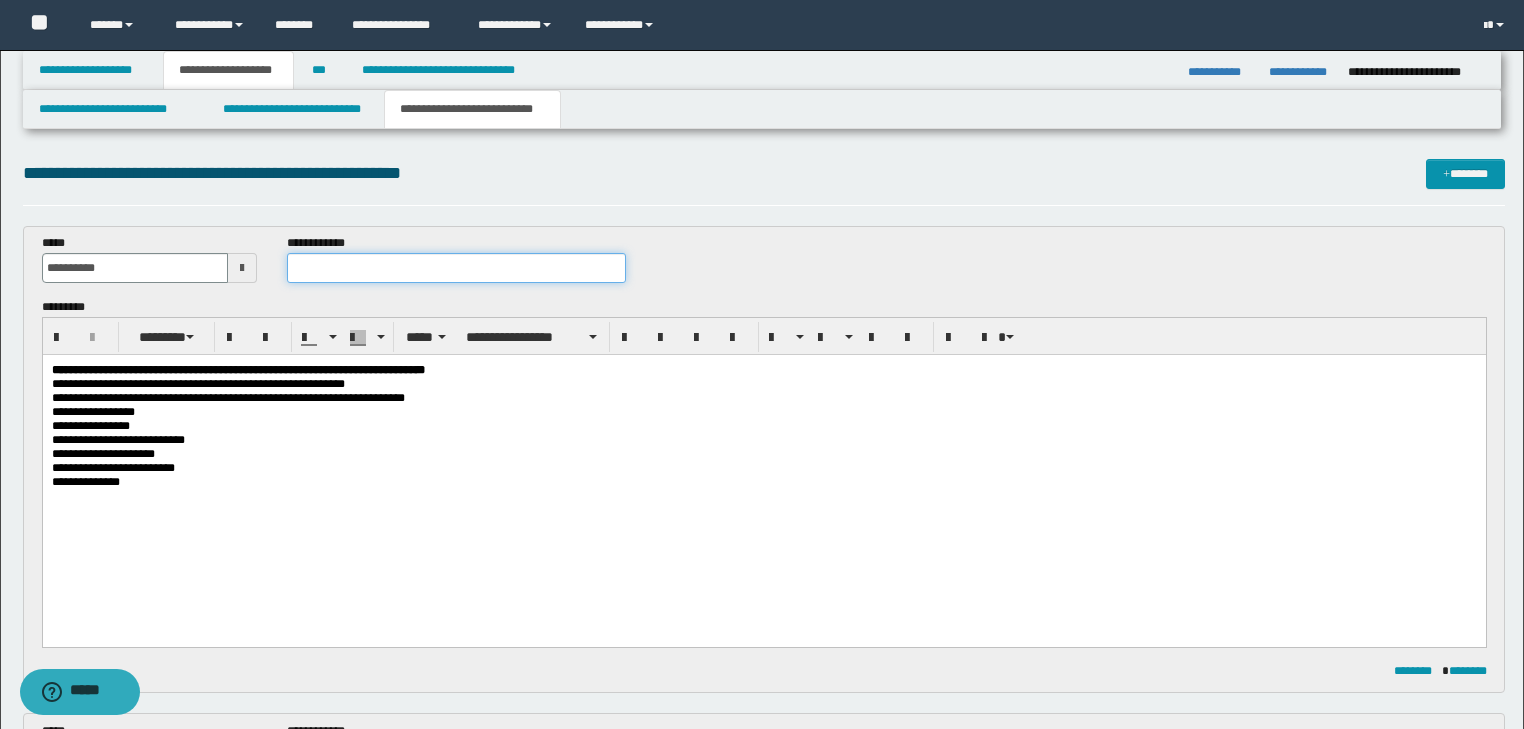 click at bounding box center [456, 268] 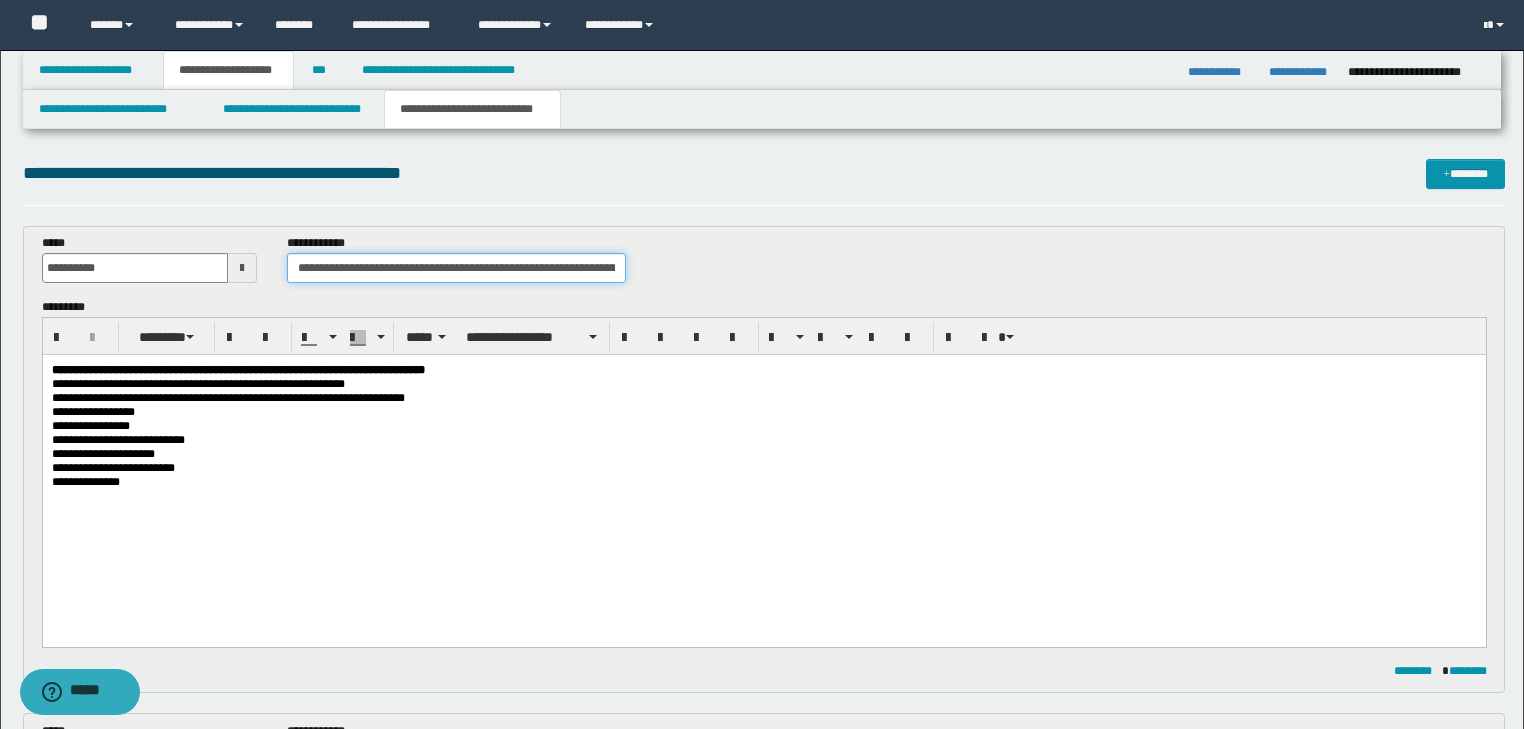 scroll, scrollTop: 0, scrollLeft: 202, axis: horizontal 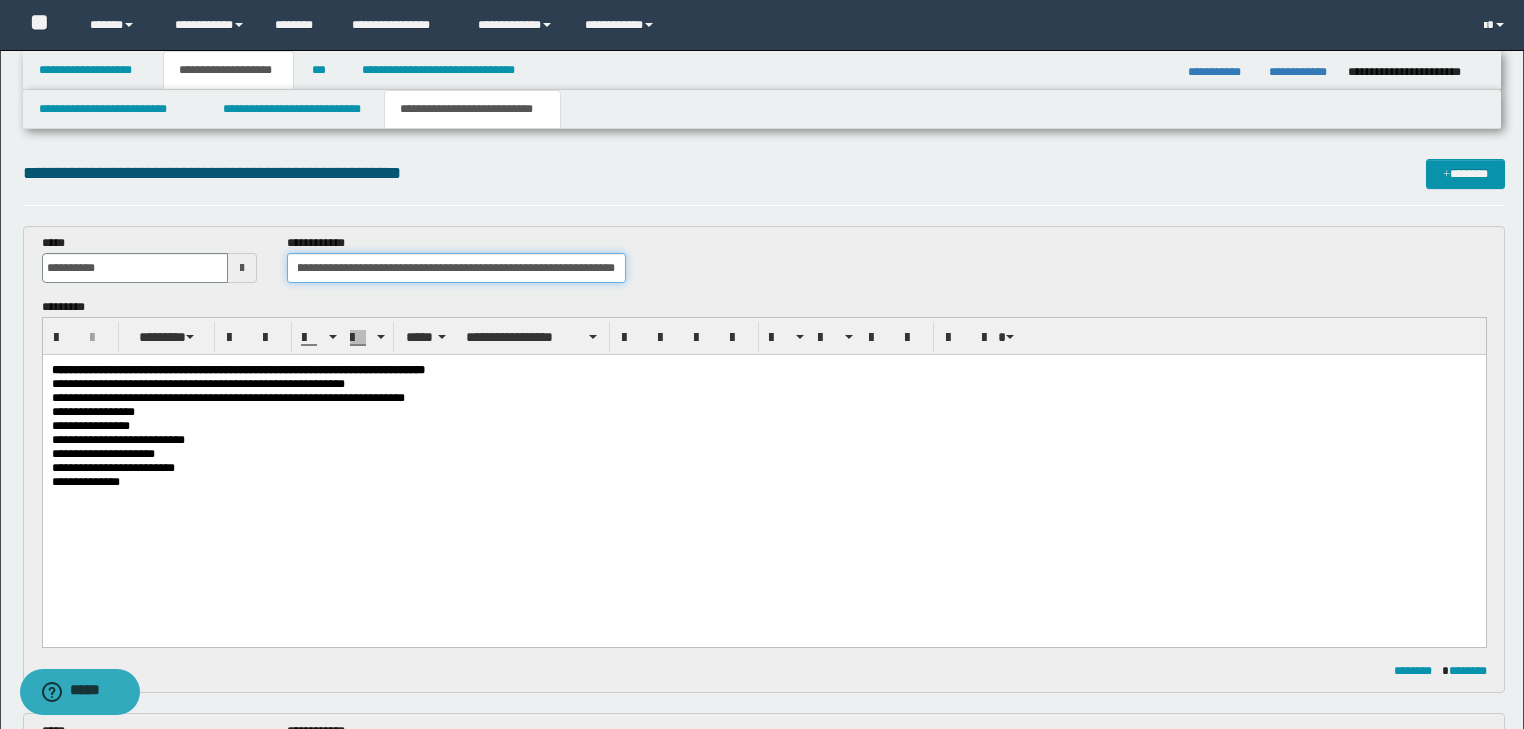 drag, startPoint x: 362, startPoint y: 264, endPoint x: 629, endPoint y: 294, distance: 268.6801 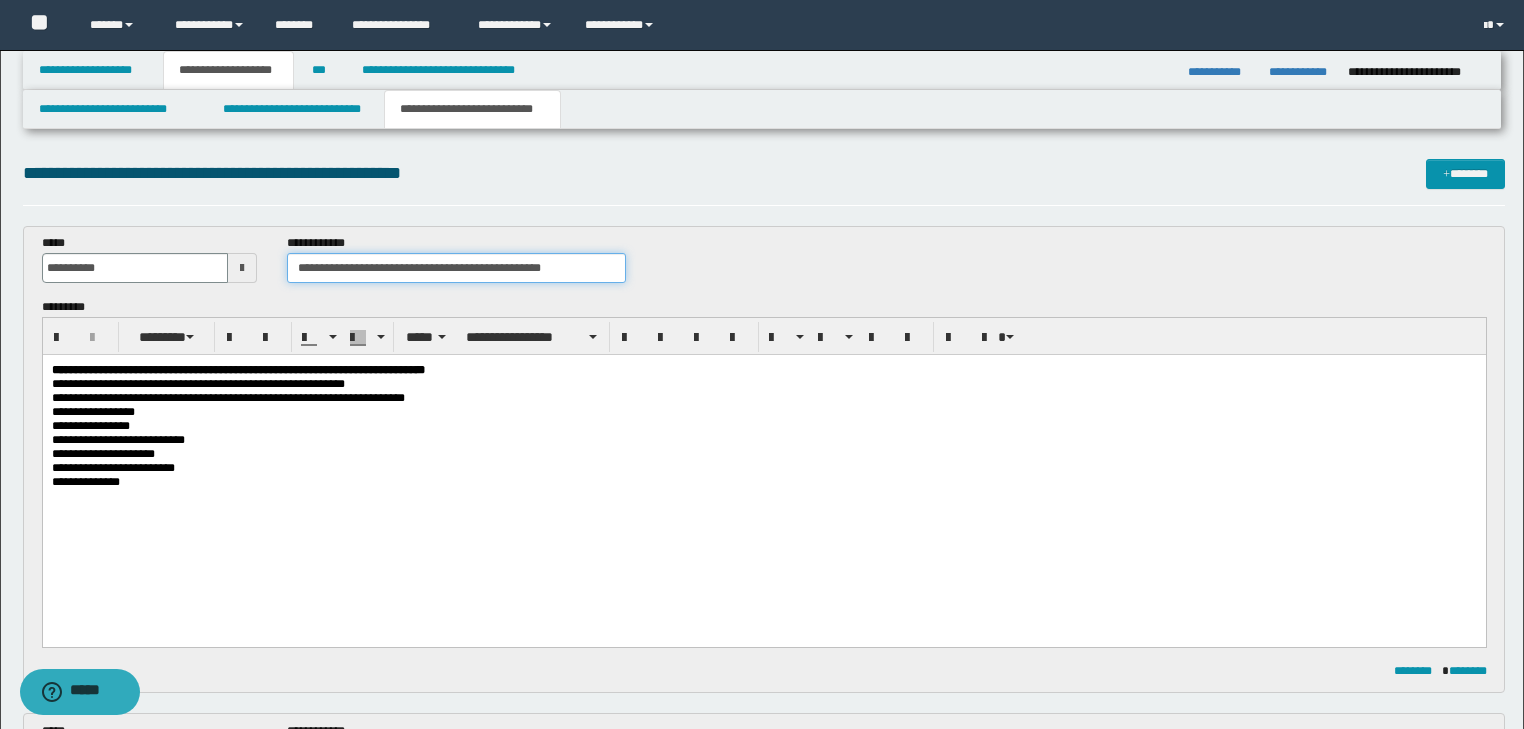 scroll, scrollTop: 0, scrollLeft: 0, axis: both 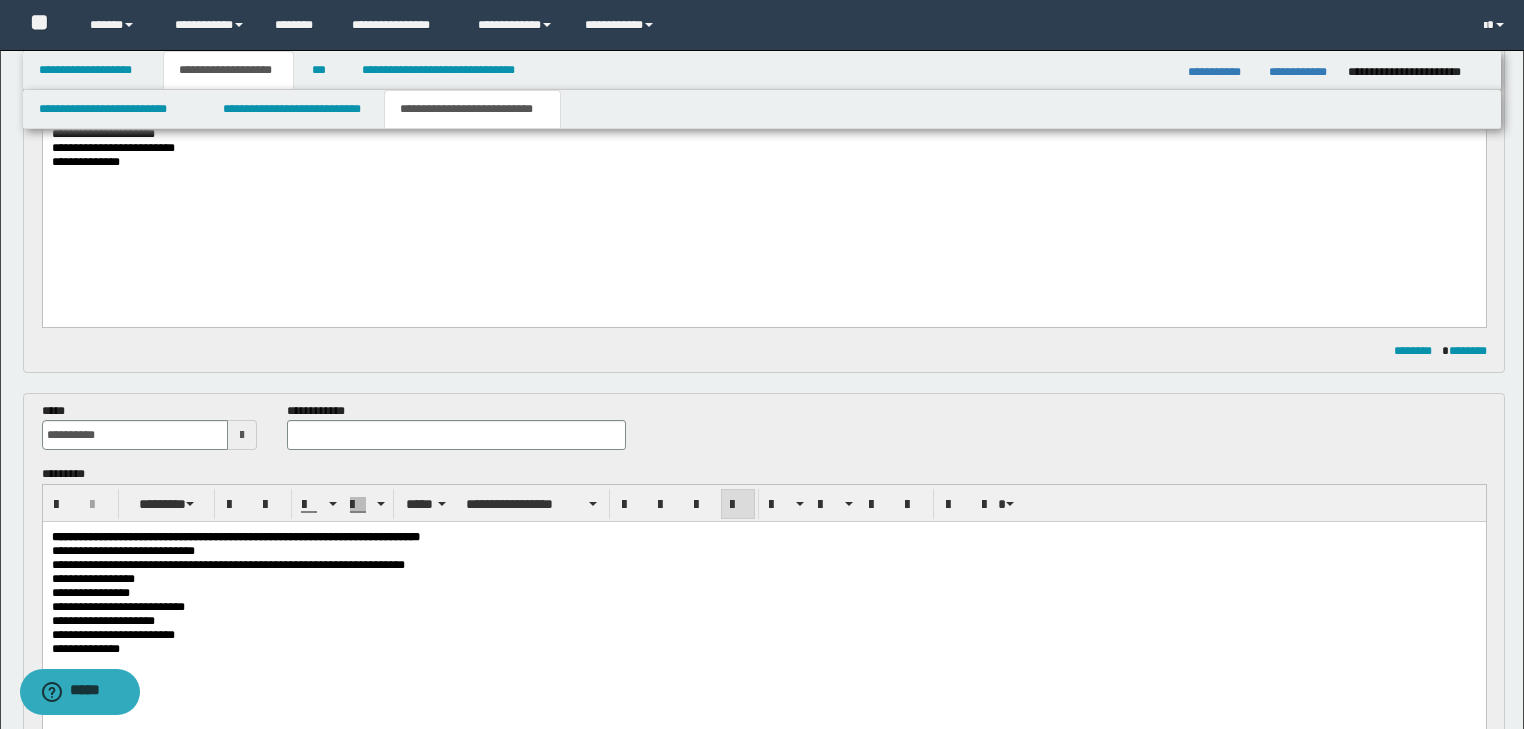type on "**********" 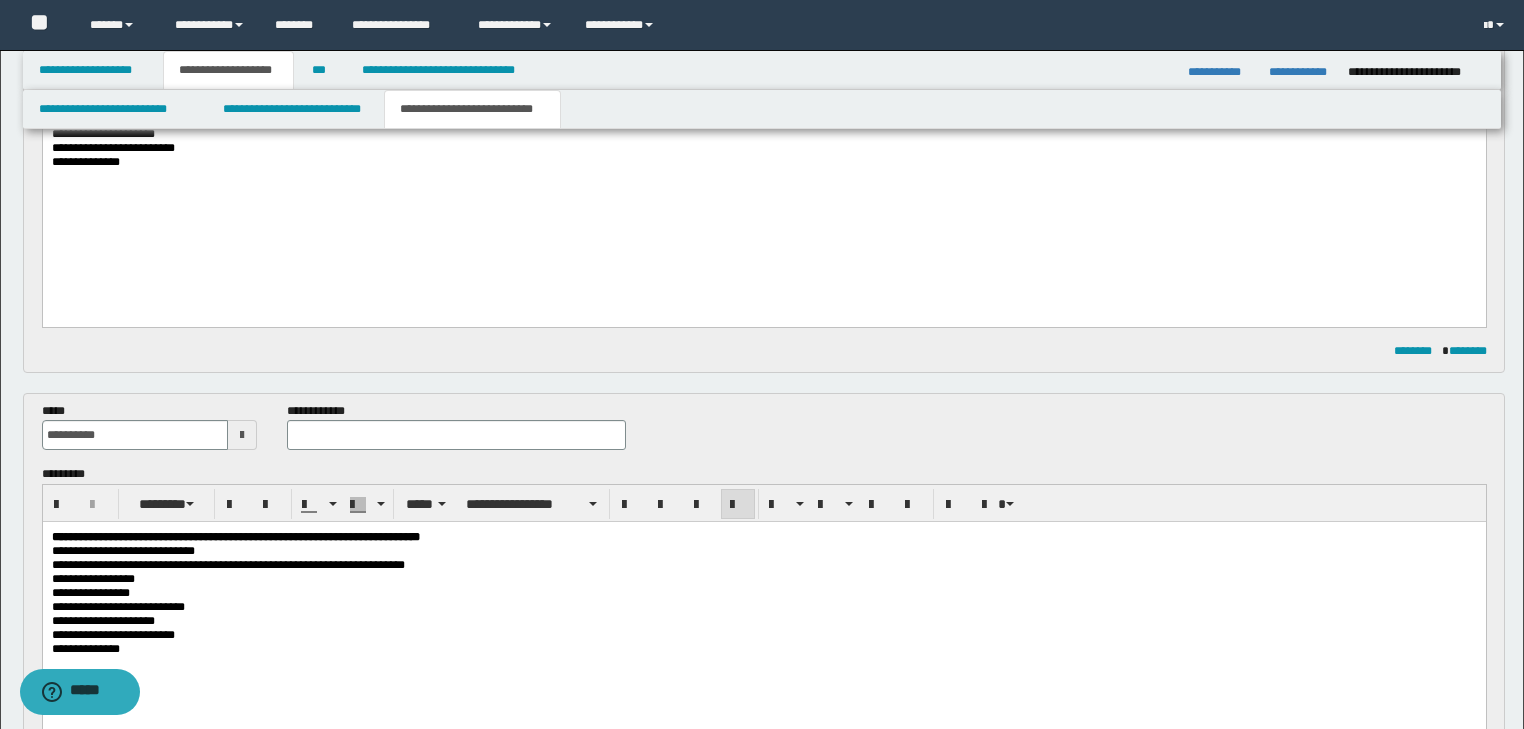 click on "**********" at bounding box center (456, 434) 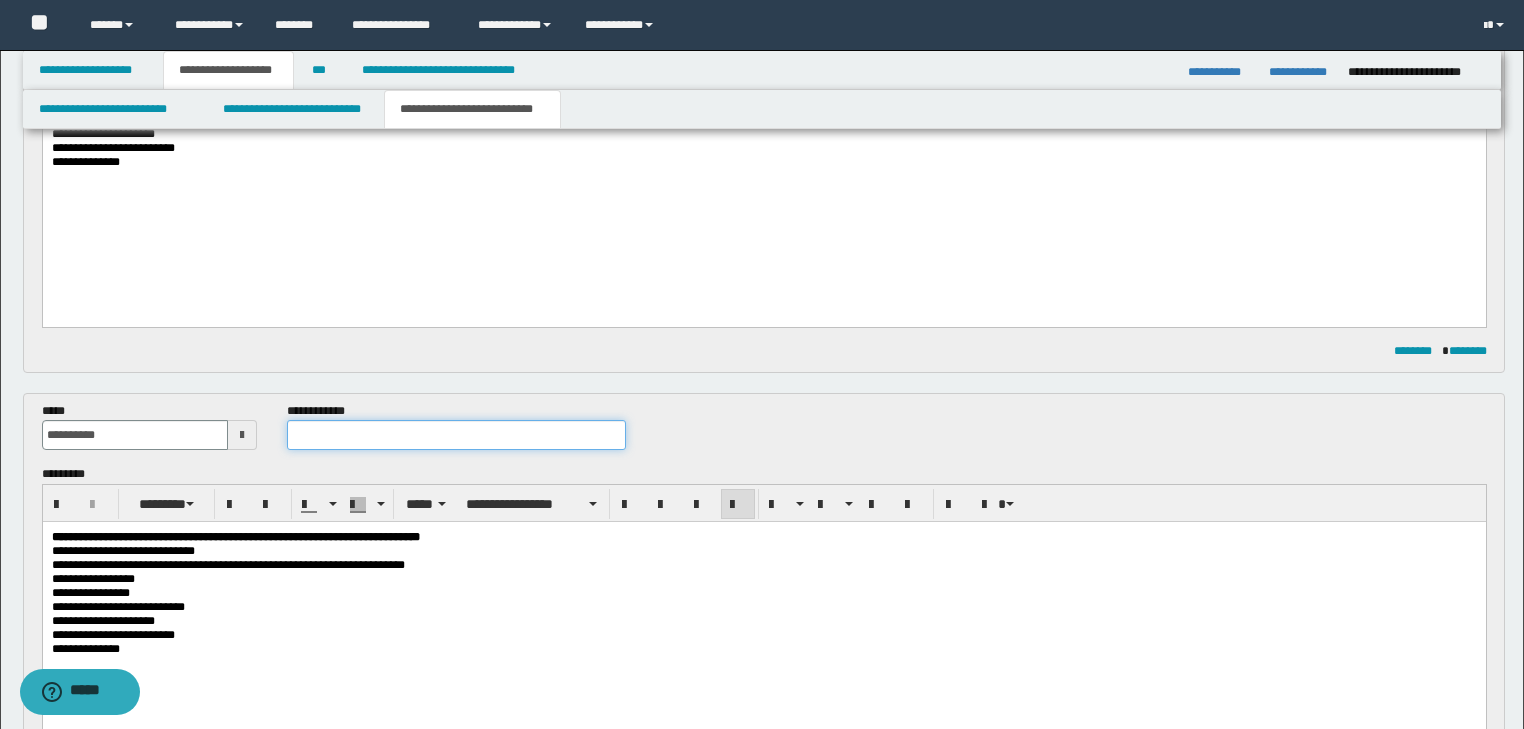 click at bounding box center (456, 435) 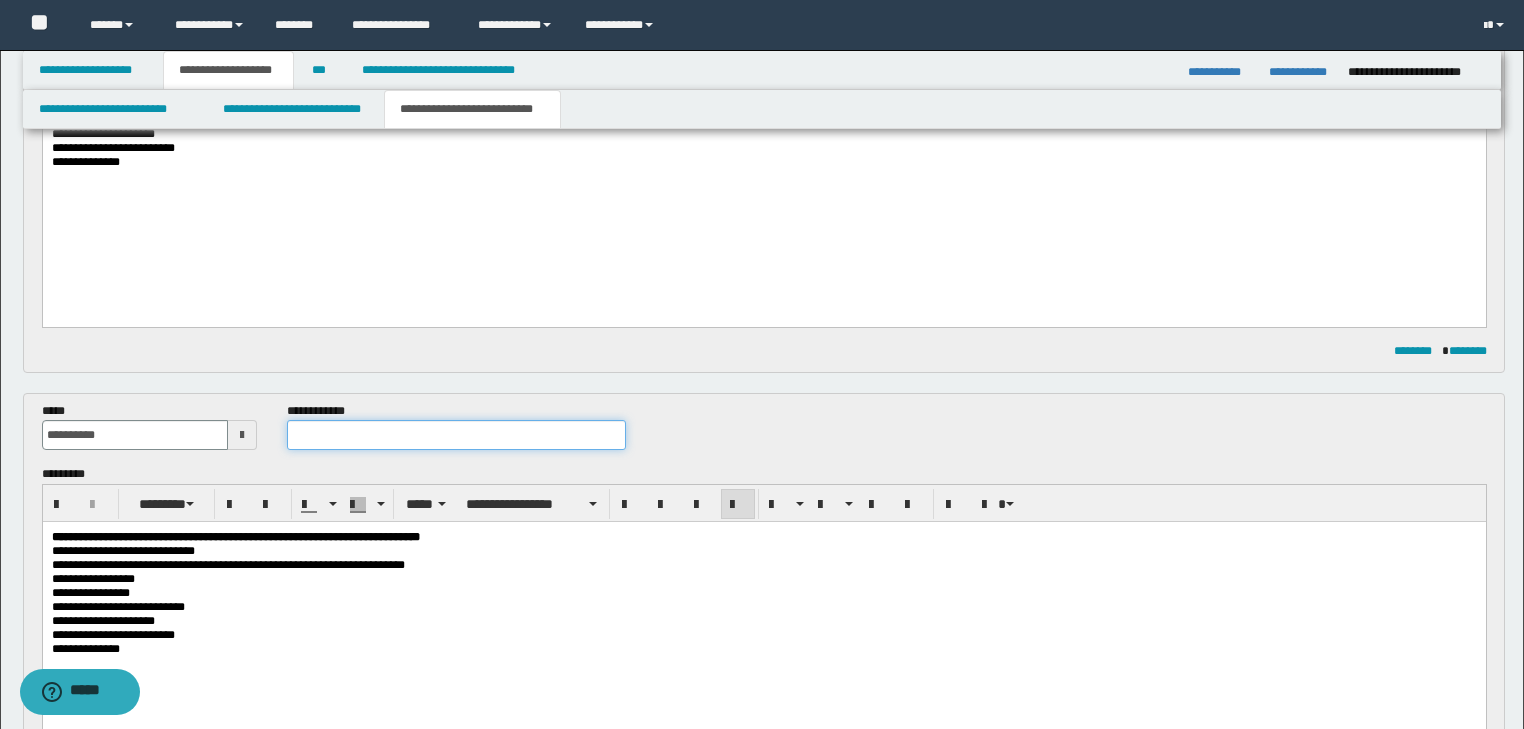 paste on "**********" 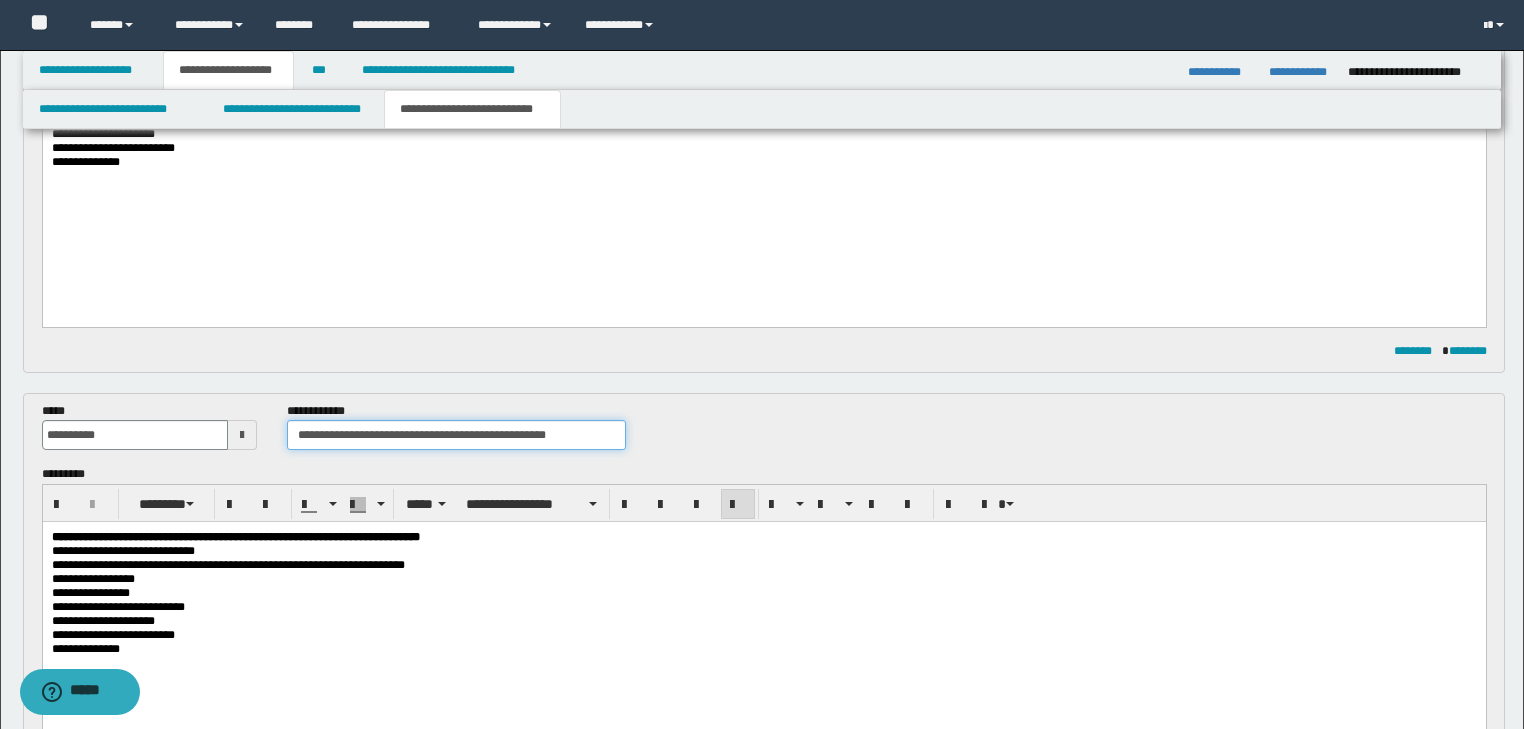 type on "**********" 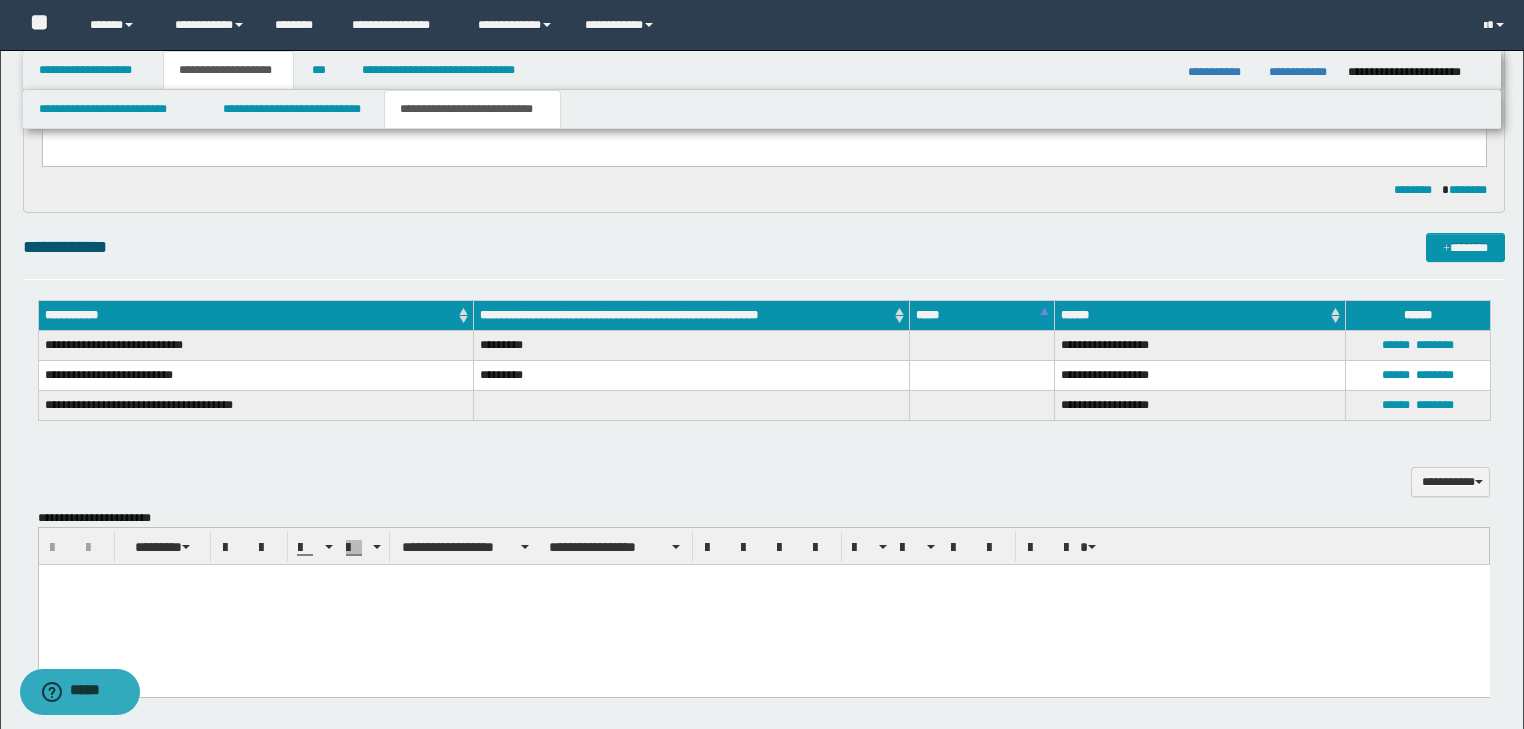 scroll, scrollTop: 1280, scrollLeft: 0, axis: vertical 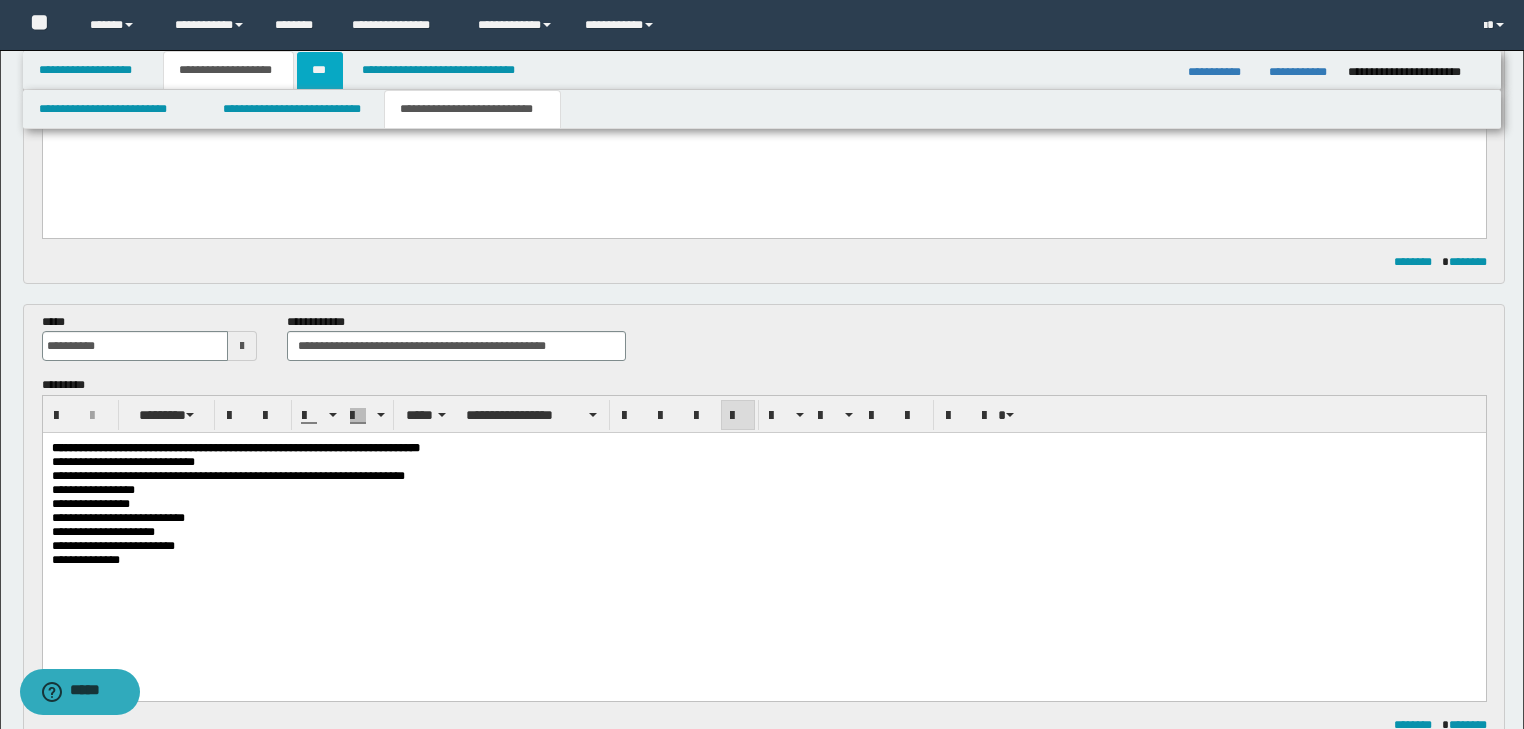 click on "***" at bounding box center (320, 70) 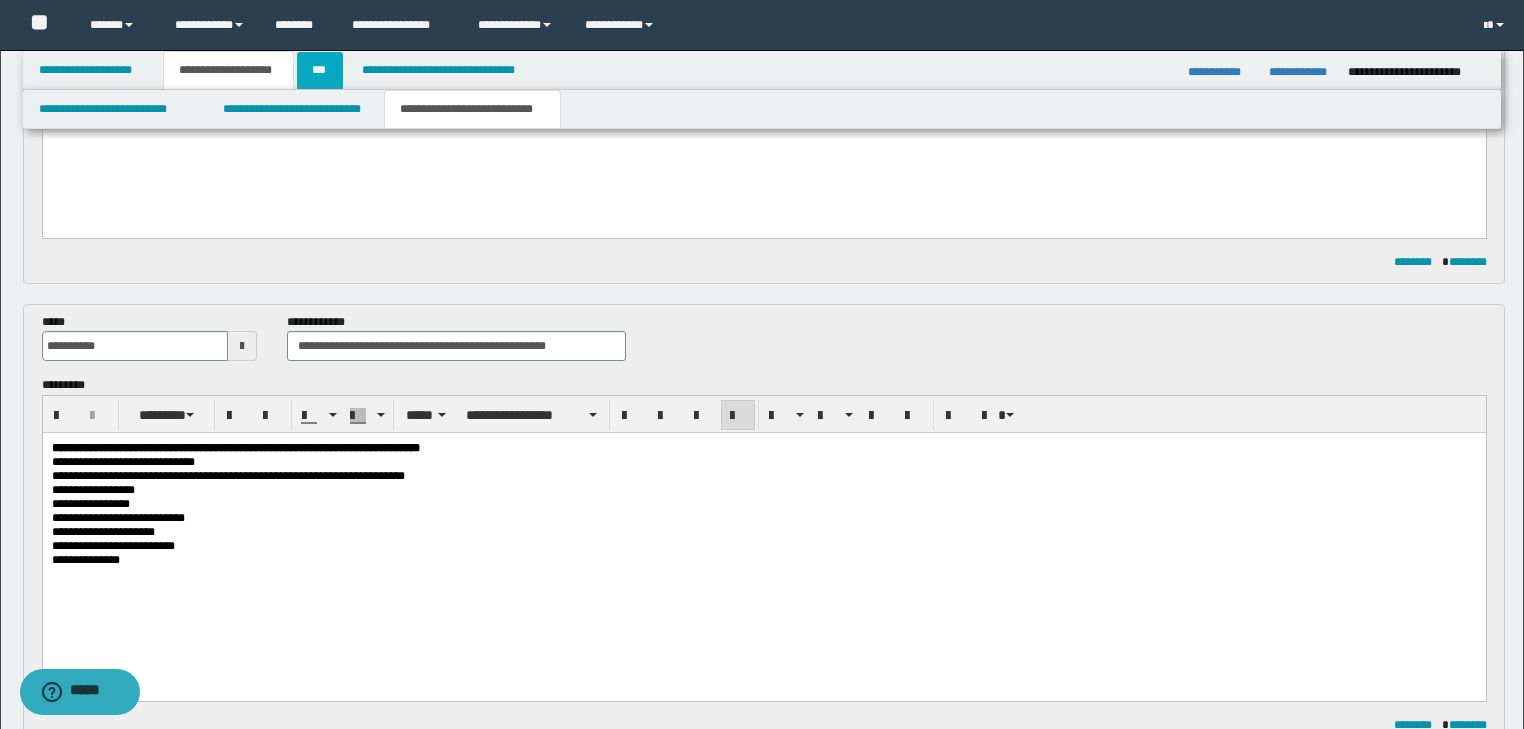 scroll, scrollTop: 0, scrollLeft: 0, axis: both 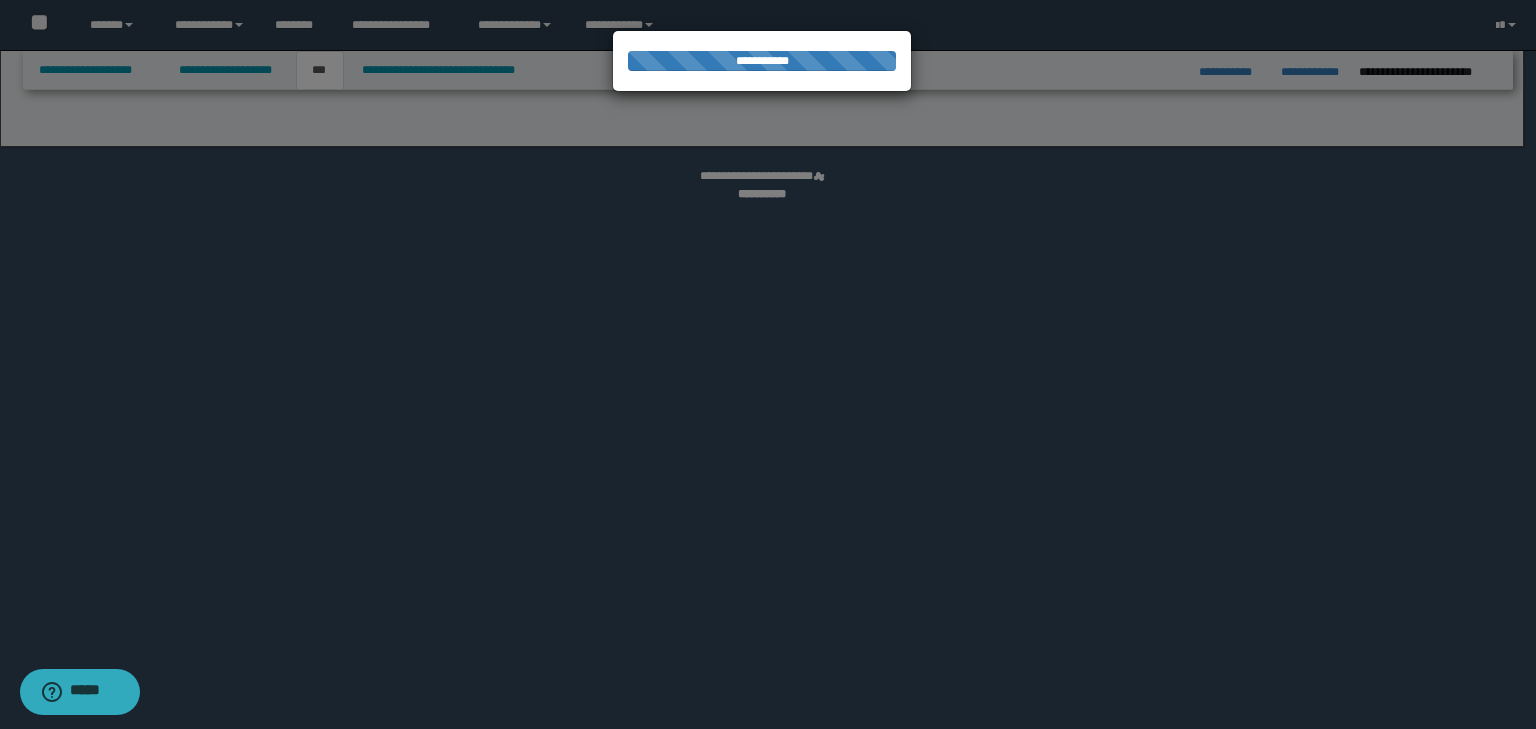 select on "***" 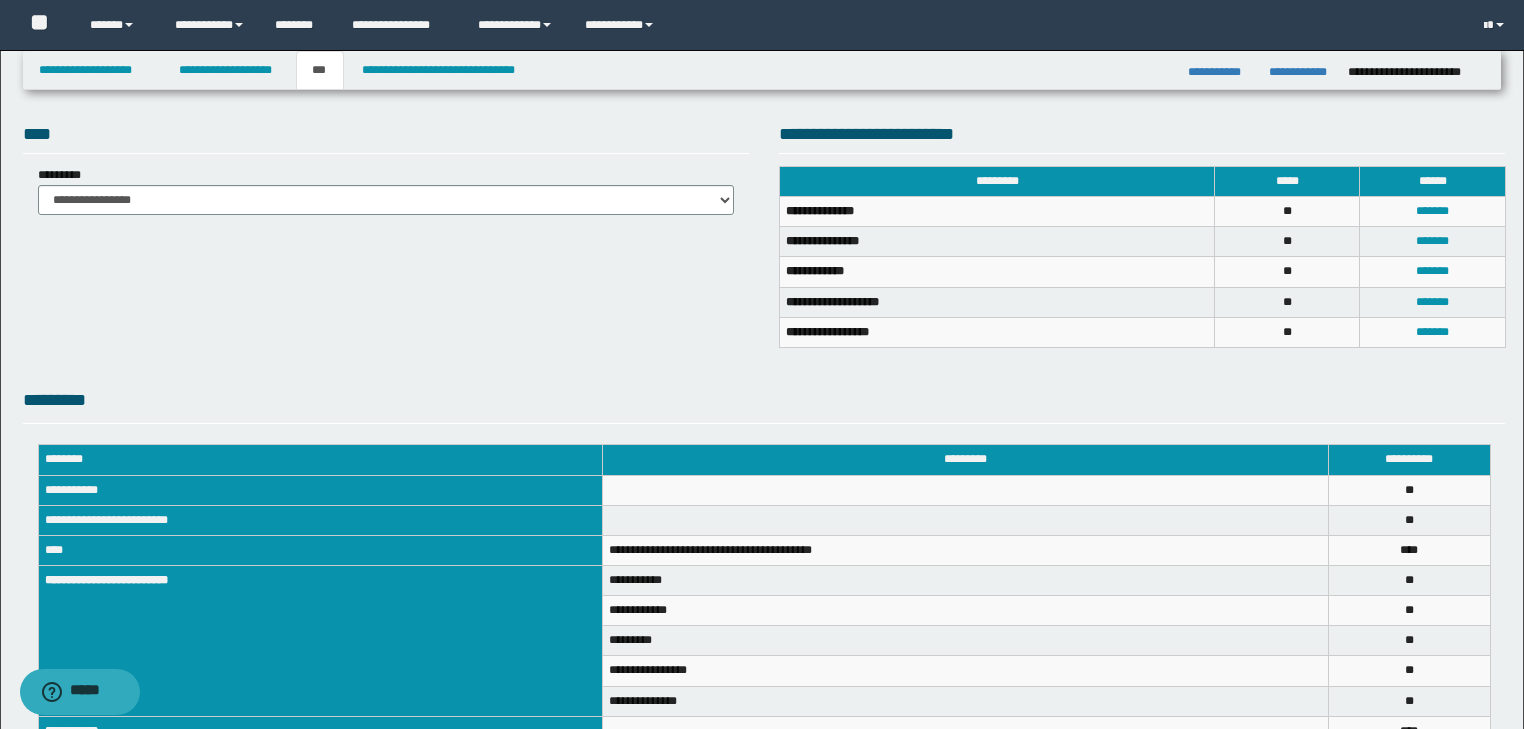 scroll, scrollTop: 80, scrollLeft: 0, axis: vertical 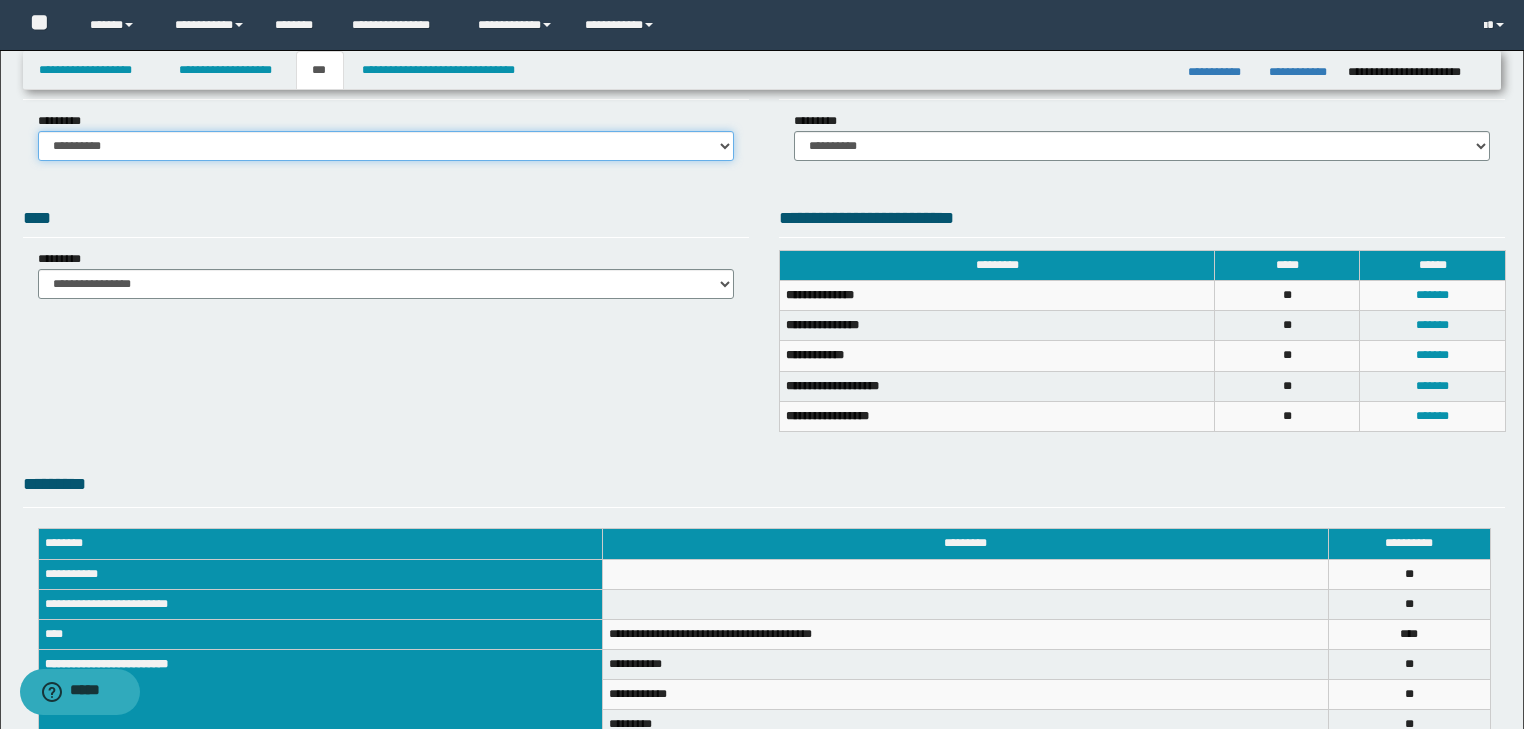 drag, startPoint x: 461, startPoint y: 147, endPoint x: 460, endPoint y: 158, distance: 11.045361 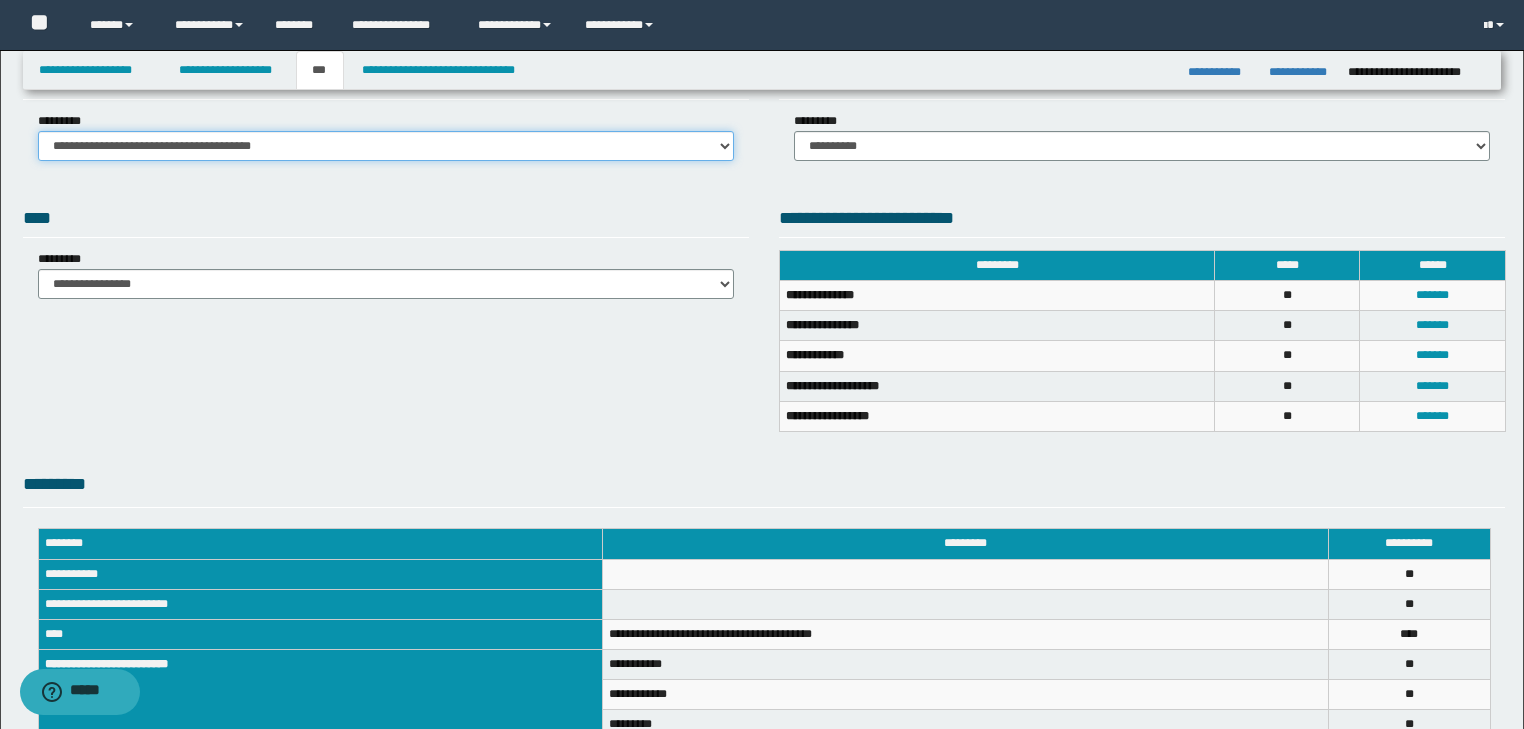 click on "**********" at bounding box center [386, 146] 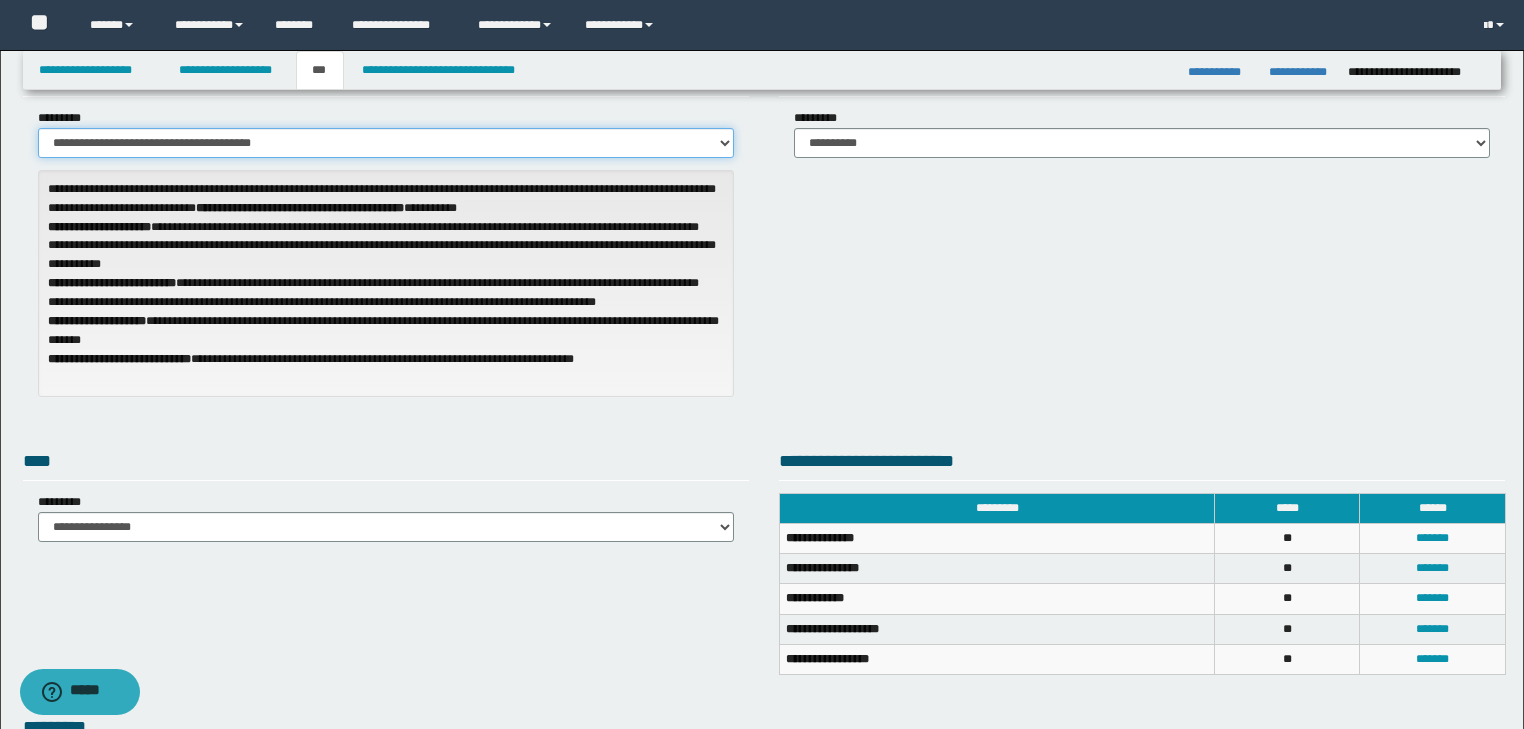 scroll, scrollTop: 74, scrollLeft: 0, axis: vertical 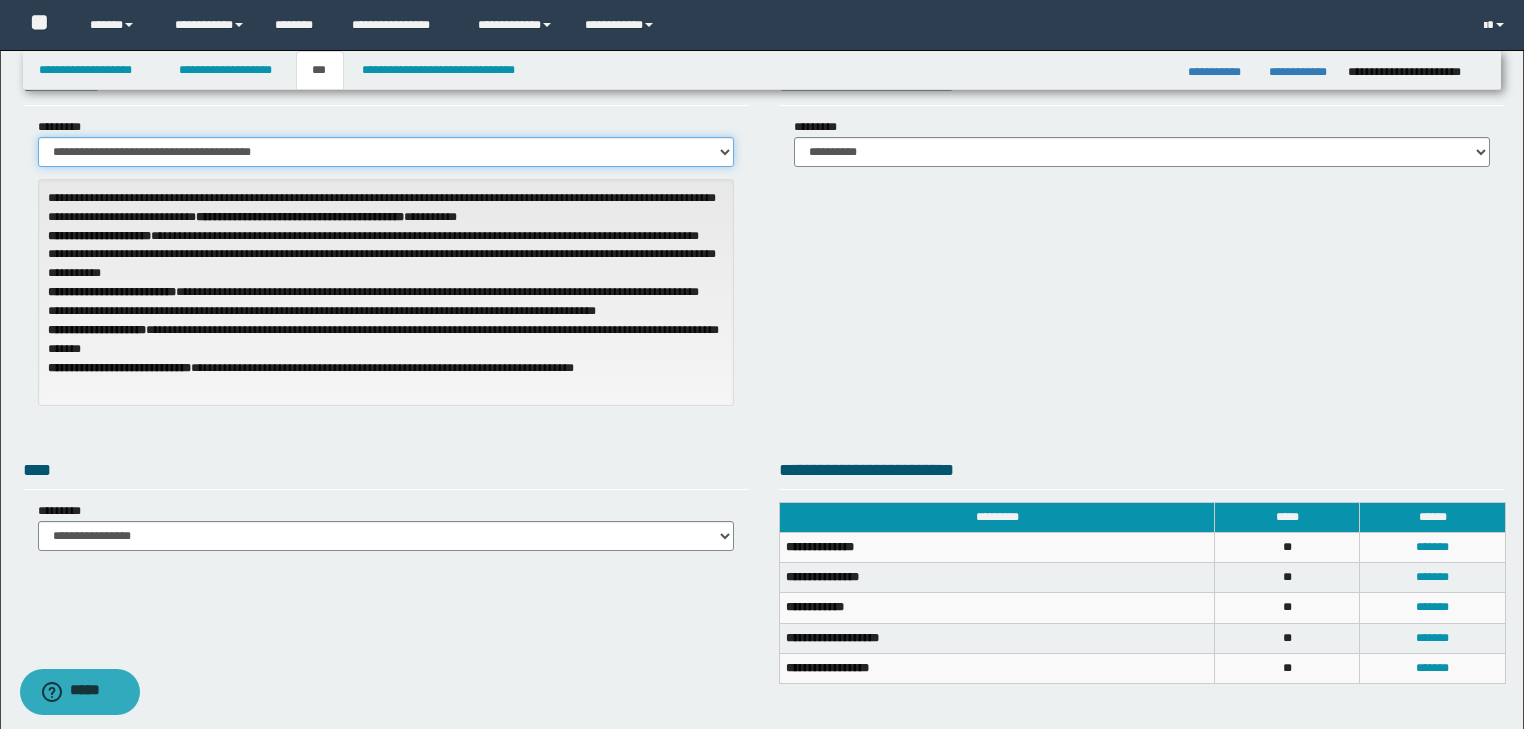 click on "**********" at bounding box center (386, 152) 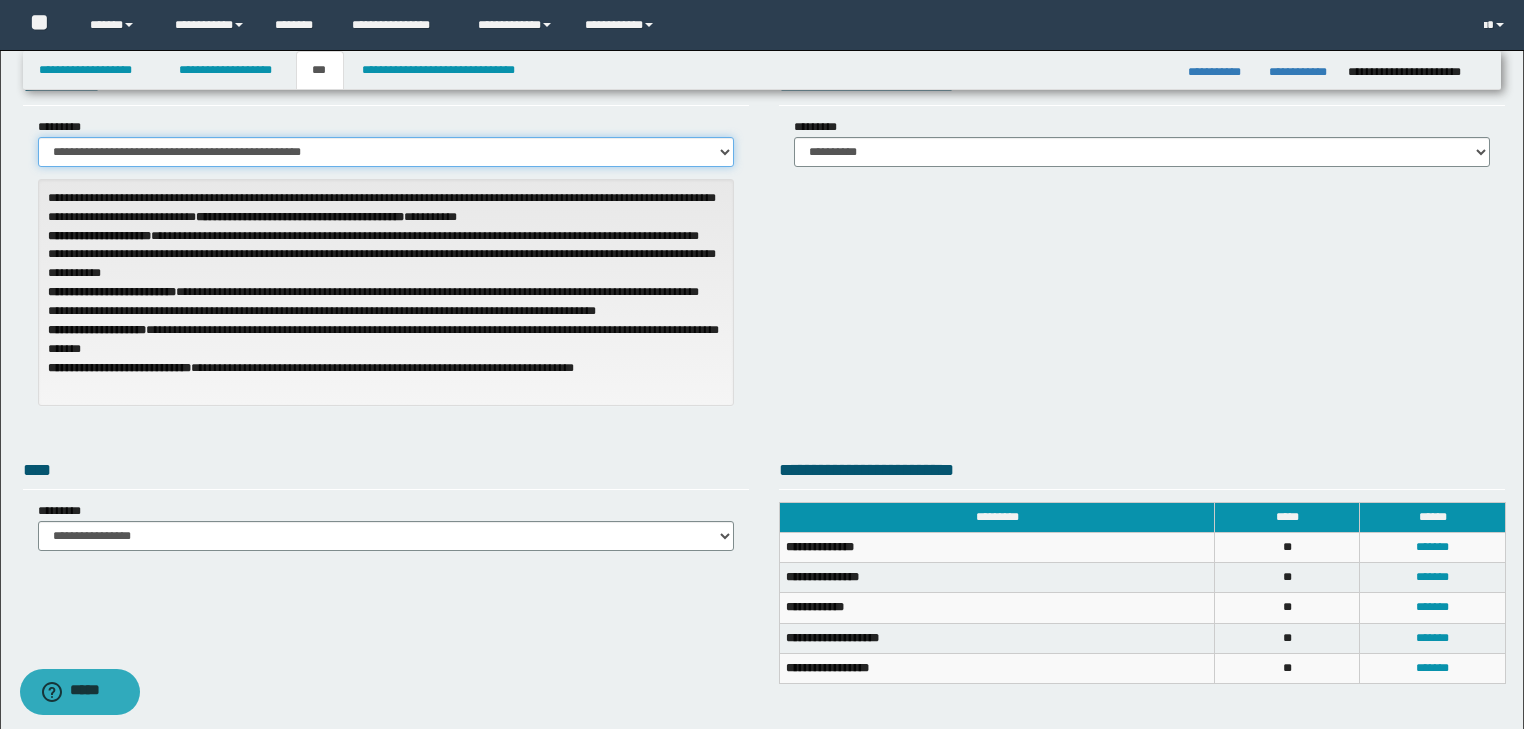 click on "**********" at bounding box center [386, 152] 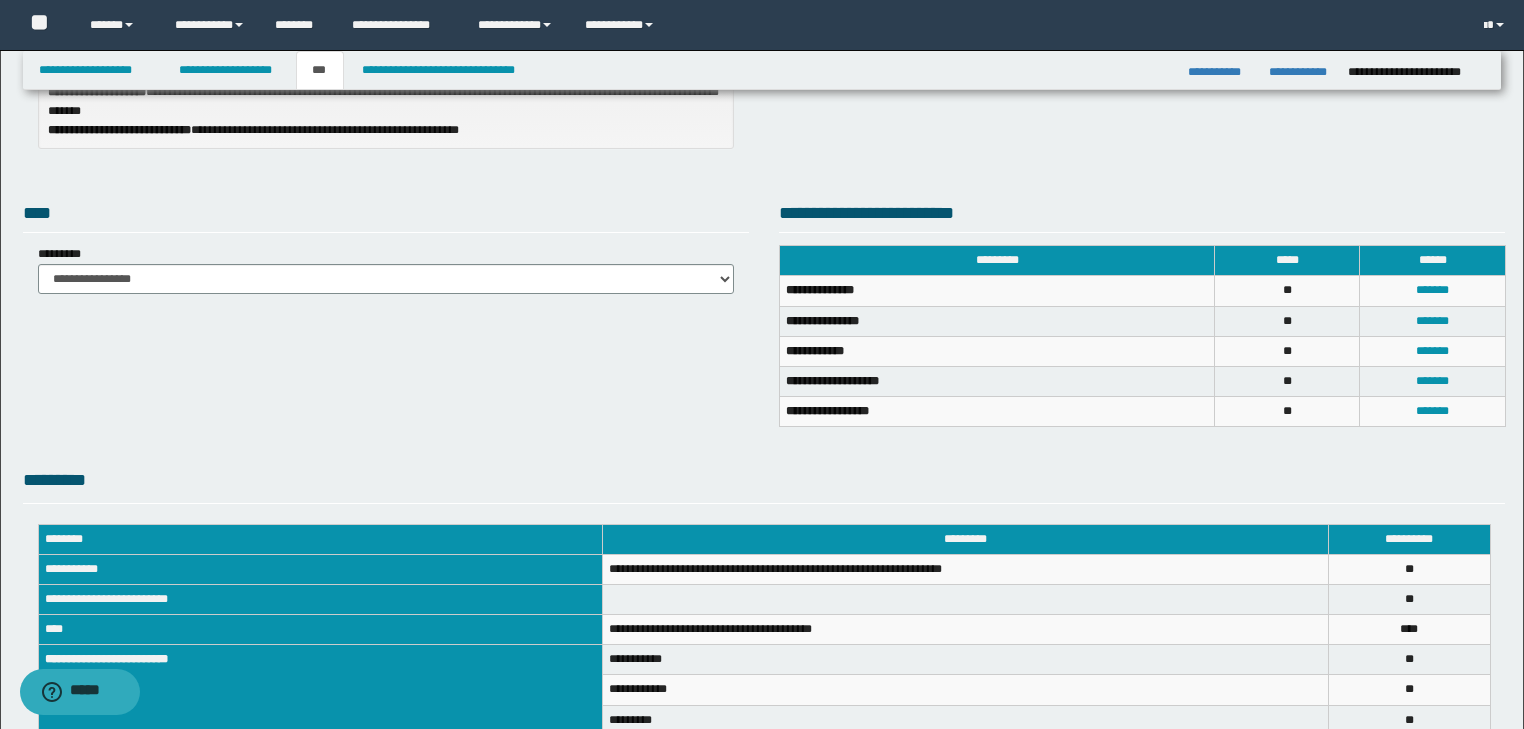 scroll, scrollTop: 36, scrollLeft: 0, axis: vertical 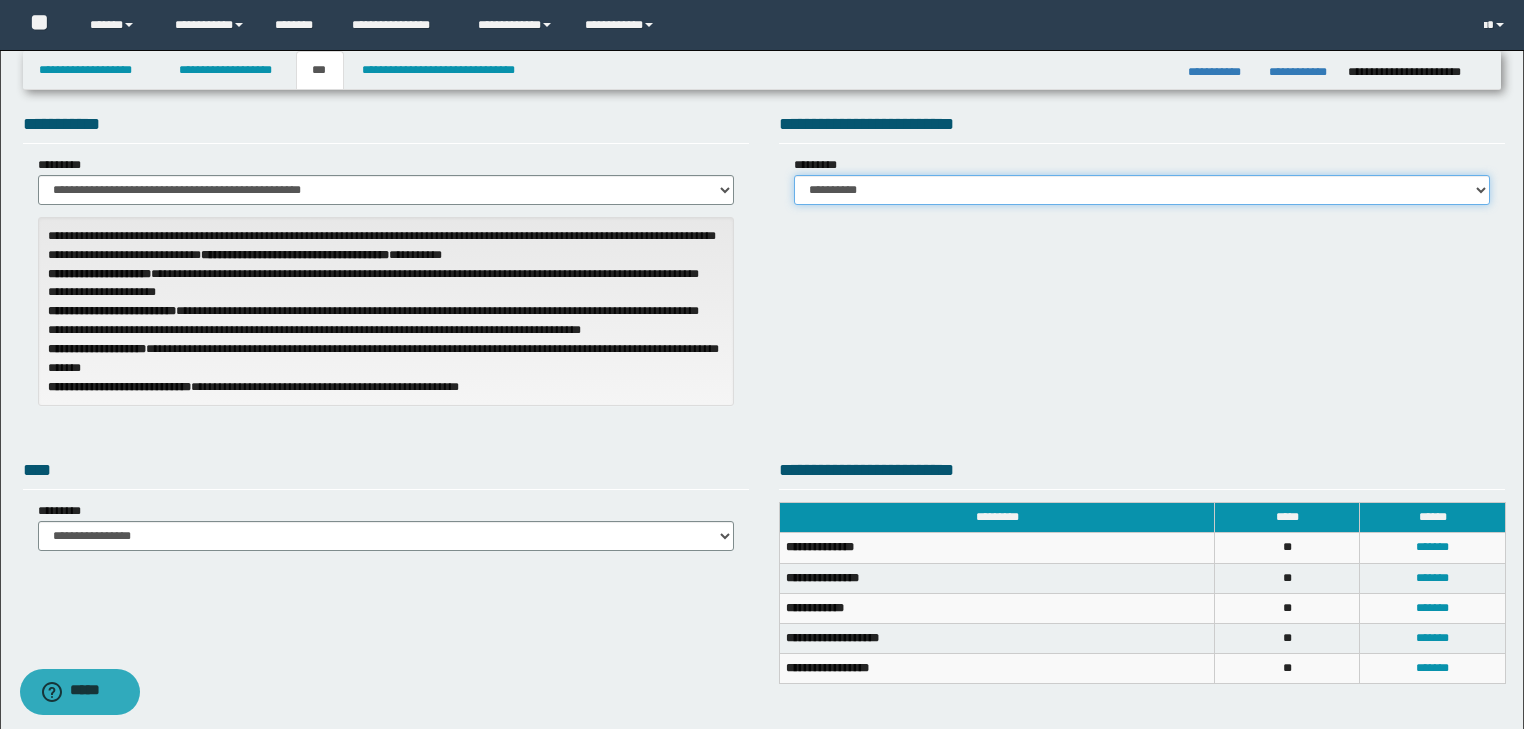 click on "**********" at bounding box center [1142, 190] 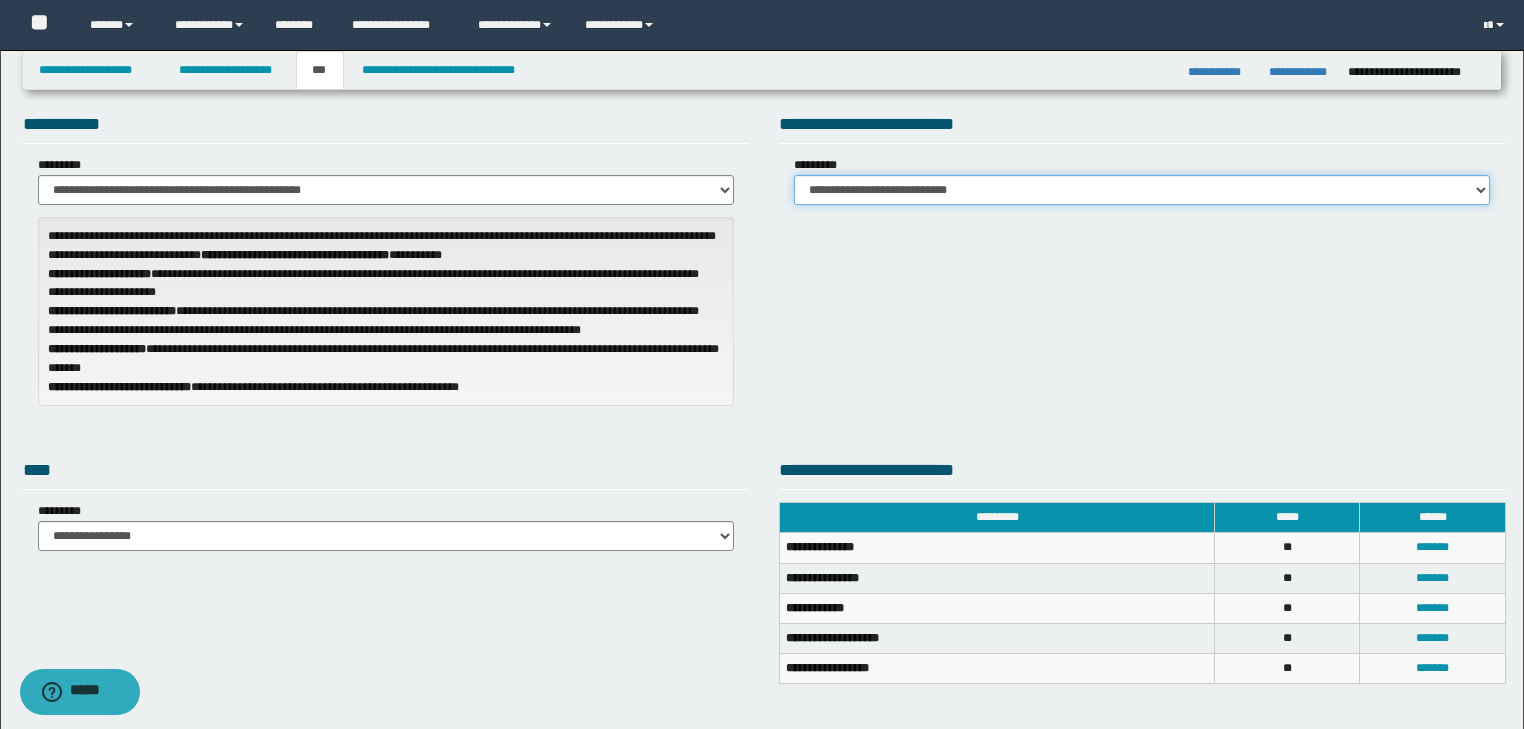click on "**********" at bounding box center (1142, 190) 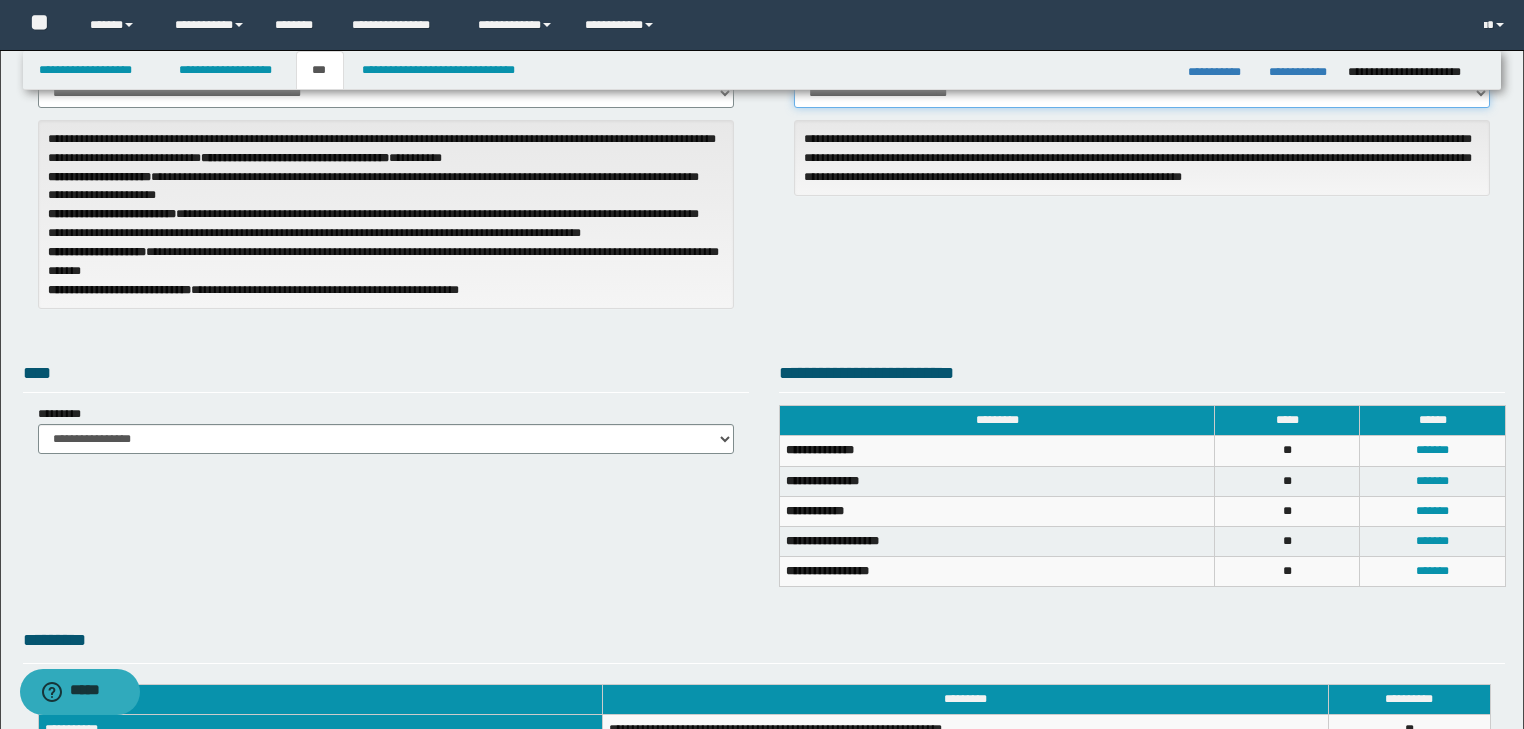 scroll, scrollTop: 116, scrollLeft: 0, axis: vertical 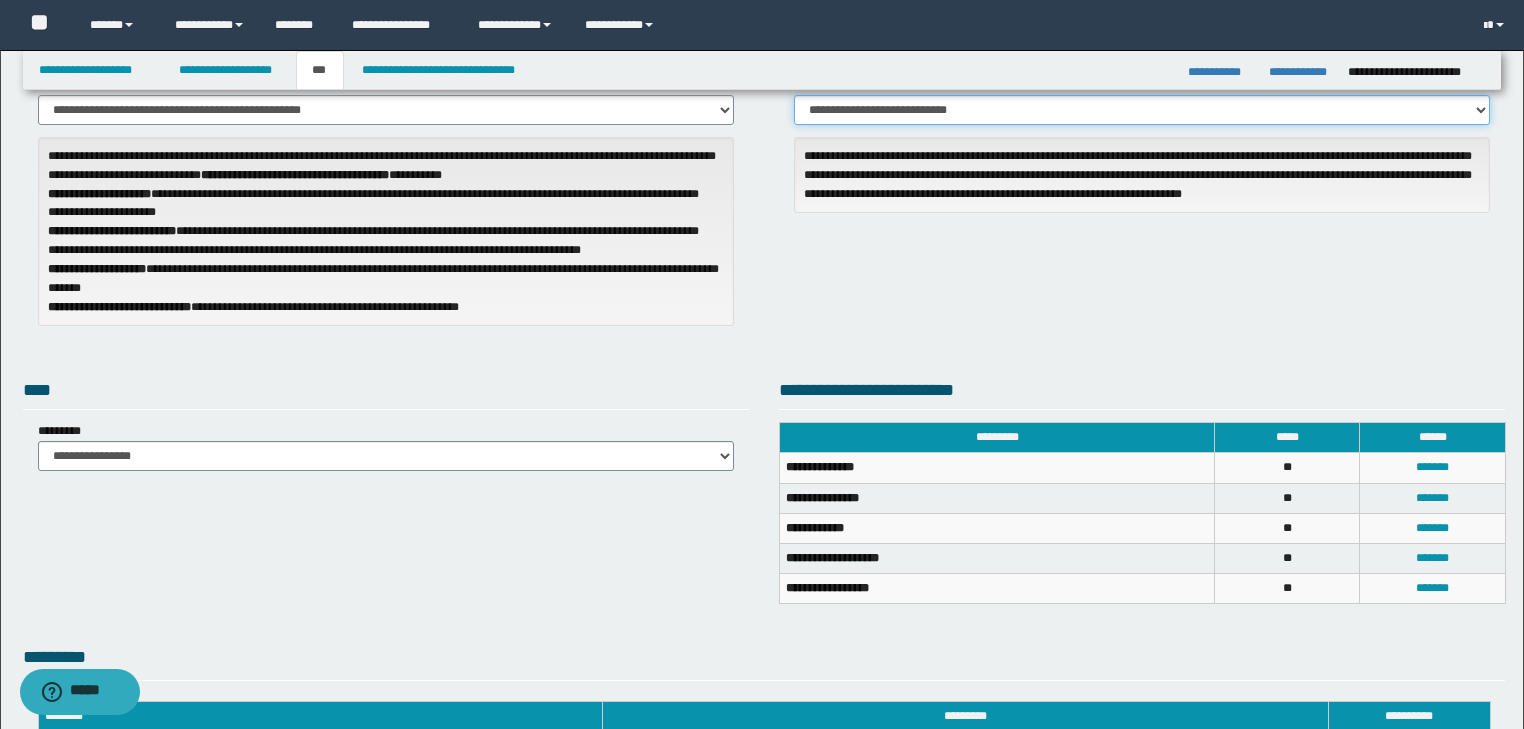 click on "**********" at bounding box center (1142, 110) 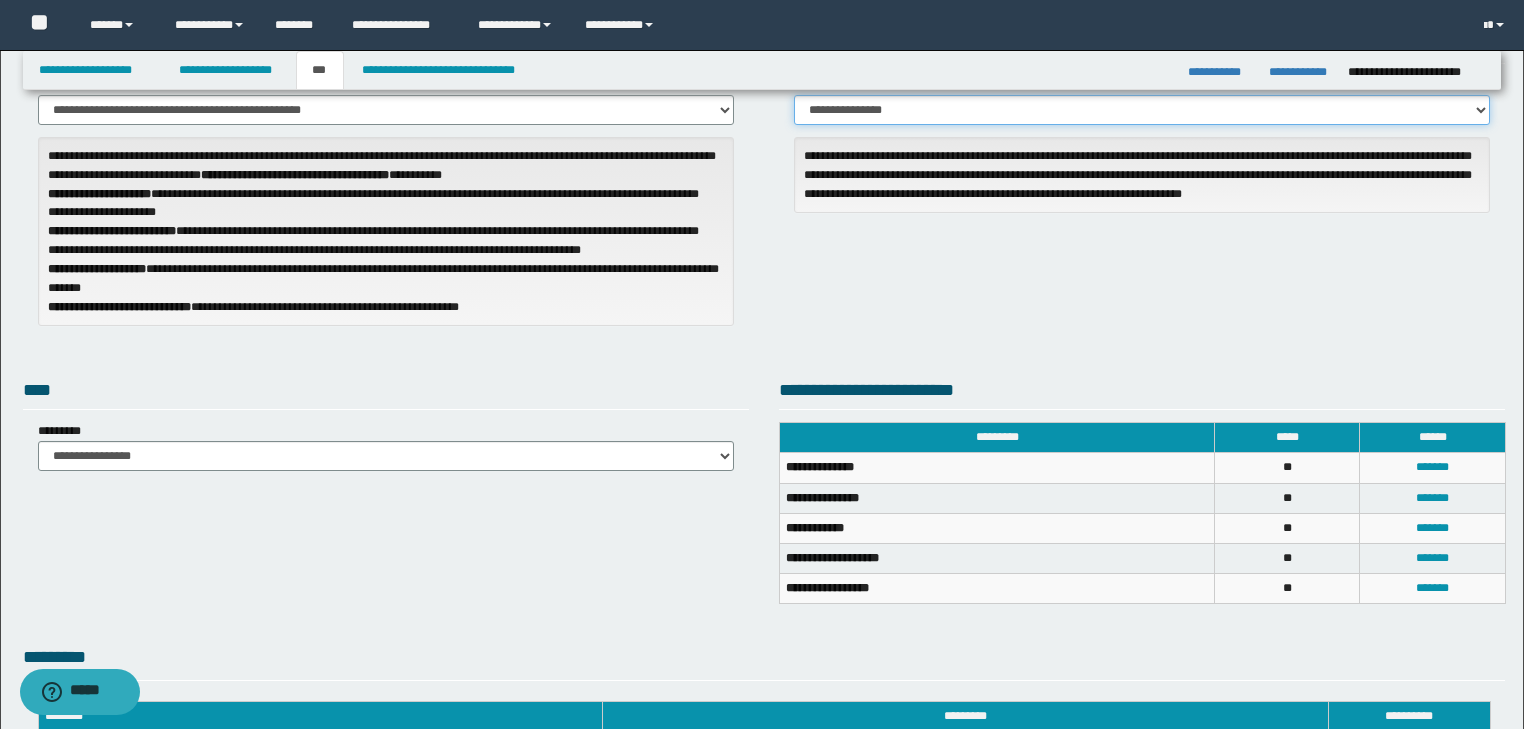 click on "**********" at bounding box center (1142, 110) 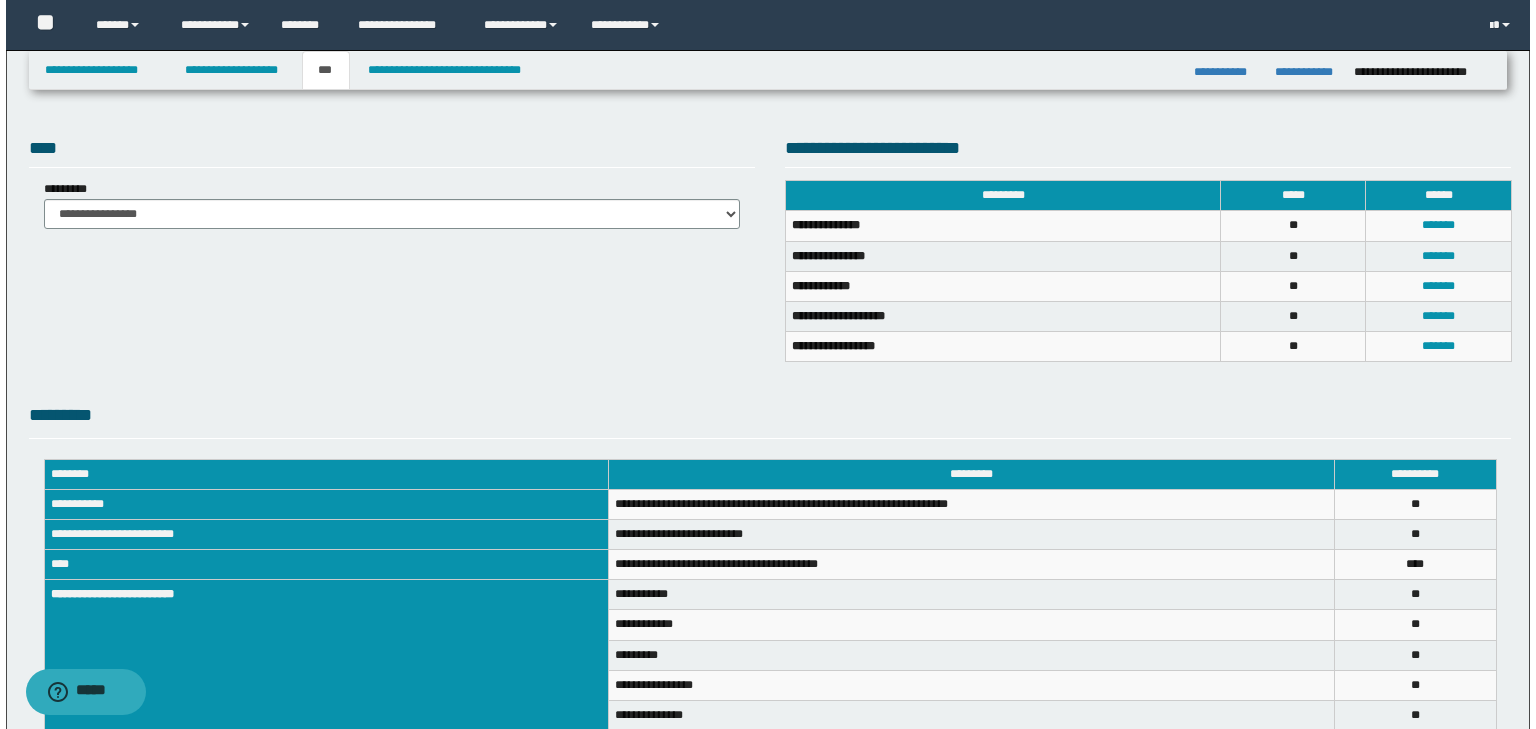 scroll, scrollTop: 356, scrollLeft: 0, axis: vertical 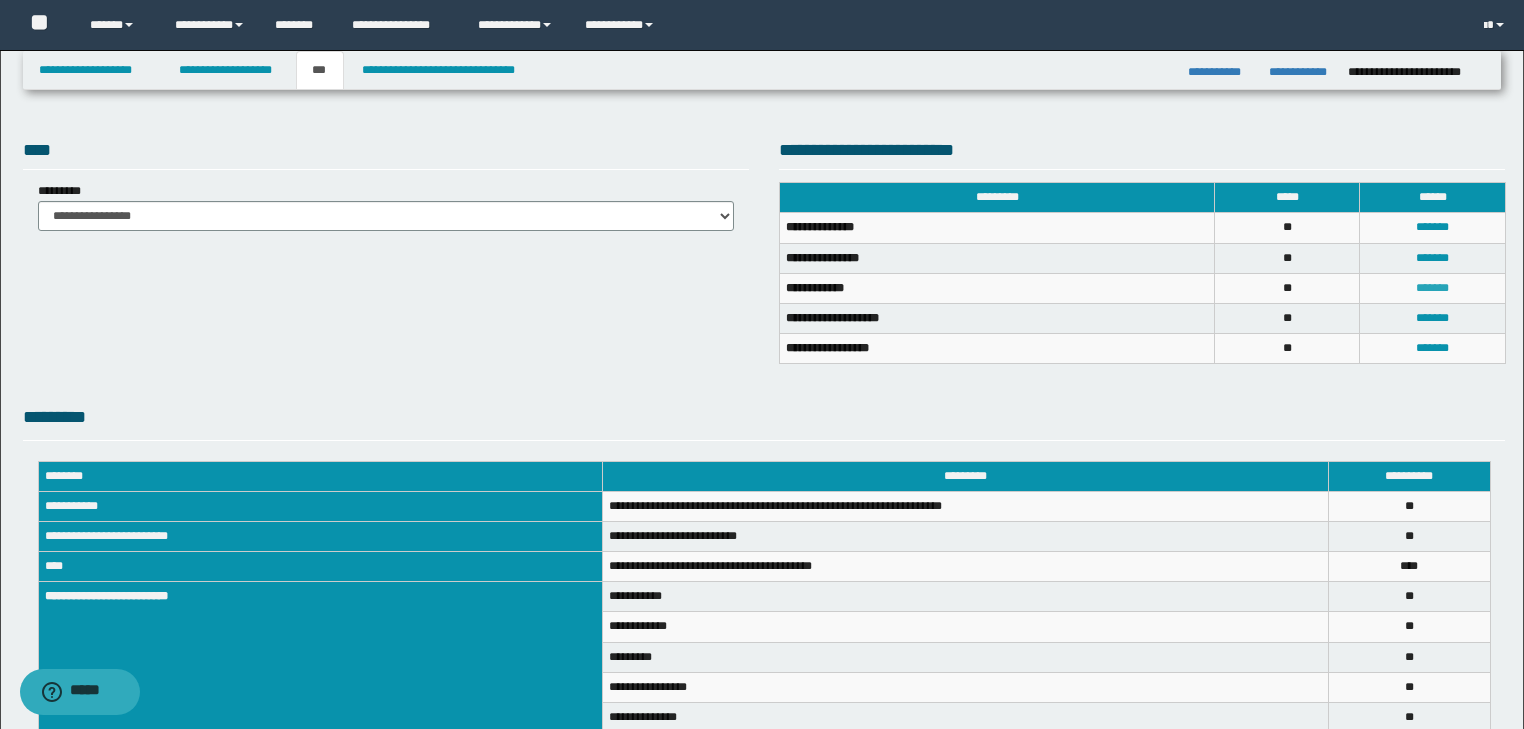 click on "*******" at bounding box center [1432, 288] 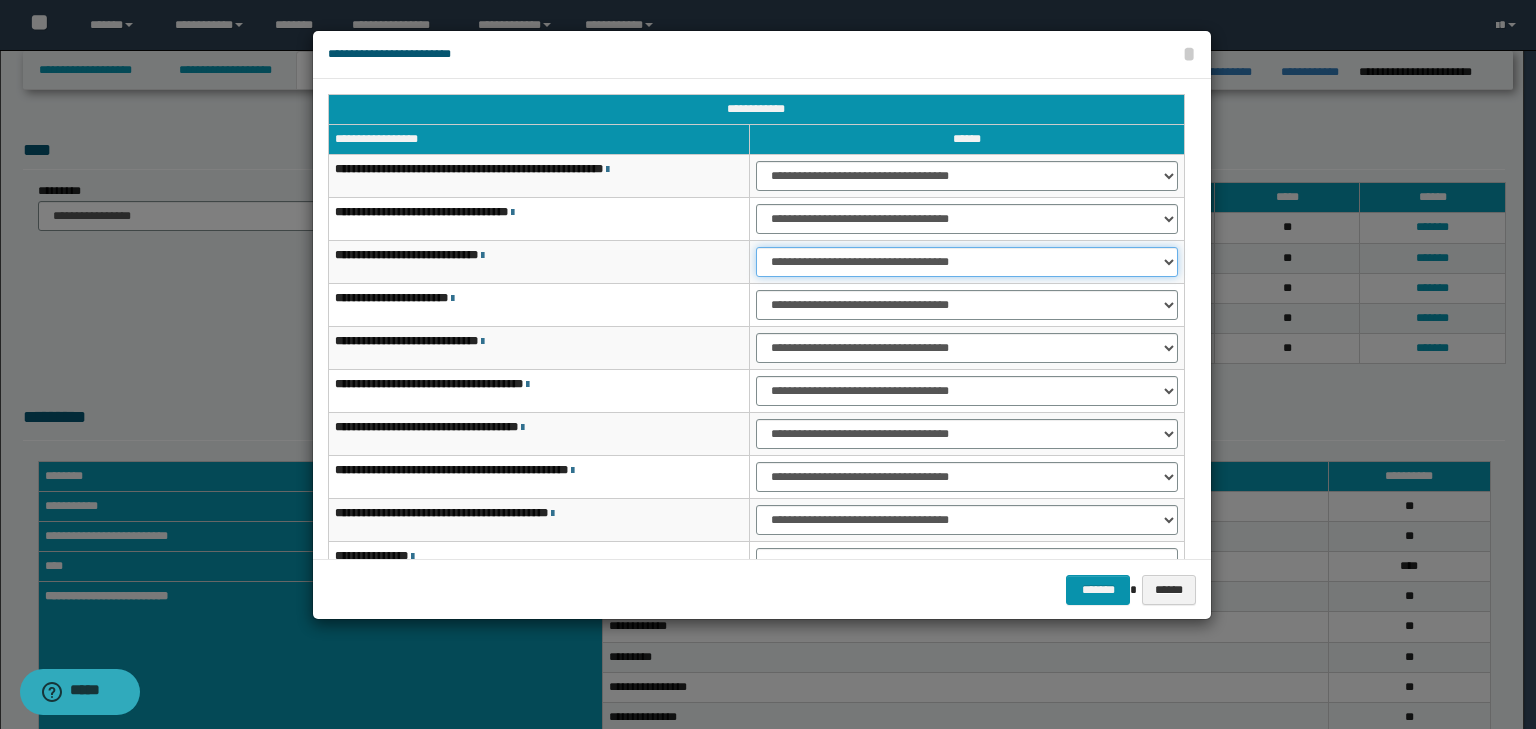 click on "**********" at bounding box center (967, 262) 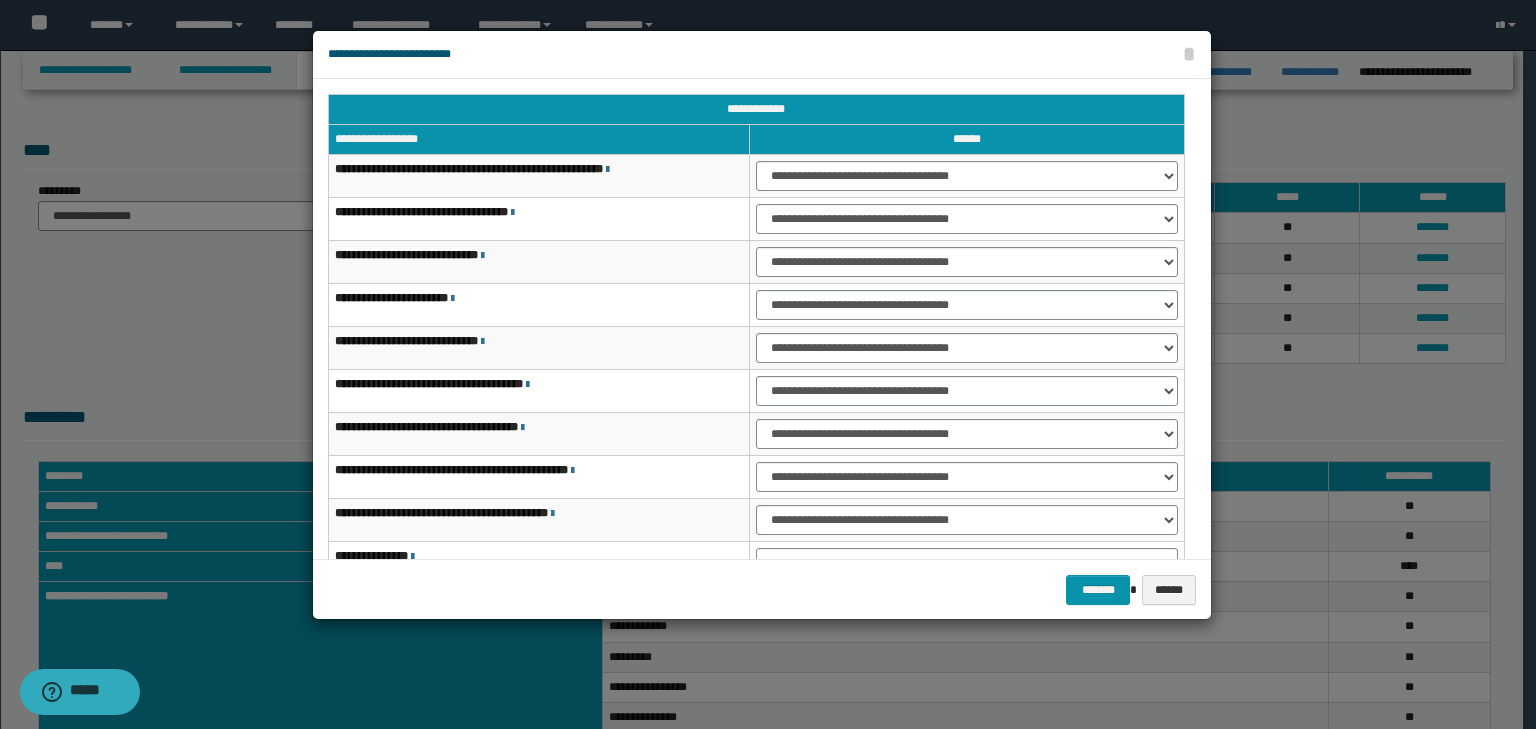 click on "**********" at bounding box center [967, 348] 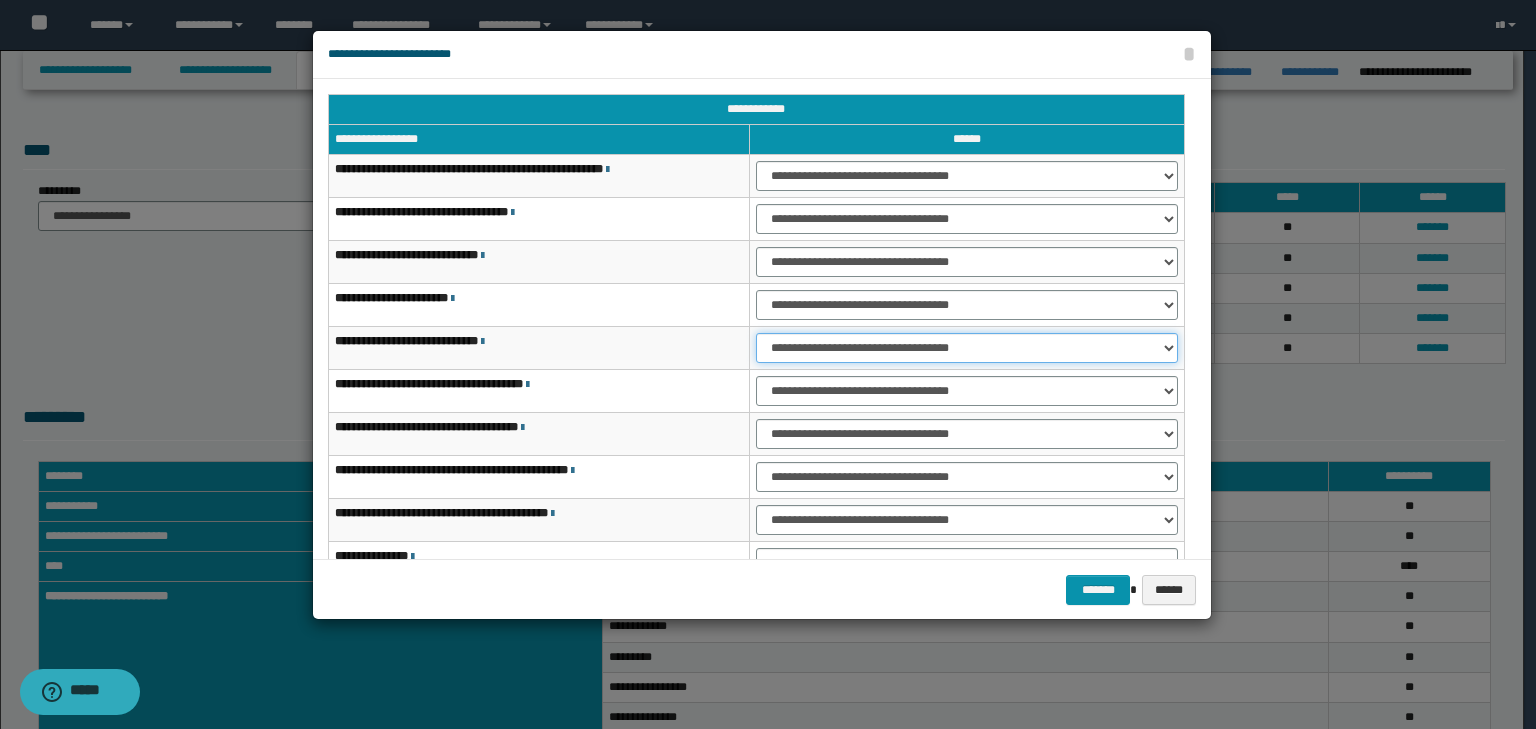 click on "**********" at bounding box center [967, 348] 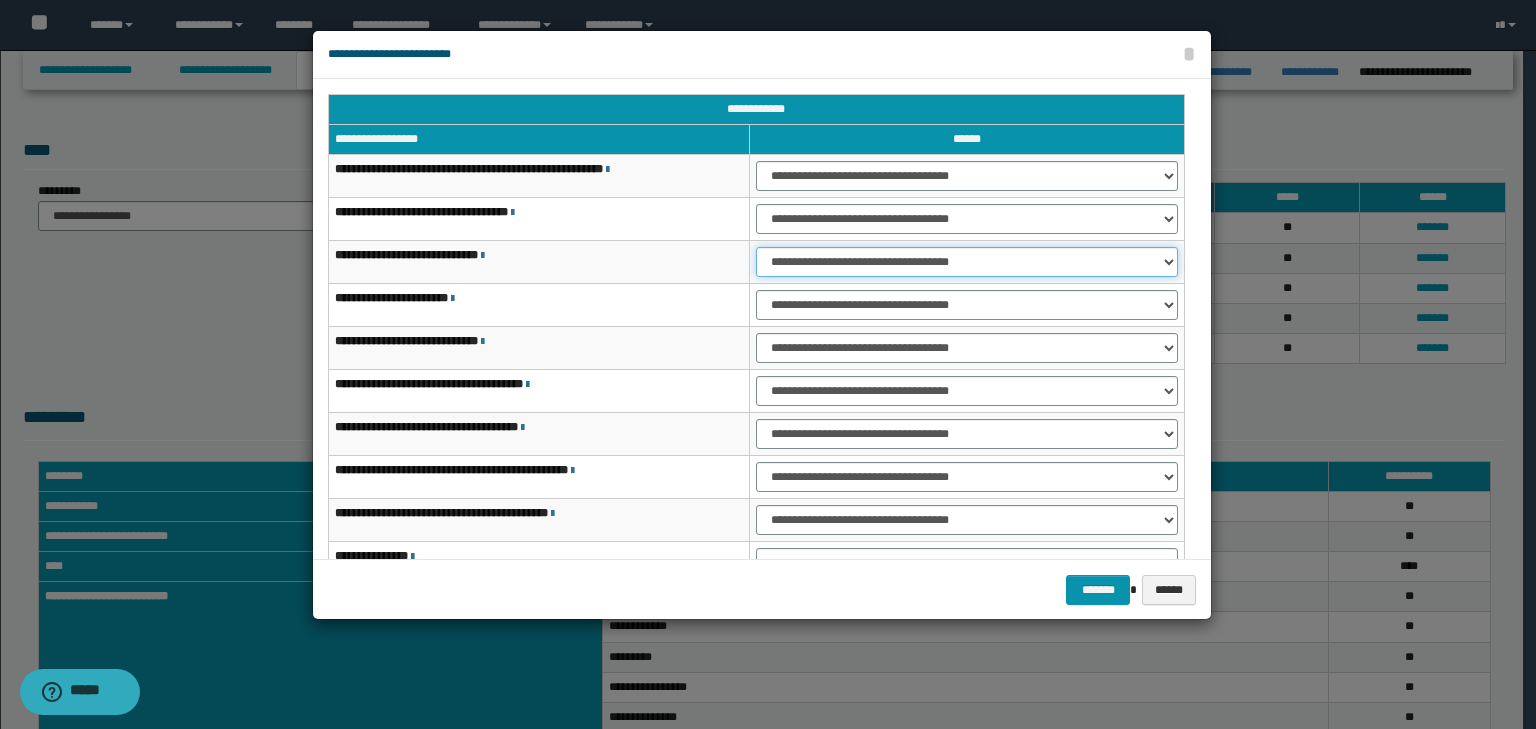 drag, startPoint x: 783, startPoint y: 259, endPoint x: 783, endPoint y: 273, distance: 14 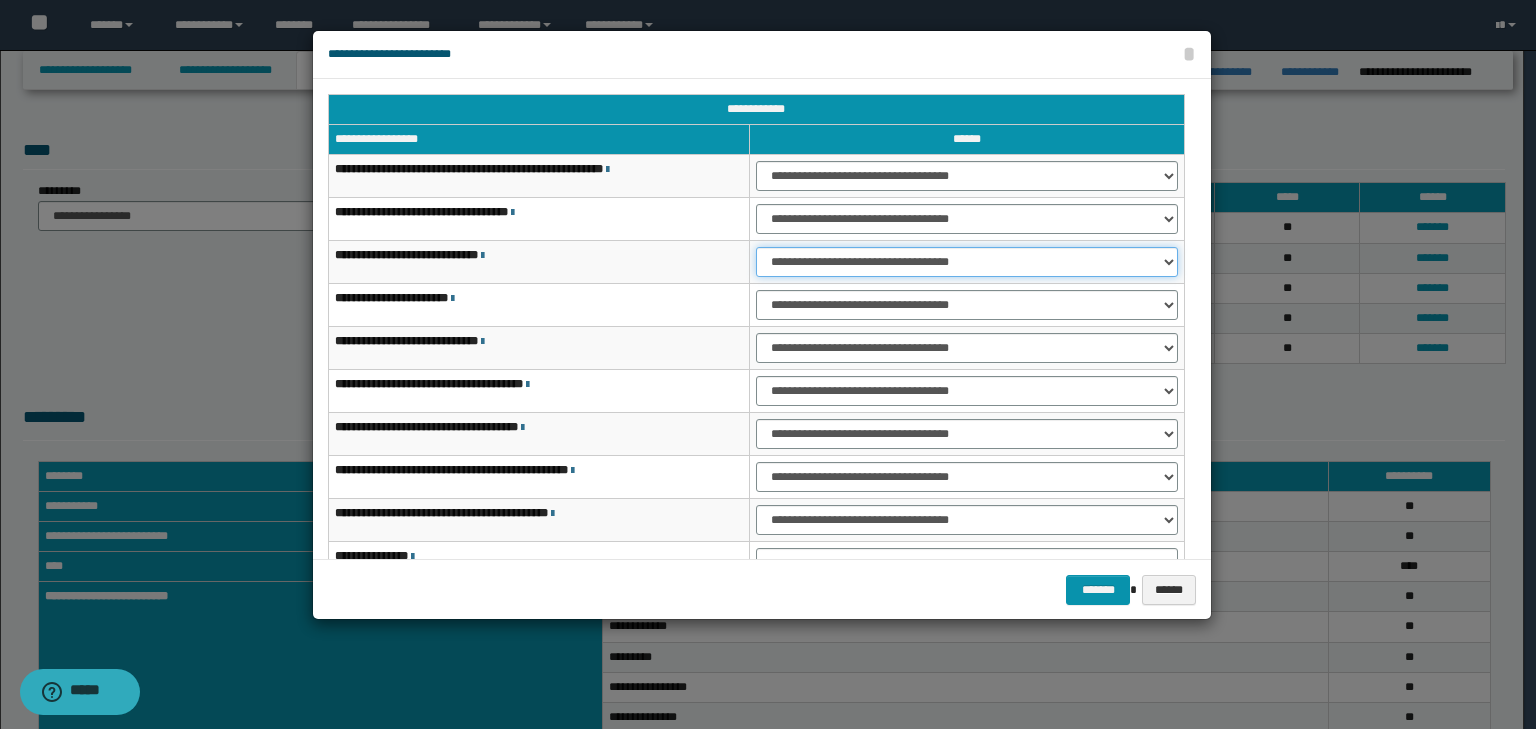 scroll, scrollTop: 118, scrollLeft: 0, axis: vertical 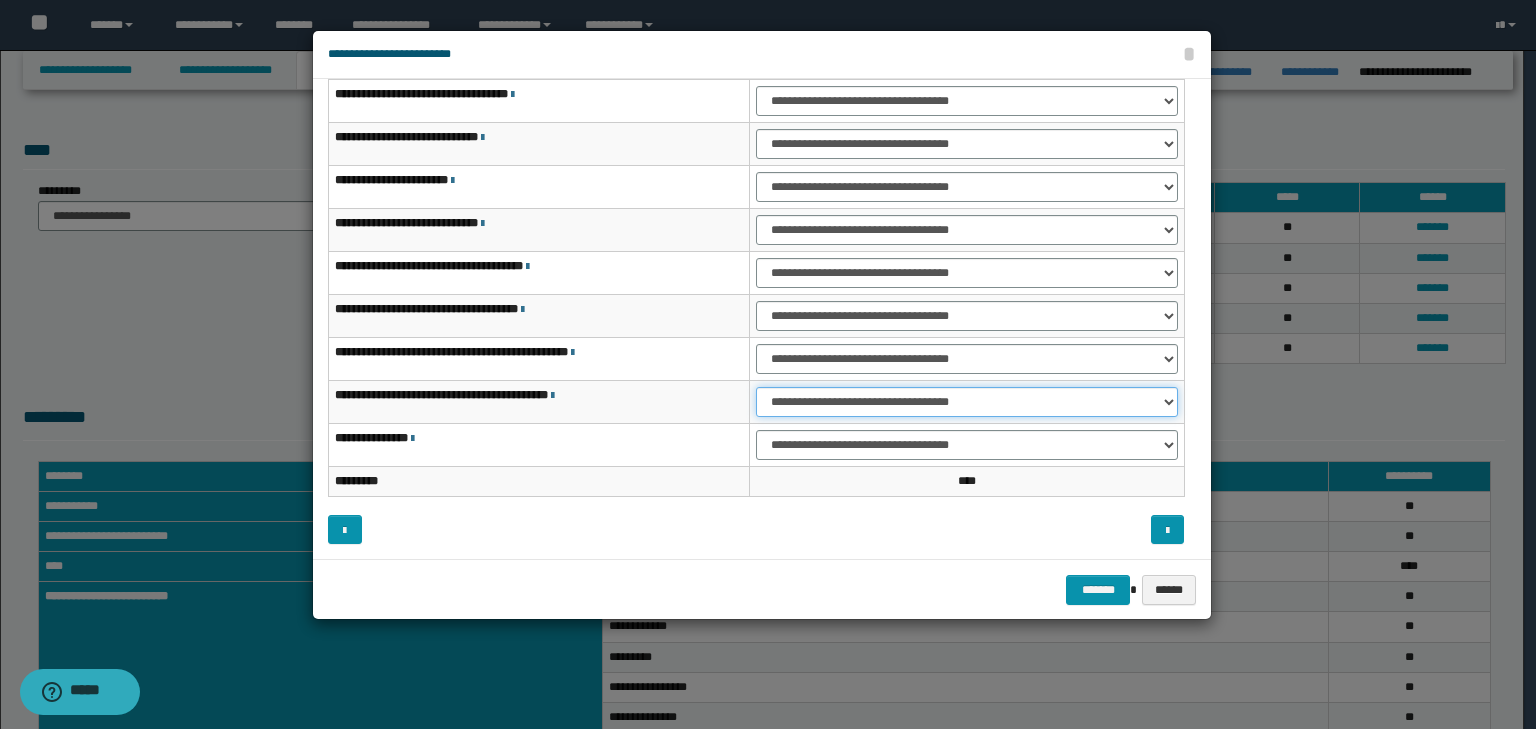 drag, startPoint x: 796, startPoint y: 398, endPoint x: 801, endPoint y: 438, distance: 40.311287 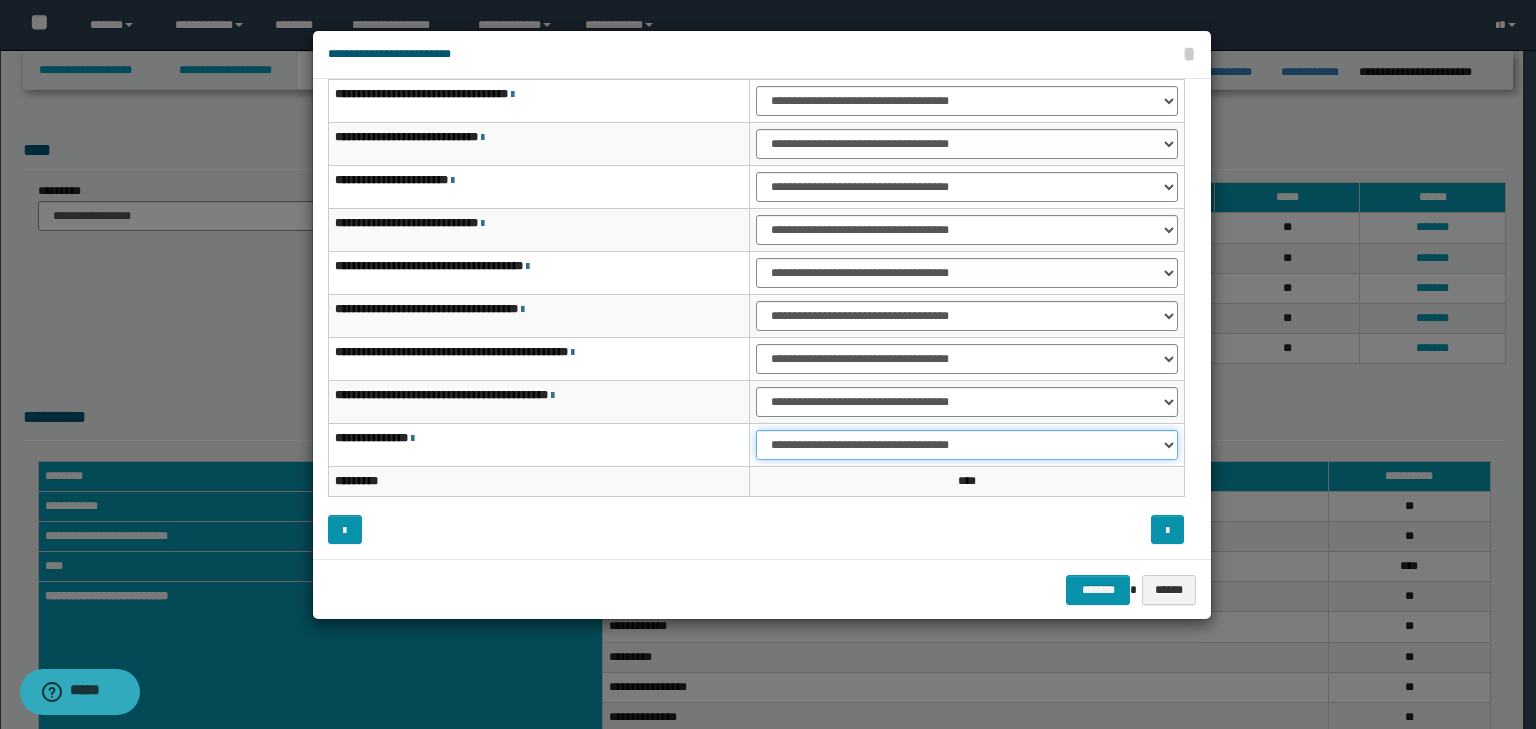 click on "**********" at bounding box center (967, 445) 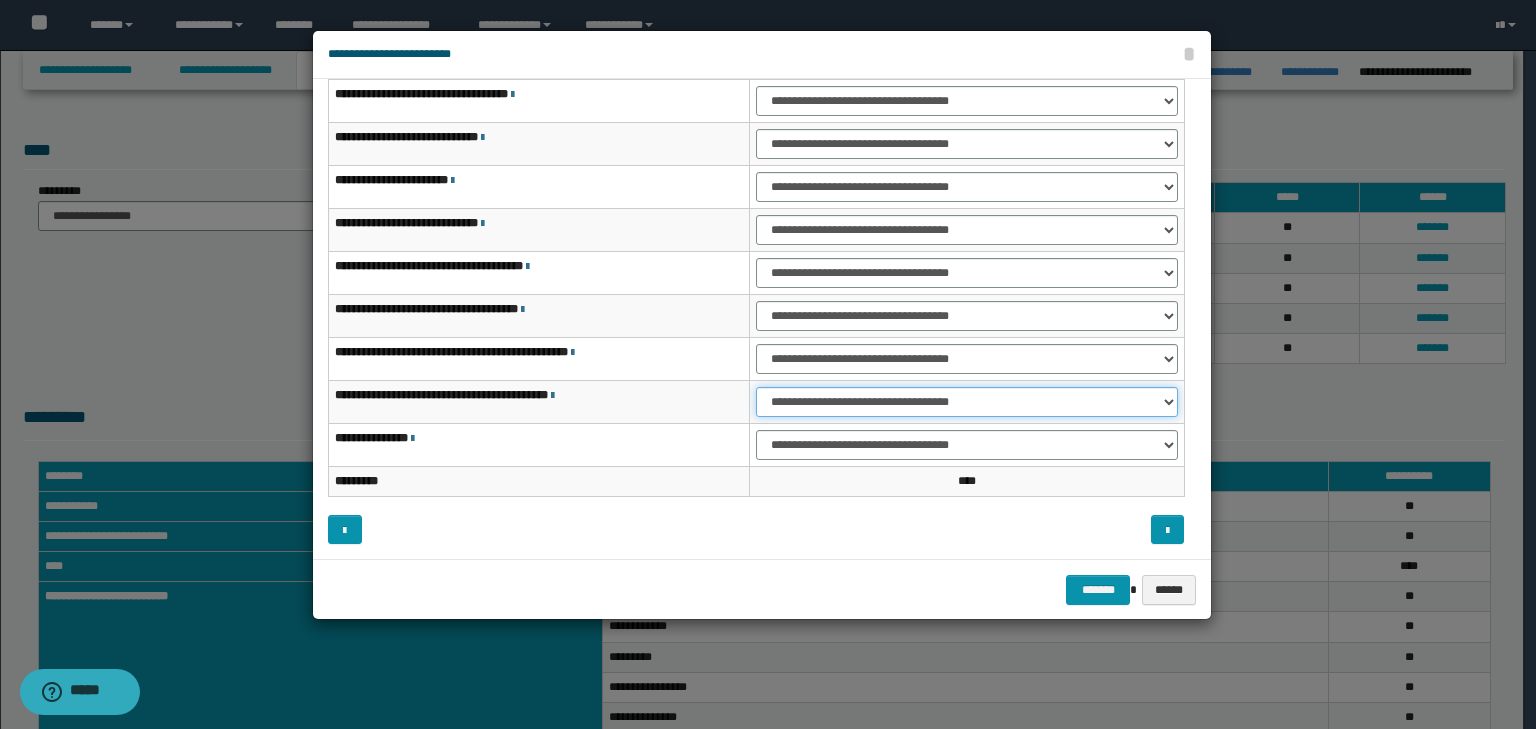 click on "**********" at bounding box center (967, 402) 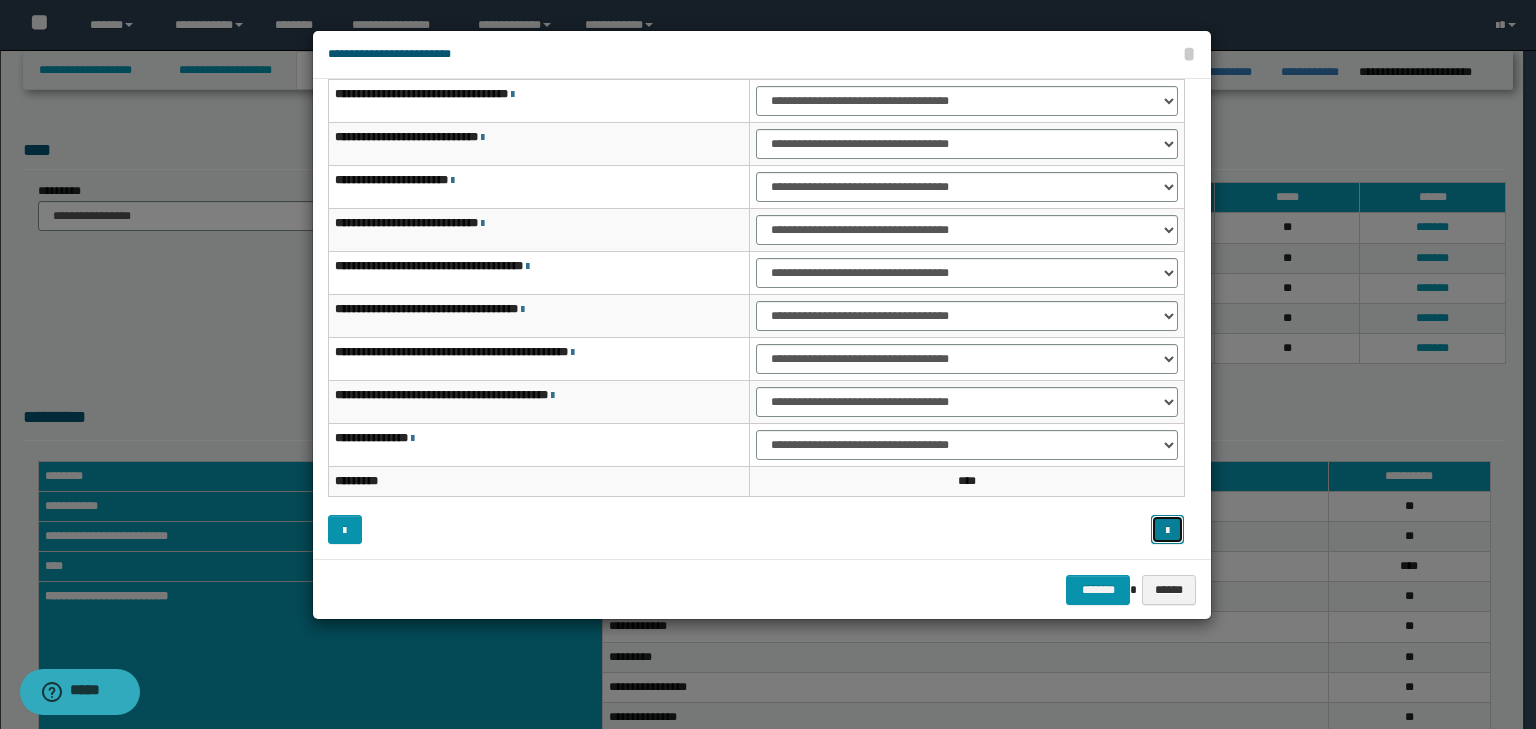 click at bounding box center (1168, 530) 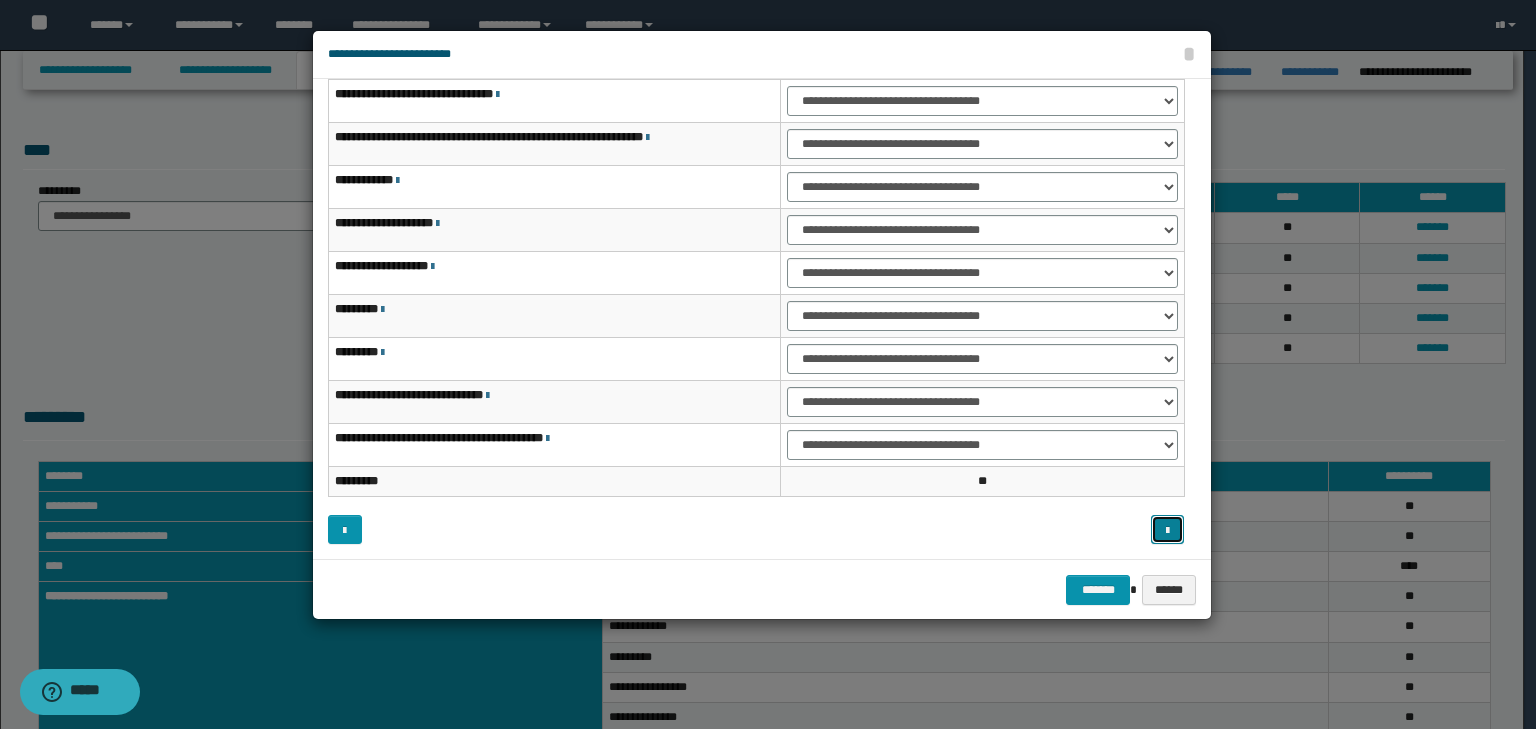 type 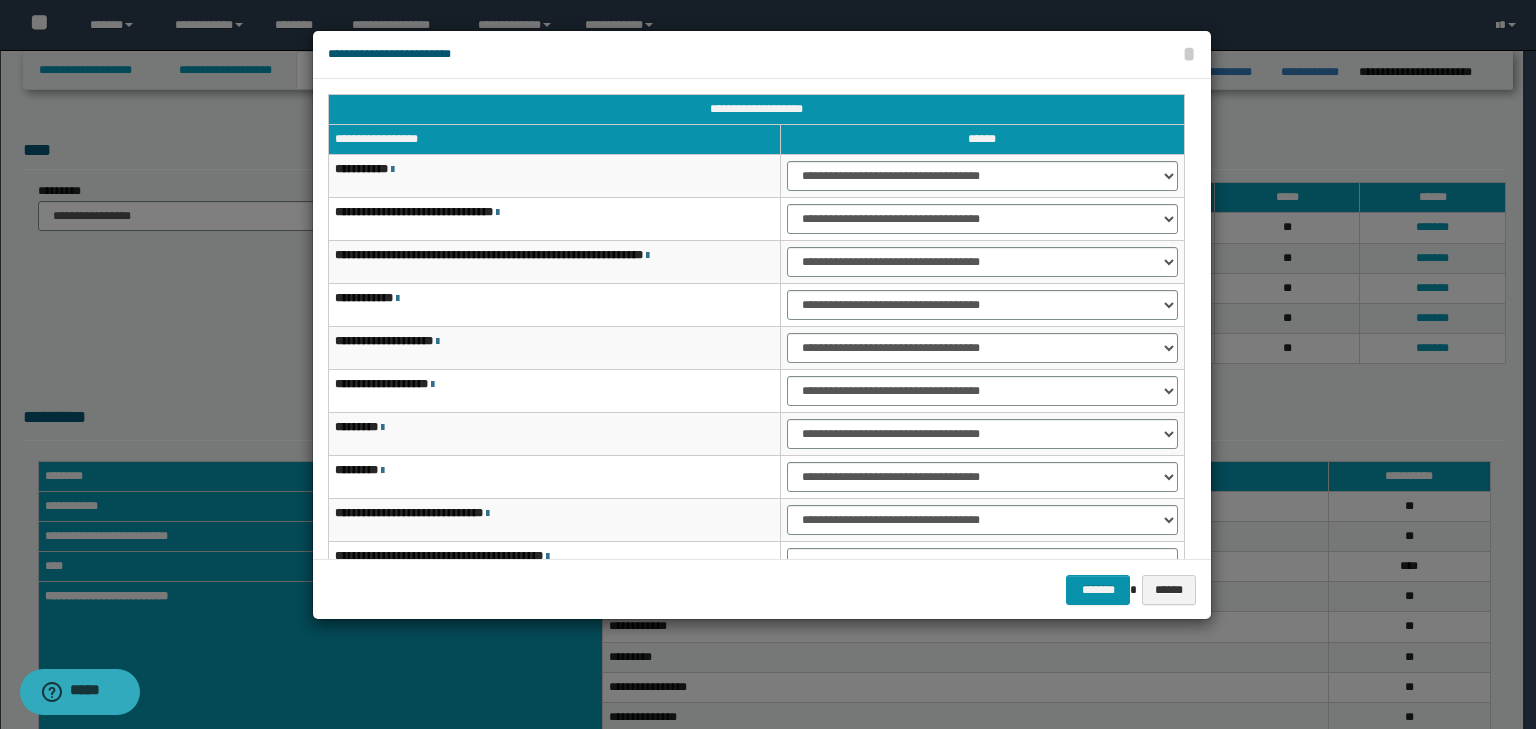 scroll, scrollTop: 0, scrollLeft: 0, axis: both 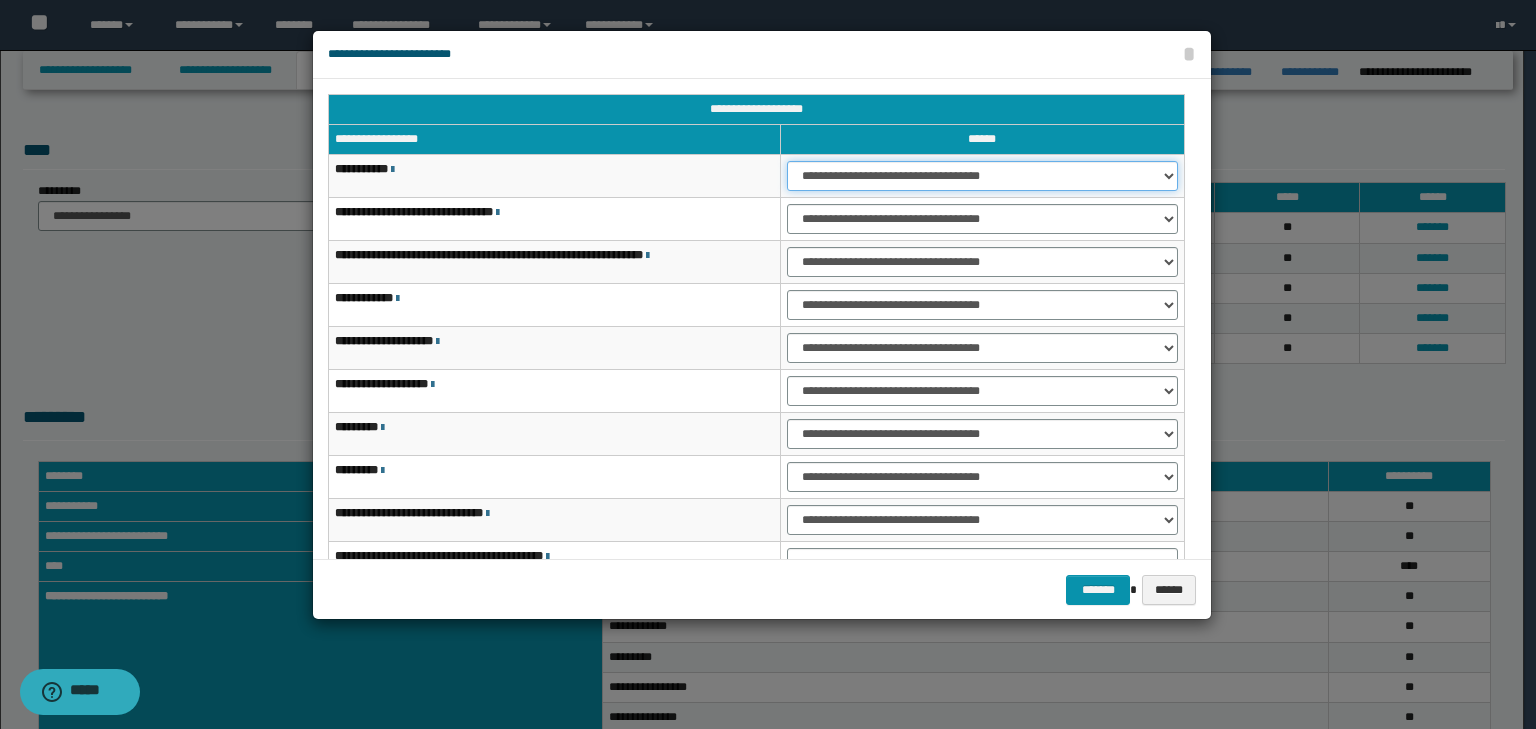 drag, startPoint x: 874, startPoint y: 176, endPoint x: 874, endPoint y: 192, distance: 16 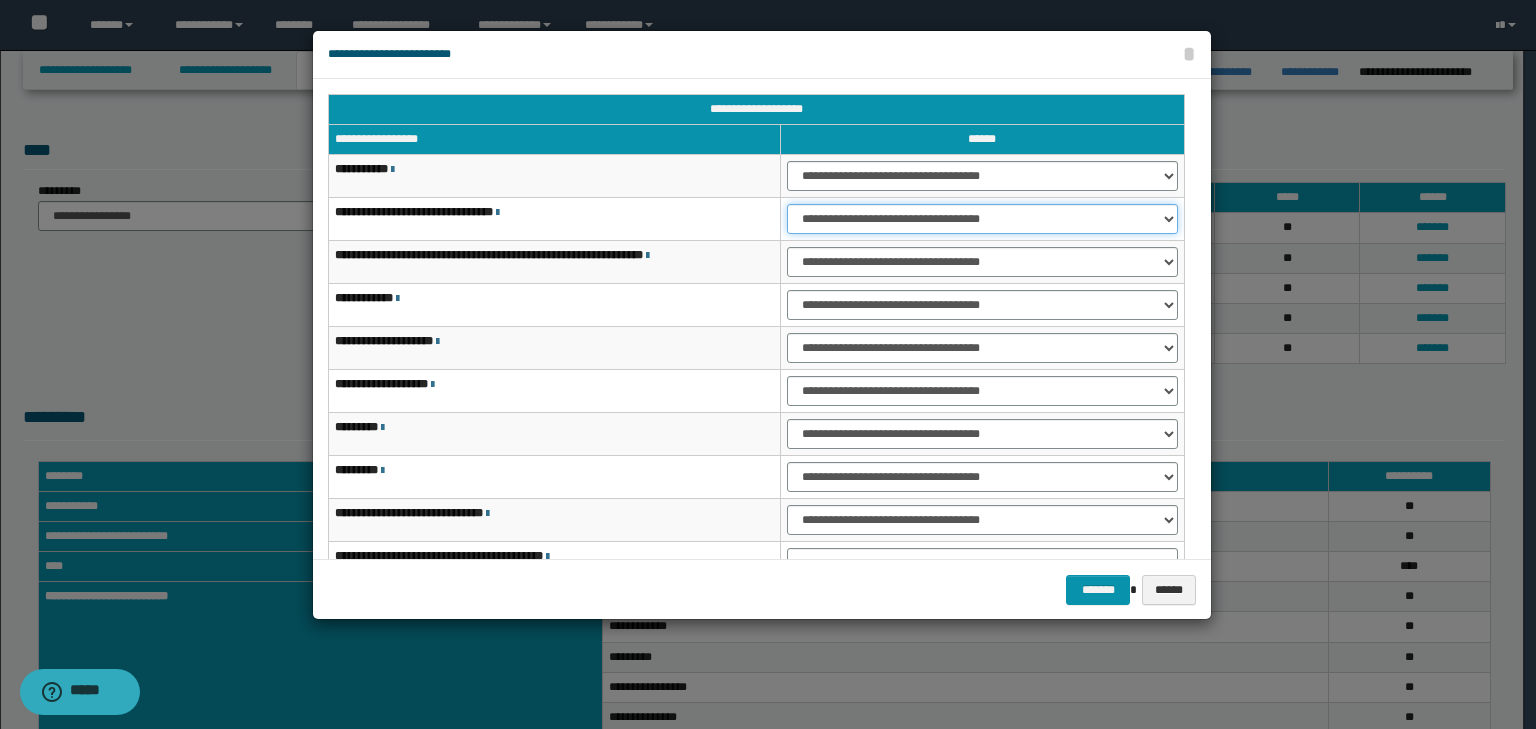 drag, startPoint x: 878, startPoint y: 227, endPoint x: 875, endPoint y: 188, distance: 39.115215 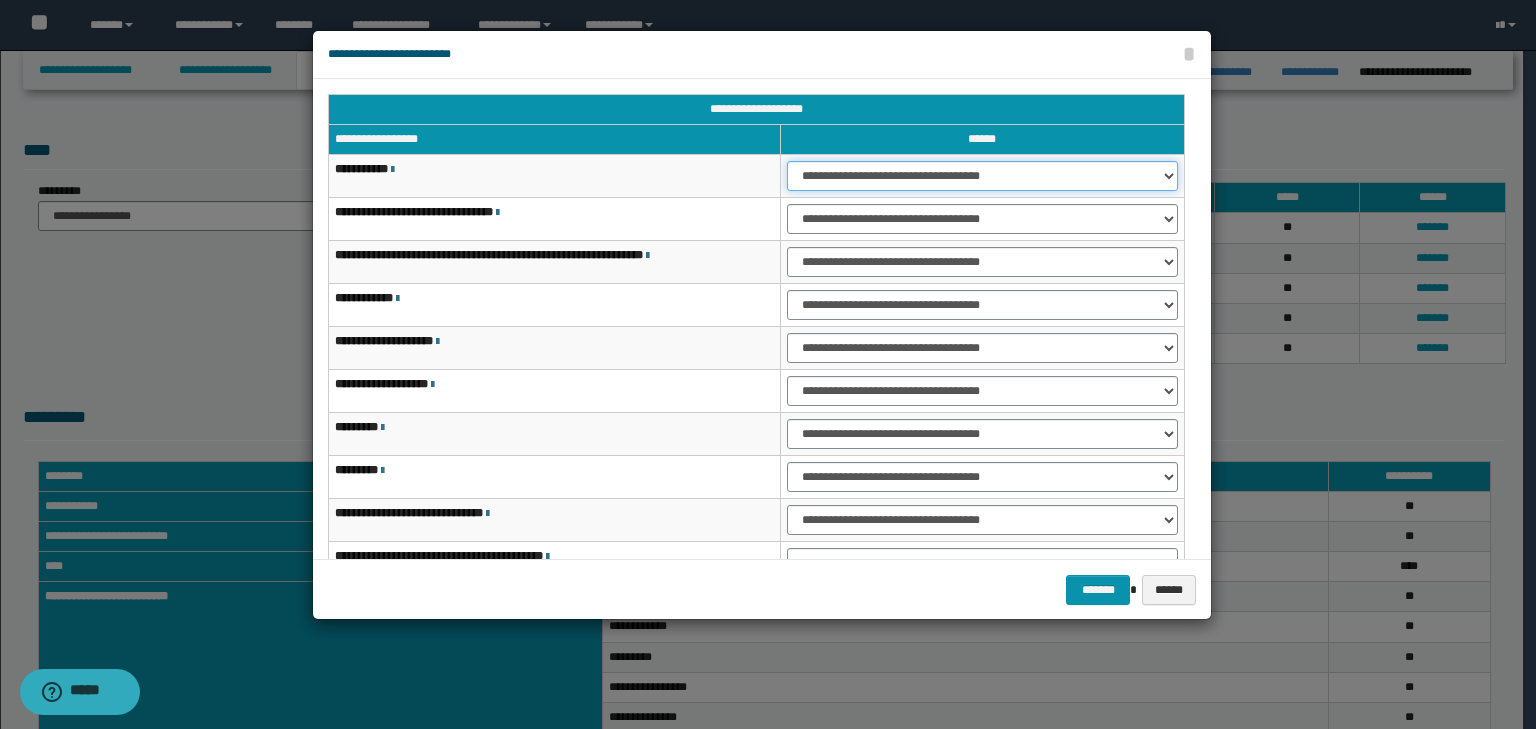 click on "**********" at bounding box center [982, 176] 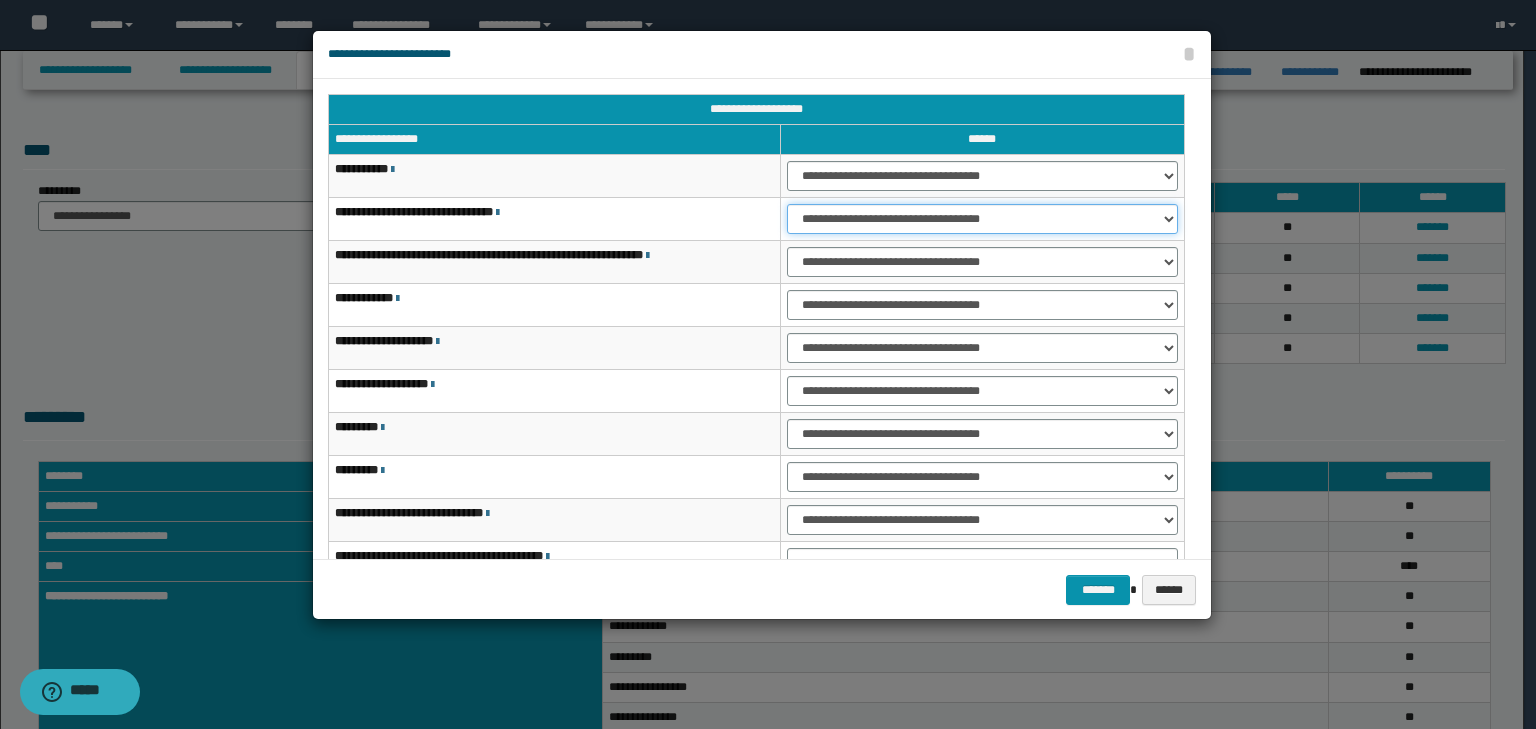 click on "**********" at bounding box center (982, 219) 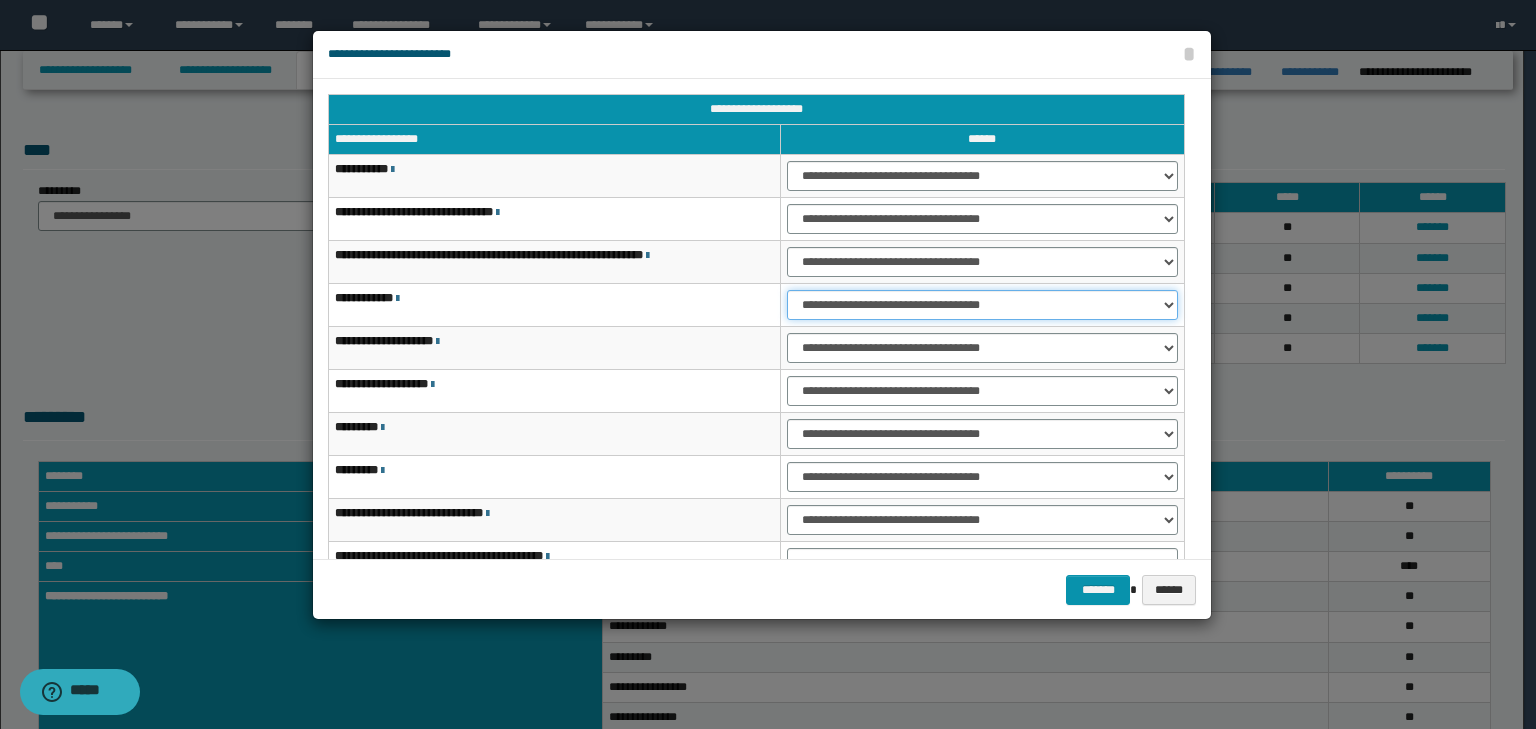 drag, startPoint x: 834, startPoint y: 294, endPoint x: 827, endPoint y: 317, distance: 24.04163 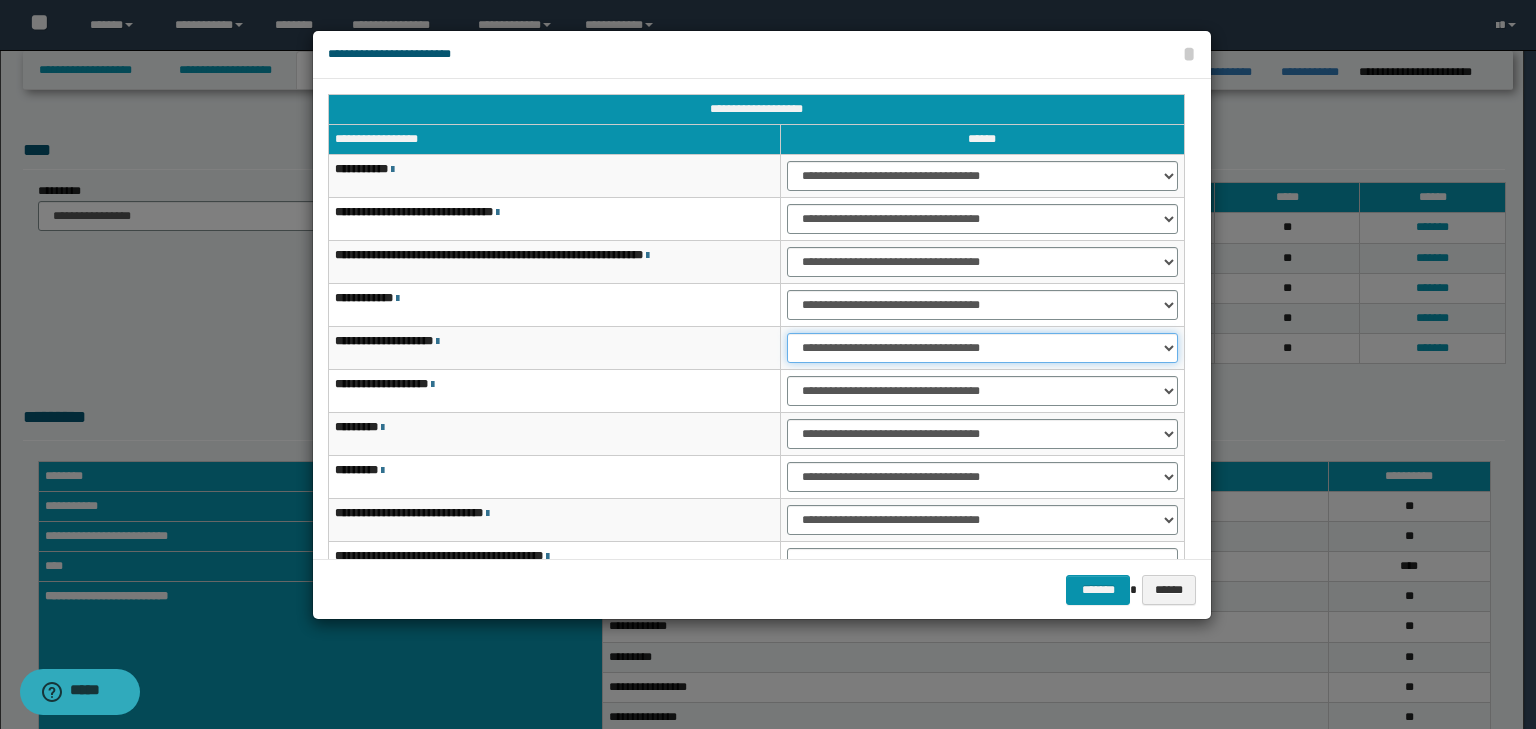 drag, startPoint x: 827, startPoint y: 343, endPoint x: 826, endPoint y: 356, distance: 13.038404 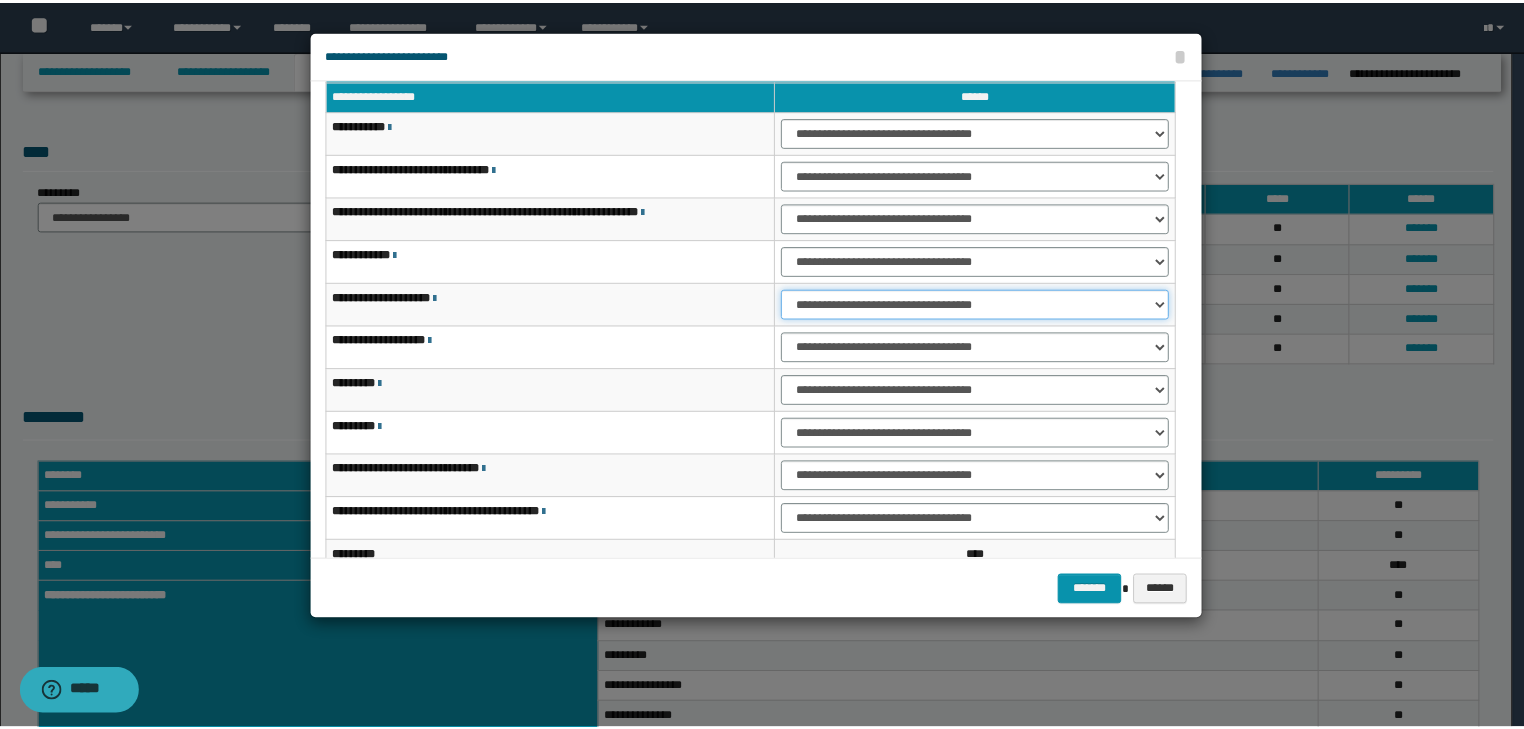 scroll, scrollTop: 118, scrollLeft: 0, axis: vertical 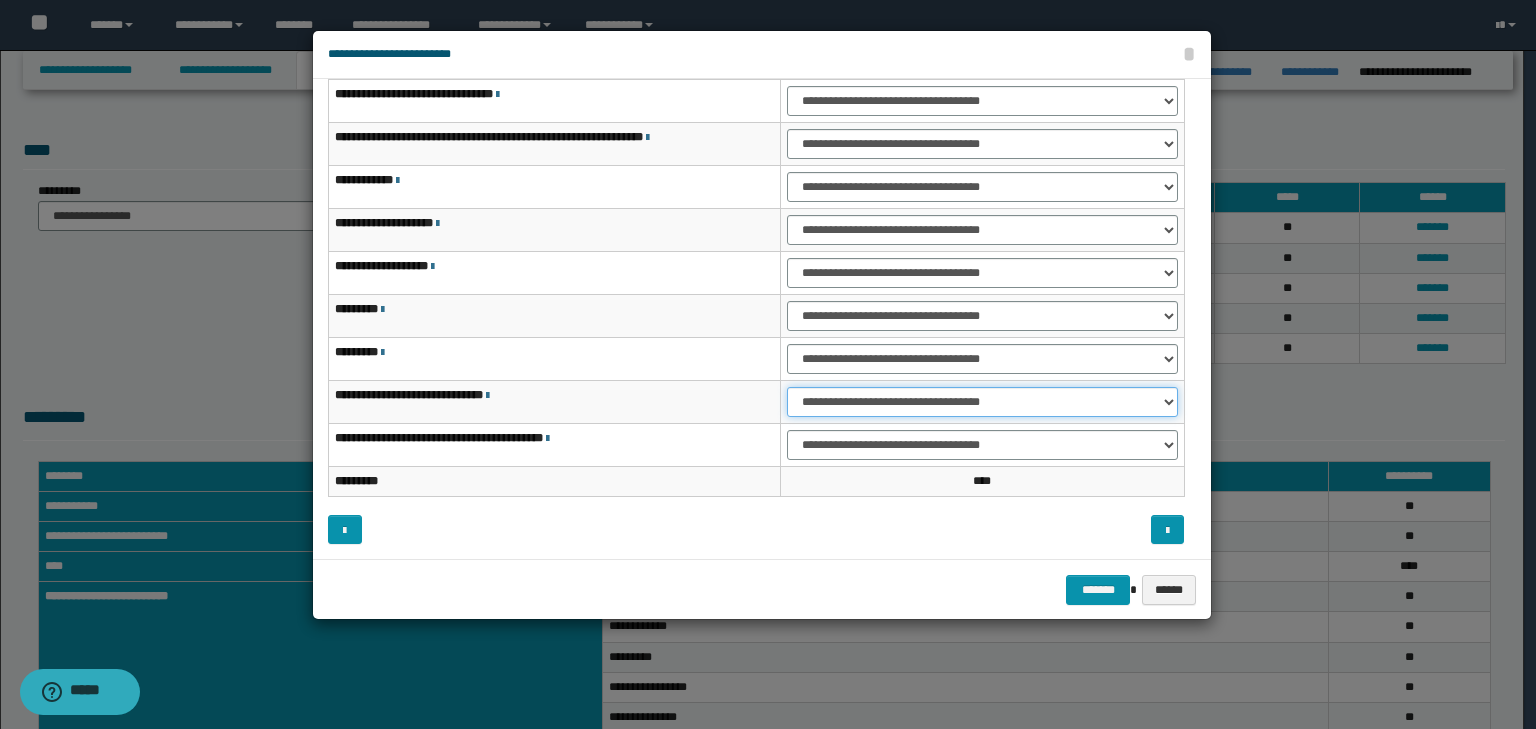 click on "**********" at bounding box center (982, 402) 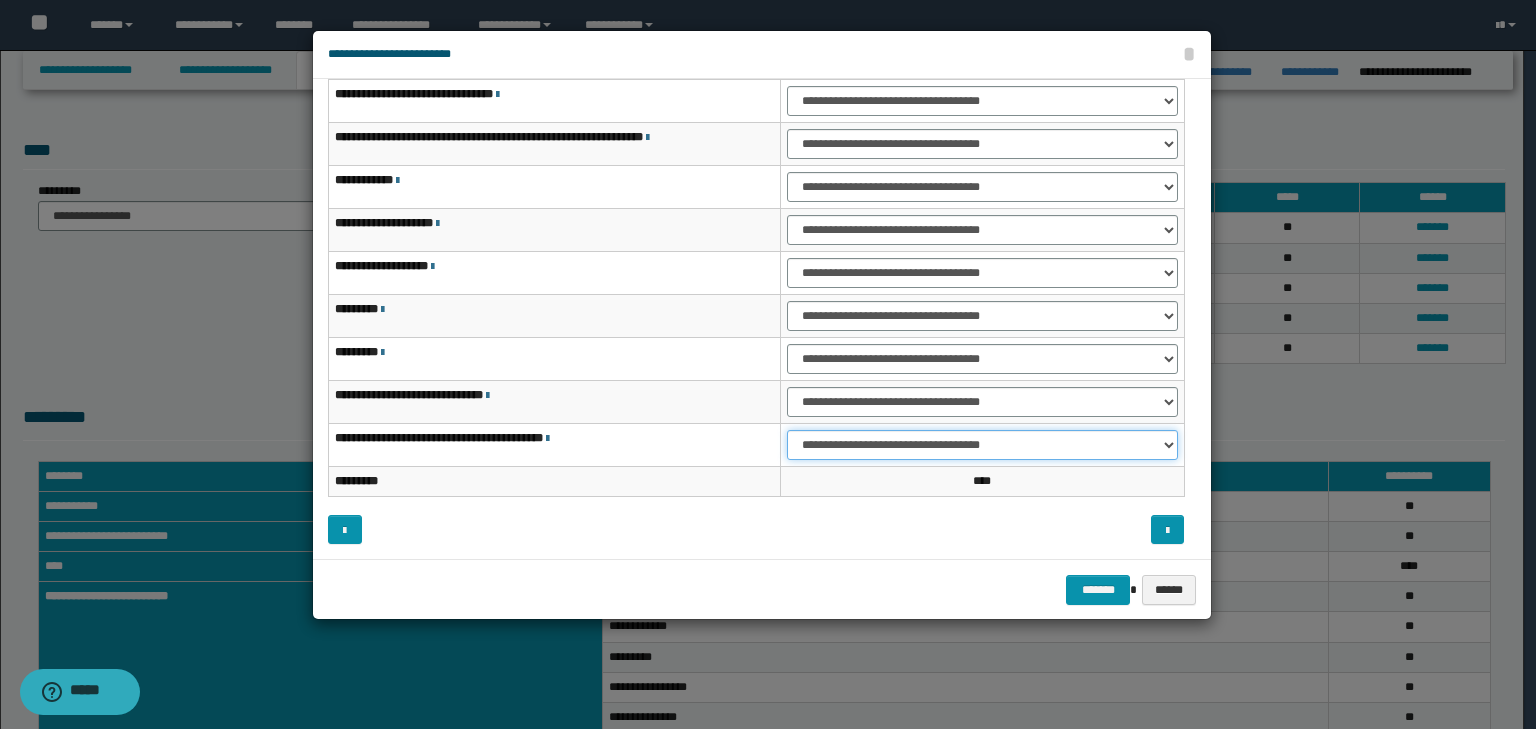 click on "**********" at bounding box center (982, 445) 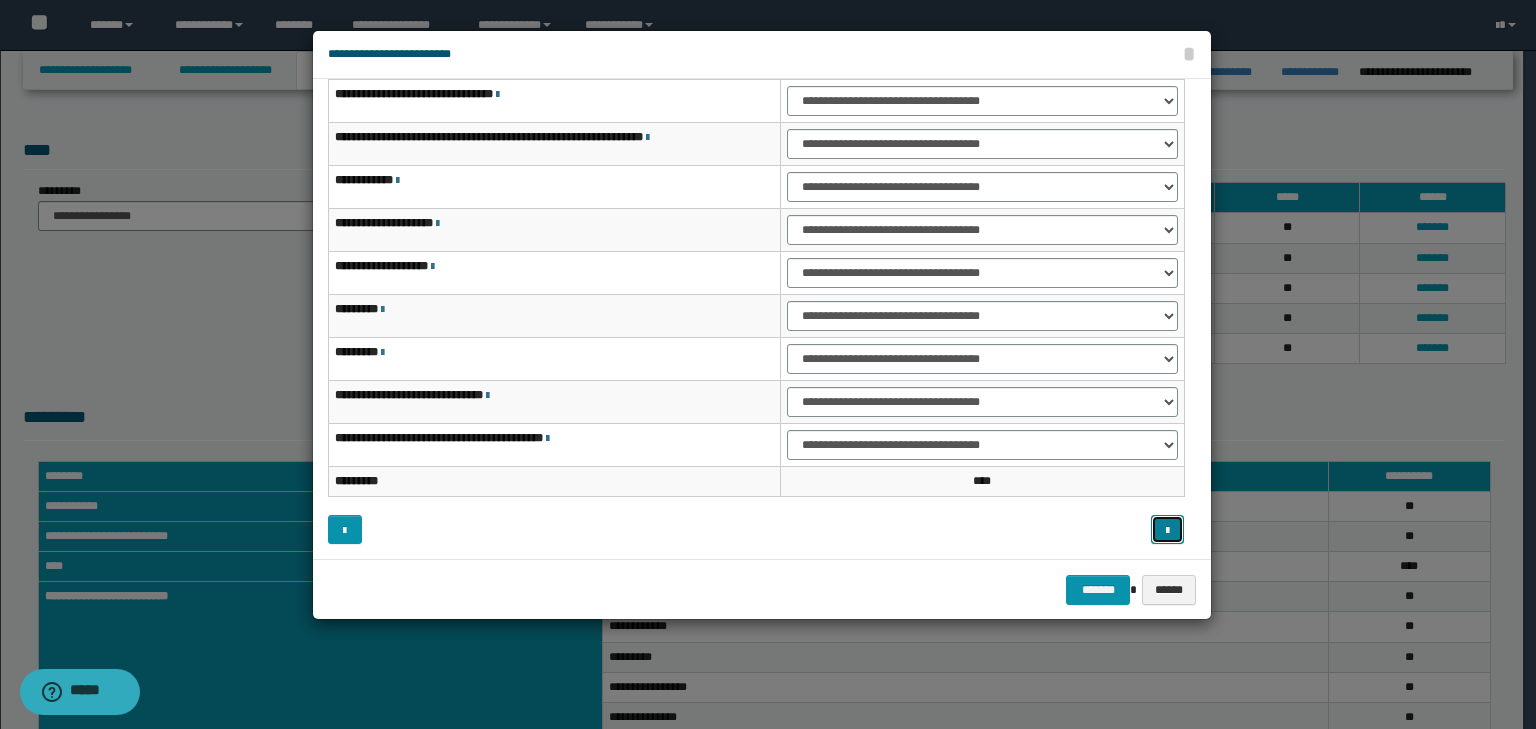 click at bounding box center [1168, 530] 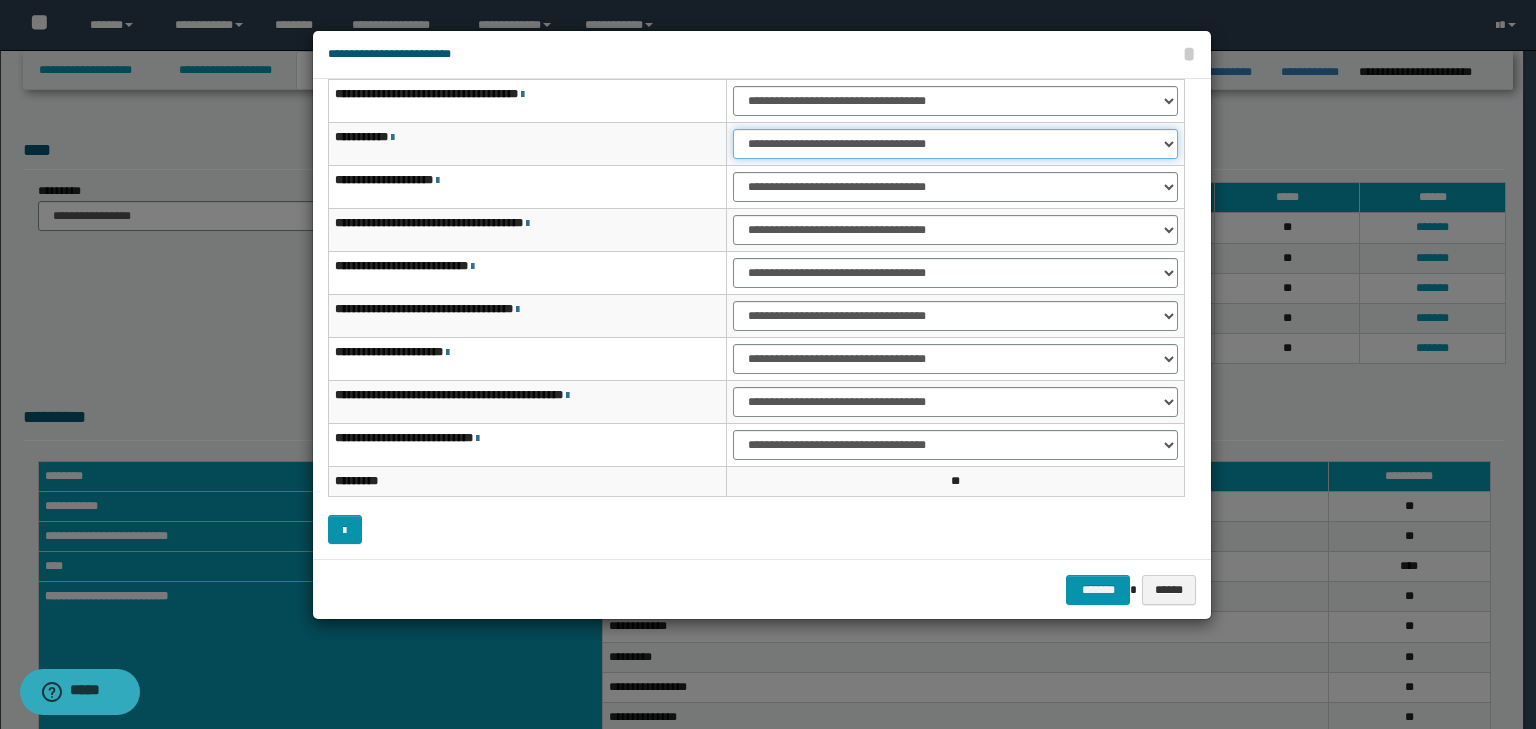 click on "**********" at bounding box center (955, 144) 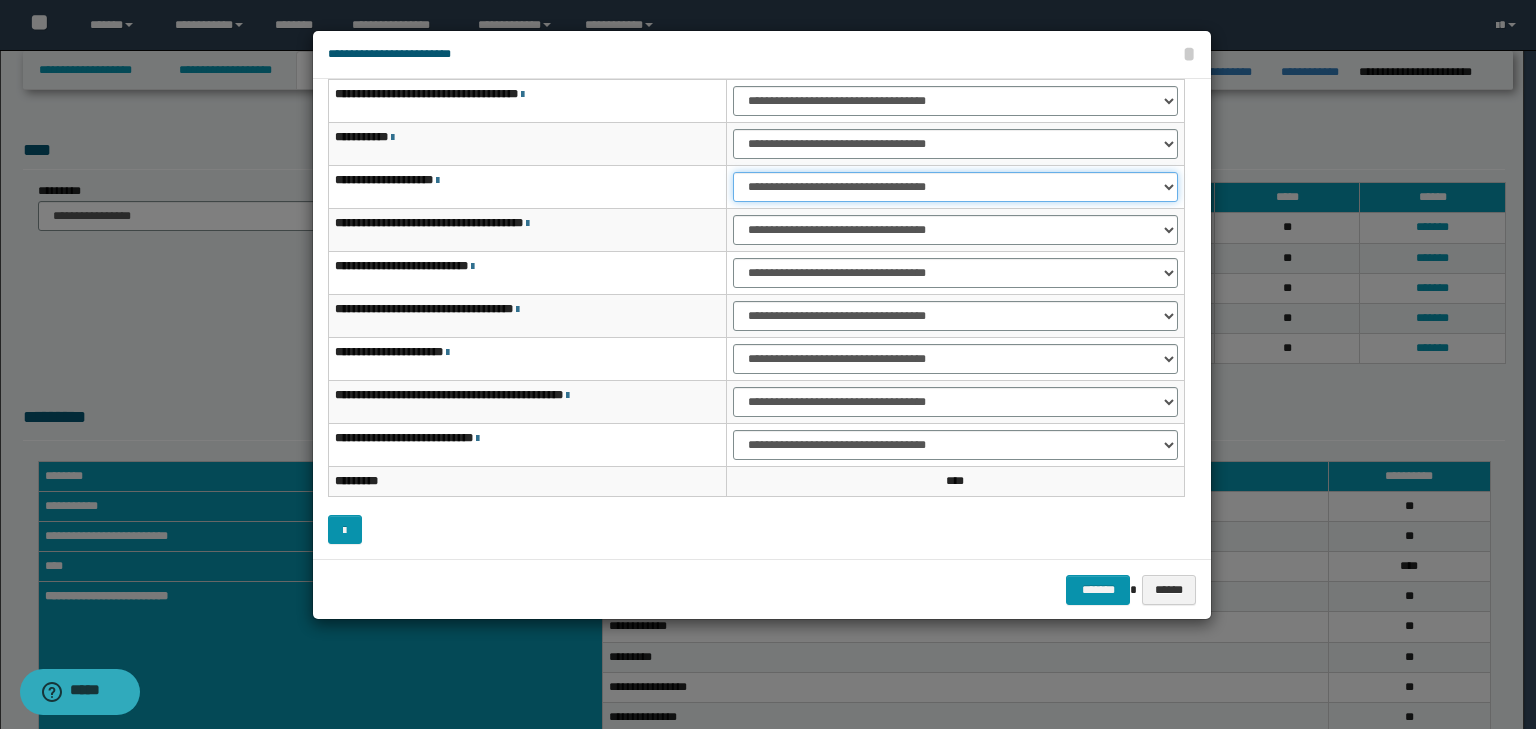 click on "**********" at bounding box center (955, 187) 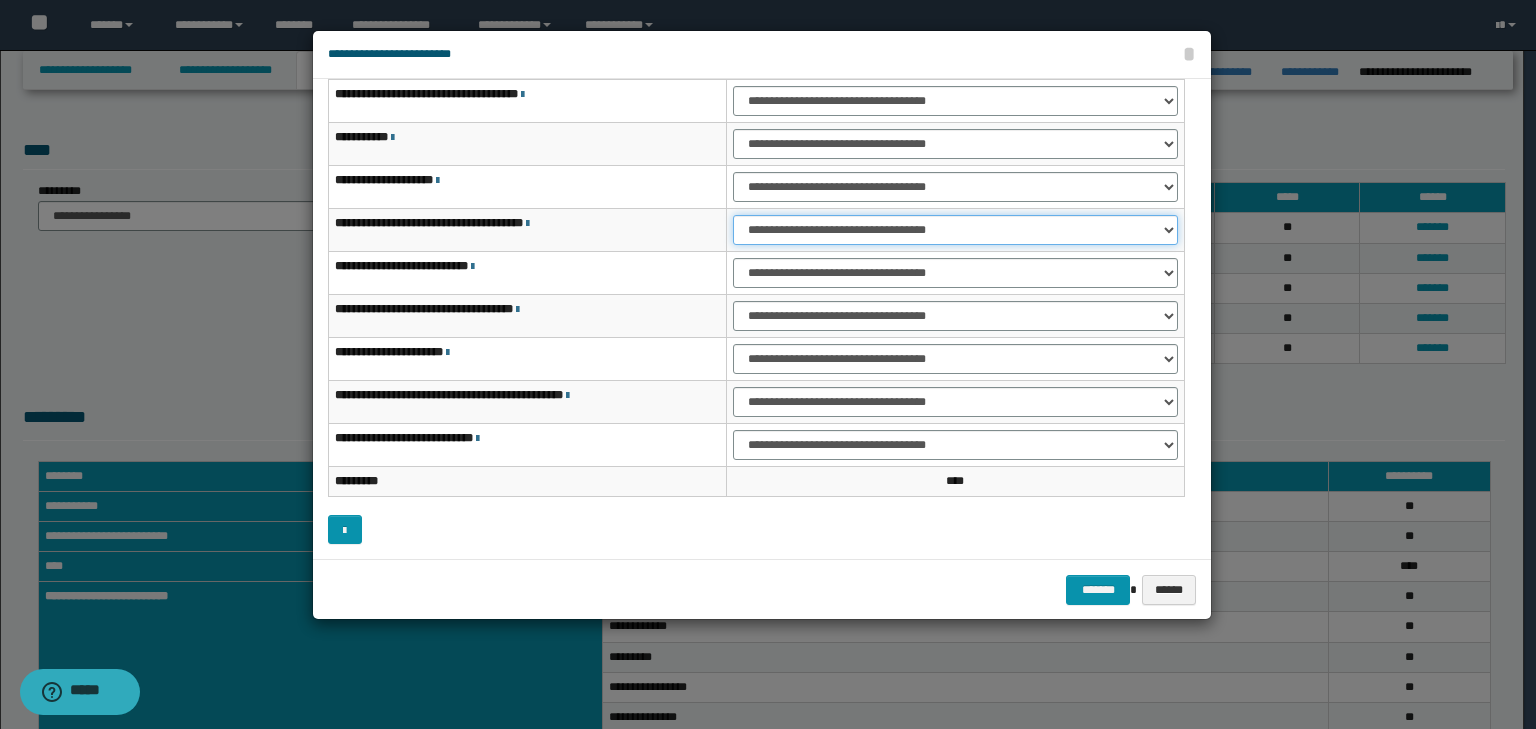 click on "**********" at bounding box center (955, 230) 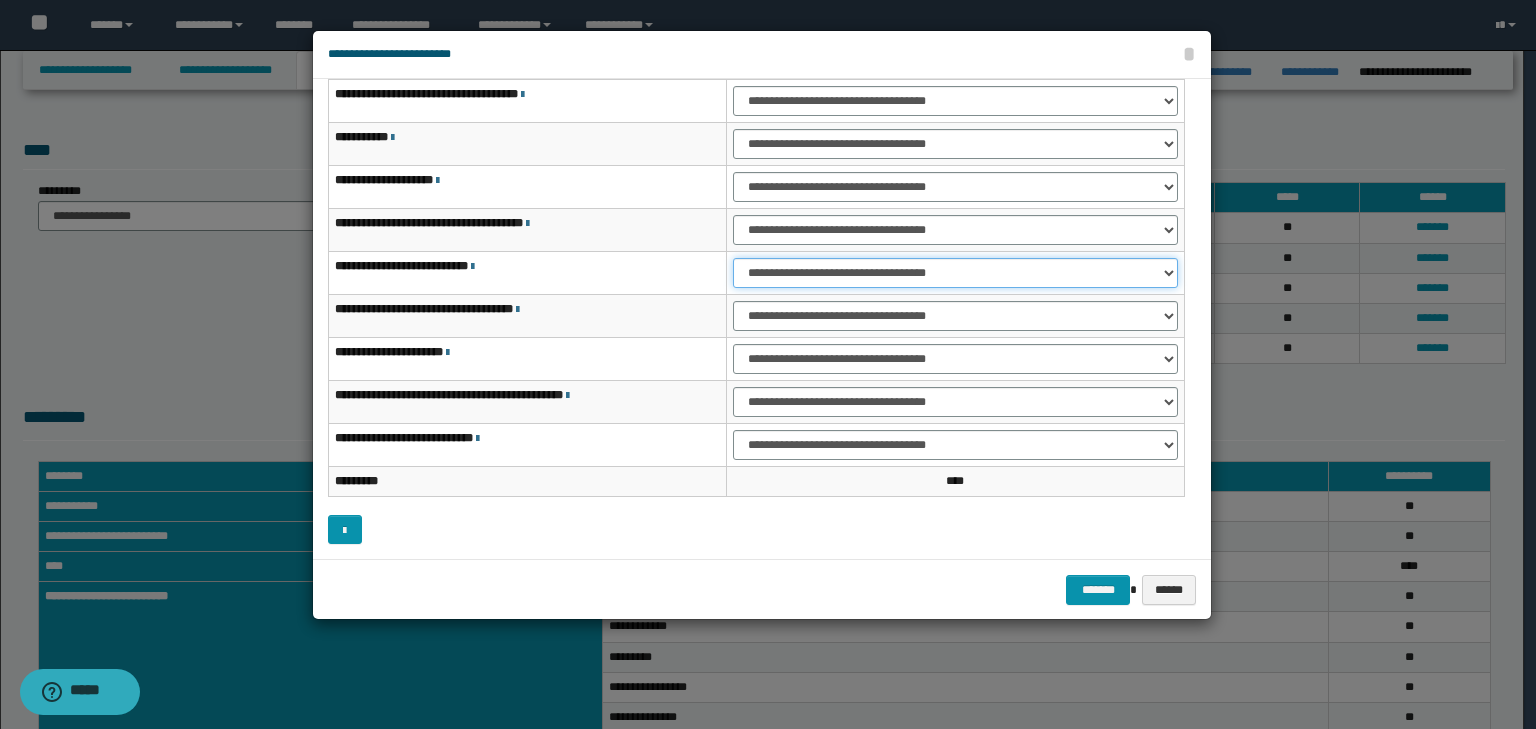 click on "**********" at bounding box center (955, 273) 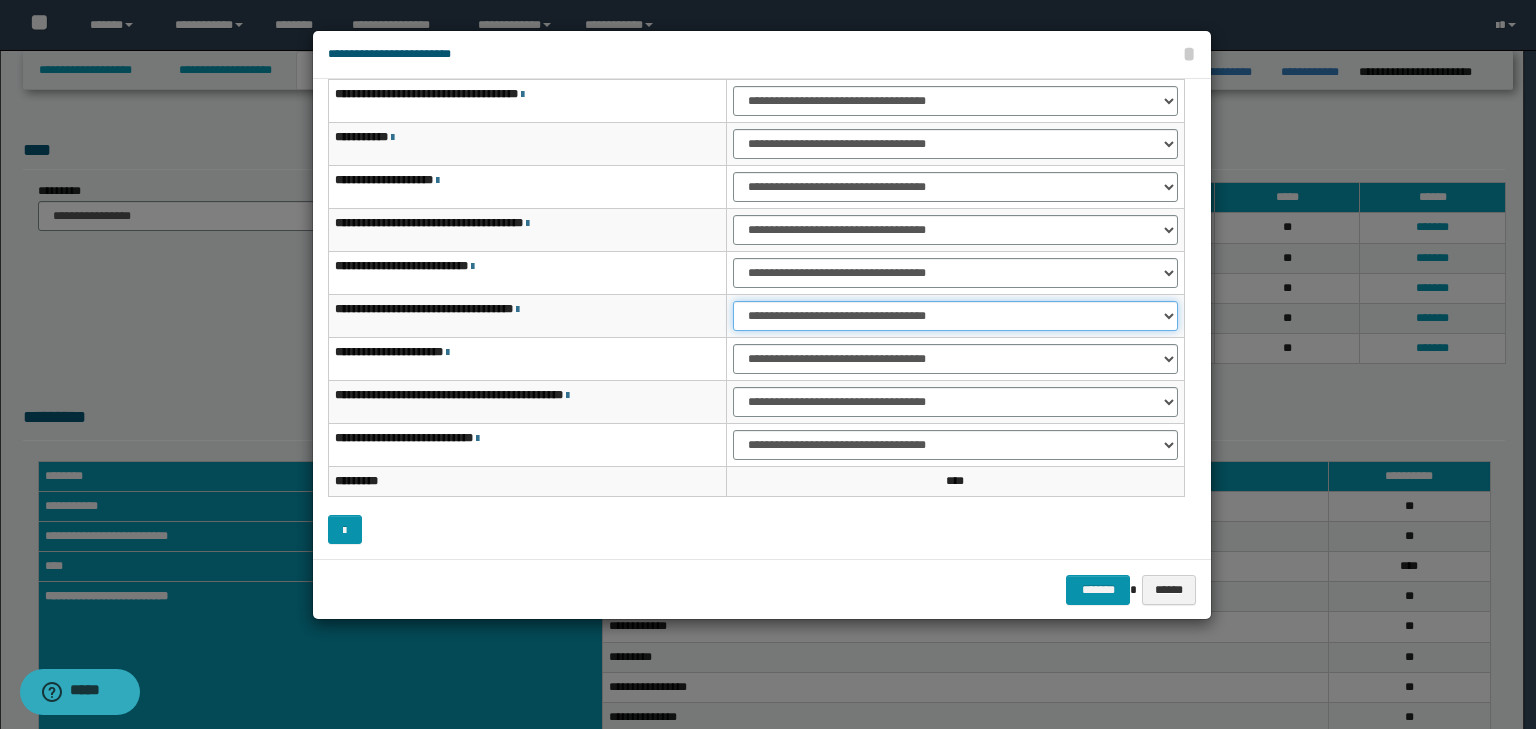 click on "**********" at bounding box center [955, 316] 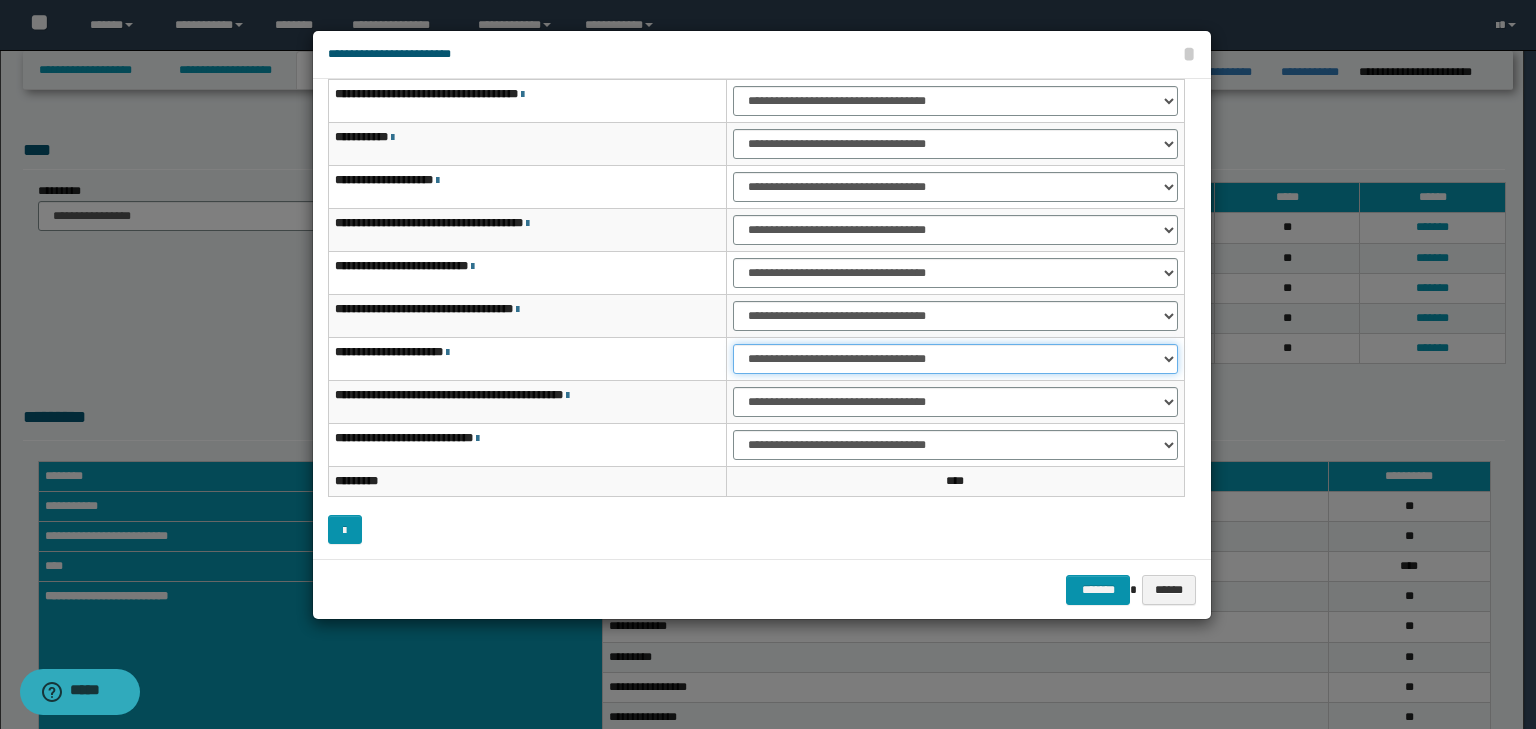 click on "**********" at bounding box center [955, 359] 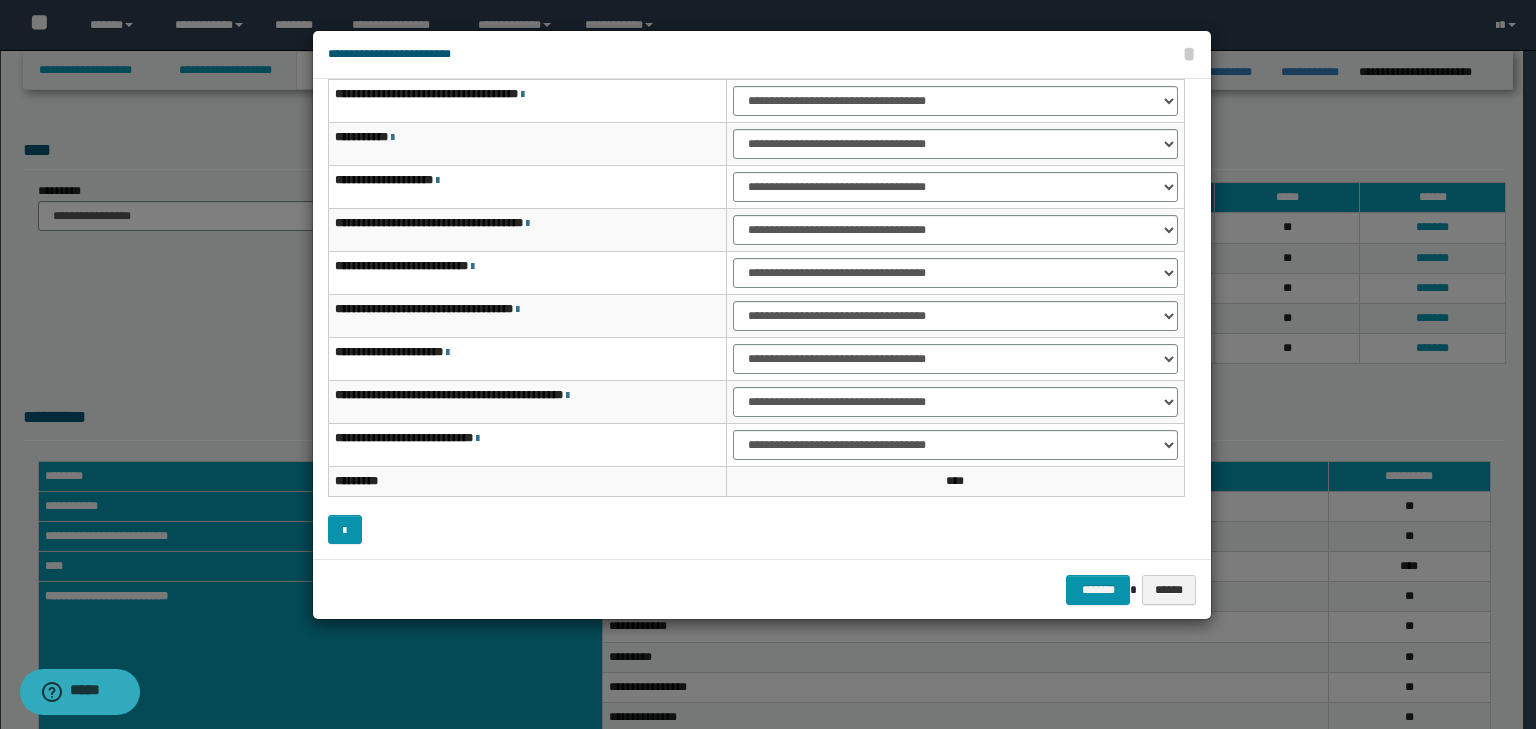 click on "*******
******" at bounding box center (762, 589) 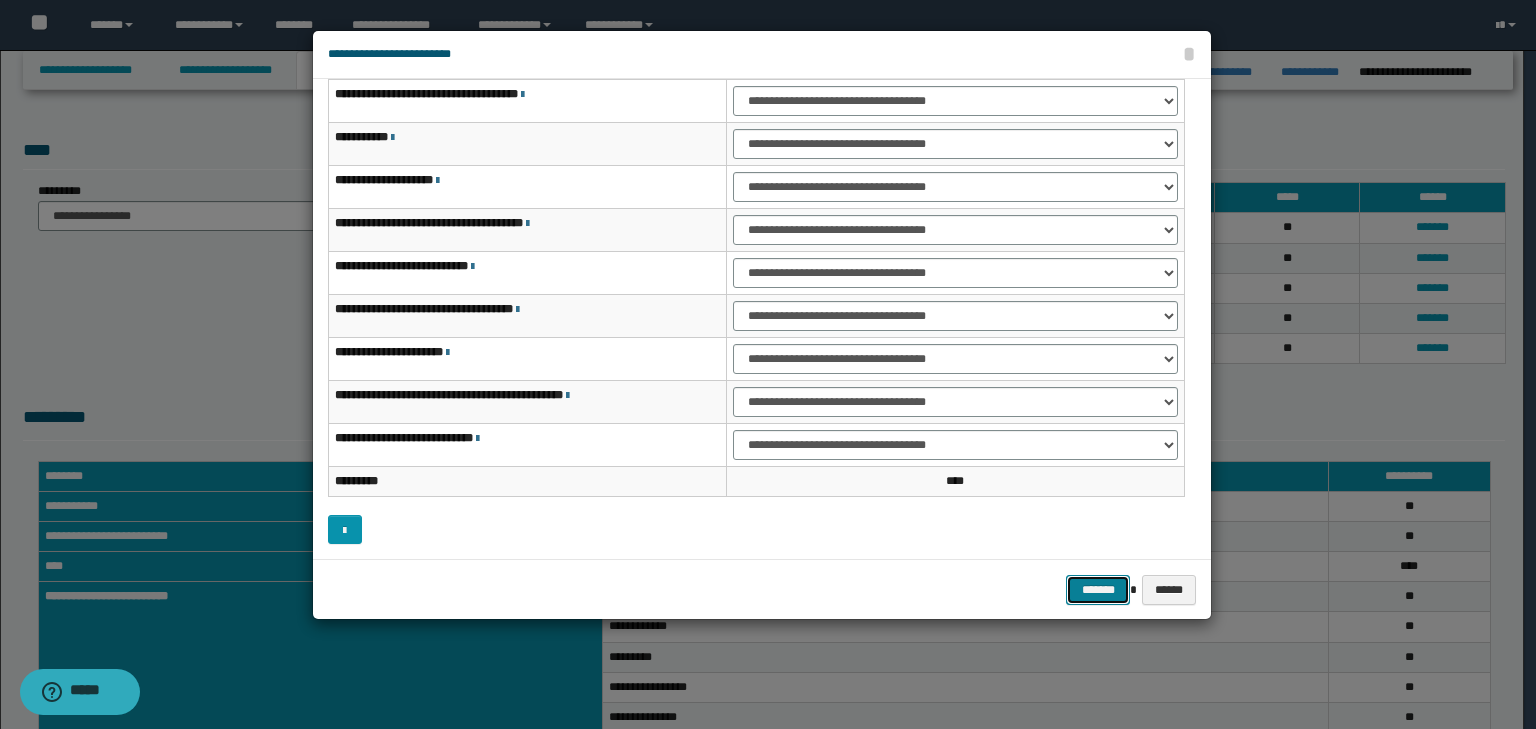 click on "*******" at bounding box center [1098, 590] 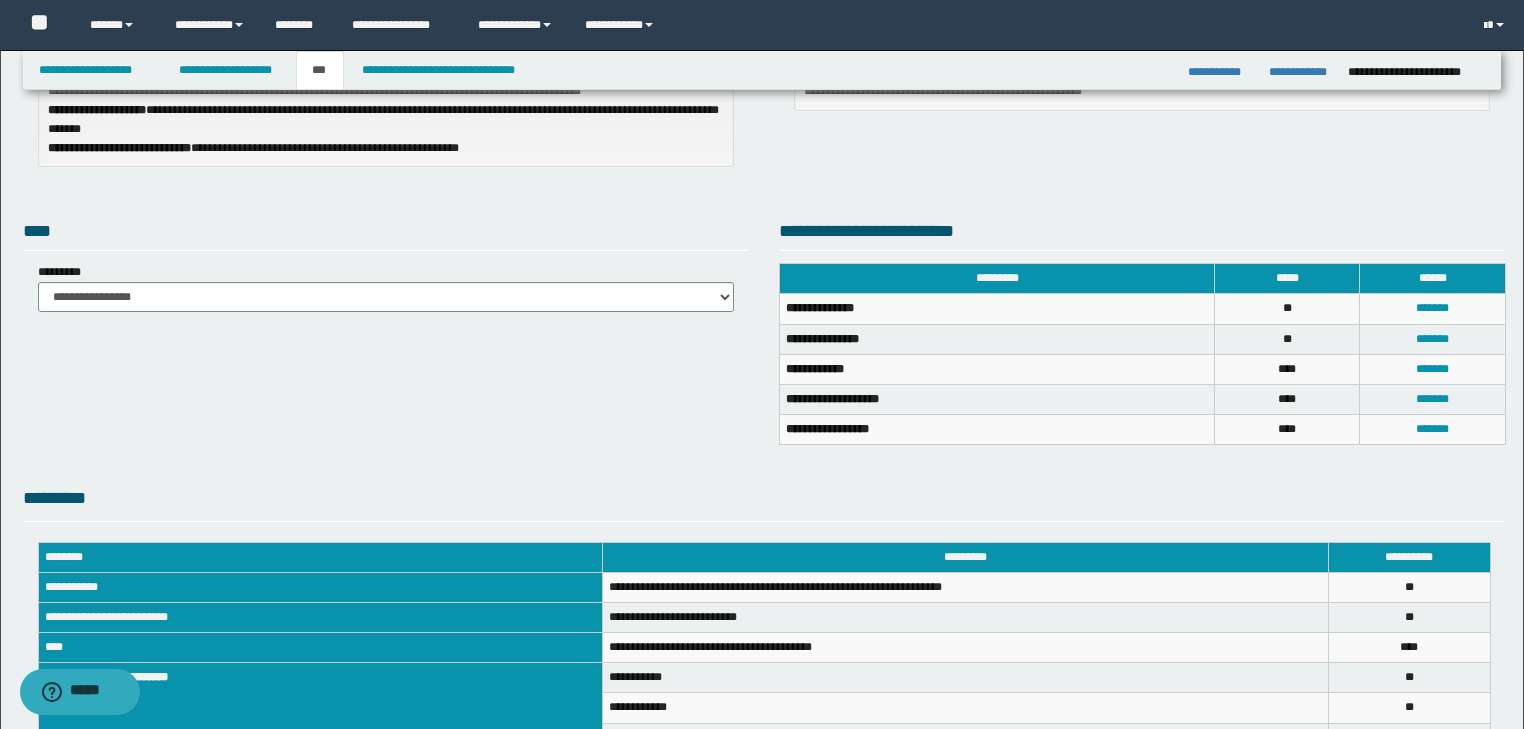 scroll, scrollTop: 36, scrollLeft: 0, axis: vertical 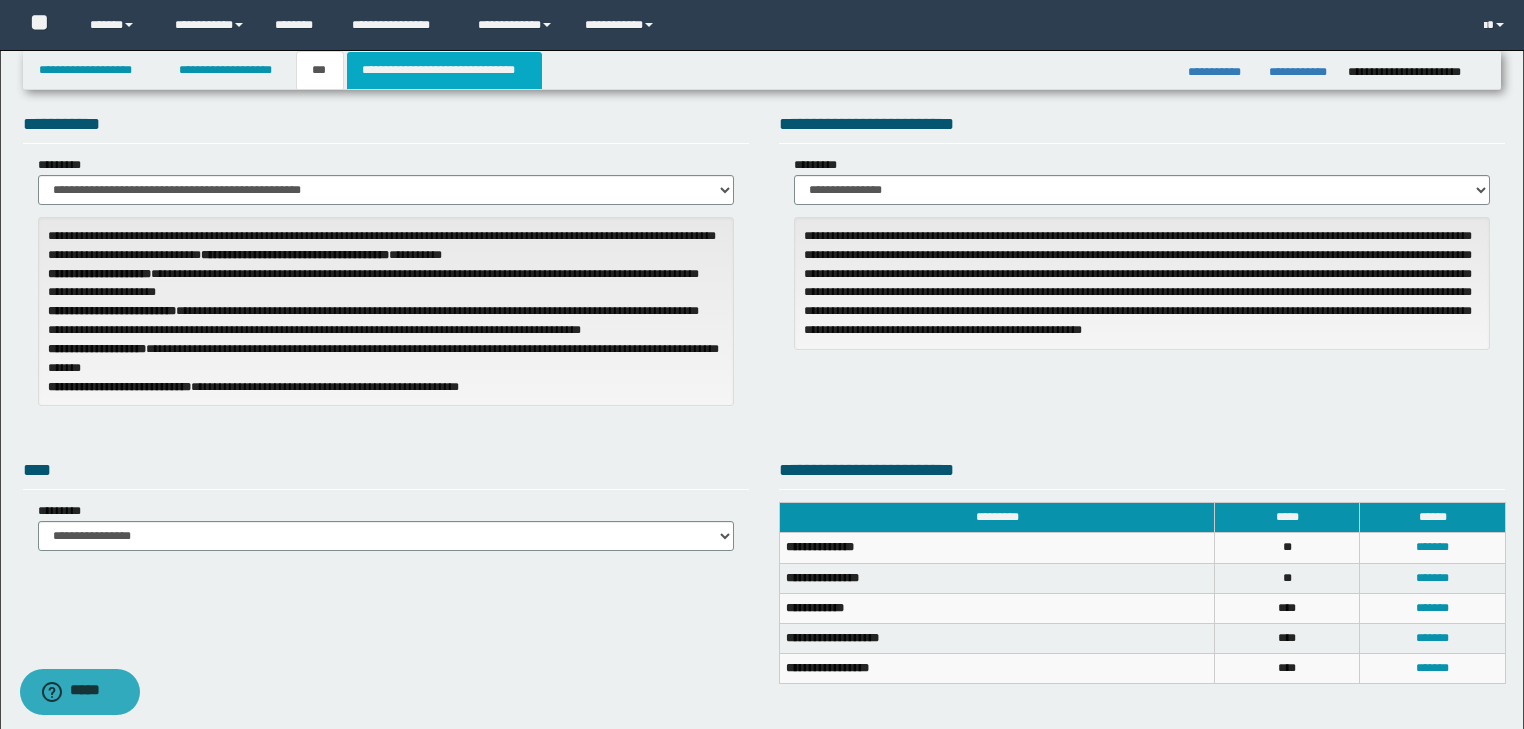 click on "**********" at bounding box center (444, 70) 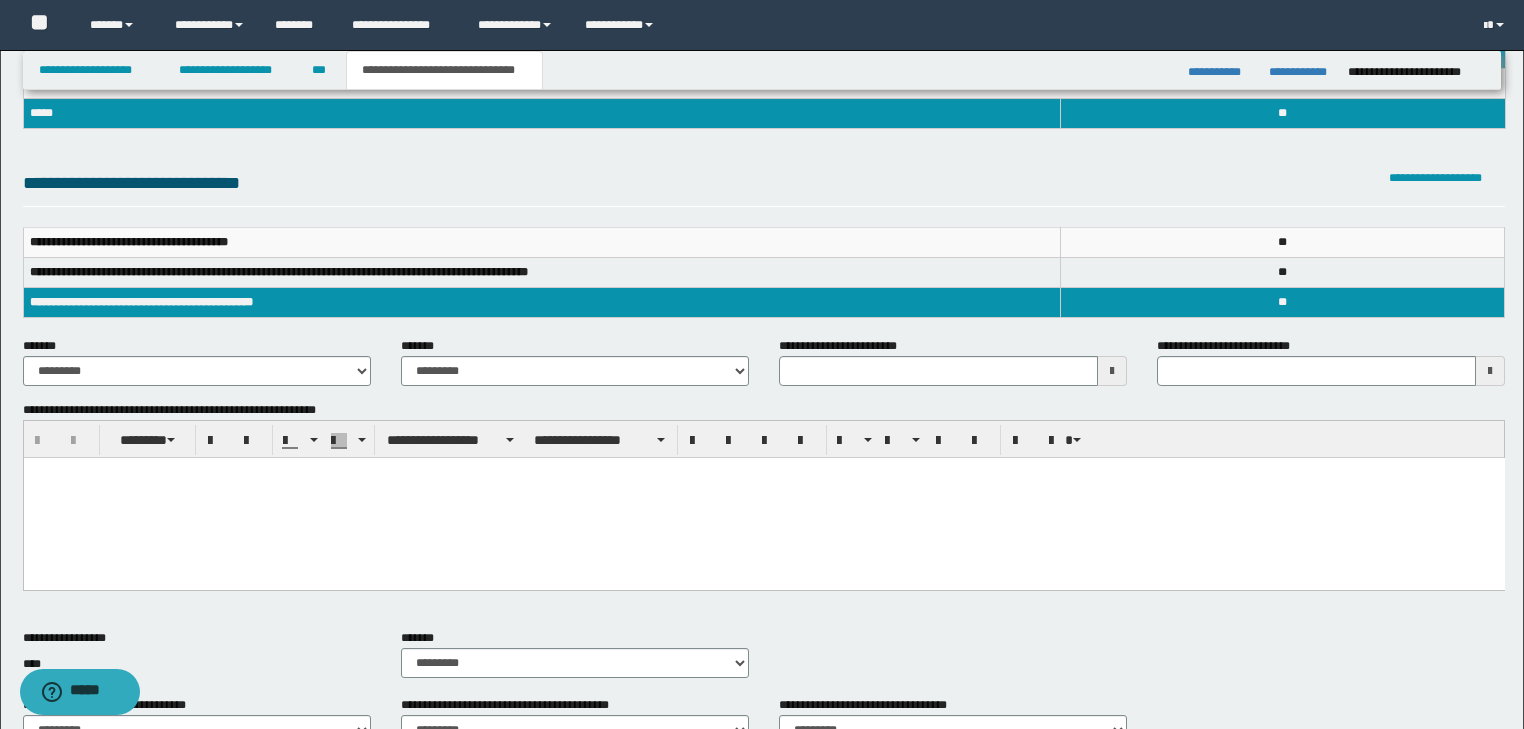 scroll, scrollTop: 160, scrollLeft: 0, axis: vertical 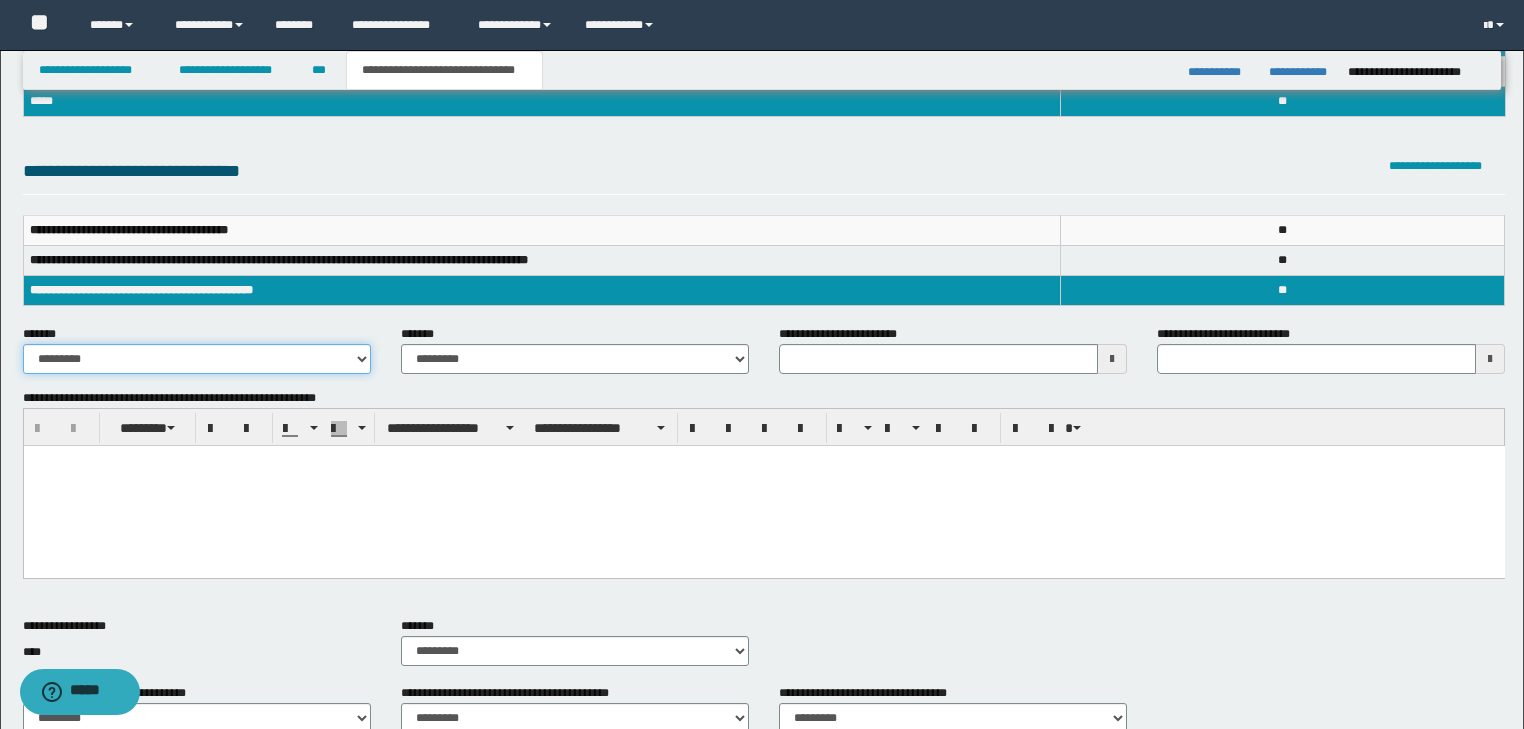 click on "**********" at bounding box center (197, 359) 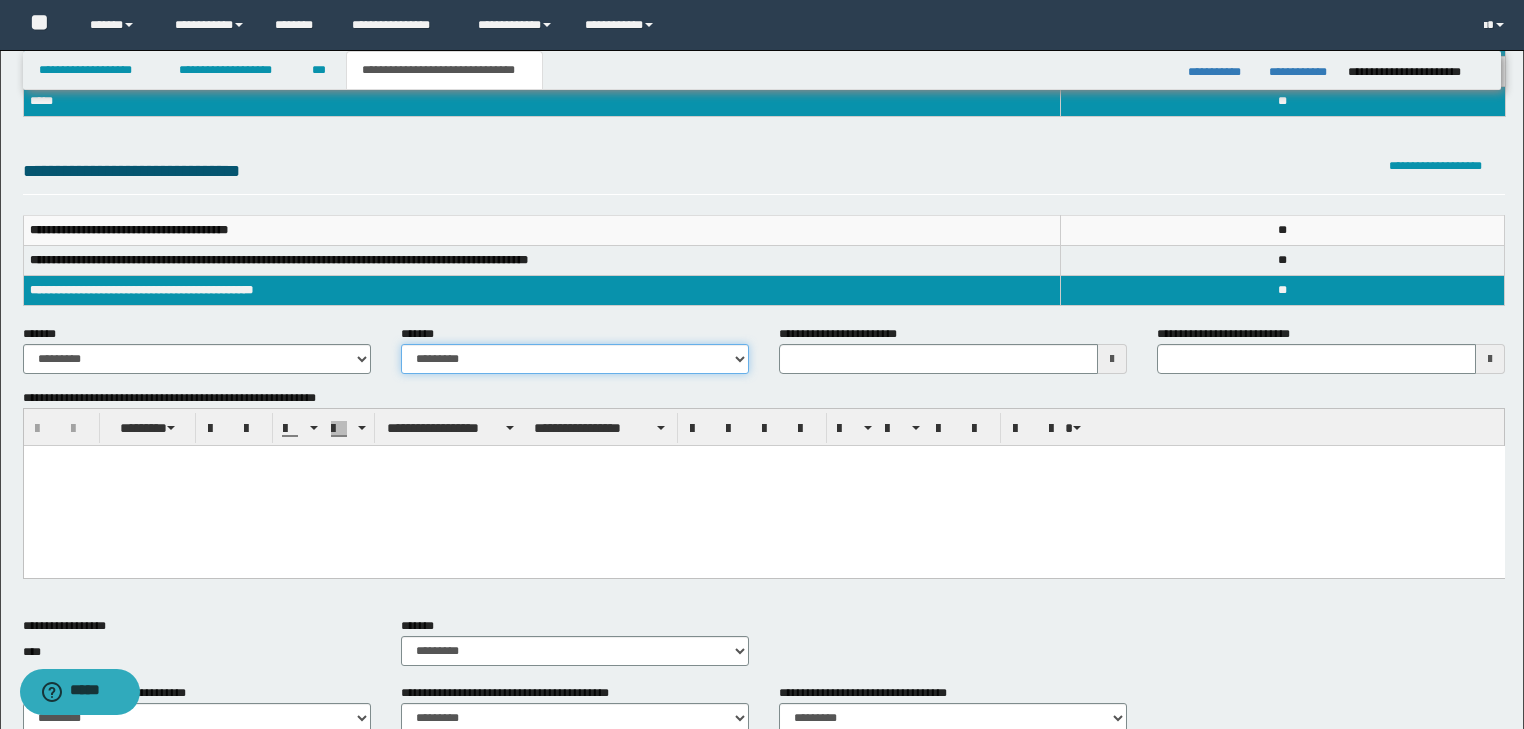 click on "**********" at bounding box center (575, 359) 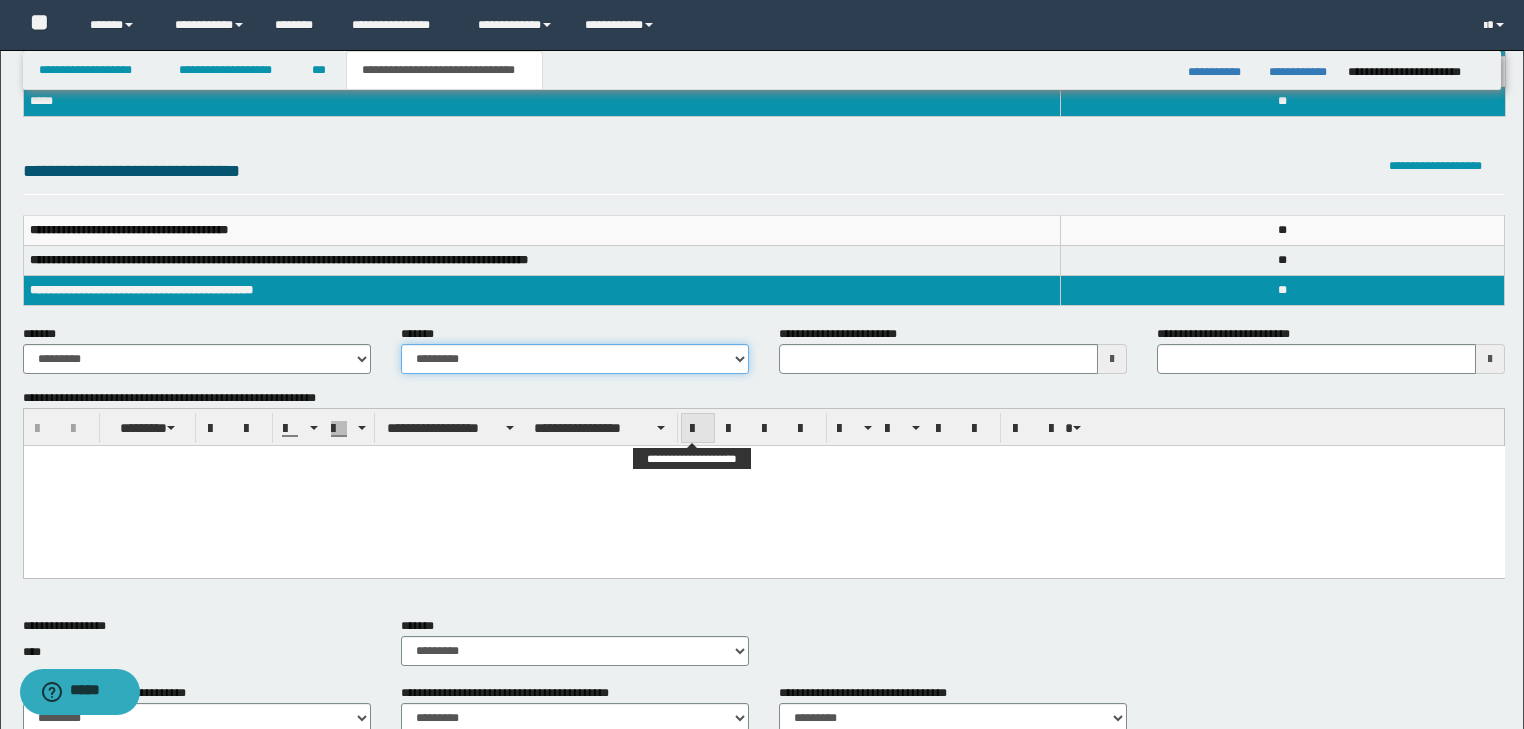 scroll, scrollTop: 0, scrollLeft: 0, axis: both 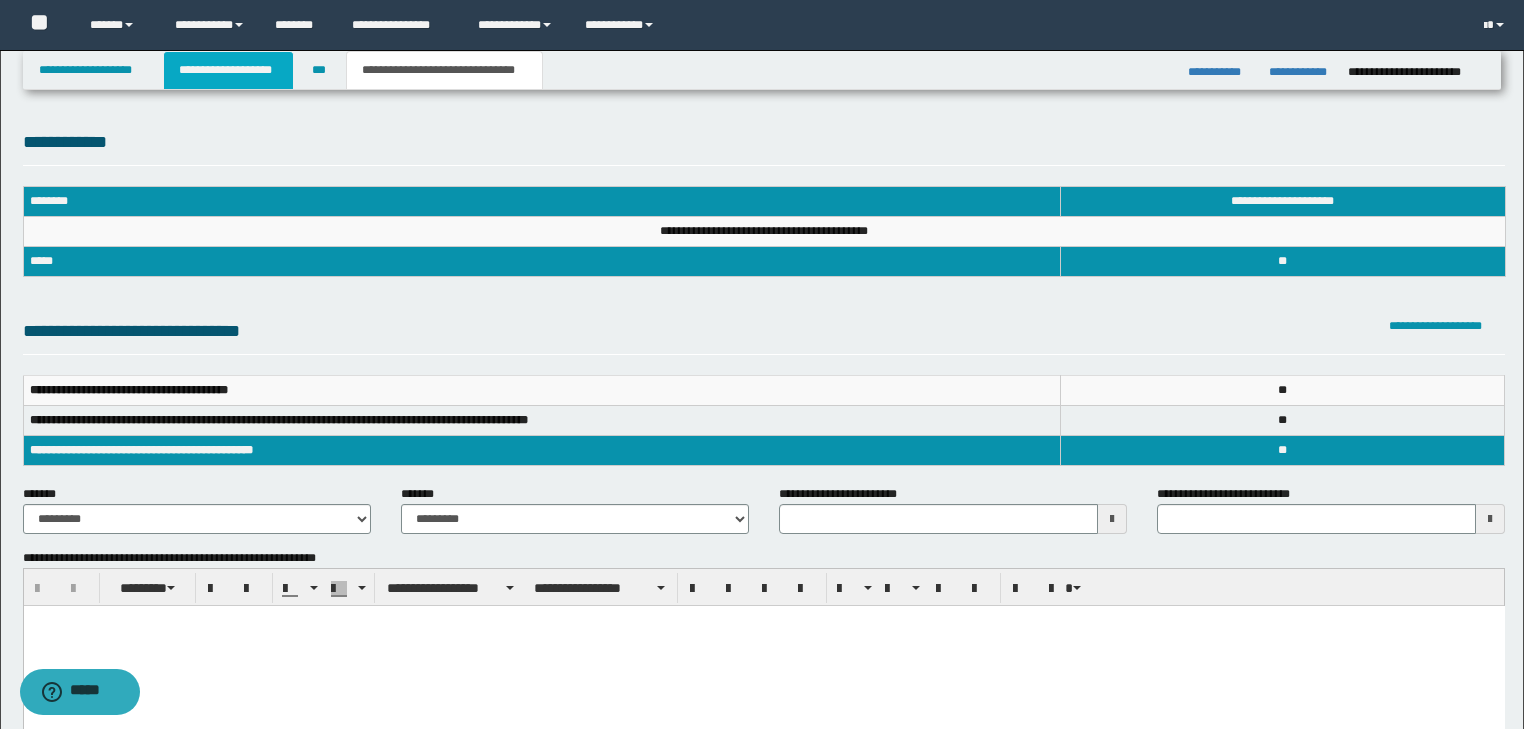 click on "**********" at bounding box center [228, 70] 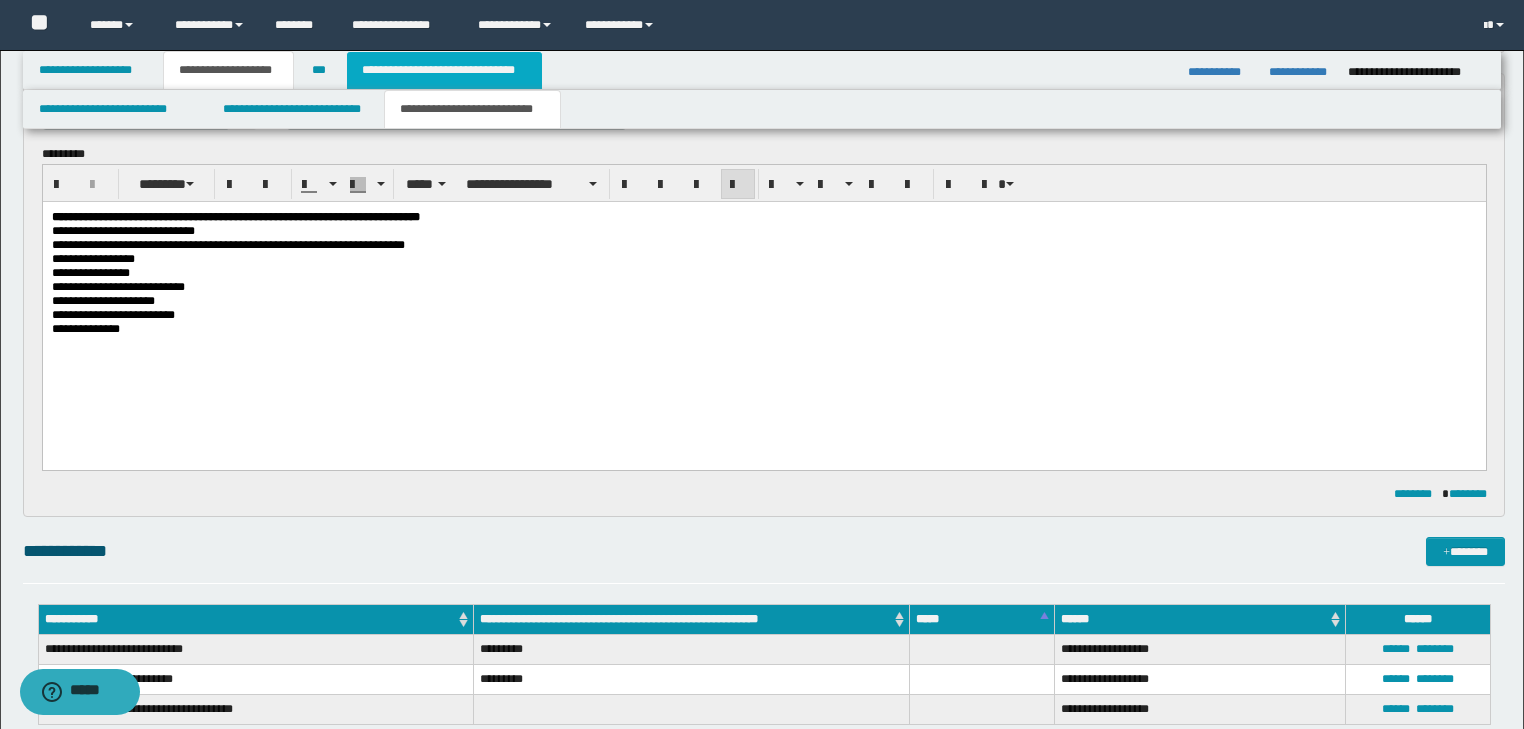 click on "**********" at bounding box center (444, 70) 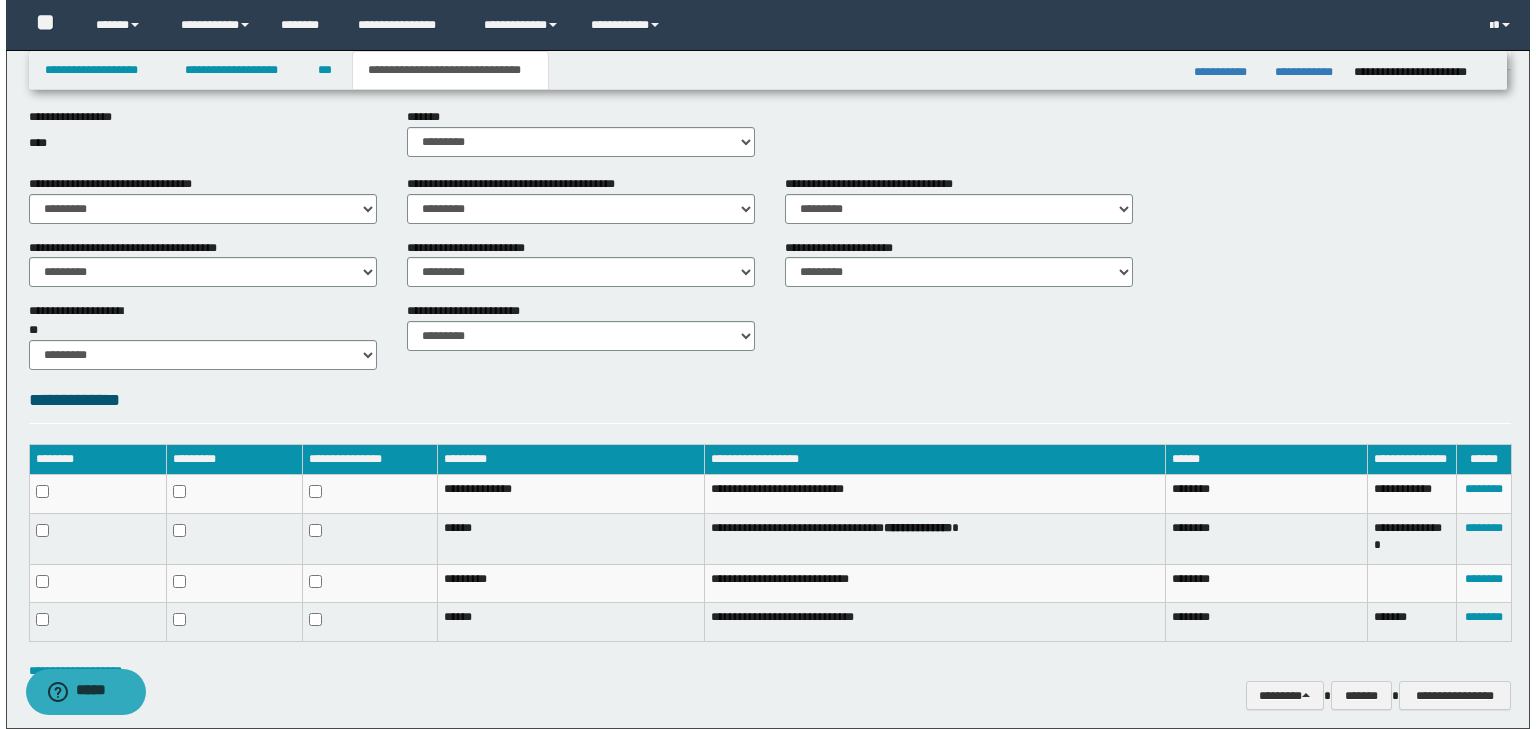 scroll, scrollTop: 746, scrollLeft: 0, axis: vertical 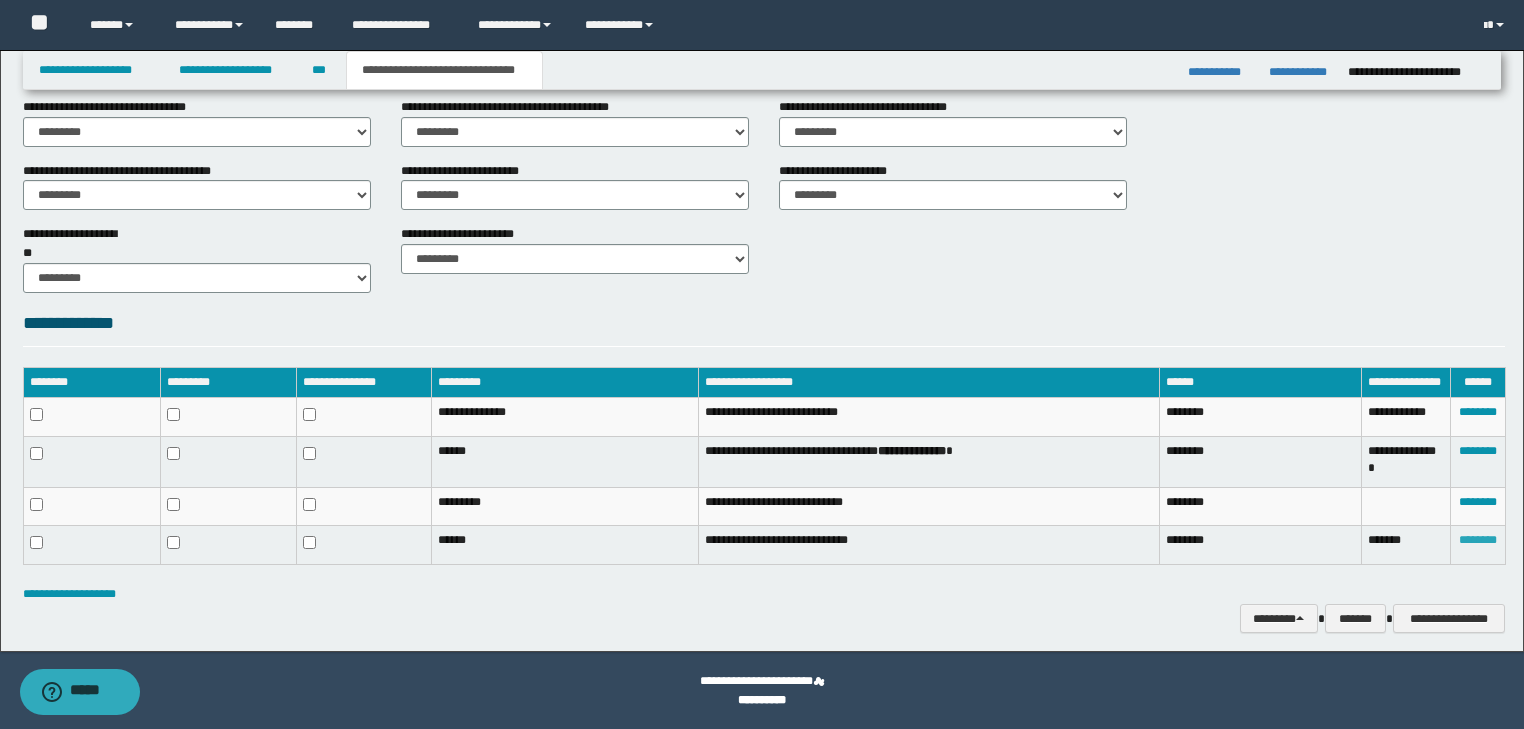 click on "********" at bounding box center (1478, 540) 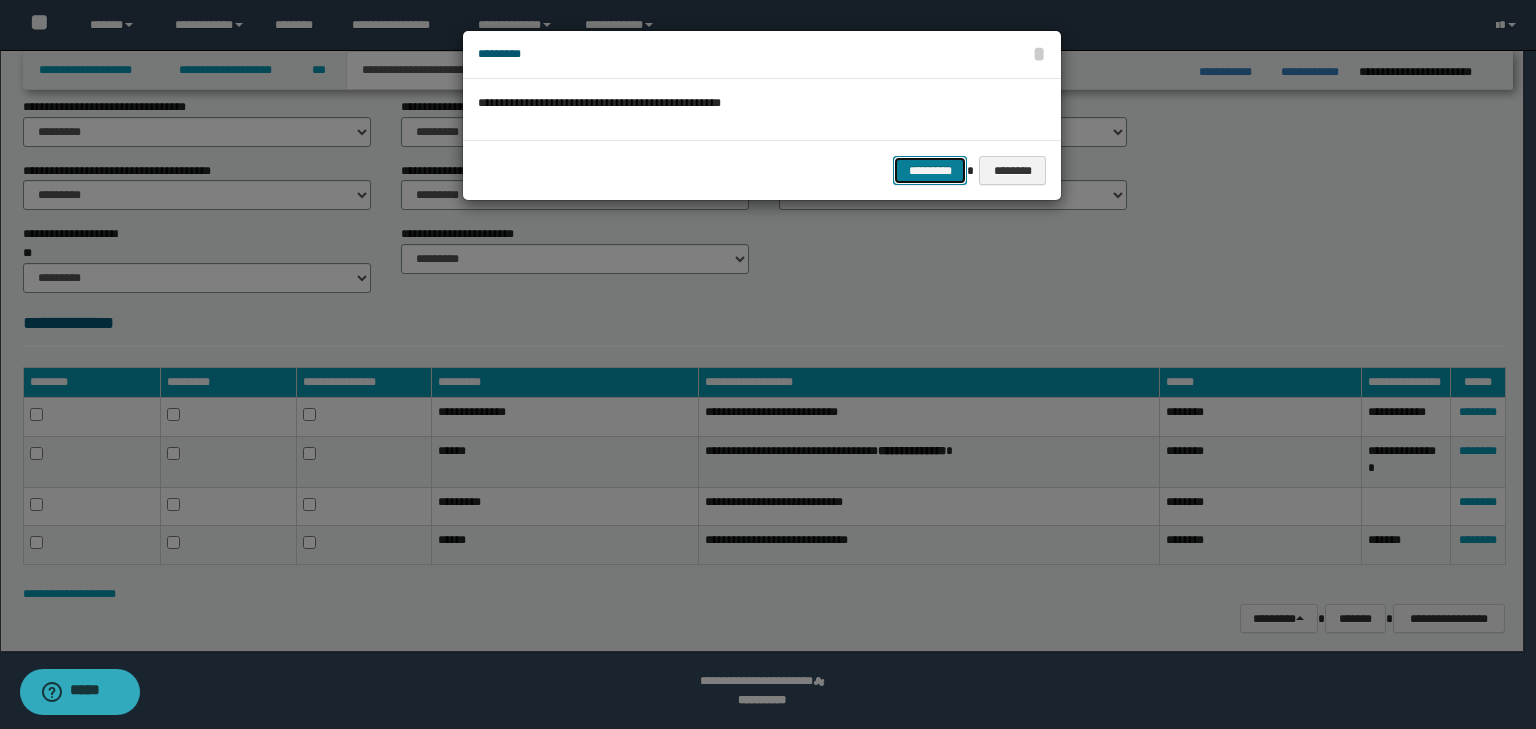 click on "*********" at bounding box center (930, 171) 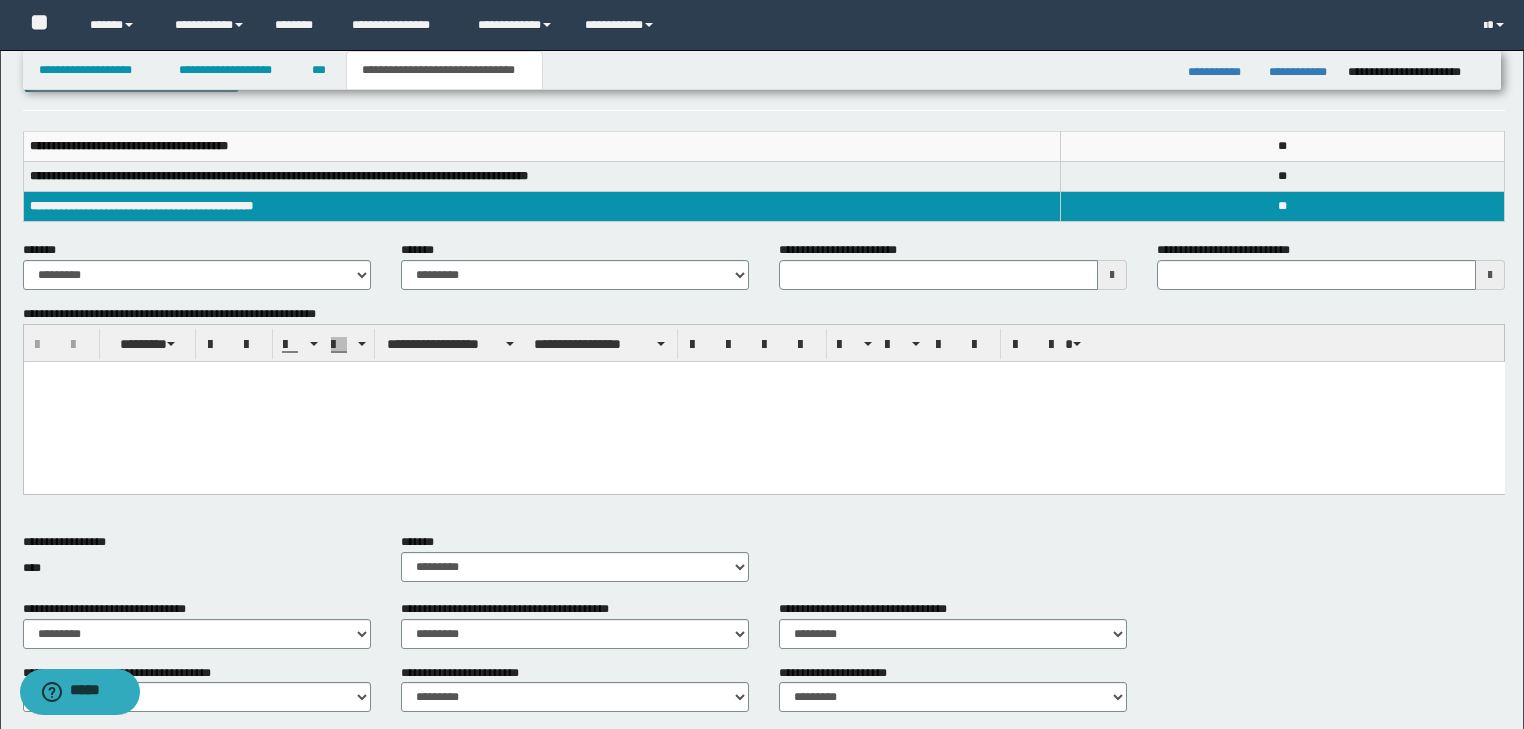 scroll, scrollTop: 232, scrollLeft: 0, axis: vertical 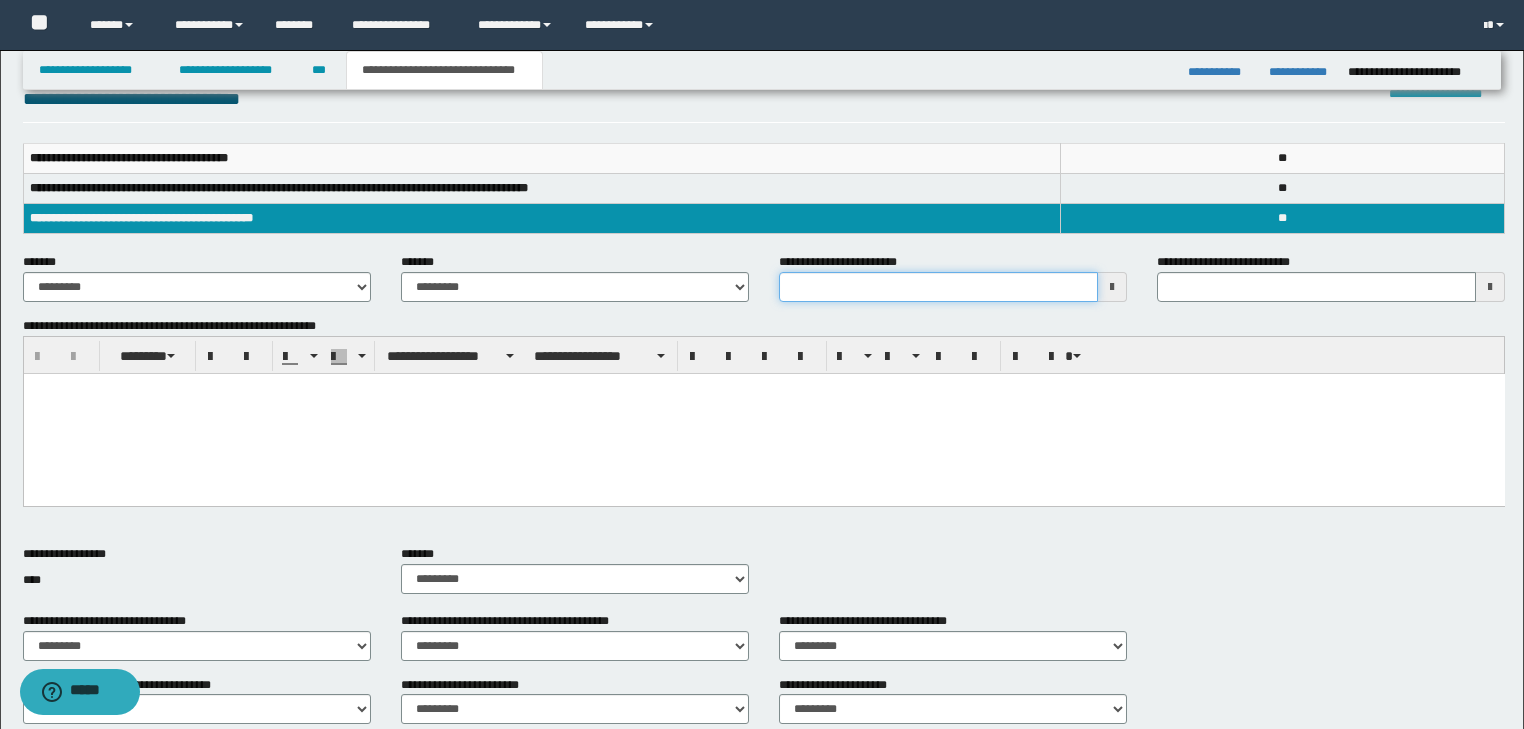 click on "**********" at bounding box center (938, 287) 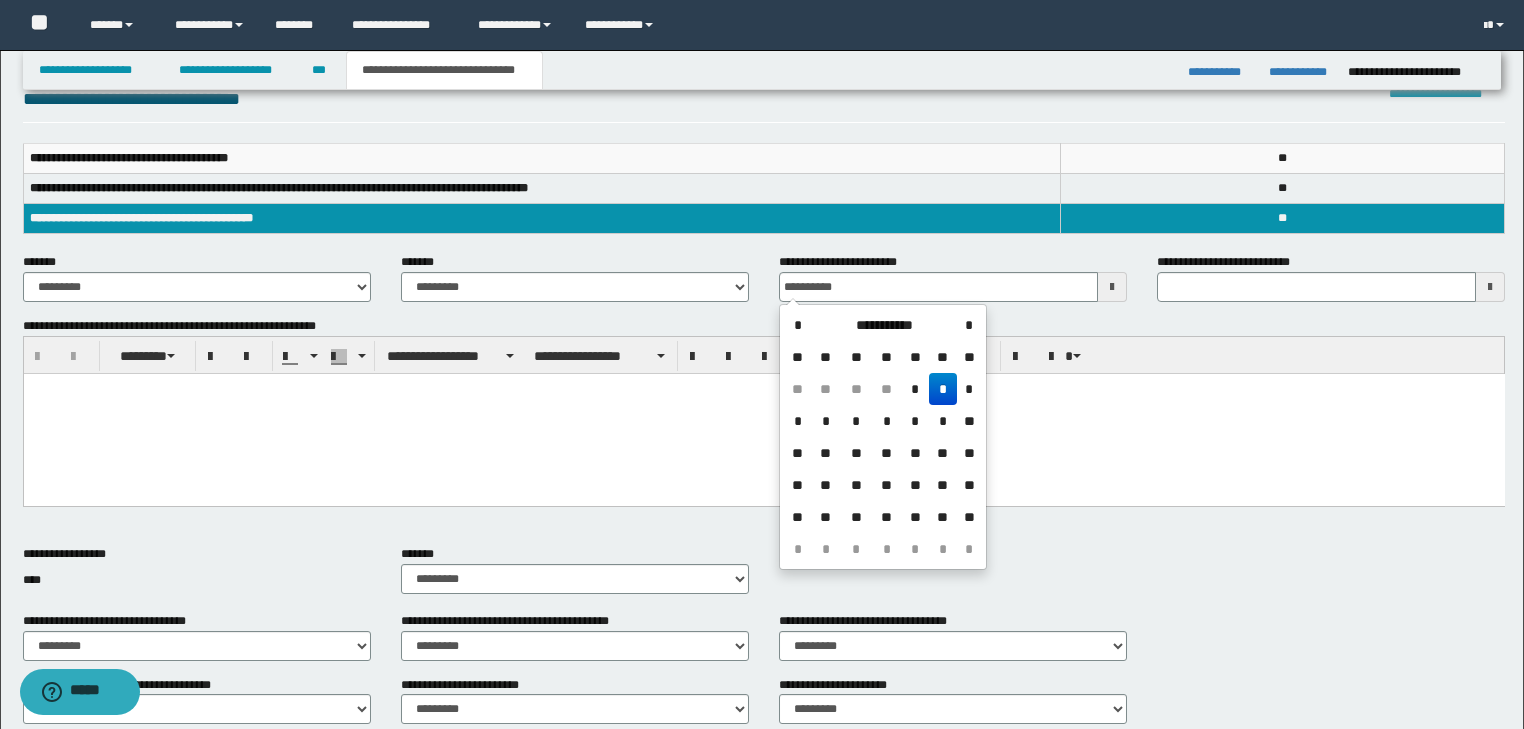 type on "**********" 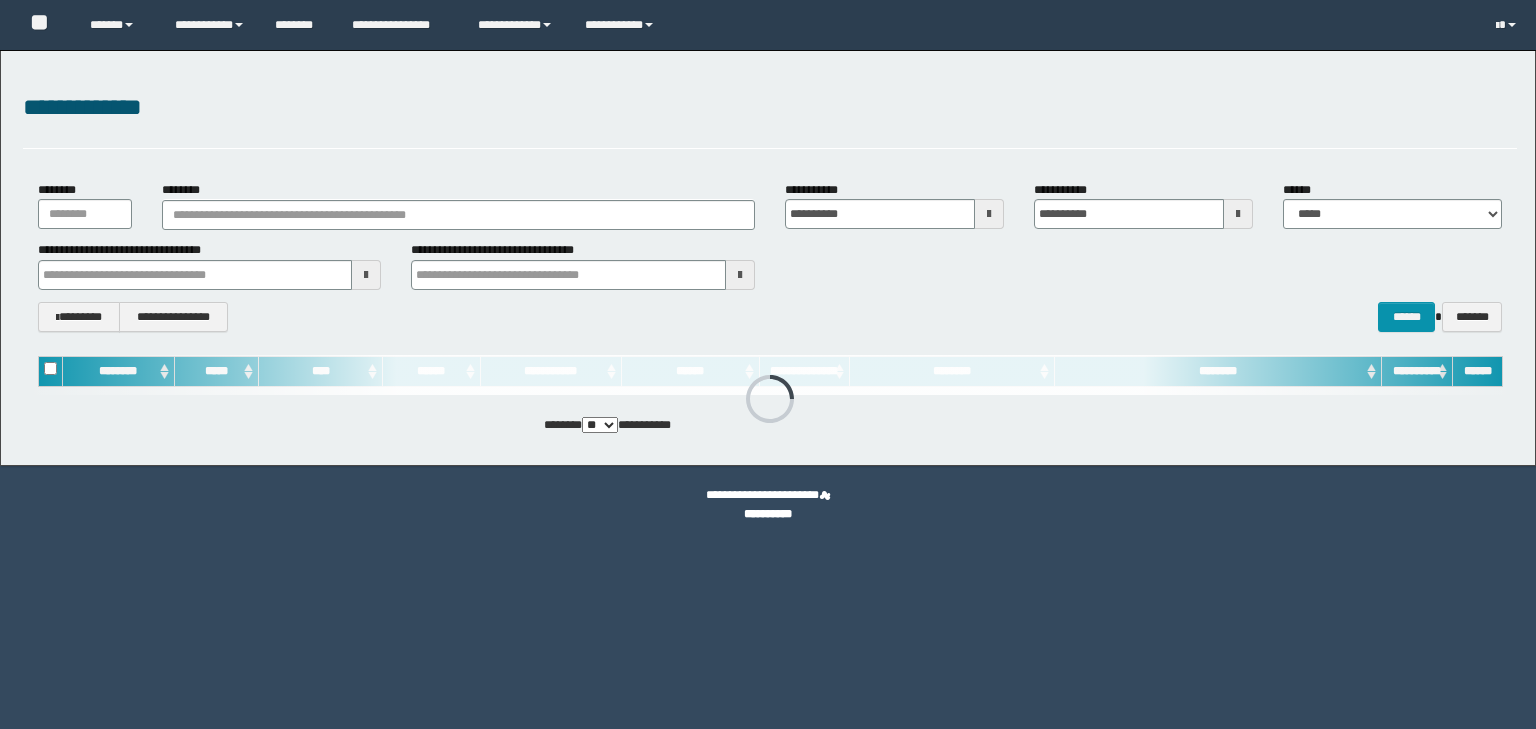 scroll, scrollTop: 0, scrollLeft: 0, axis: both 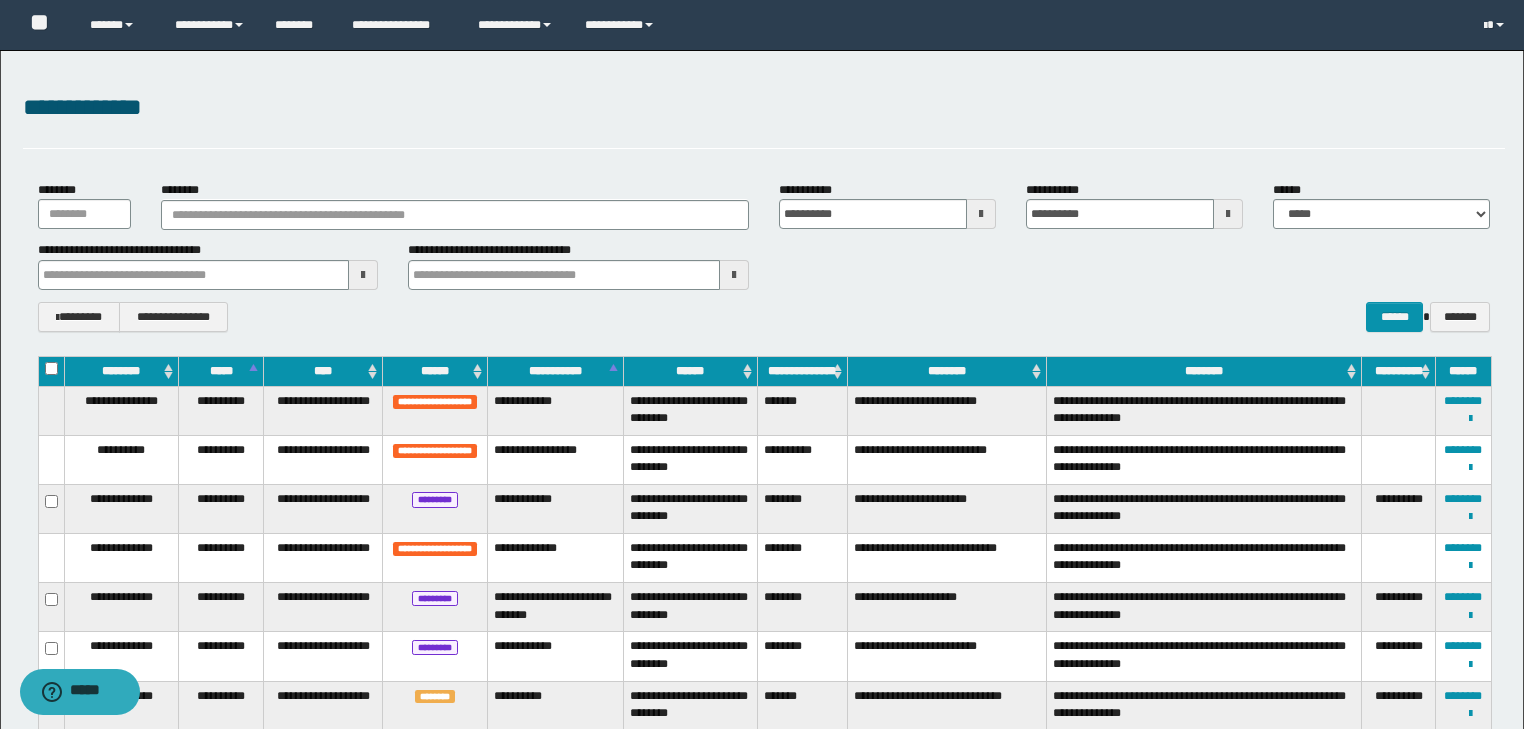 click on "********" at bounding box center [455, 205] 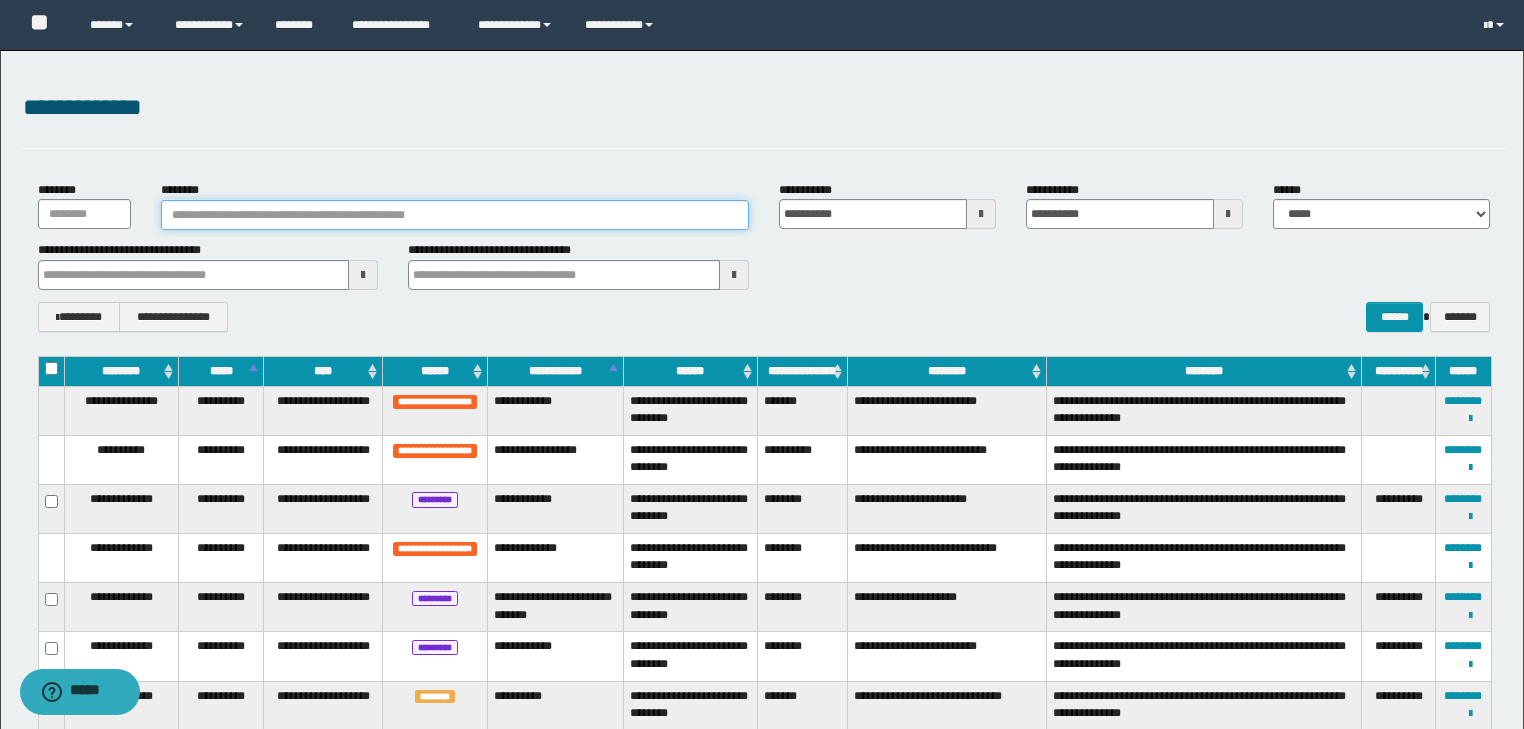 click on "********" at bounding box center [455, 215] 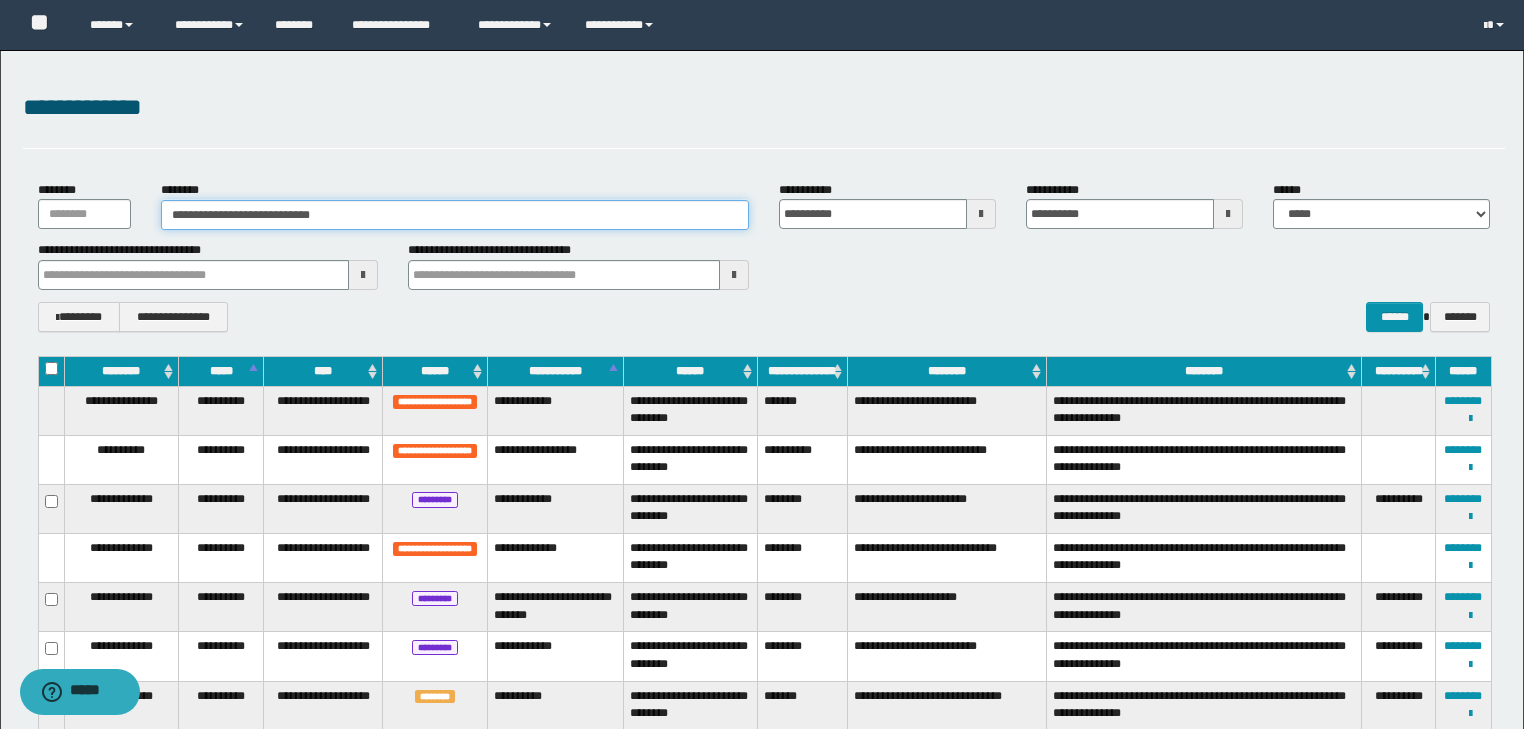 type on "**********" 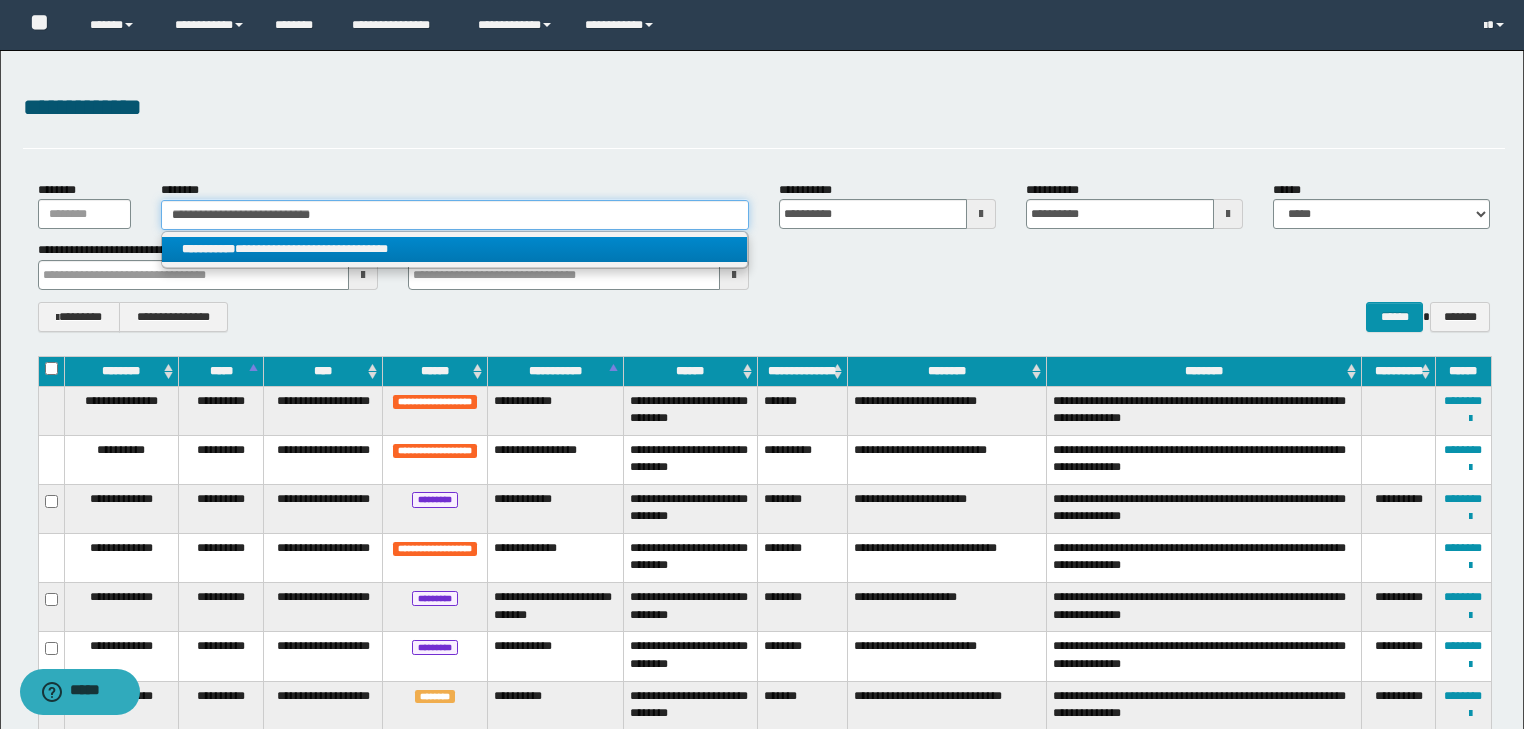 type on "**********" 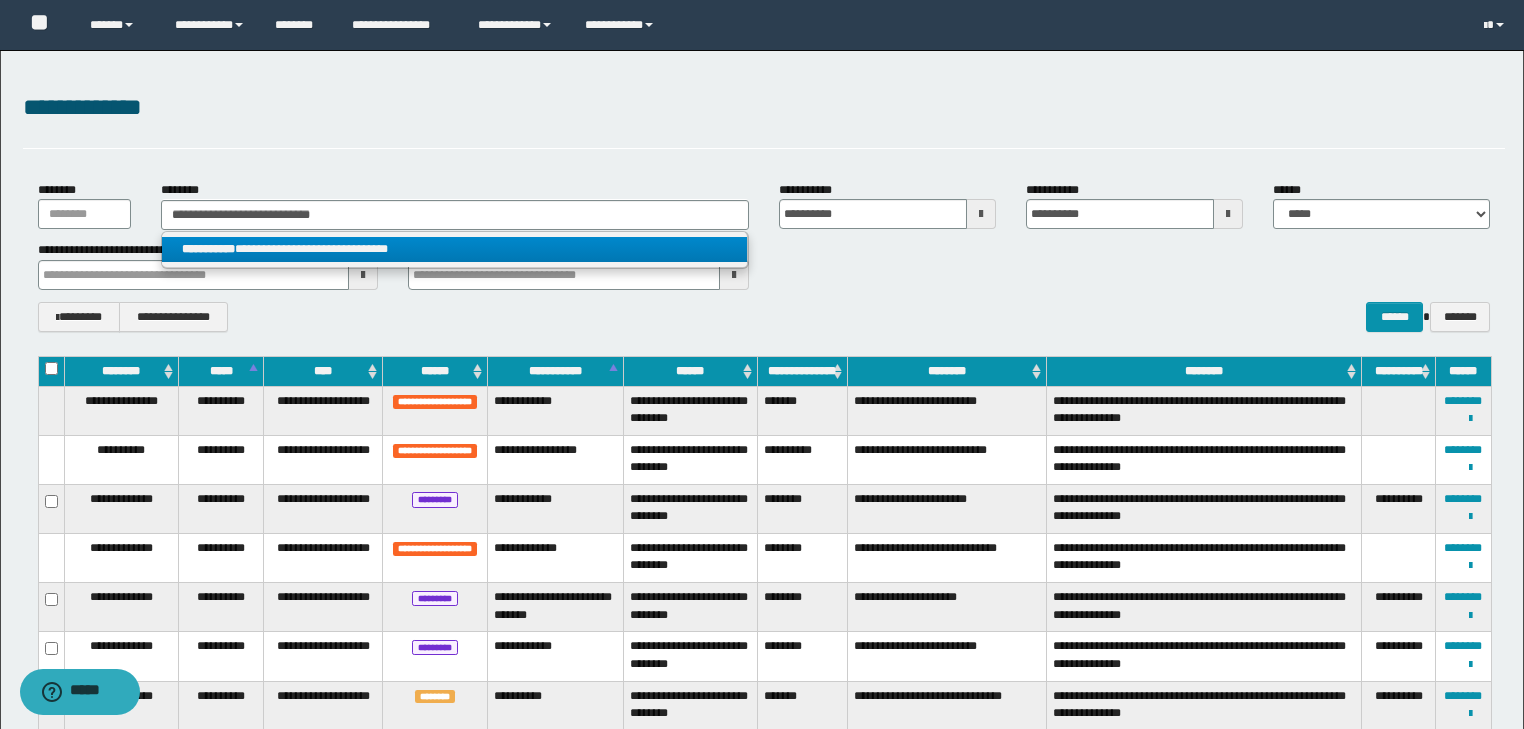 click on "**********" at bounding box center [454, 249] 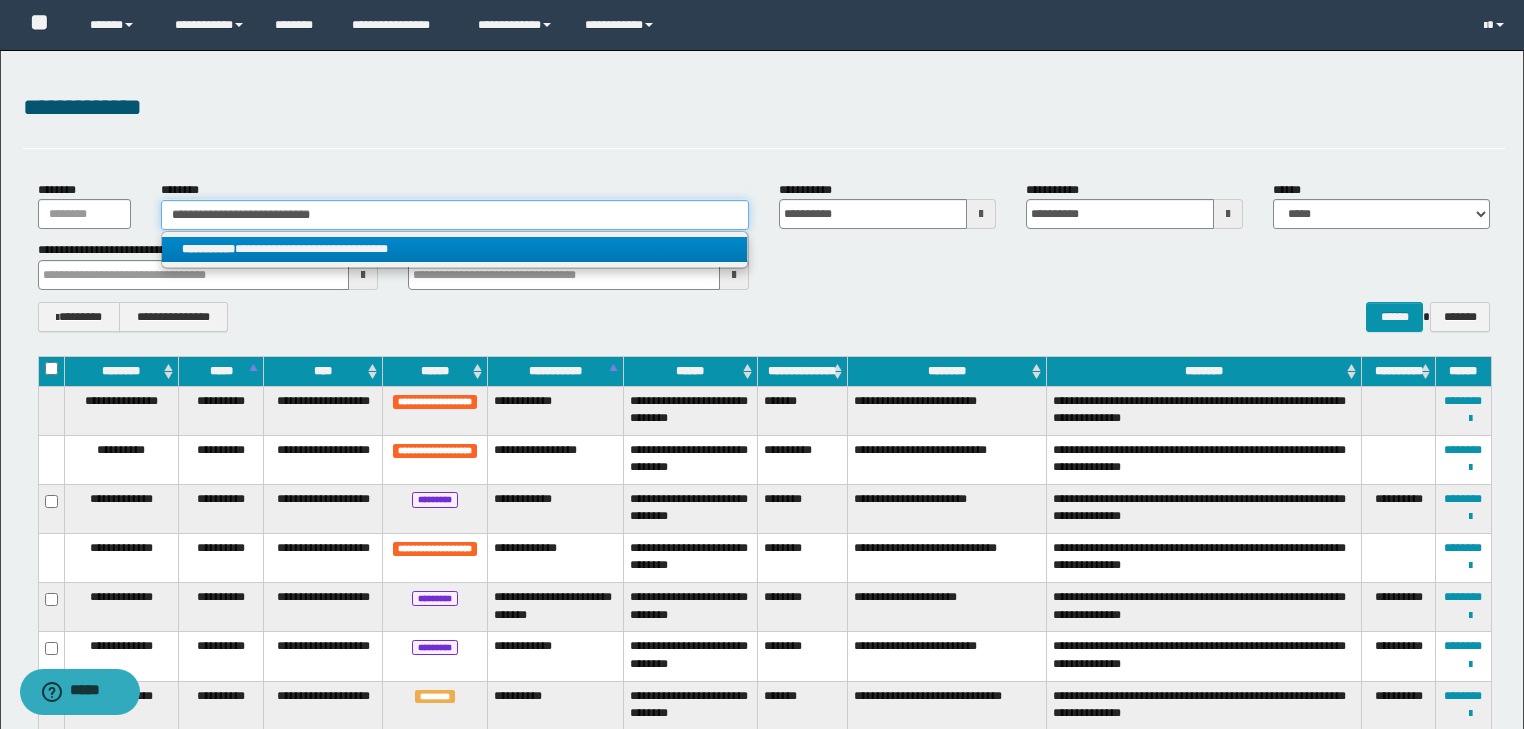 type 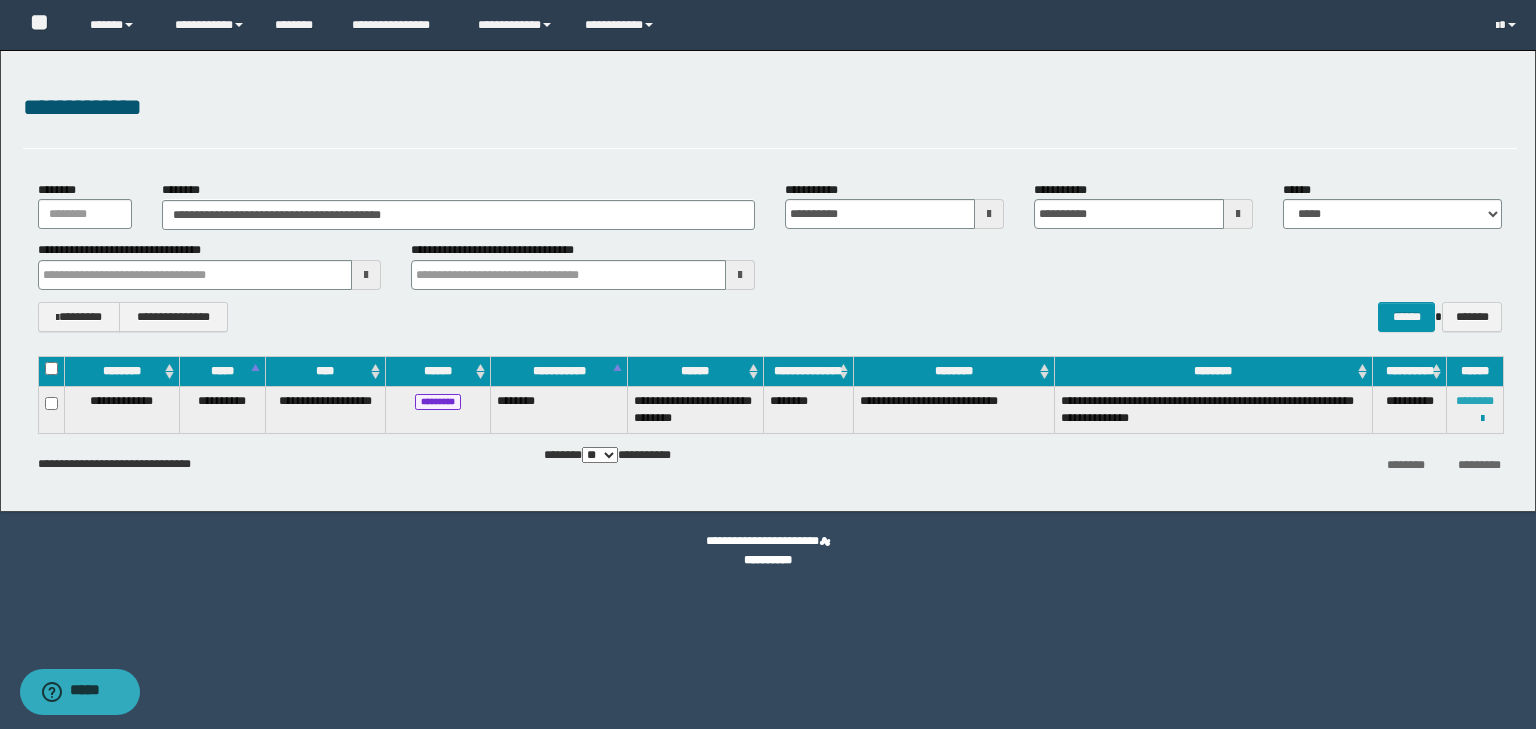 click on "********" at bounding box center (1475, 401) 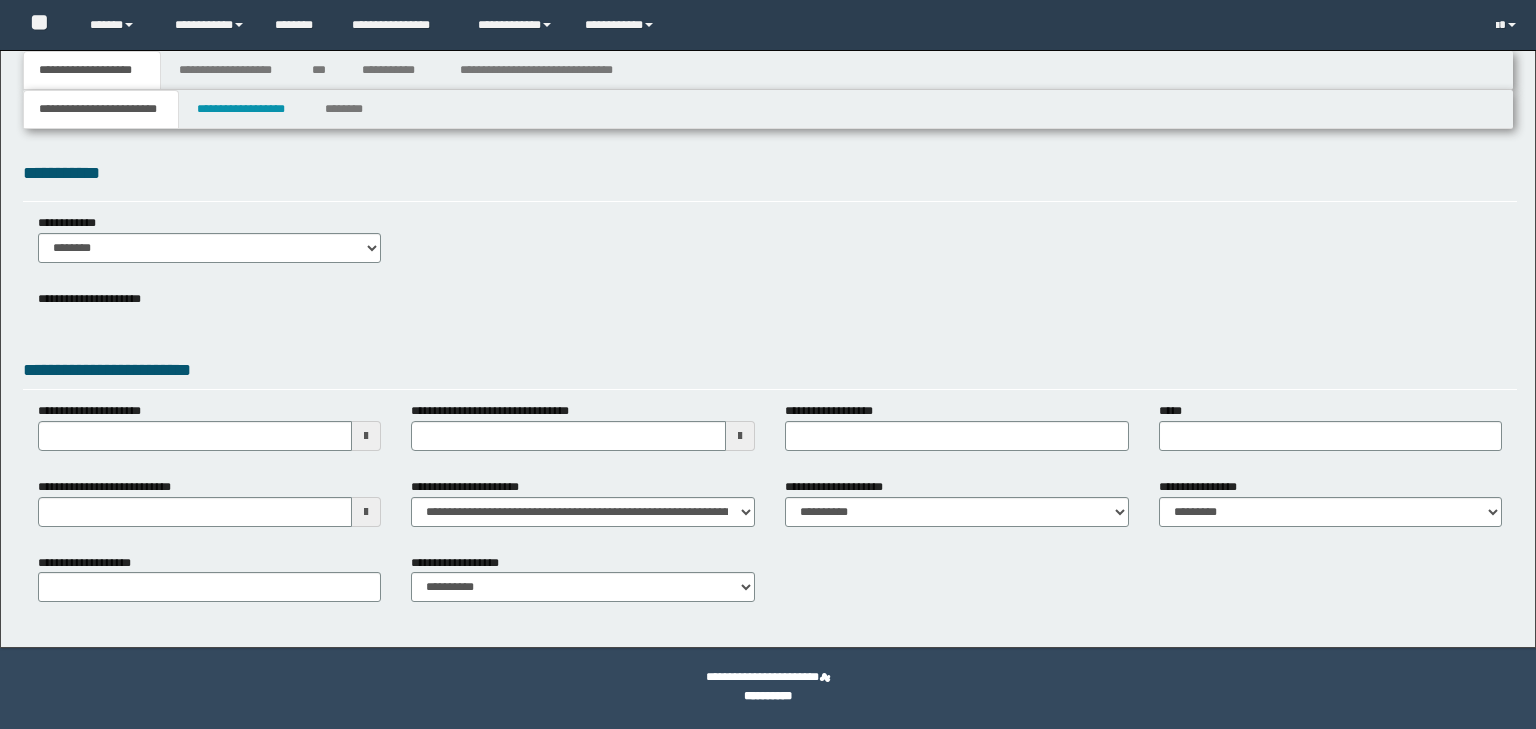 scroll, scrollTop: 0, scrollLeft: 0, axis: both 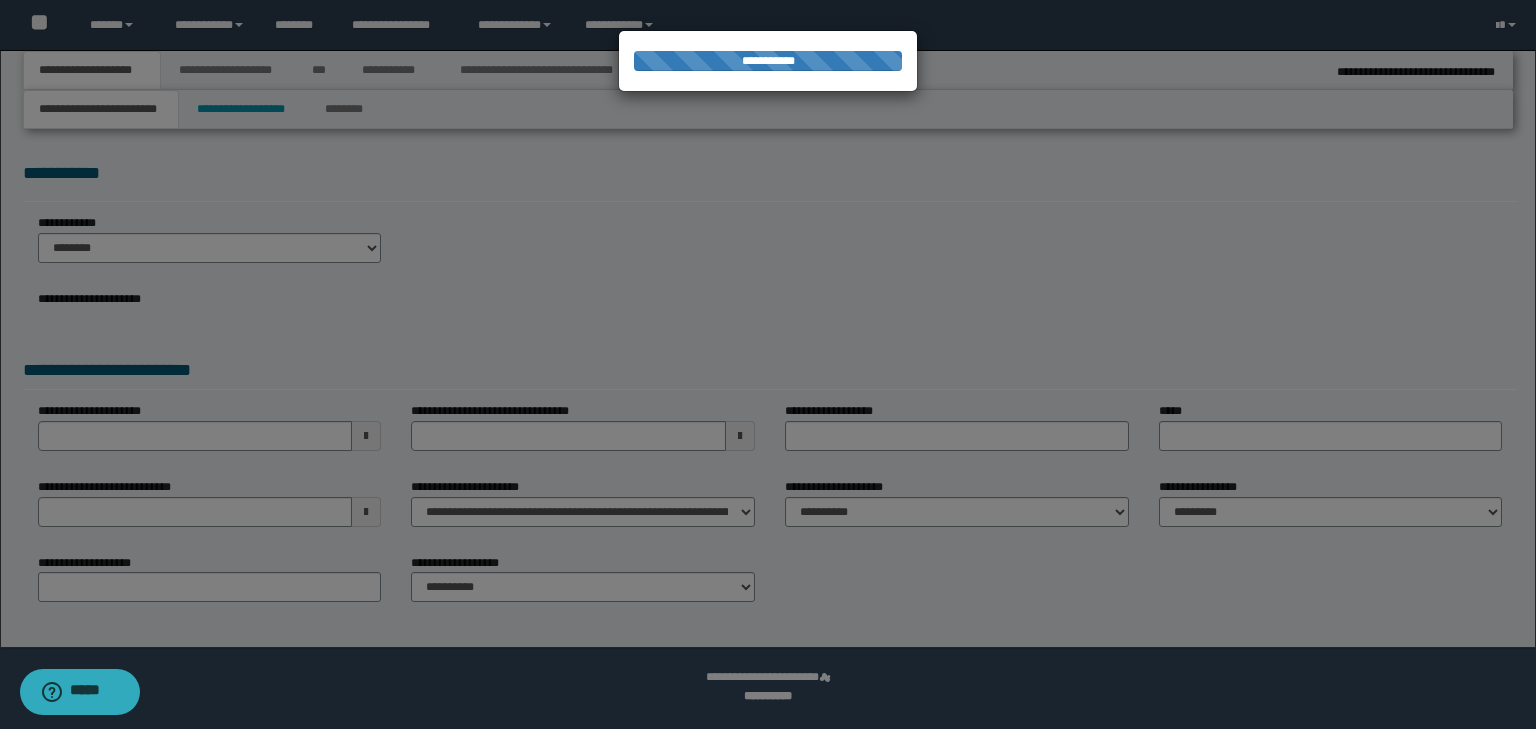 select on "**" 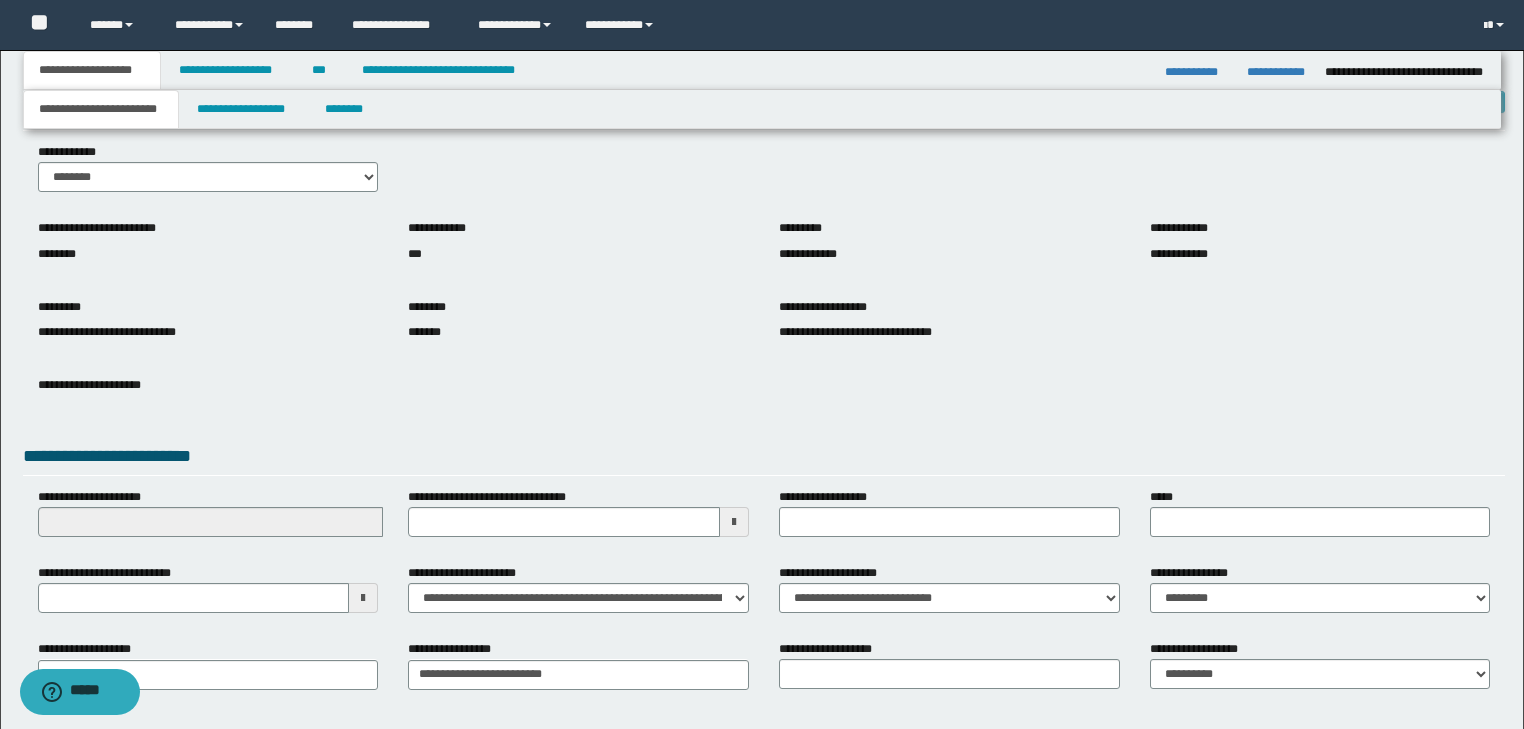 scroll, scrollTop: 0, scrollLeft: 0, axis: both 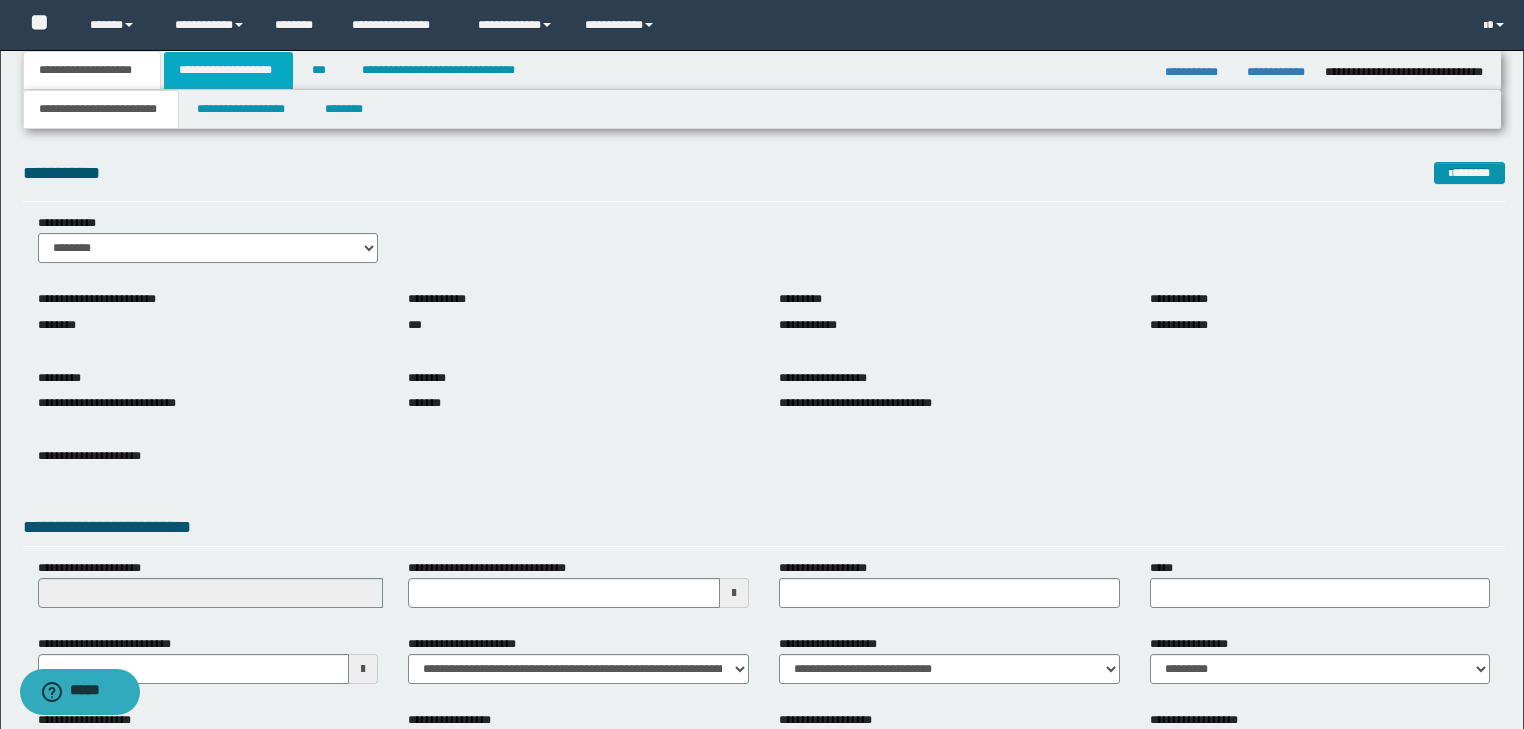 click on "**********" at bounding box center [228, 70] 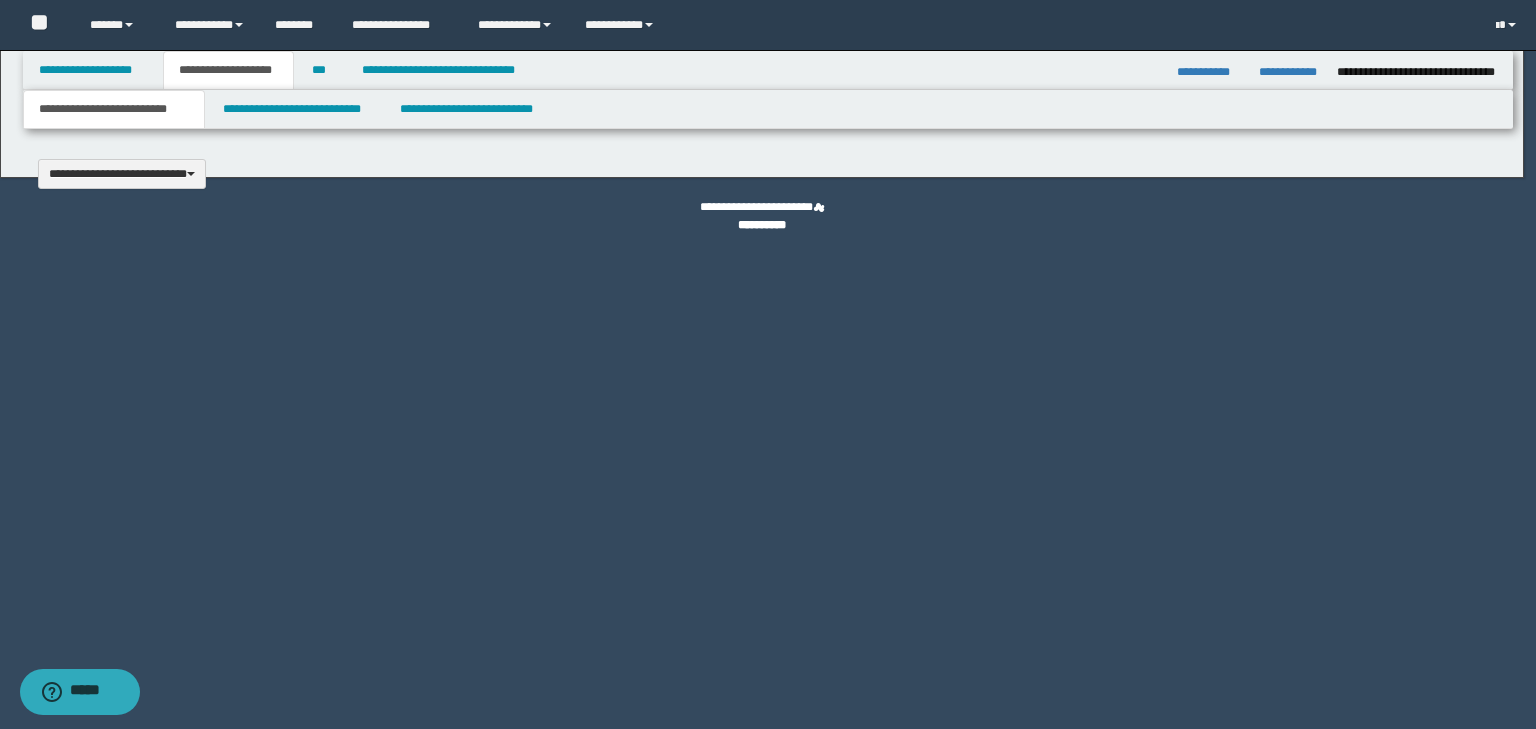 type 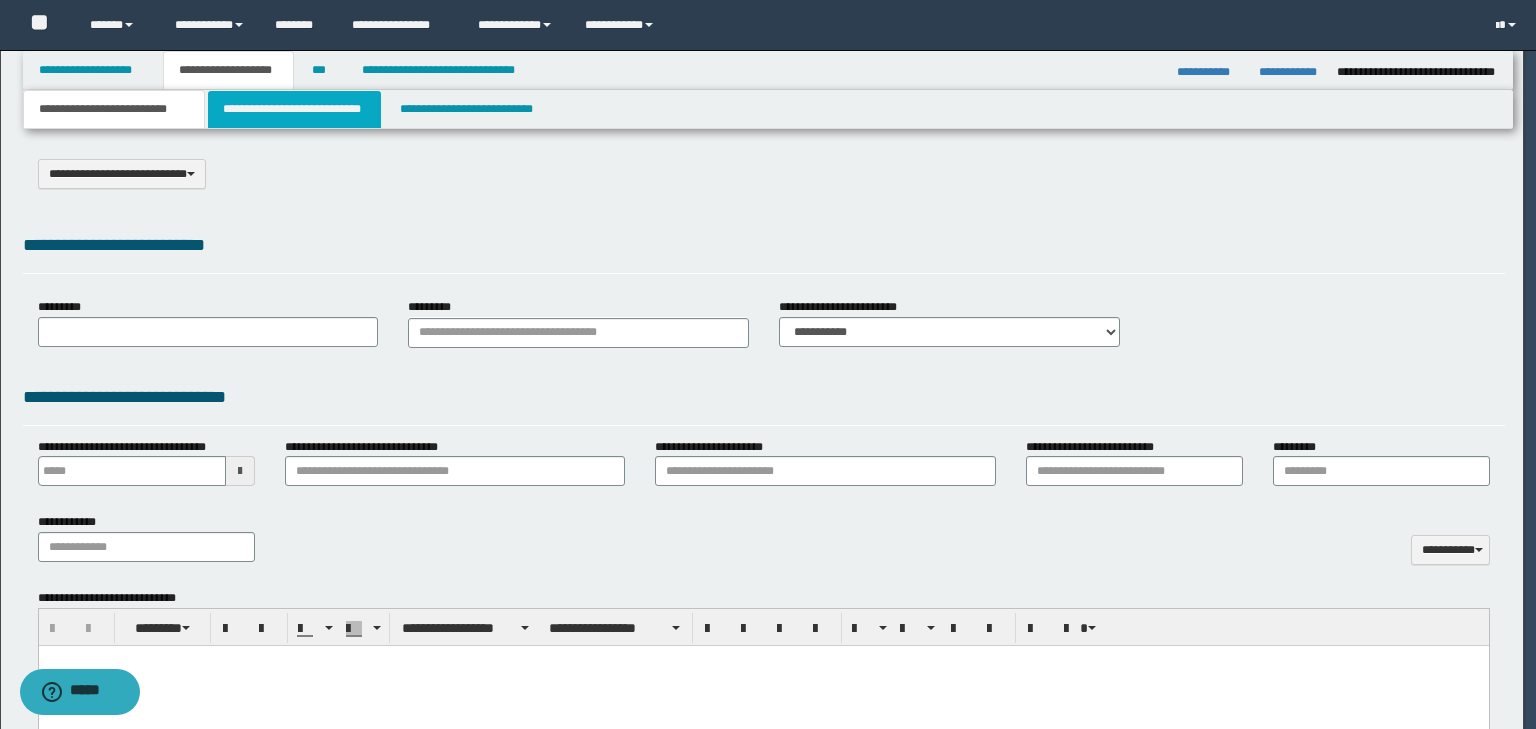 type on "*********" 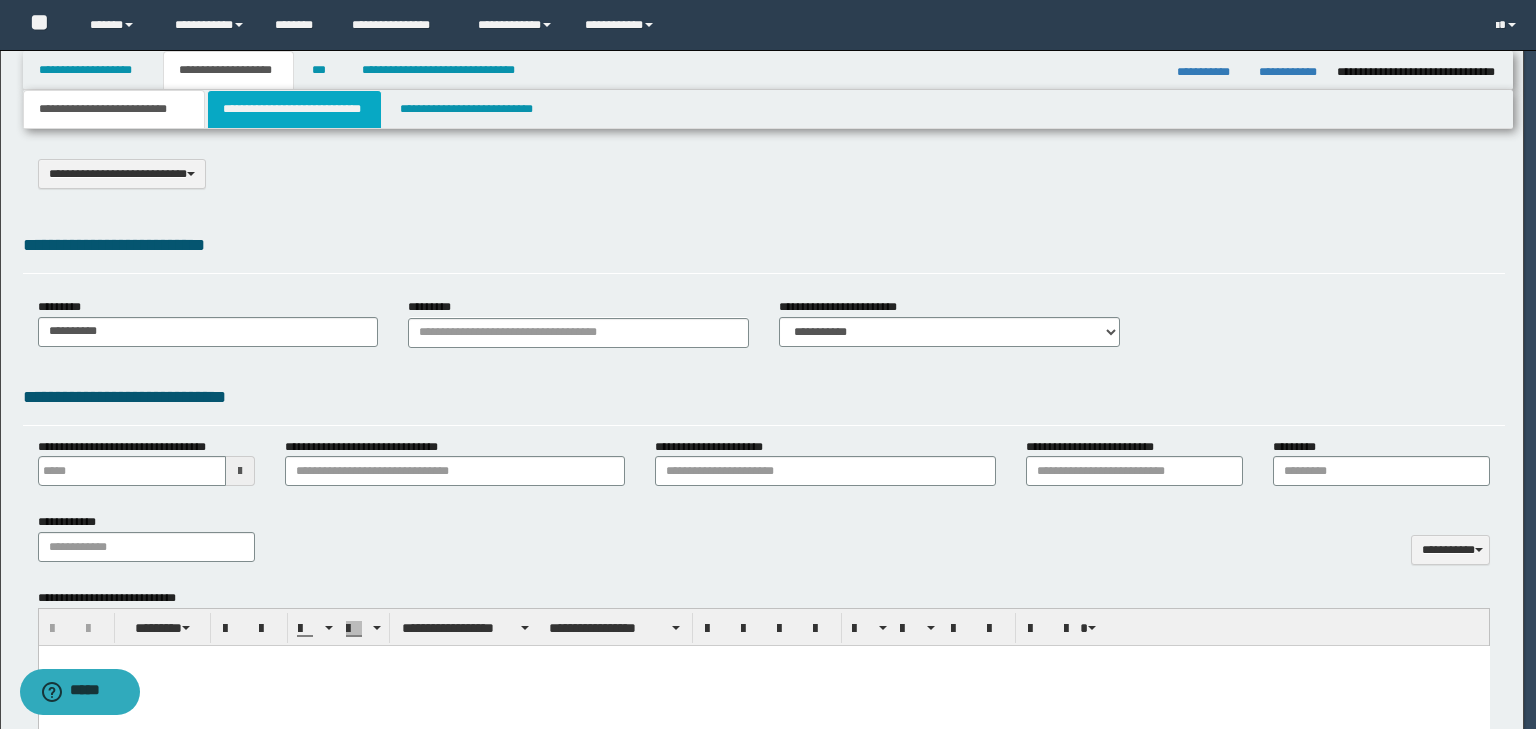 scroll, scrollTop: 0, scrollLeft: 0, axis: both 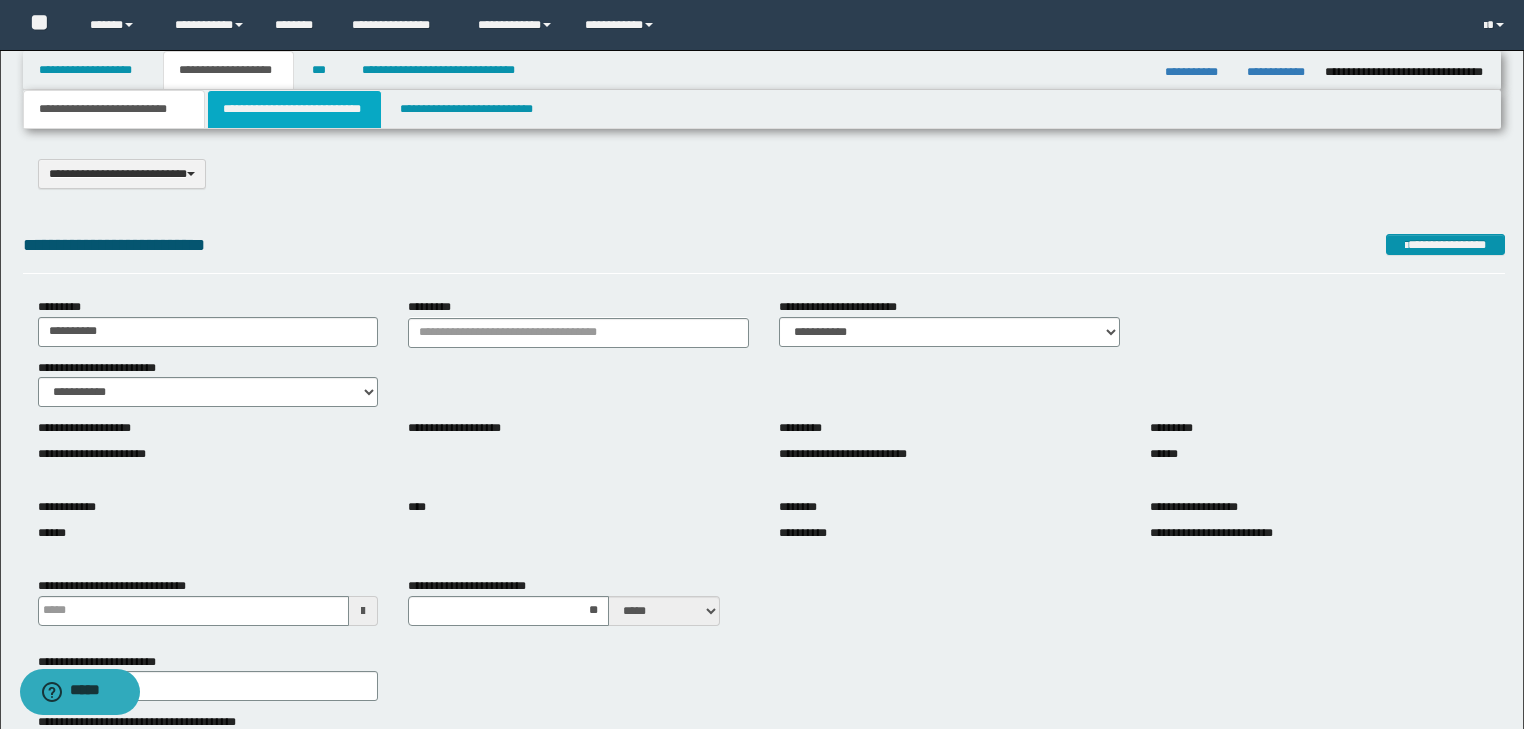 click on "**********" at bounding box center [294, 109] 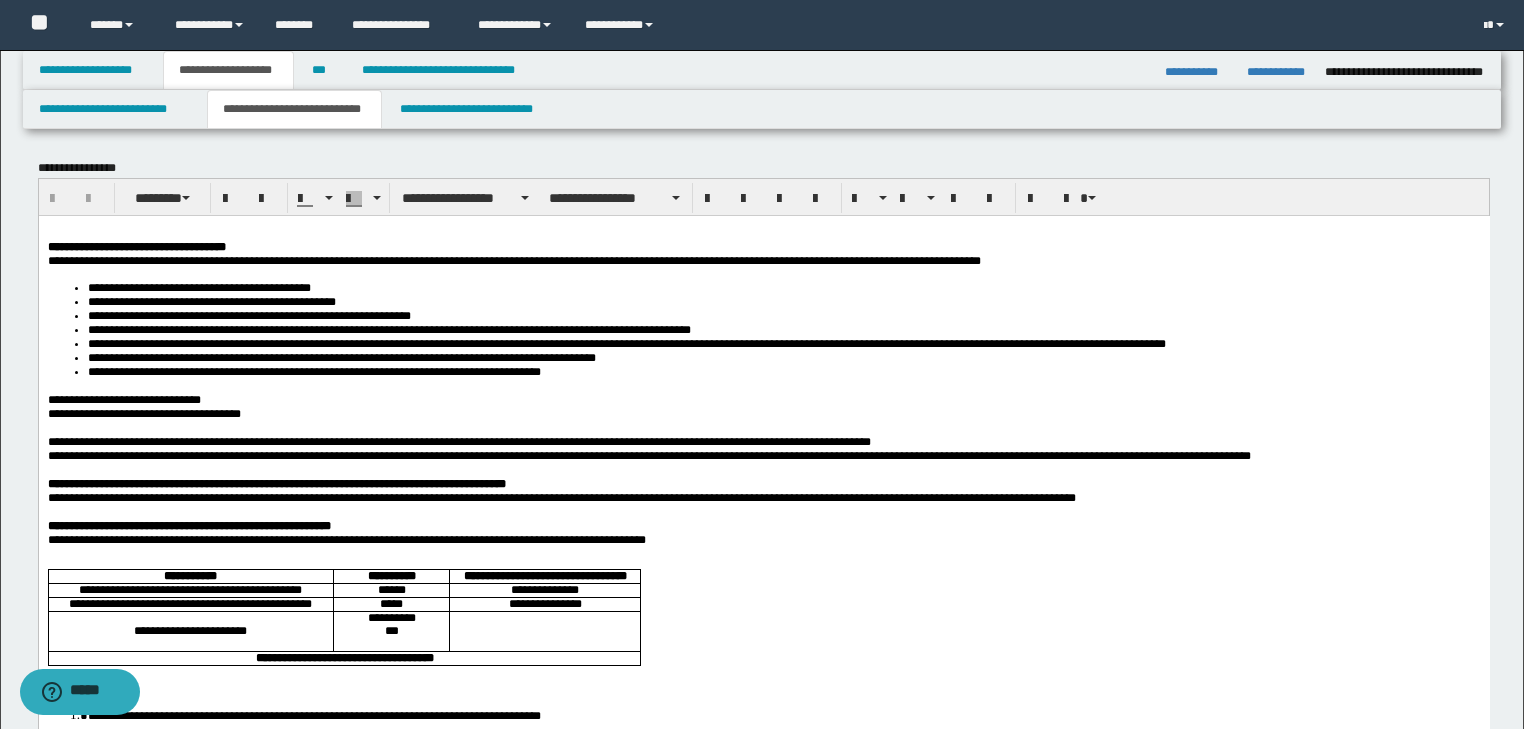 scroll, scrollTop: 0, scrollLeft: 0, axis: both 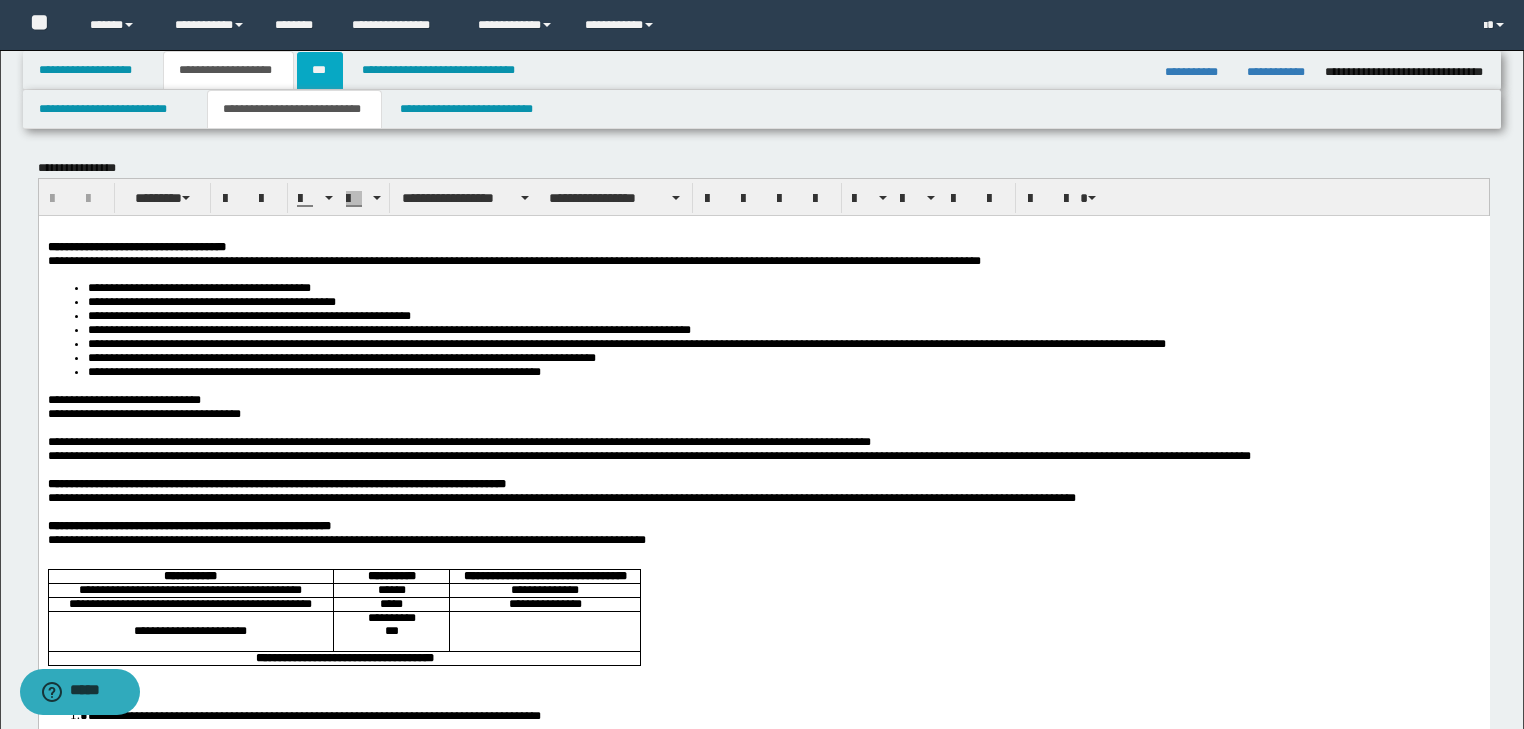 click on "***" at bounding box center [320, 70] 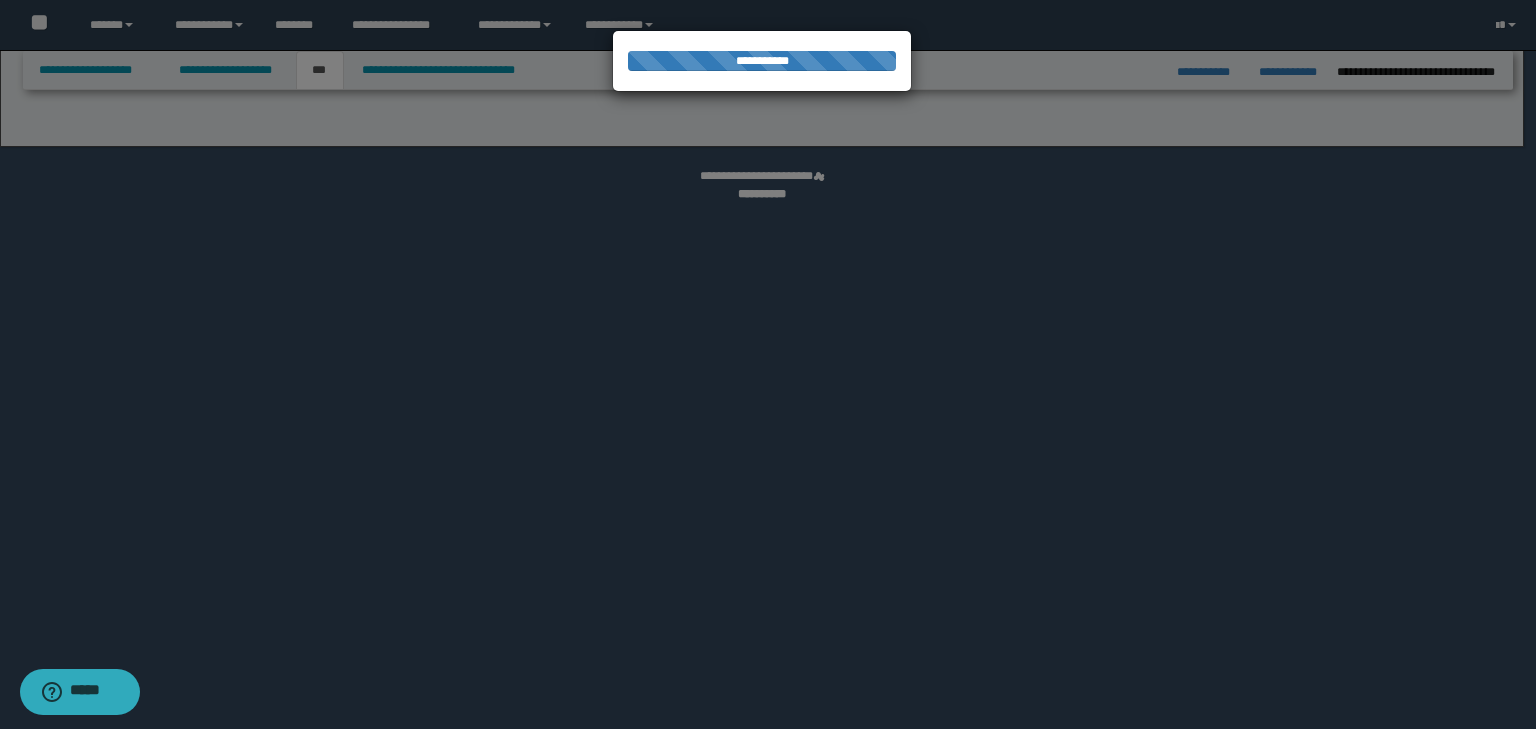 select on "**" 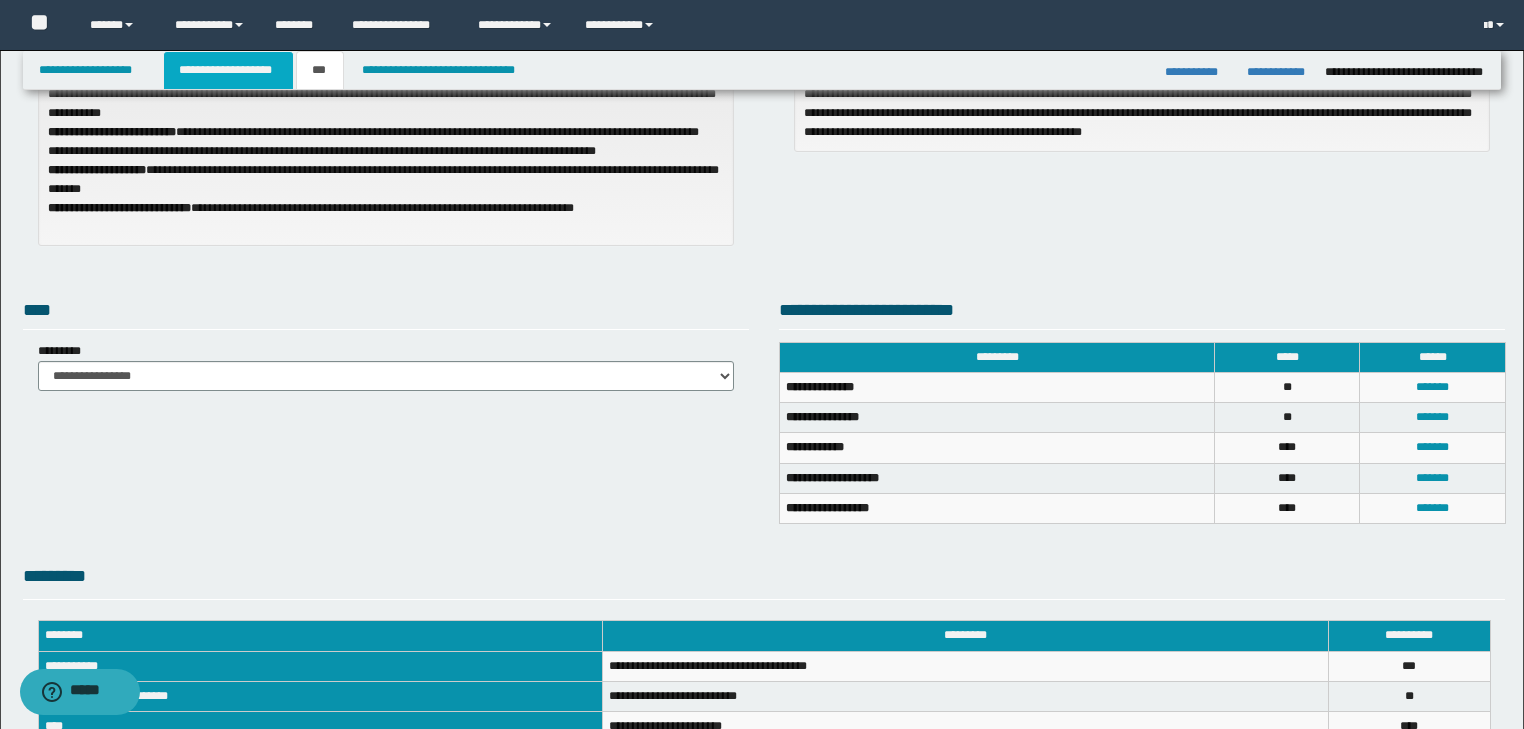 click on "**********" at bounding box center (228, 70) 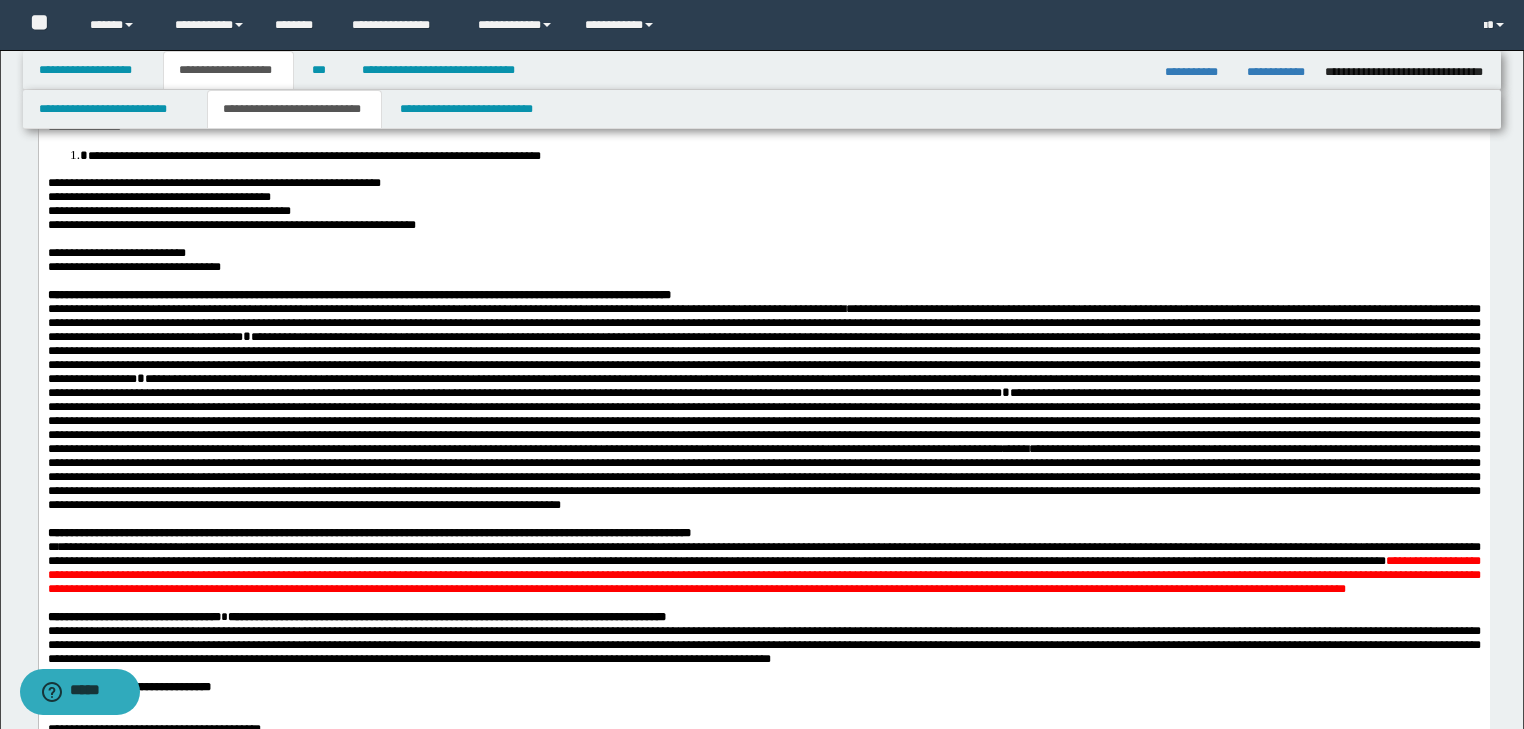 scroll, scrollTop: 345, scrollLeft: 0, axis: vertical 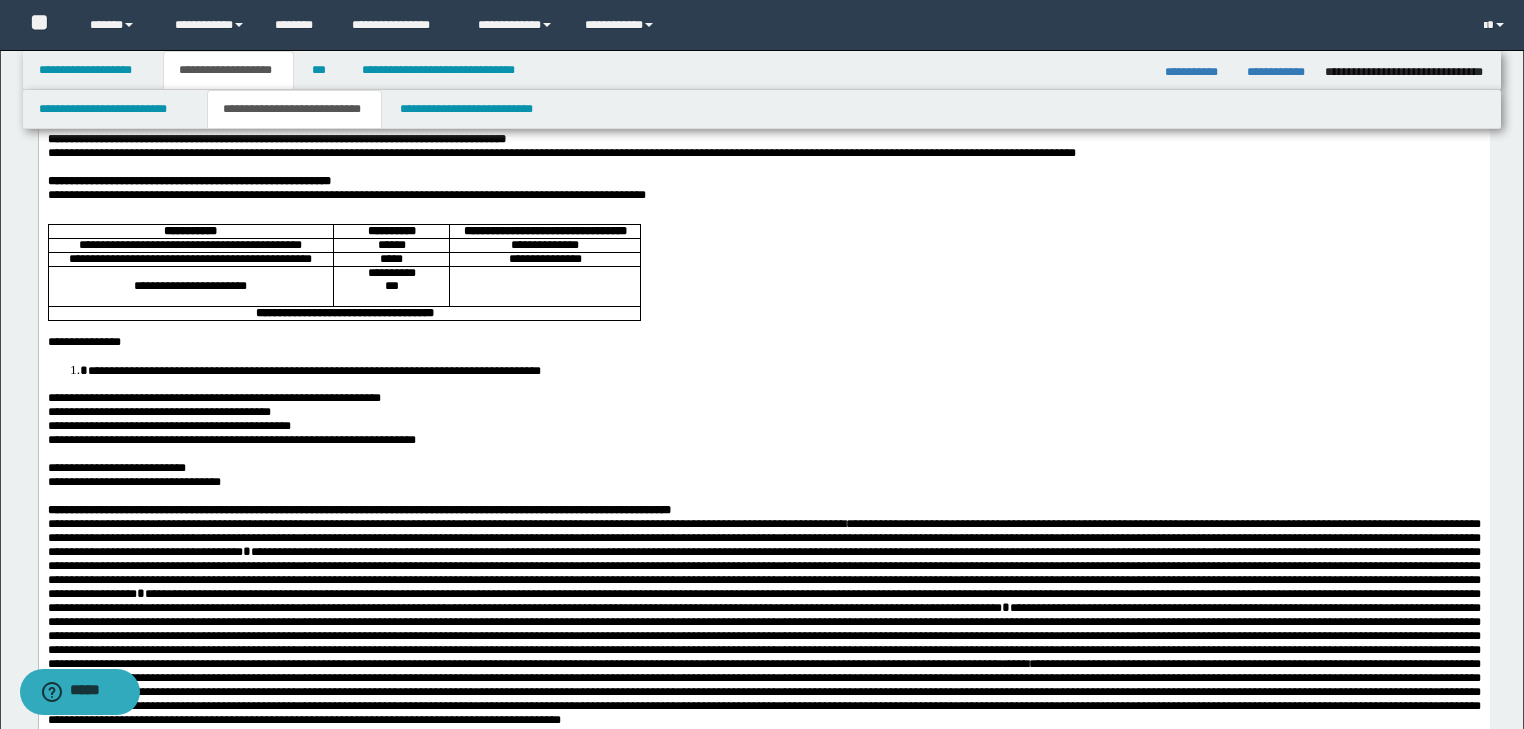 click on "**********" at bounding box center [653, 111] 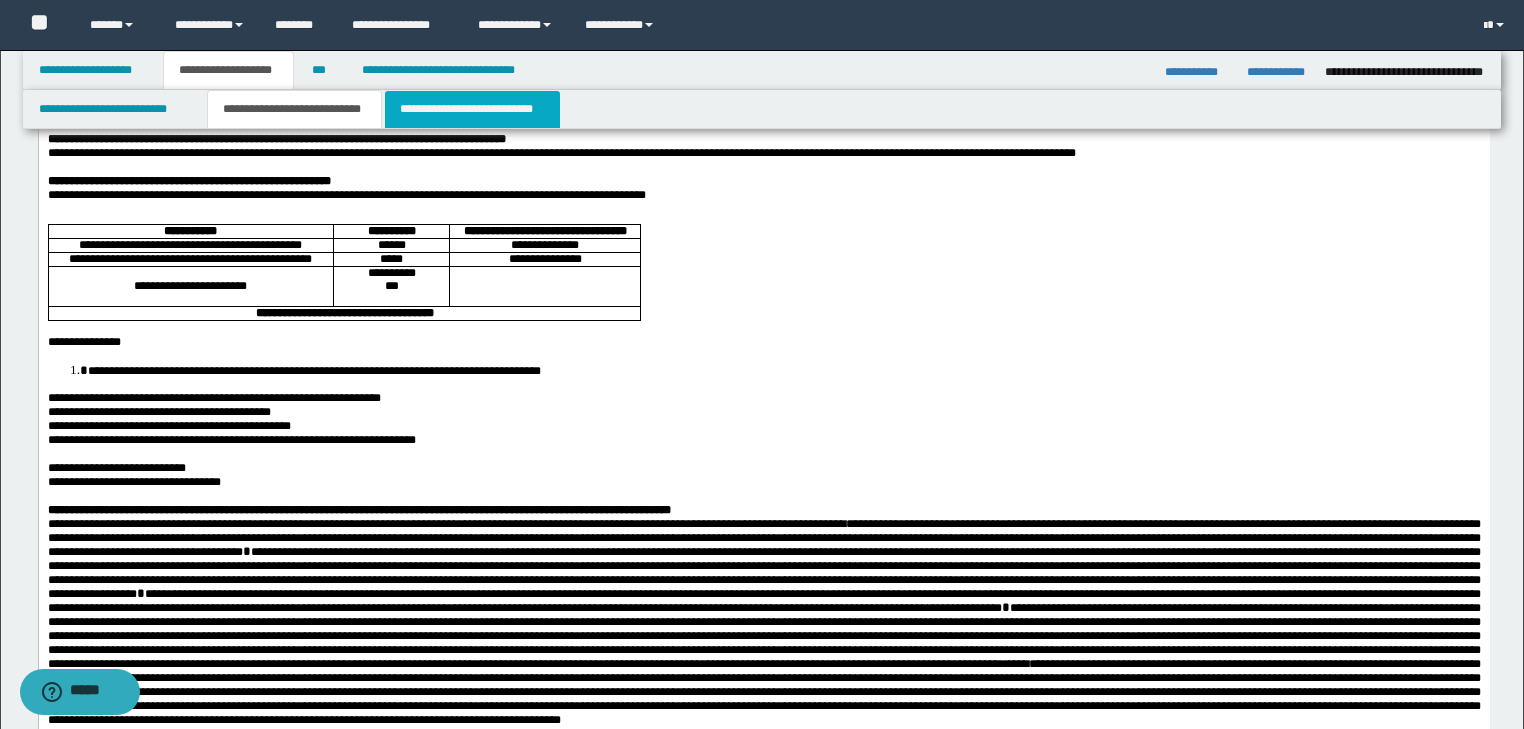 click on "**********" at bounding box center (472, 109) 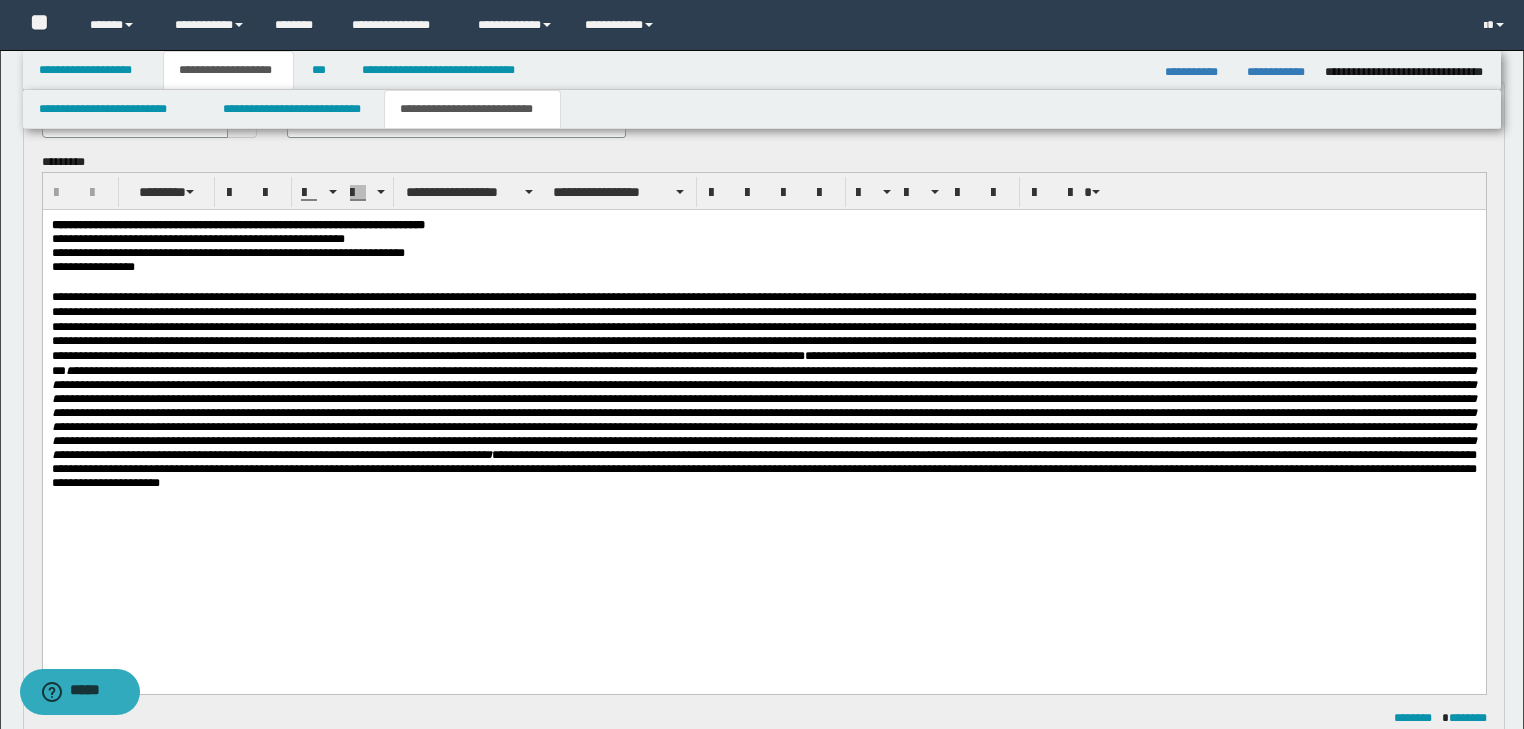 scroll, scrollTop: 0, scrollLeft: 0, axis: both 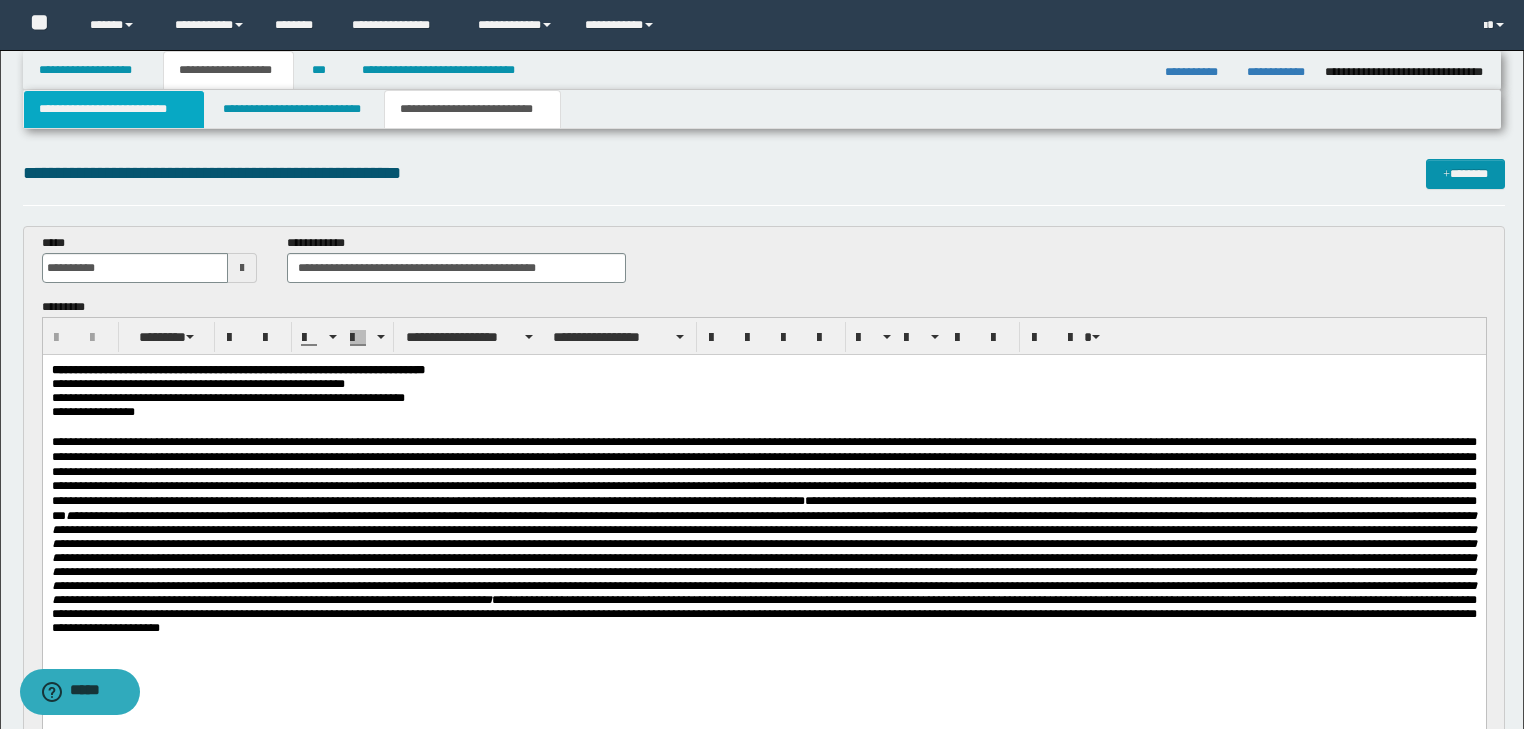 click on "**********" at bounding box center [114, 109] 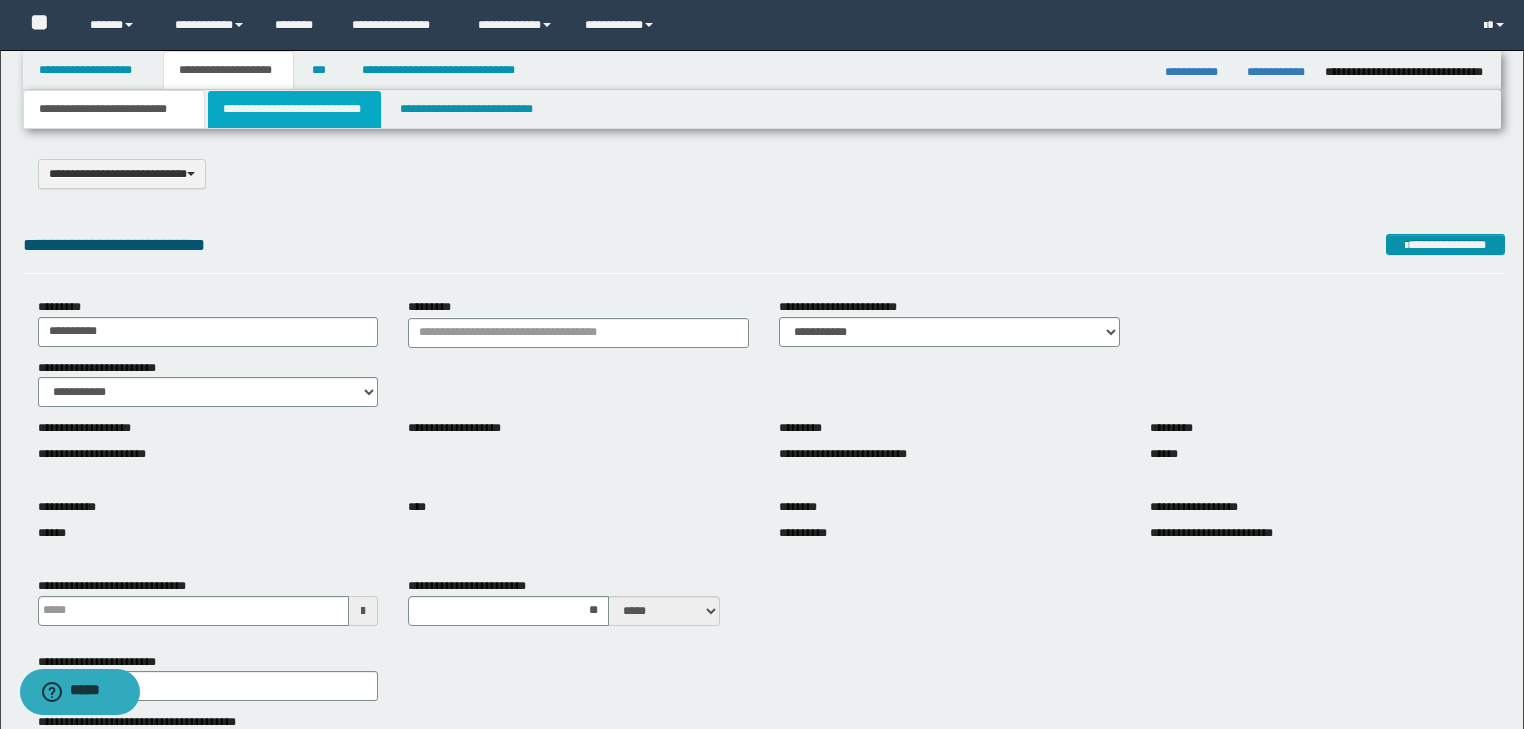 click on "**********" at bounding box center [294, 109] 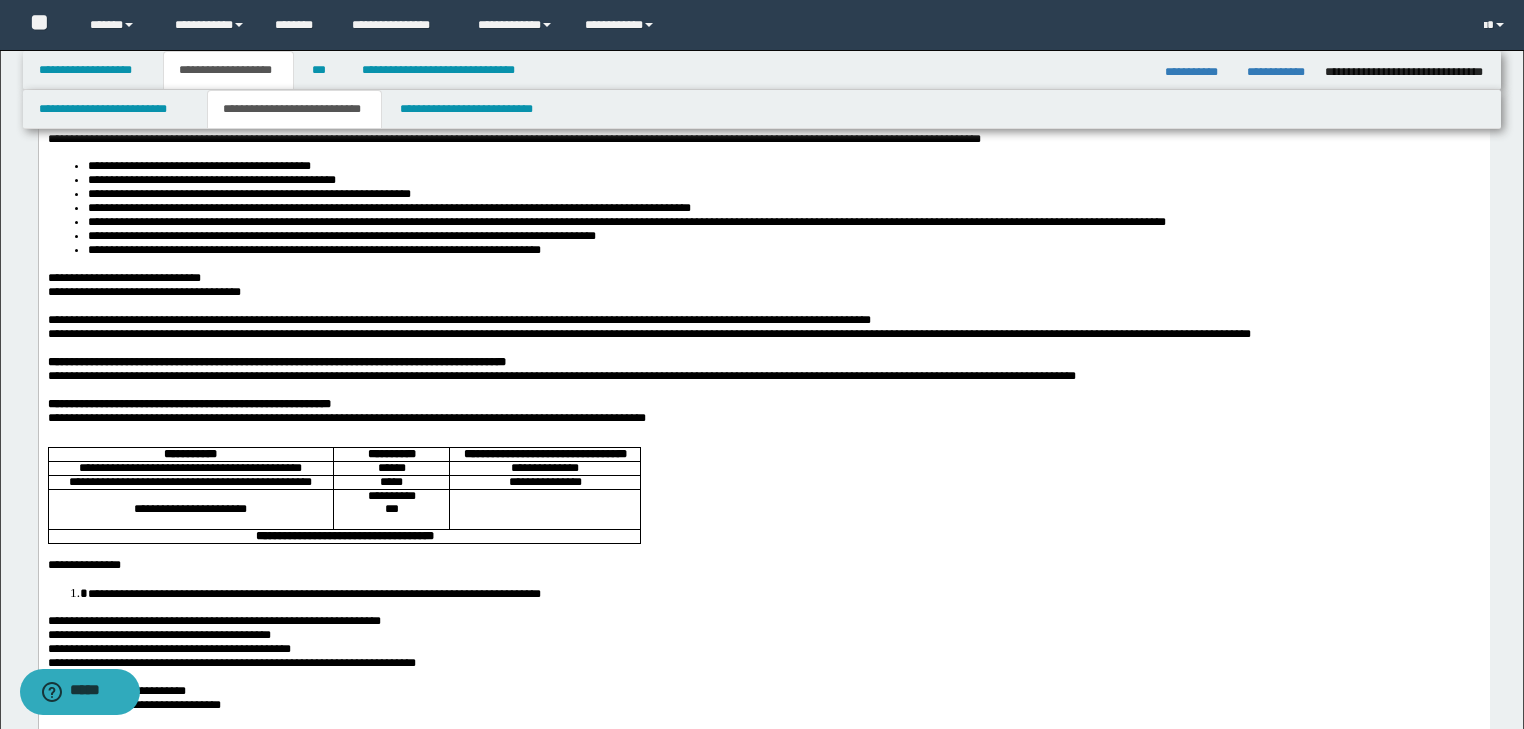 scroll, scrollTop: 0, scrollLeft: 0, axis: both 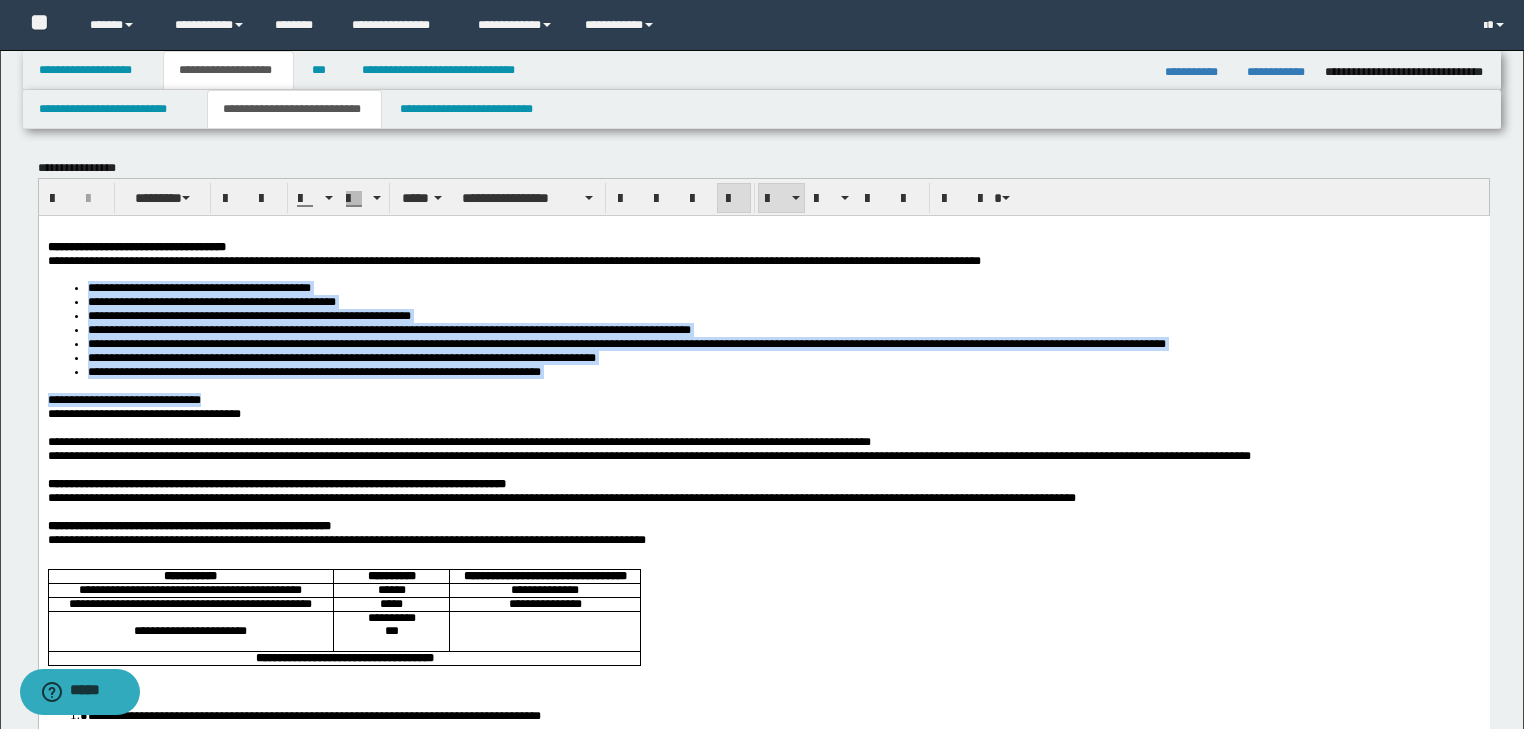 drag, startPoint x: 530, startPoint y: 392, endPoint x: 87, endPoint y: 300, distance: 452.4522 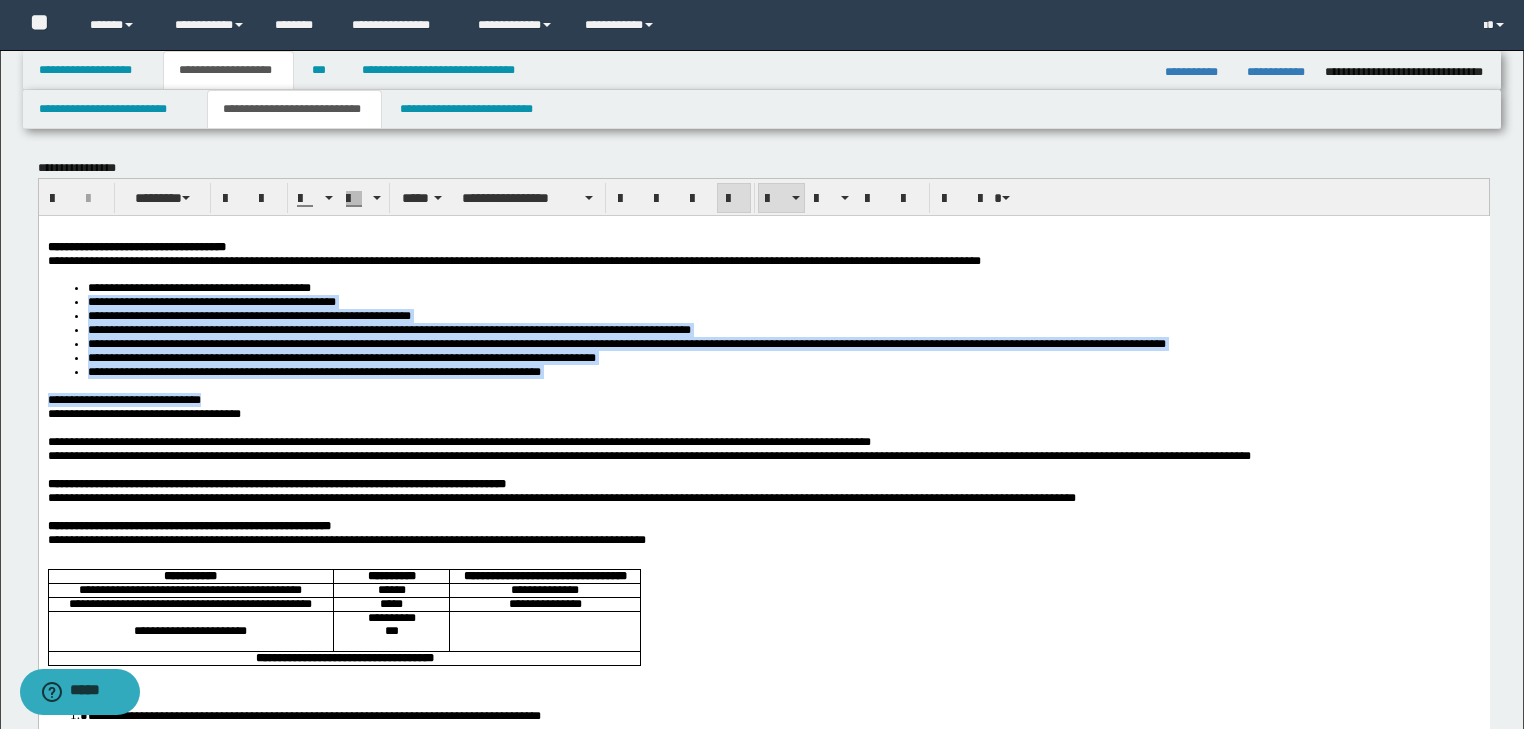 click on "**********" at bounding box center [783, 301] 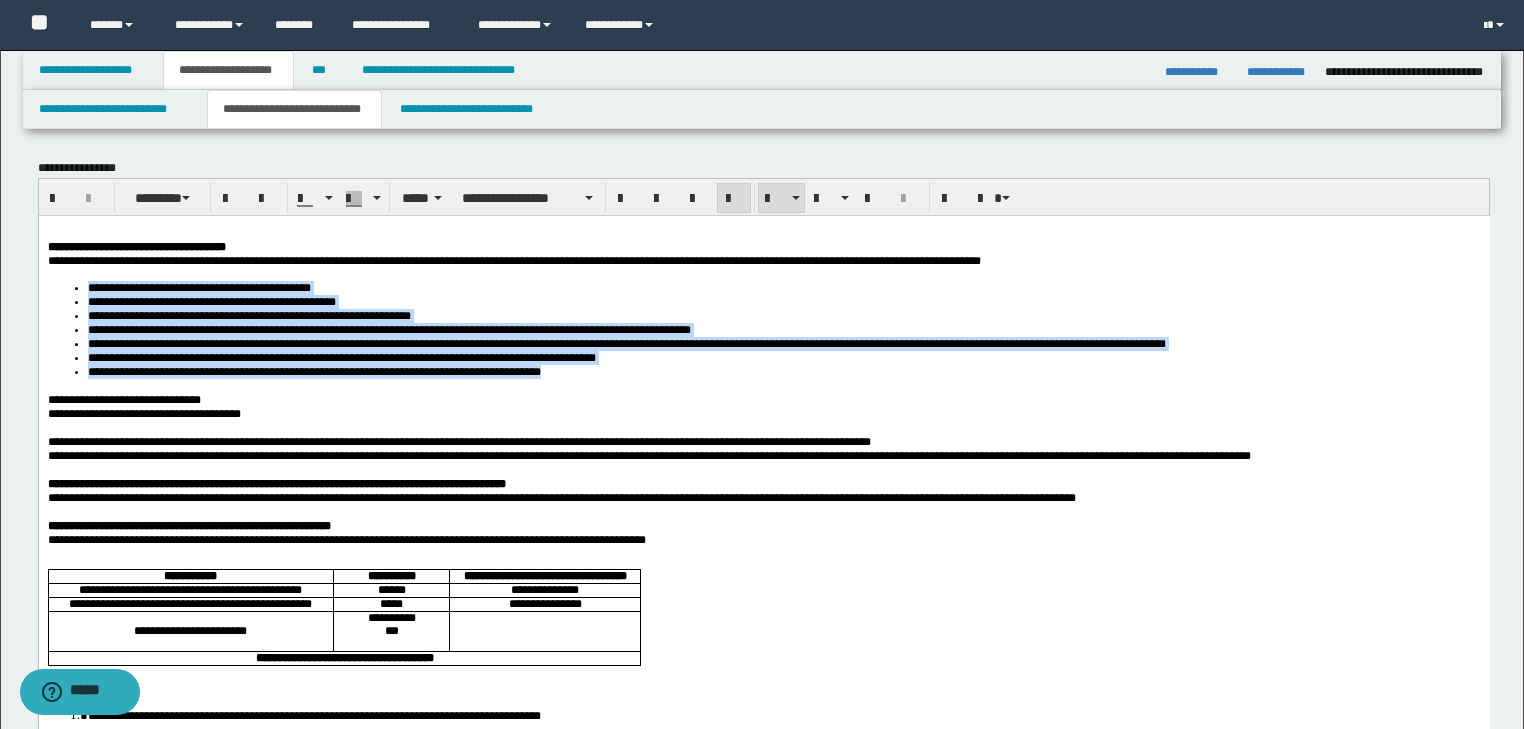 drag, startPoint x: 563, startPoint y: 380, endPoint x: 67, endPoint y: 293, distance: 503.57224 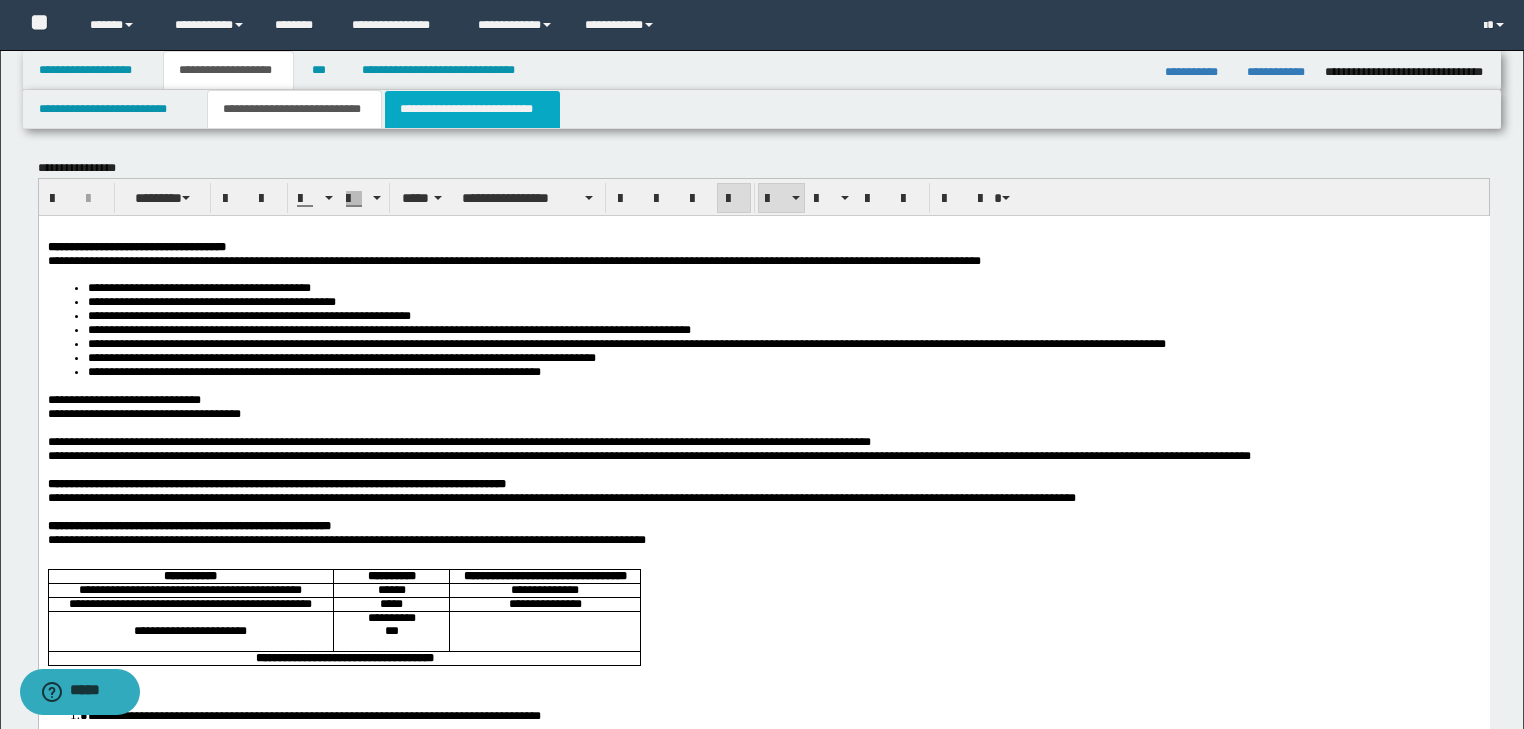 click on "**********" at bounding box center (472, 109) 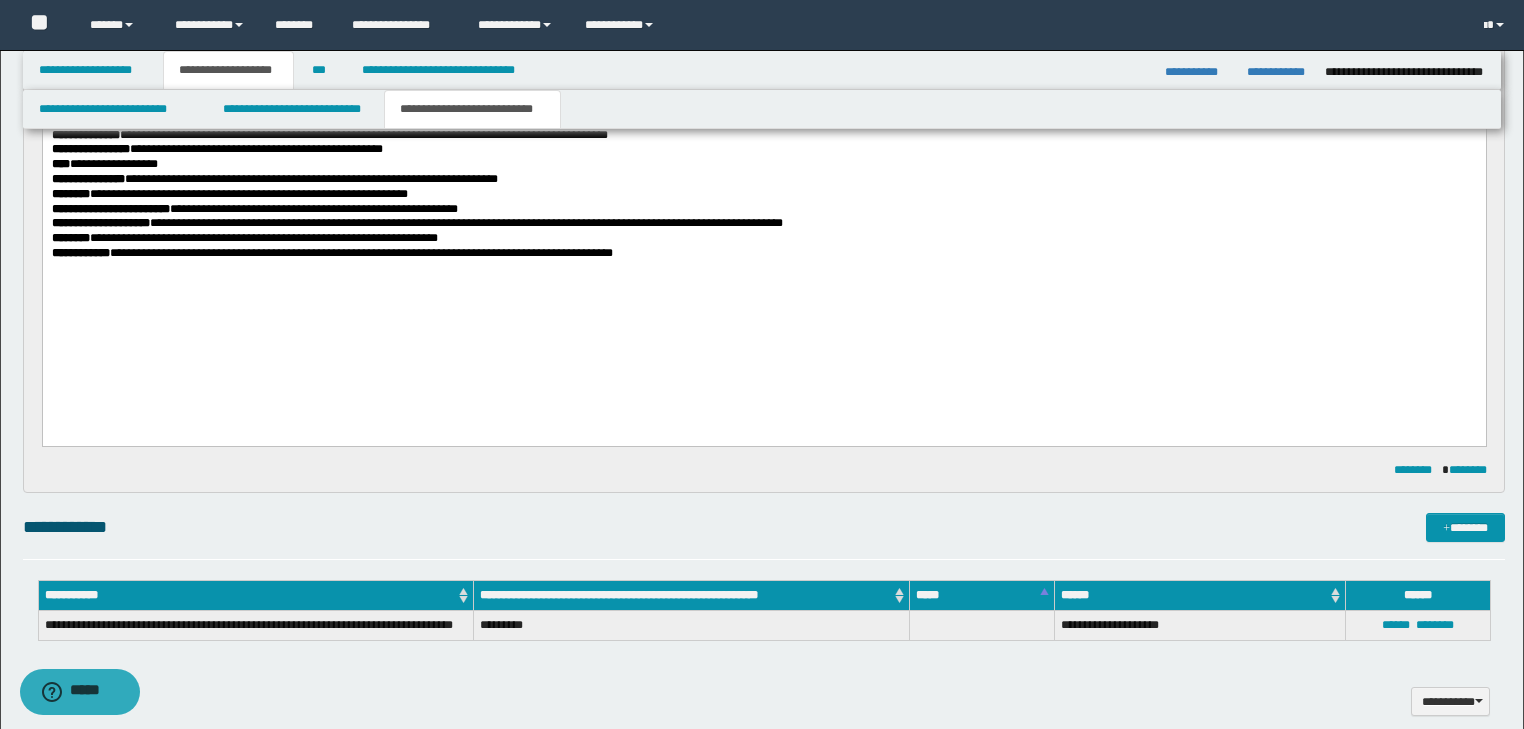 scroll, scrollTop: 1440, scrollLeft: 0, axis: vertical 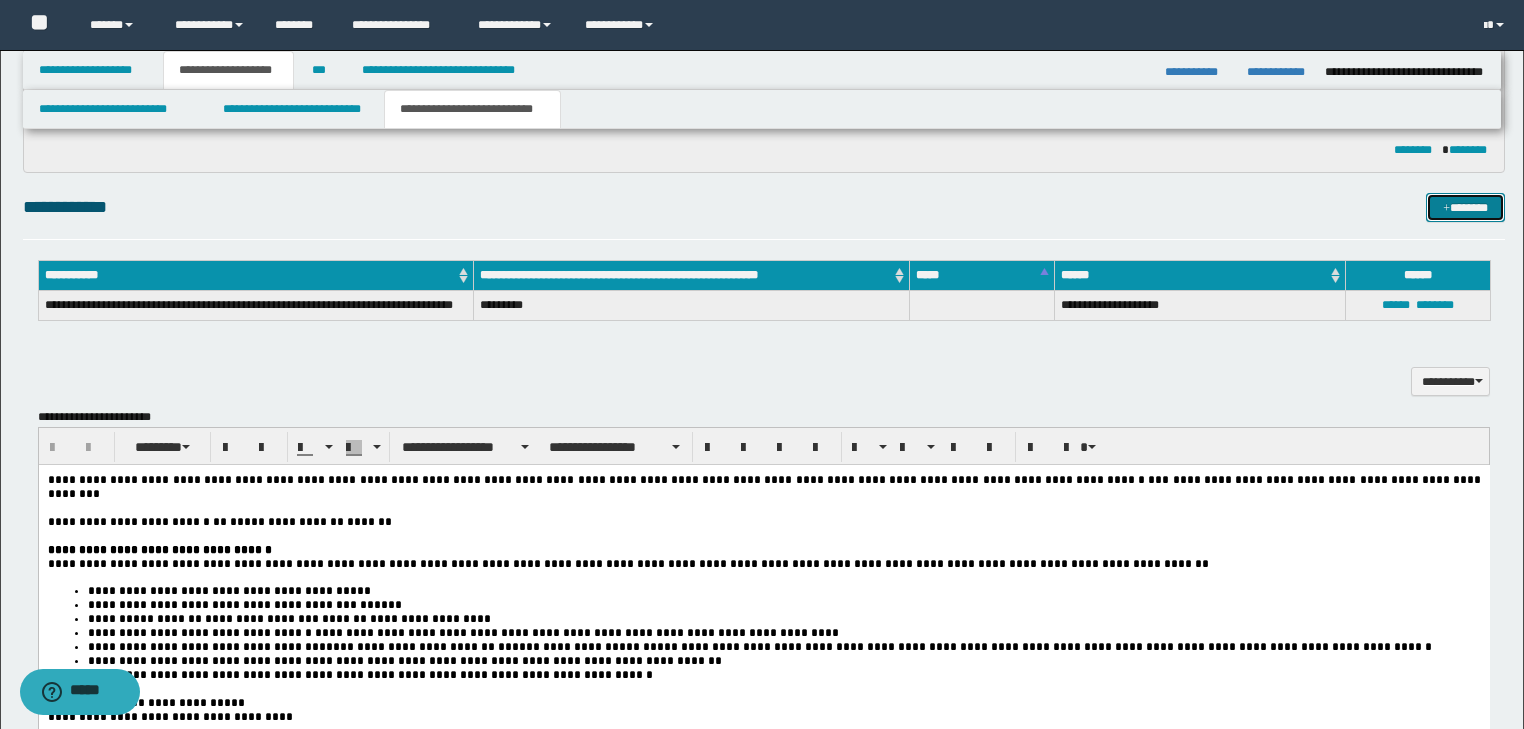 click on "*******" at bounding box center (1465, 208) 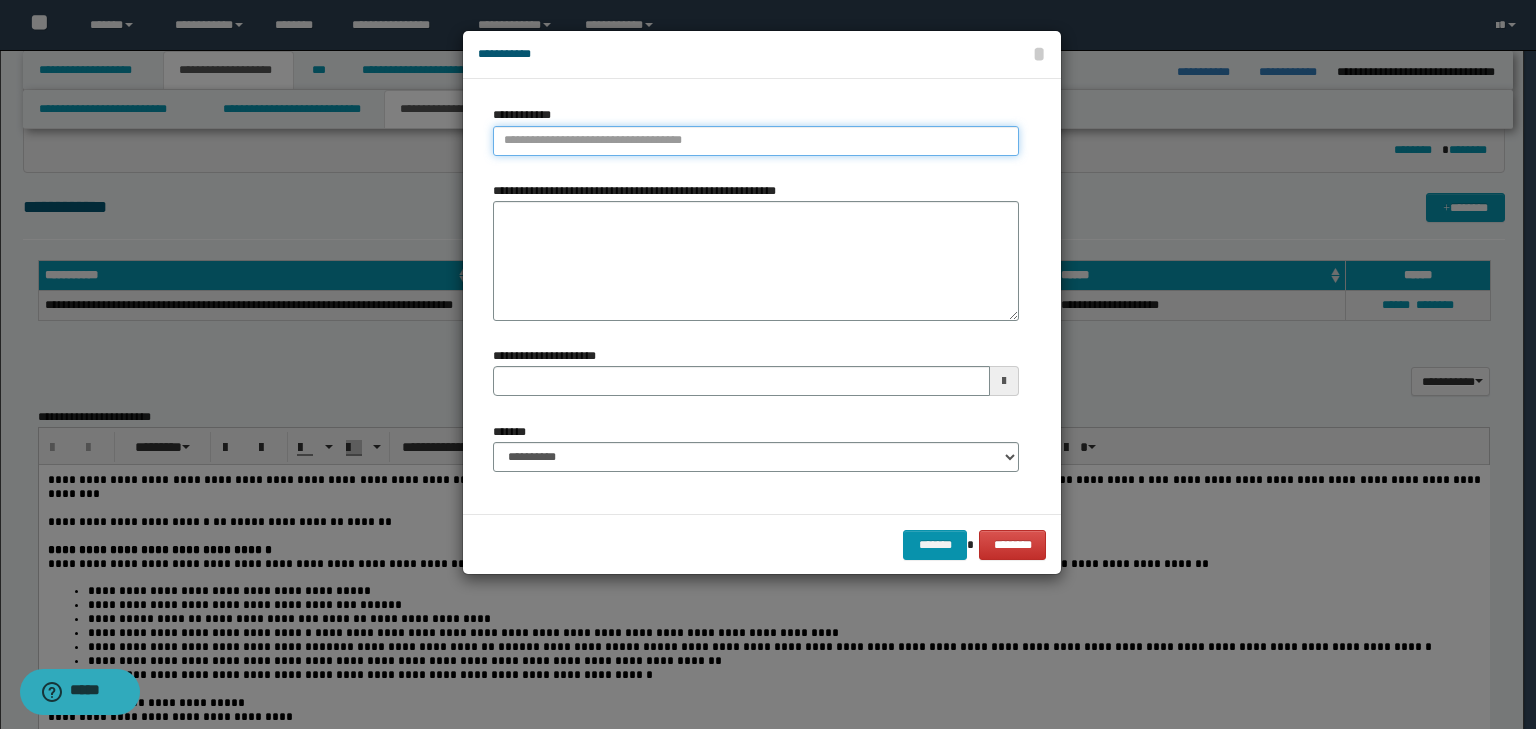 click on "**********" at bounding box center (756, 141) 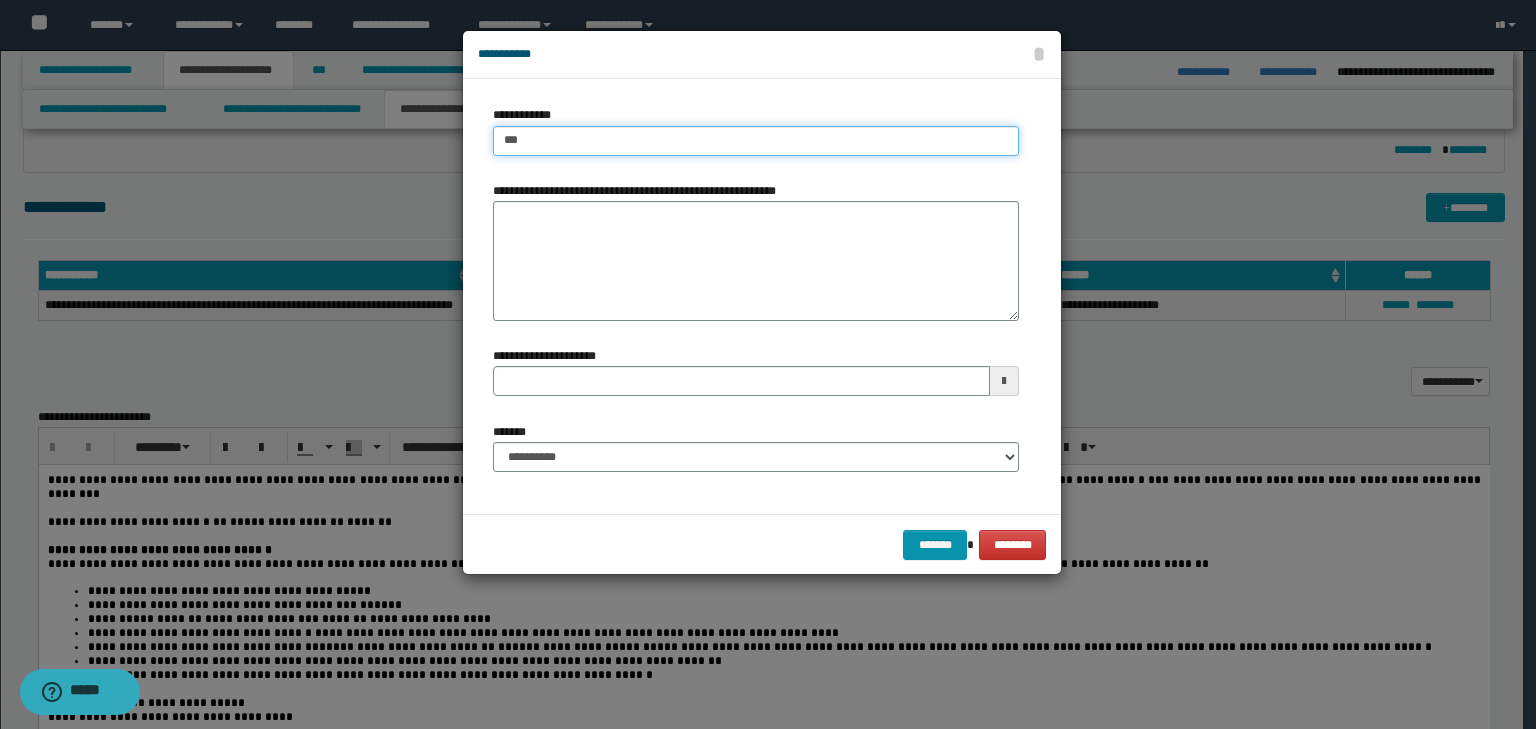 type on "****" 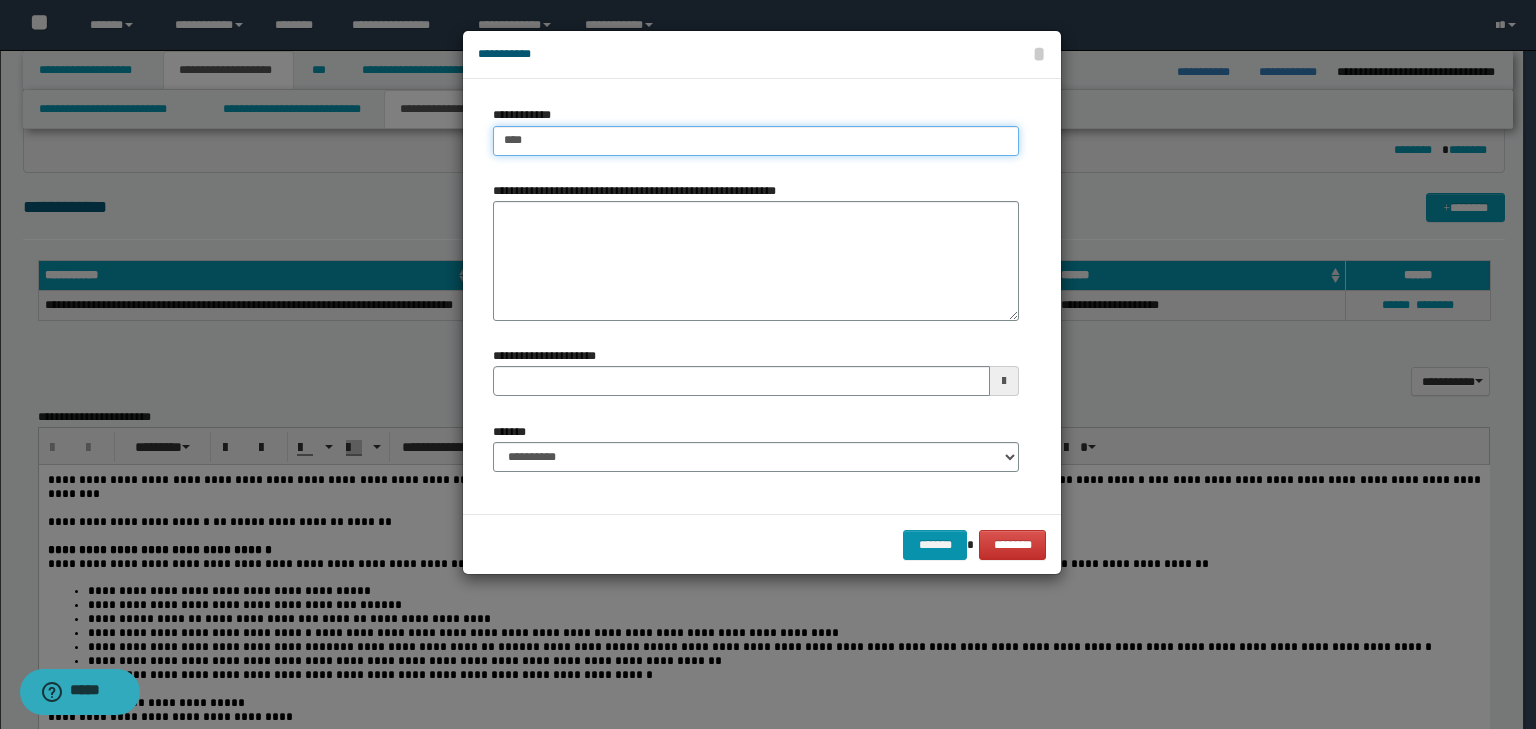 type on "****" 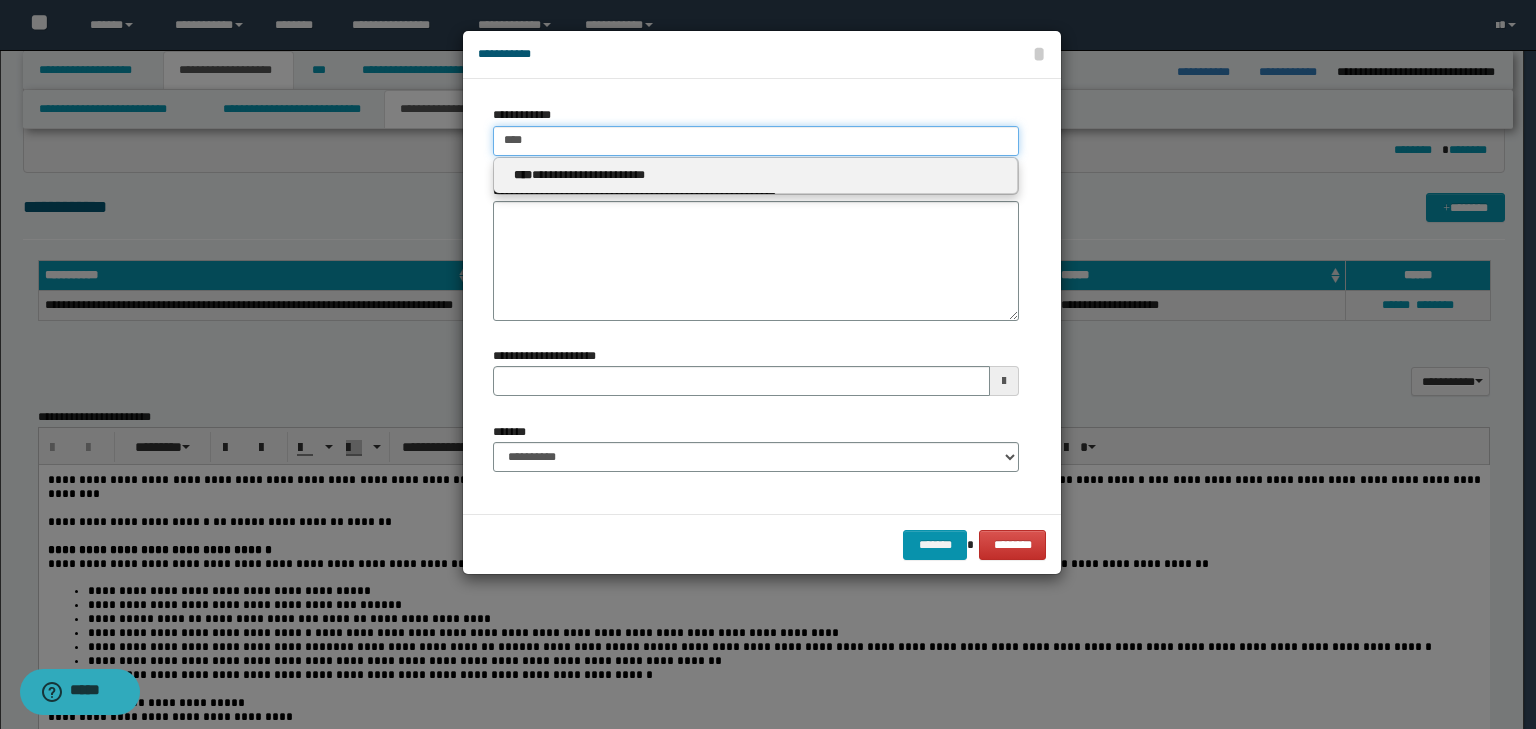 type on "****" 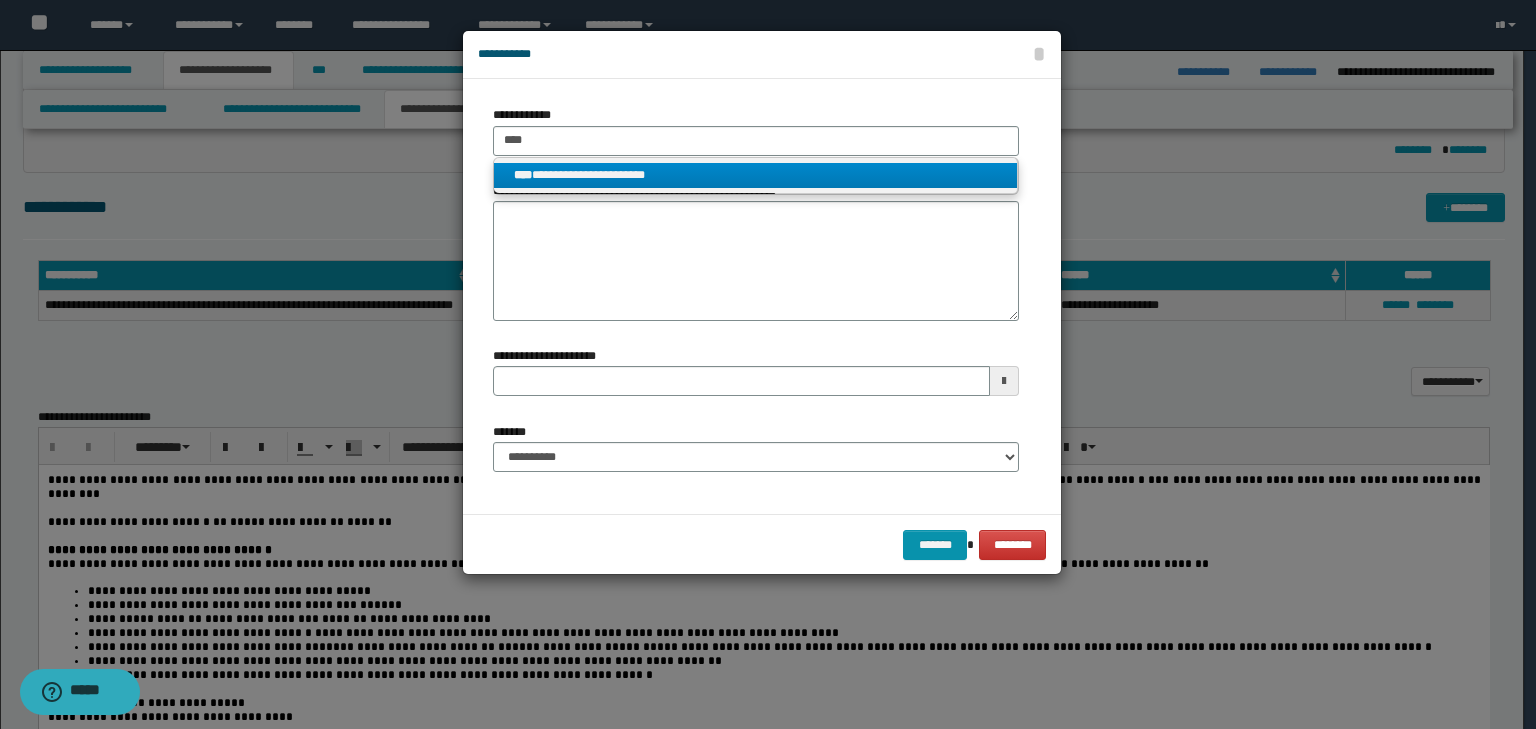 click on "**********" at bounding box center (756, 175) 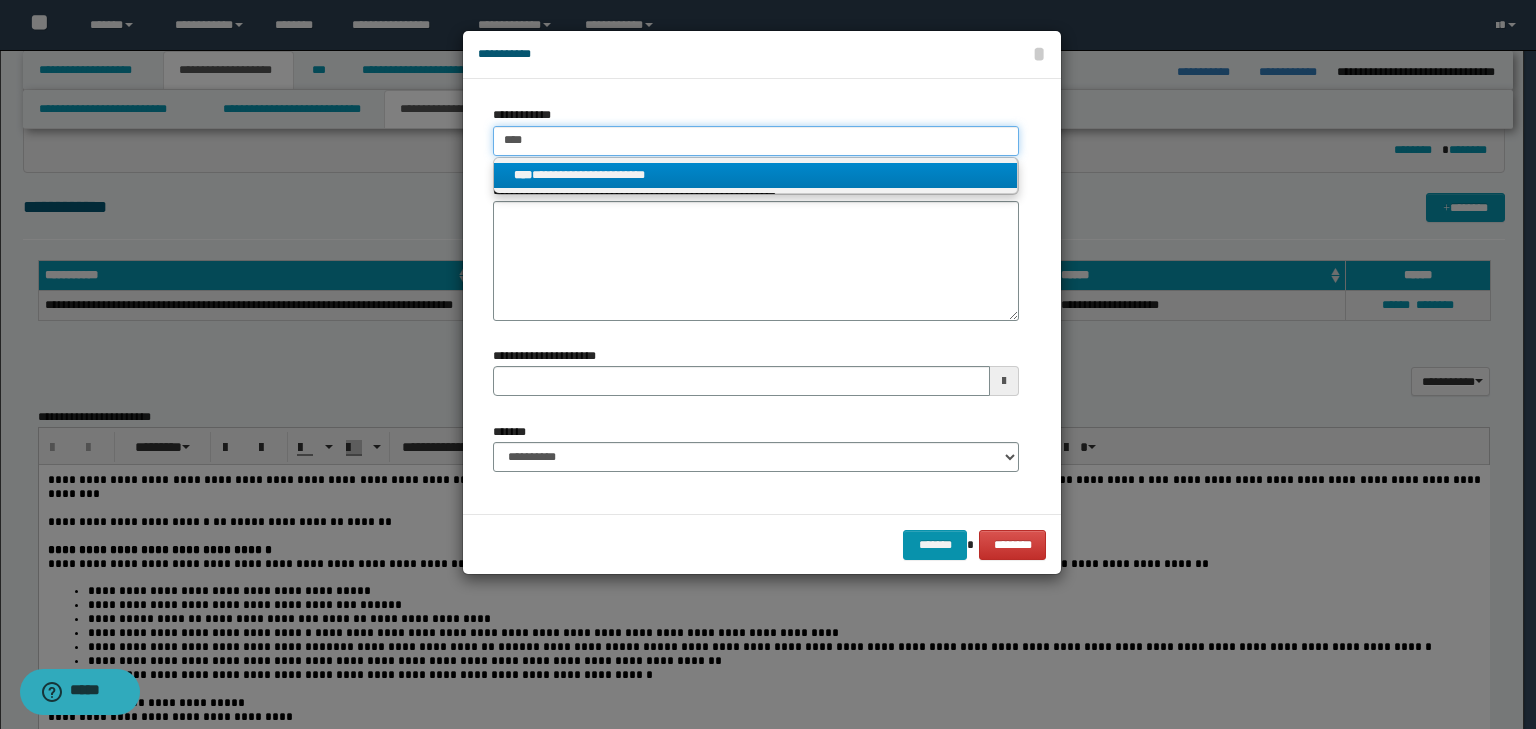 type 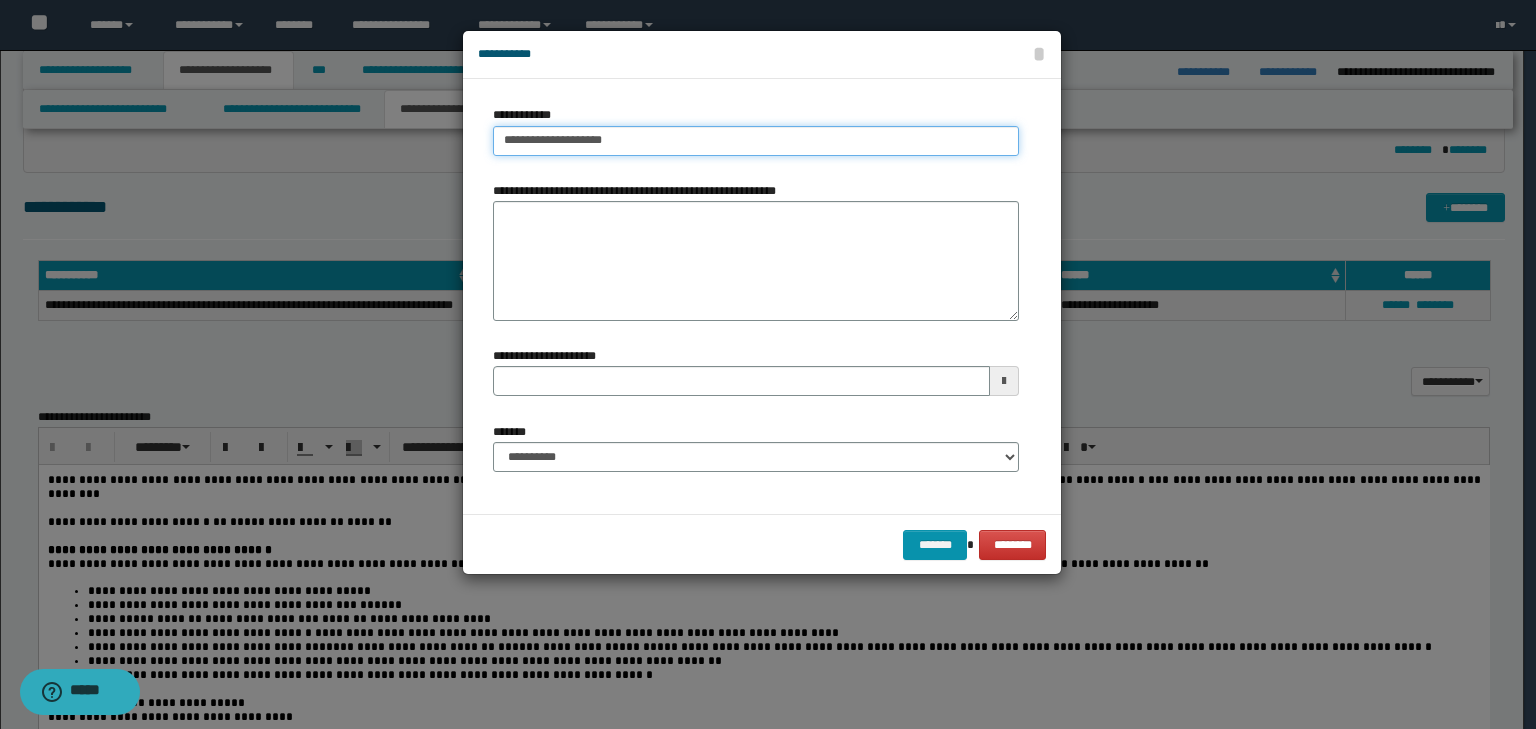 type on "**********" 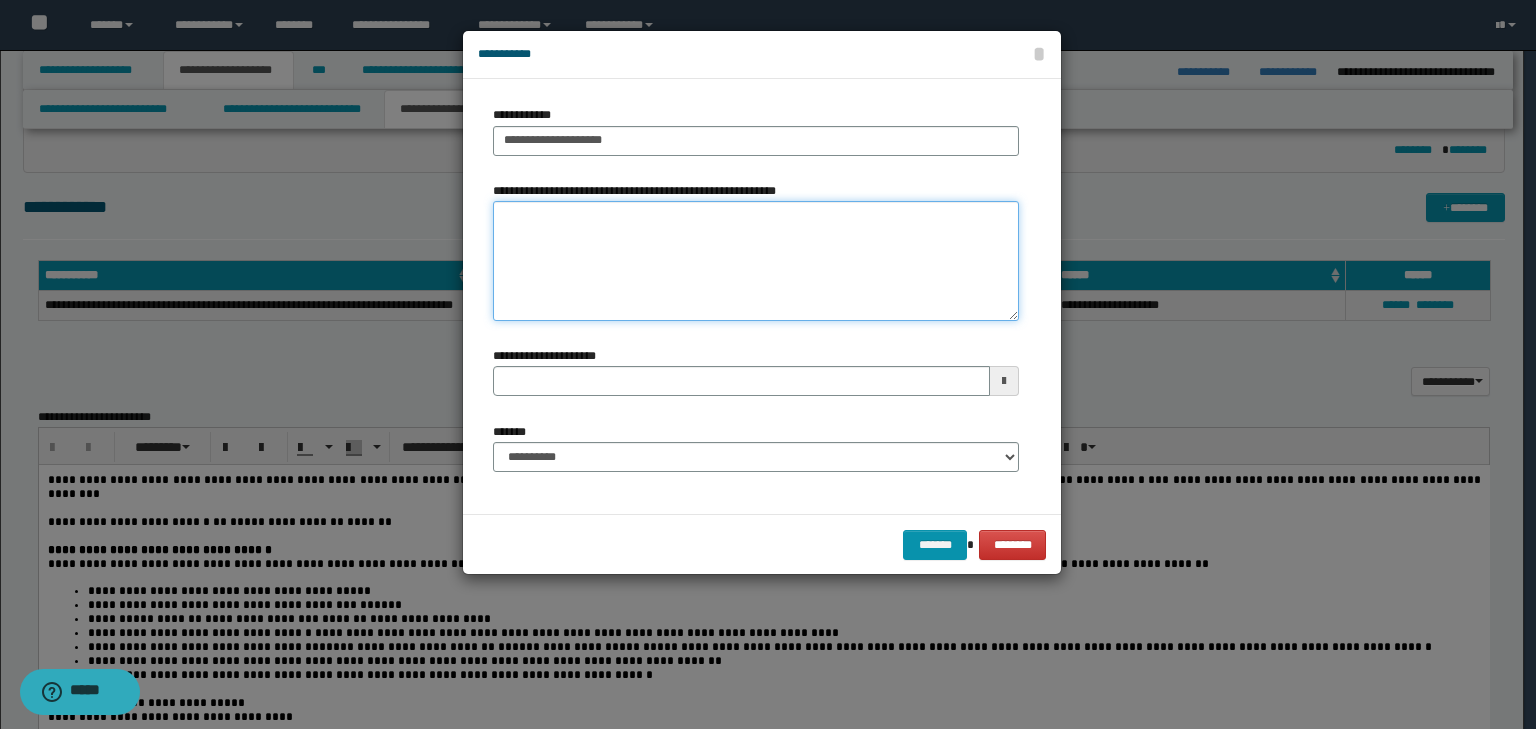 type 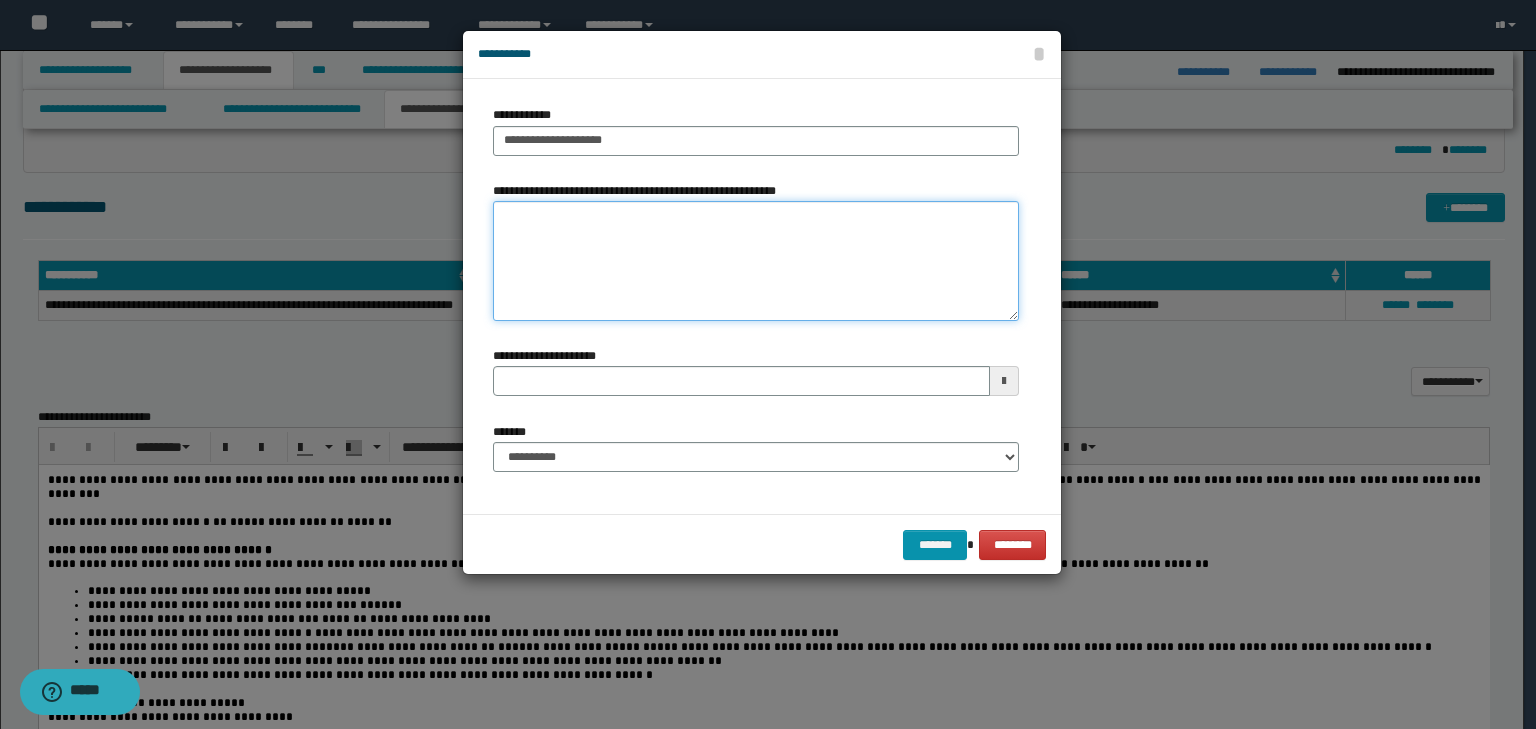 click on "**********" at bounding box center (756, 261) 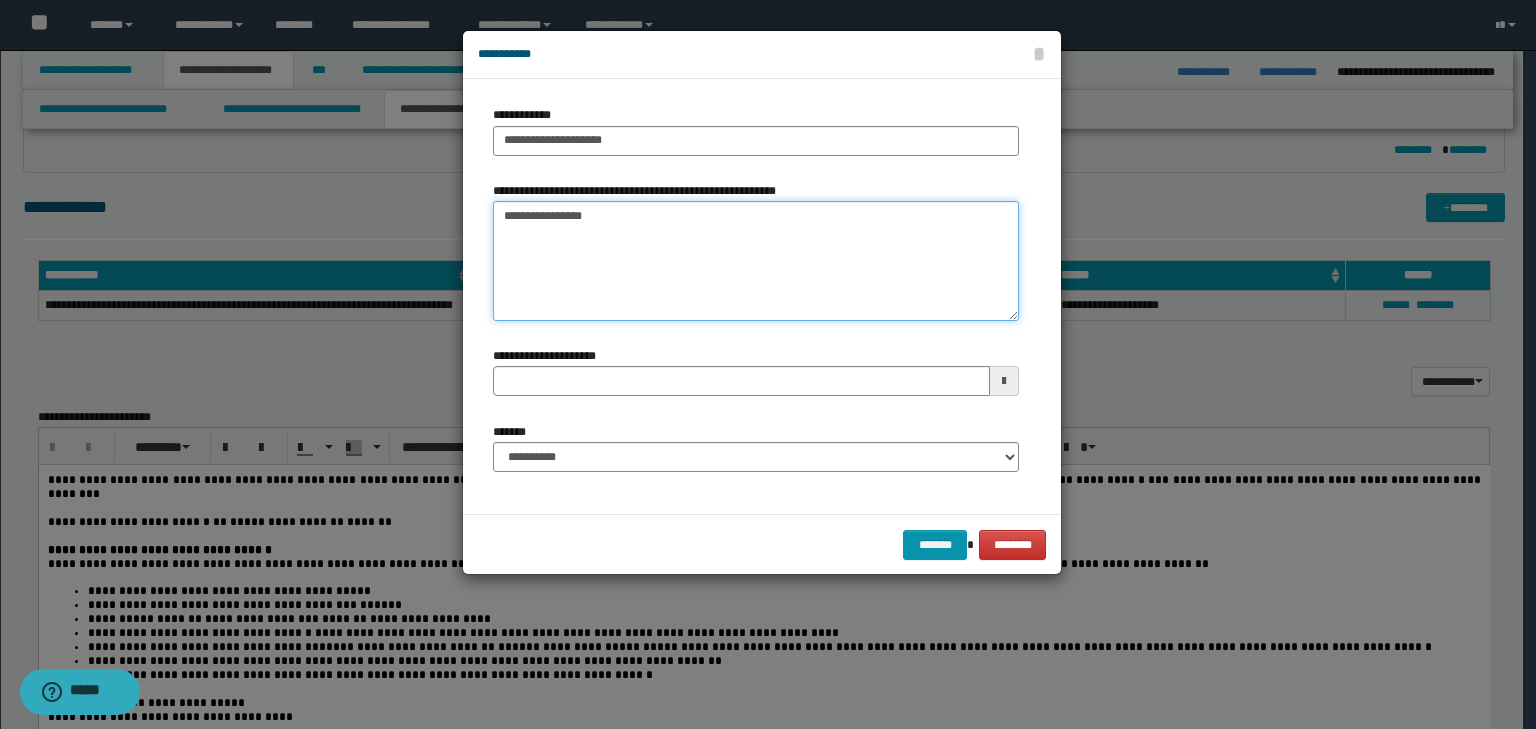 type 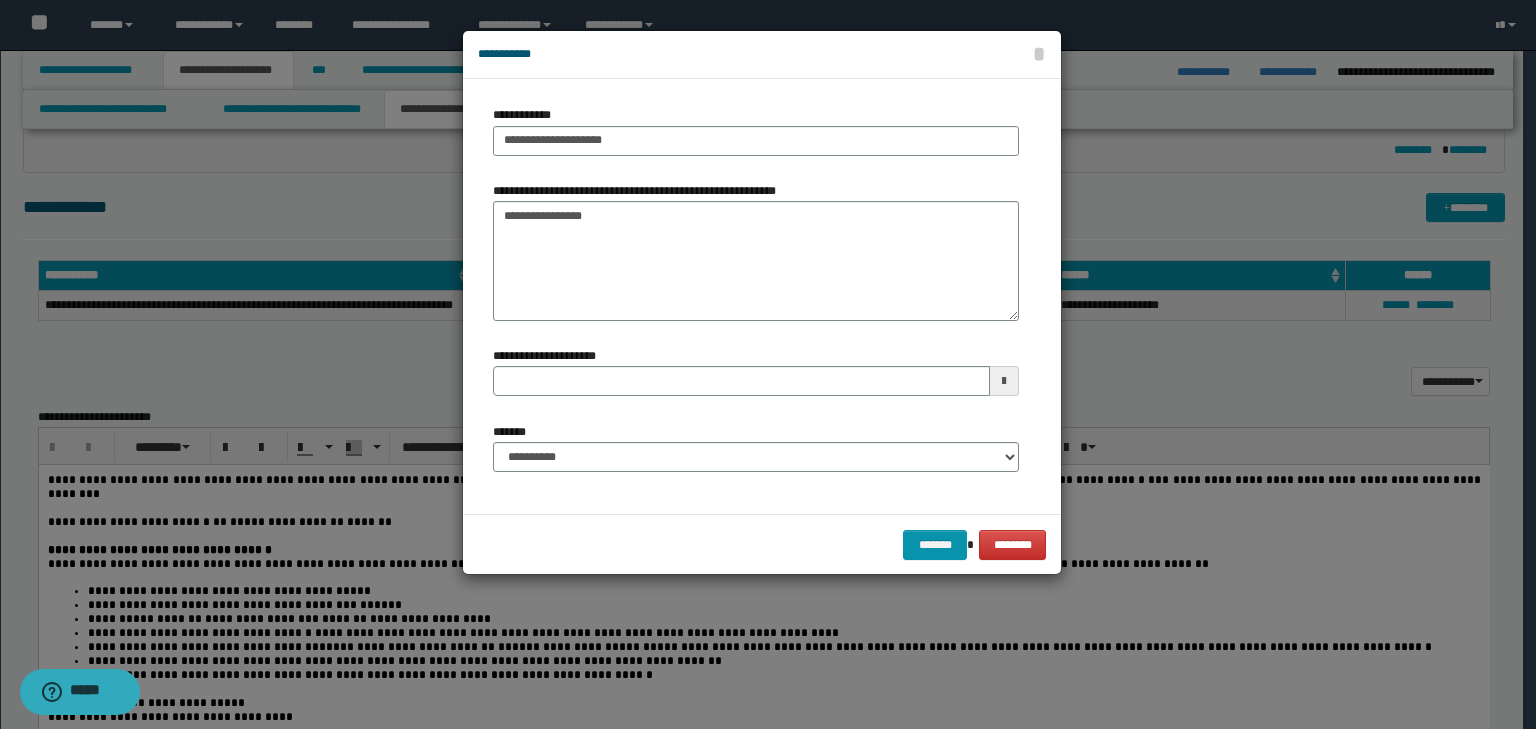 click on "**********" at bounding box center (756, 455) 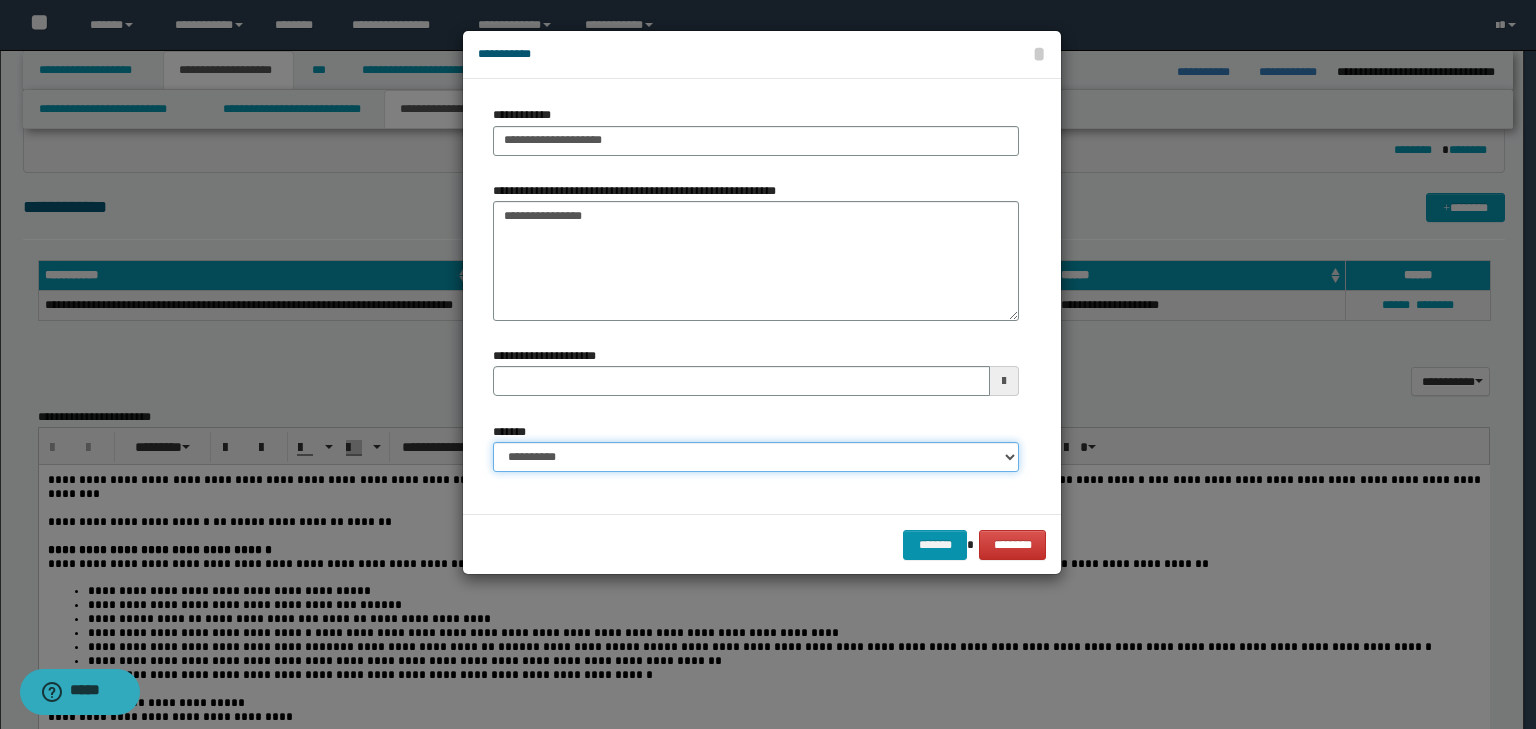 click on "**********" at bounding box center (756, 457) 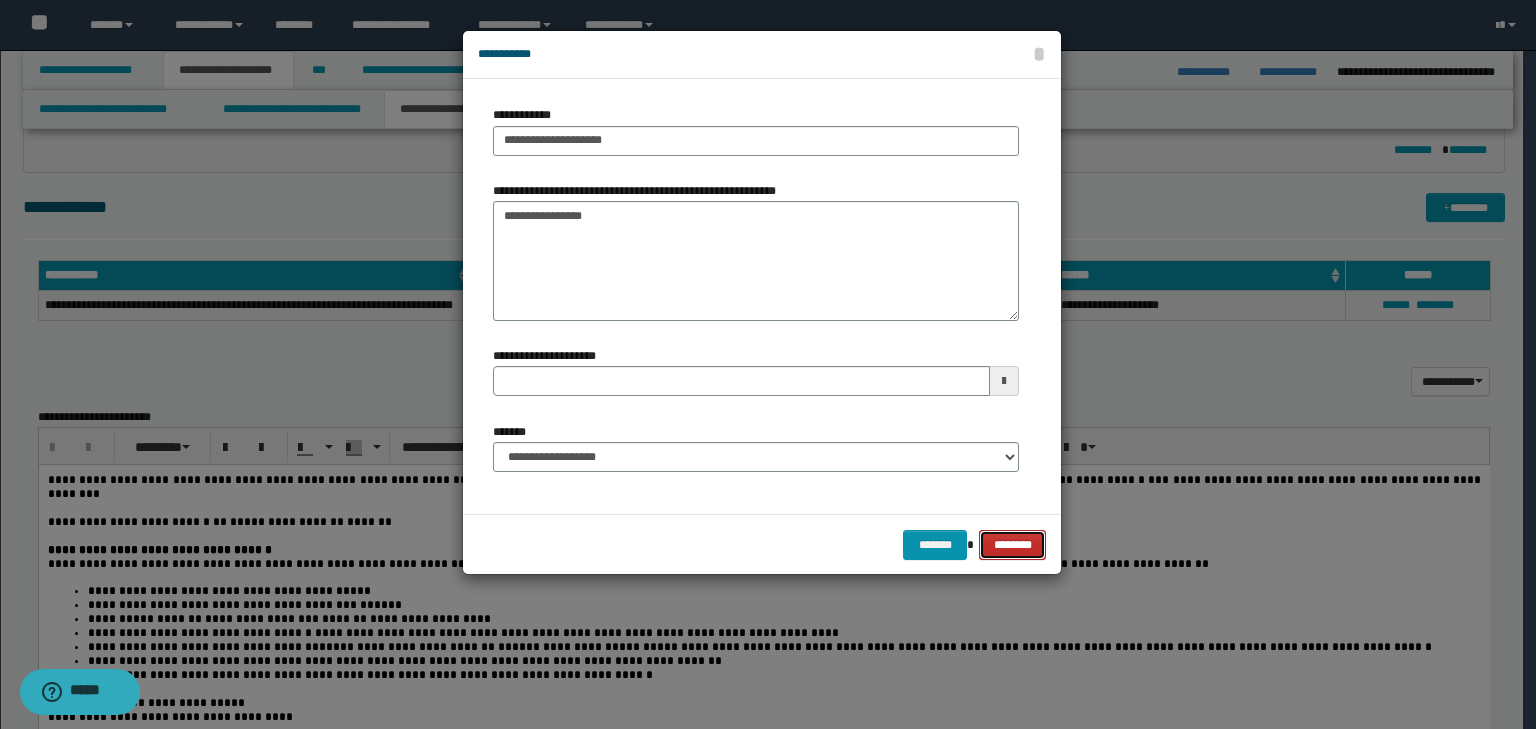 click on "********" at bounding box center (1012, 545) 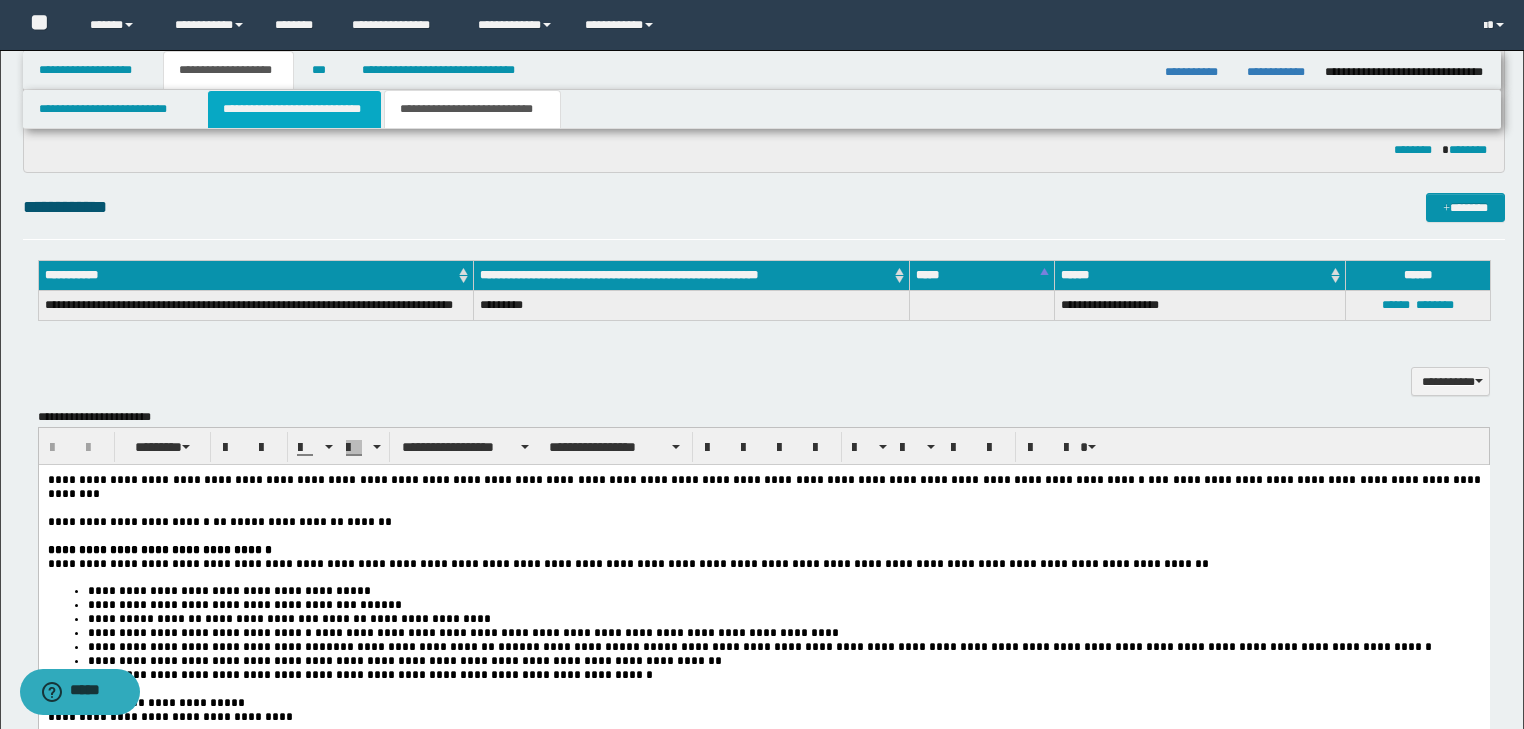 click on "**********" at bounding box center [294, 109] 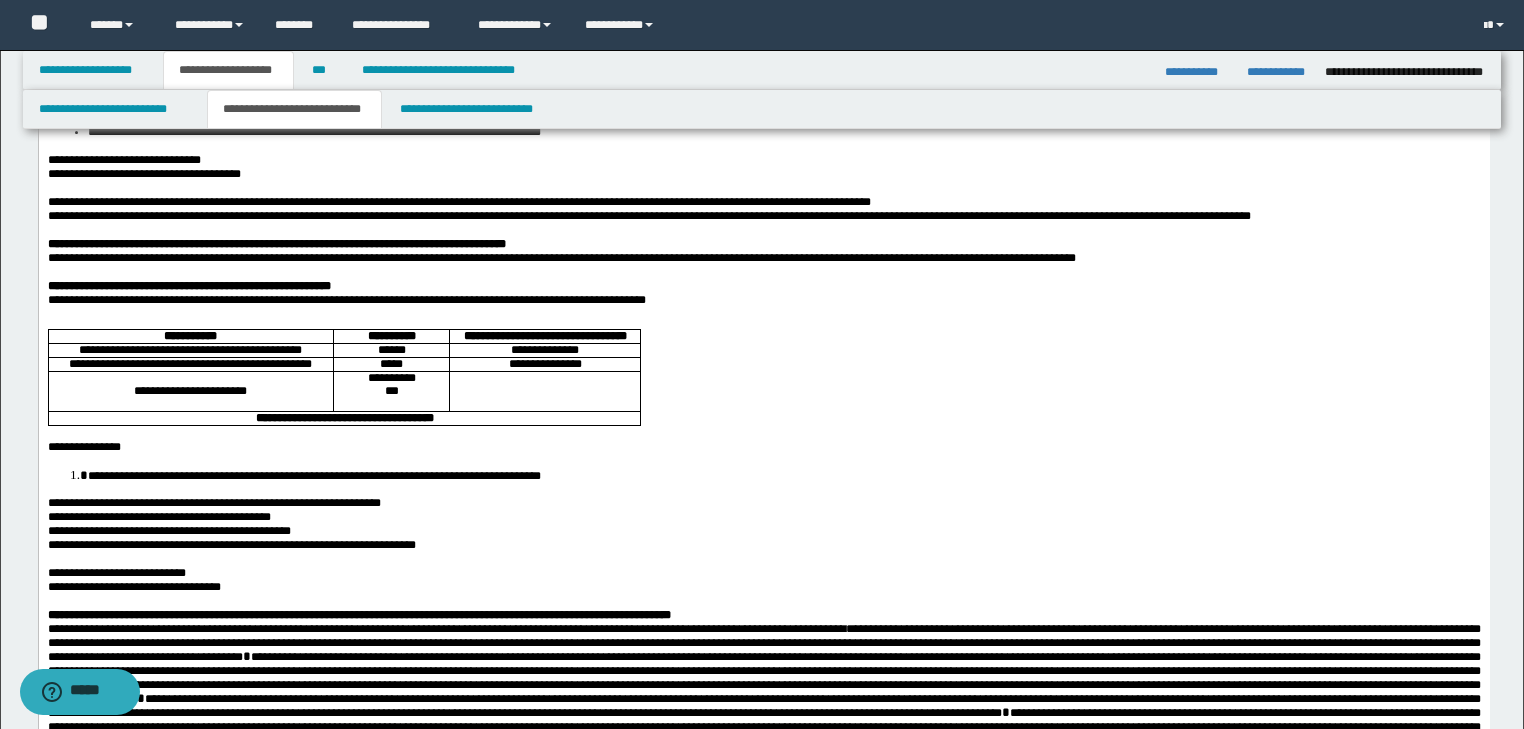 scroll, scrollTop: 0, scrollLeft: 0, axis: both 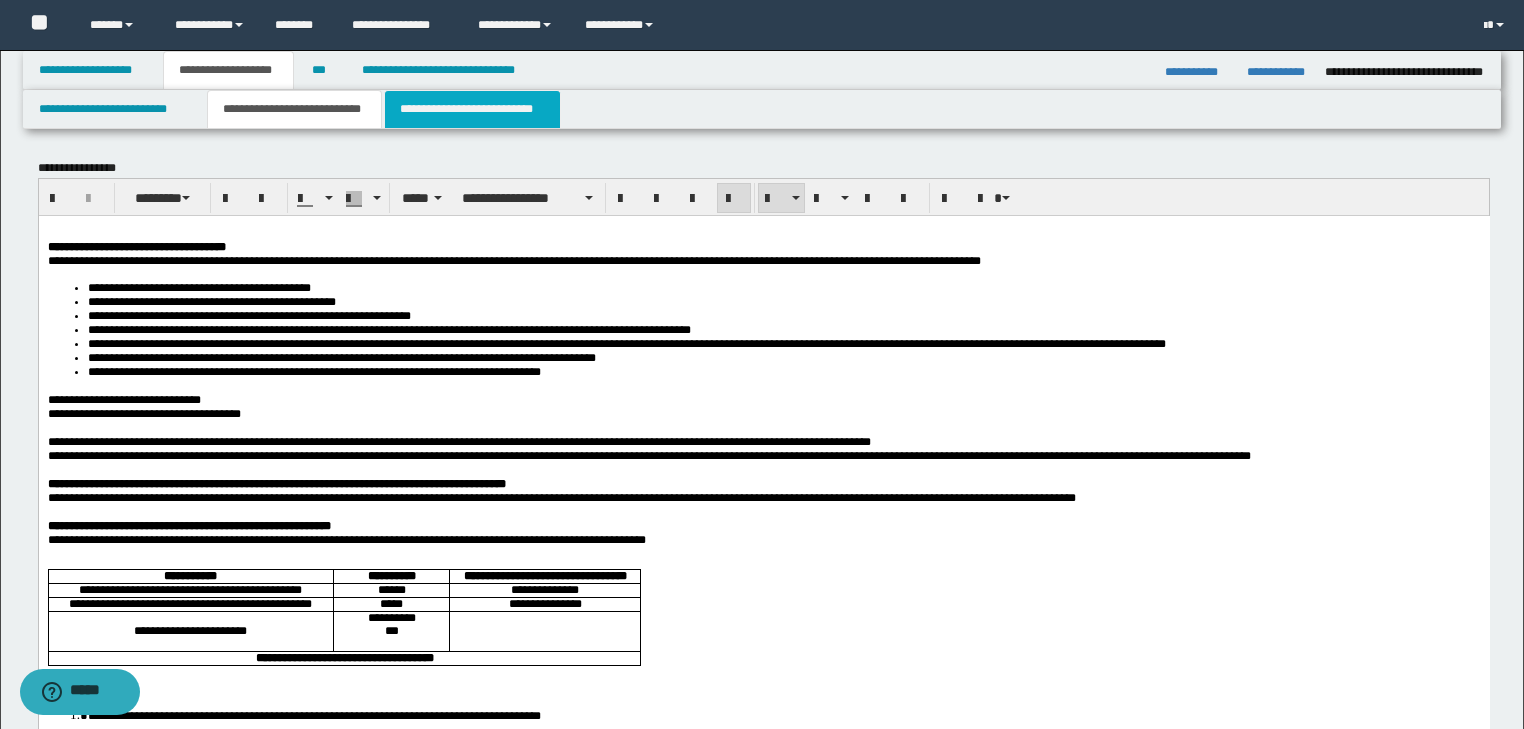 click on "**********" at bounding box center (472, 109) 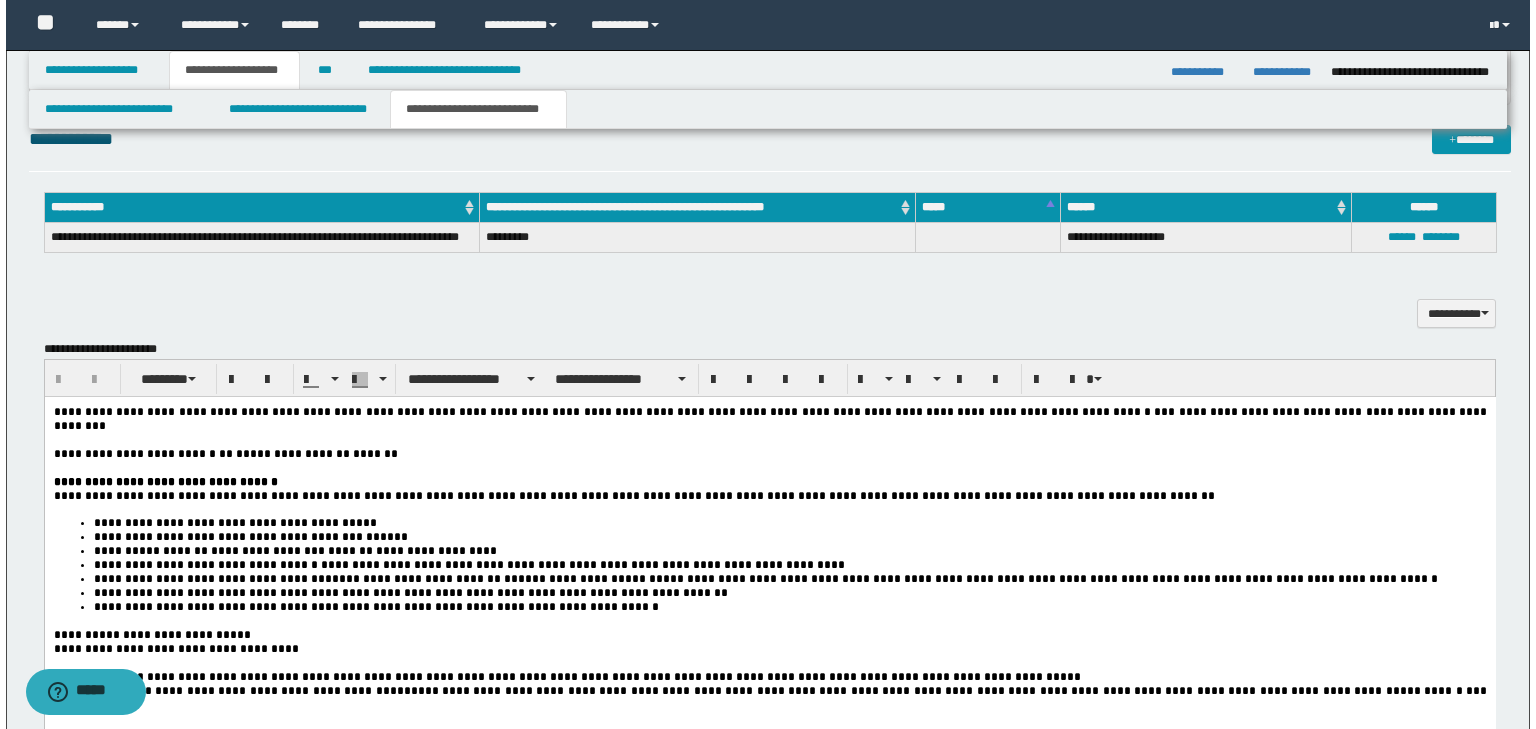 scroll, scrollTop: 1440, scrollLeft: 0, axis: vertical 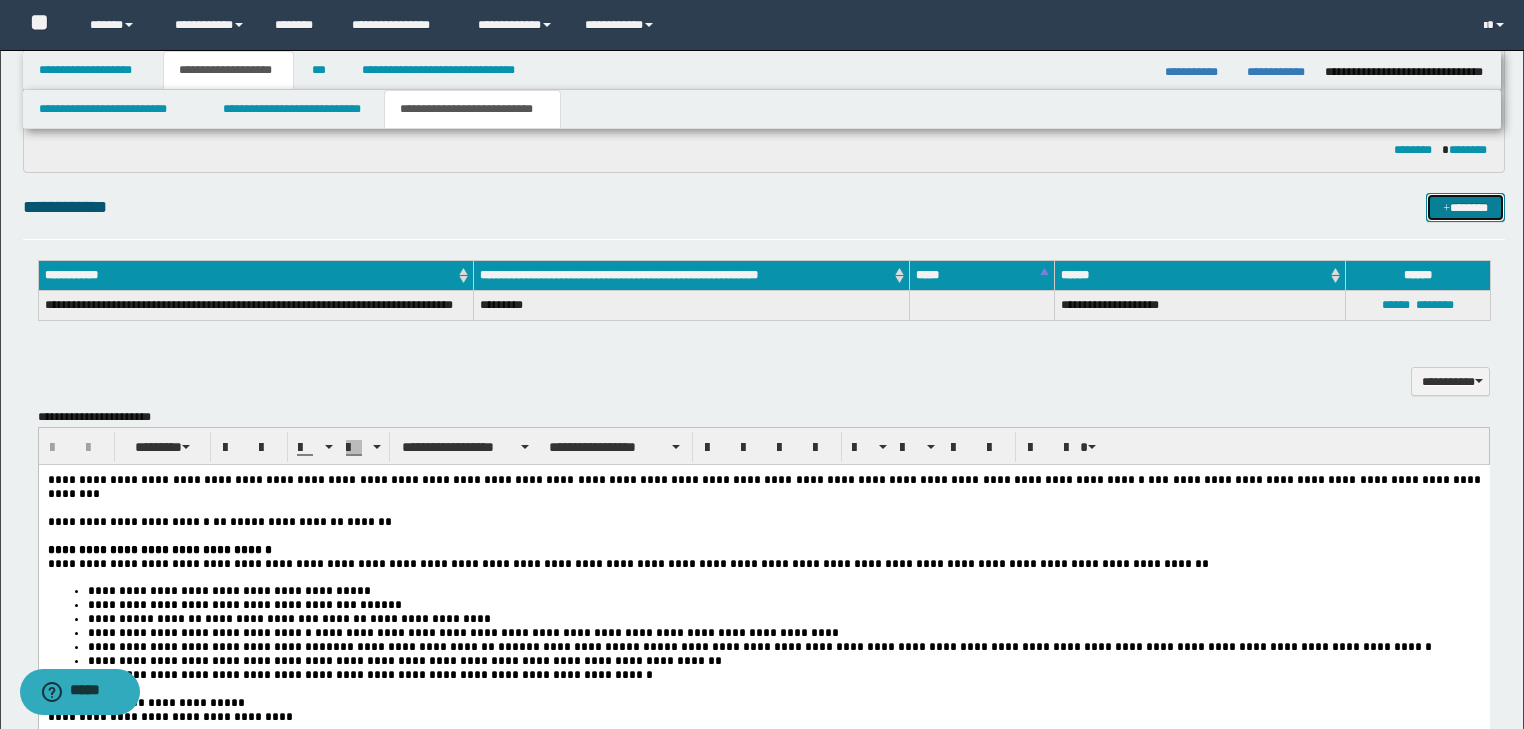 click on "*******" at bounding box center [1465, 208] 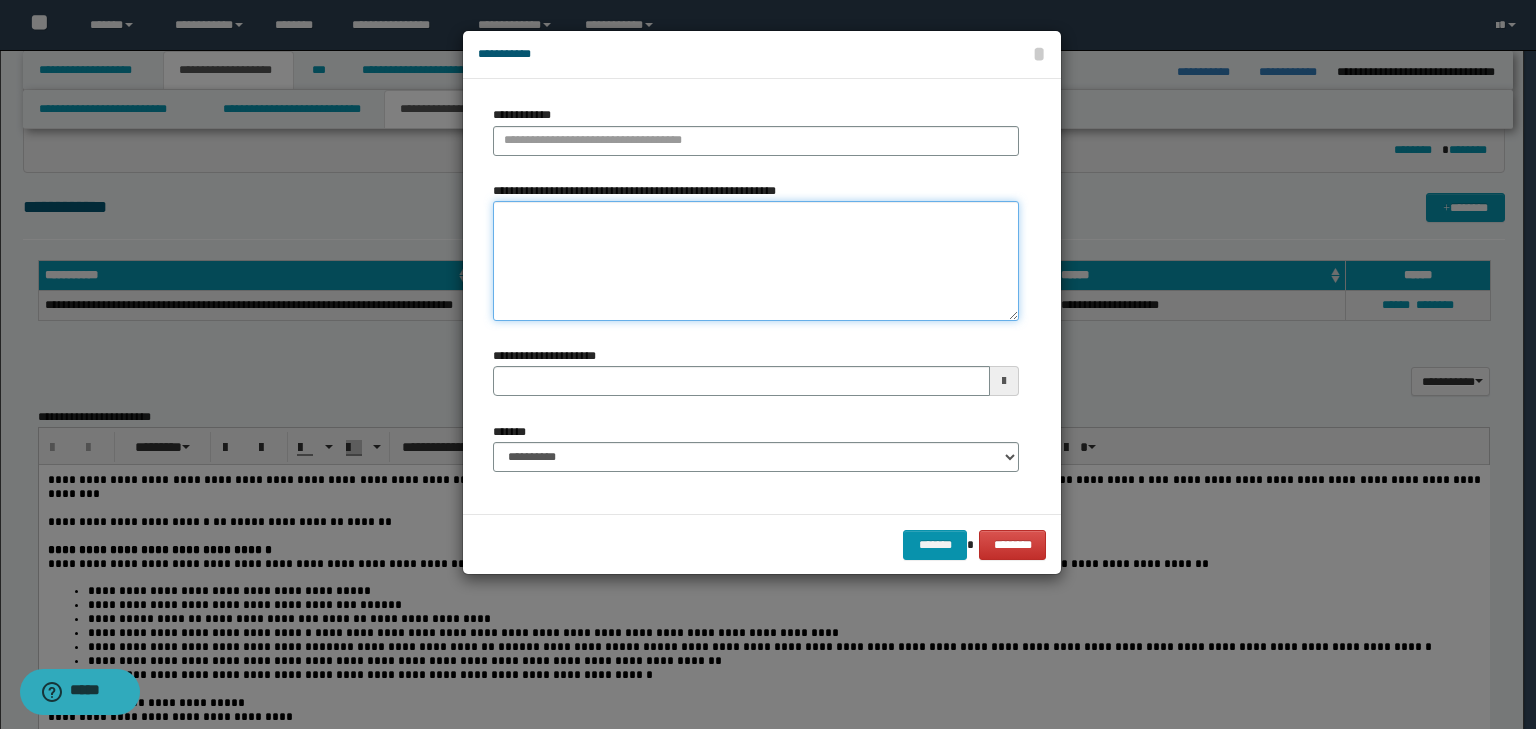 click on "**********" at bounding box center (756, 261) 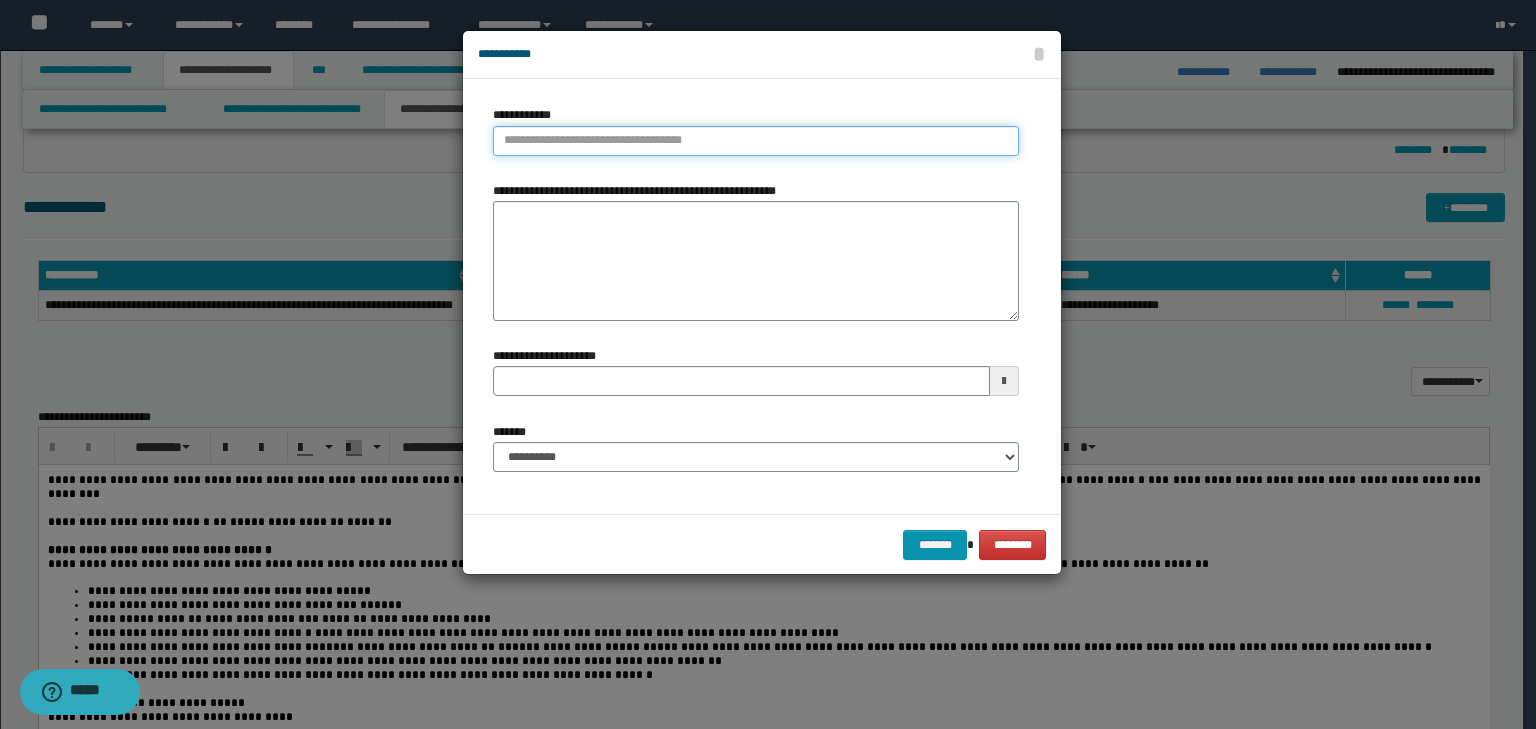 type on "**********" 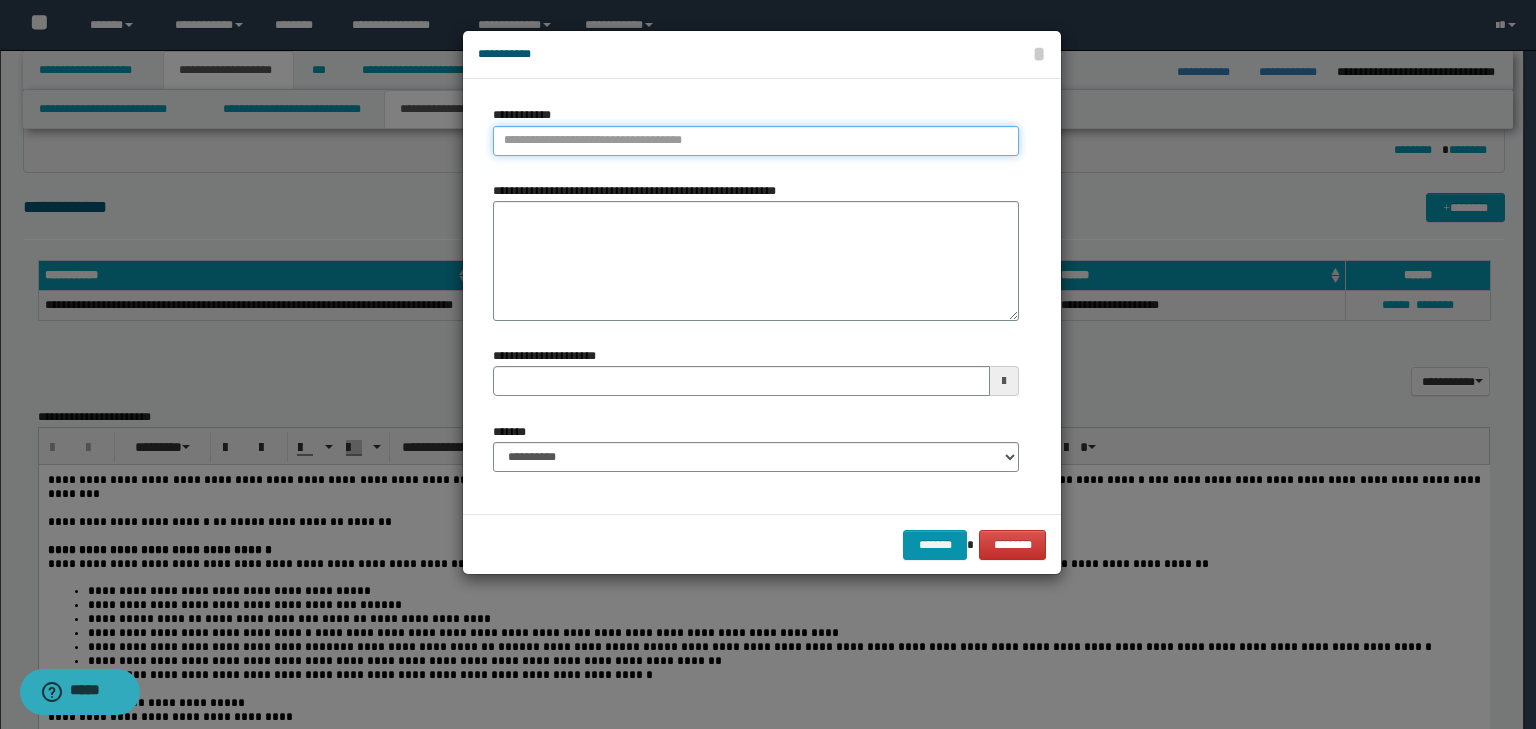 click on "**********" at bounding box center (756, 141) 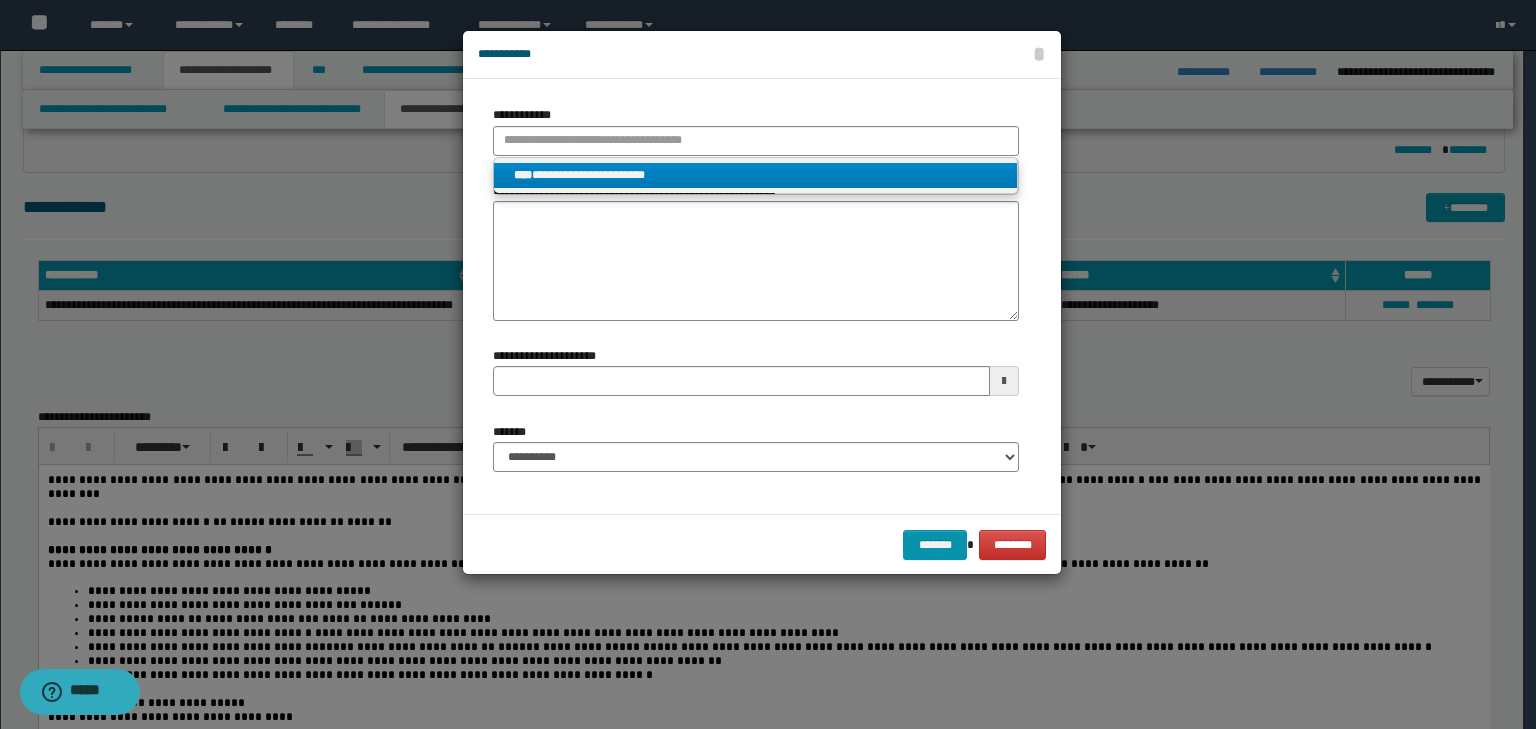 type on "**********" 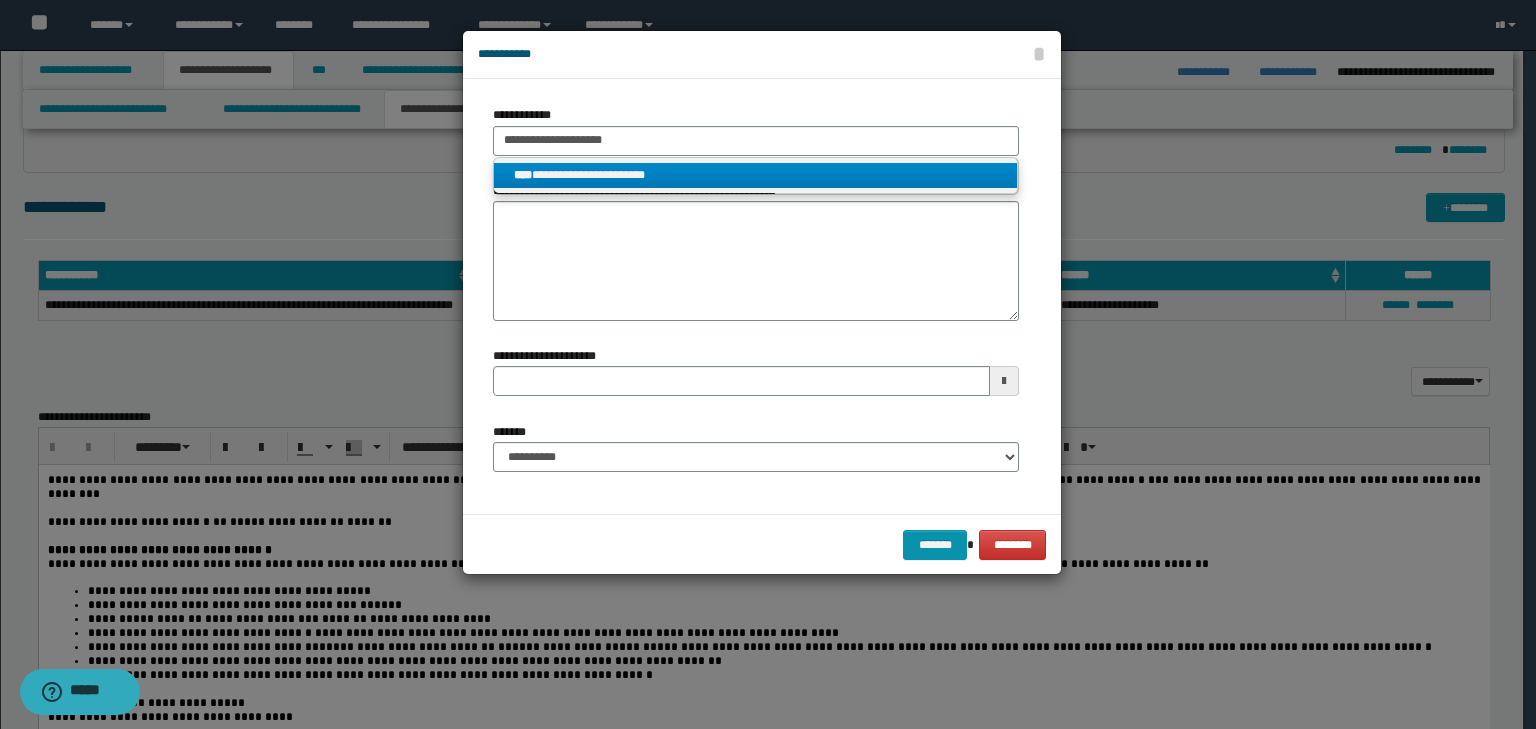 click on "**********" at bounding box center (756, 175) 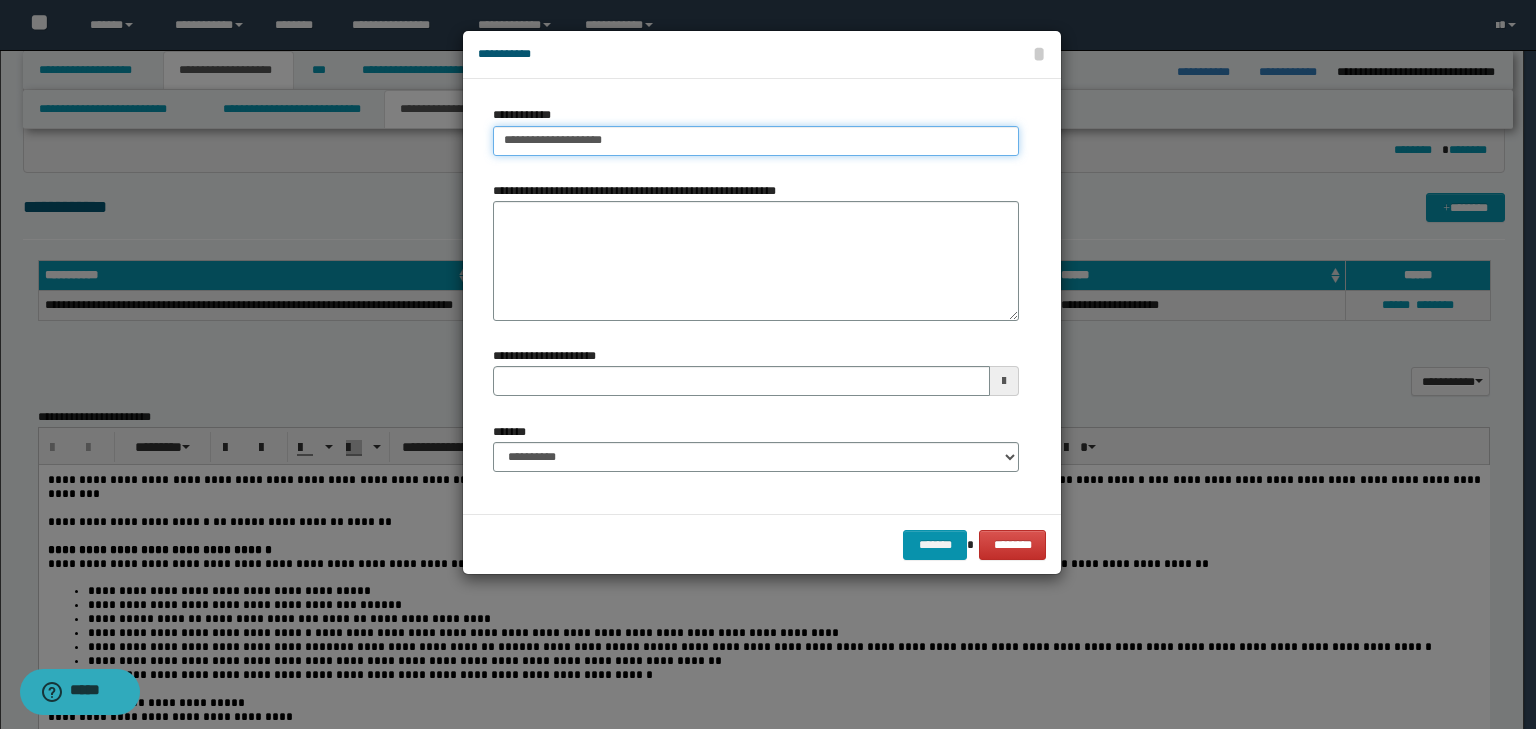 type on "**********" 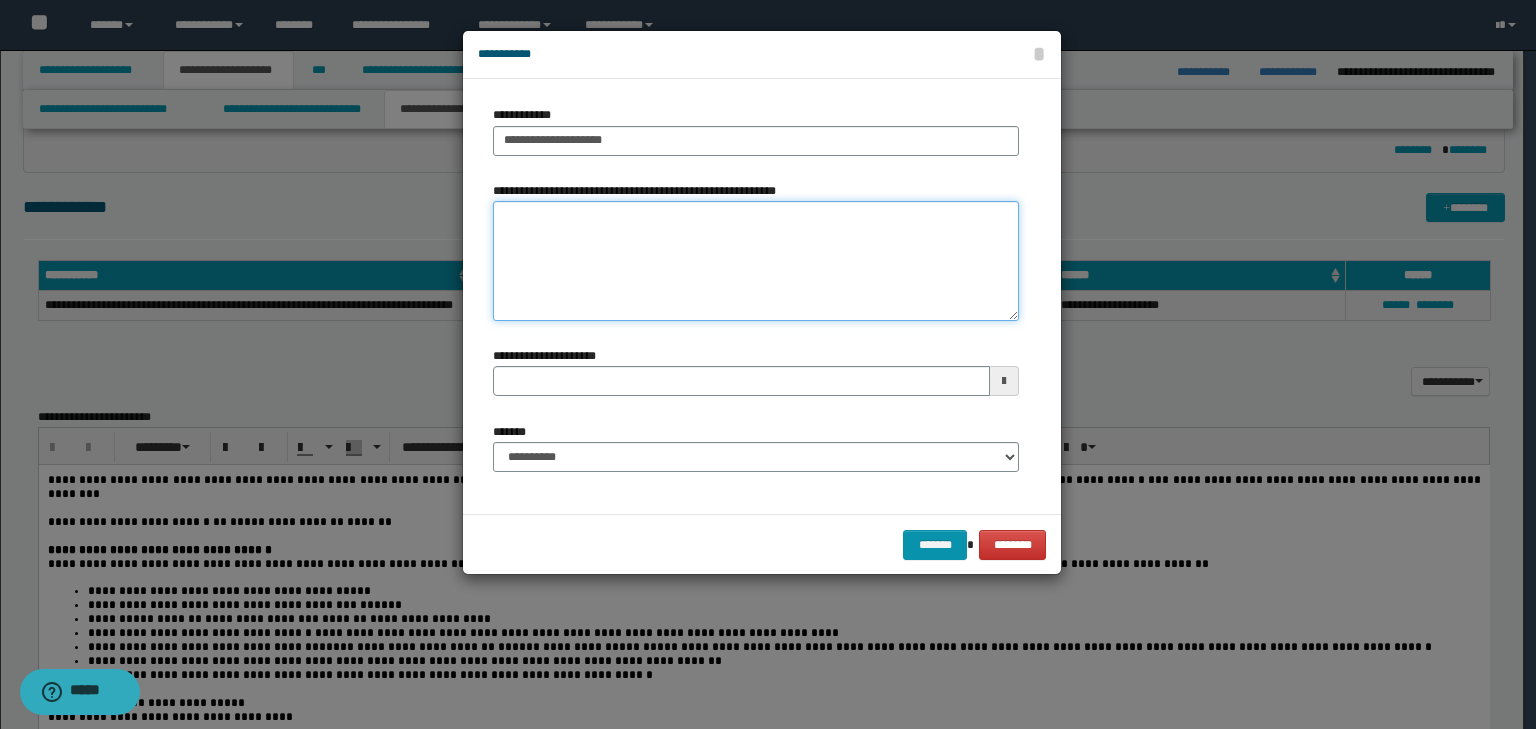 type 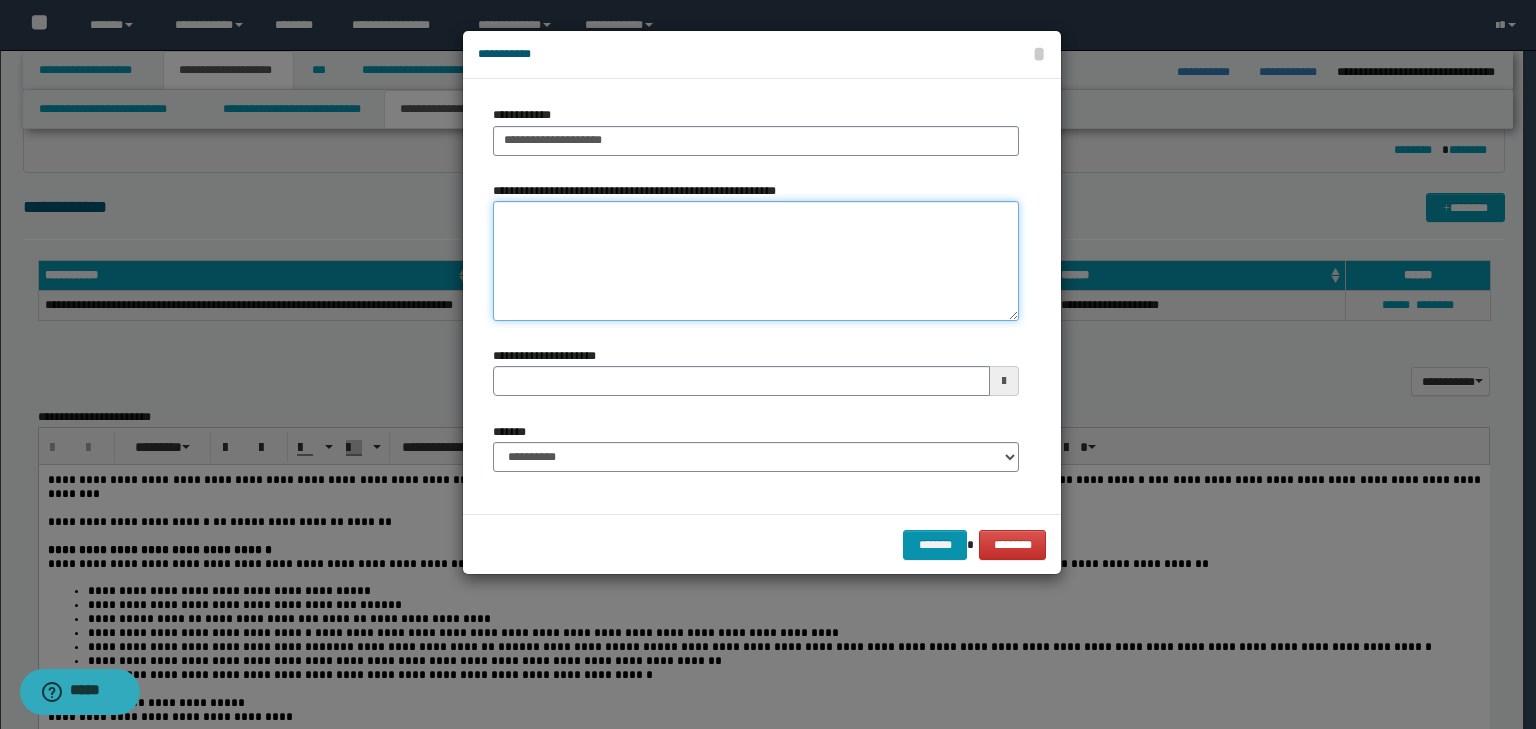 click on "**********" at bounding box center [756, 261] 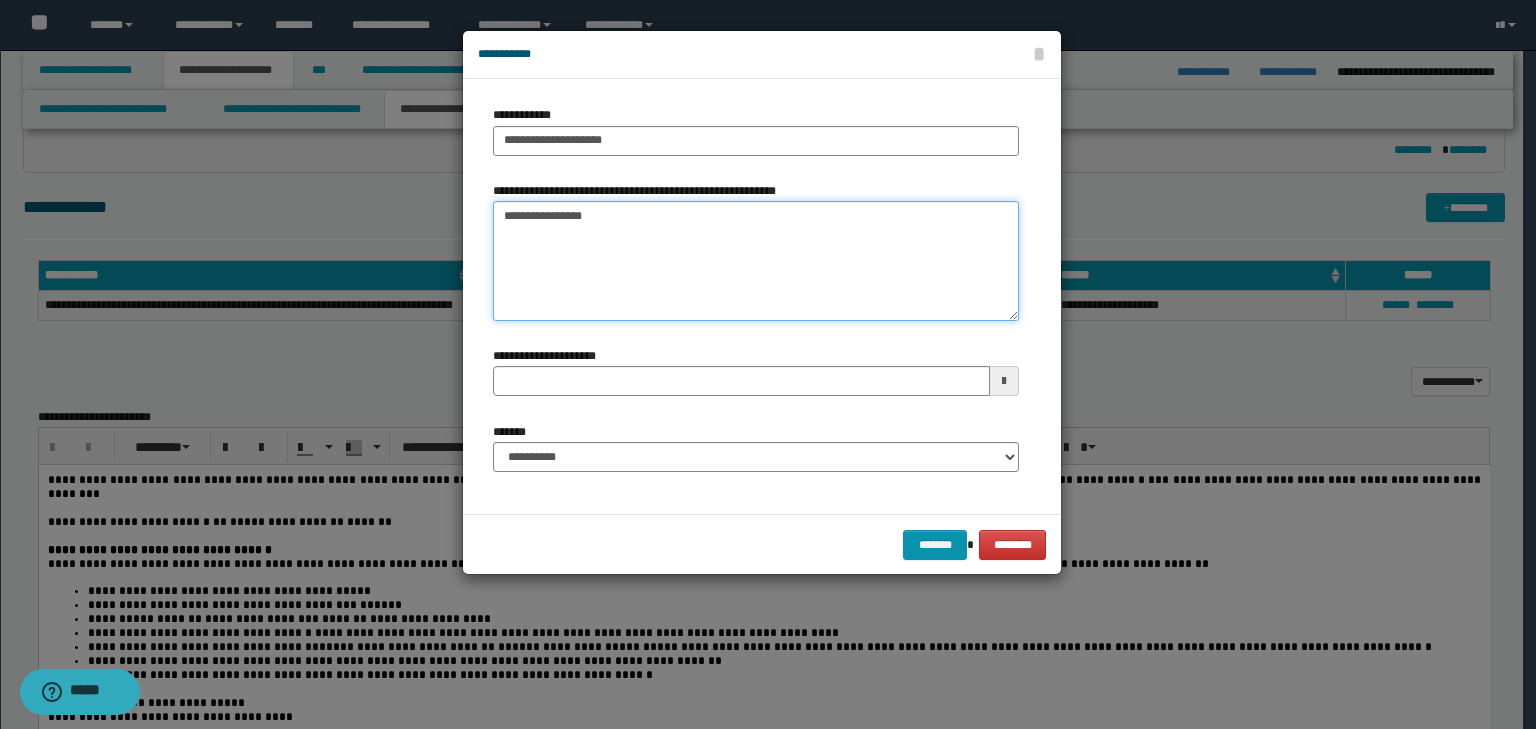 type 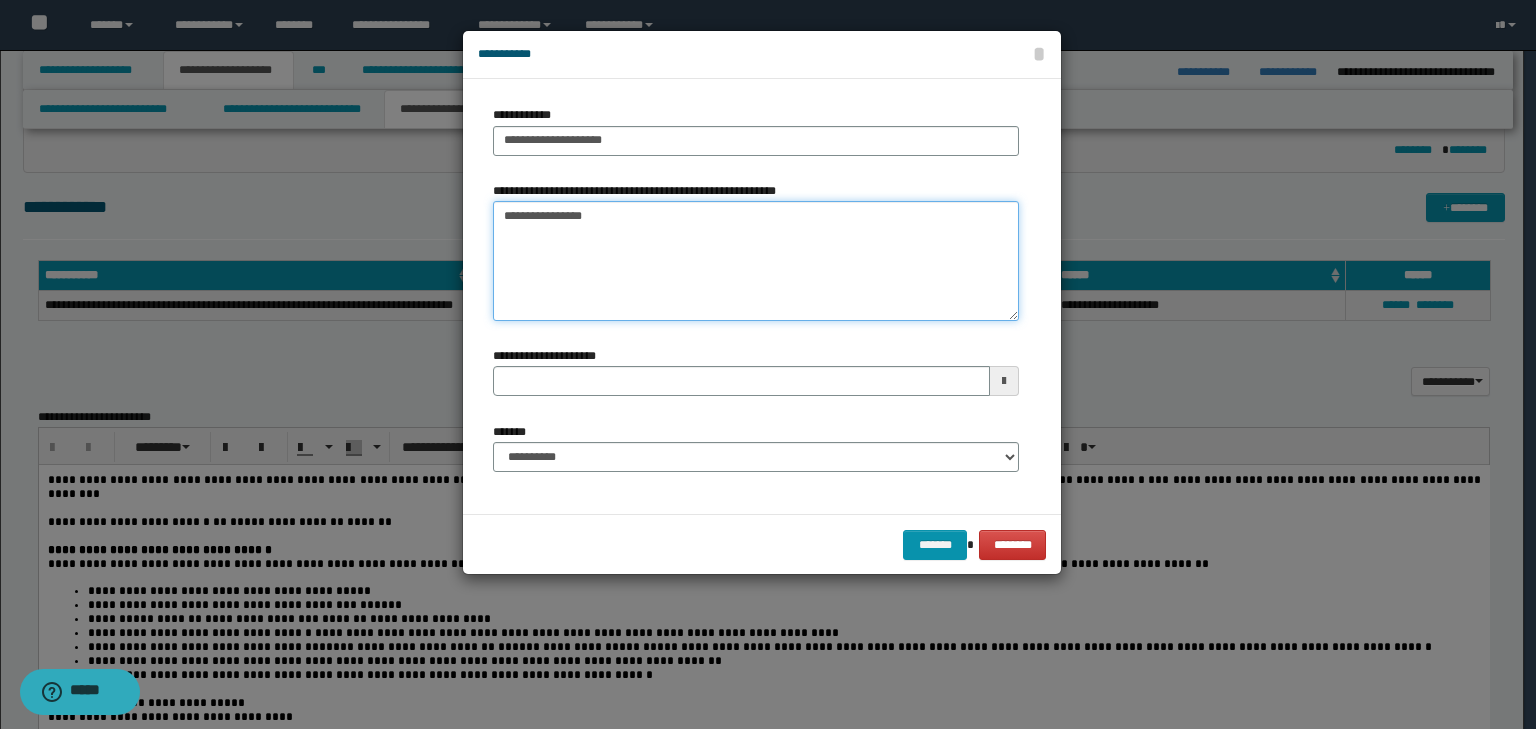 type on "**********" 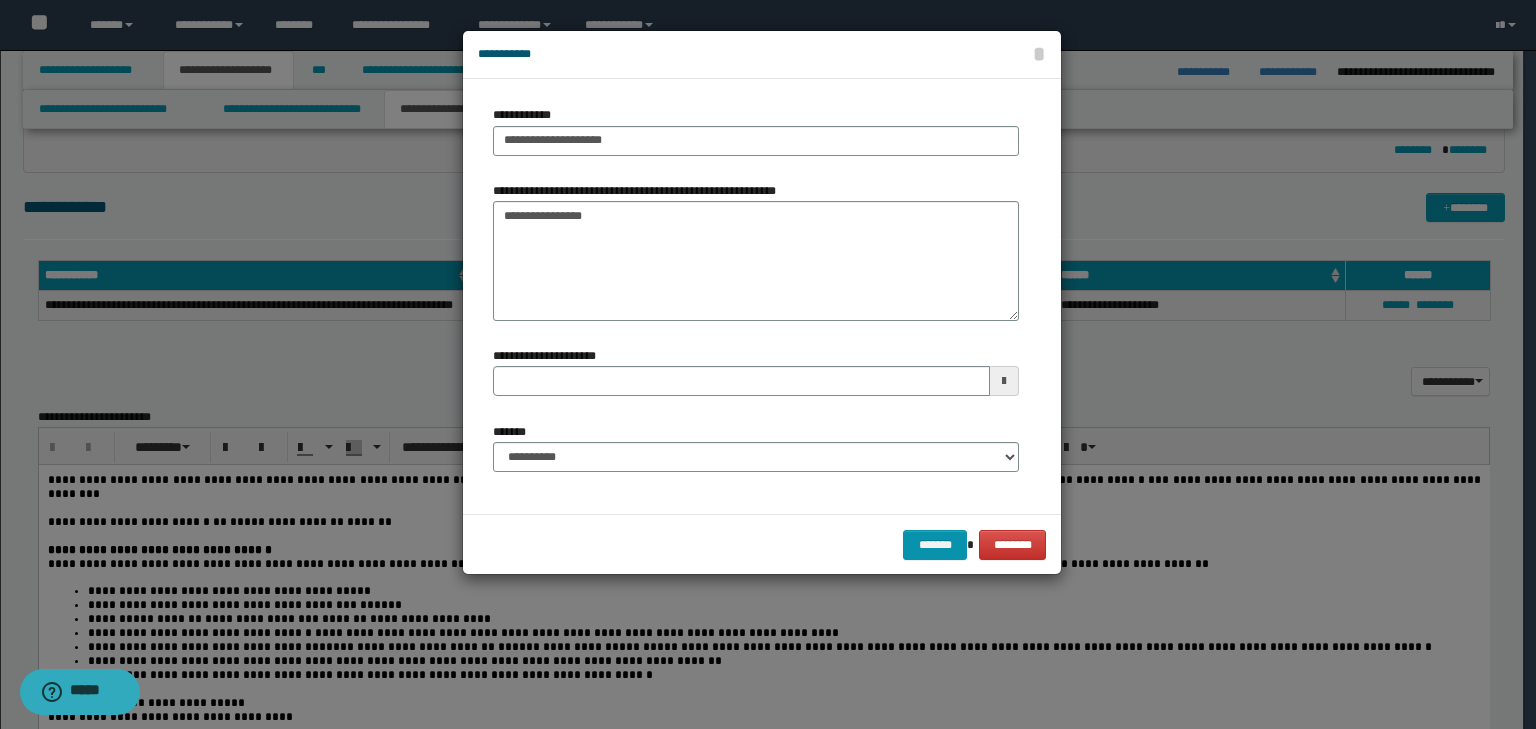 click on "**********" at bounding box center [756, 455] 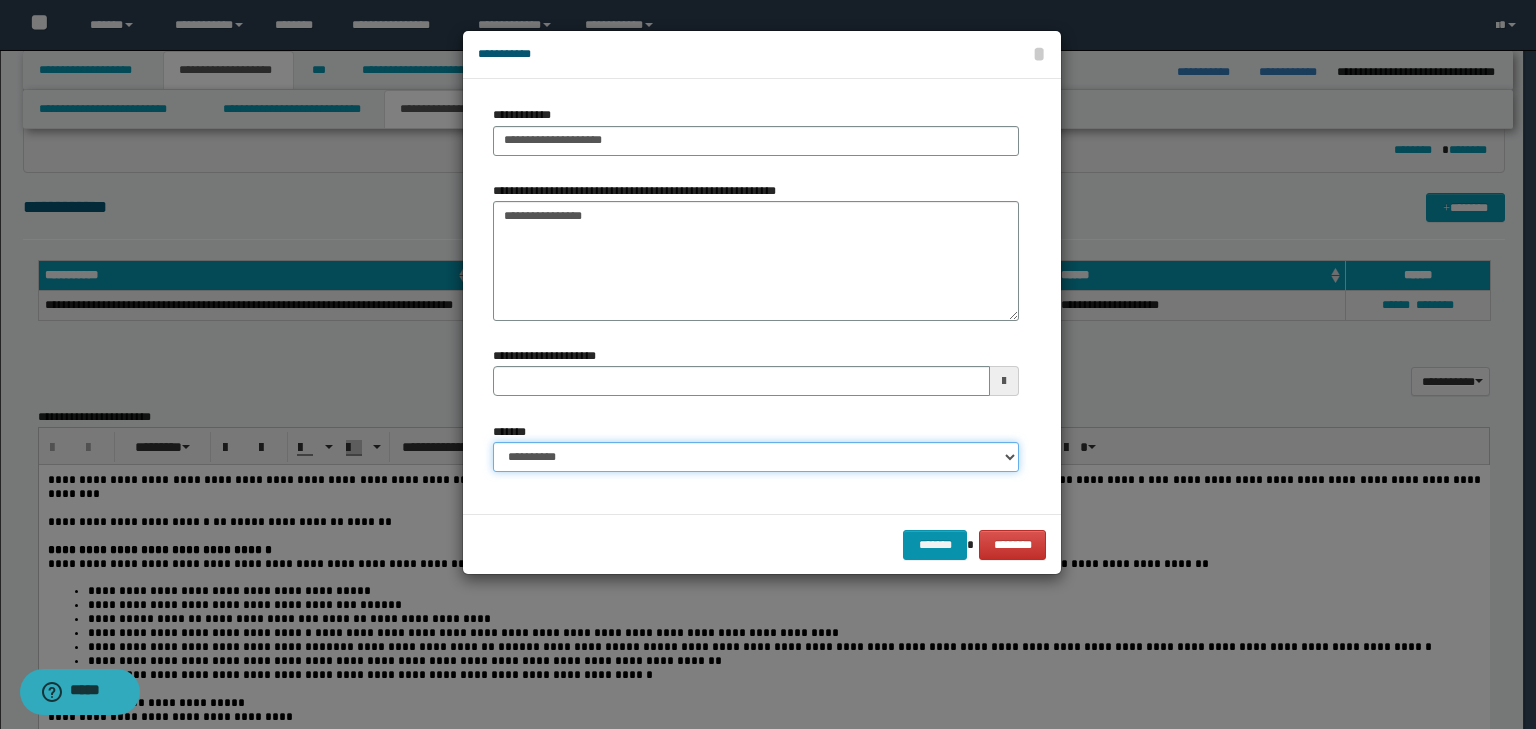 drag, startPoint x: 573, startPoint y: 450, endPoint x: 572, endPoint y: 464, distance: 14.035668 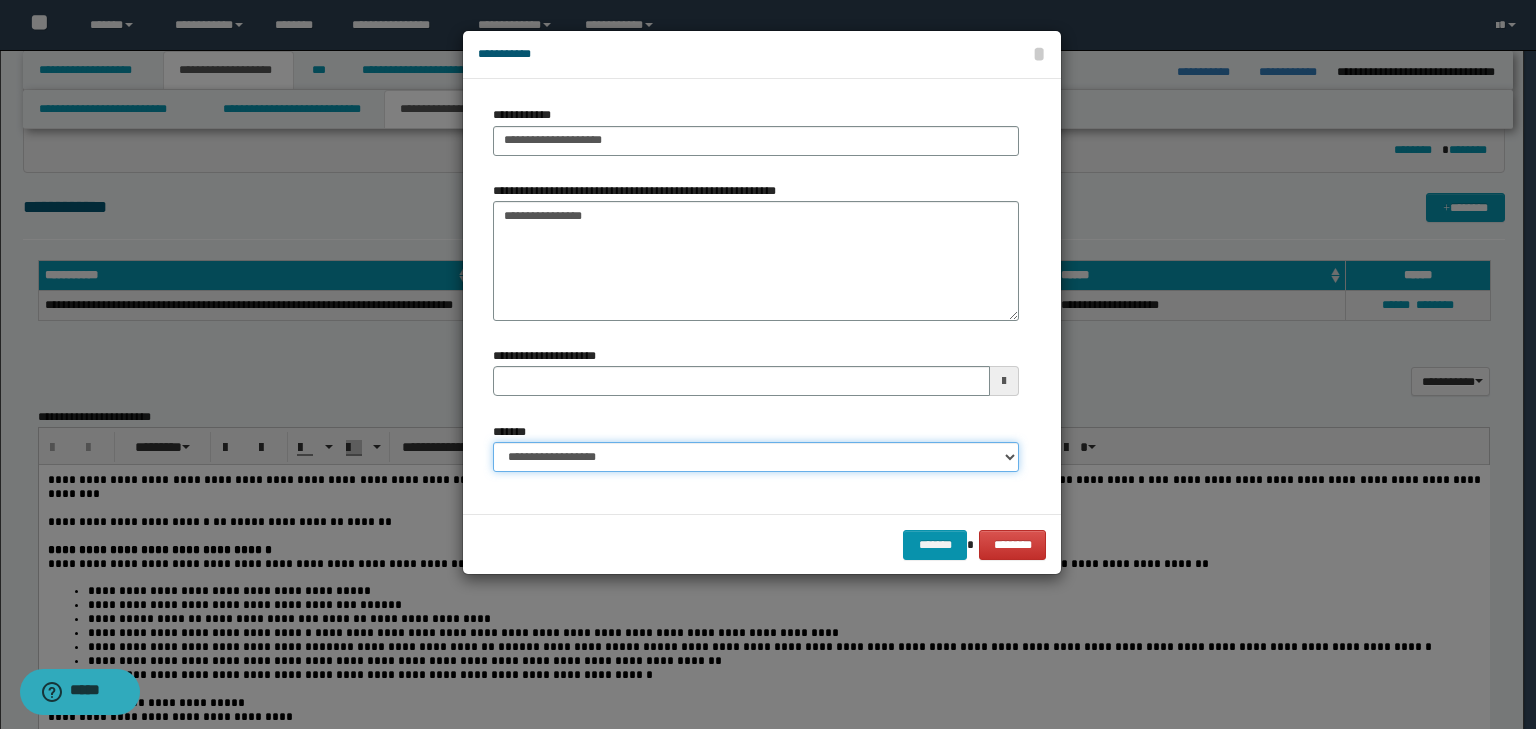 click on "**********" at bounding box center [756, 457] 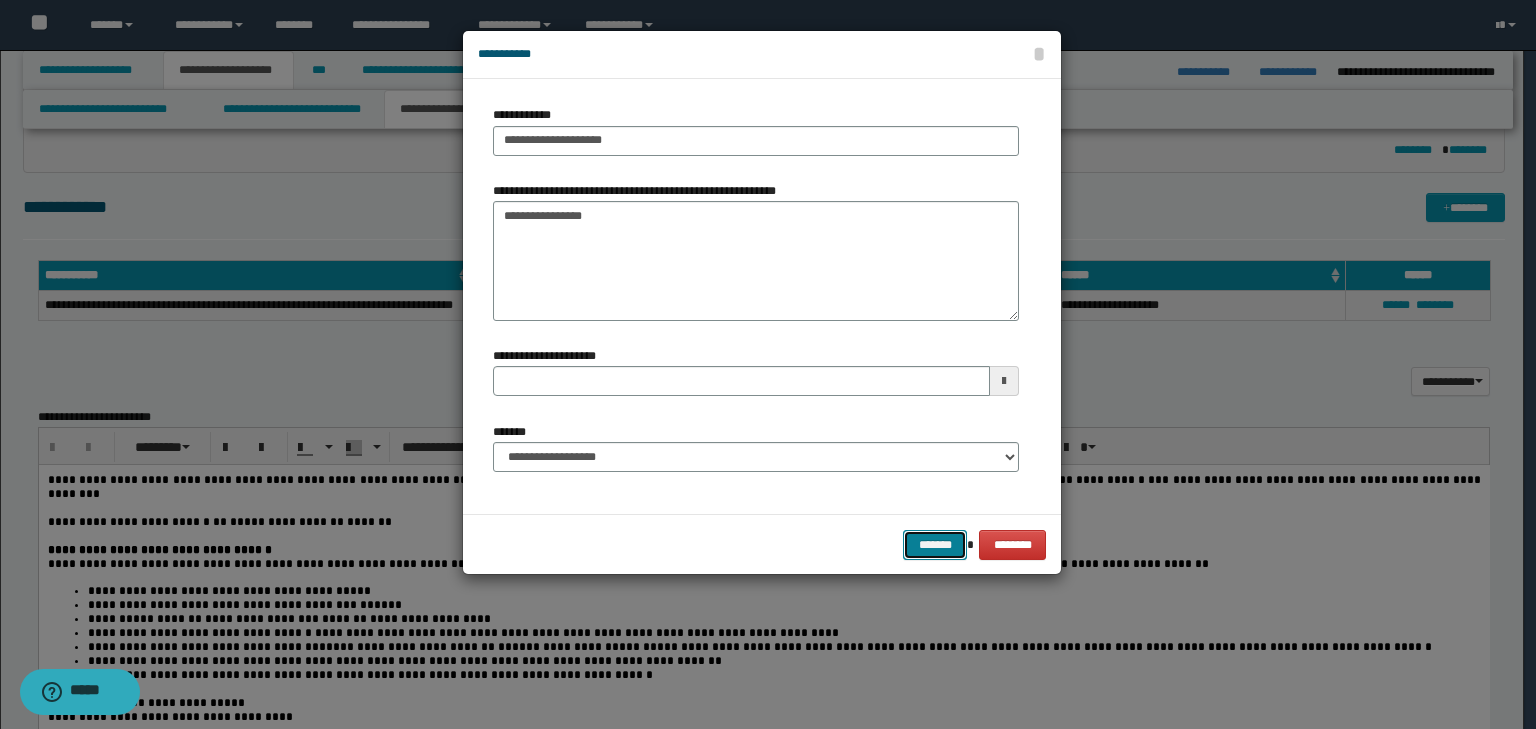 click on "*******" at bounding box center (935, 545) 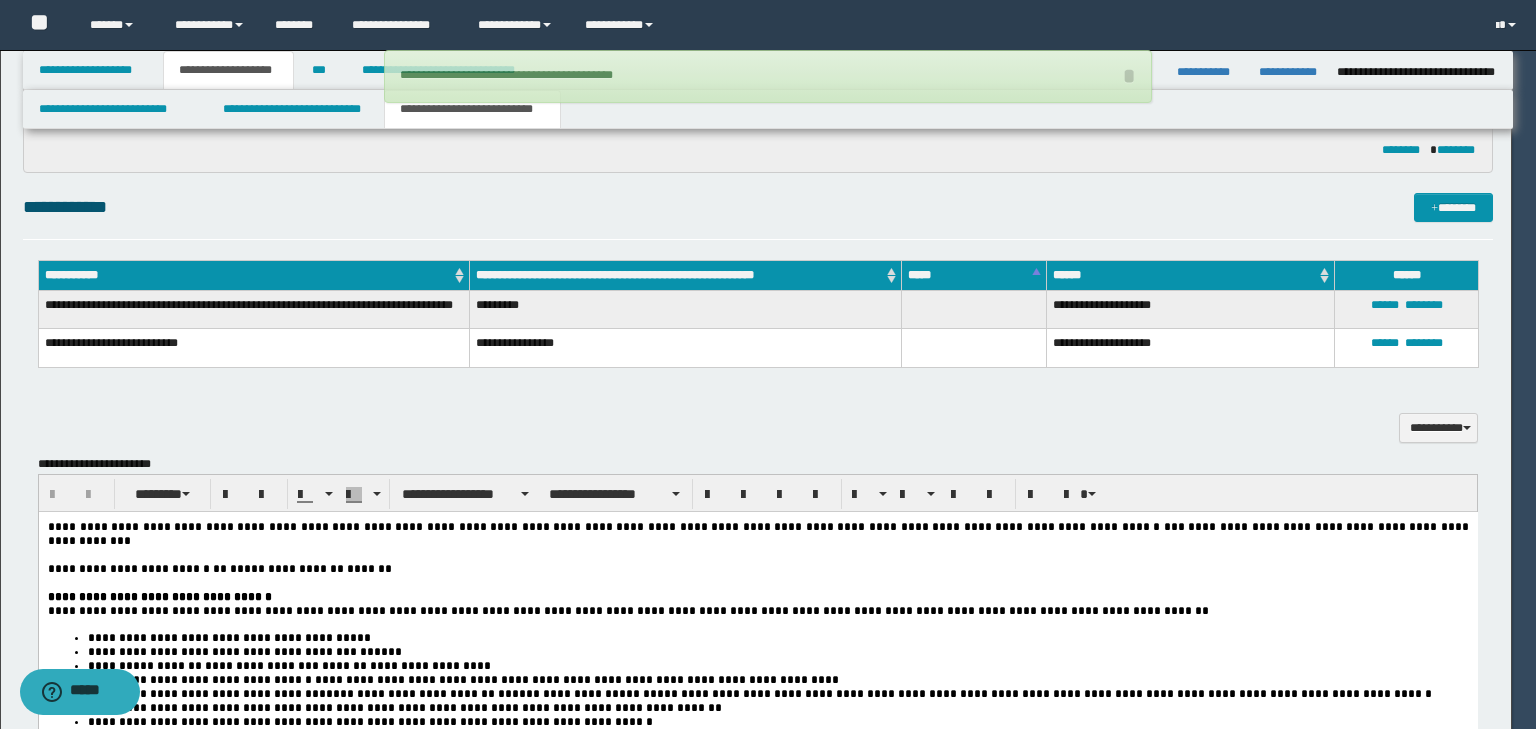 type 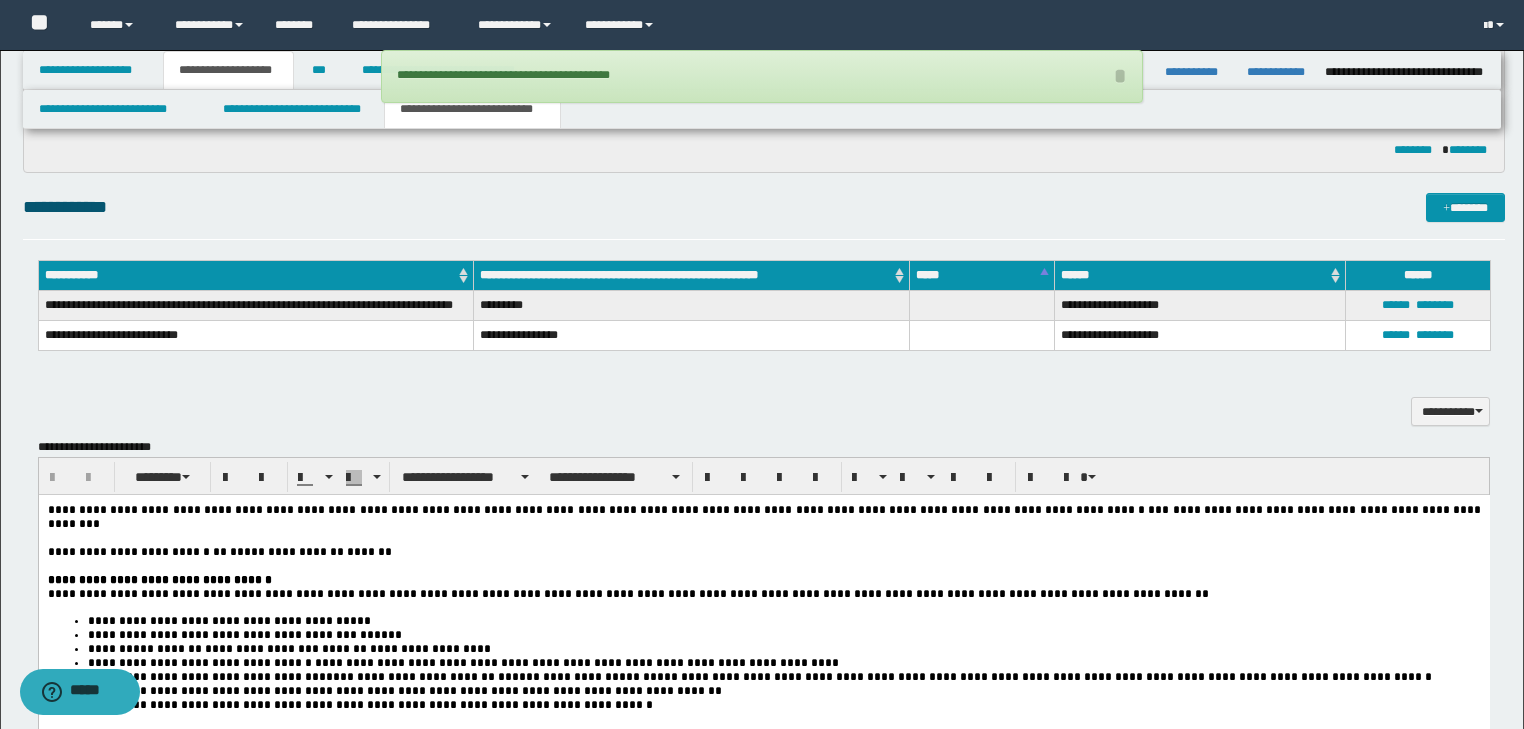 click on "******    ********" at bounding box center (1417, 305) 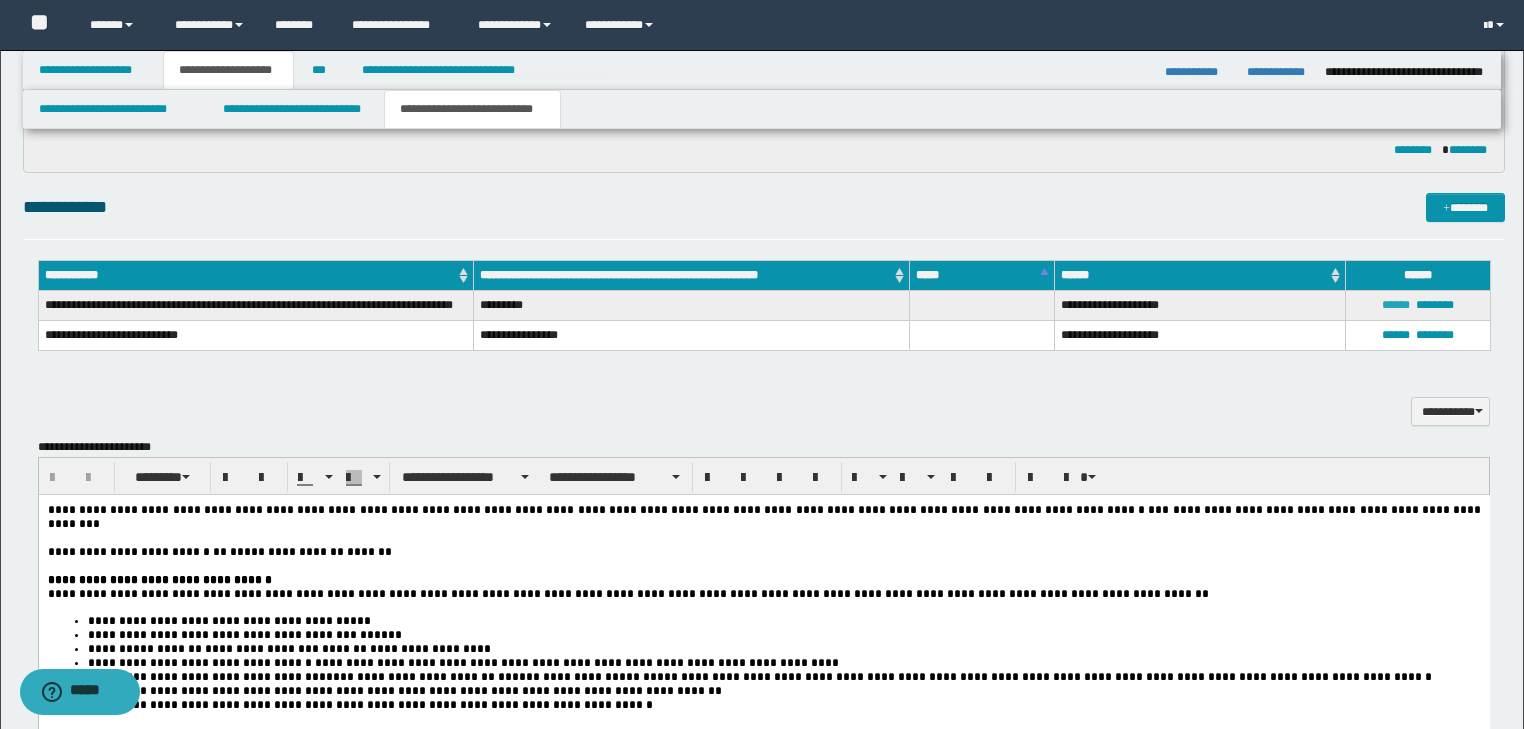 click on "******" at bounding box center (1396, 305) 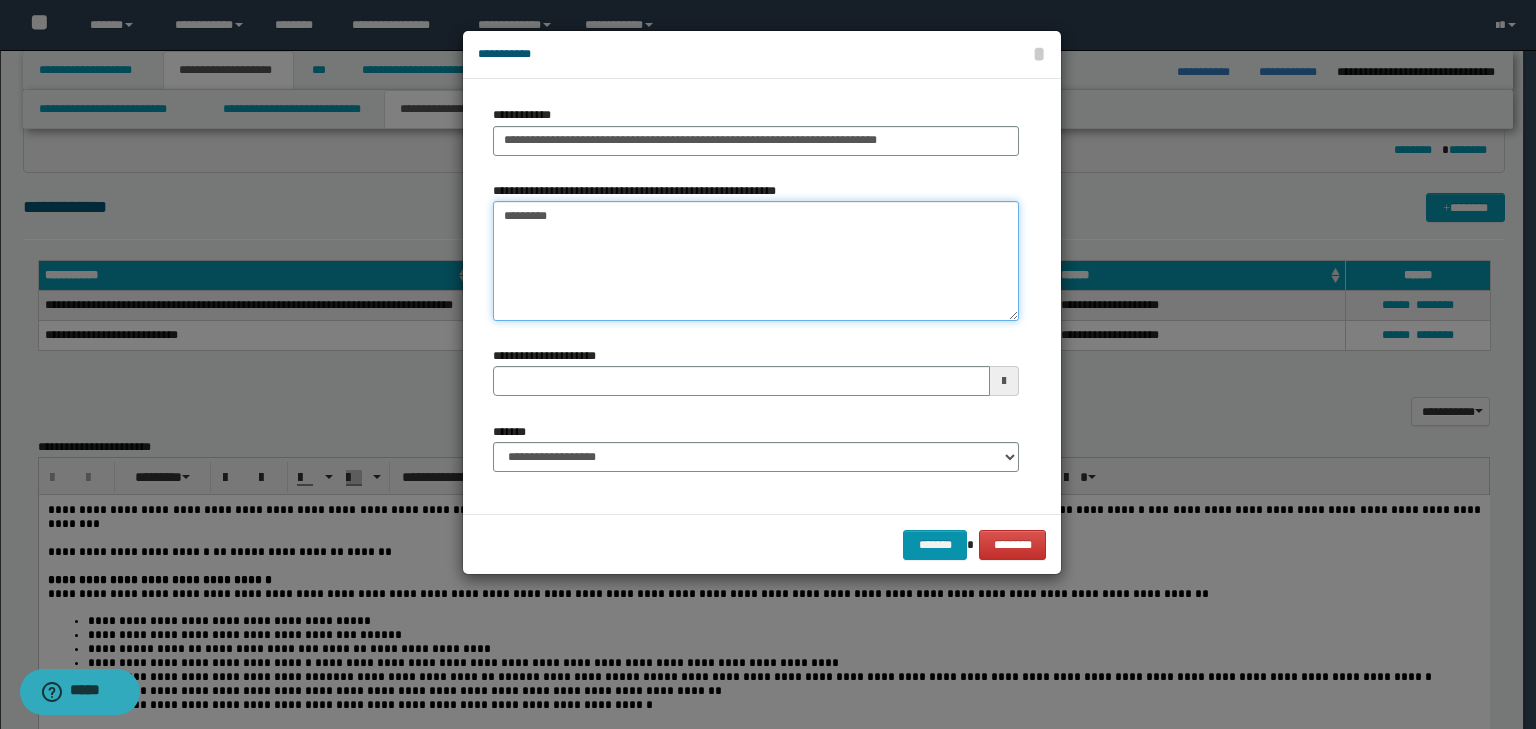 click on "*********" at bounding box center (756, 261) 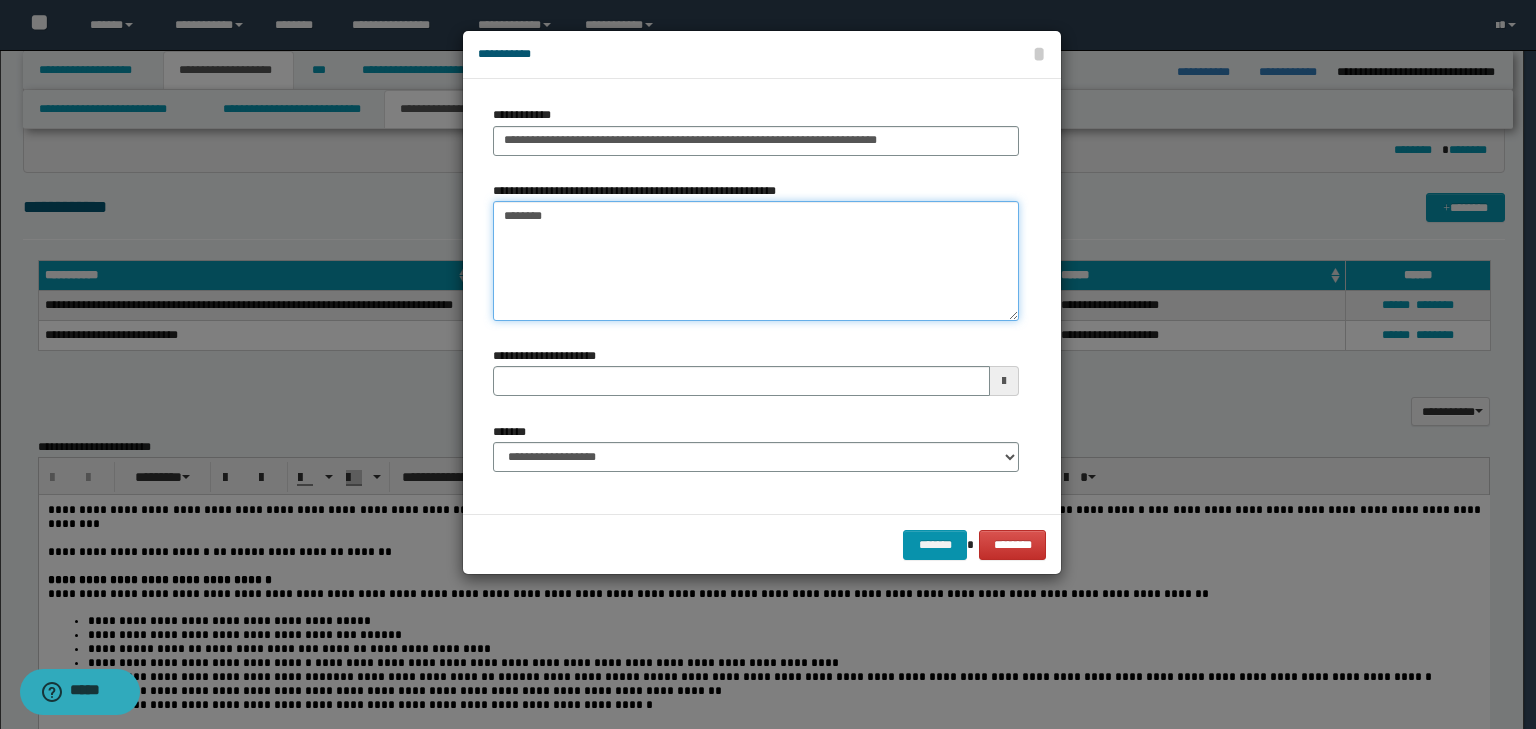 drag, startPoint x: 508, startPoint y: 215, endPoint x: 513, endPoint y: 246, distance: 31.400637 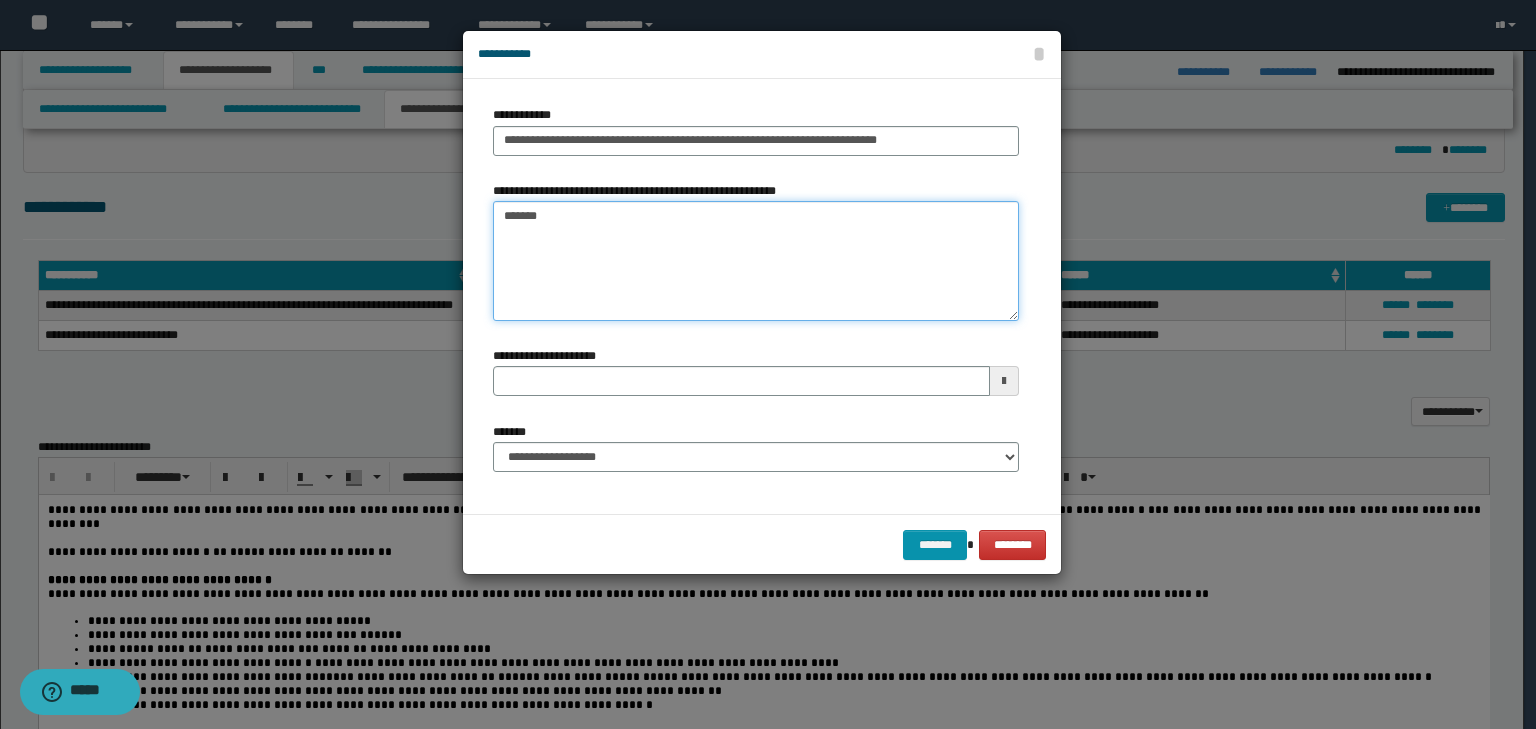 type 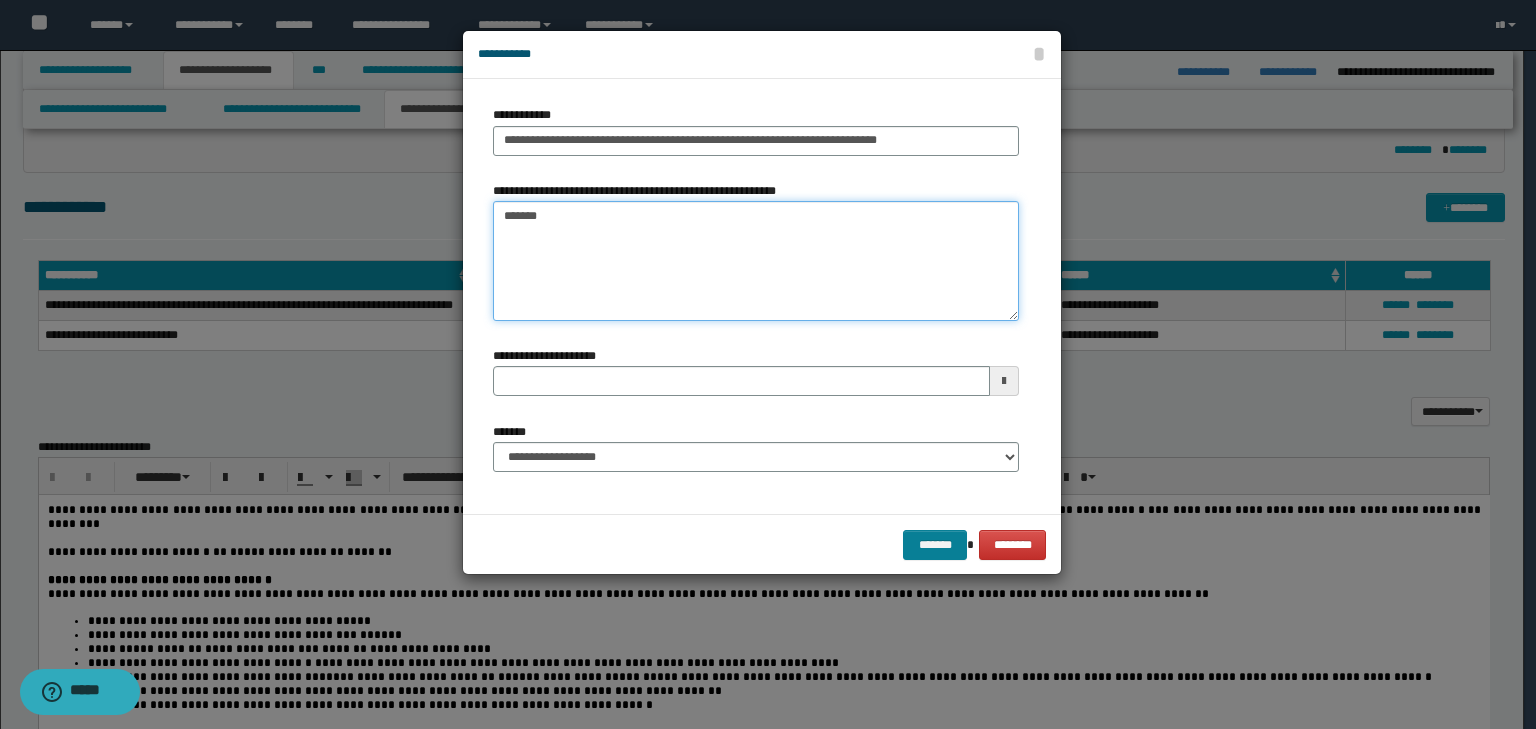 type on "*******" 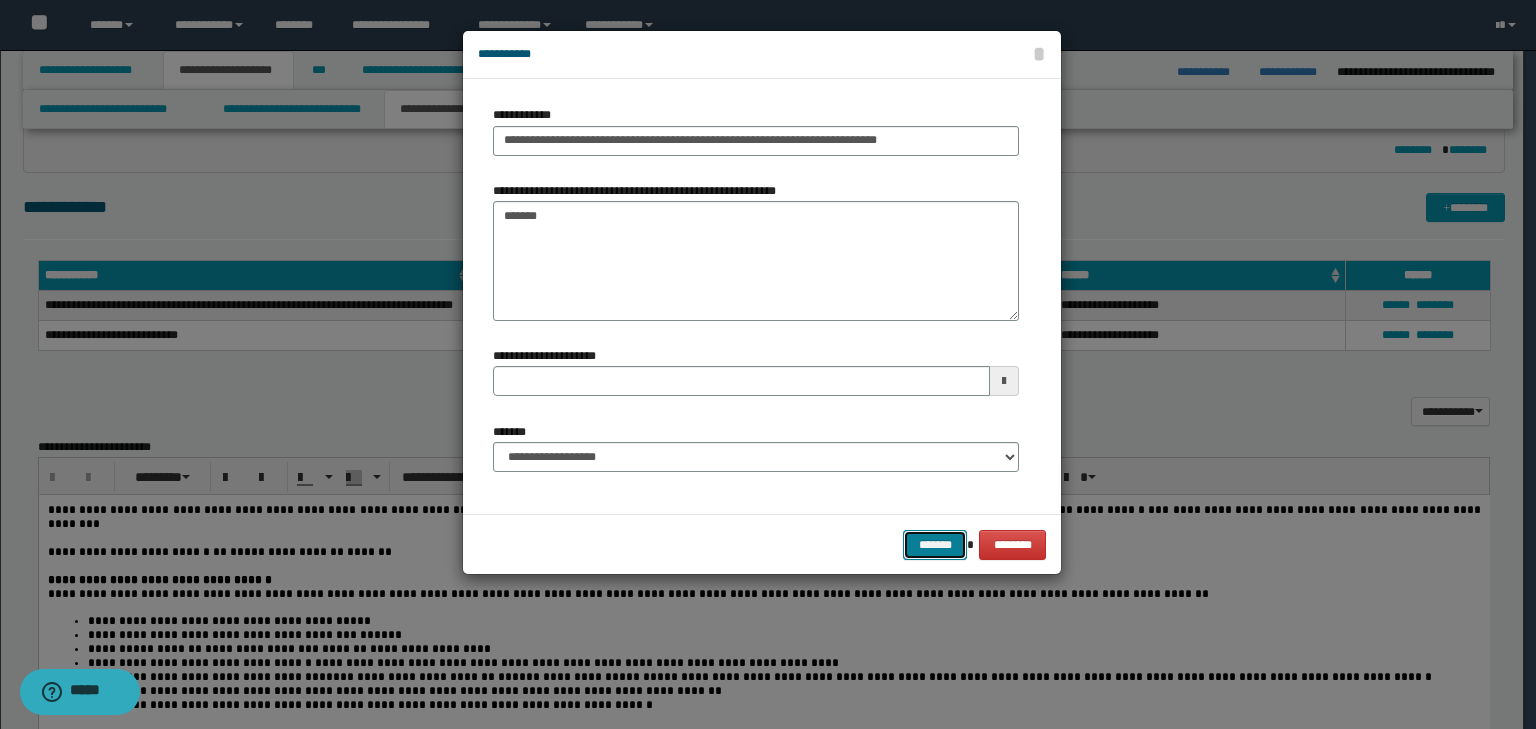 click on "*******" at bounding box center (935, 545) 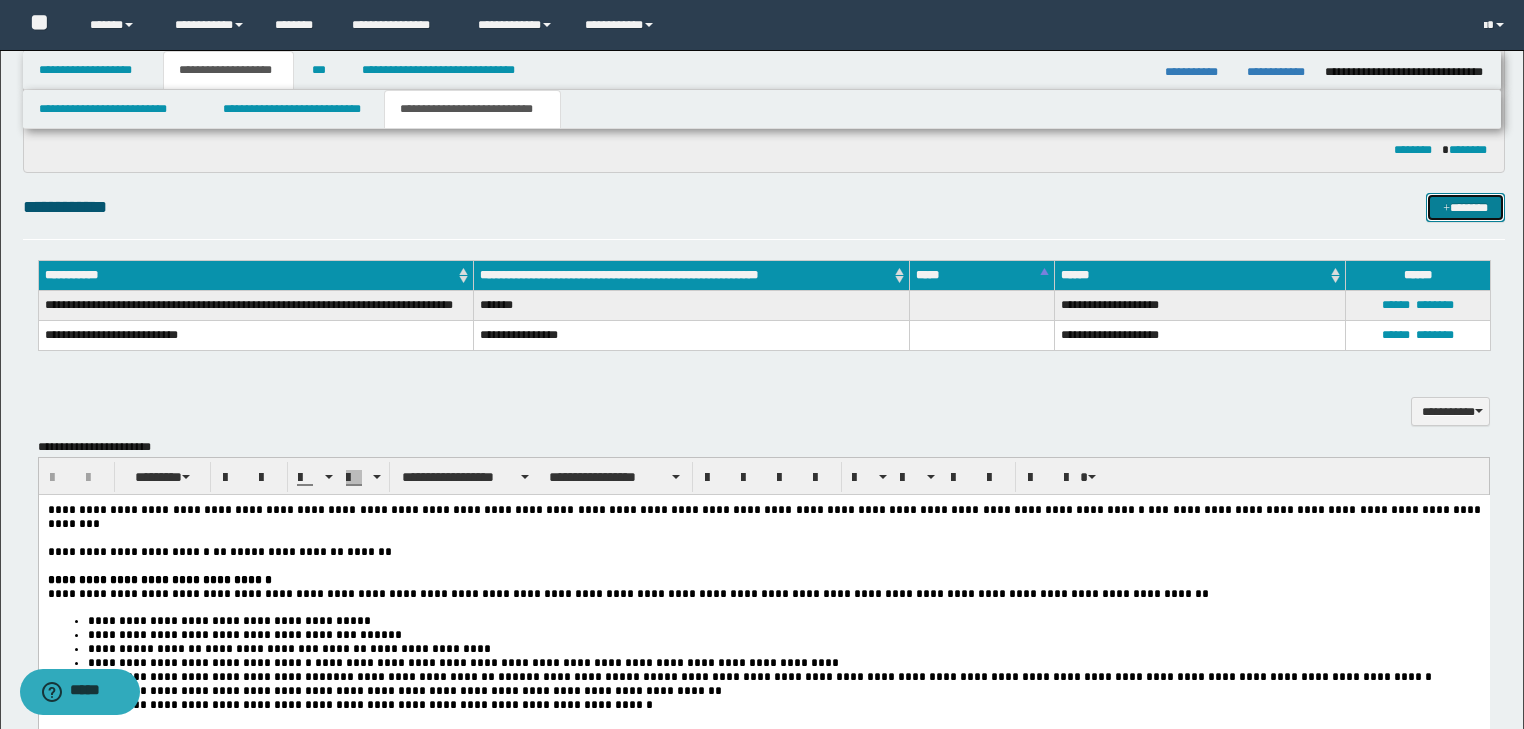 click on "*******" at bounding box center [1465, 208] 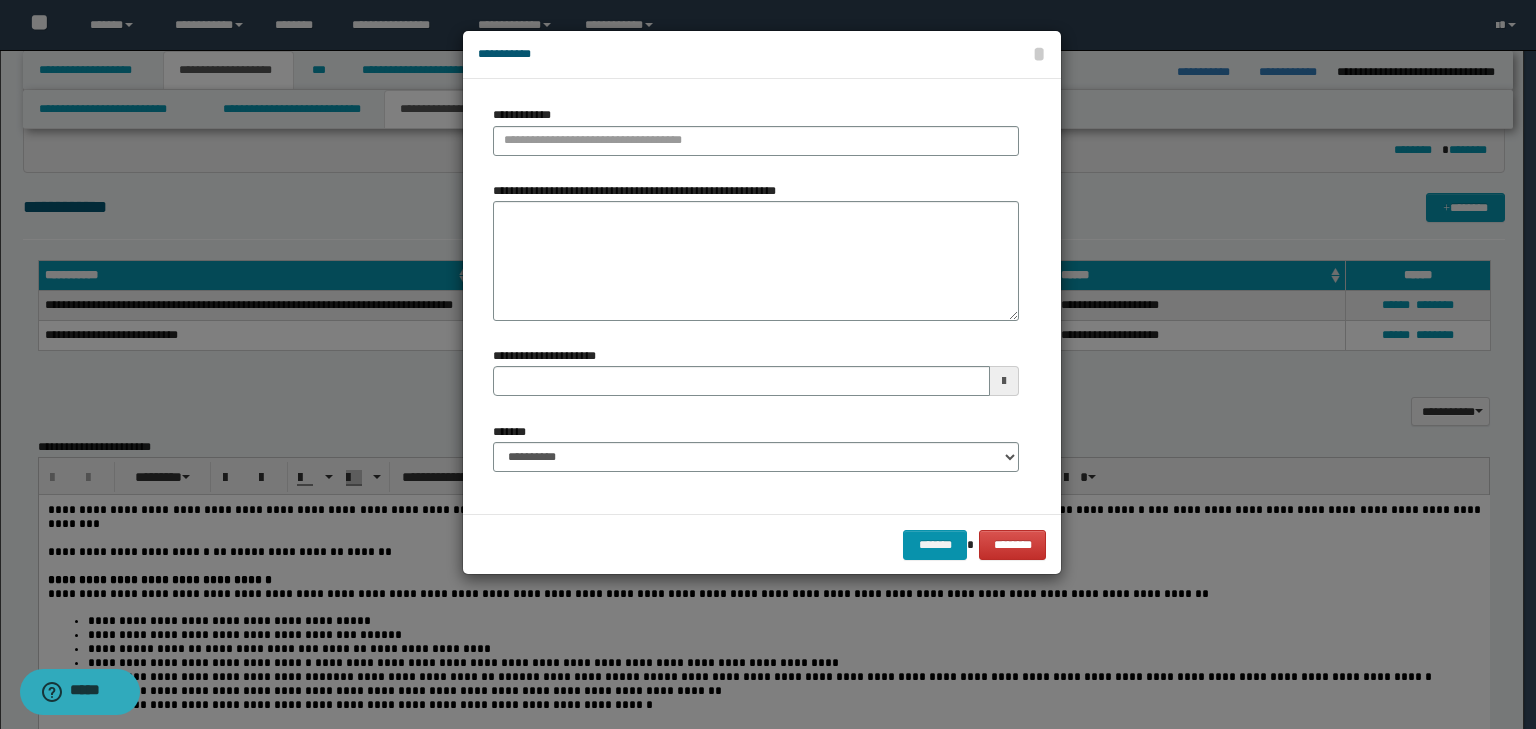 click on "**********" at bounding box center (756, 138) 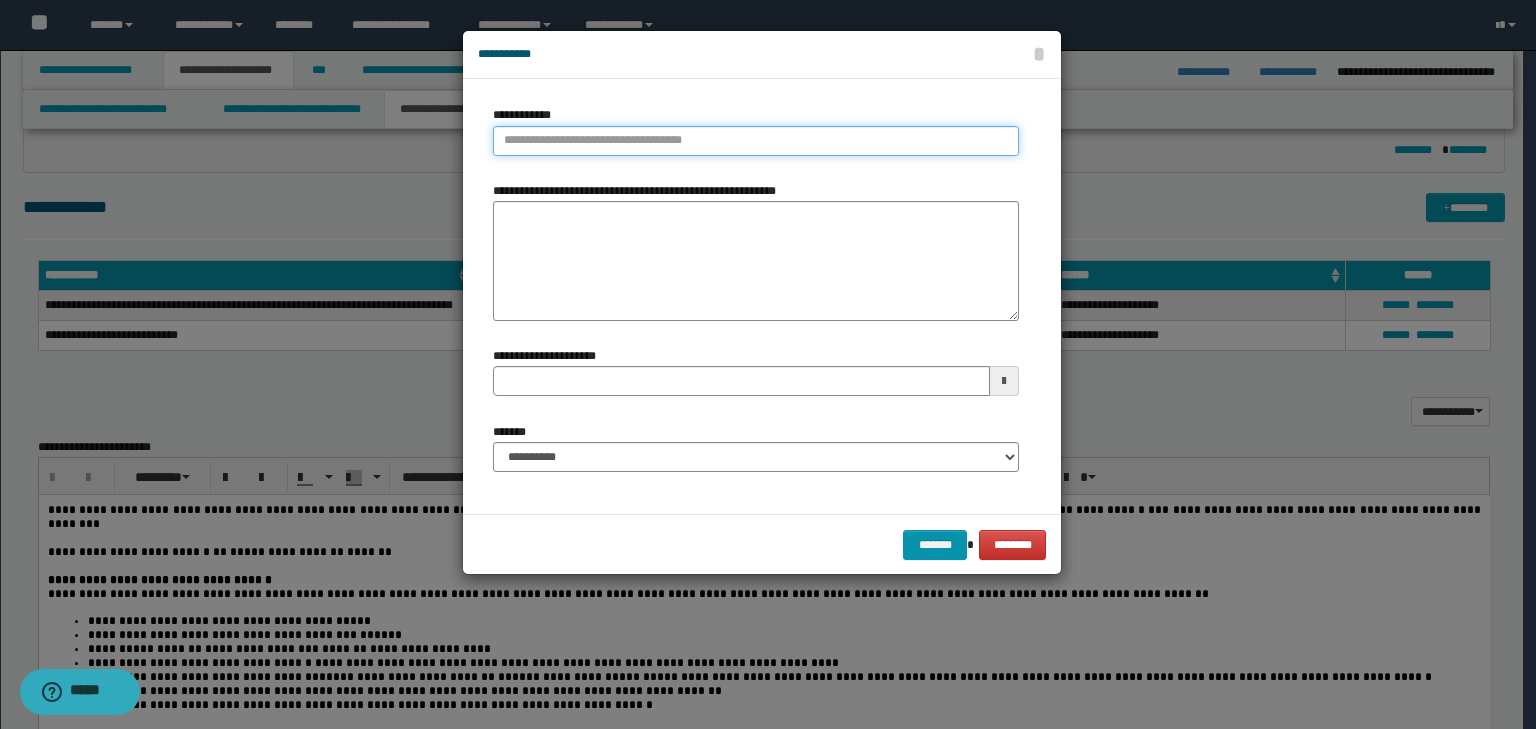 type on "**********" 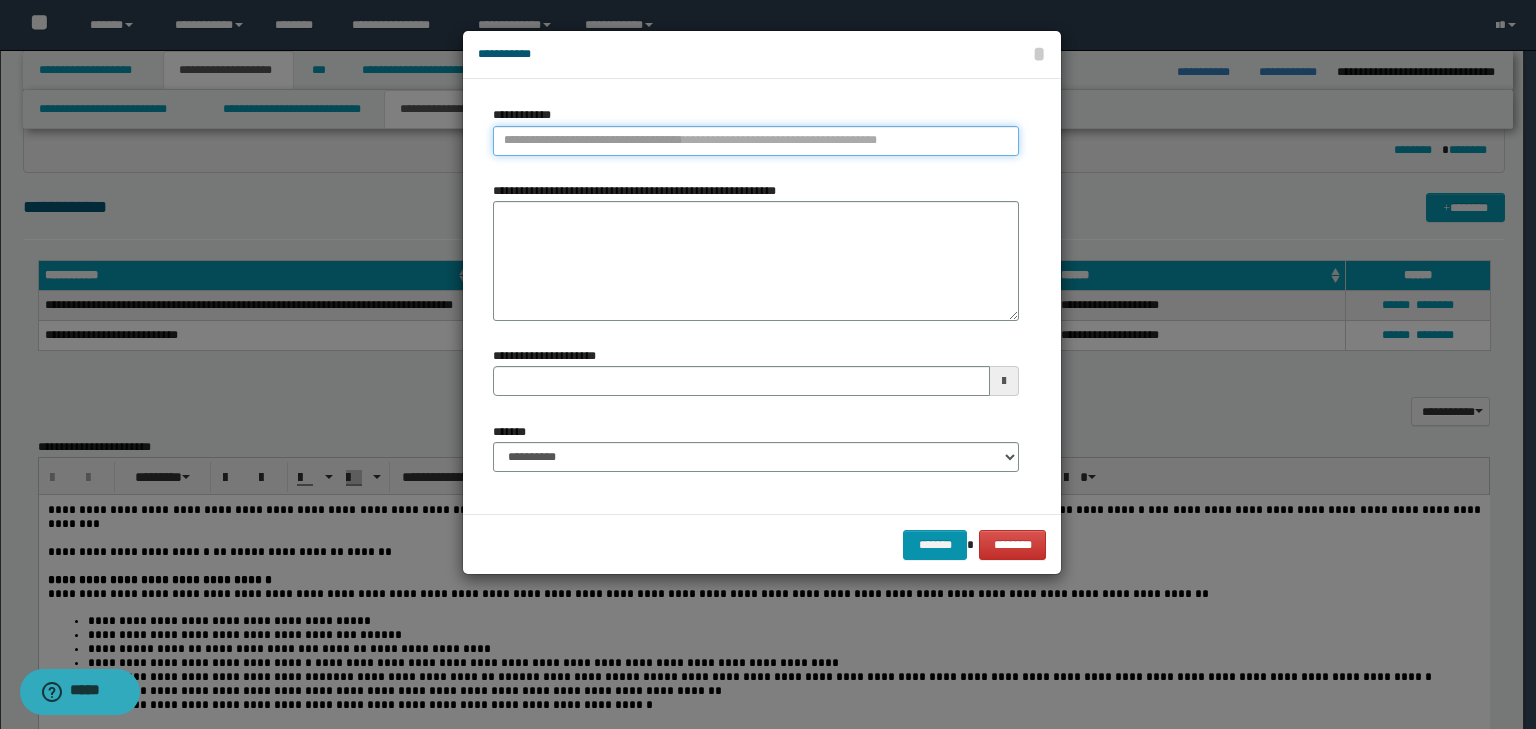 click on "**********" at bounding box center [756, 141] 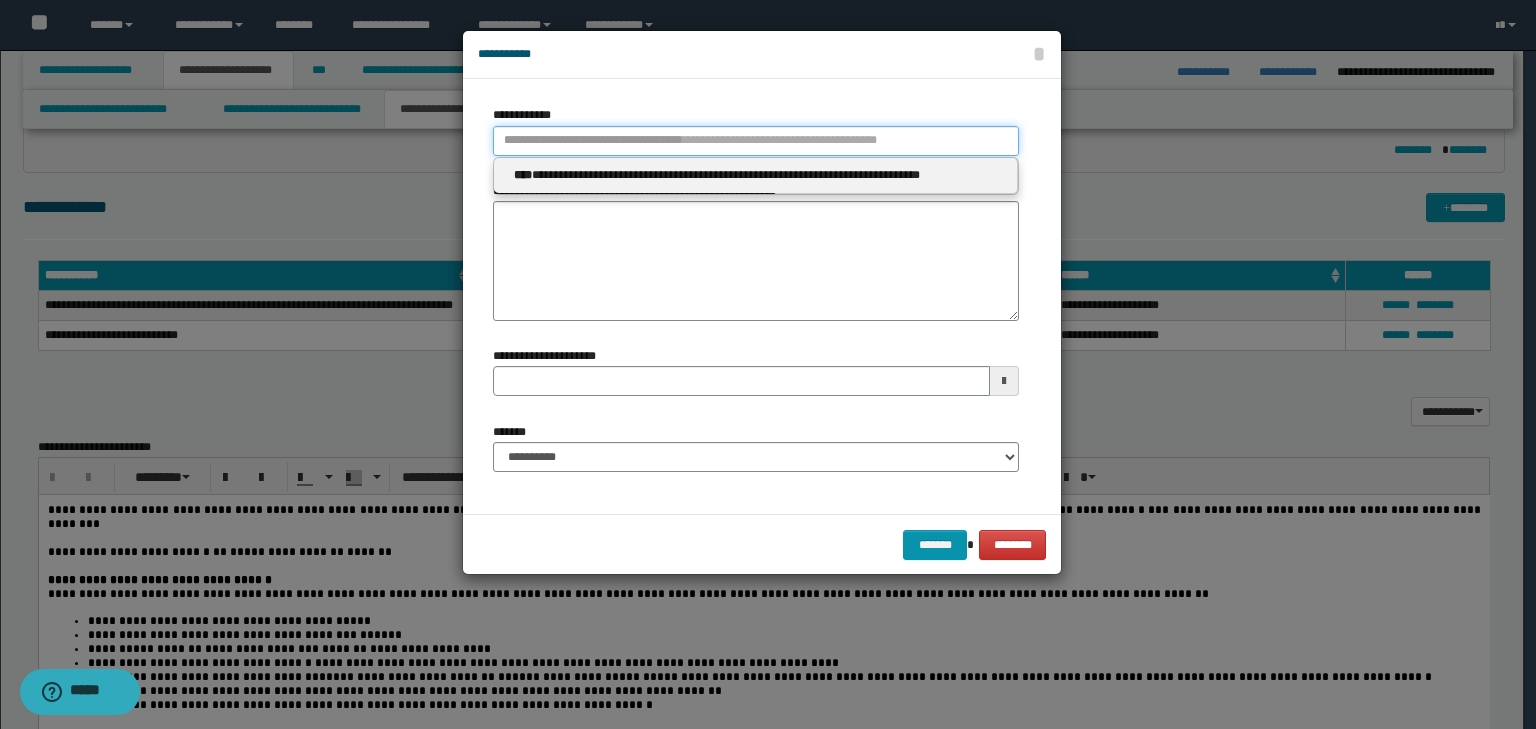 type 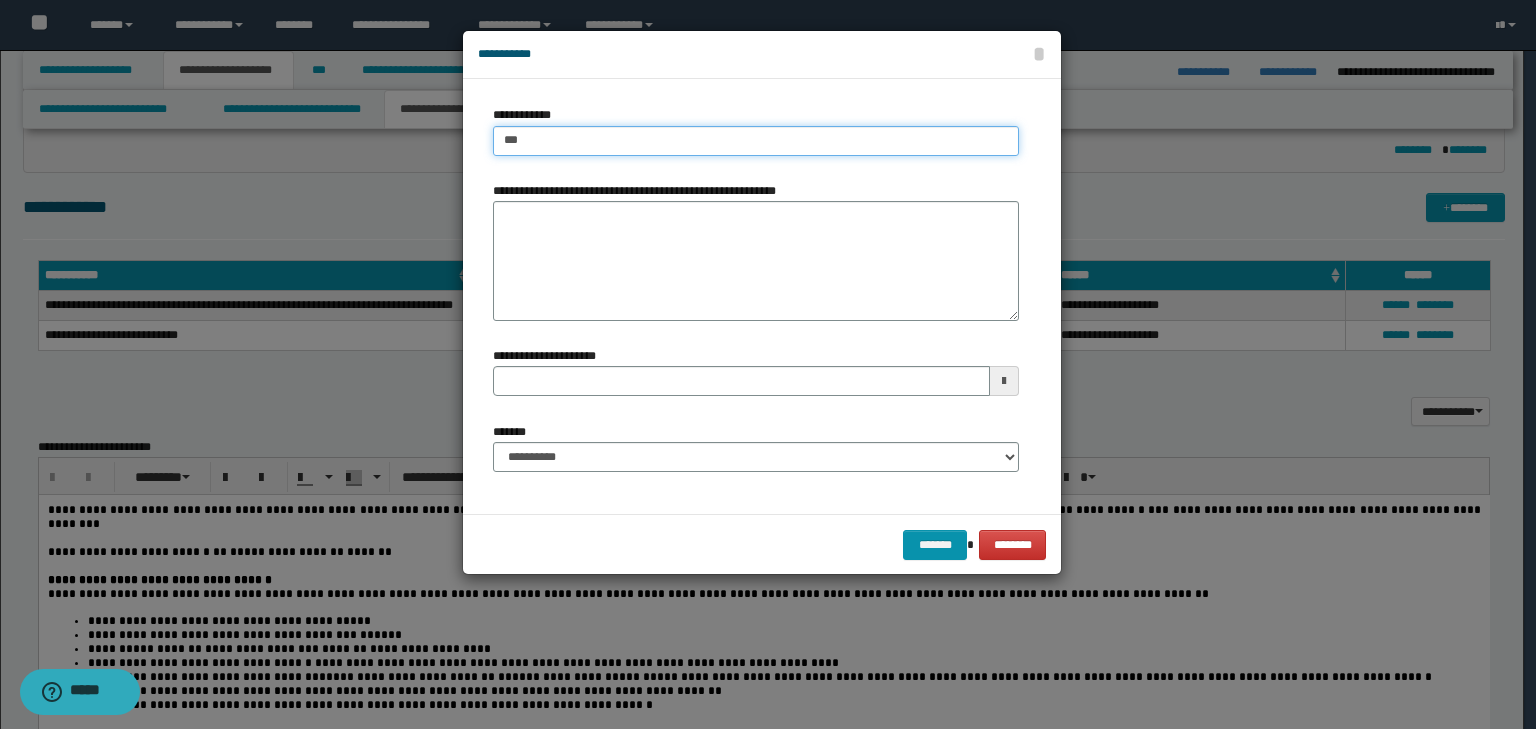 type on "****" 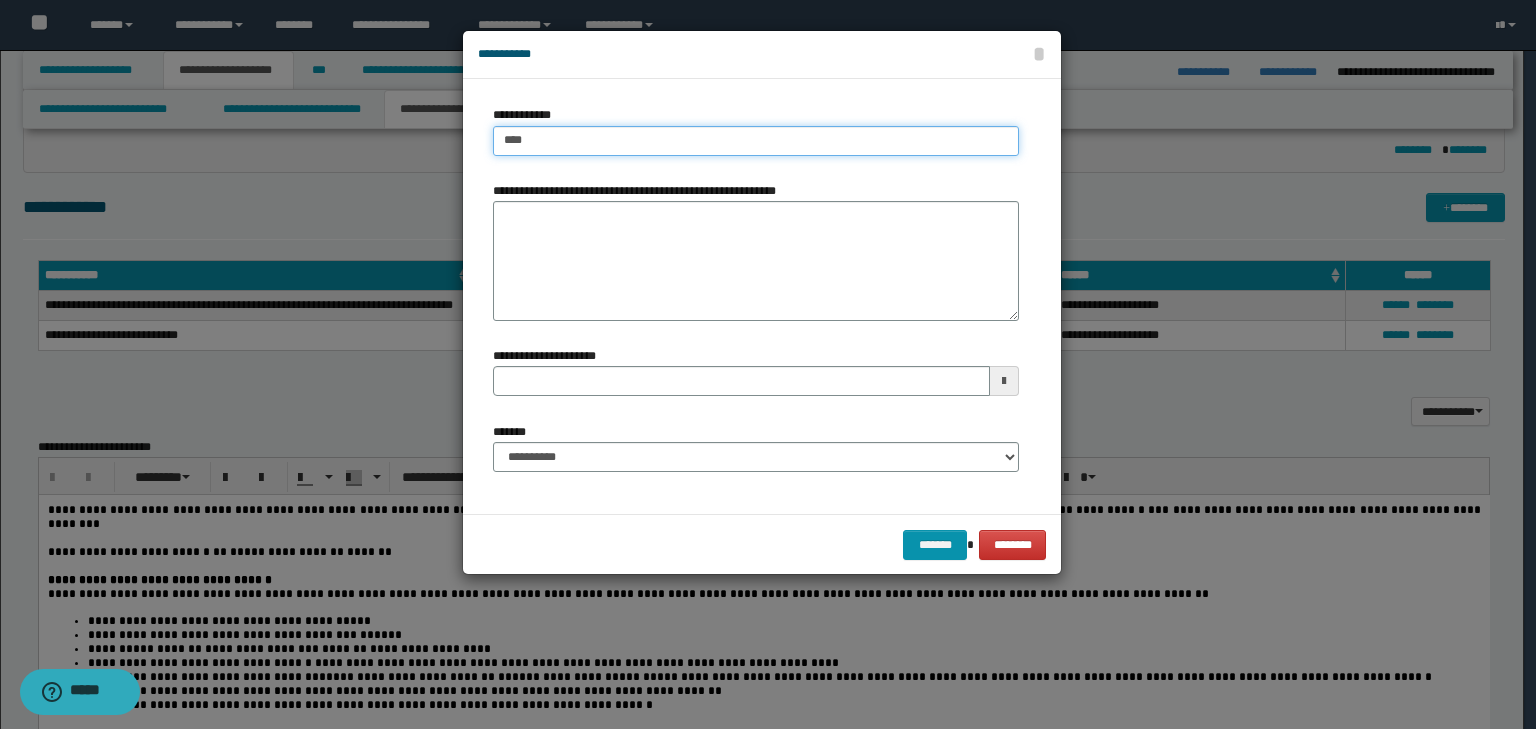 type on "****" 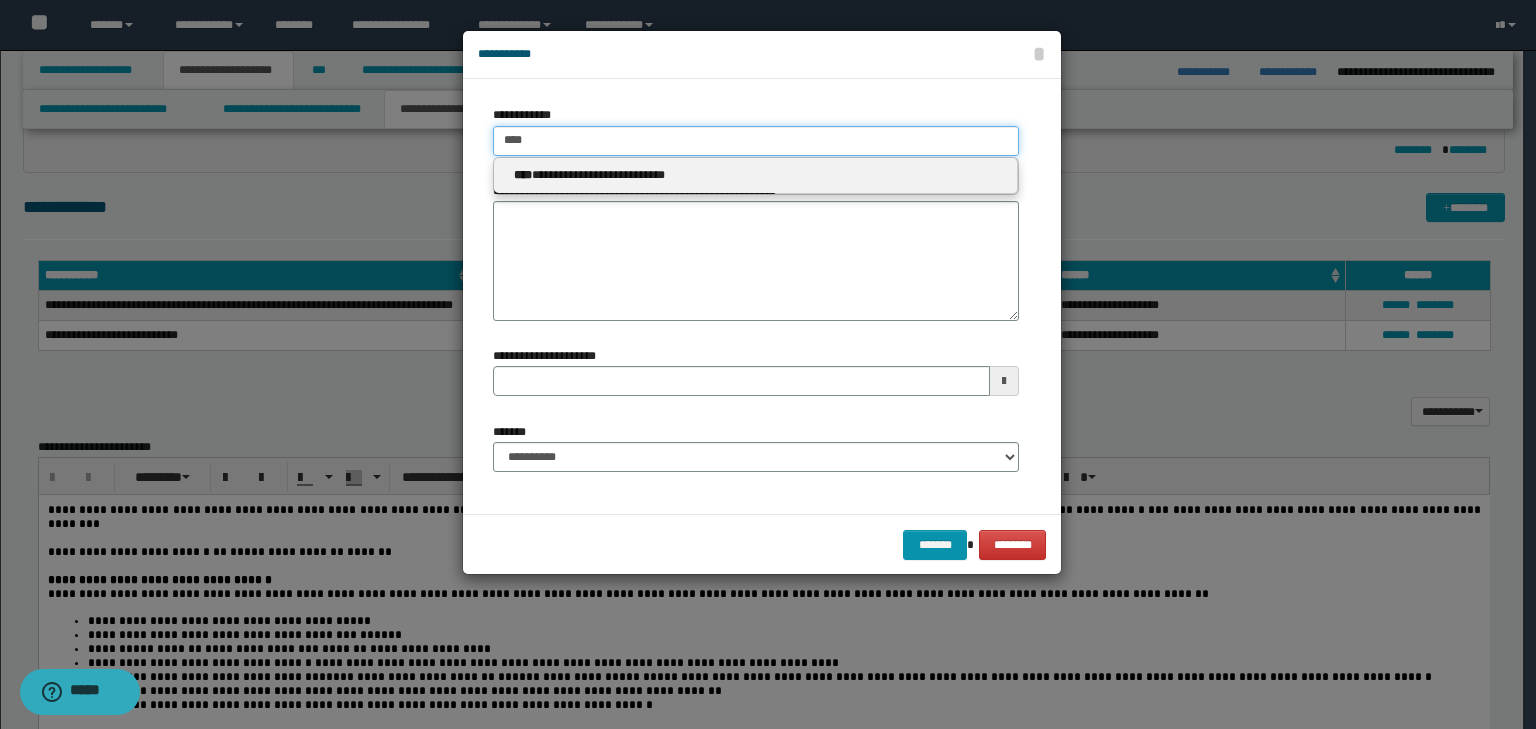 type on "****" 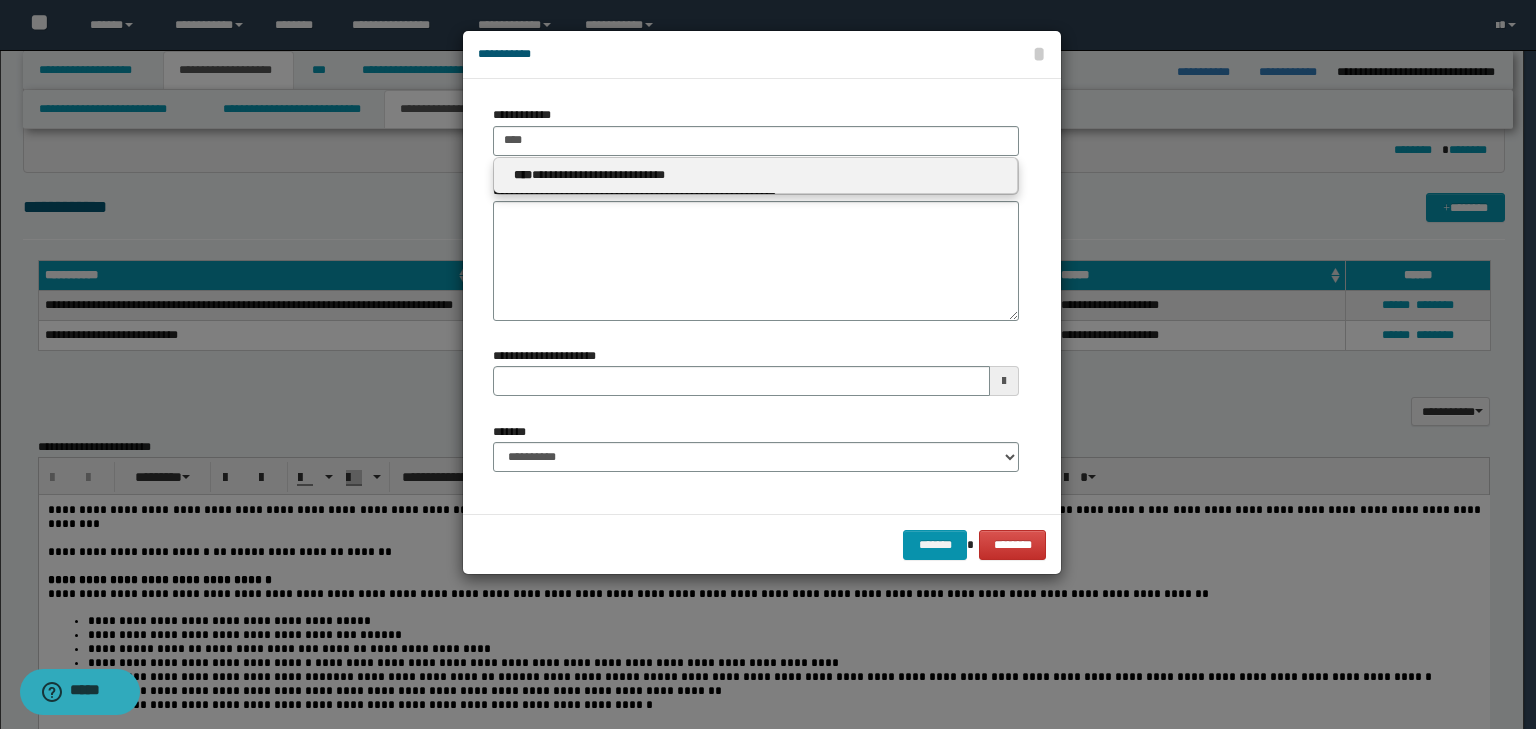 click on "**********" at bounding box center (756, 175) 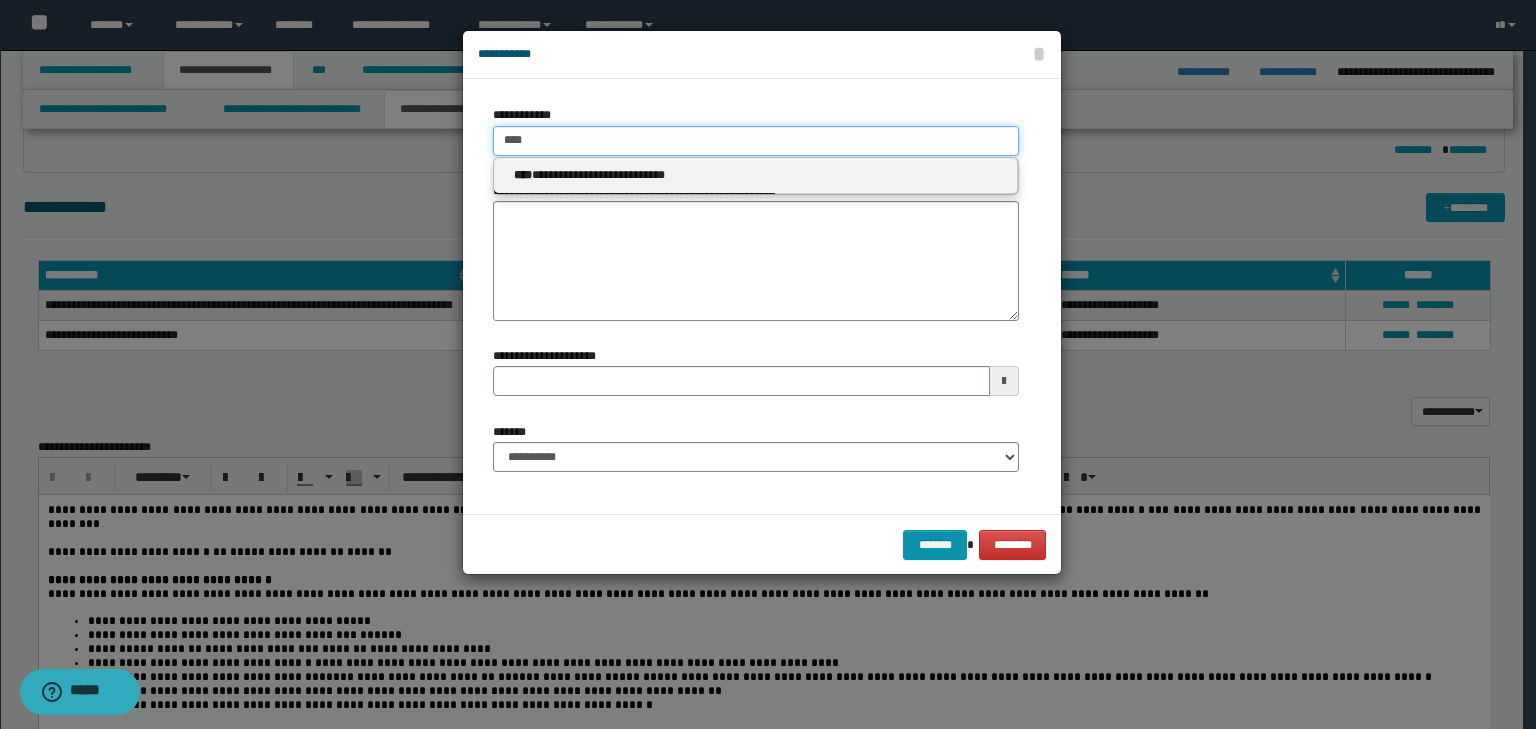 type 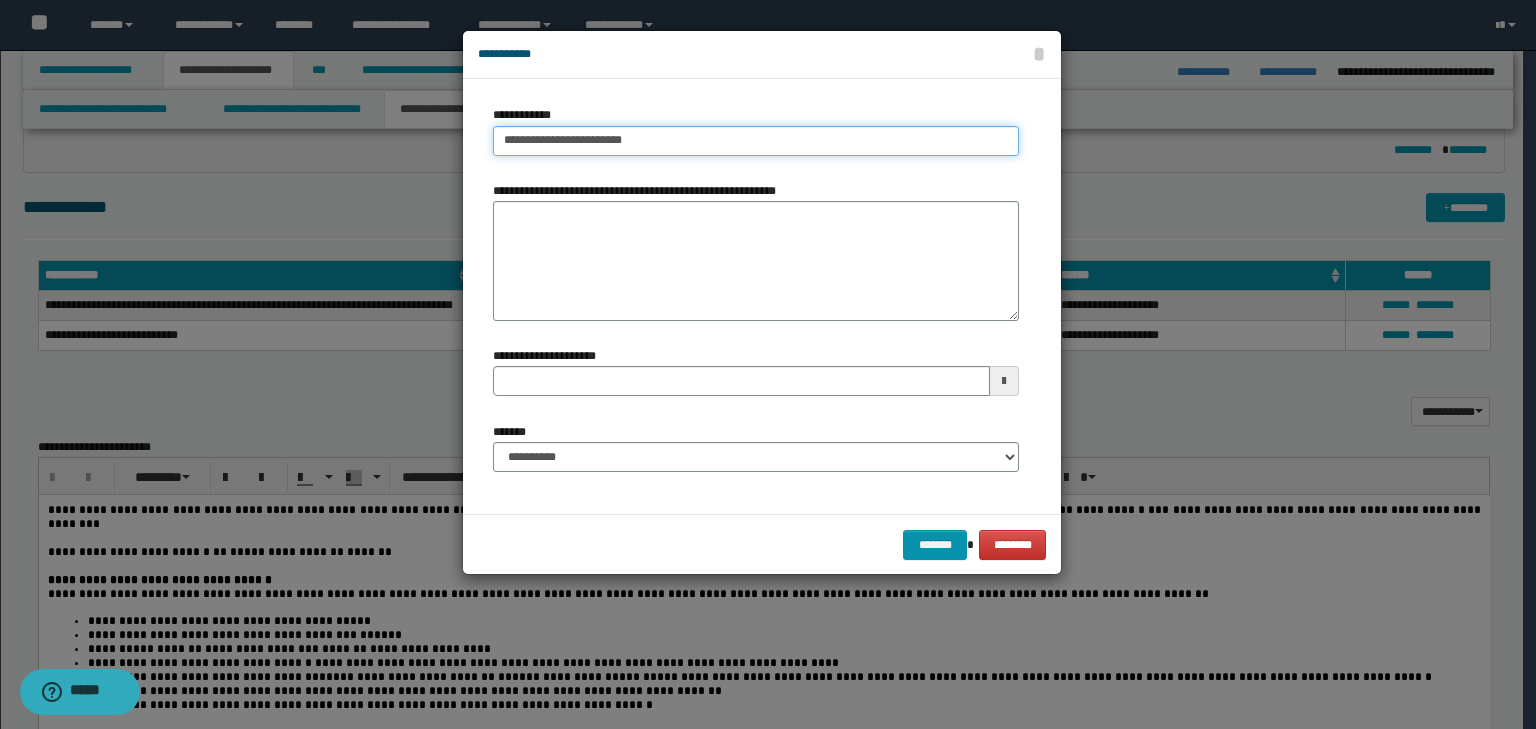 type on "**********" 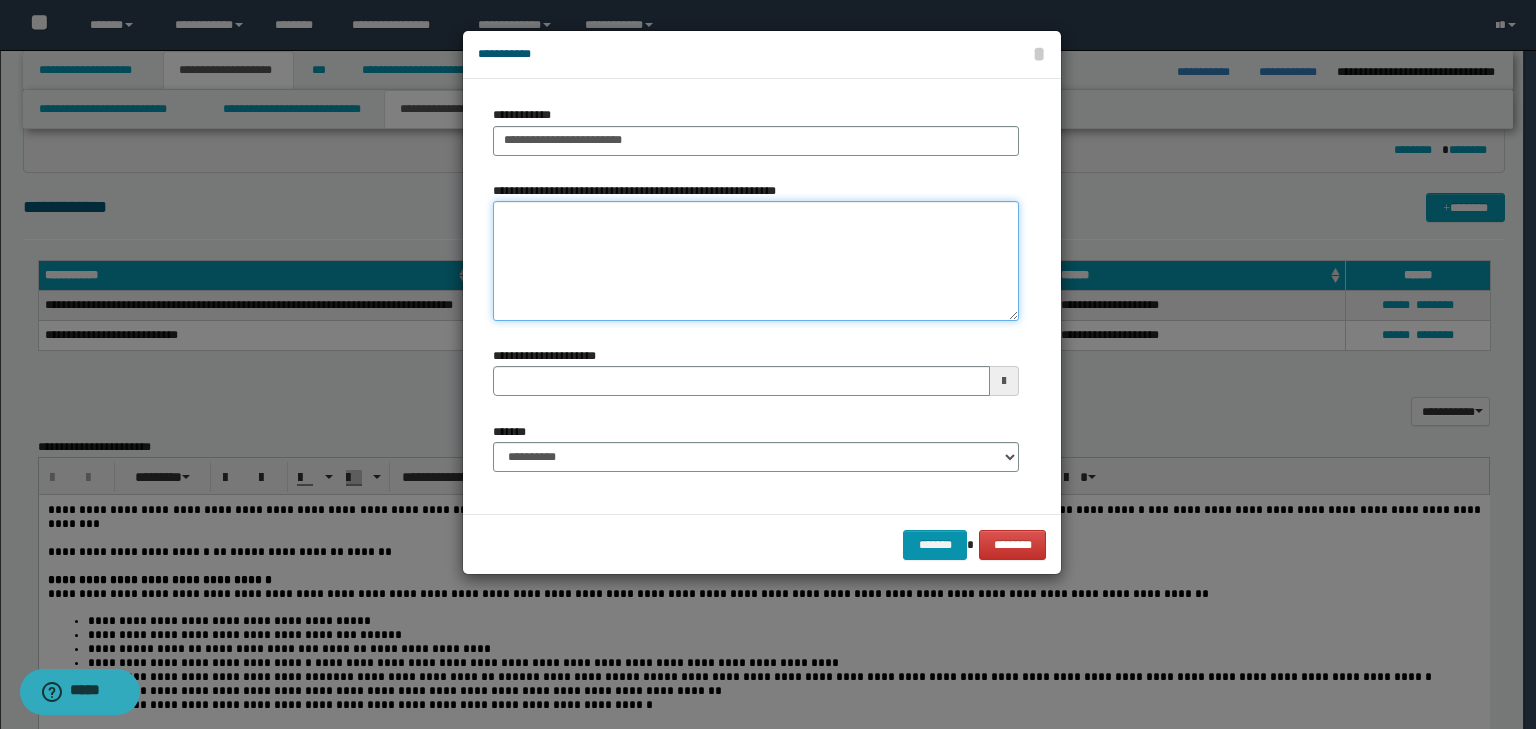 type 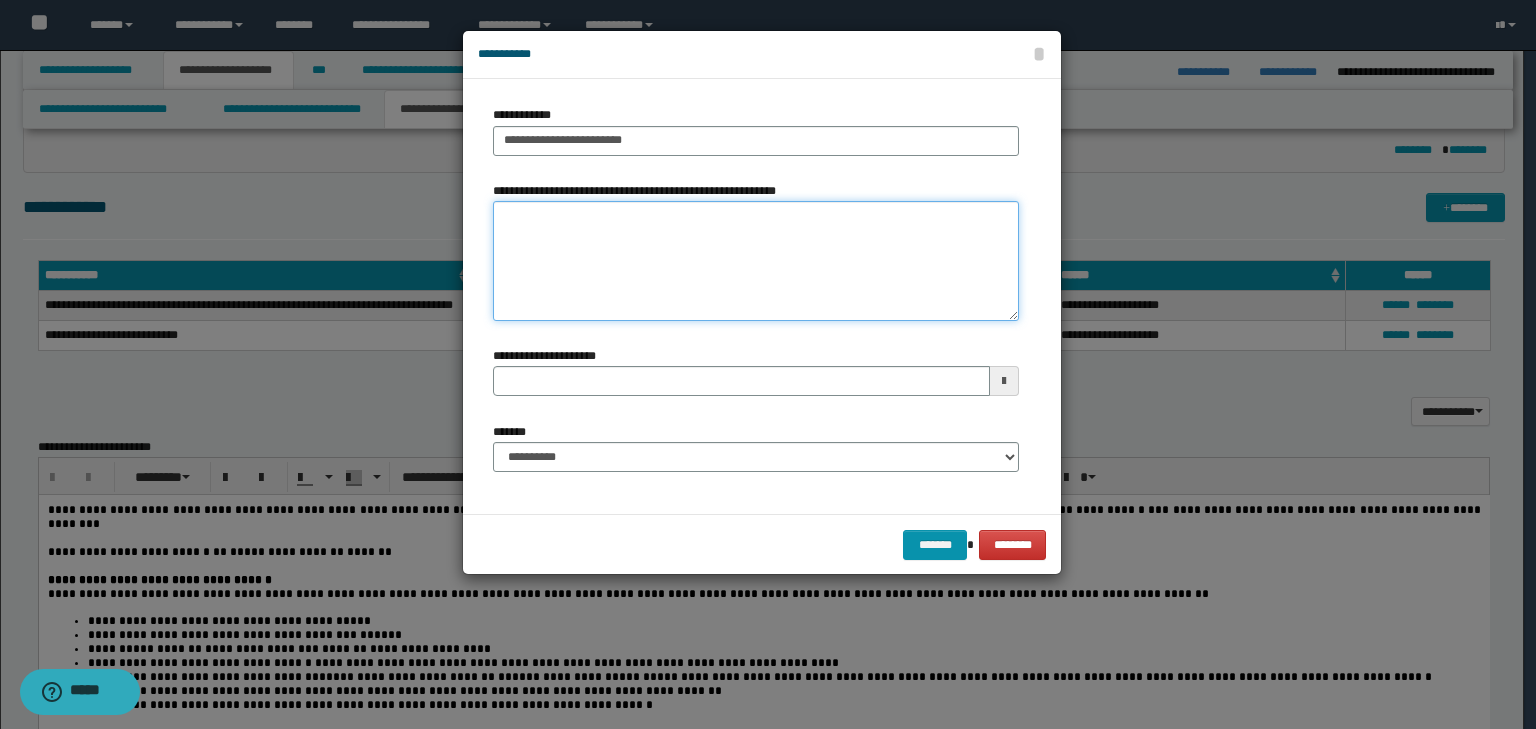 click on "**********" at bounding box center [756, 261] 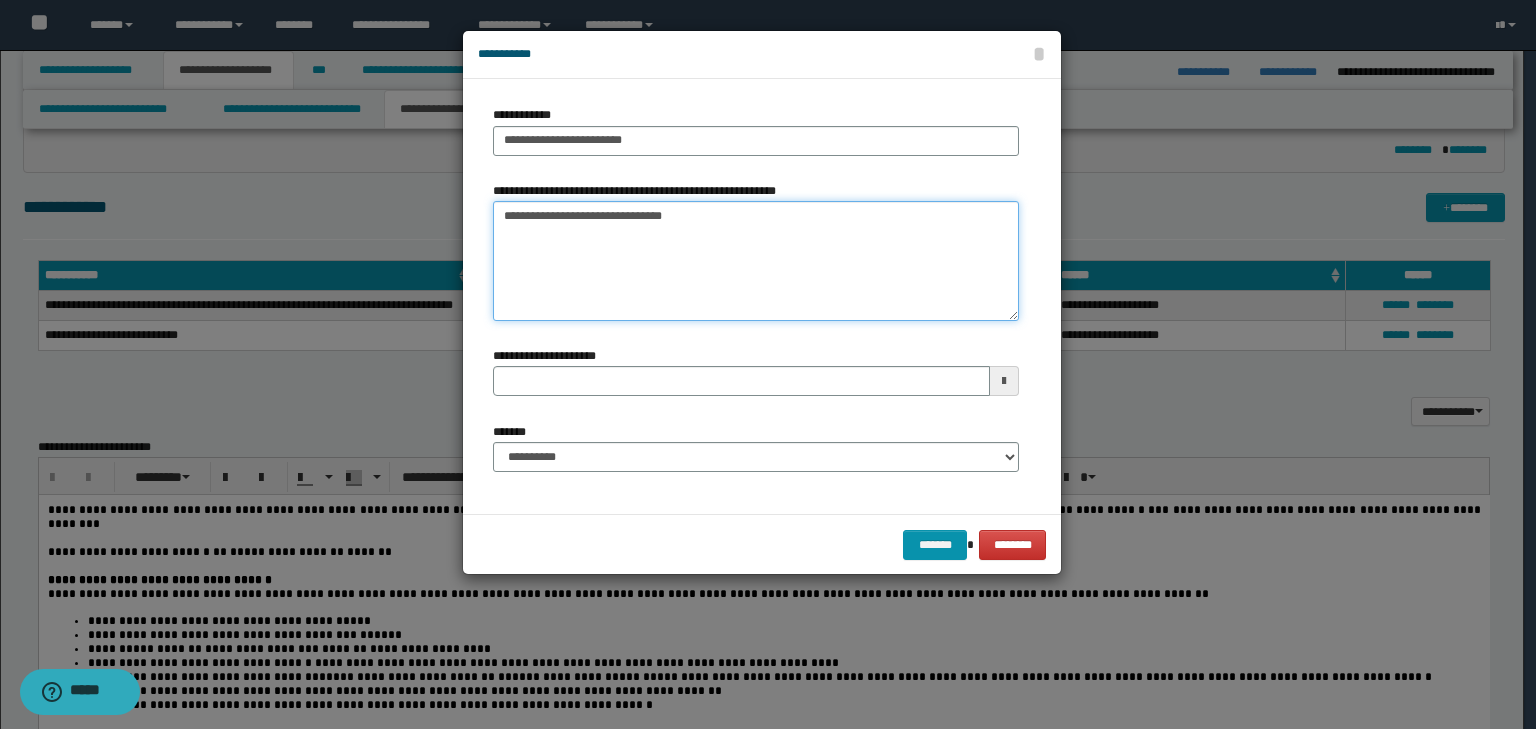 type 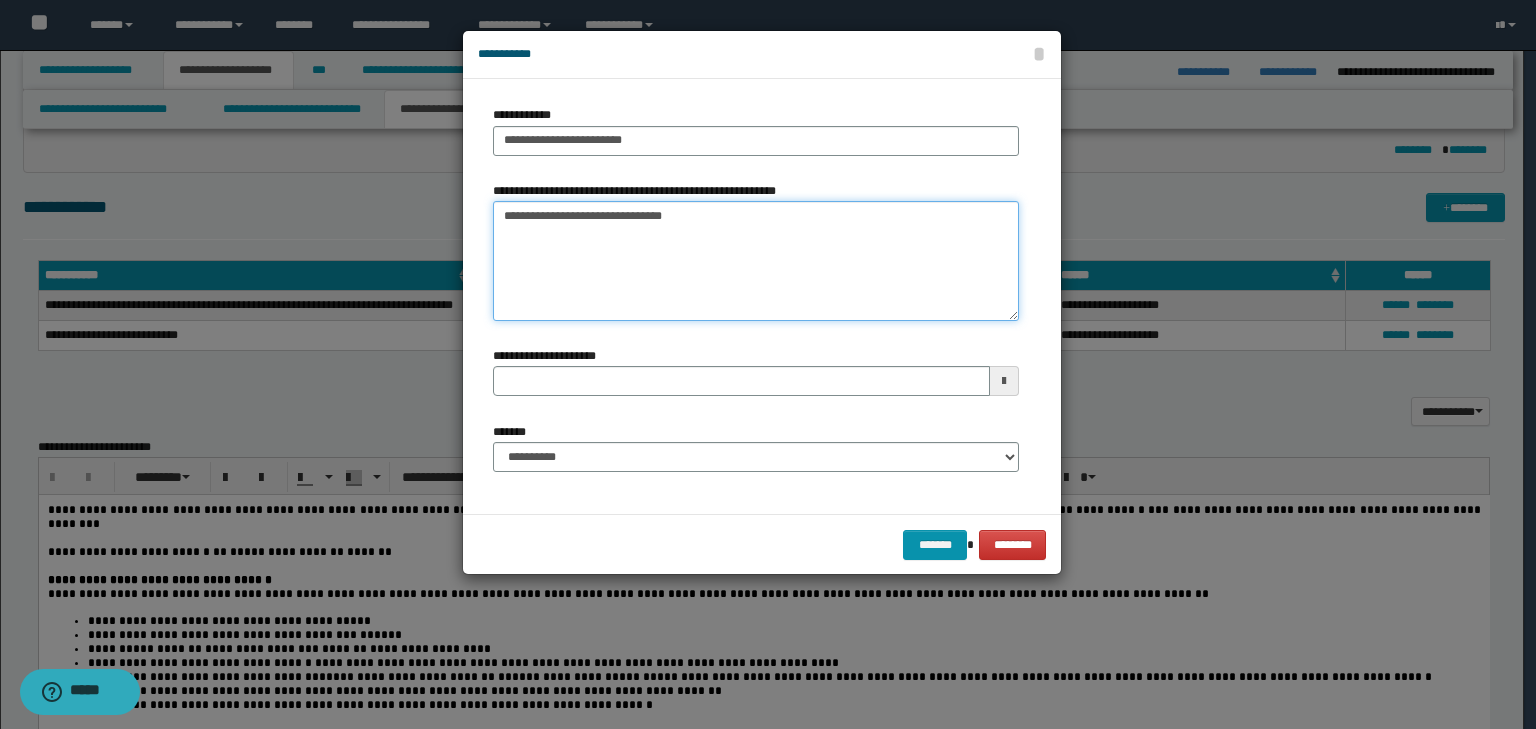 type on "**********" 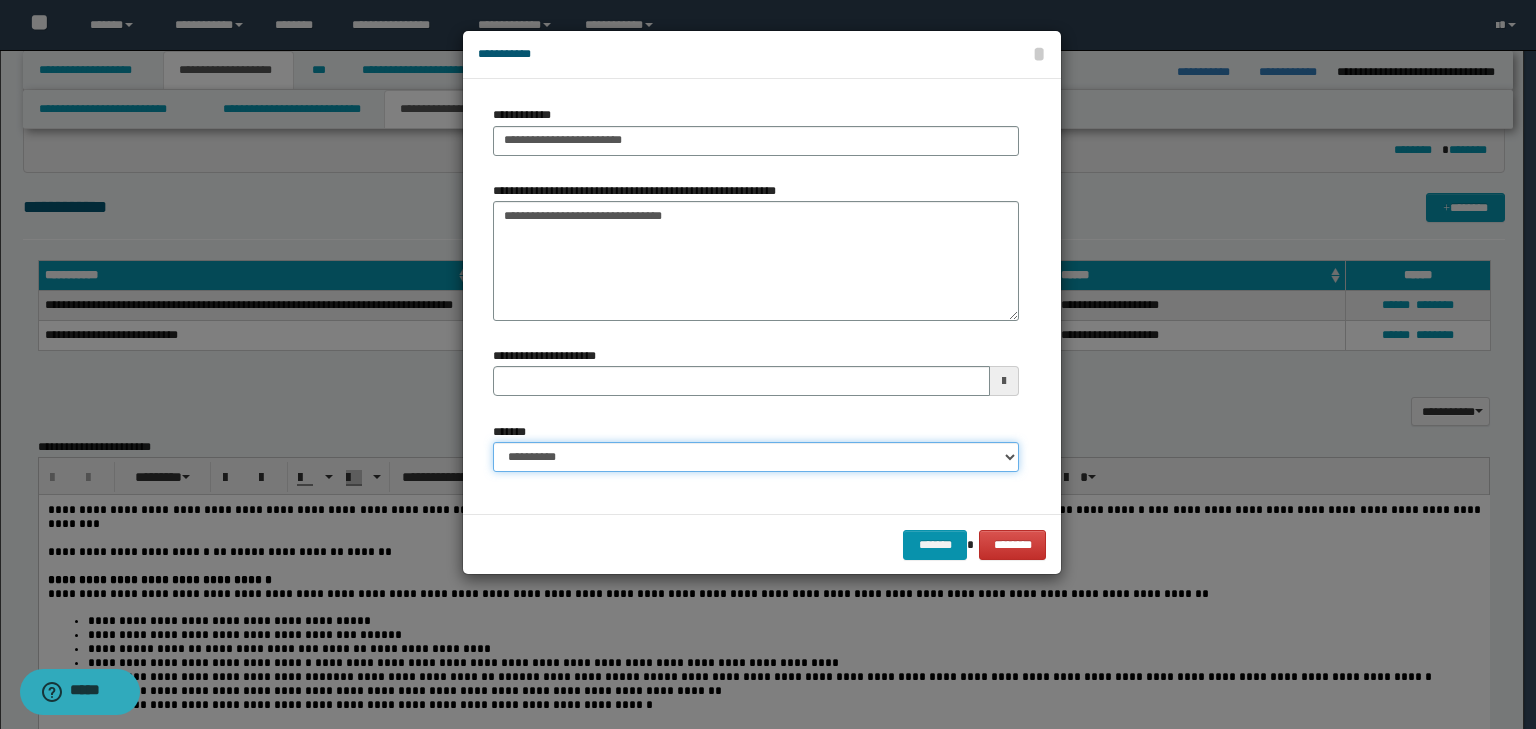 click on "**********" at bounding box center [756, 457] 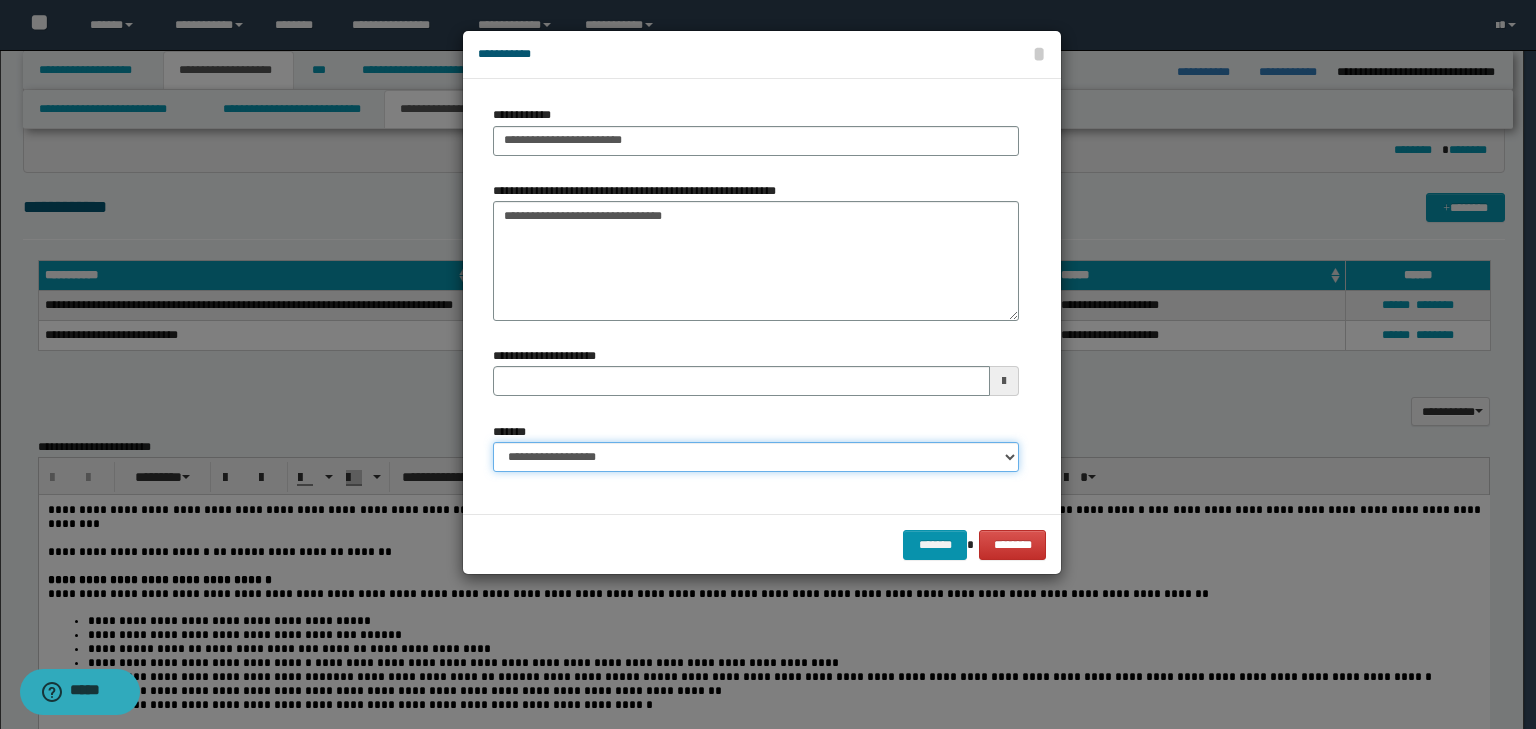 click on "**********" at bounding box center [756, 457] 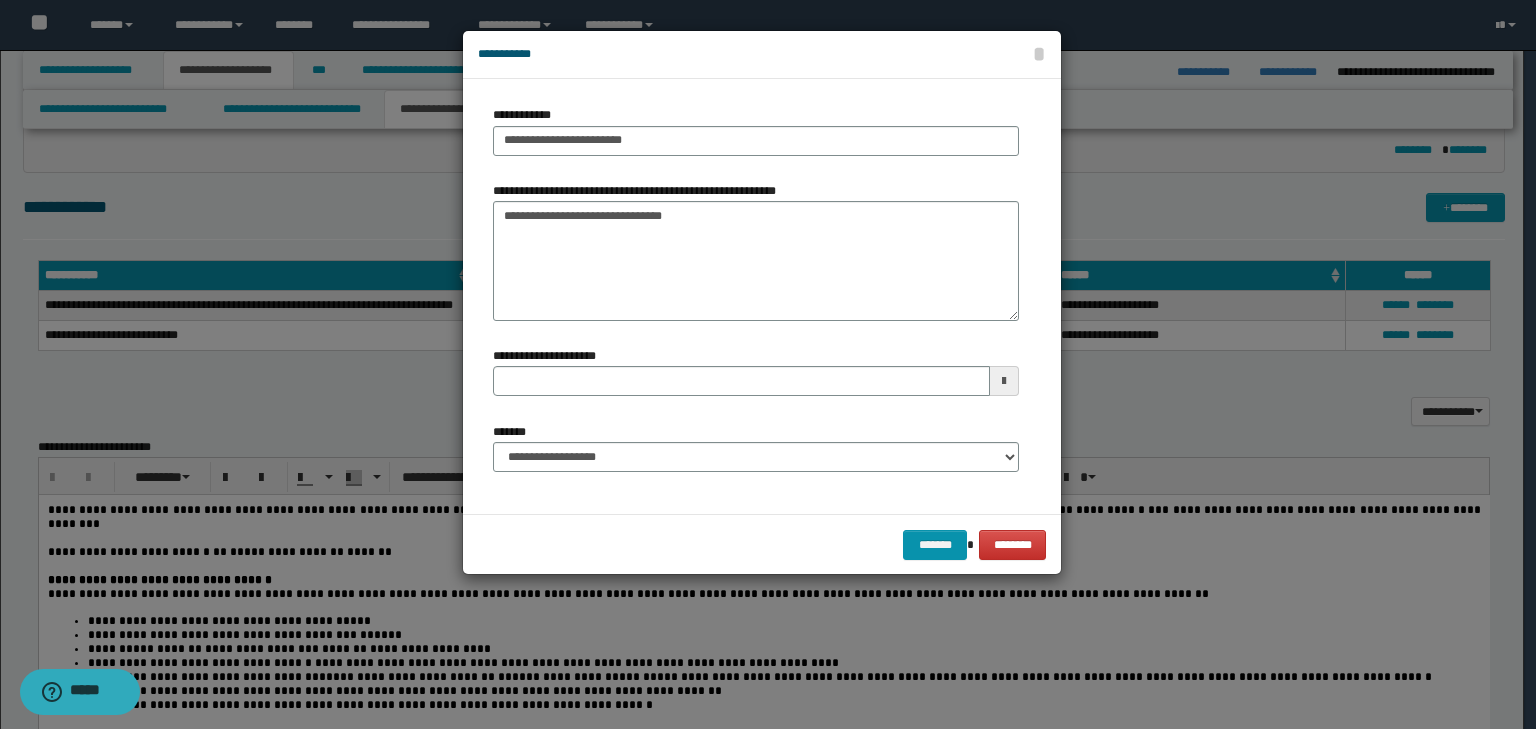 click on "*******
********" at bounding box center (762, 544) 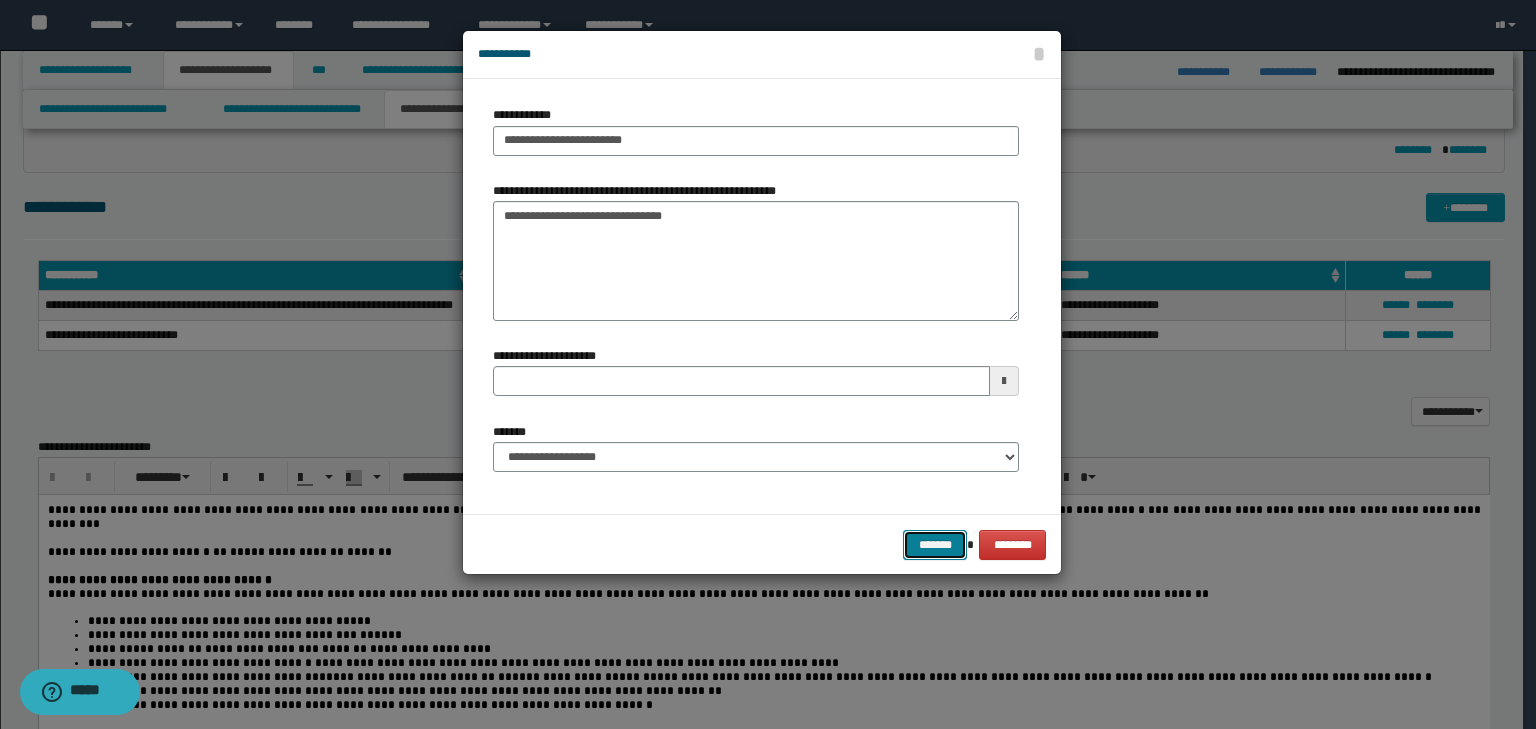 click on "*******" at bounding box center (935, 545) 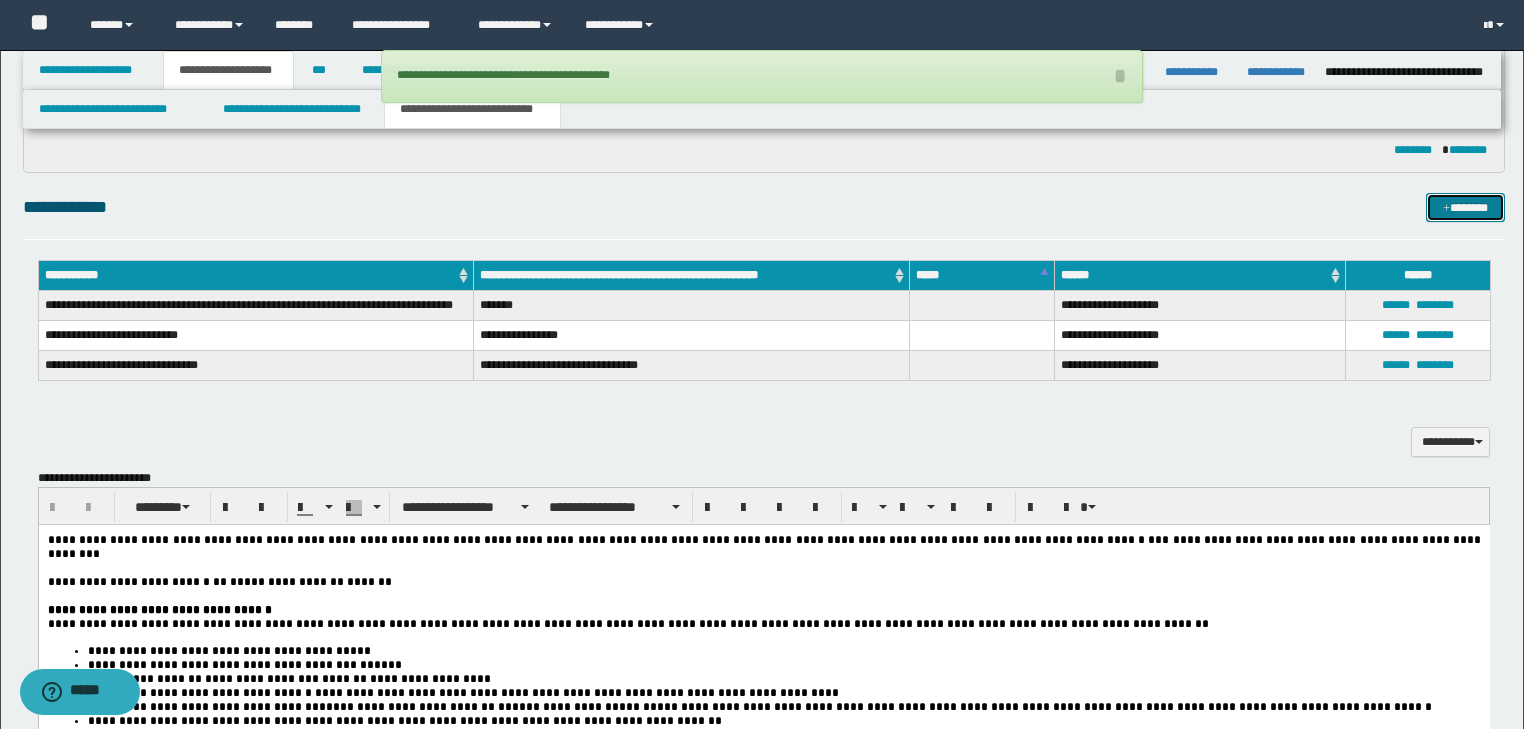 type 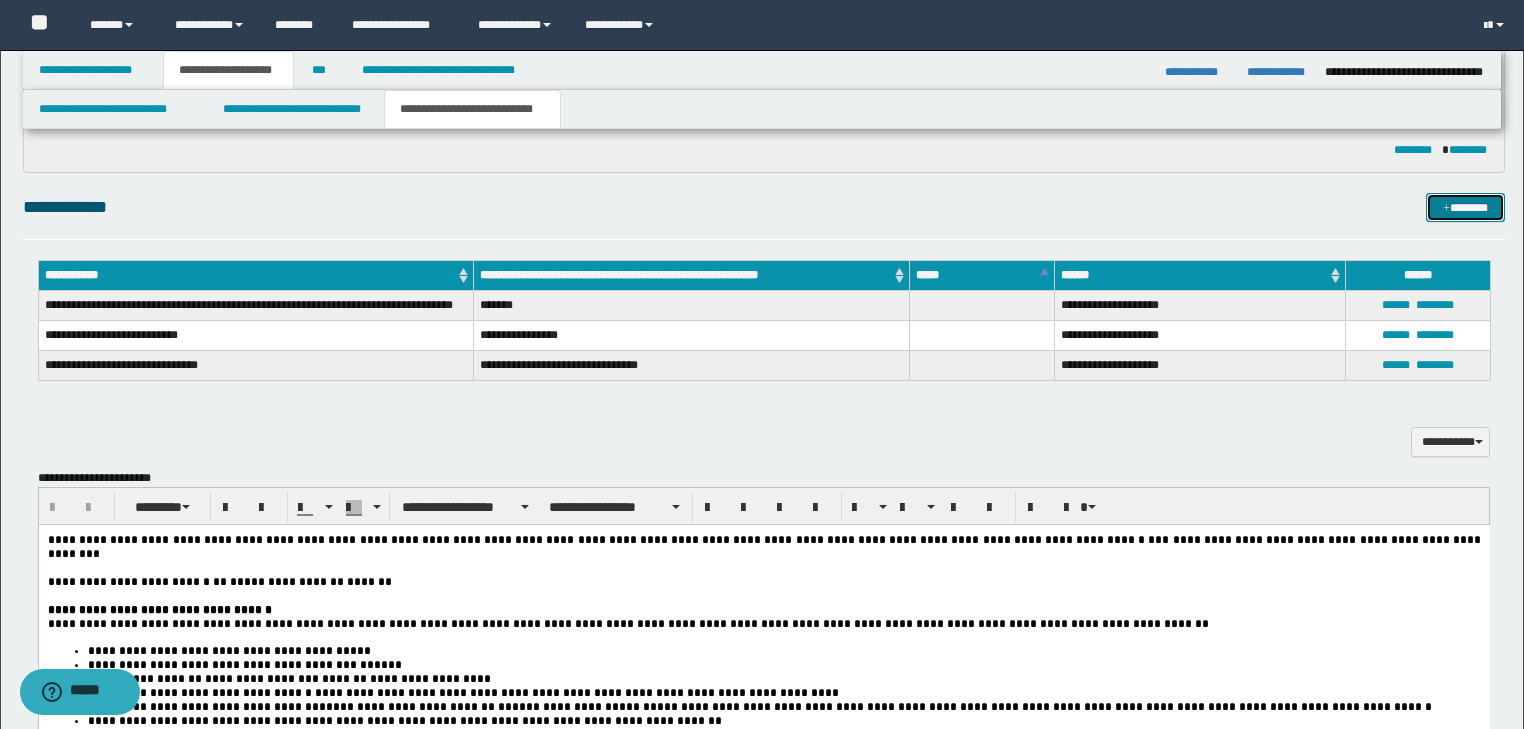 click on "*******" at bounding box center [1465, 208] 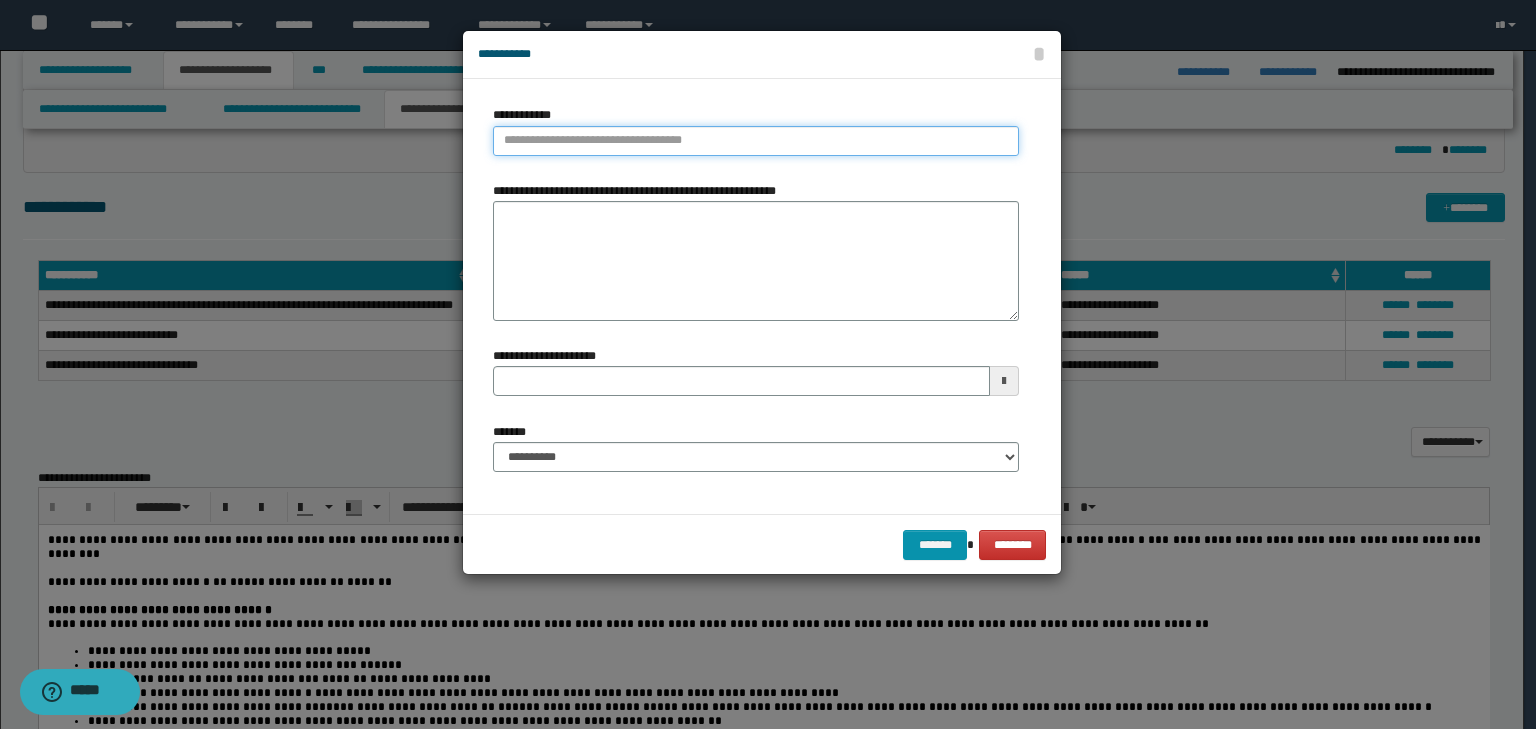 type on "**********" 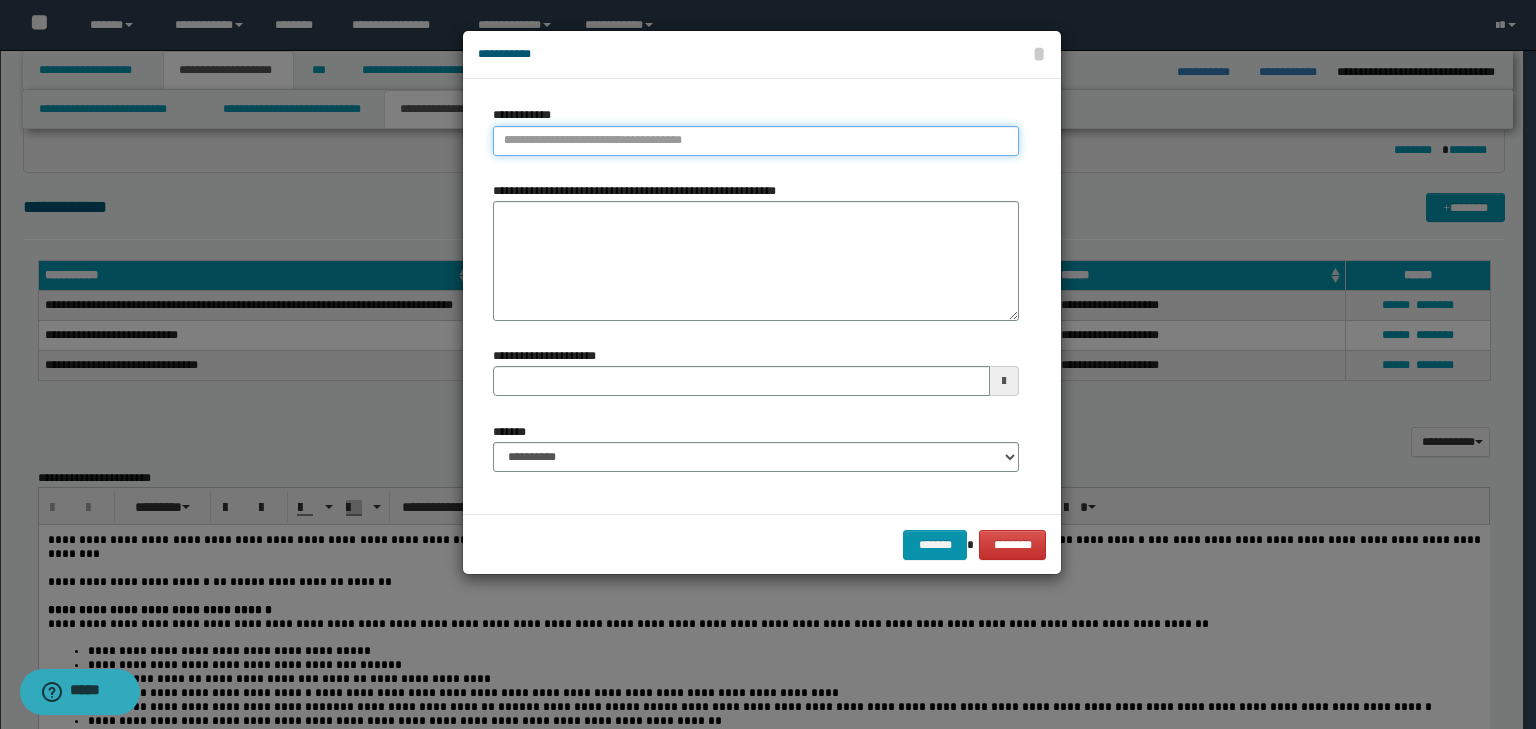 click on "**********" at bounding box center (756, 141) 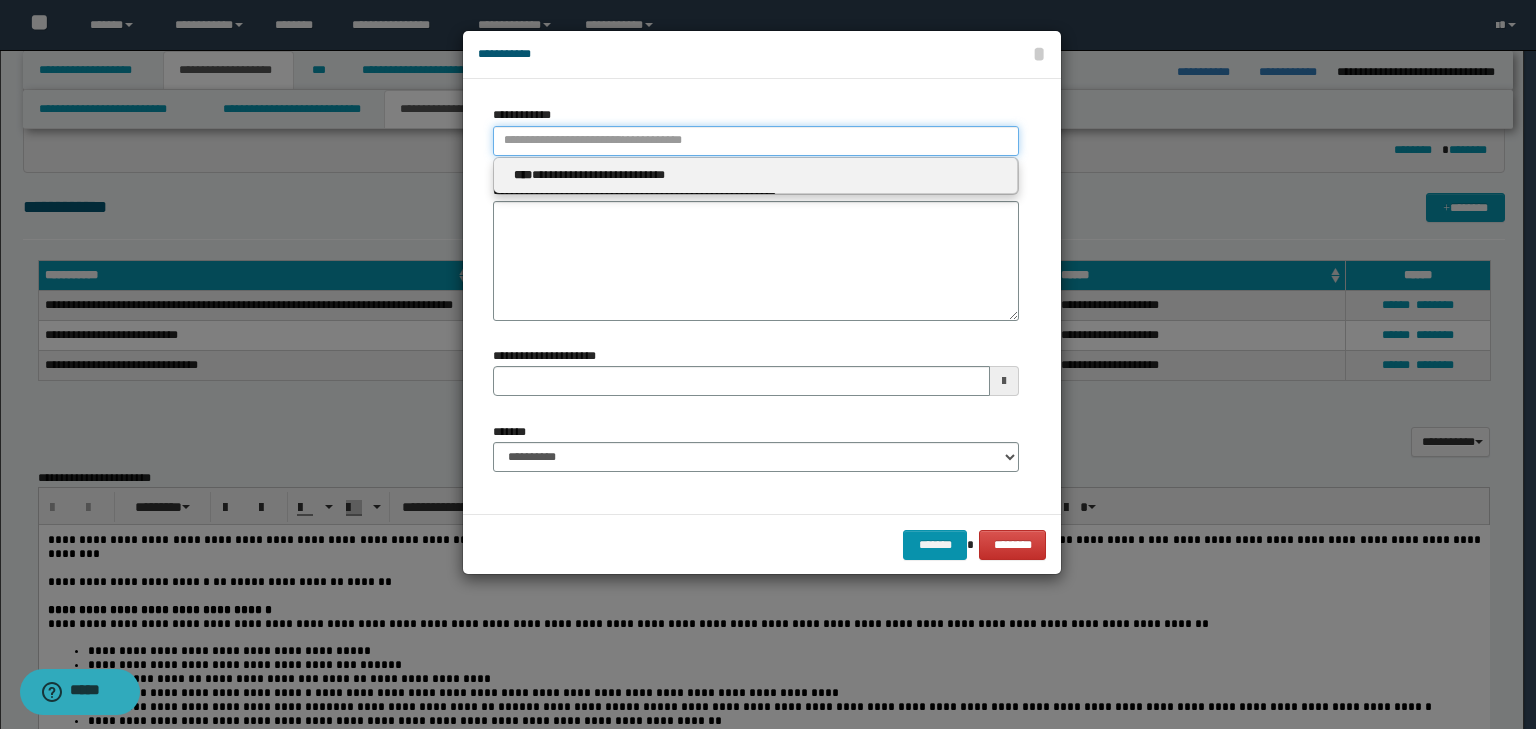 type 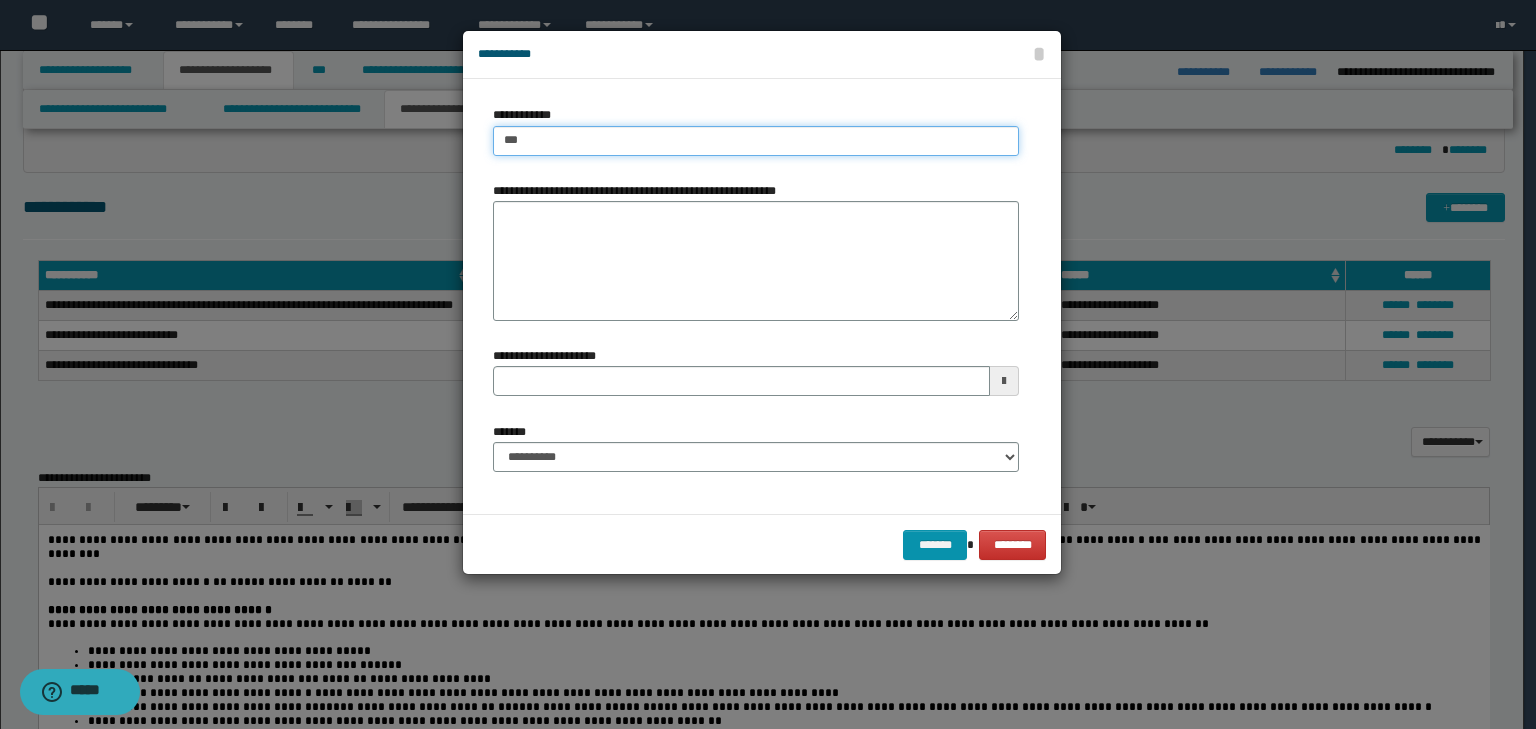 type on "****" 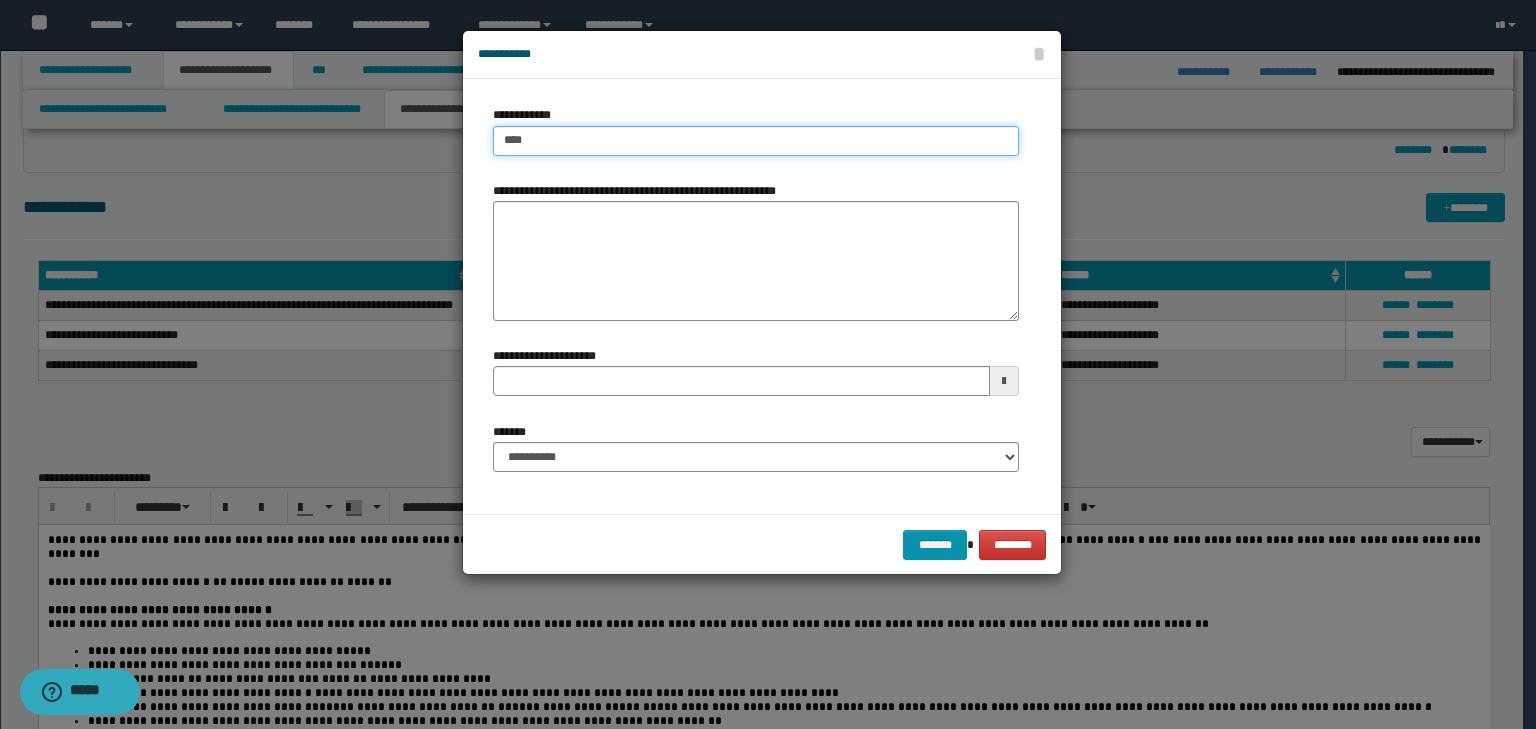 type on "****" 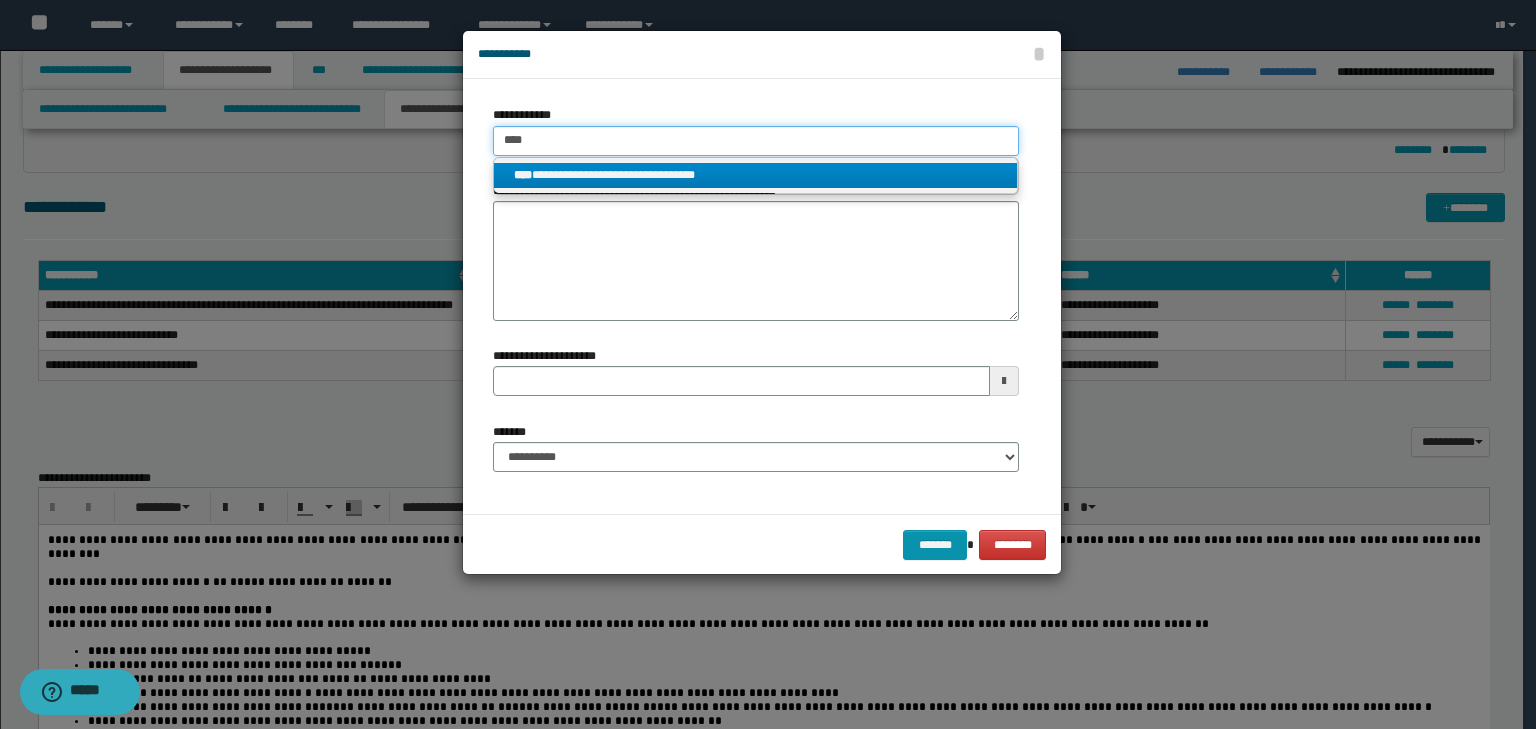 type on "****" 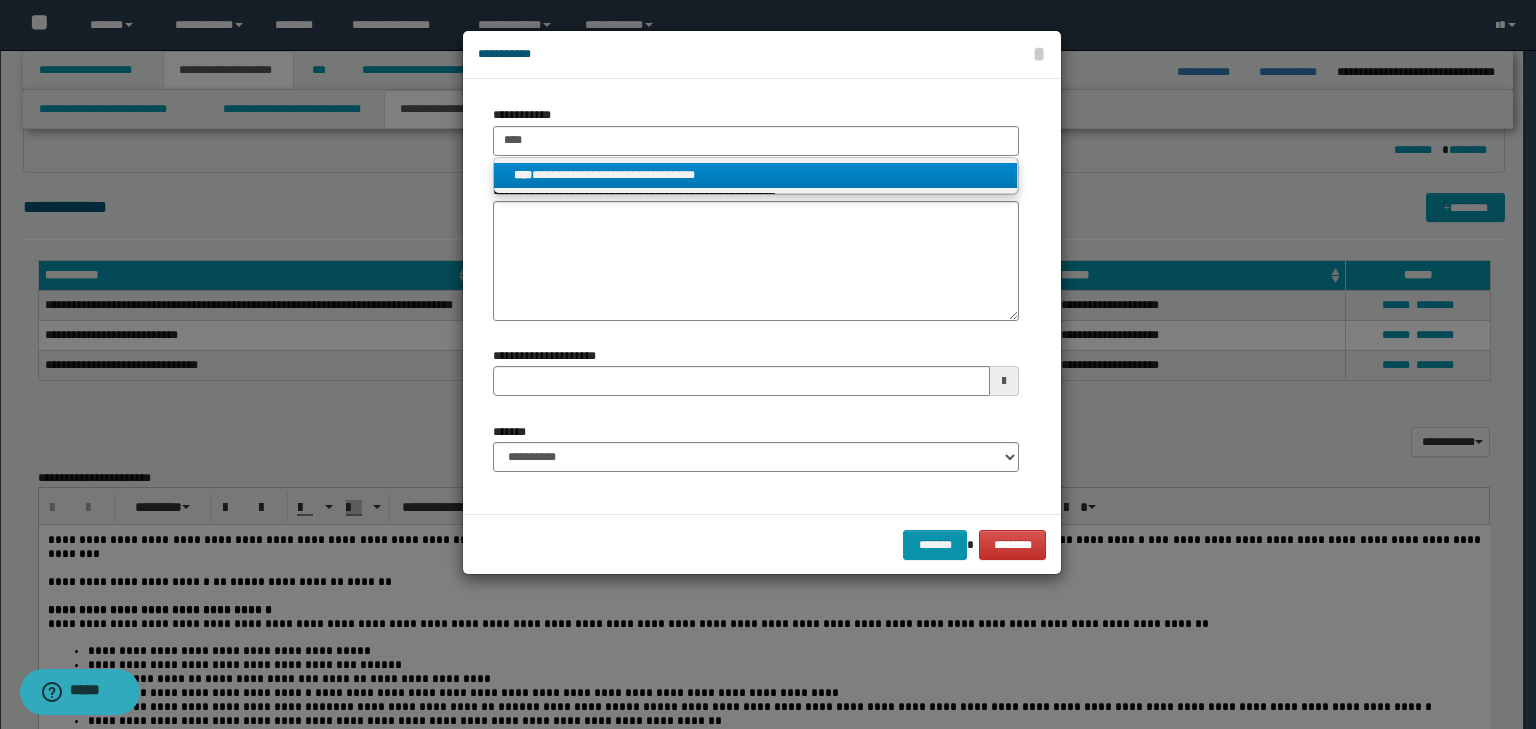click on "**********" at bounding box center (756, 175) 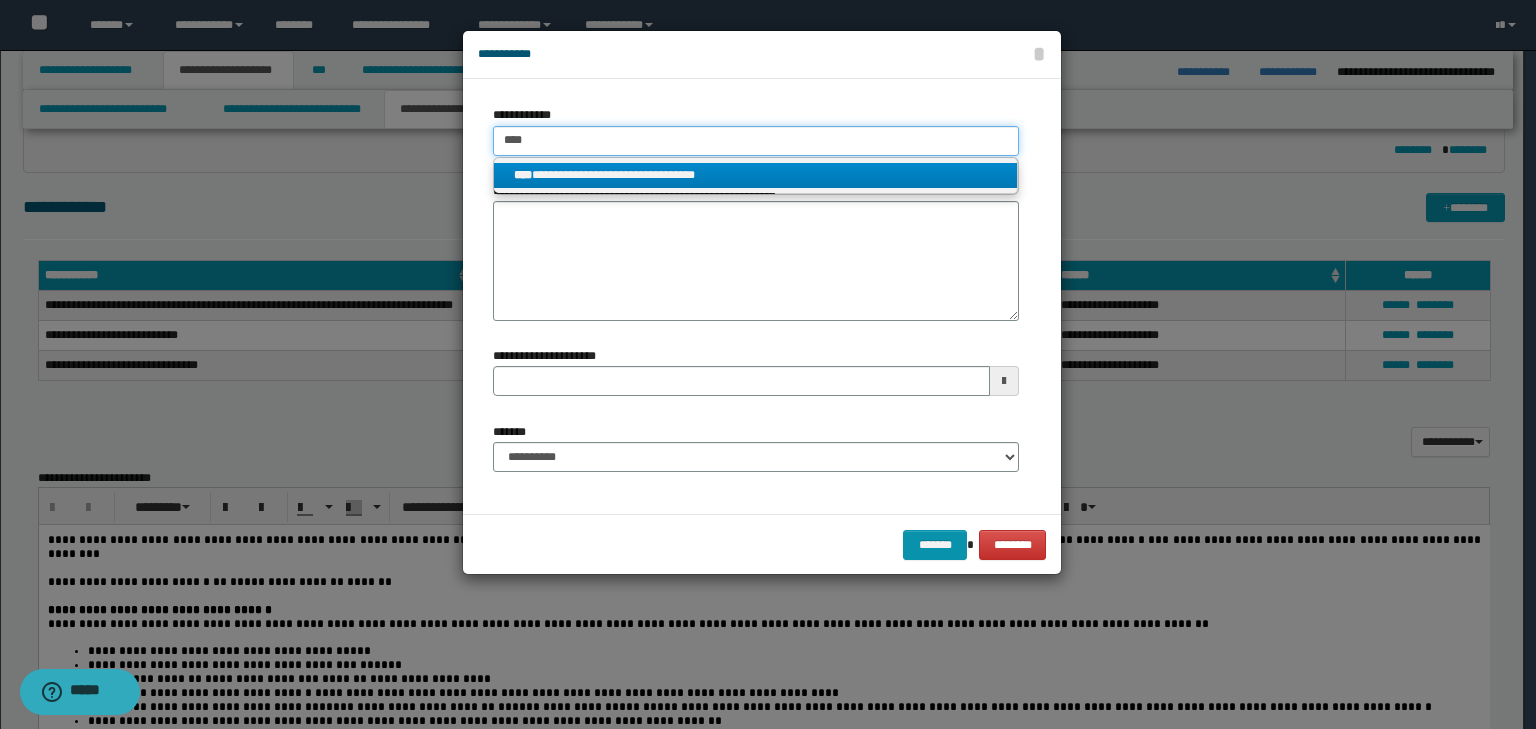 type 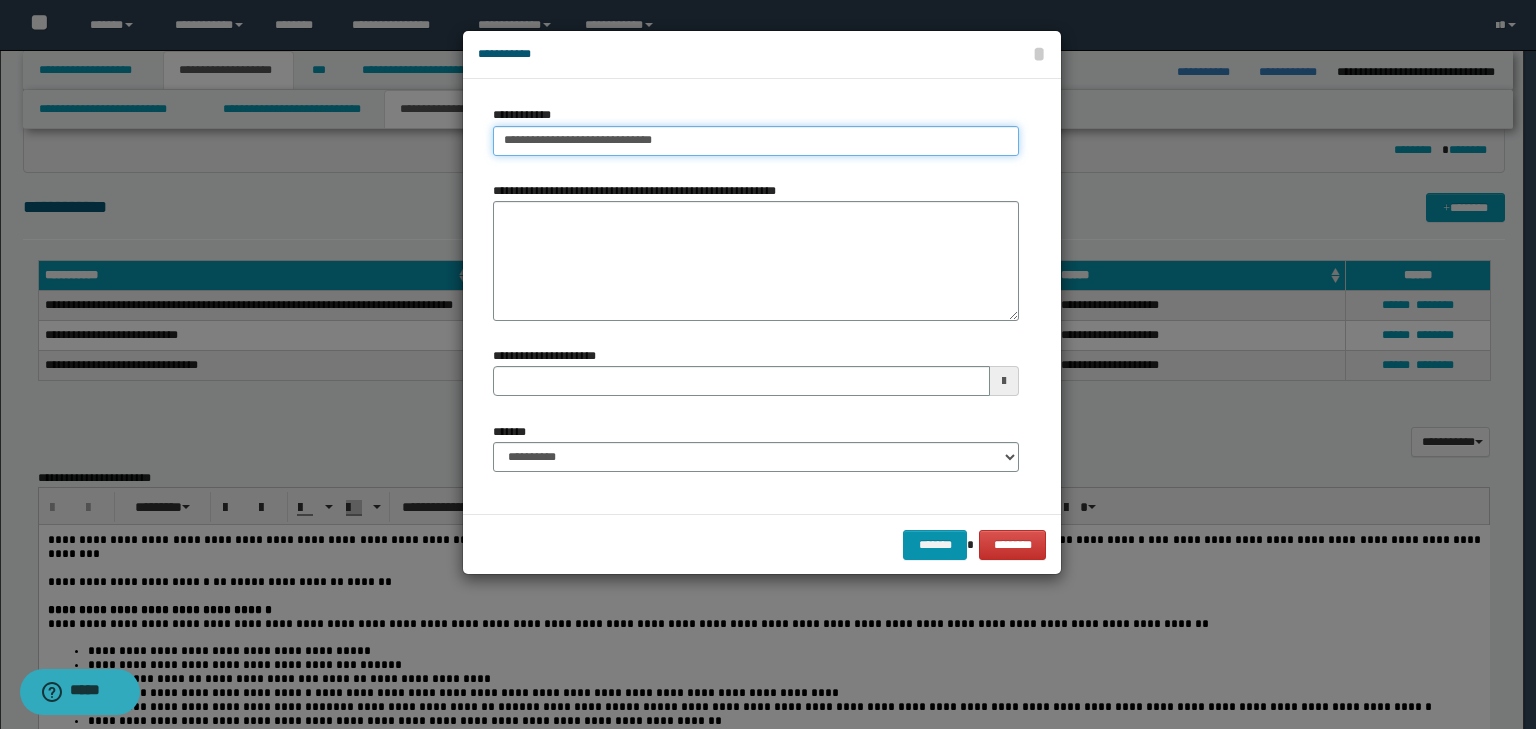 paste on "**********" 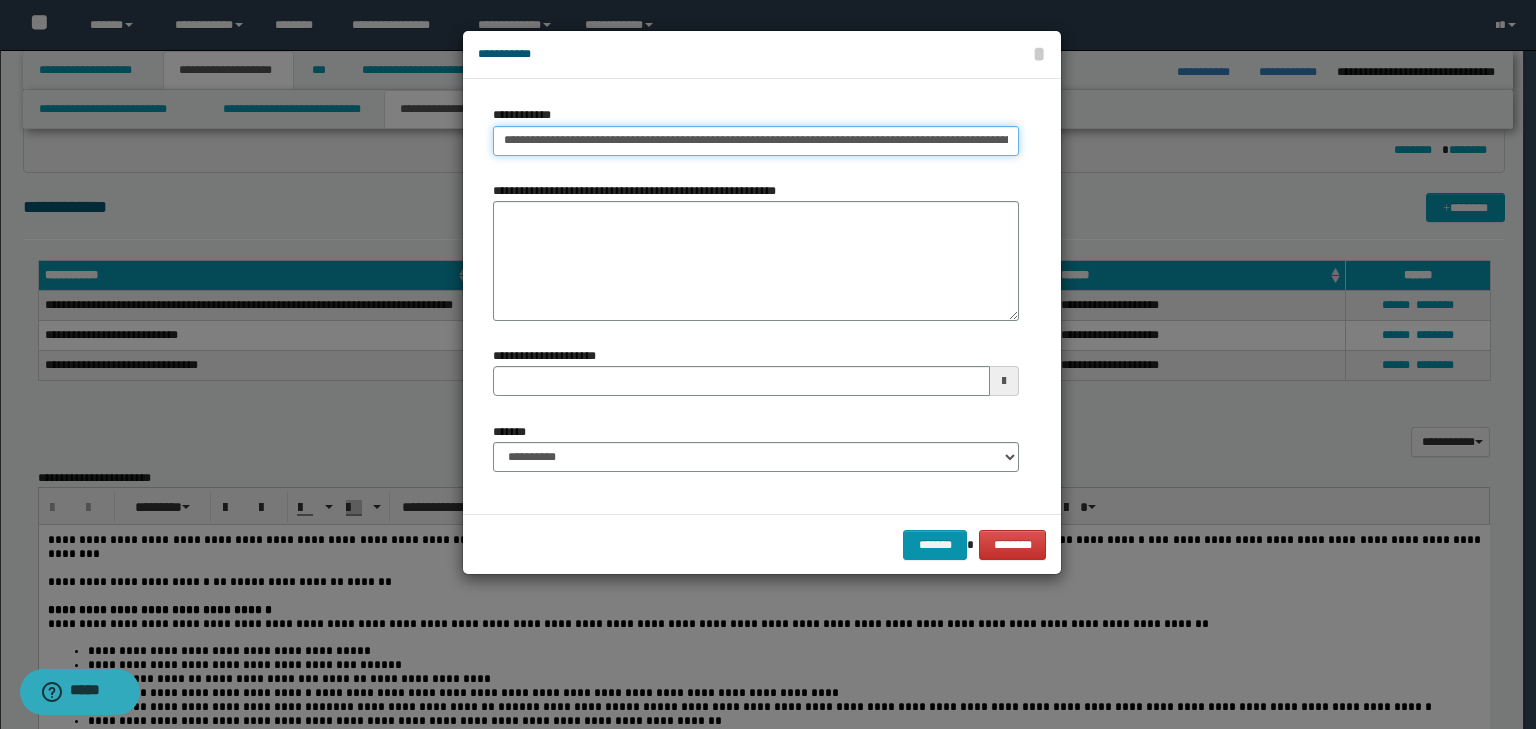 type on "**********" 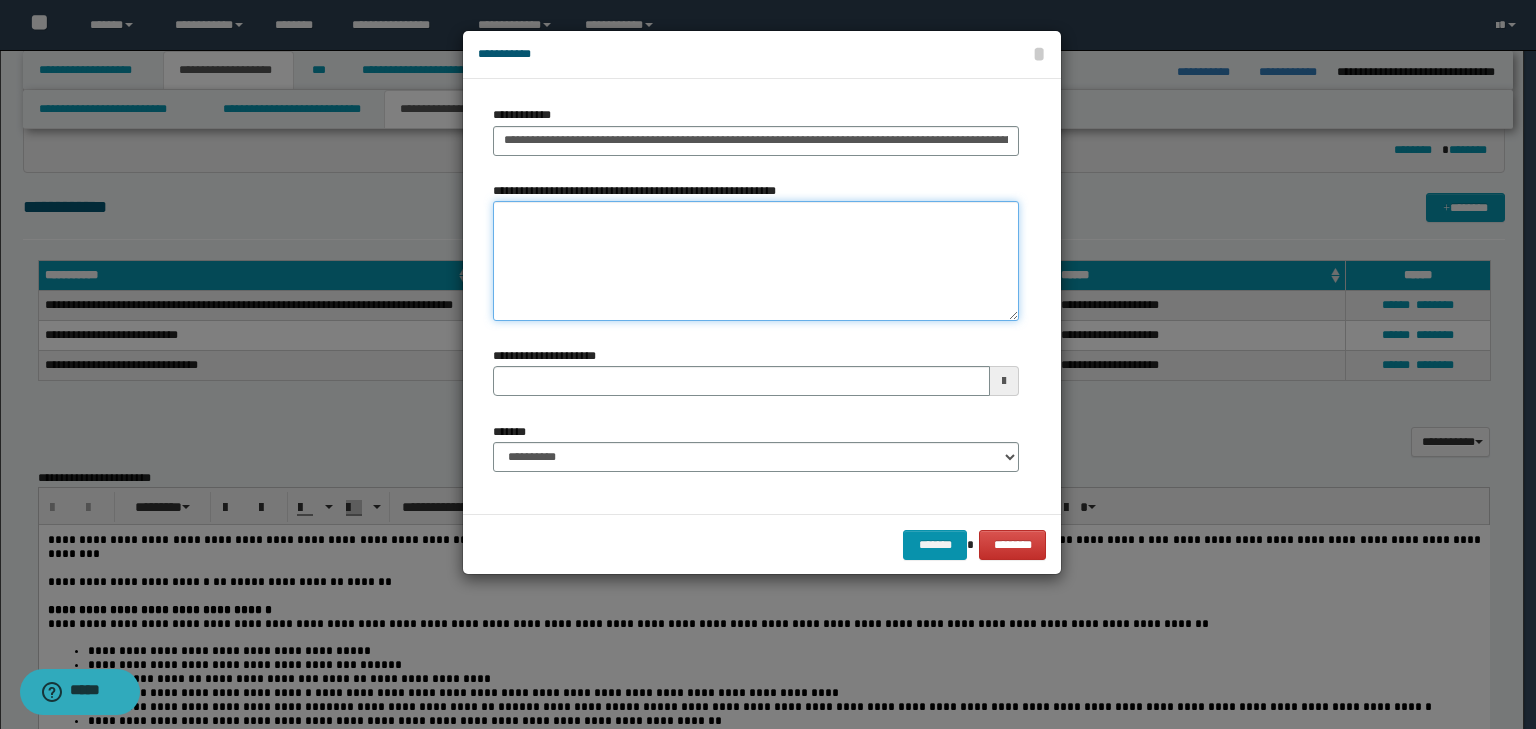 scroll, scrollTop: 0, scrollLeft: 0, axis: both 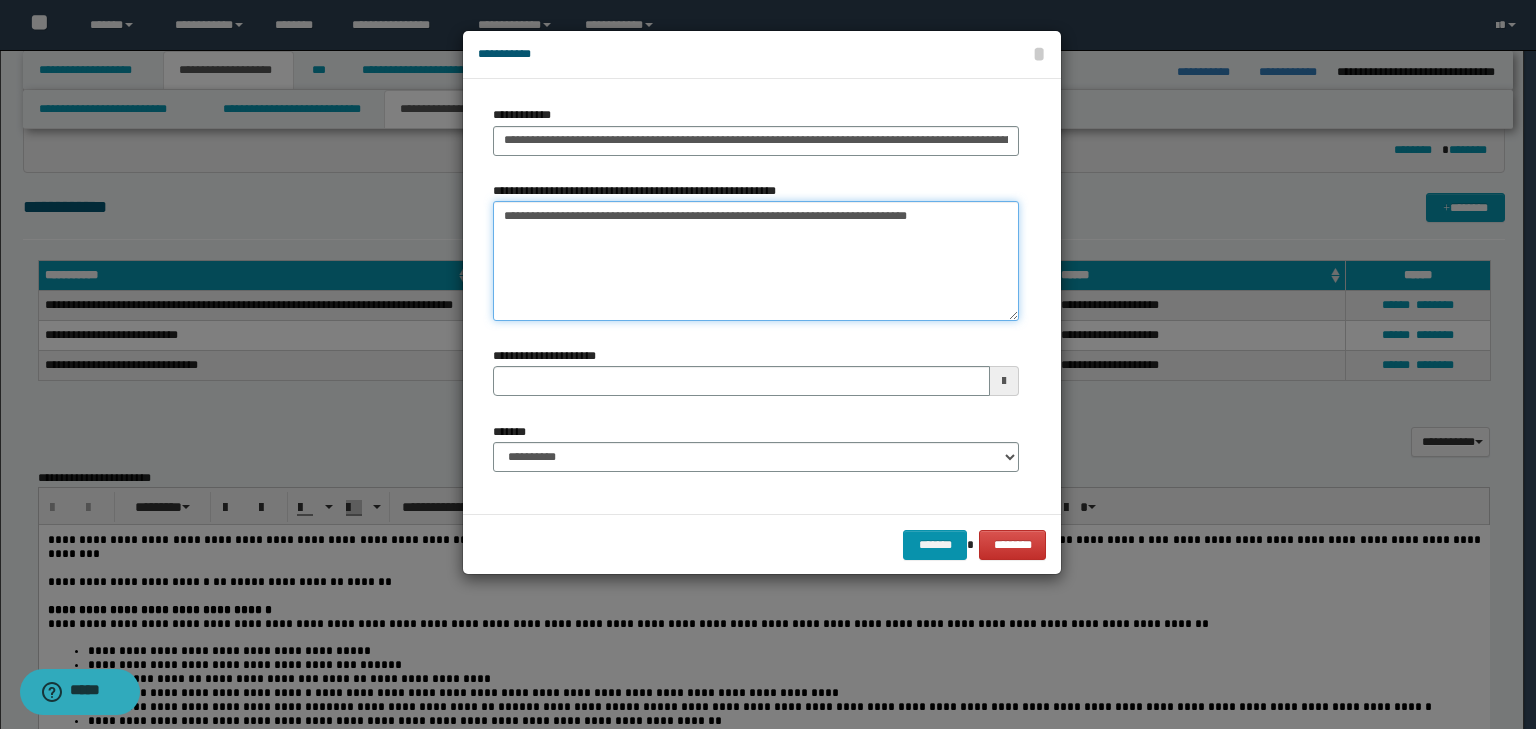 type on "**********" 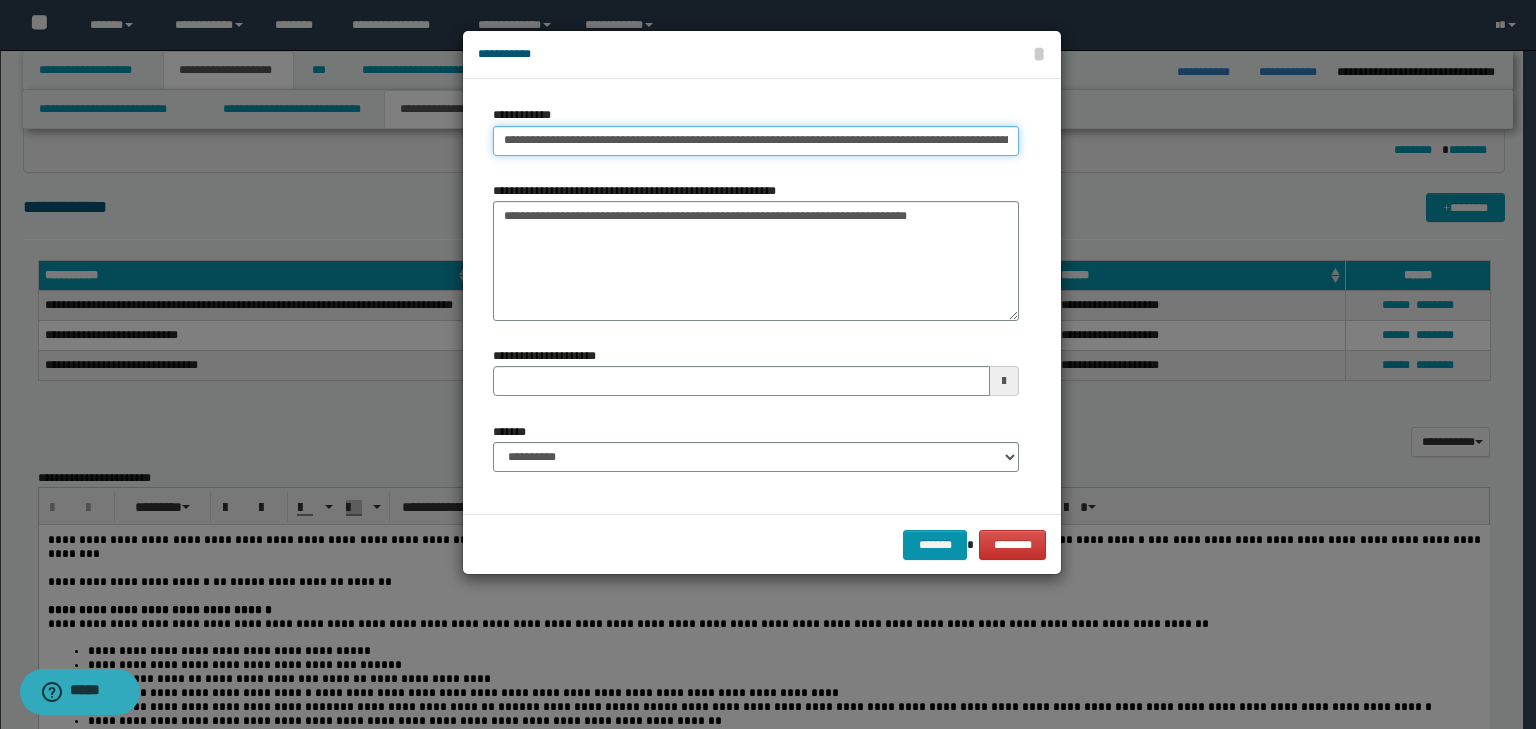 click on "**********" at bounding box center [756, 141] 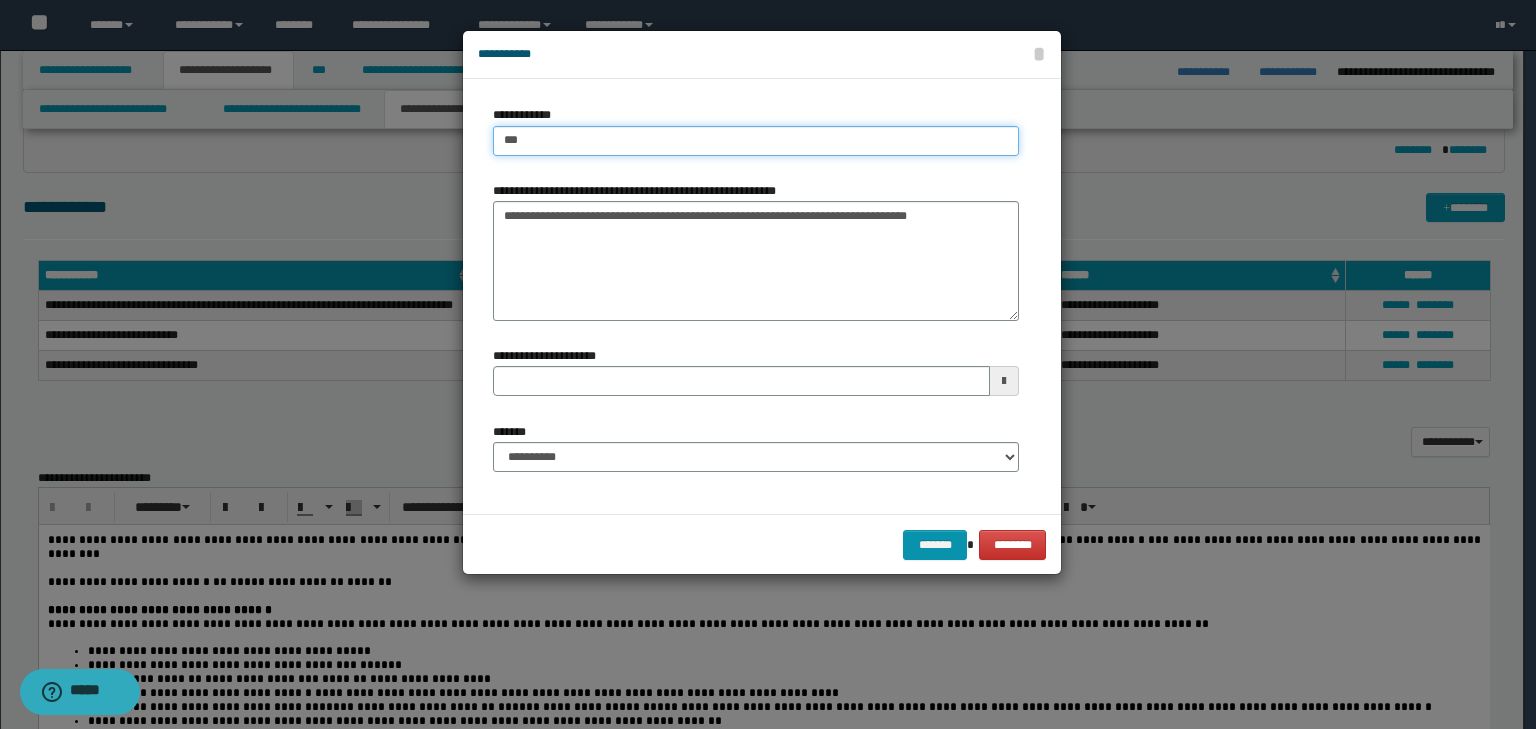 type on "****" 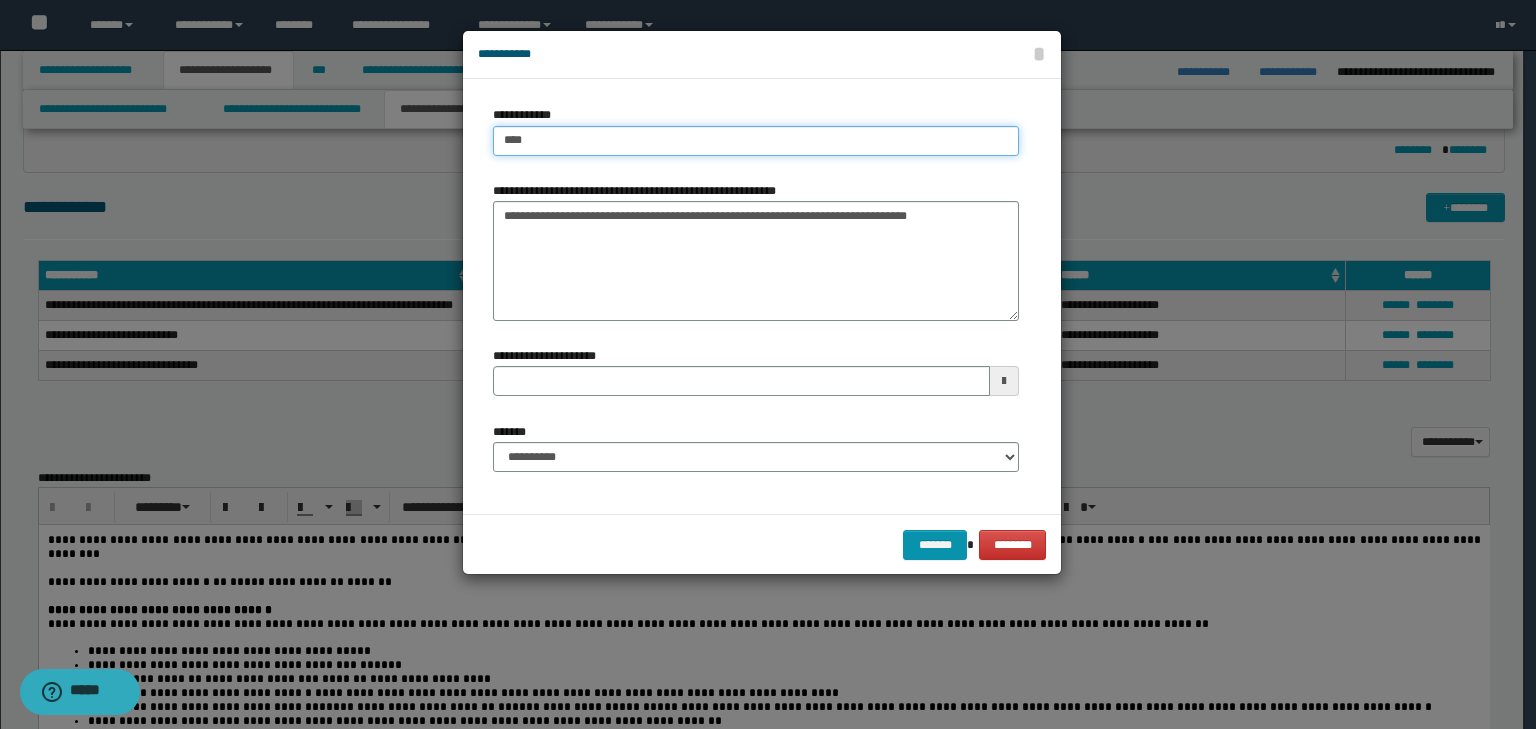 type on "****" 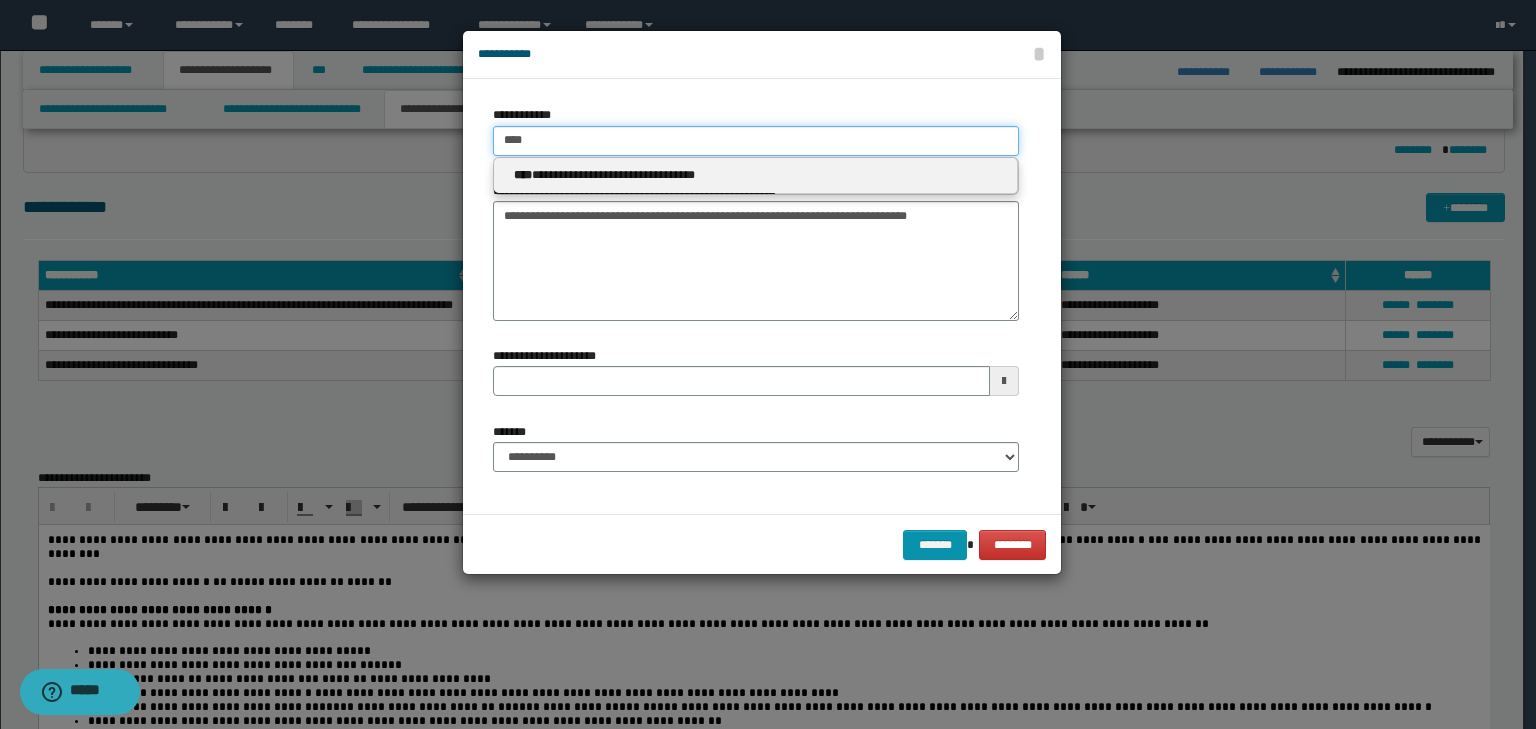 type on "****" 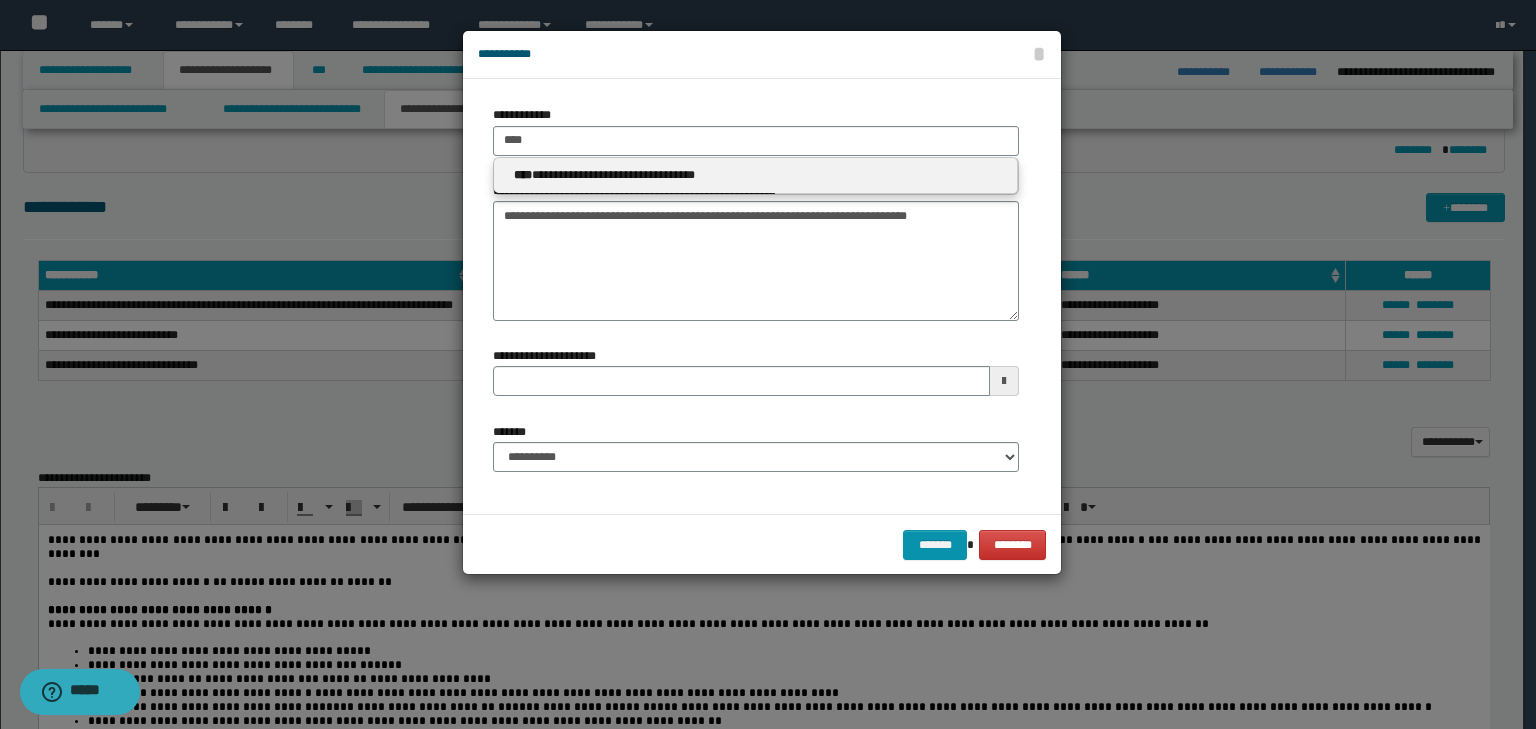 click on "**********" at bounding box center (755, 175) 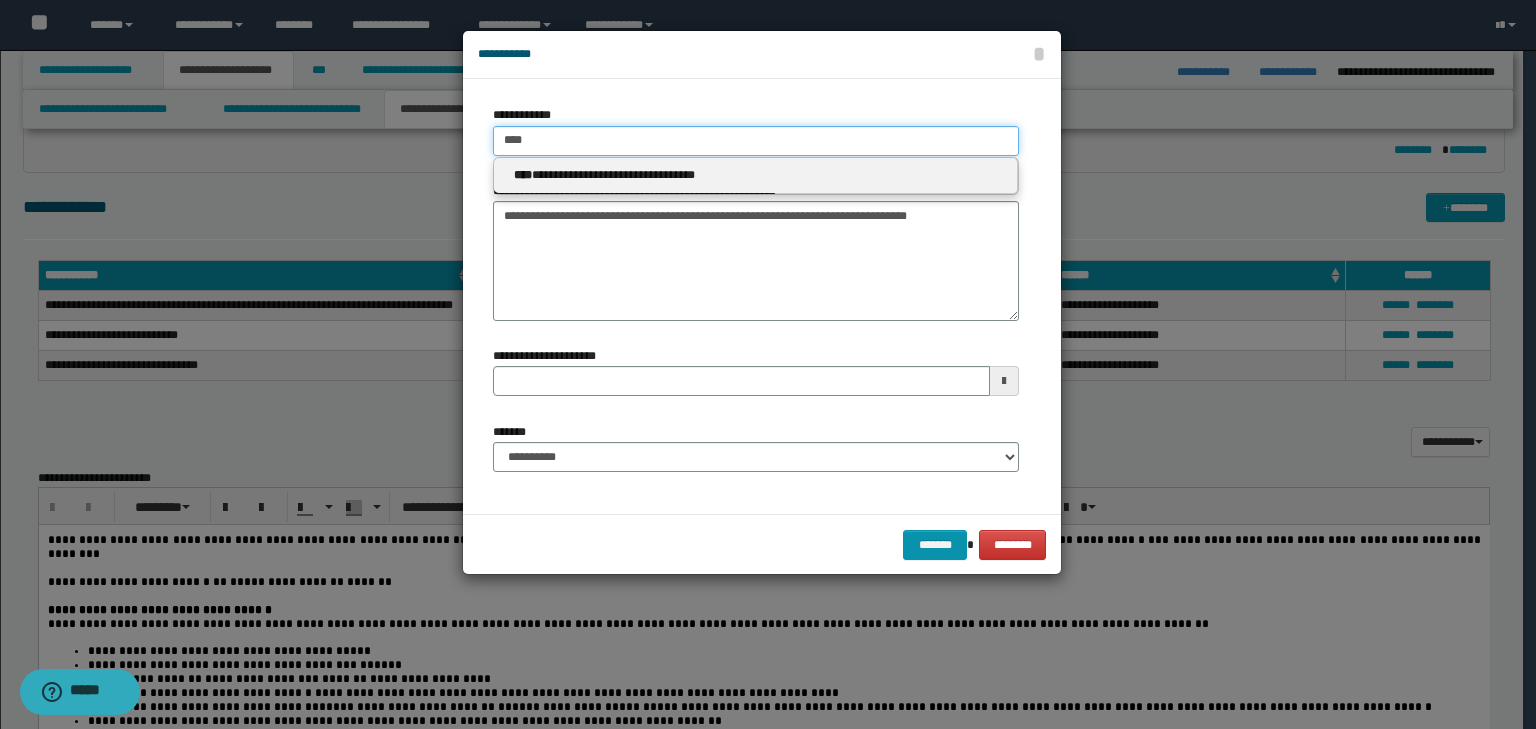 type 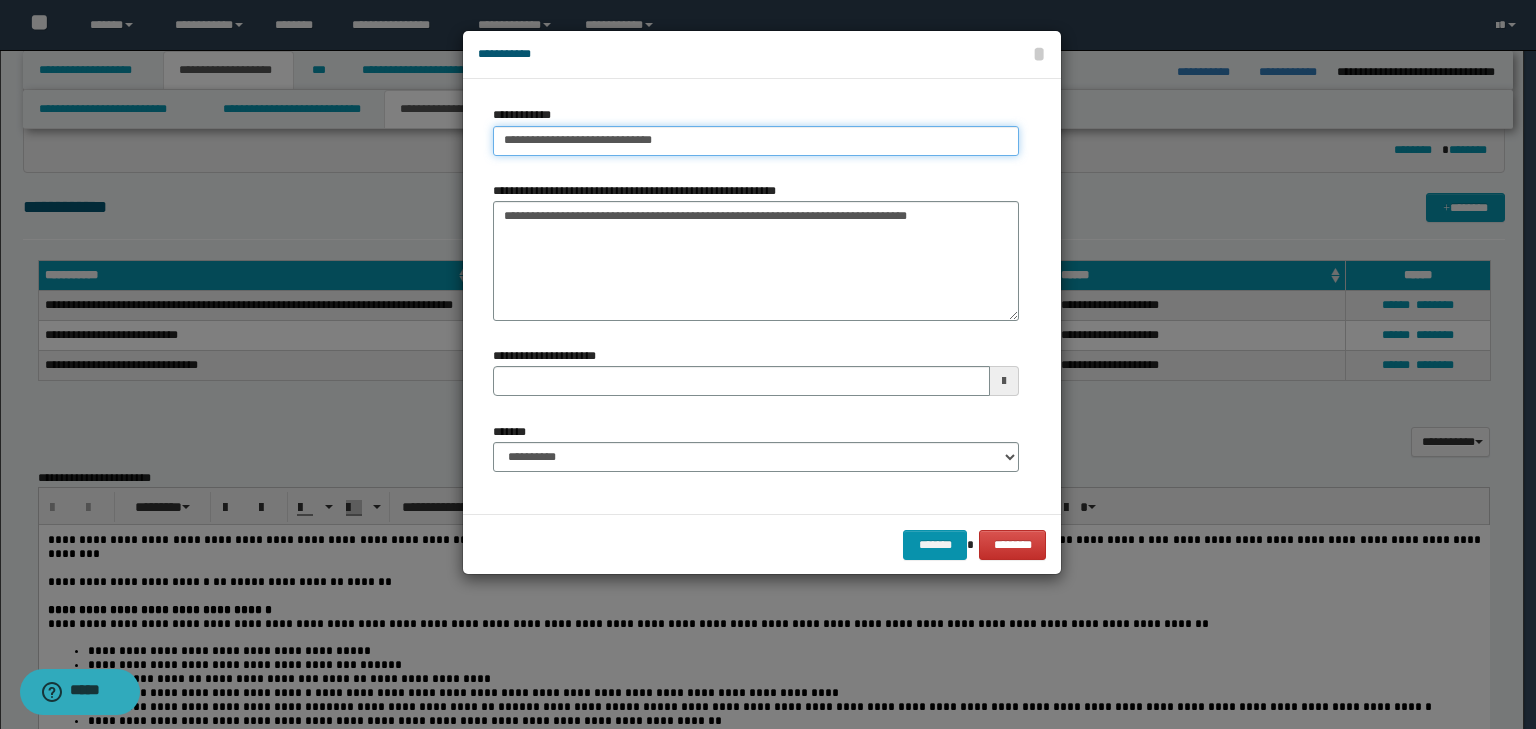 type 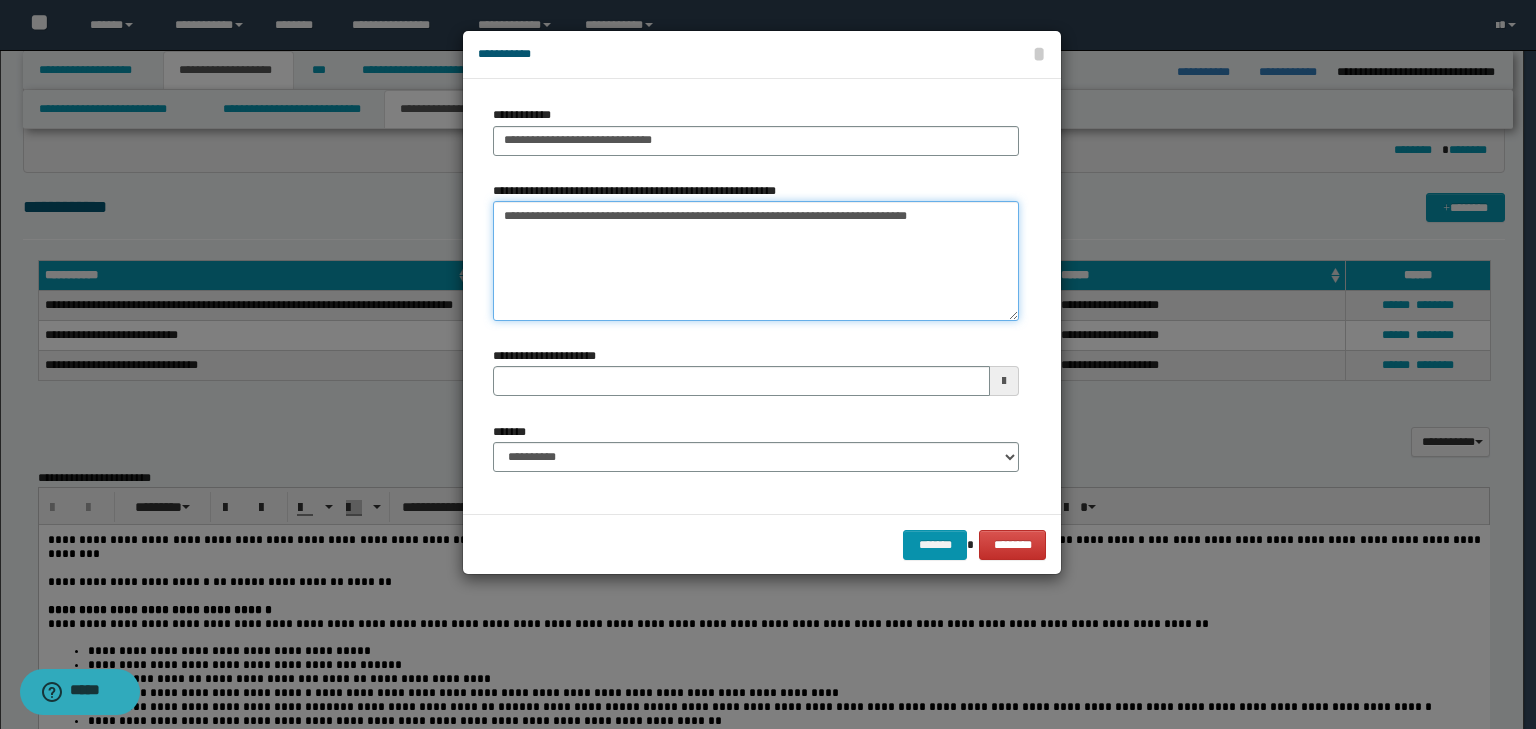 click on "**********" at bounding box center [756, 261] 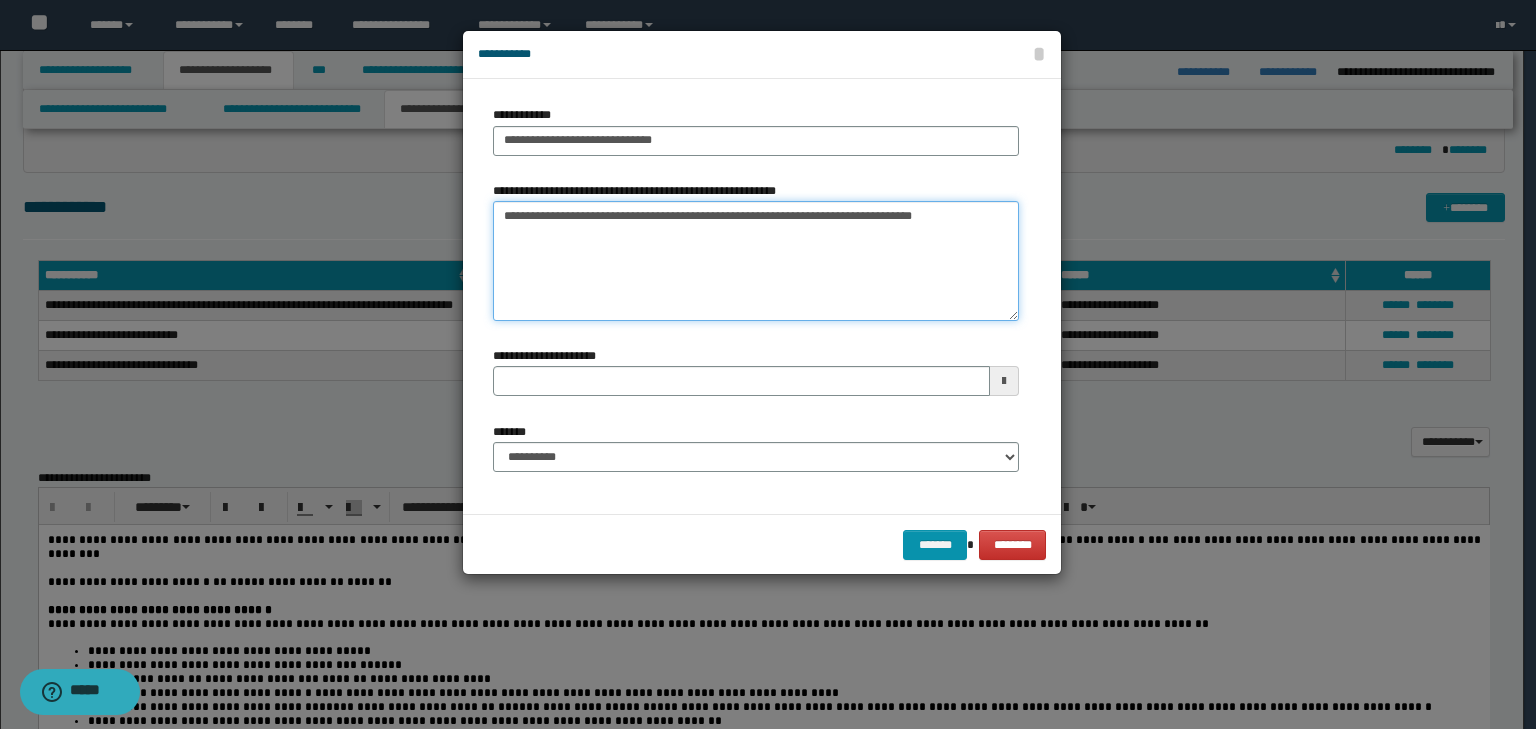 type 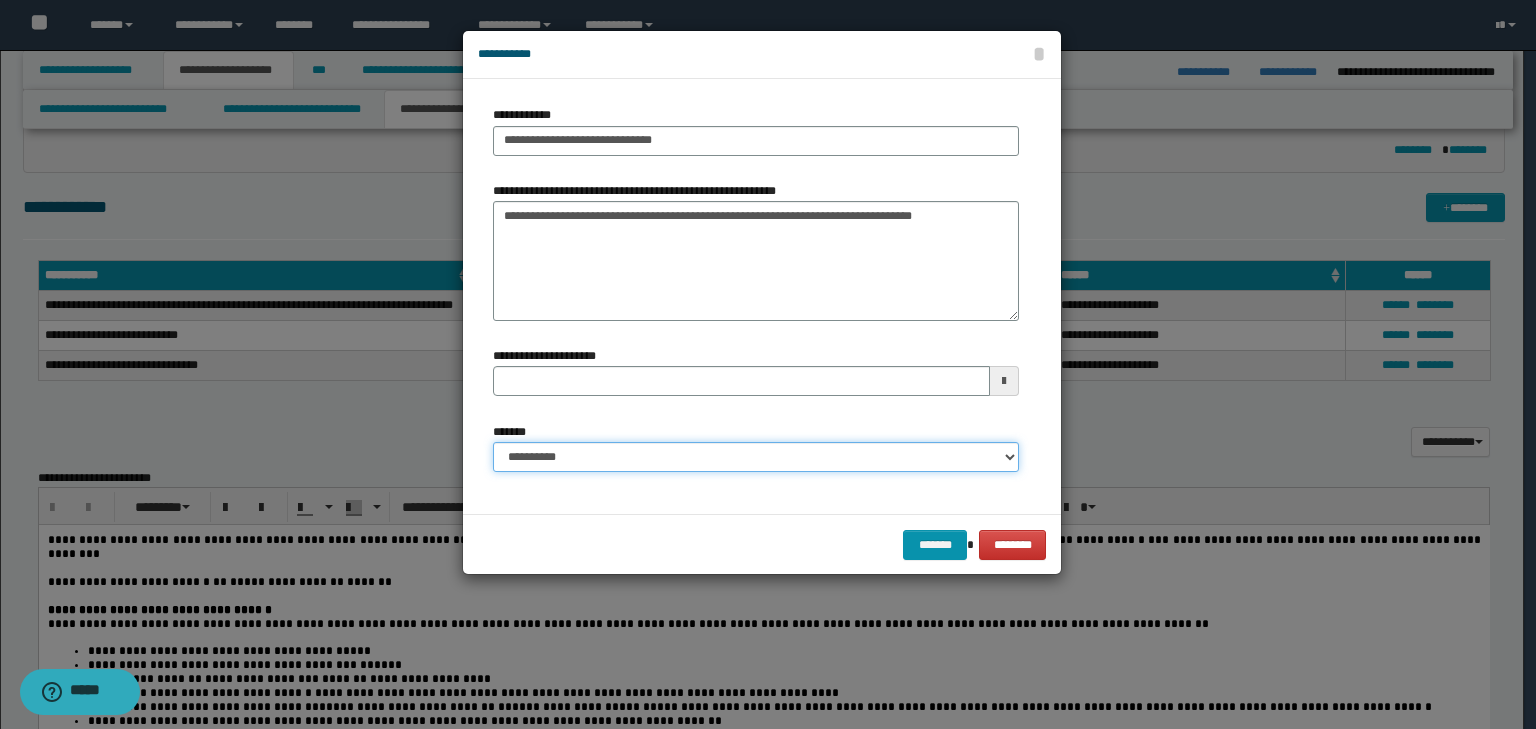 click on "**********" at bounding box center [756, 457] 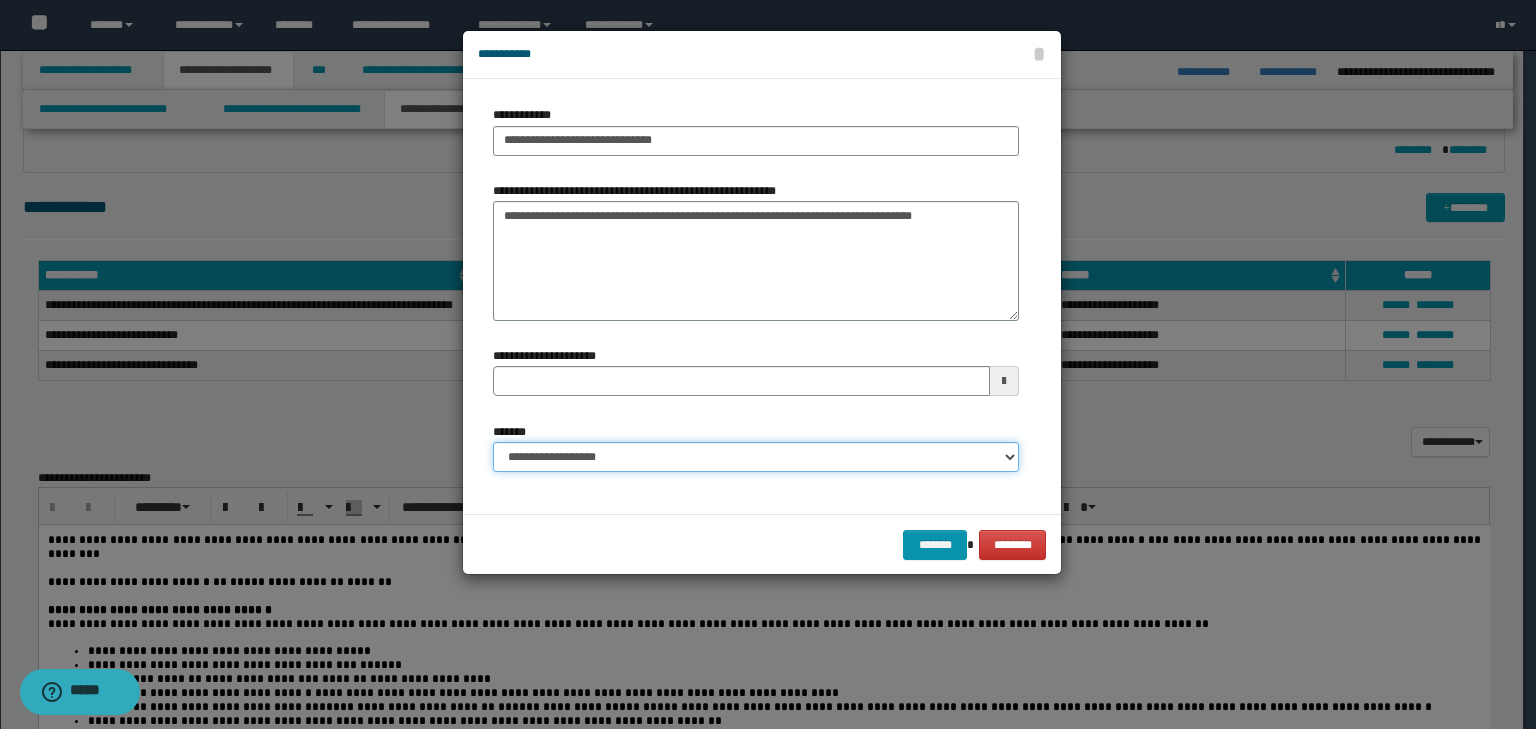 click on "**********" at bounding box center [756, 457] 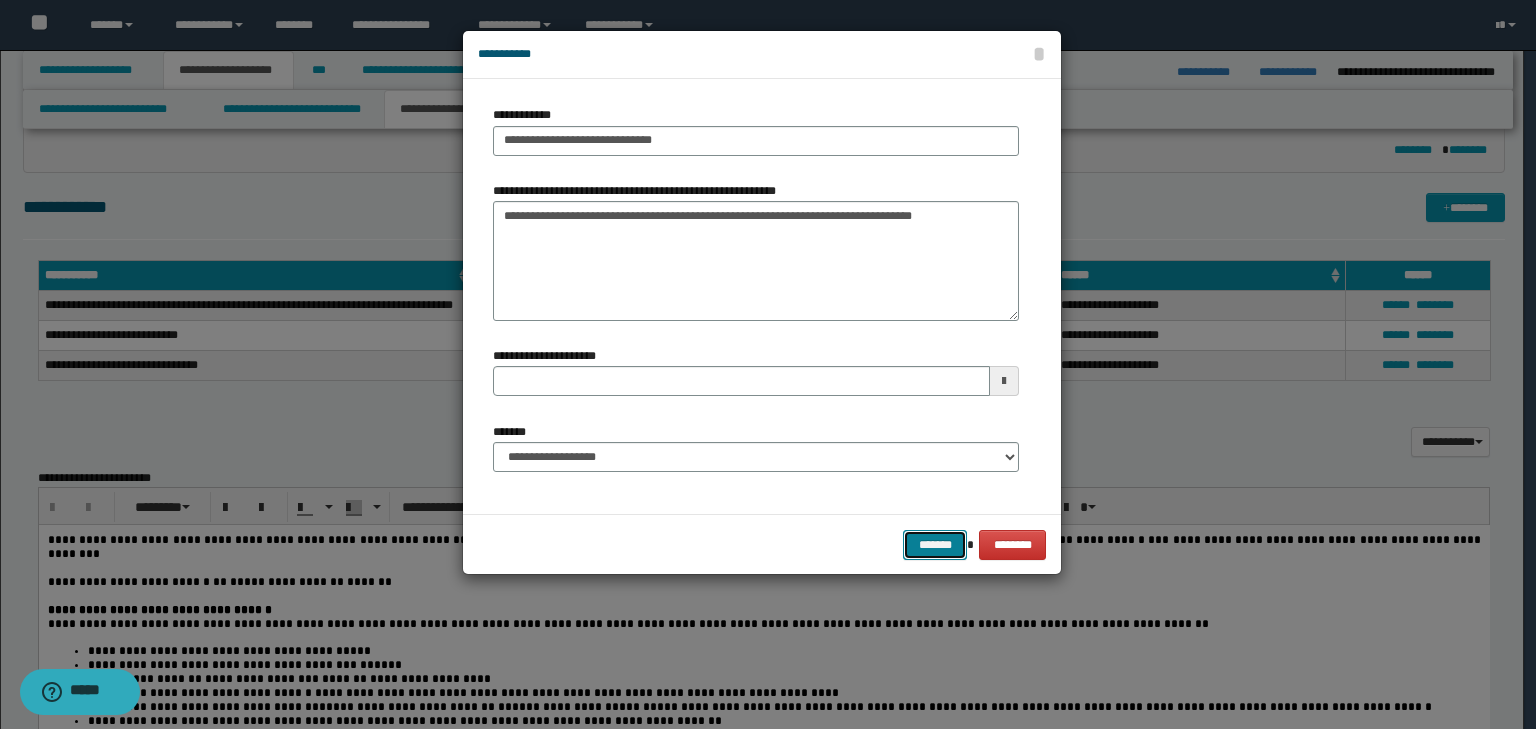 click on "*******" at bounding box center (935, 545) 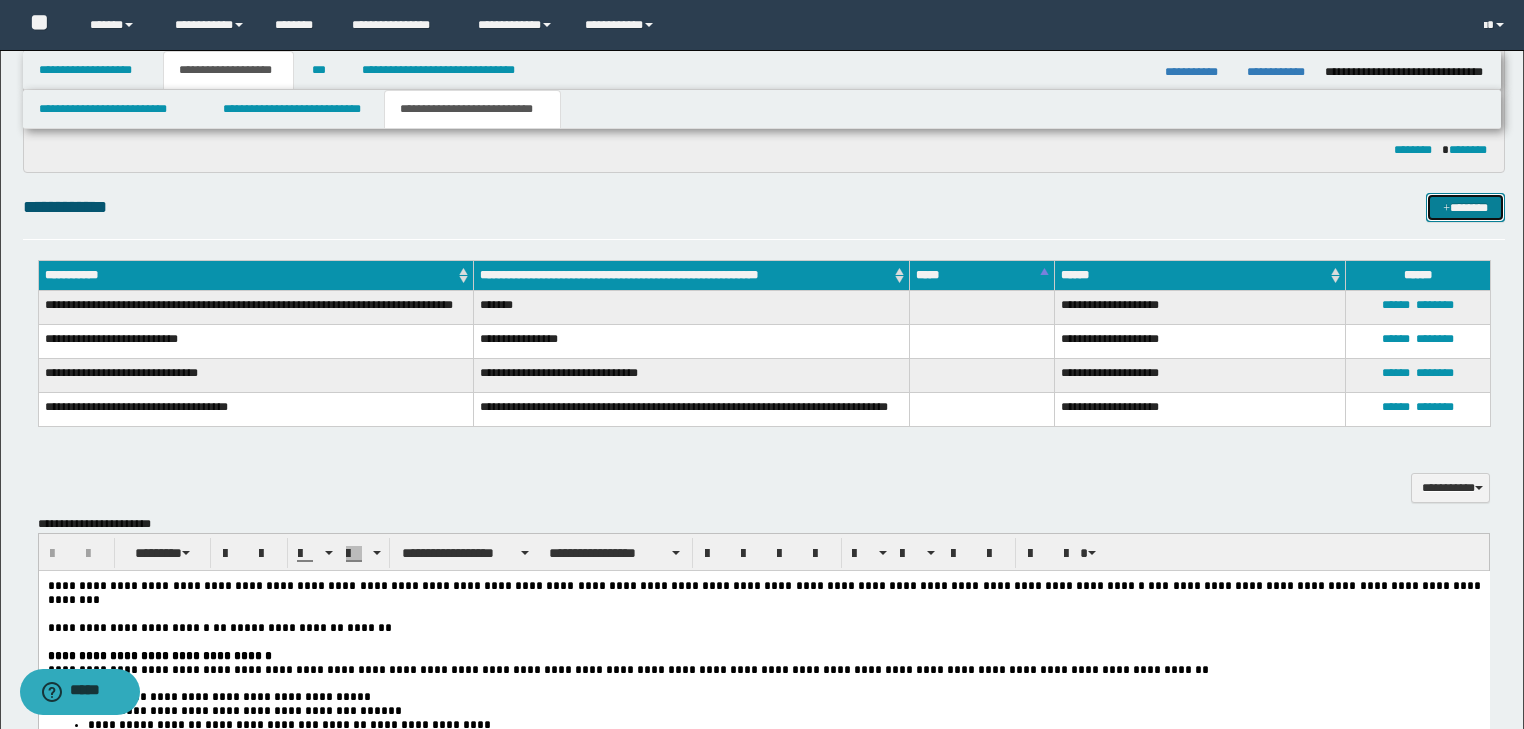 click at bounding box center [1446, 209] 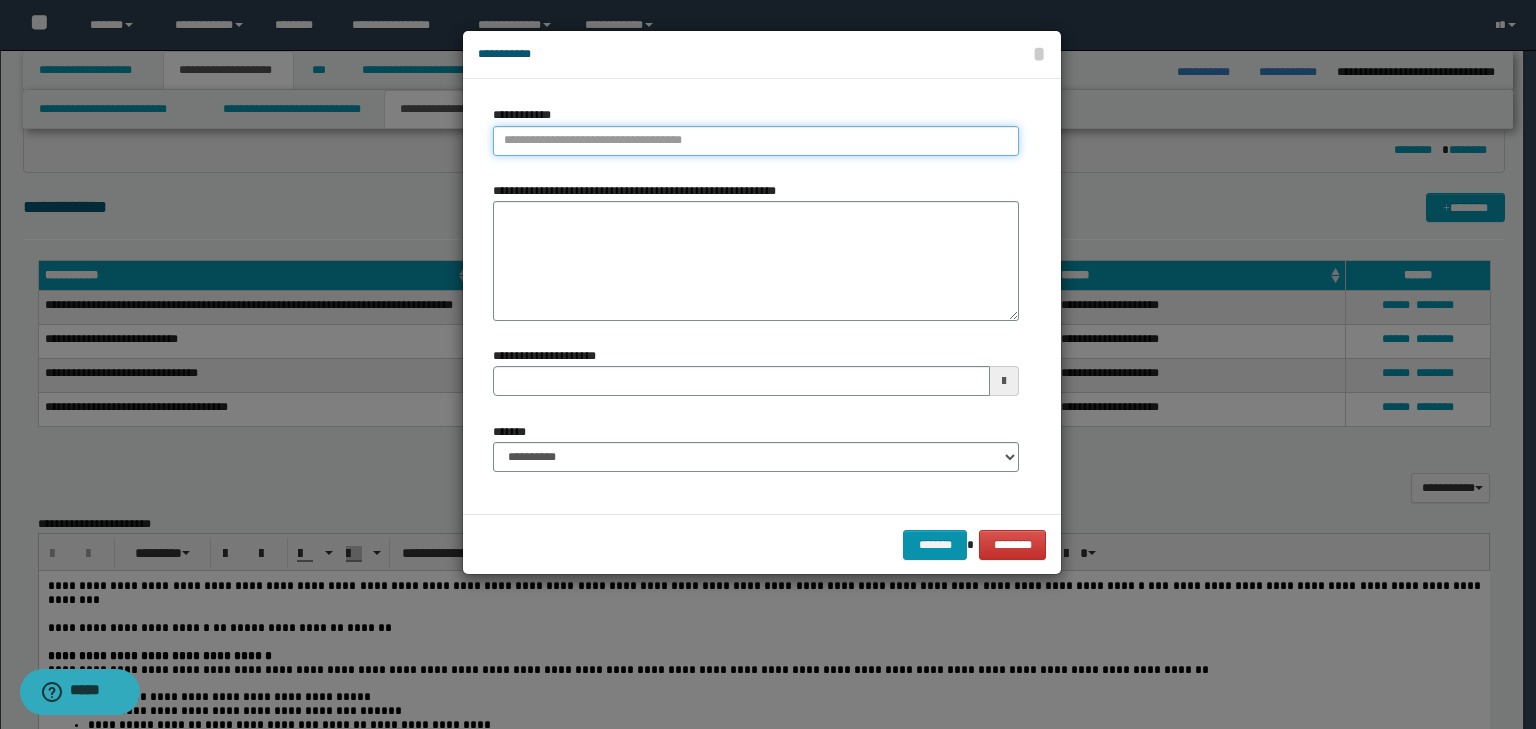 type on "**********" 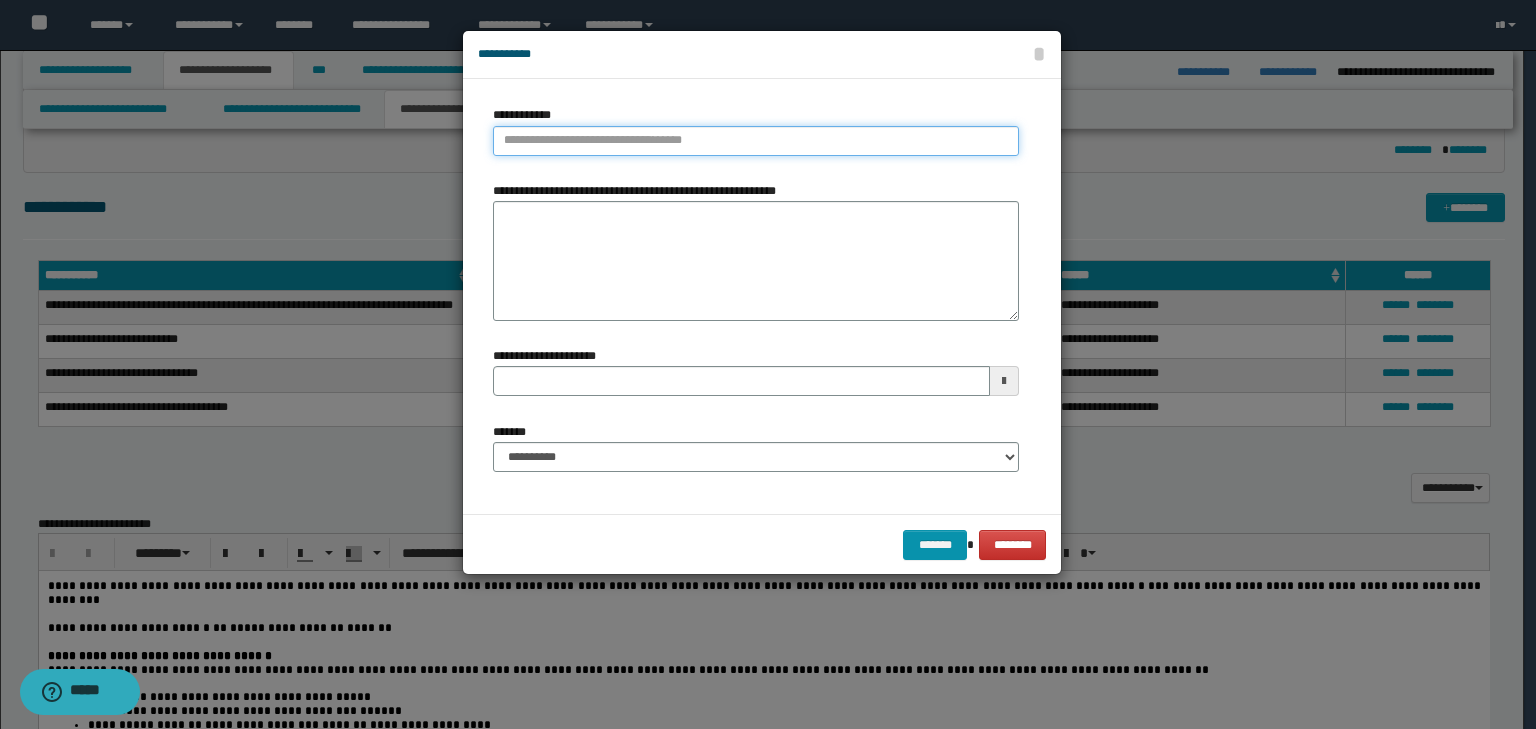 click on "**********" at bounding box center [756, 141] 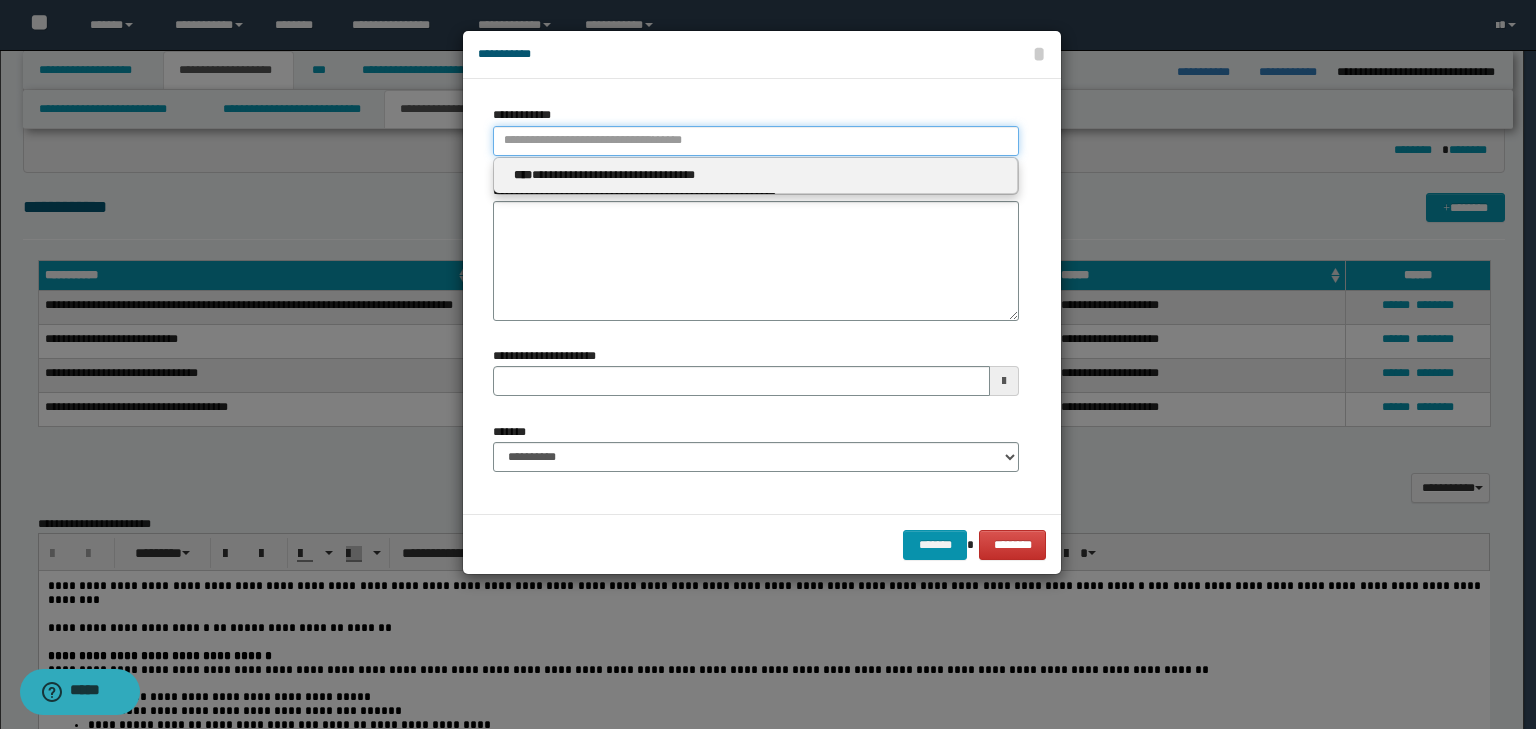 type 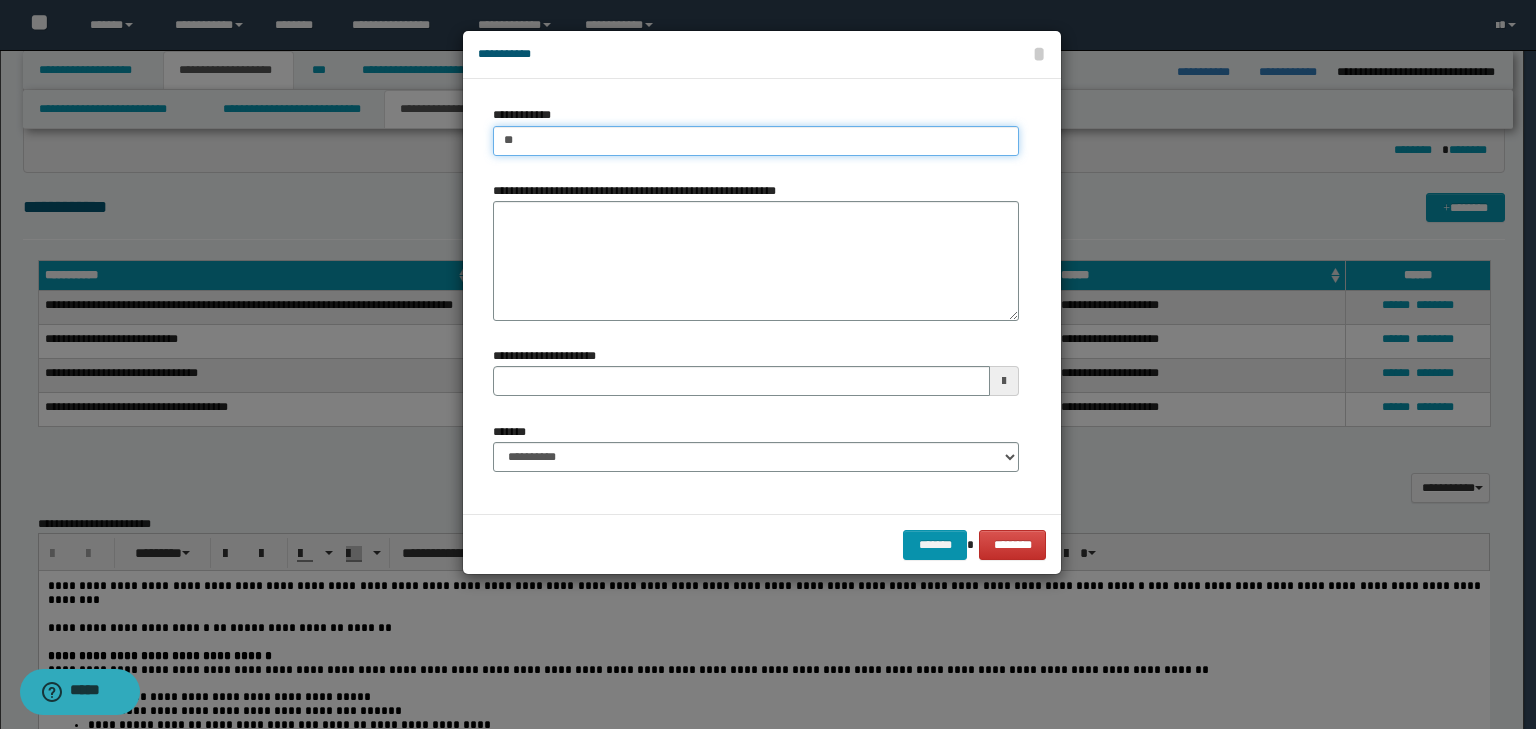 type on "***" 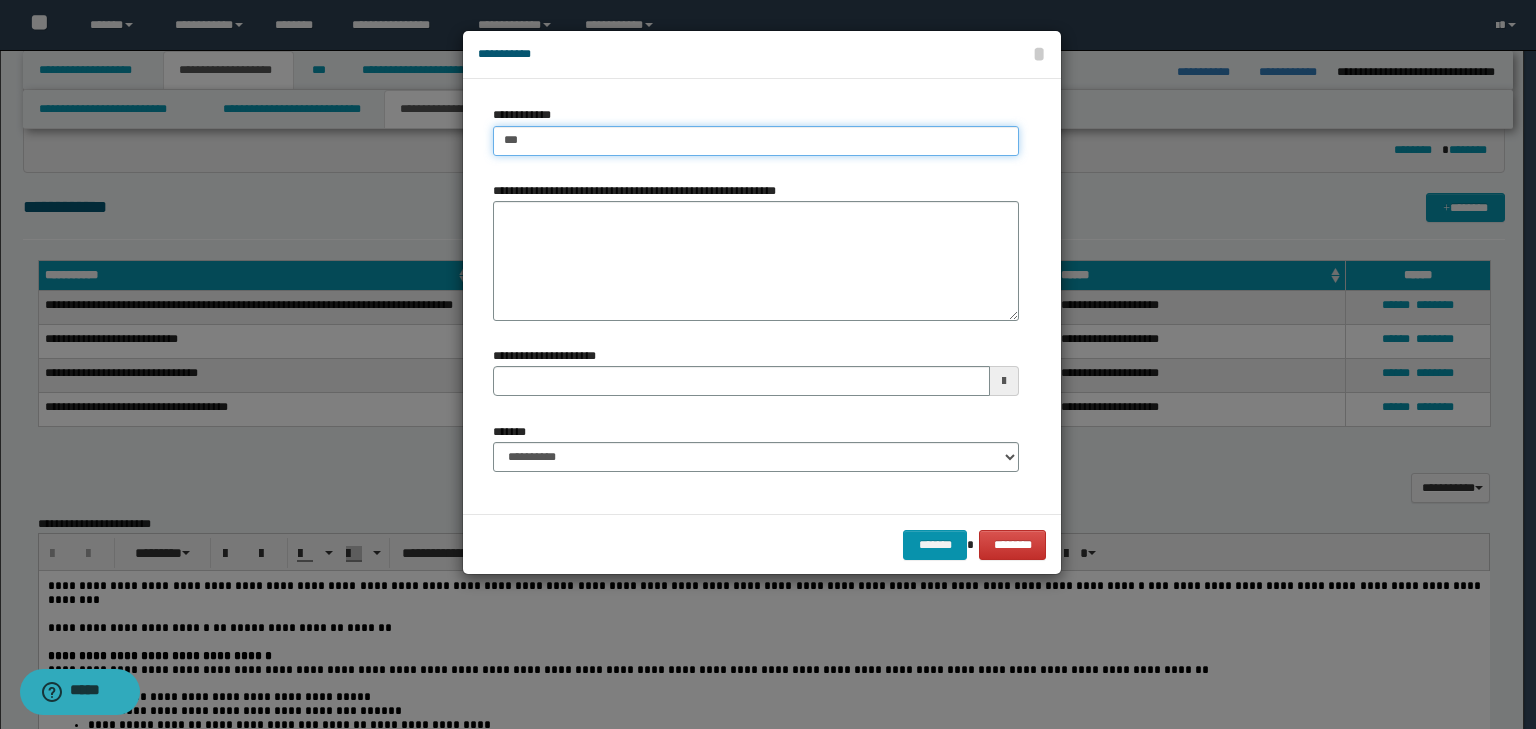 type on "***" 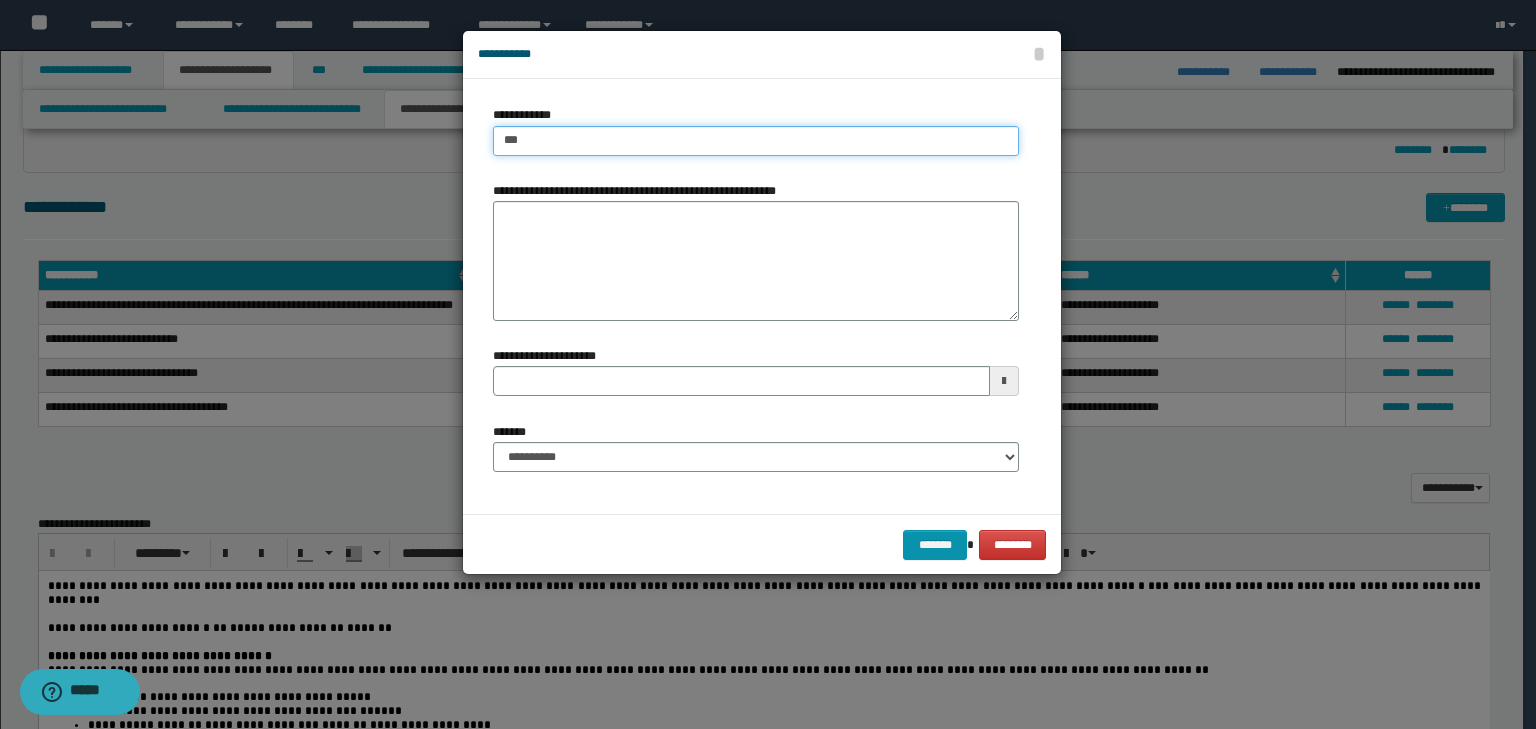 type 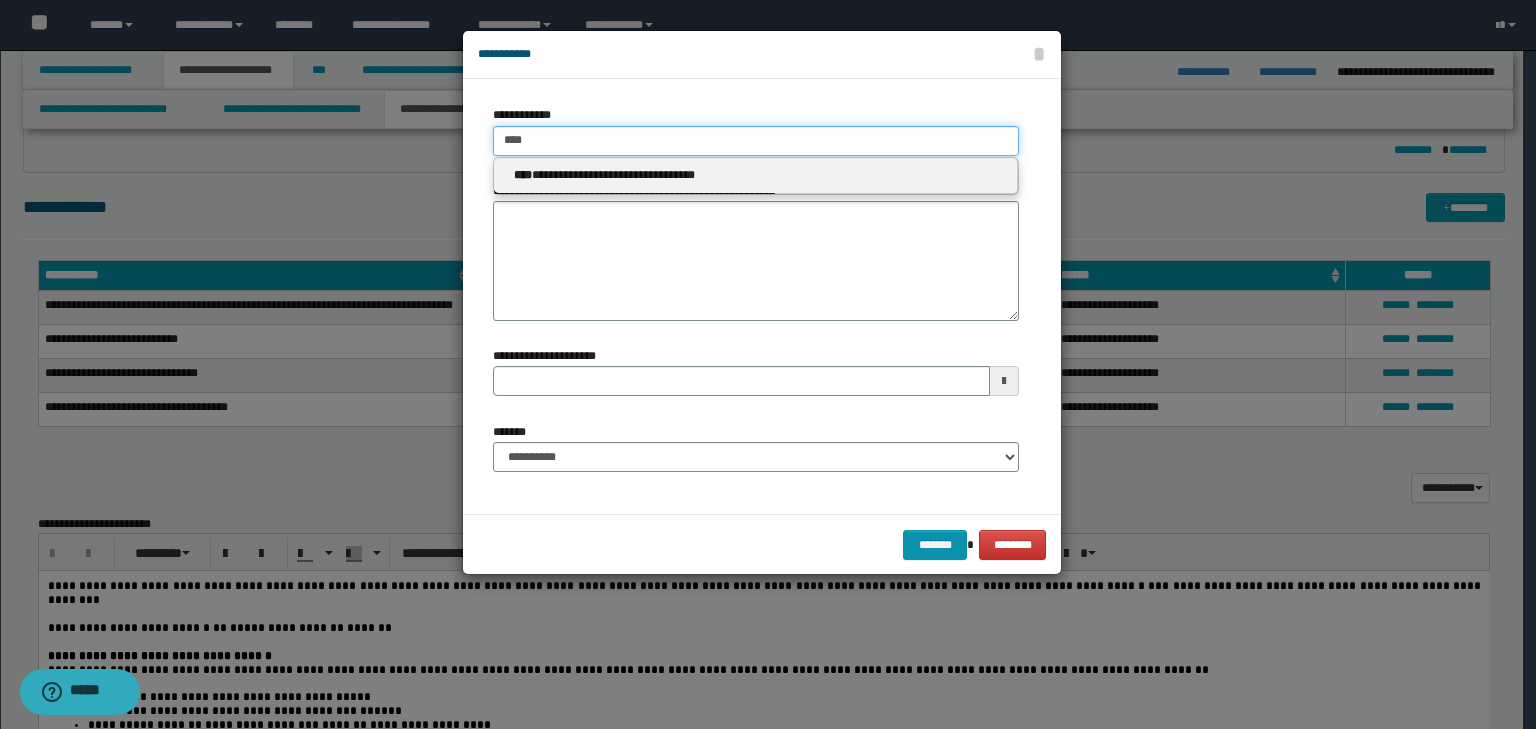 type on "****" 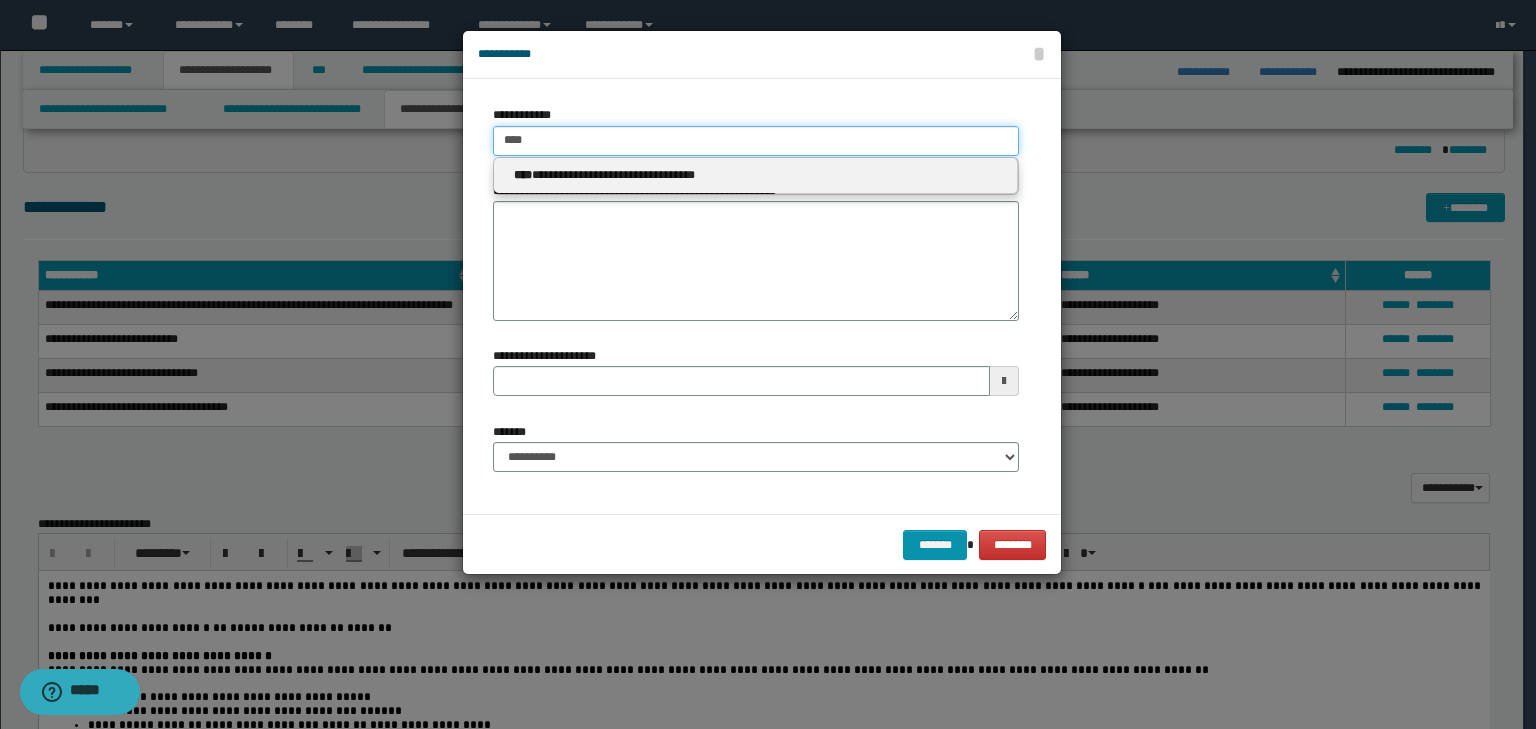 type on "****" 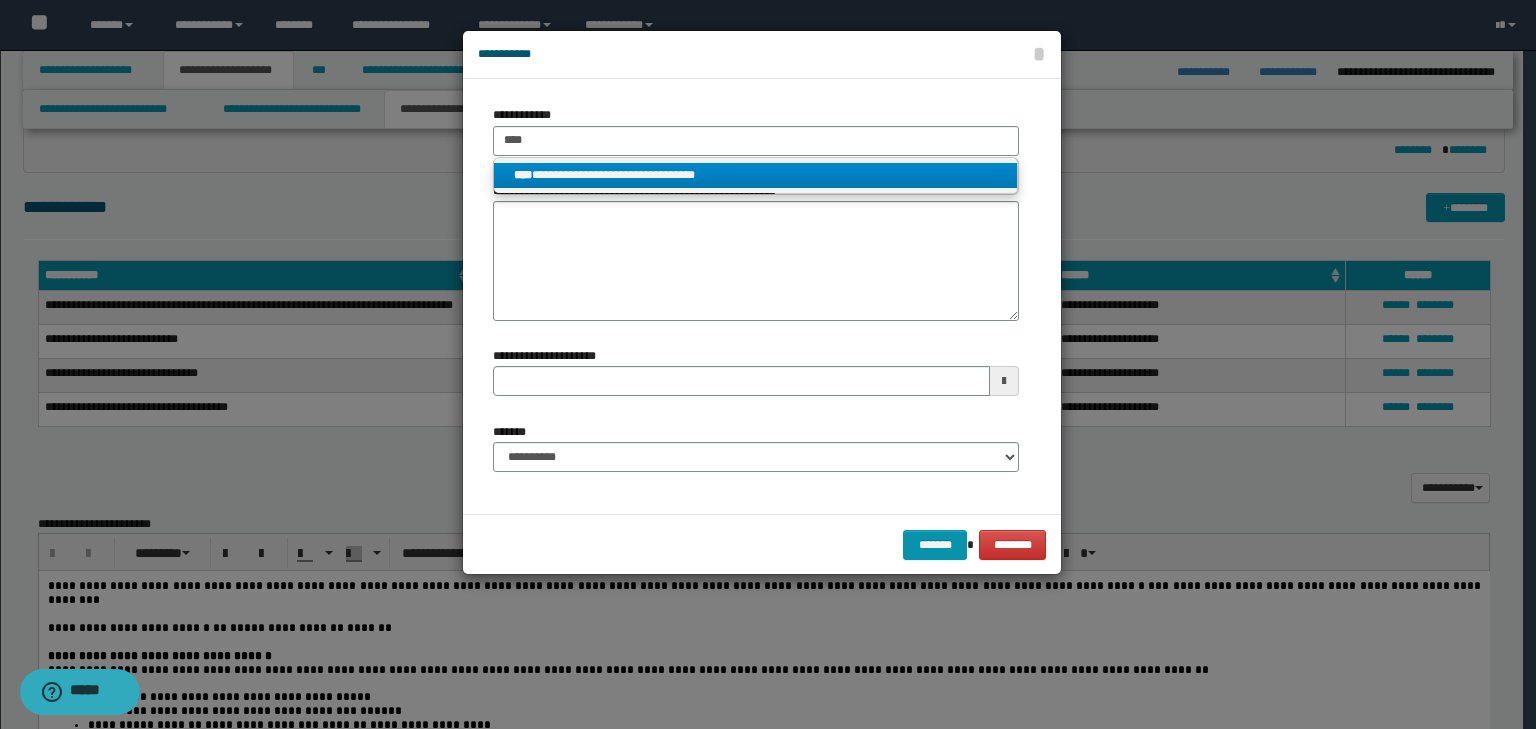 click on "**********" at bounding box center (756, 175) 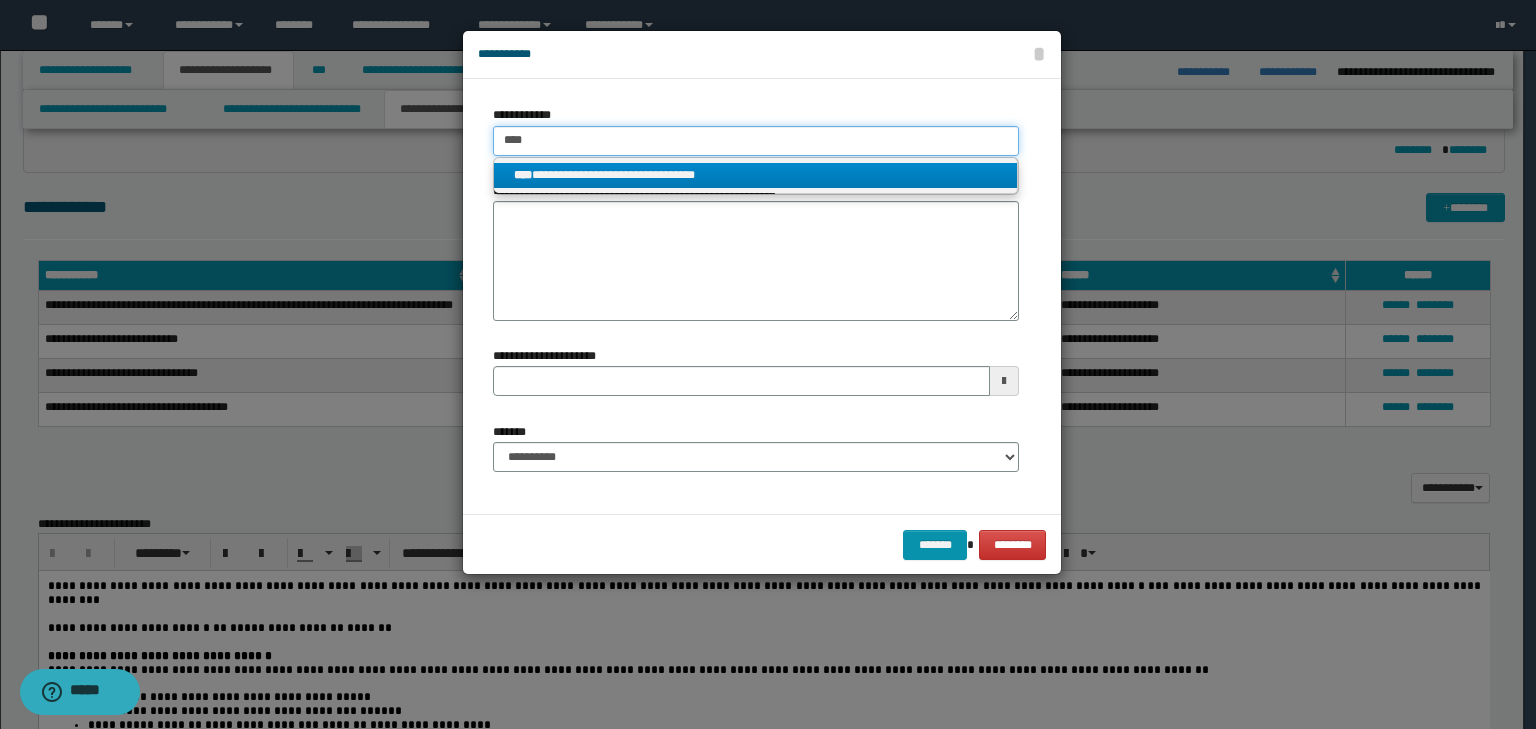 type 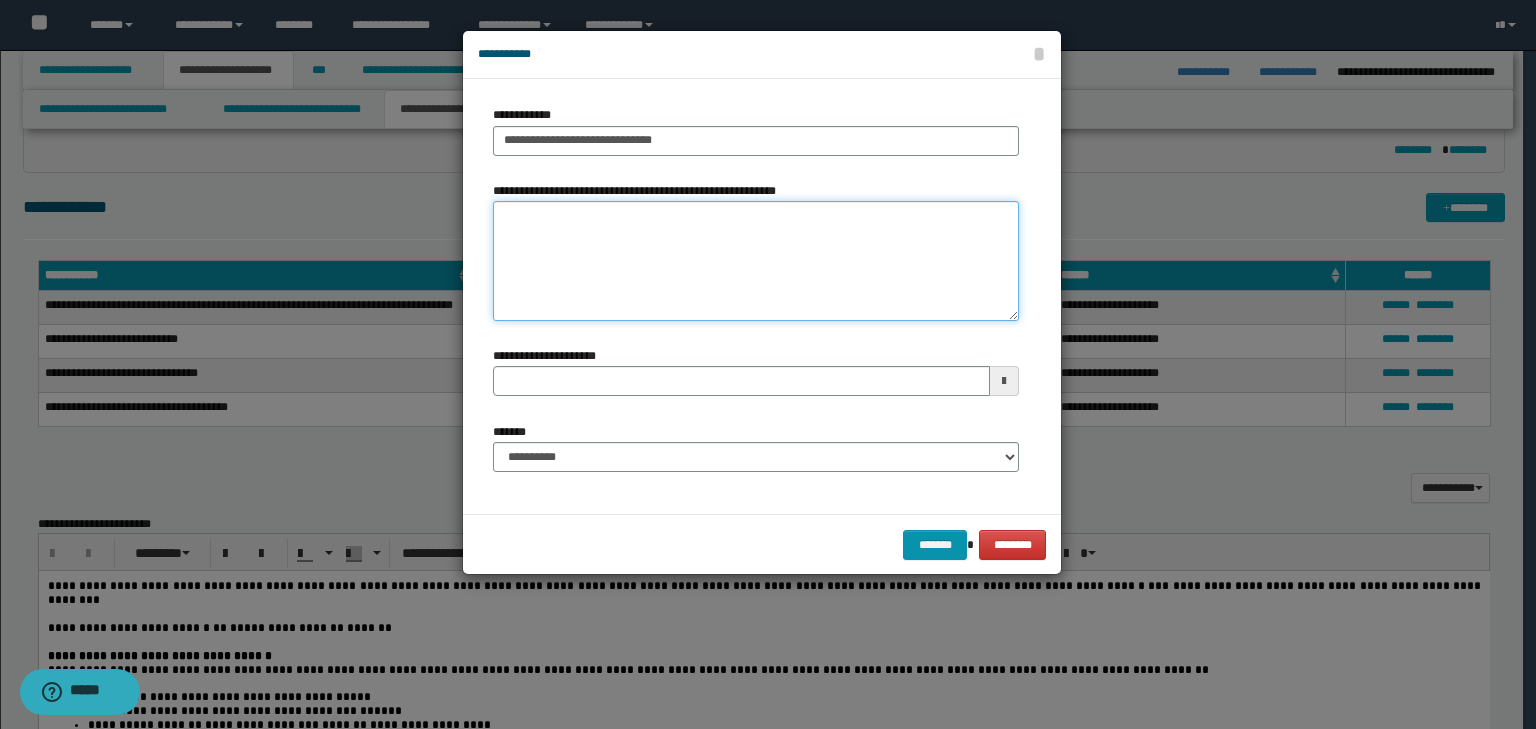 click on "**********" at bounding box center (756, 261) 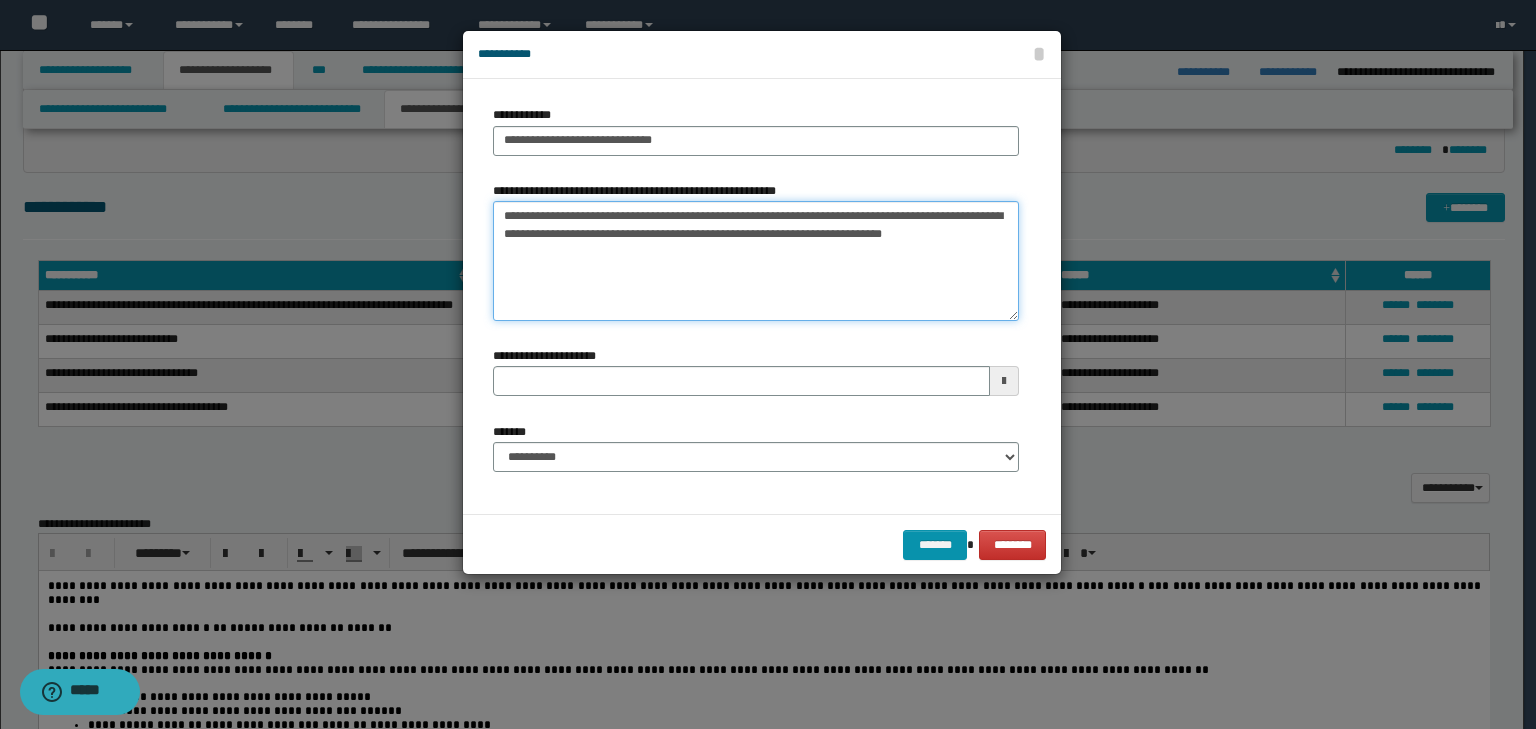 type 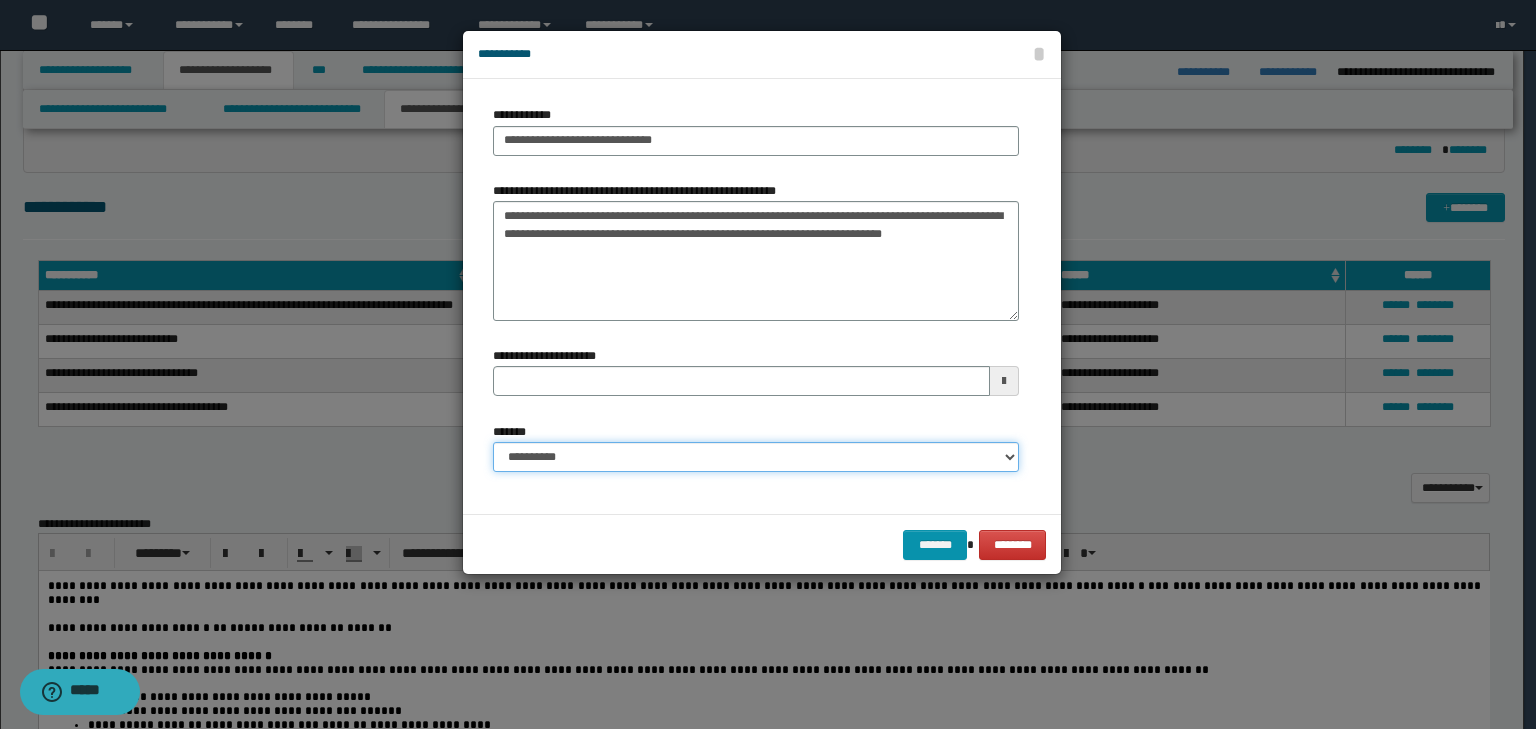 click on "**********" at bounding box center [756, 457] 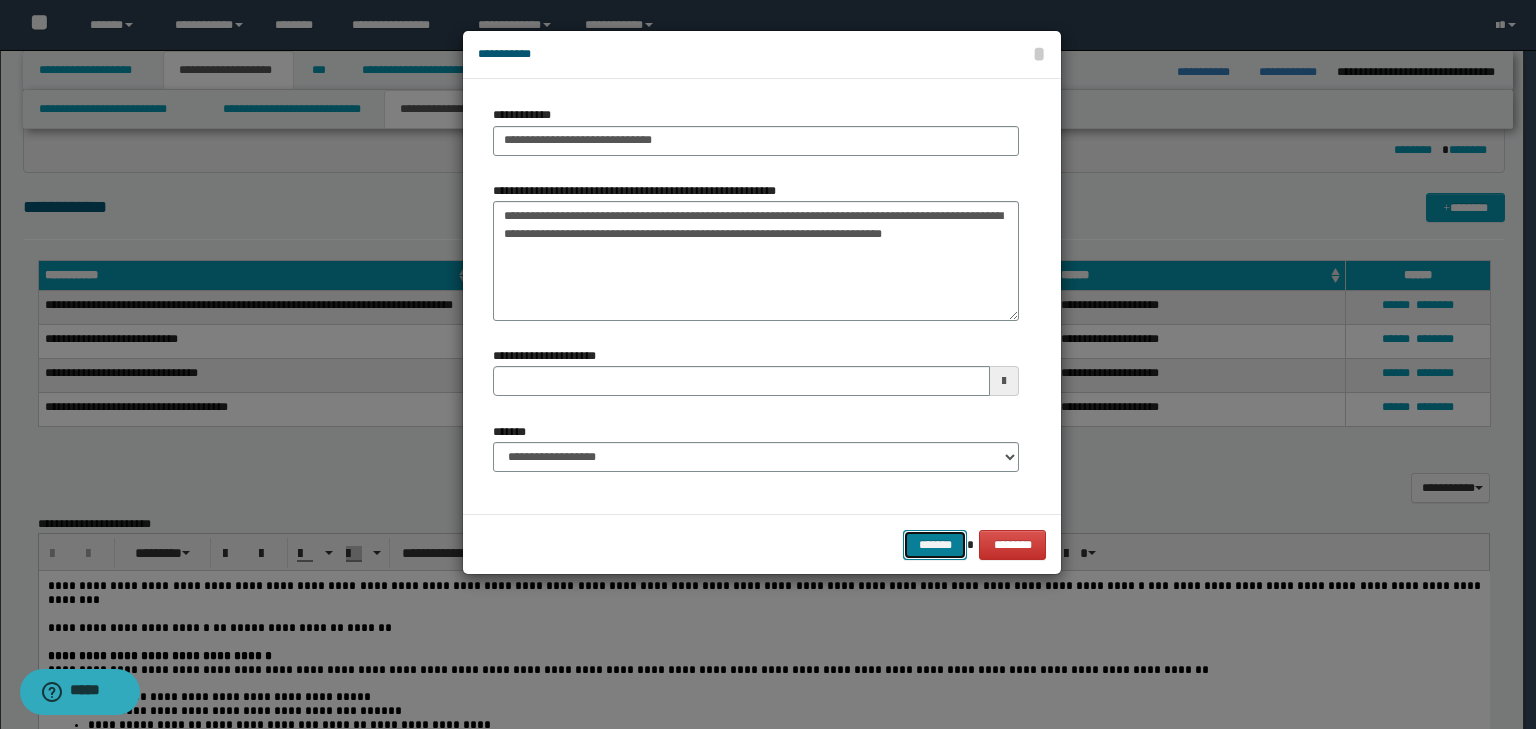 click on "*******" at bounding box center [935, 545] 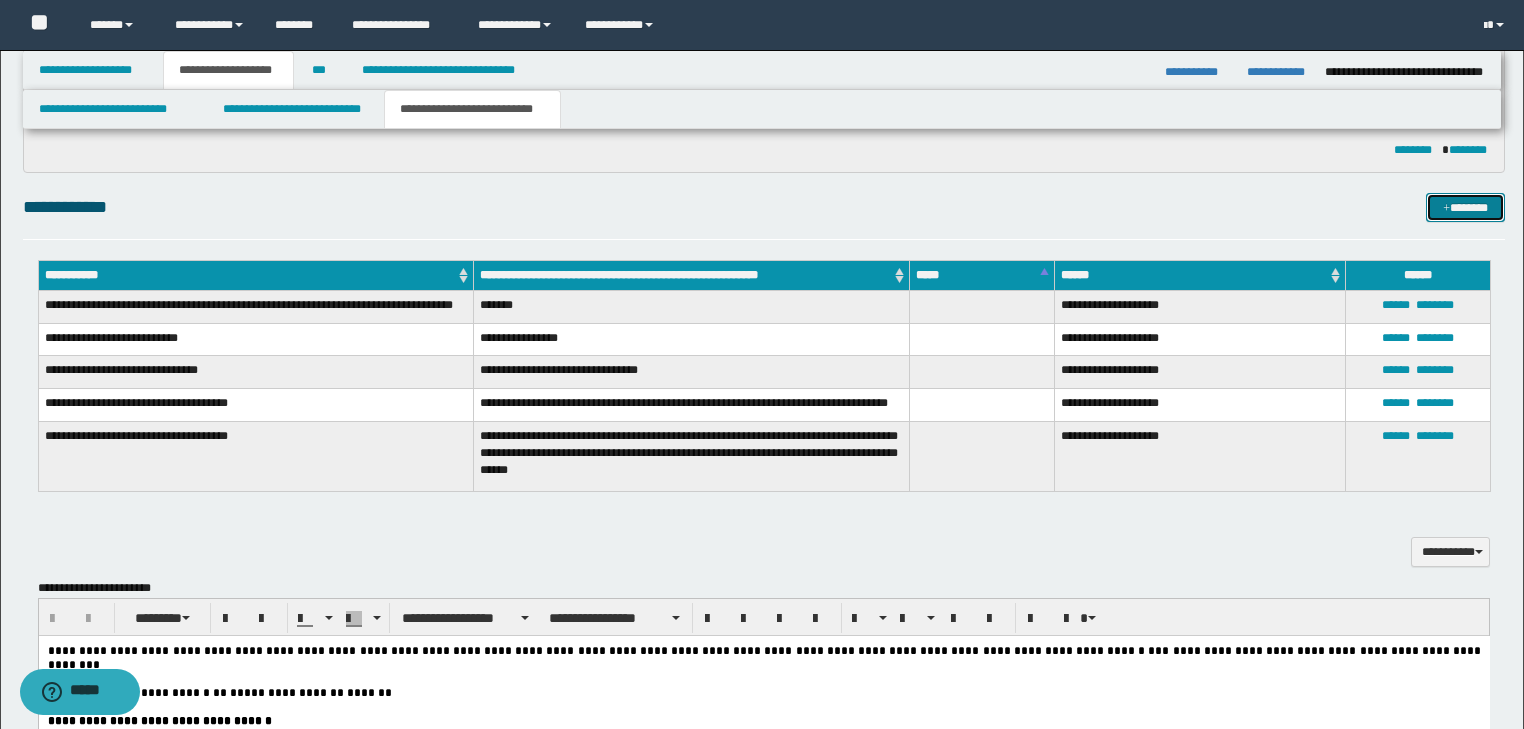 click on "*******" at bounding box center [1465, 208] 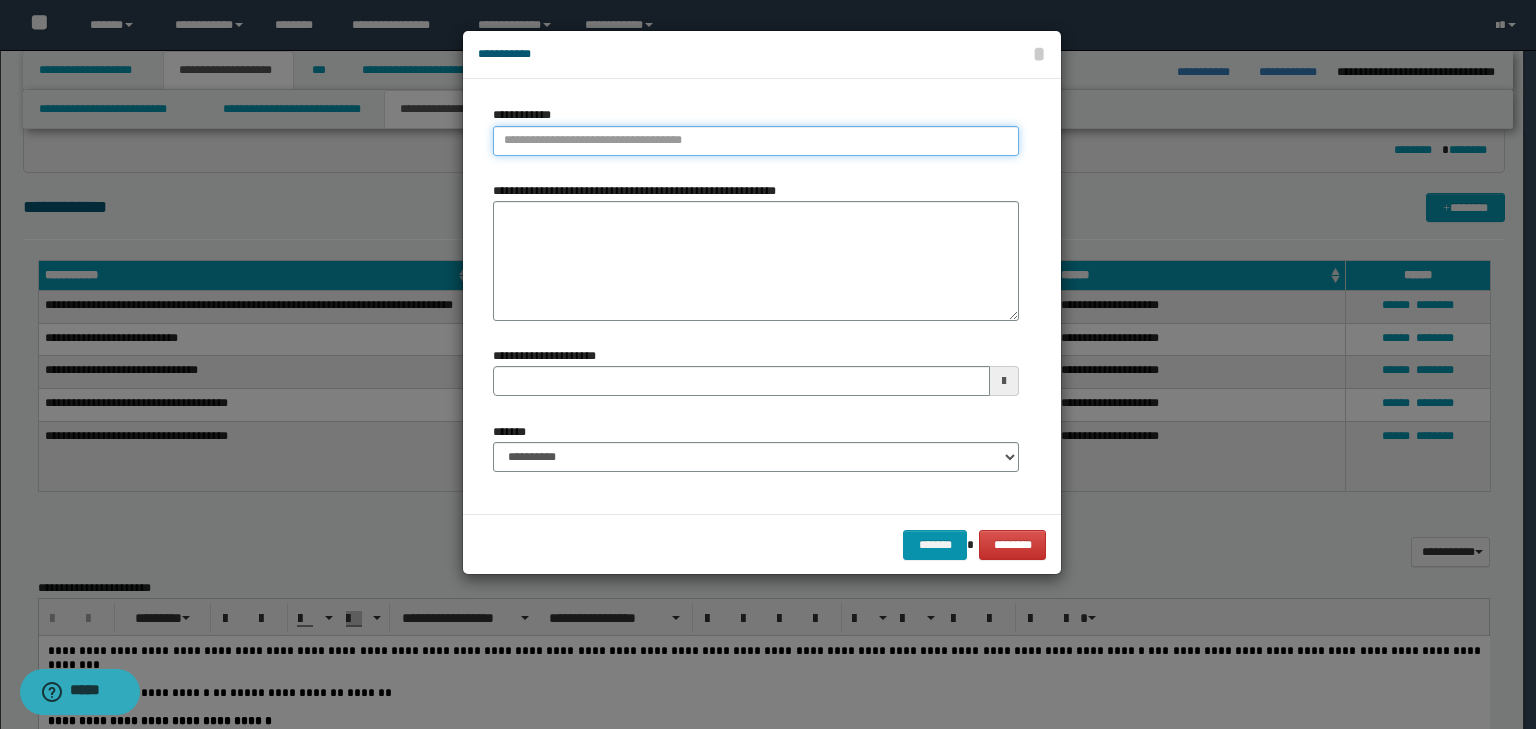 type on "**********" 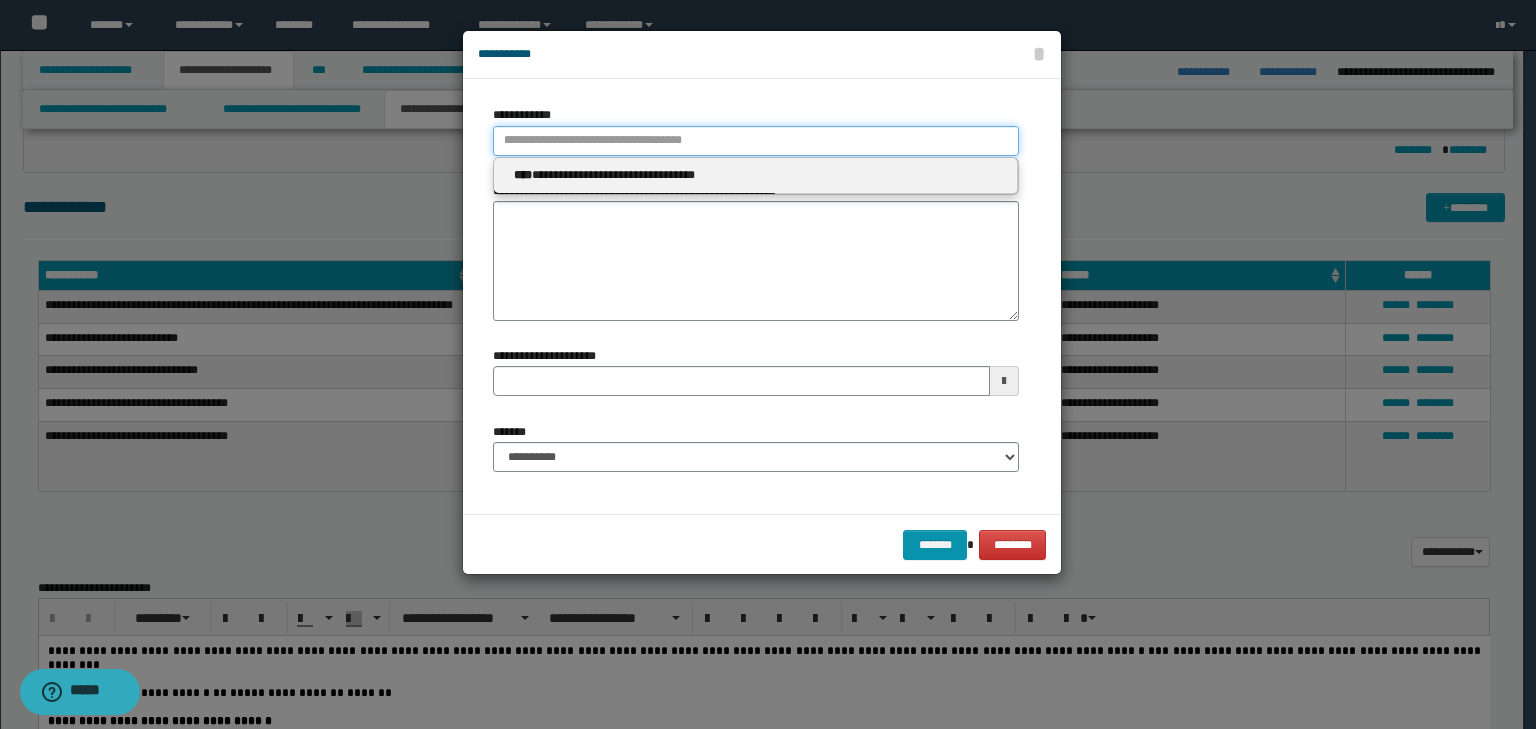 click on "**********" at bounding box center (756, 141) 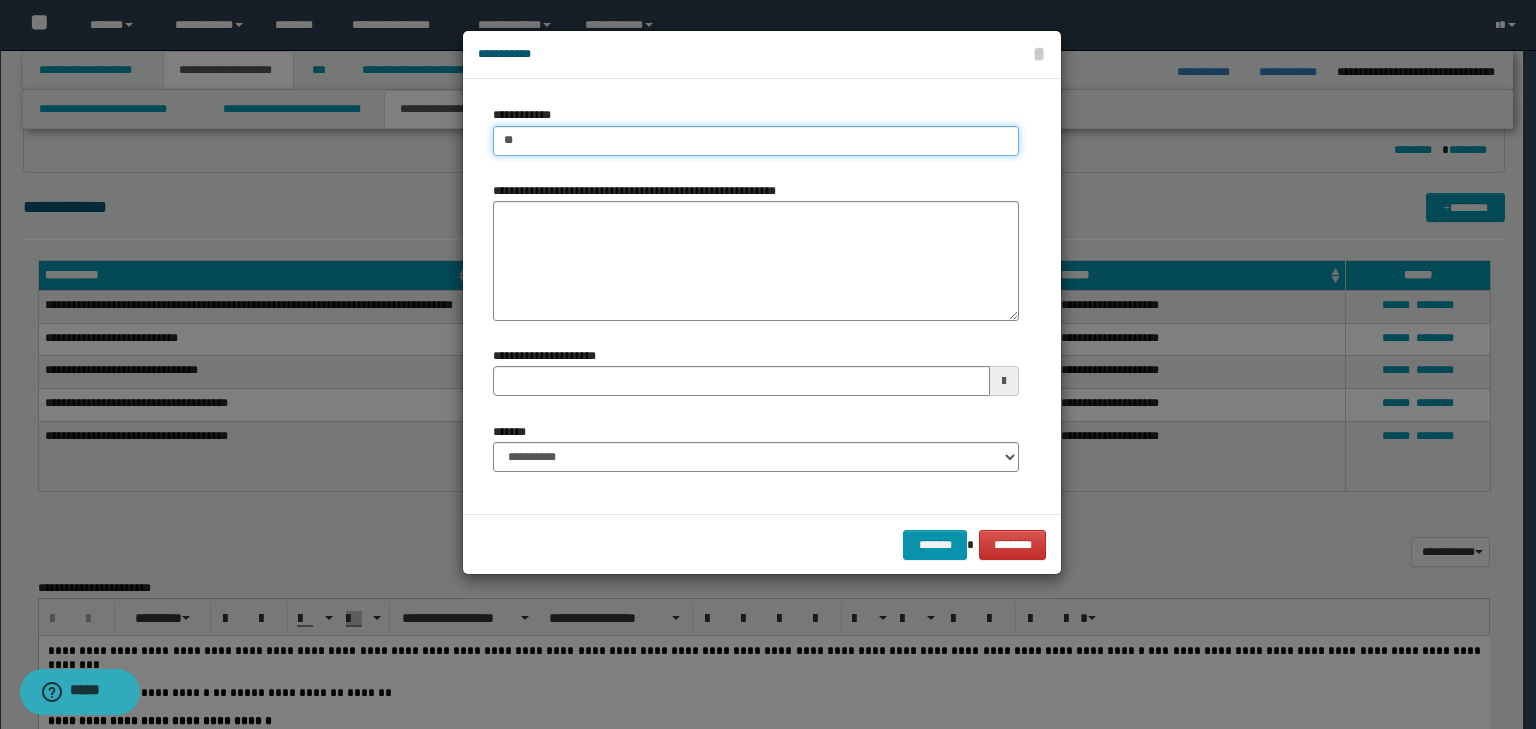 type on "***" 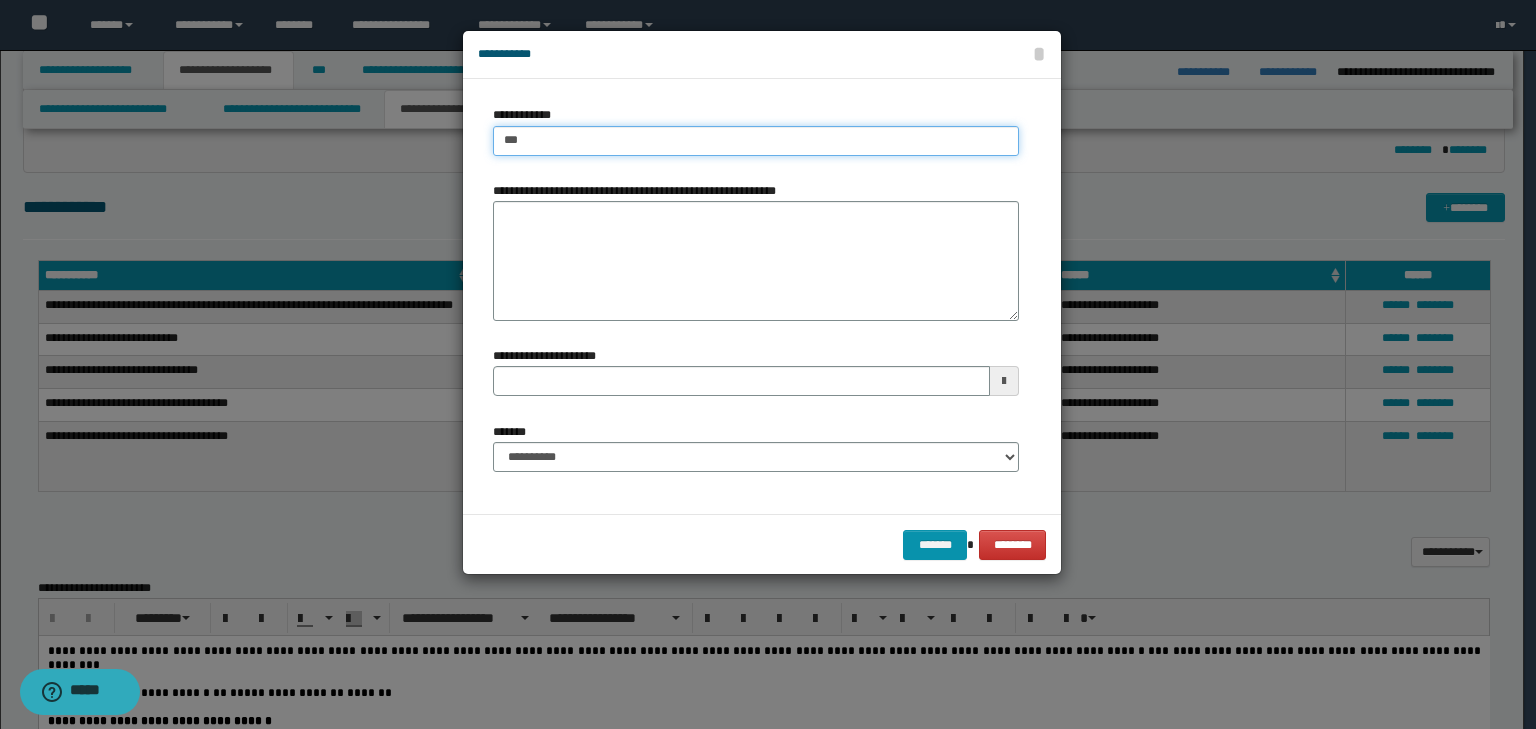 type on "***" 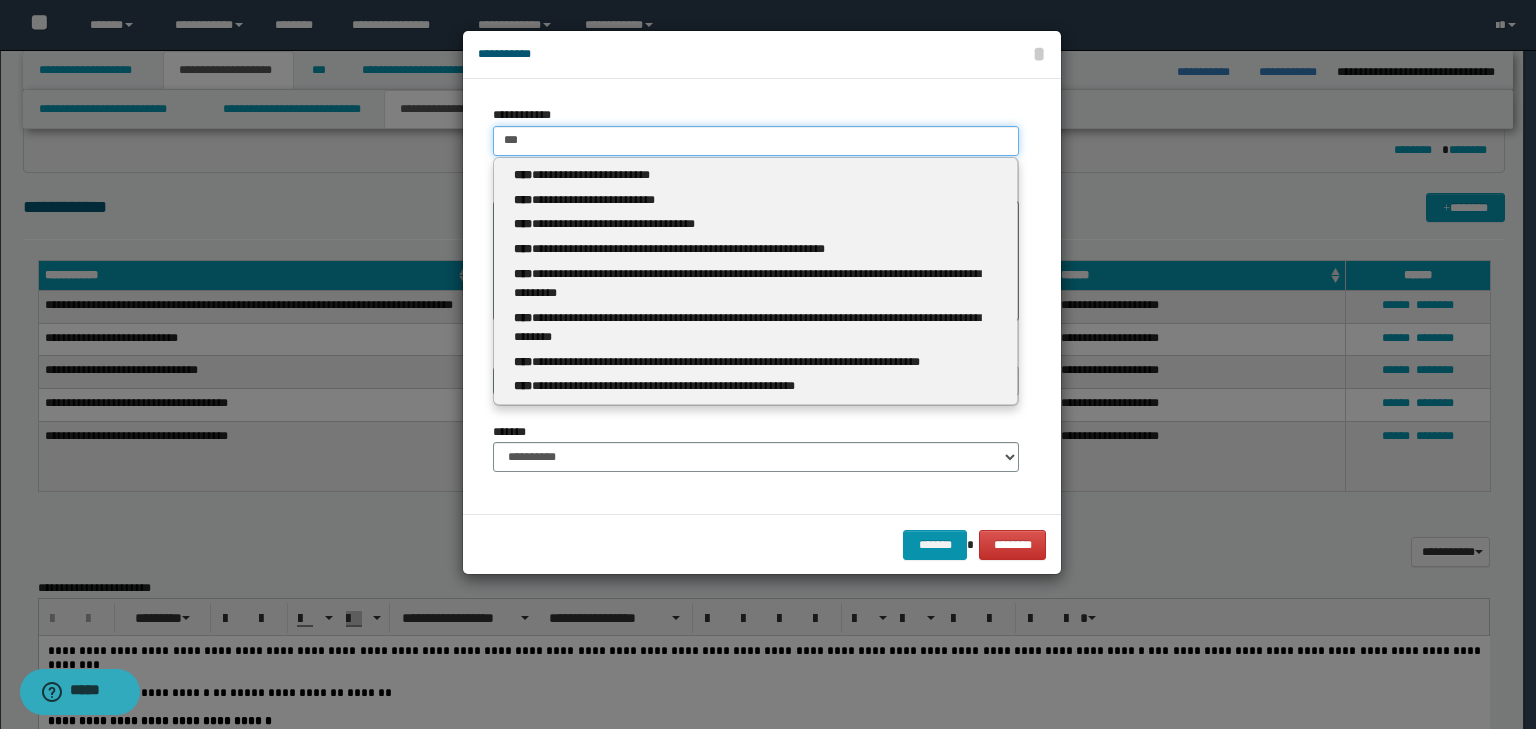 type 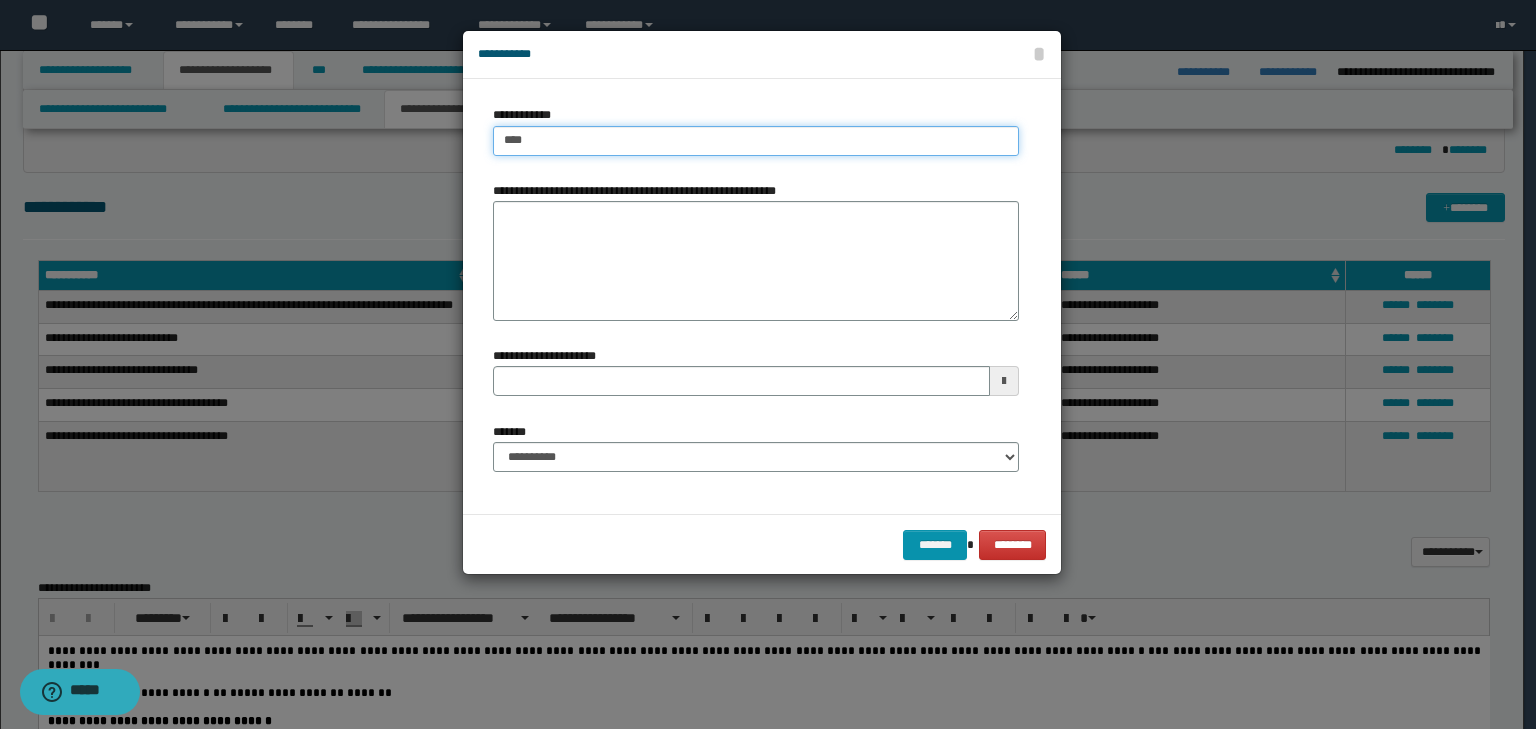 type on "****" 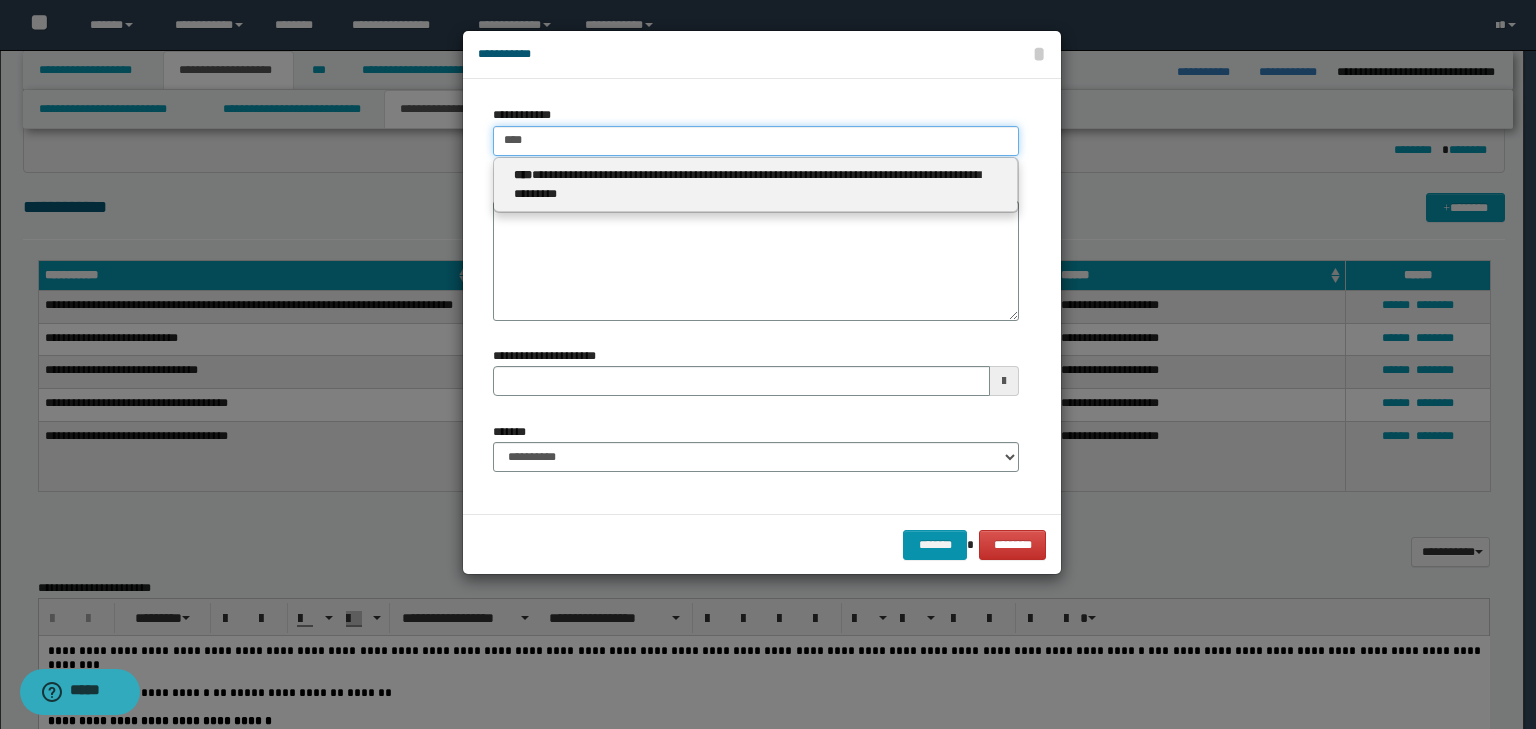 type on "****" 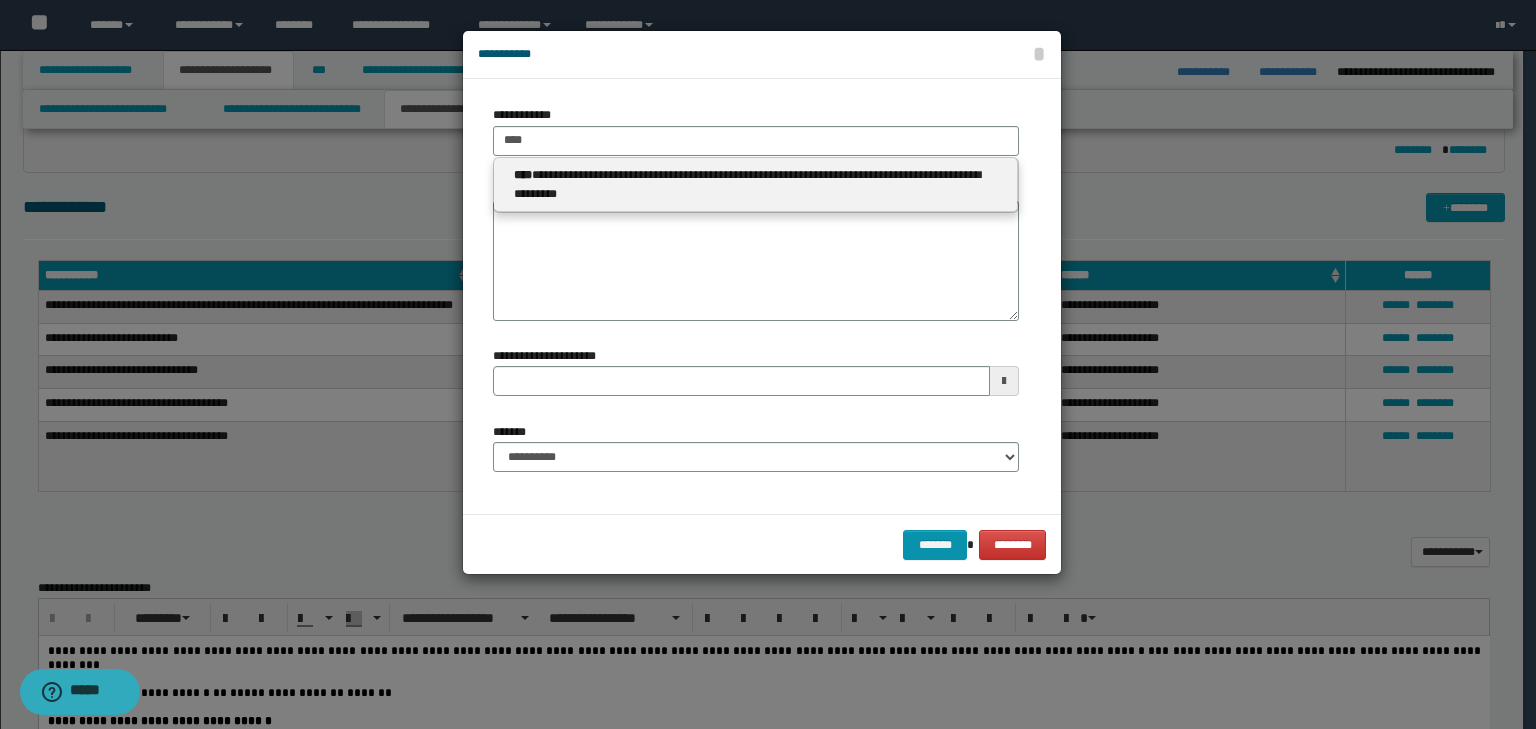 click on "**********" at bounding box center (756, 185) 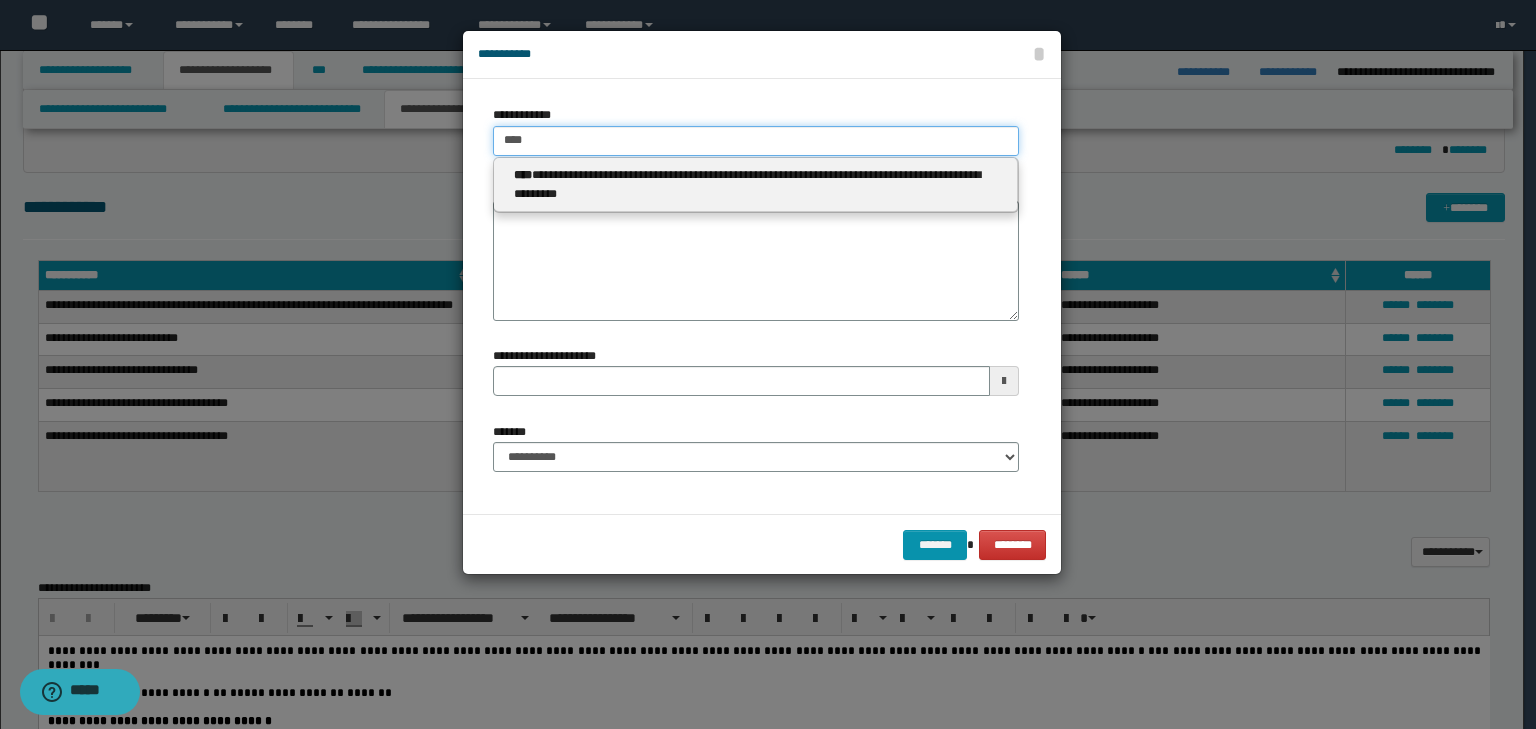 type 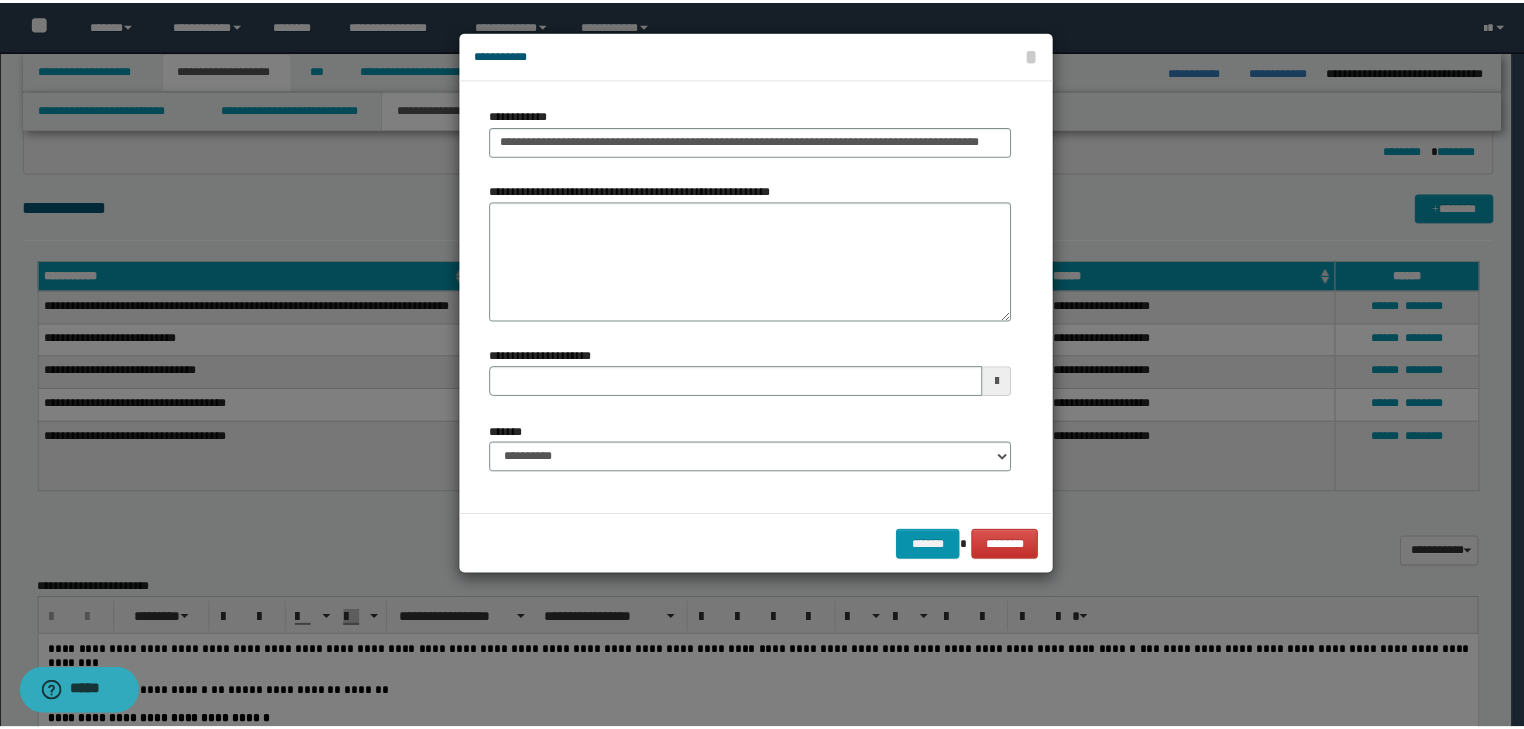 scroll, scrollTop: 0, scrollLeft: 0, axis: both 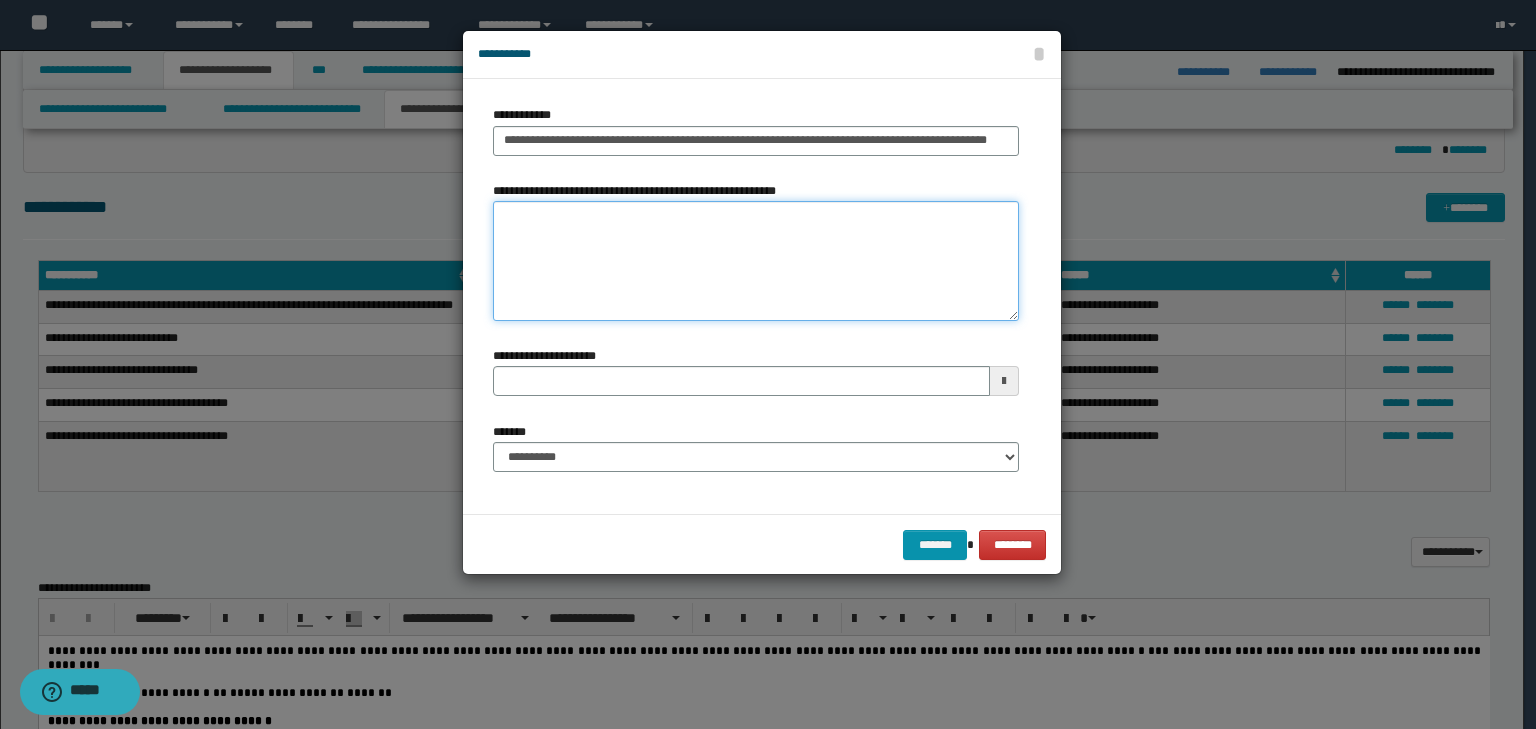 click on "**********" at bounding box center [756, 261] 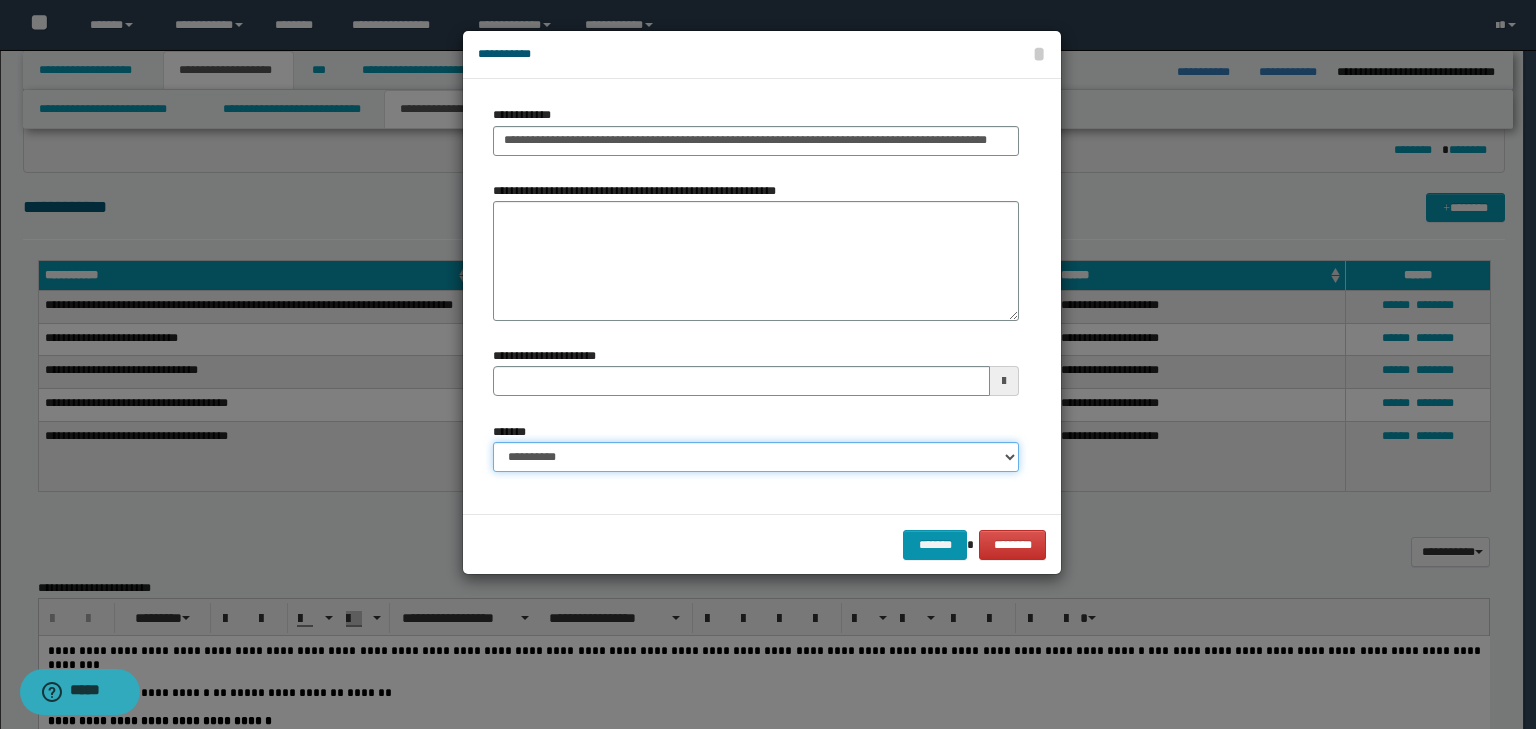 click on "**********" at bounding box center [756, 457] 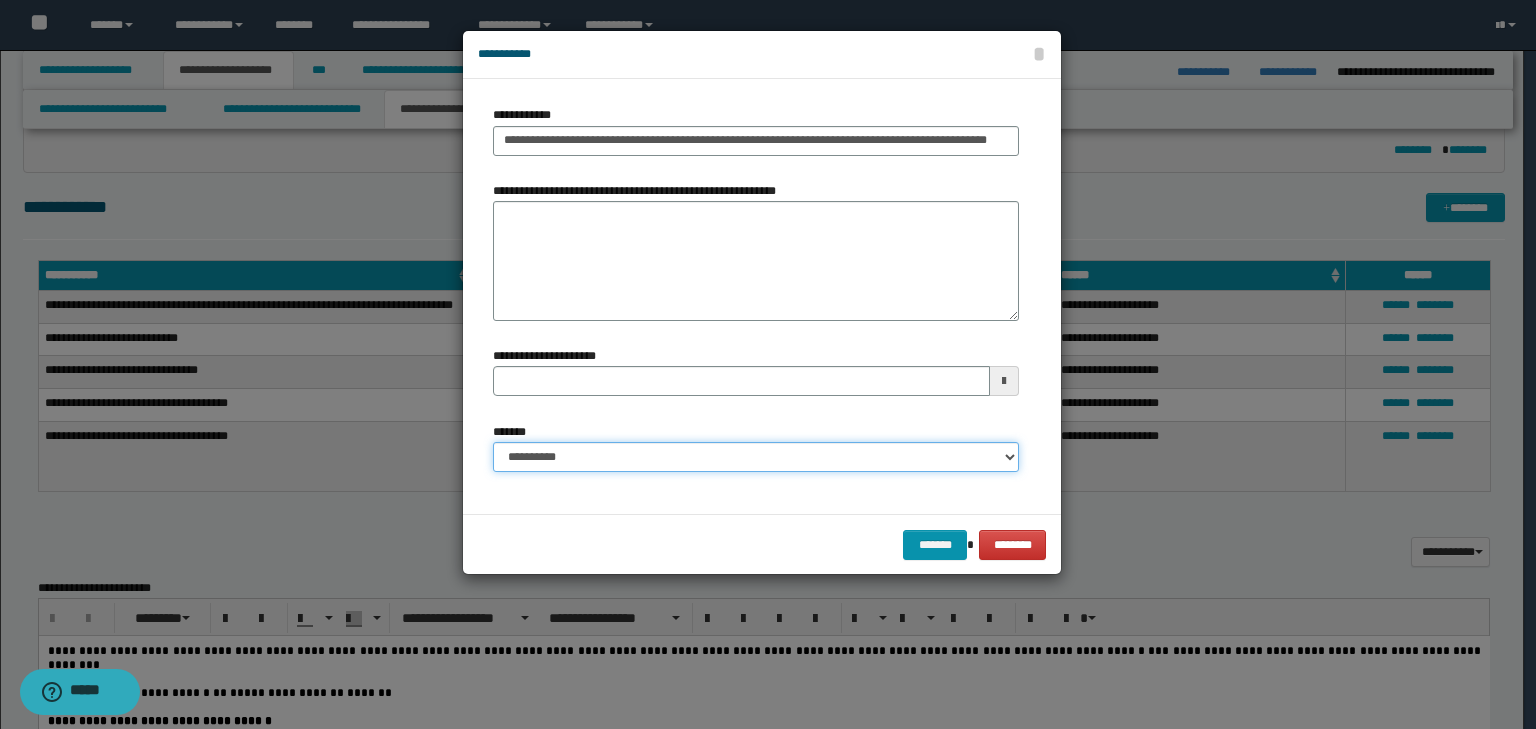 select on "*" 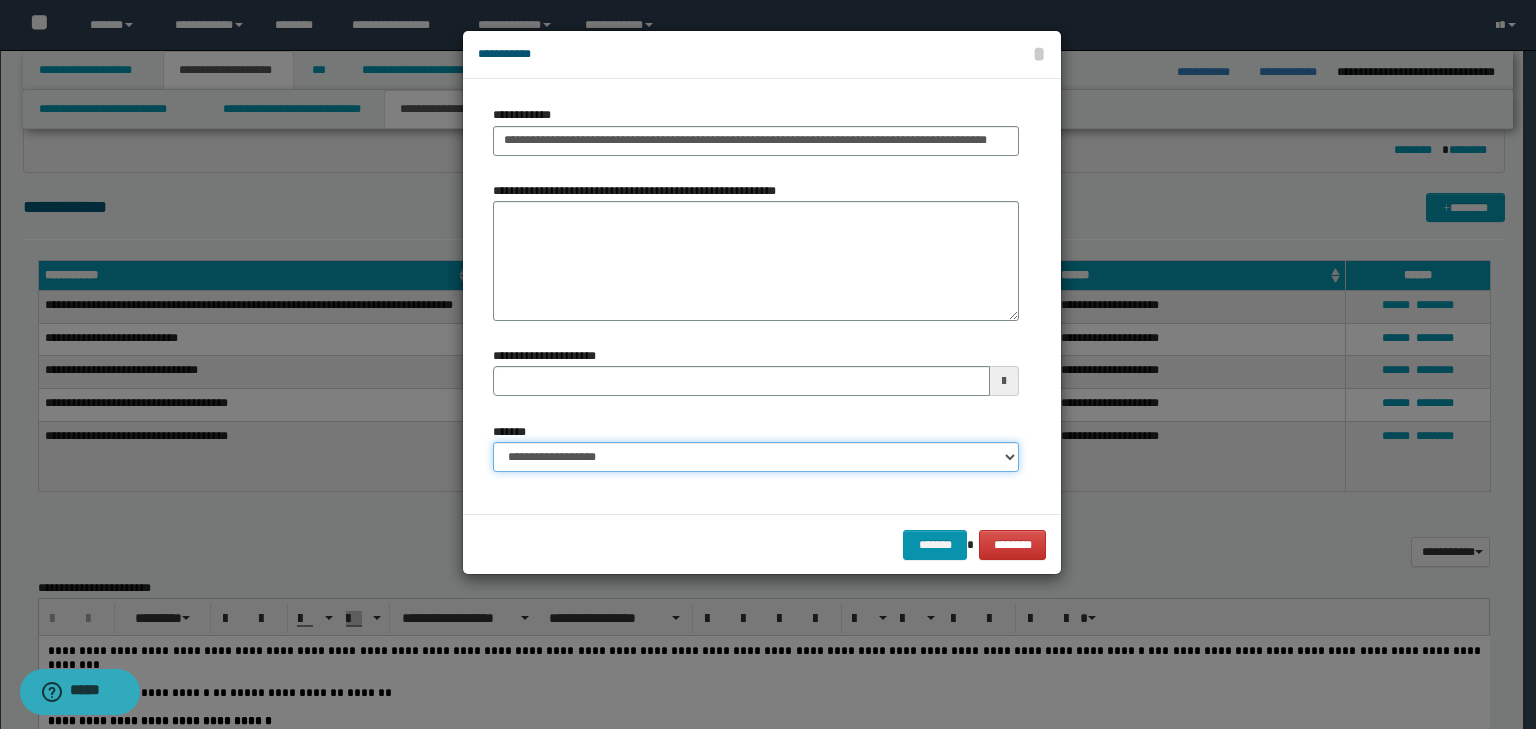 click on "**********" at bounding box center (756, 457) 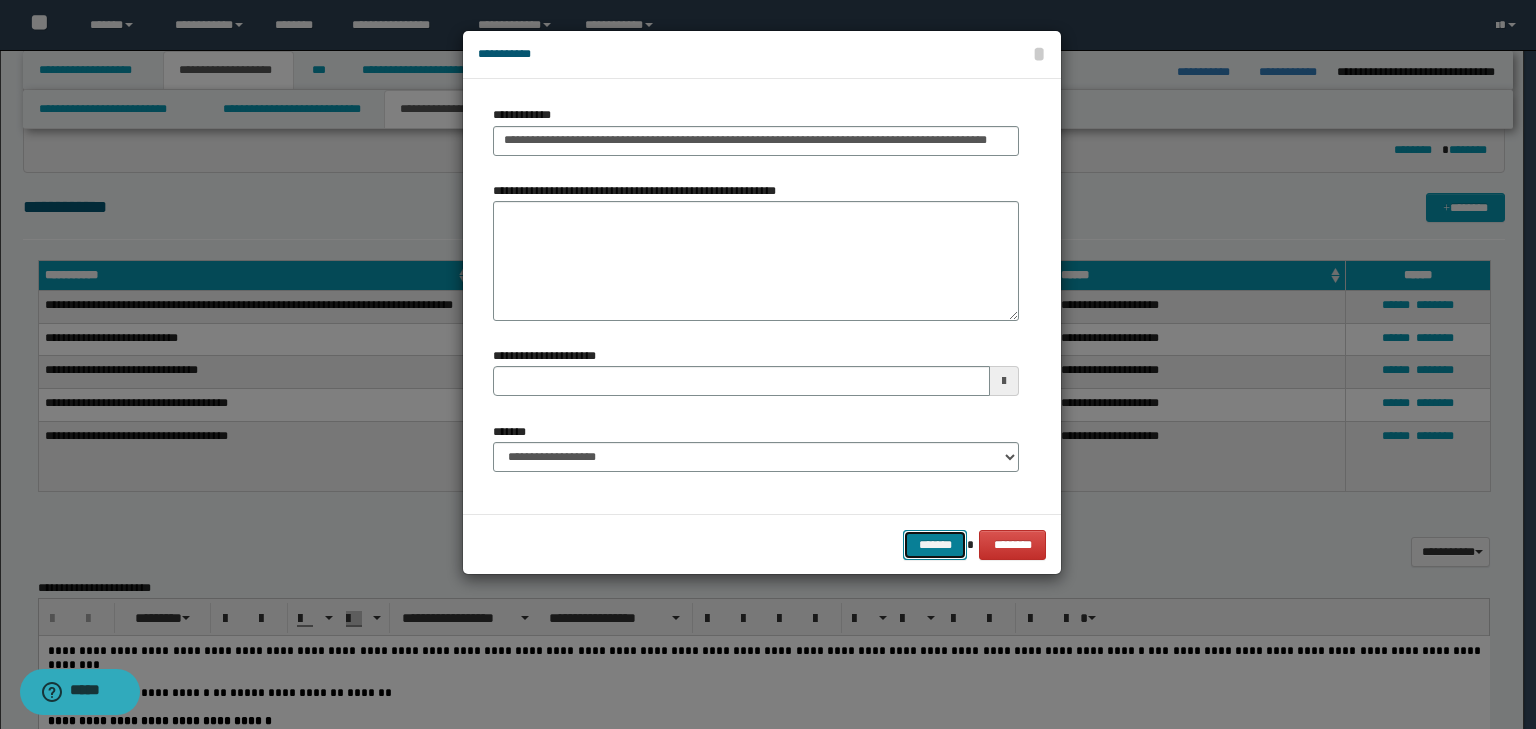 click on "*******" at bounding box center [935, 545] 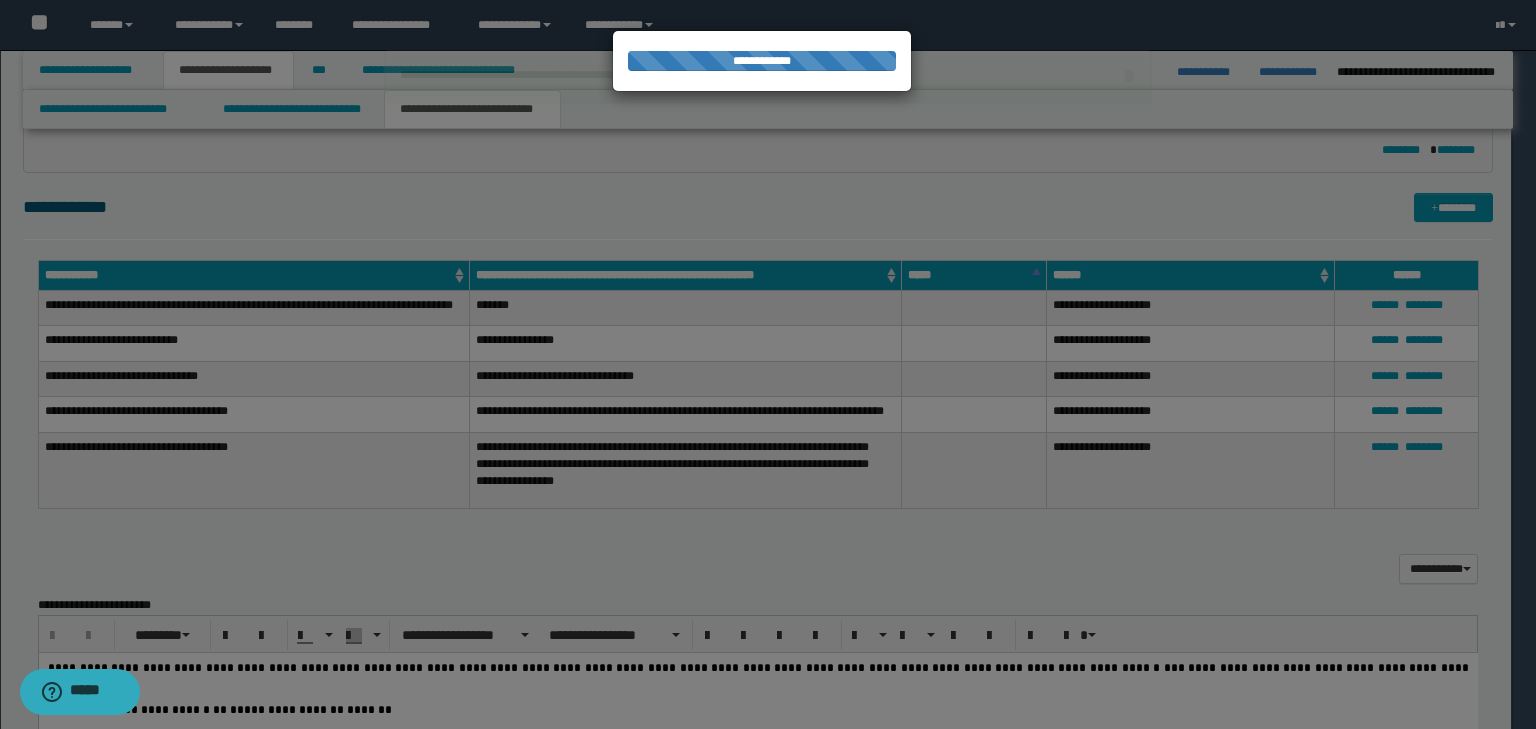 type 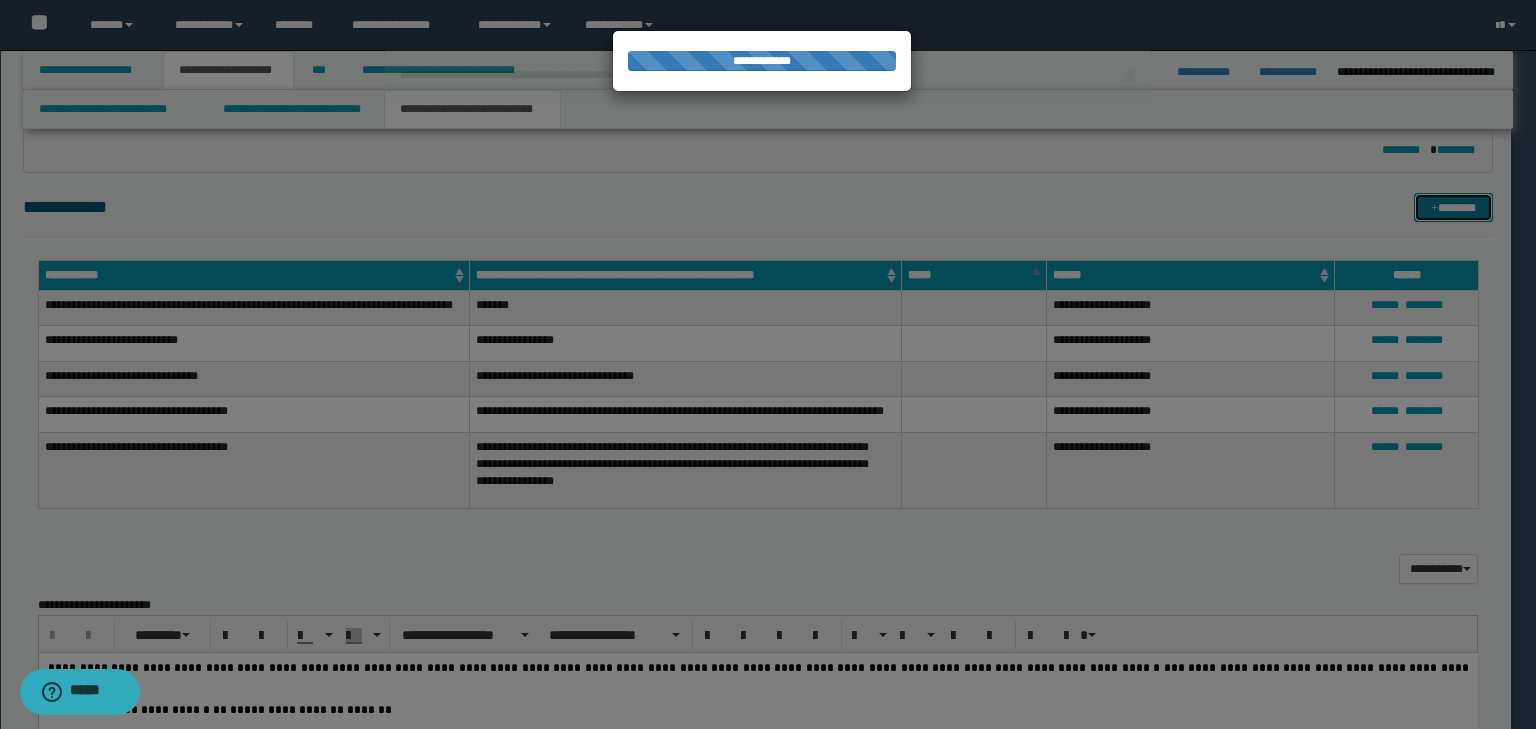type 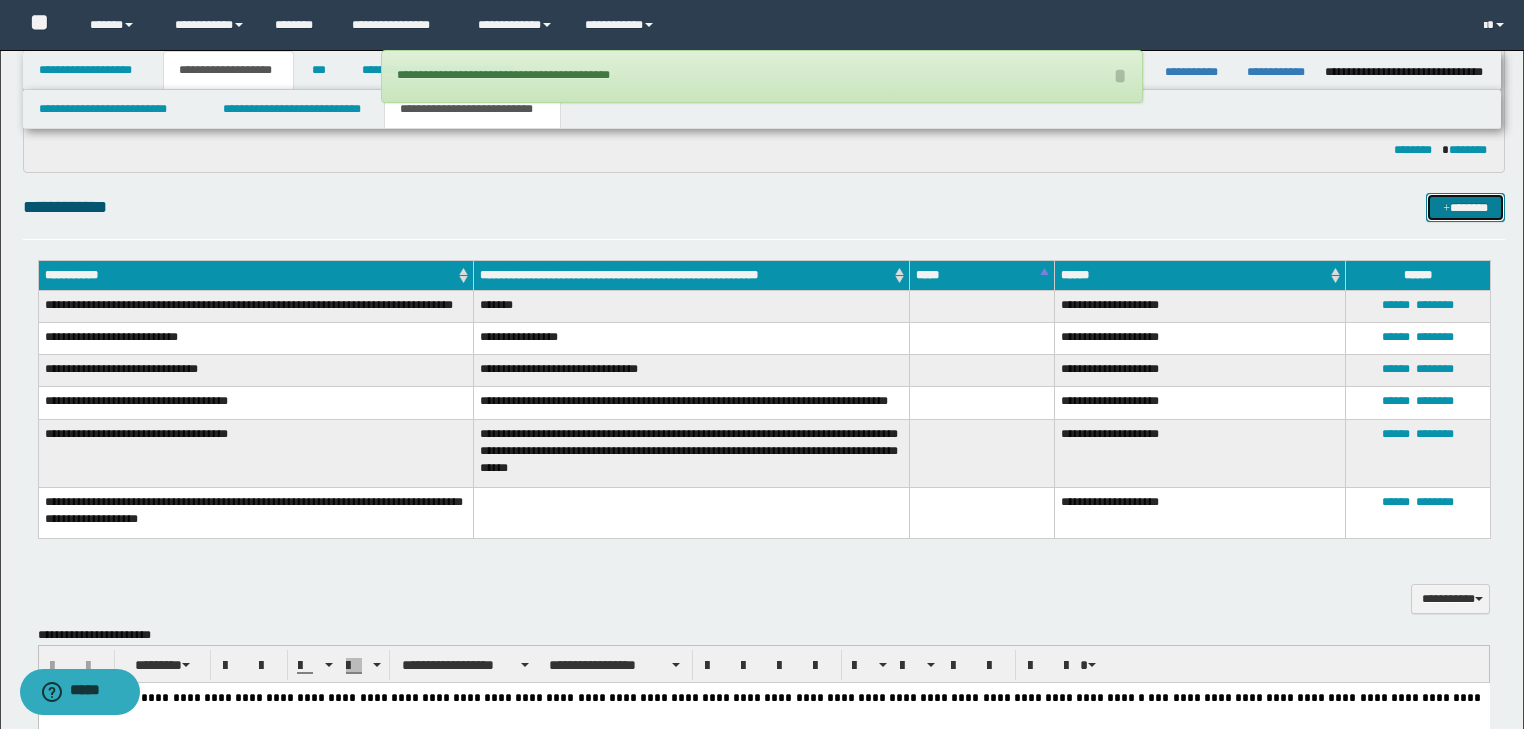 click on "*******" at bounding box center (1465, 208) 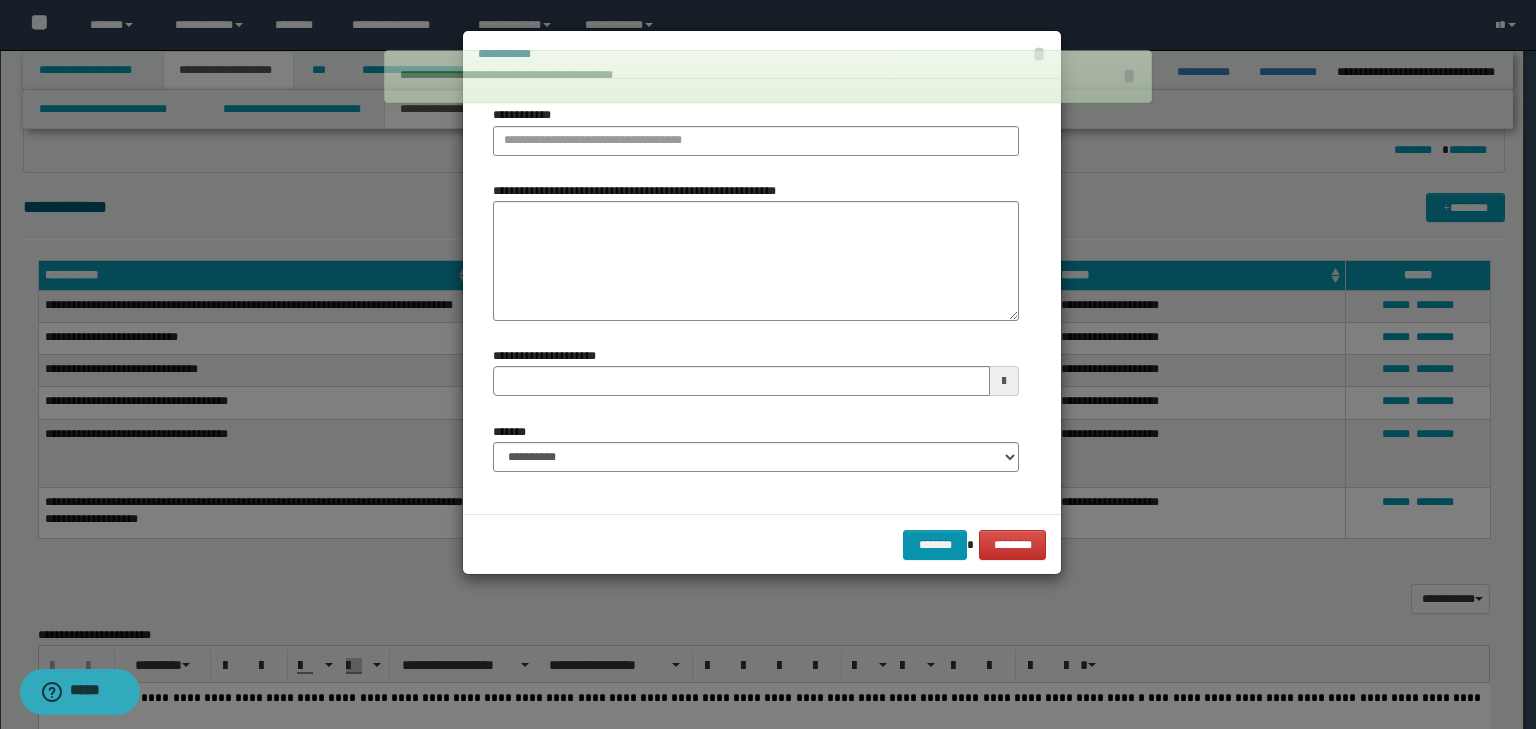 type 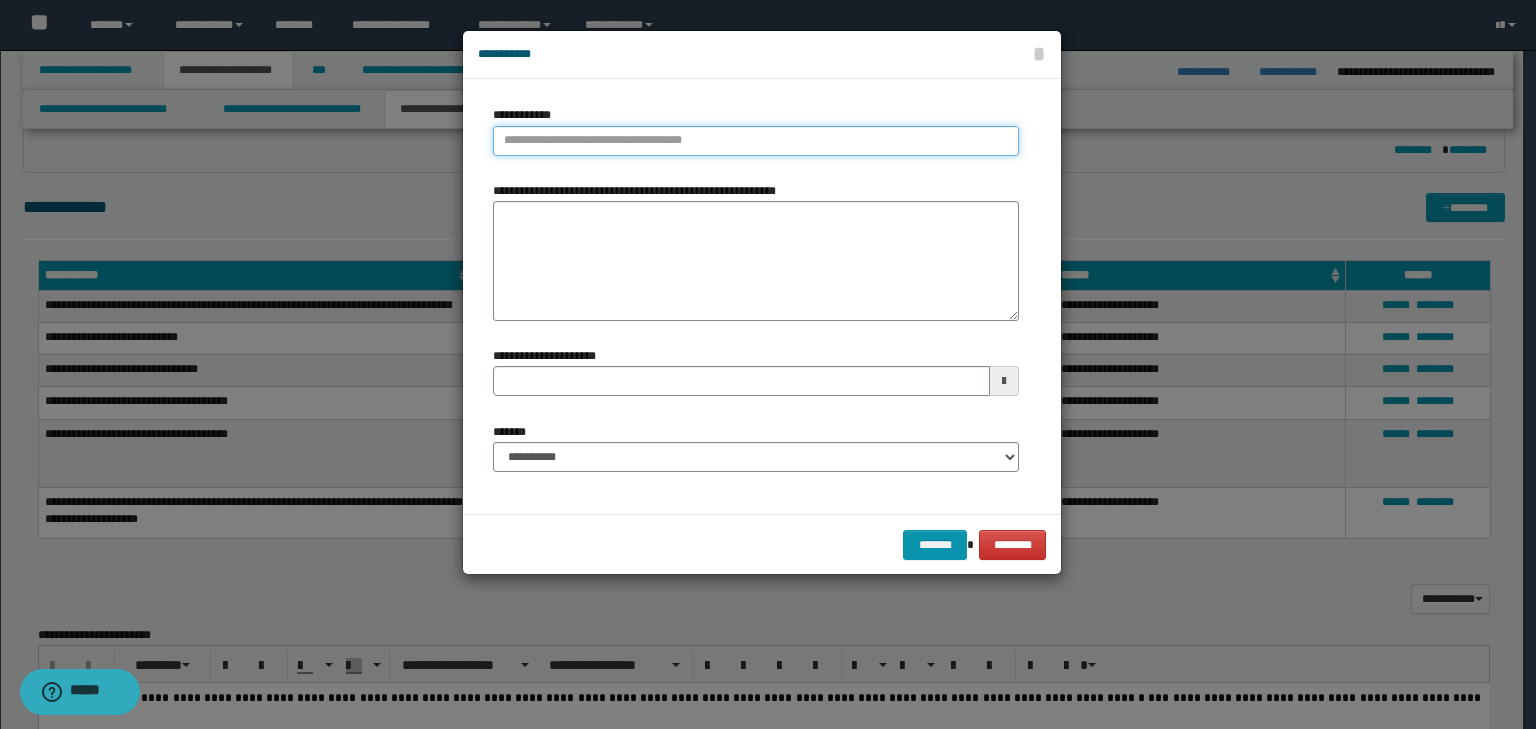 type on "**********" 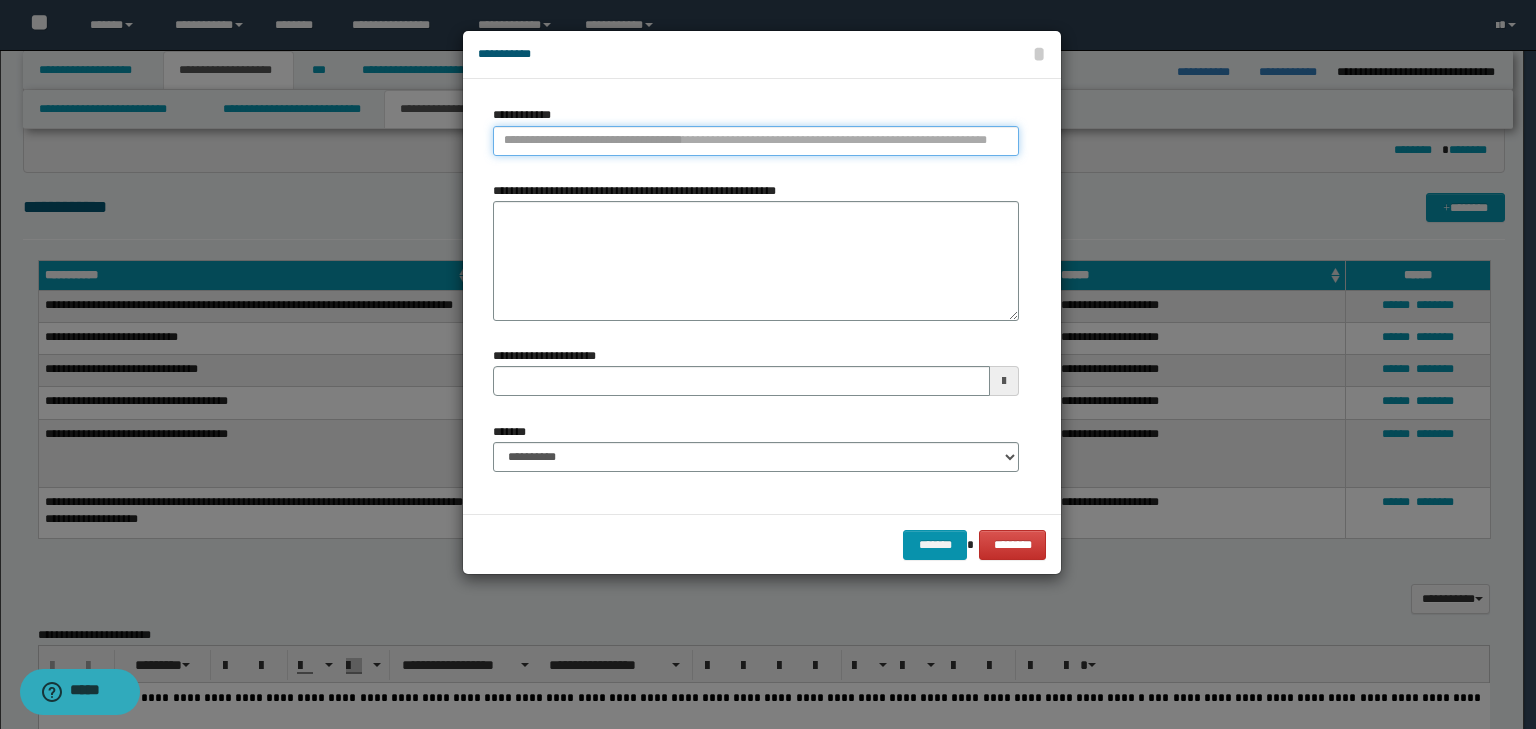 click on "**********" at bounding box center (756, 141) 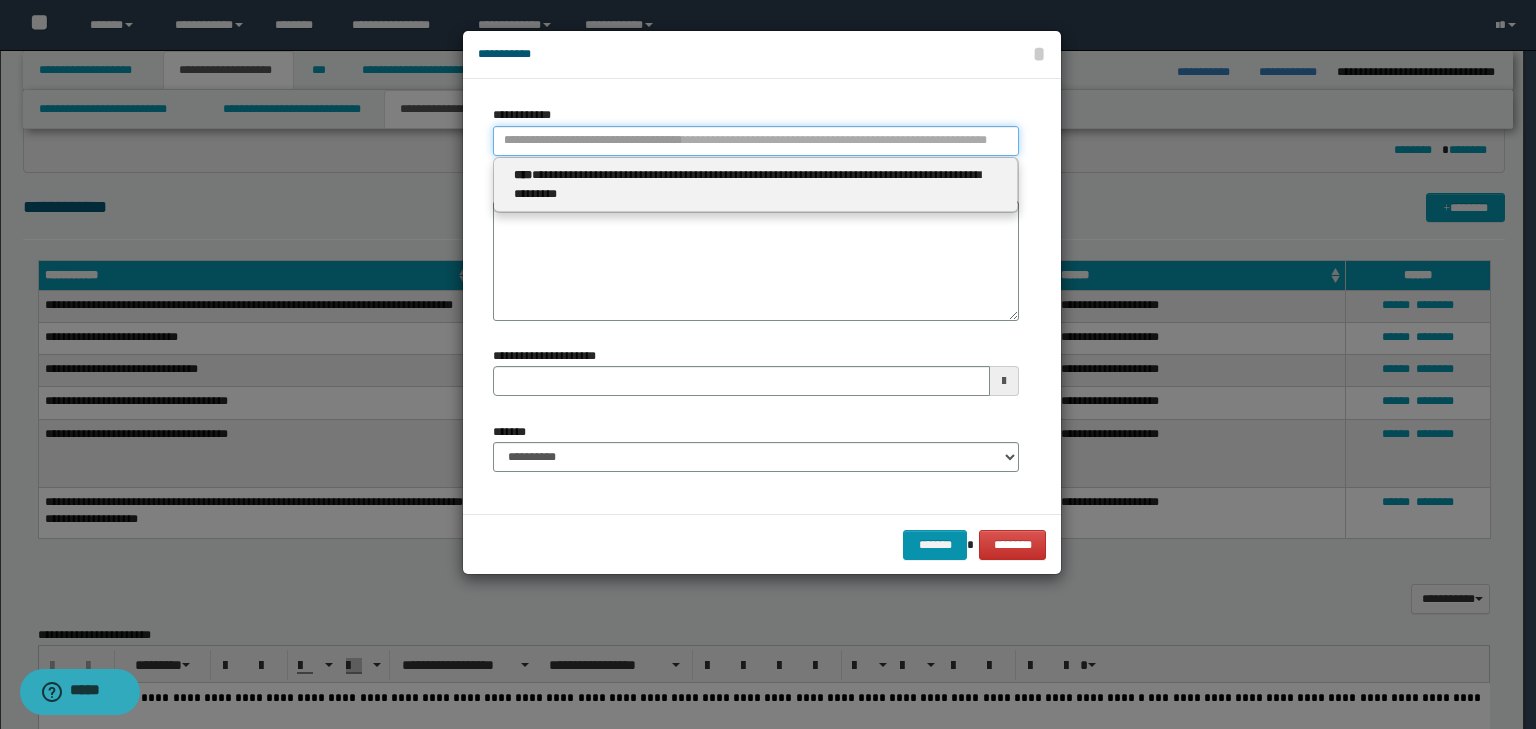 type 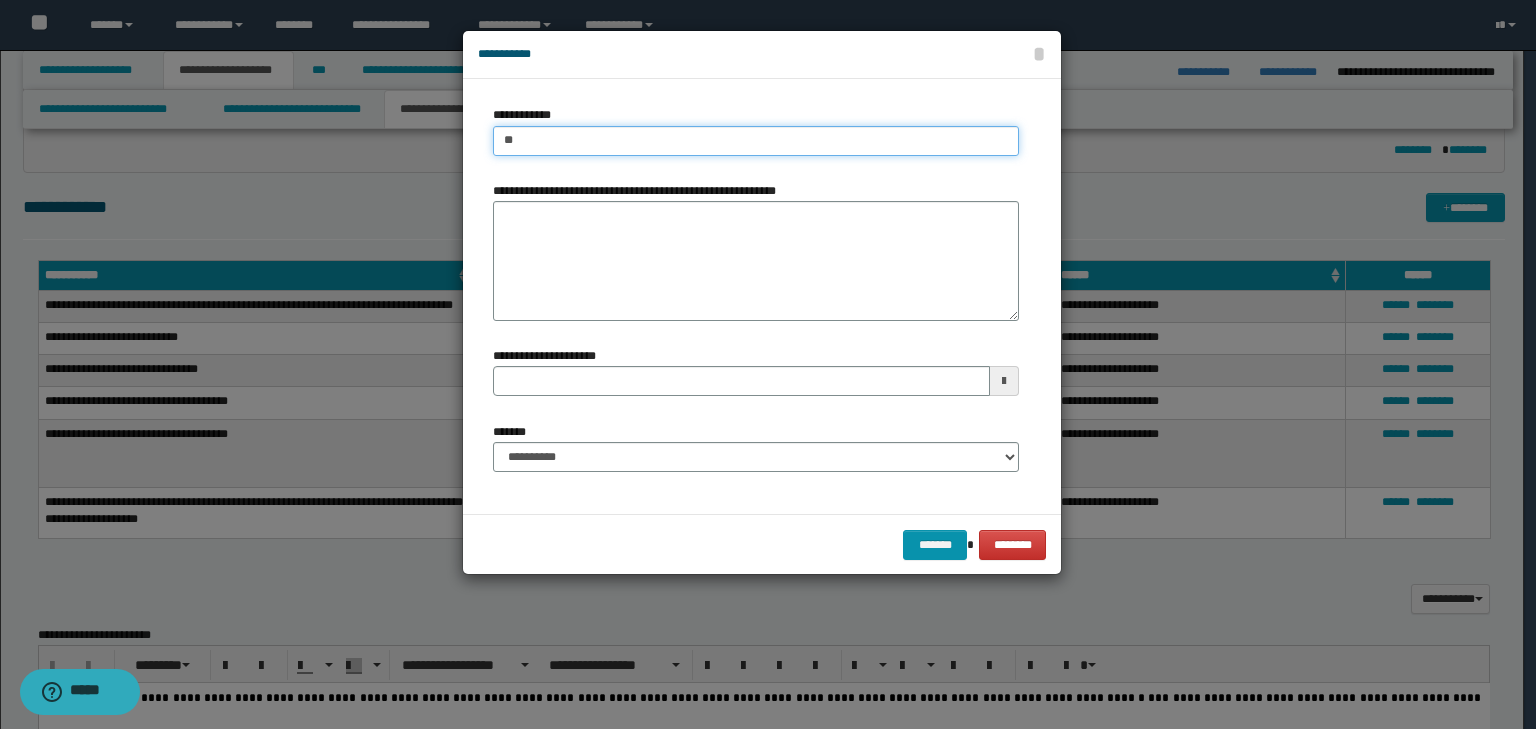 type on "***" 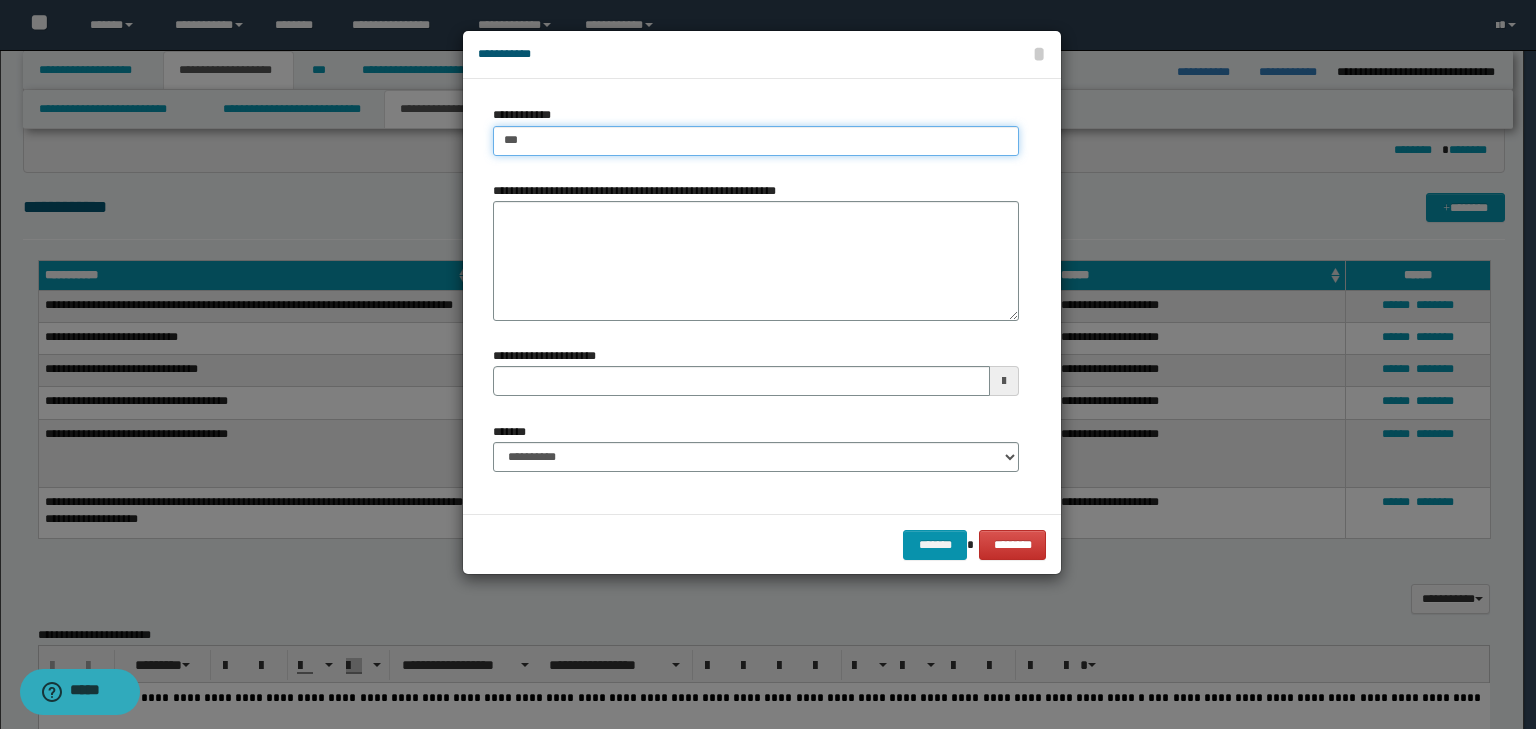 type on "***" 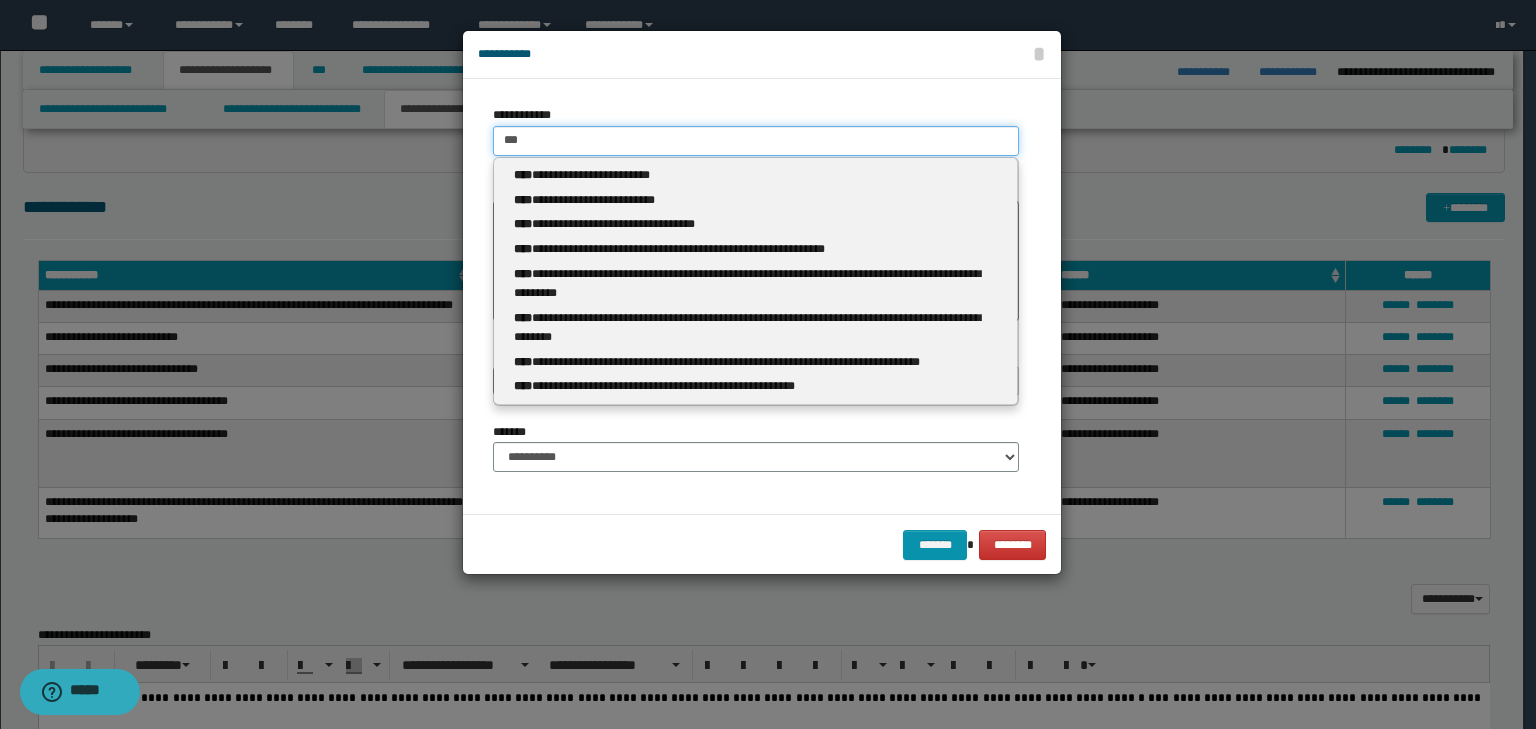 type 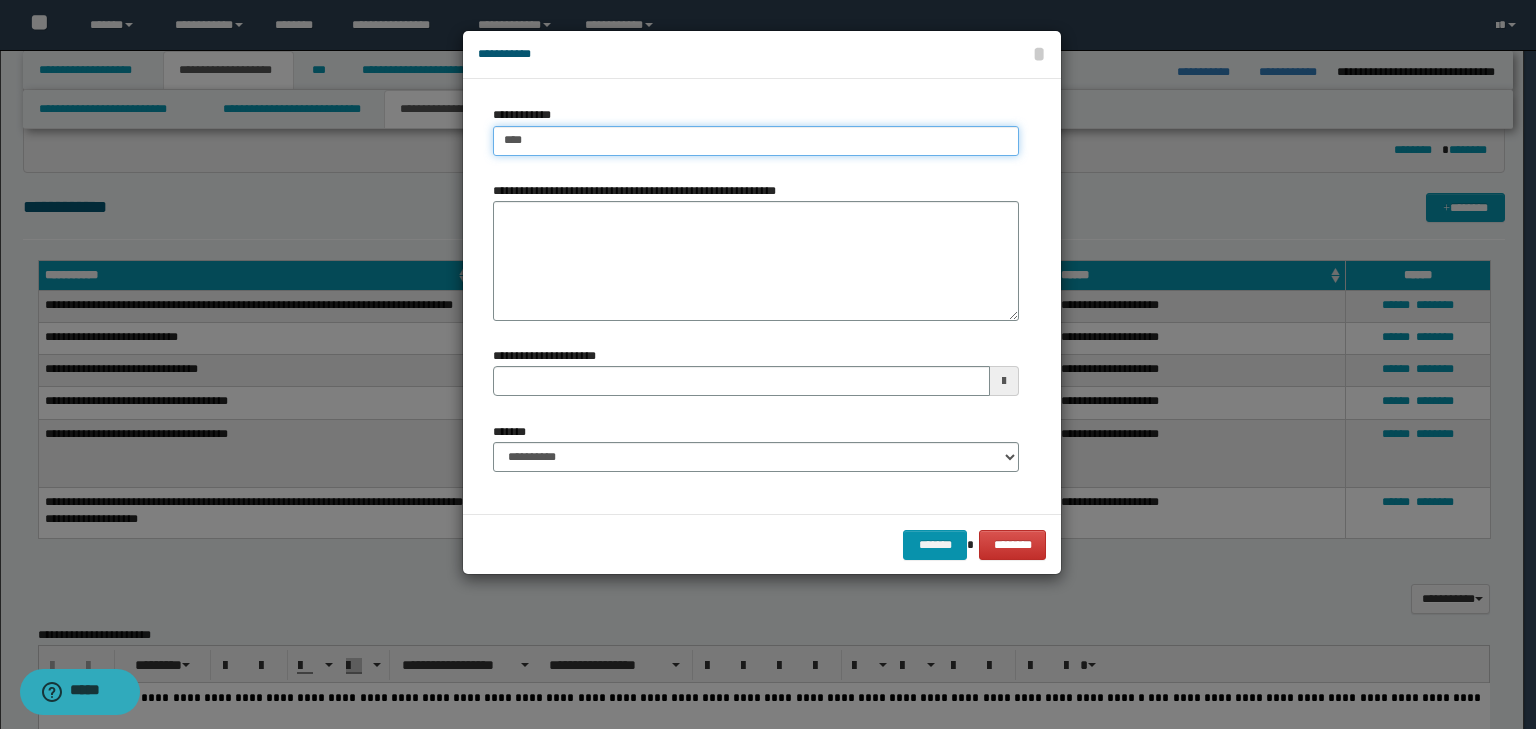 type on "****" 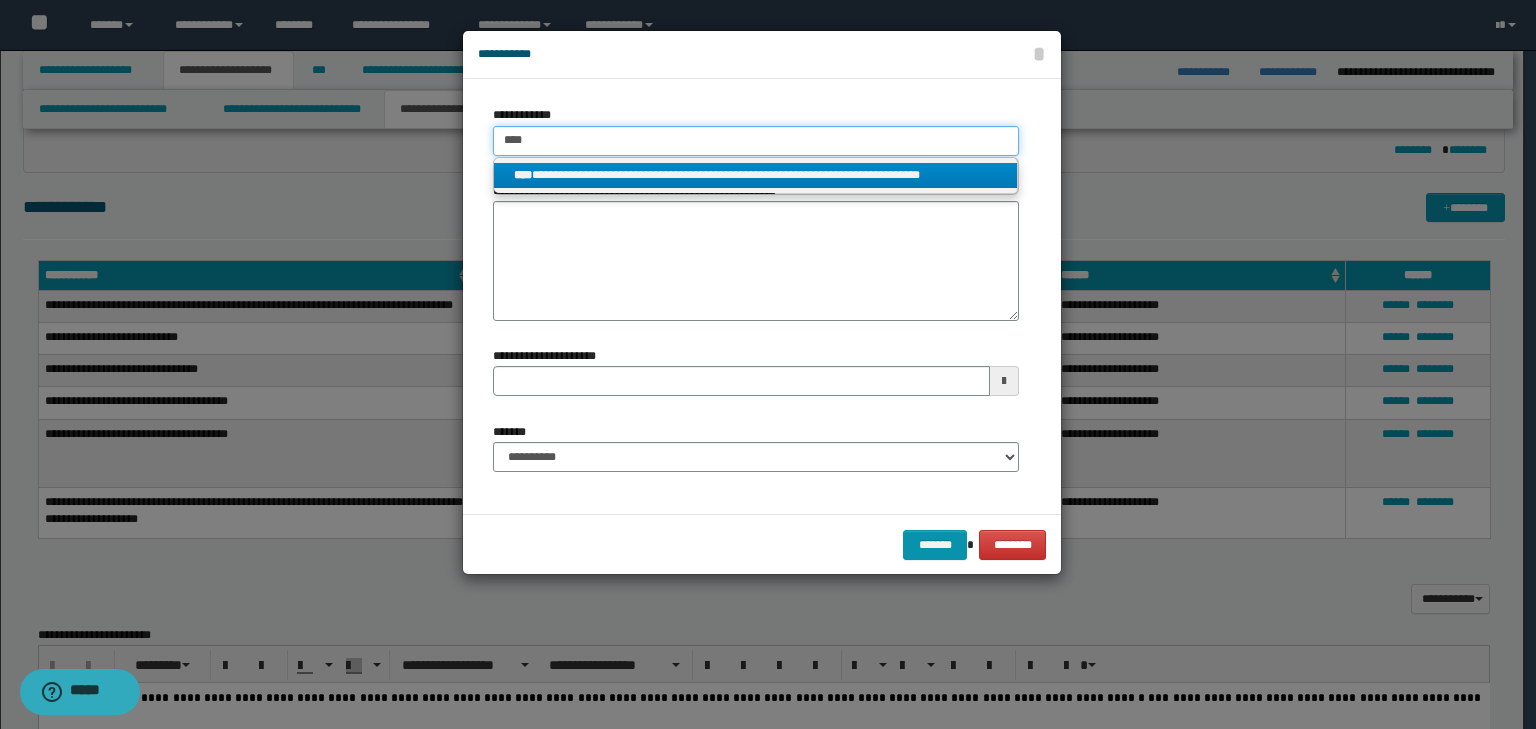 type on "****" 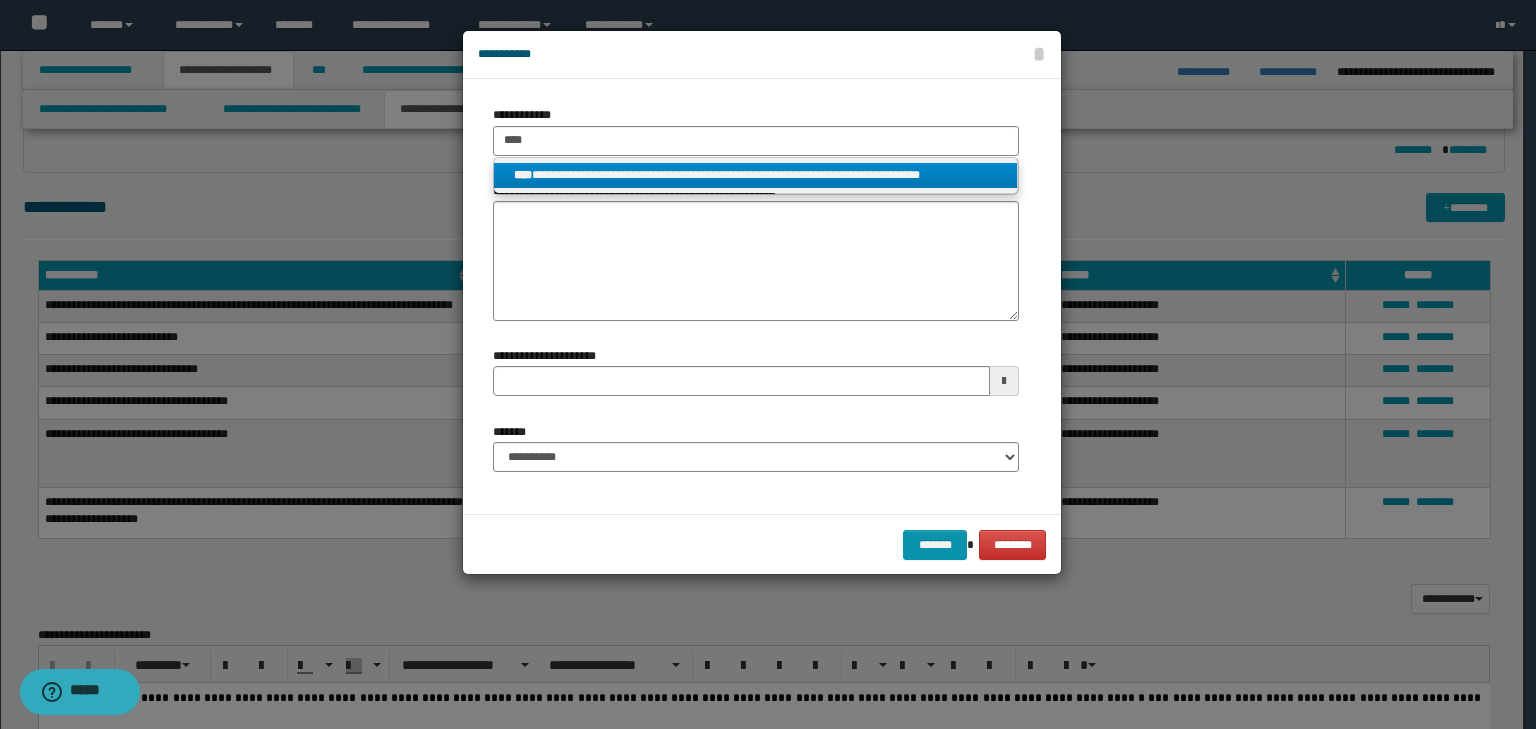 click on "**********" at bounding box center (755, 175) 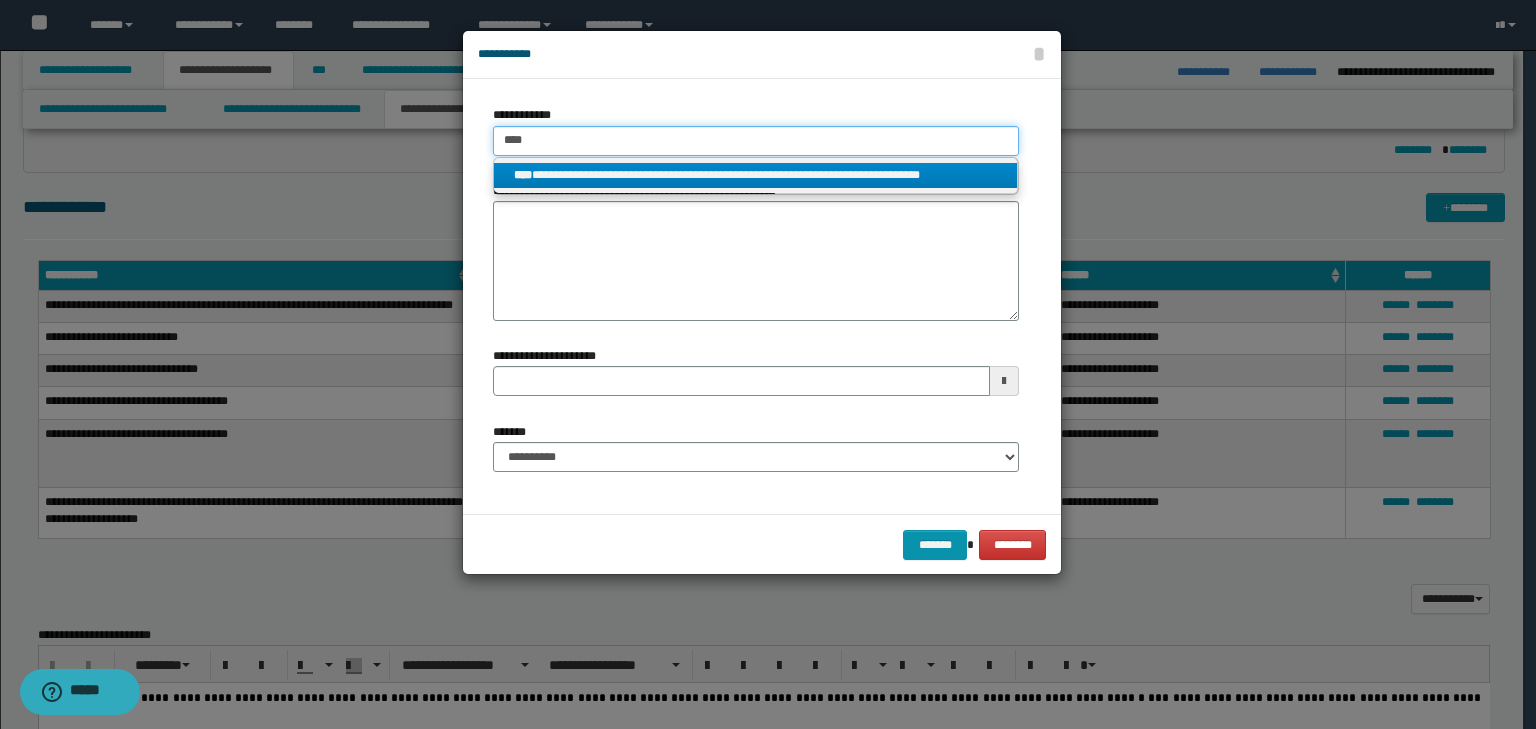 type 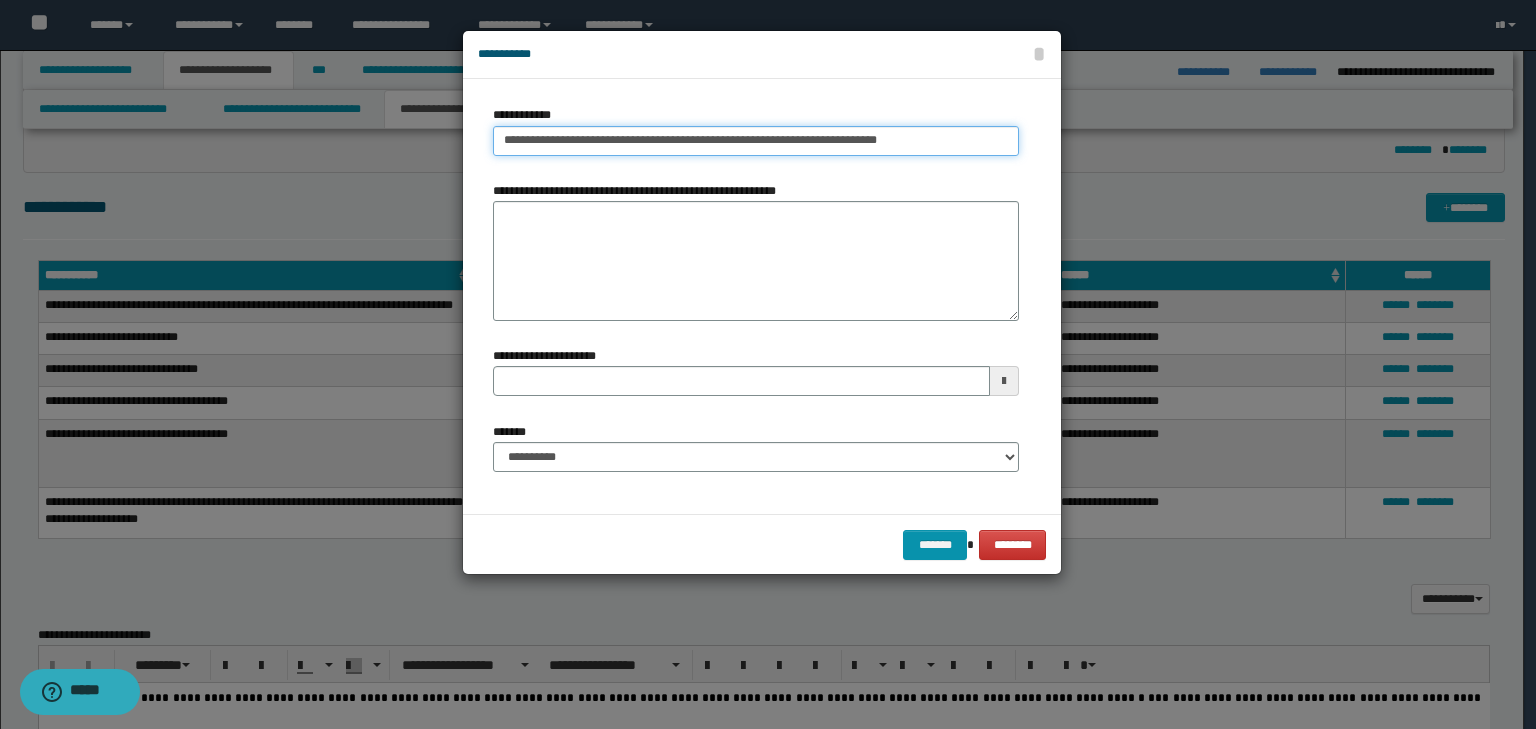 type on "**********" 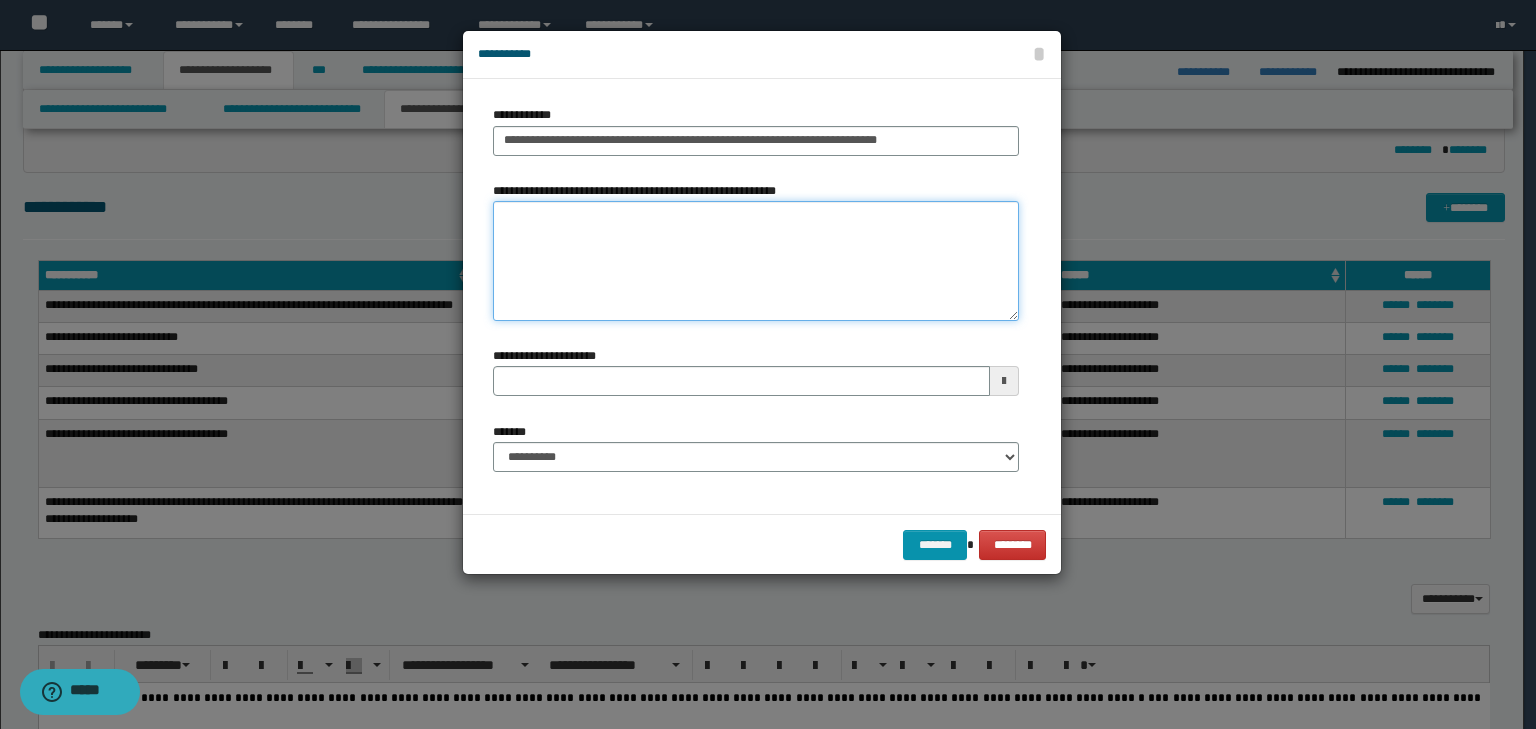 type 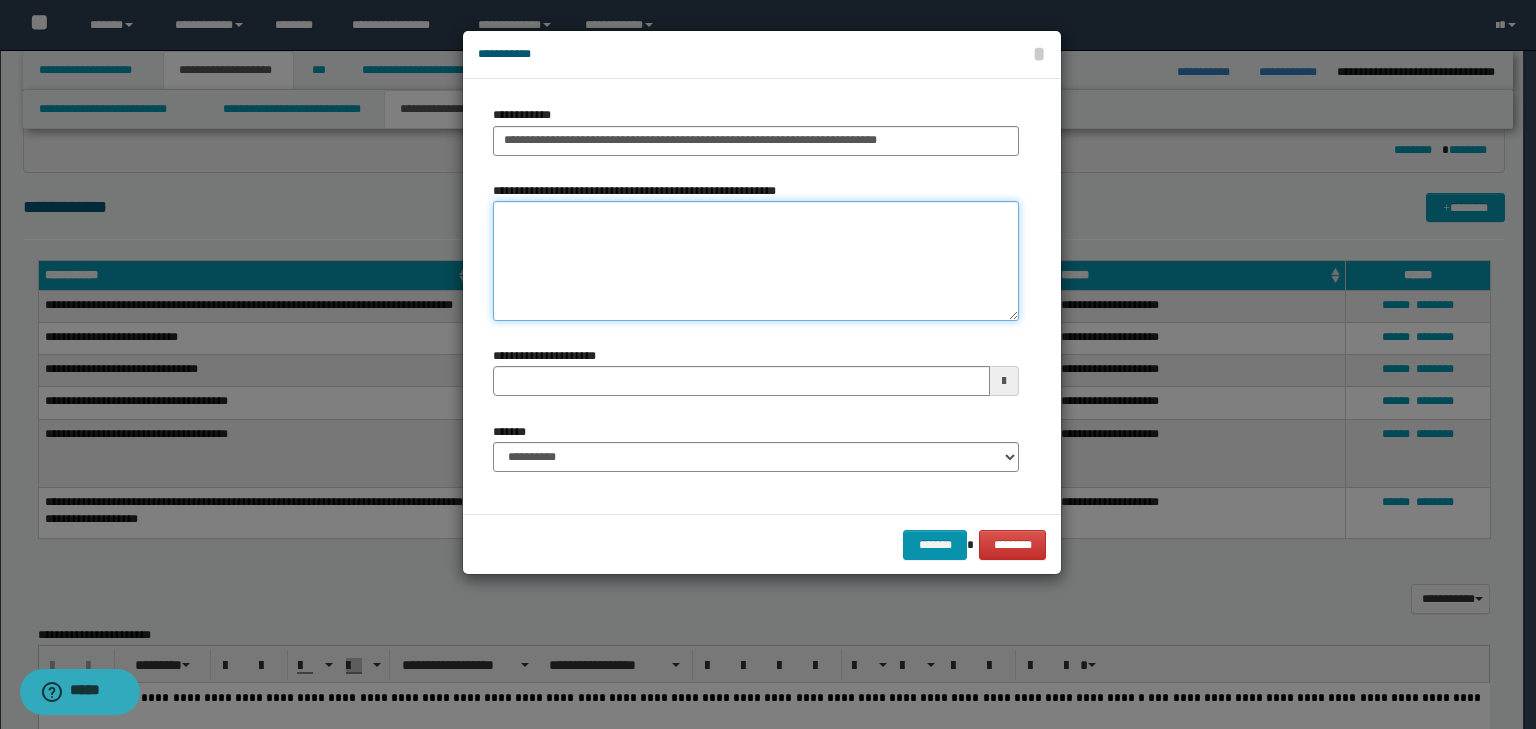 click on "**********" at bounding box center [756, 261] 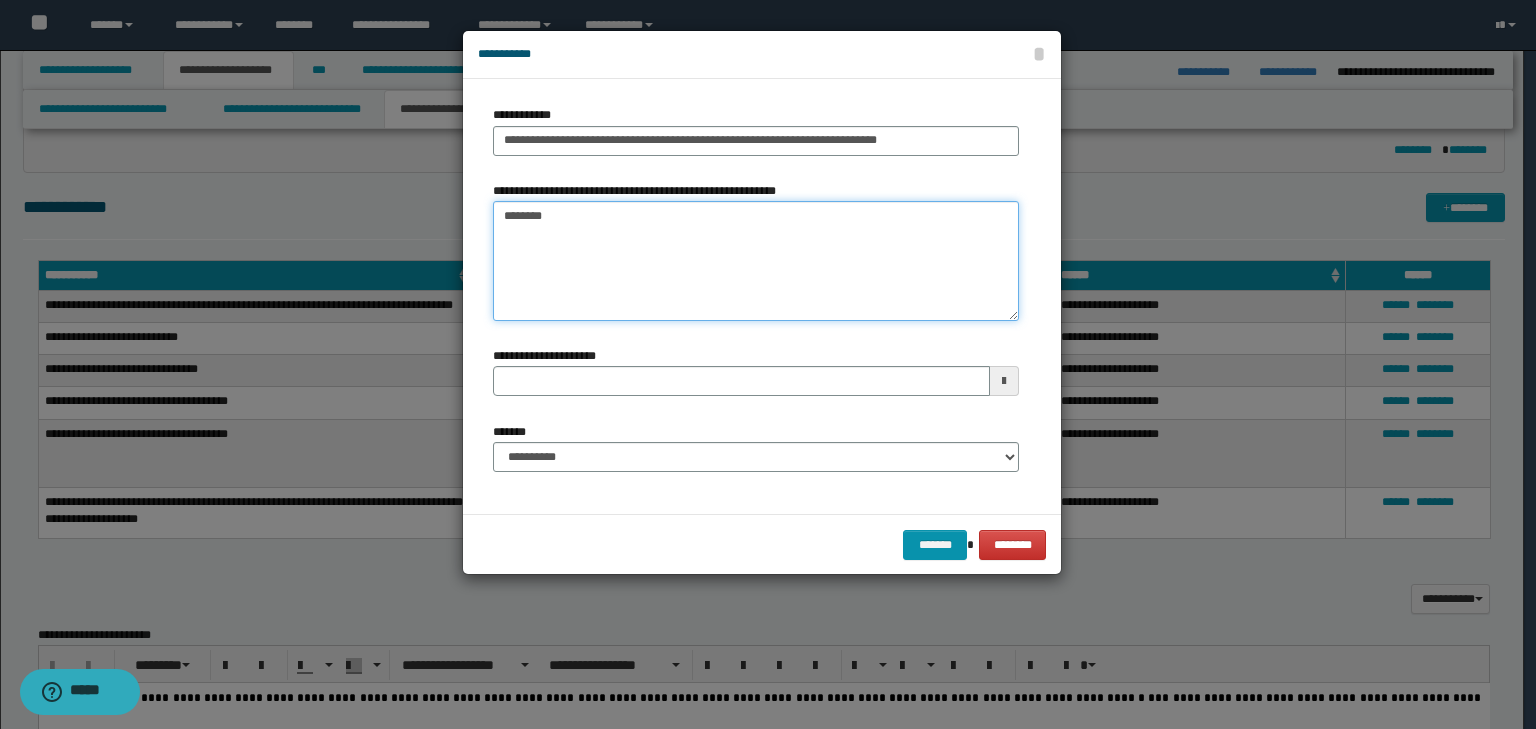type 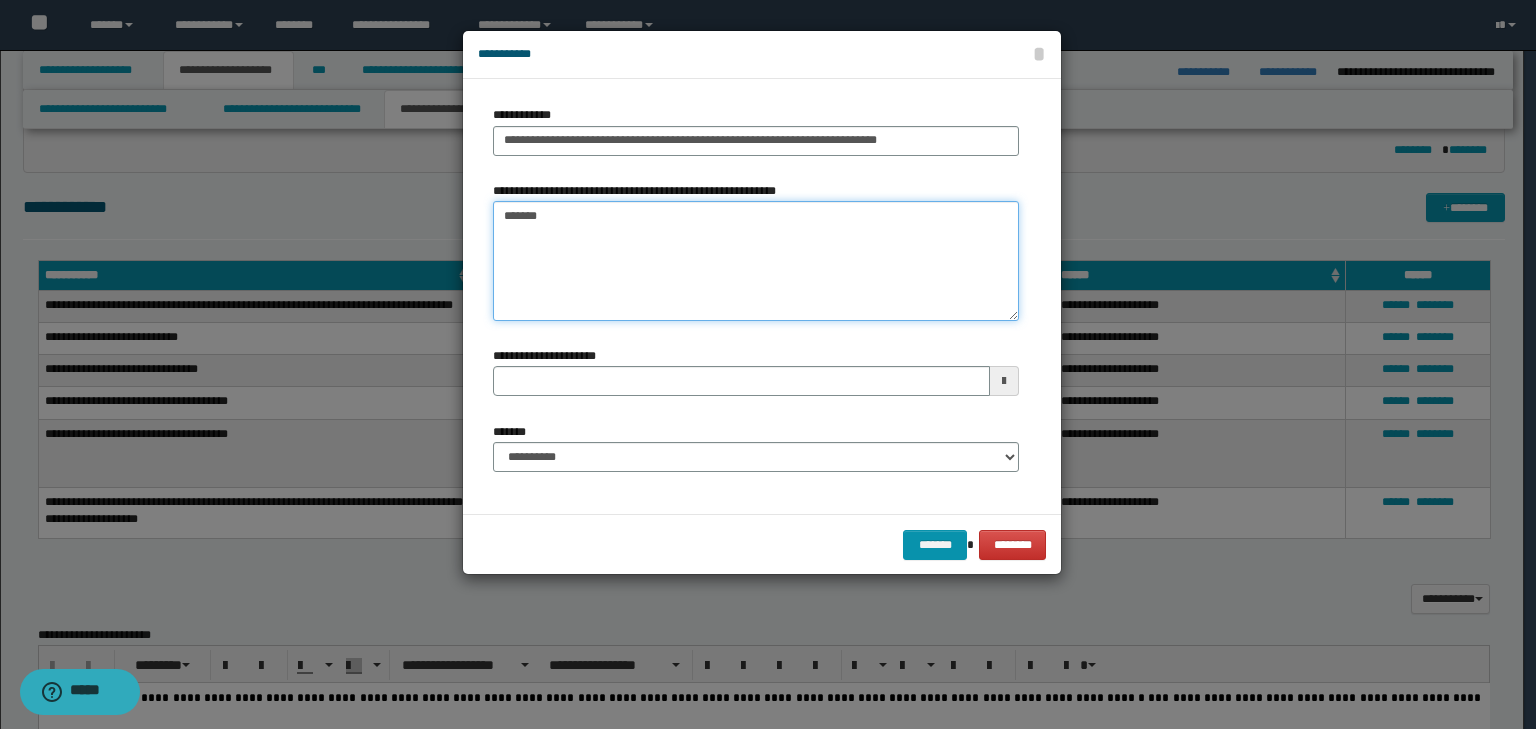type 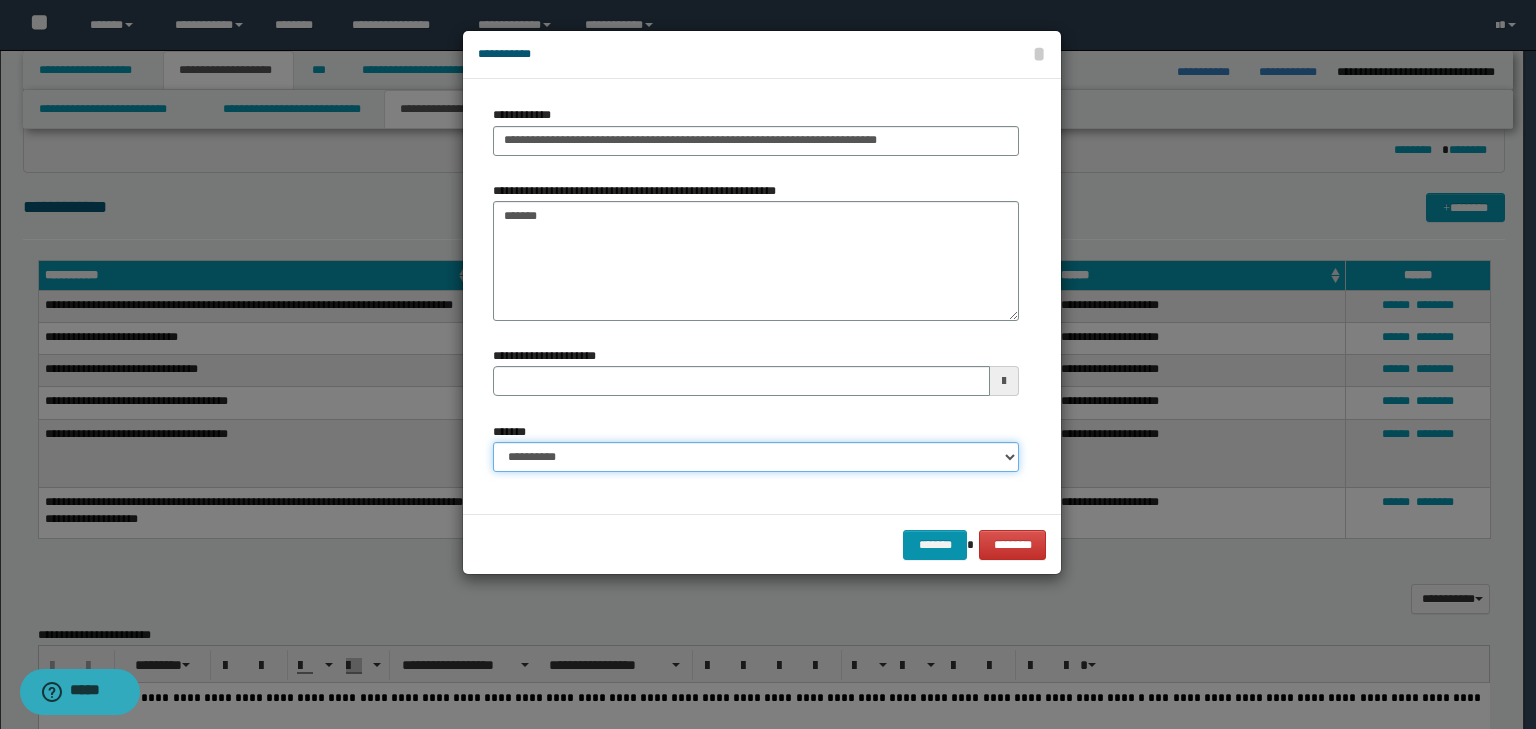 click on "**********" at bounding box center (756, 457) 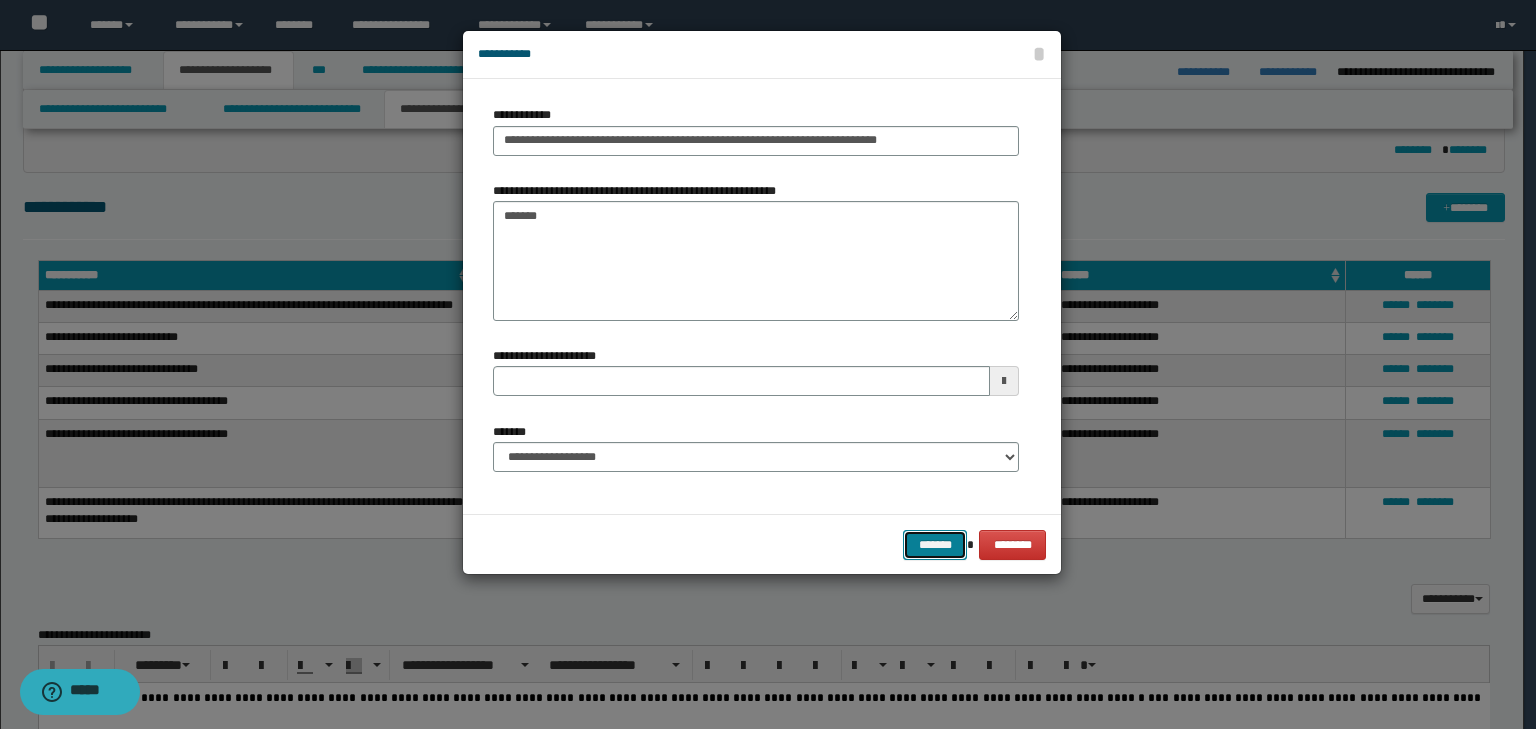 click on "*******" at bounding box center (935, 545) 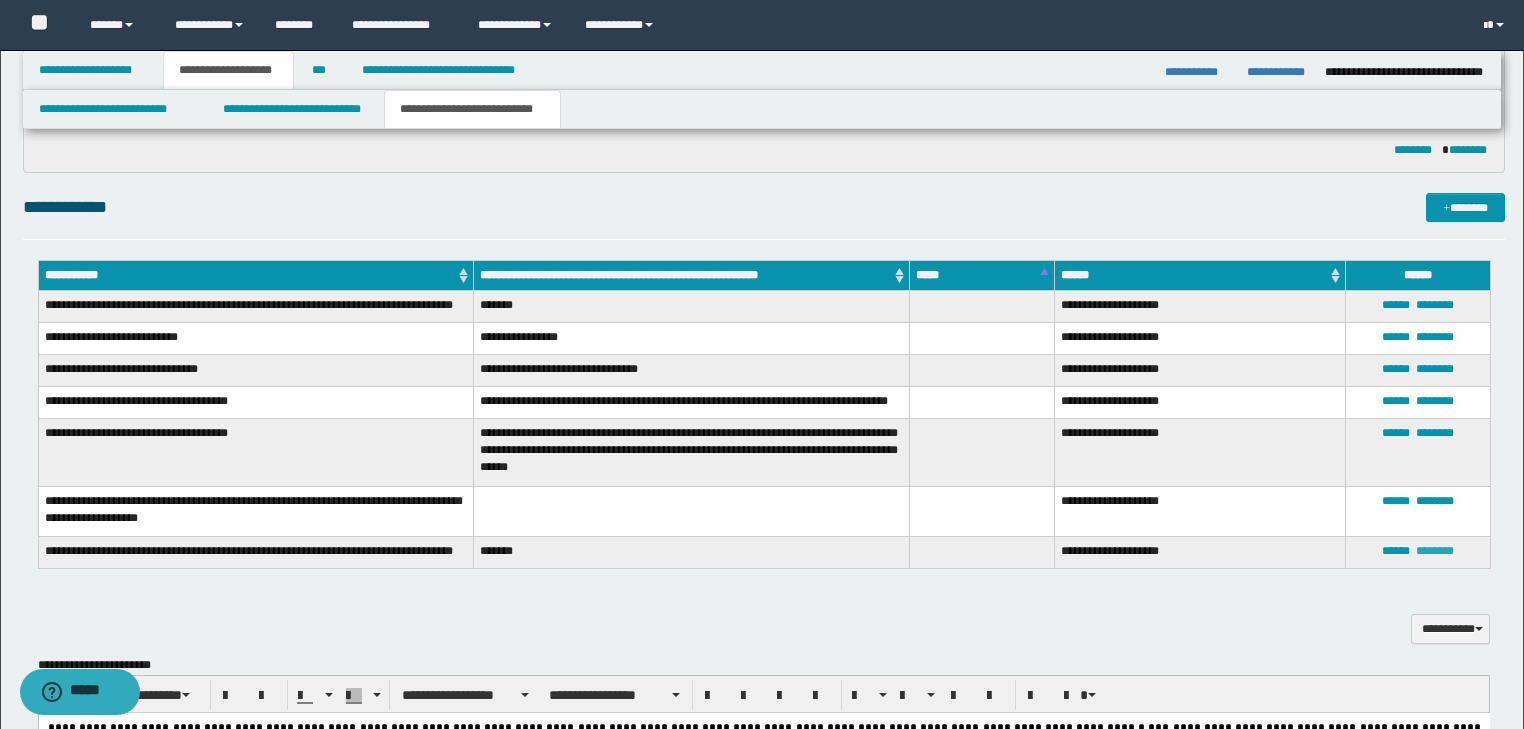 click on "********" at bounding box center (1435, 551) 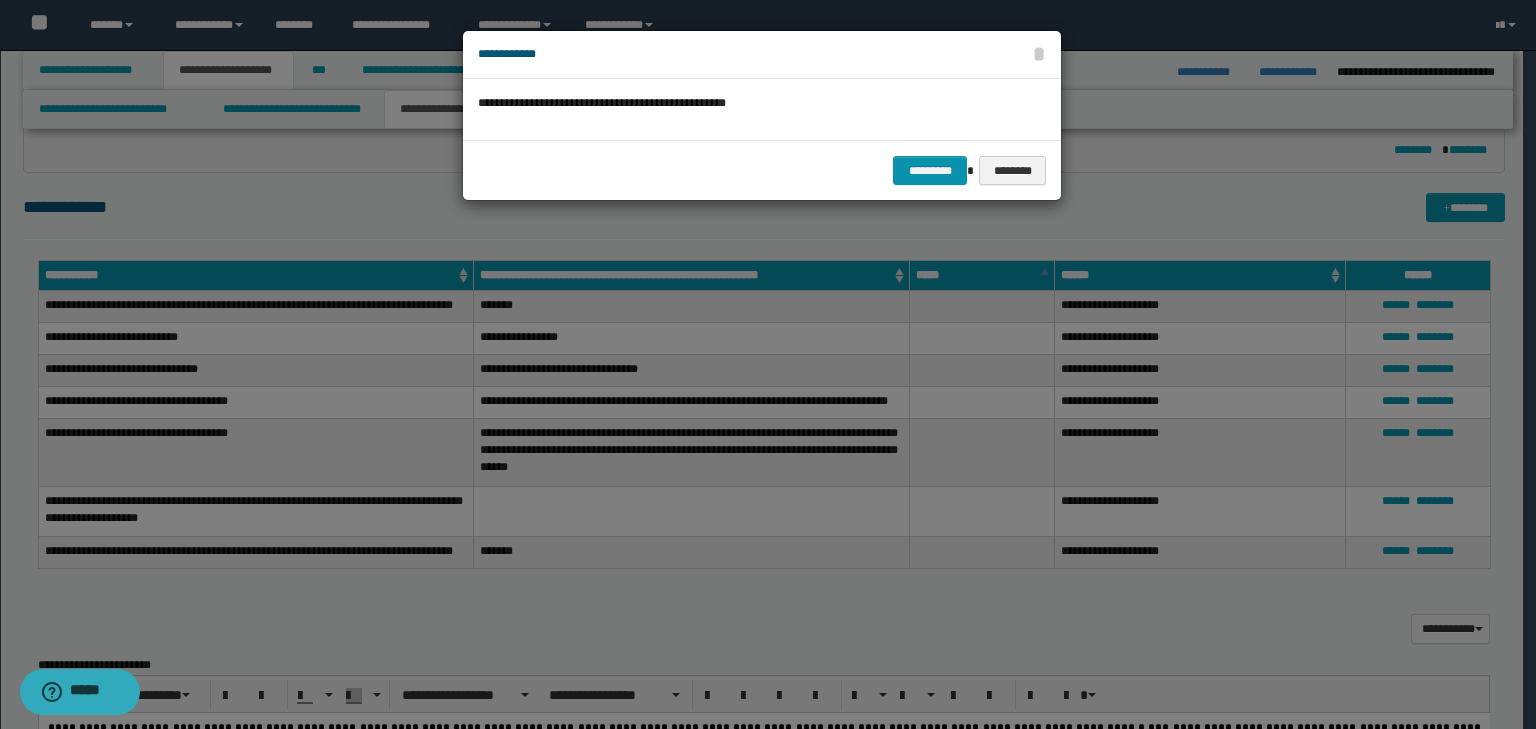 click at bounding box center [768, 364] 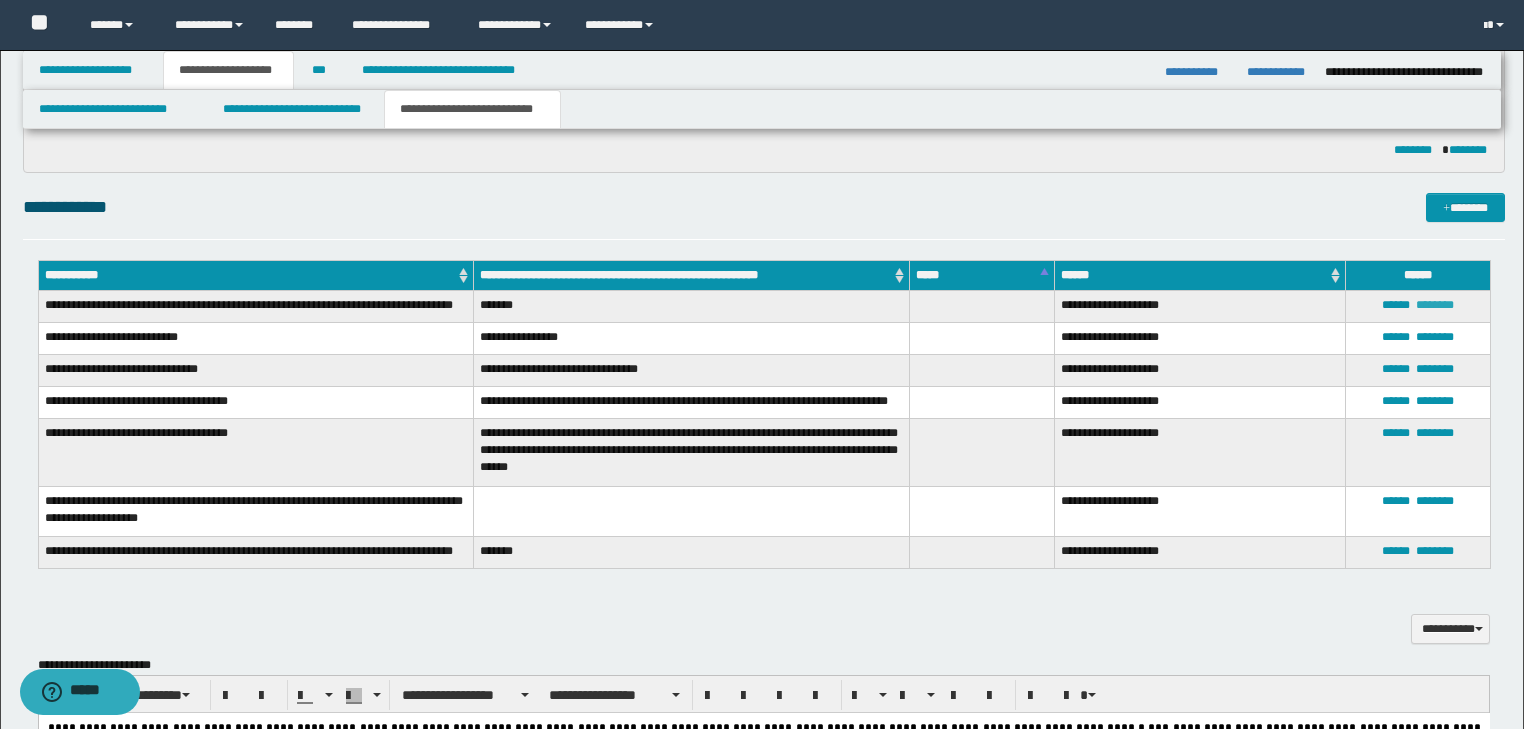 click on "********" at bounding box center (1435, 305) 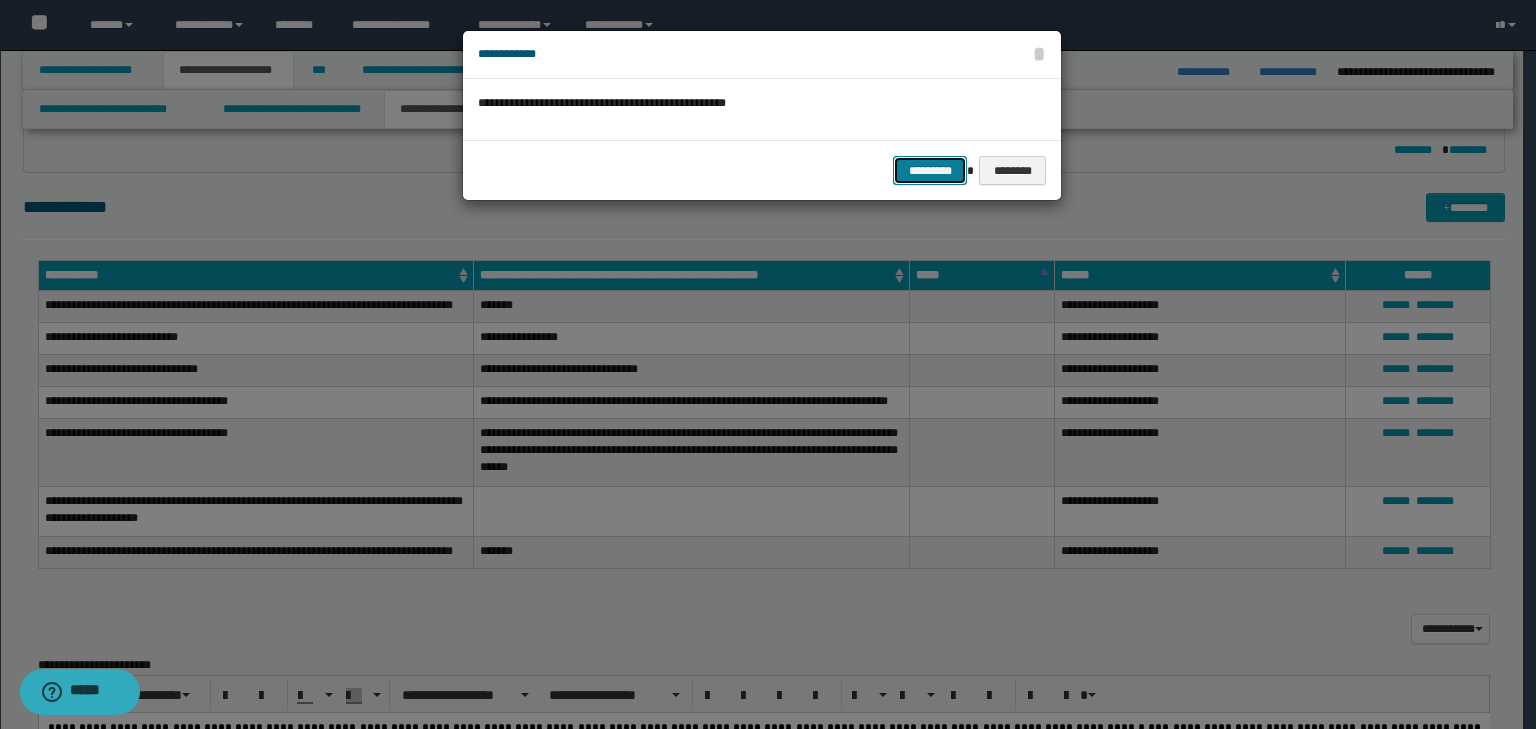 click on "*********" at bounding box center [930, 171] 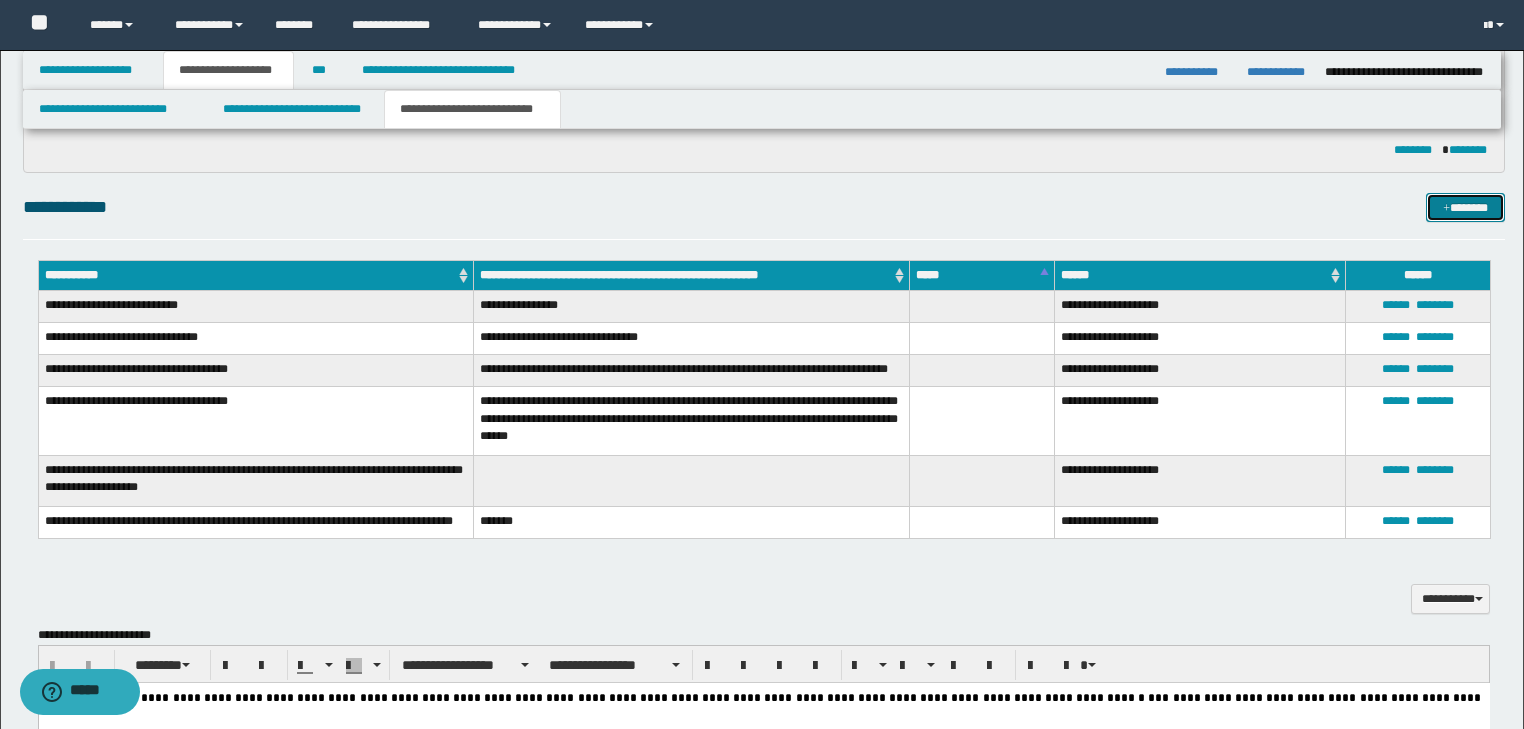 click on "*******" at bounding box center (1465, 208) 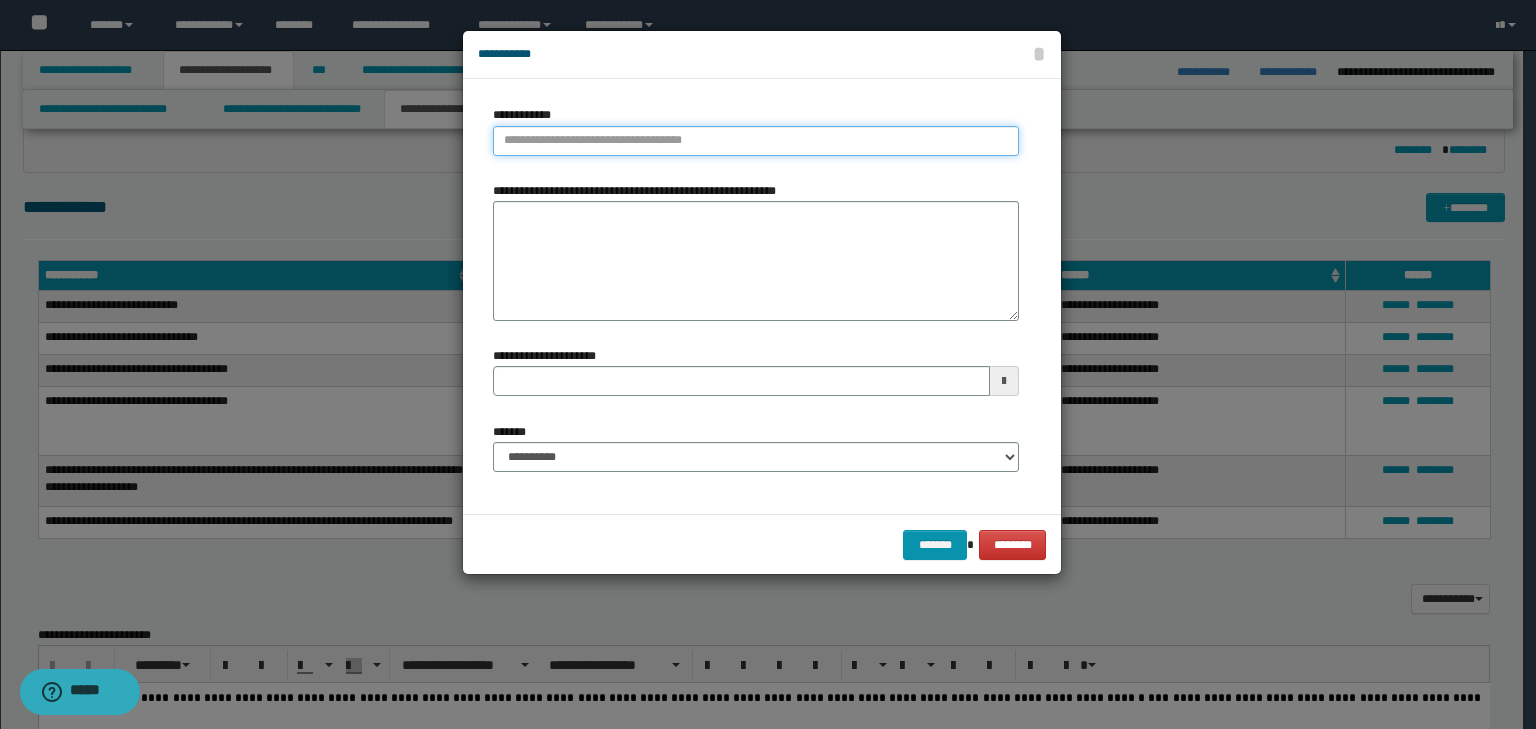 type on "**********" 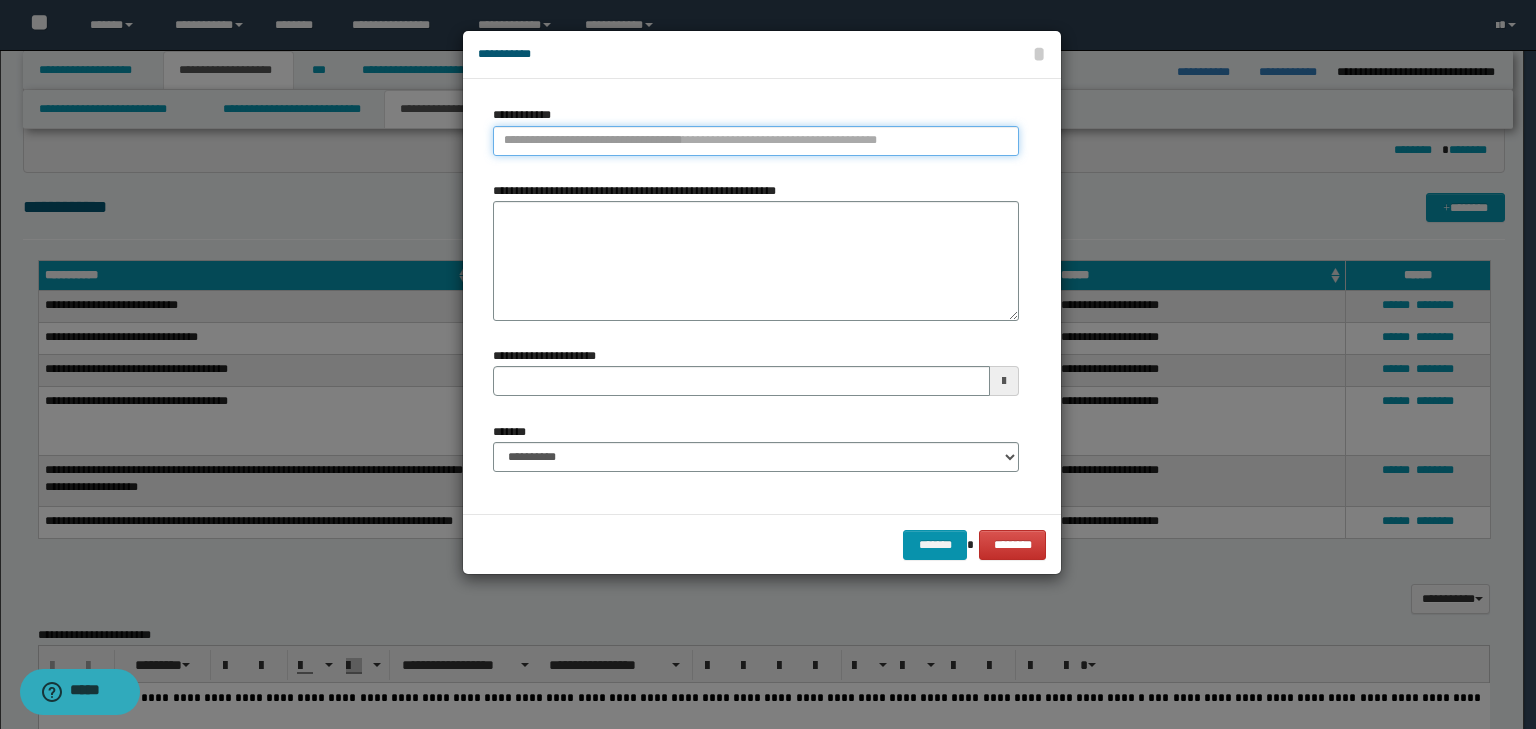 click on "**********" at bounding box center [756, 141] 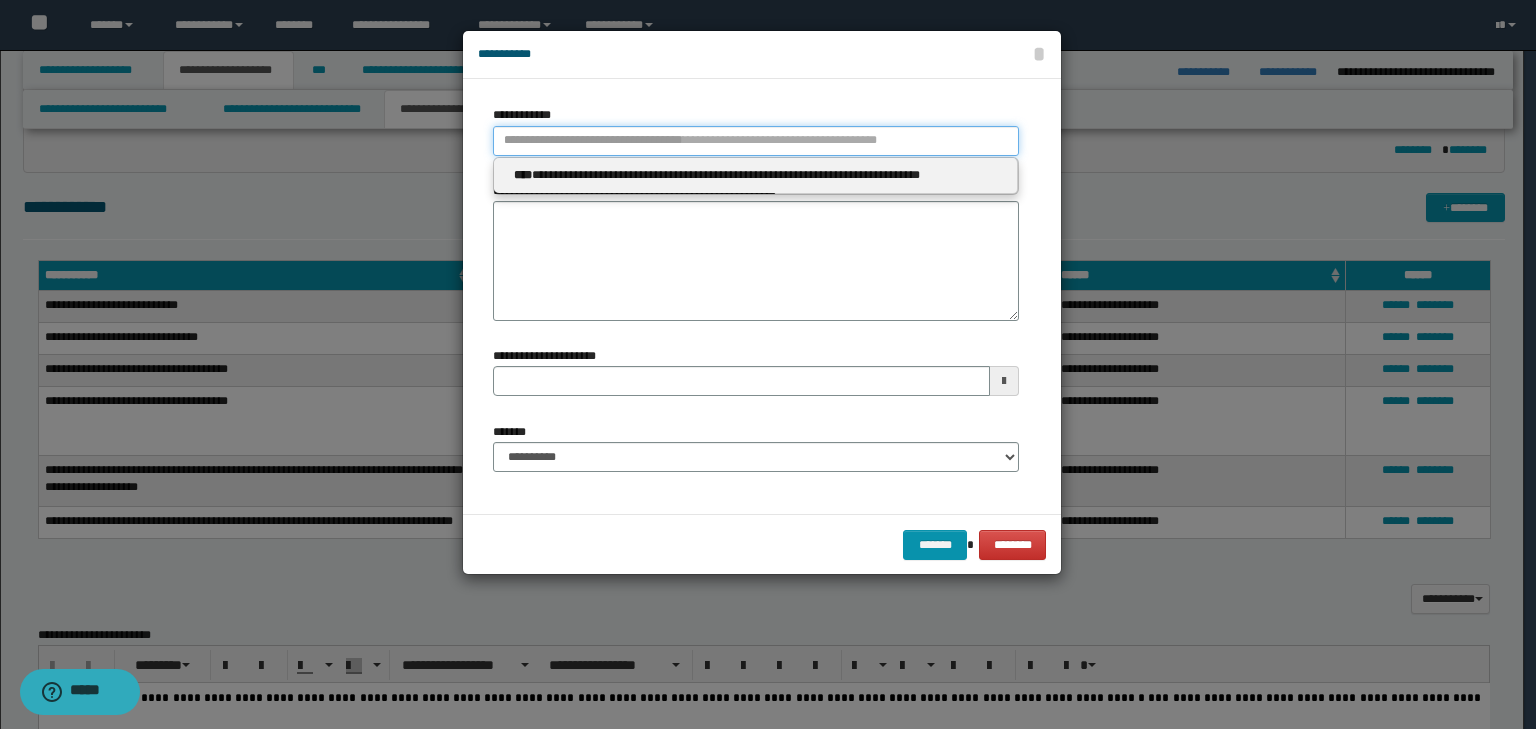 type 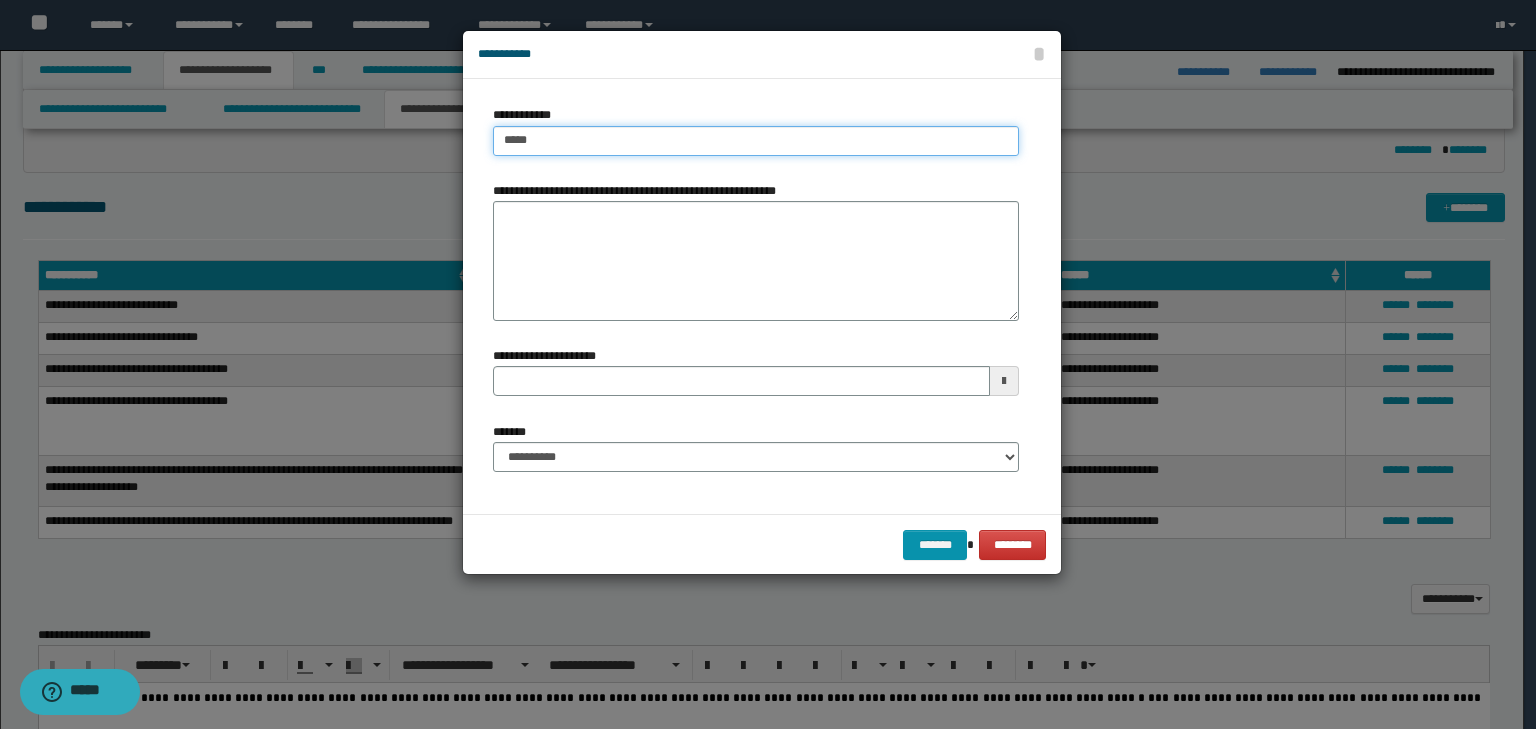 type on "****" 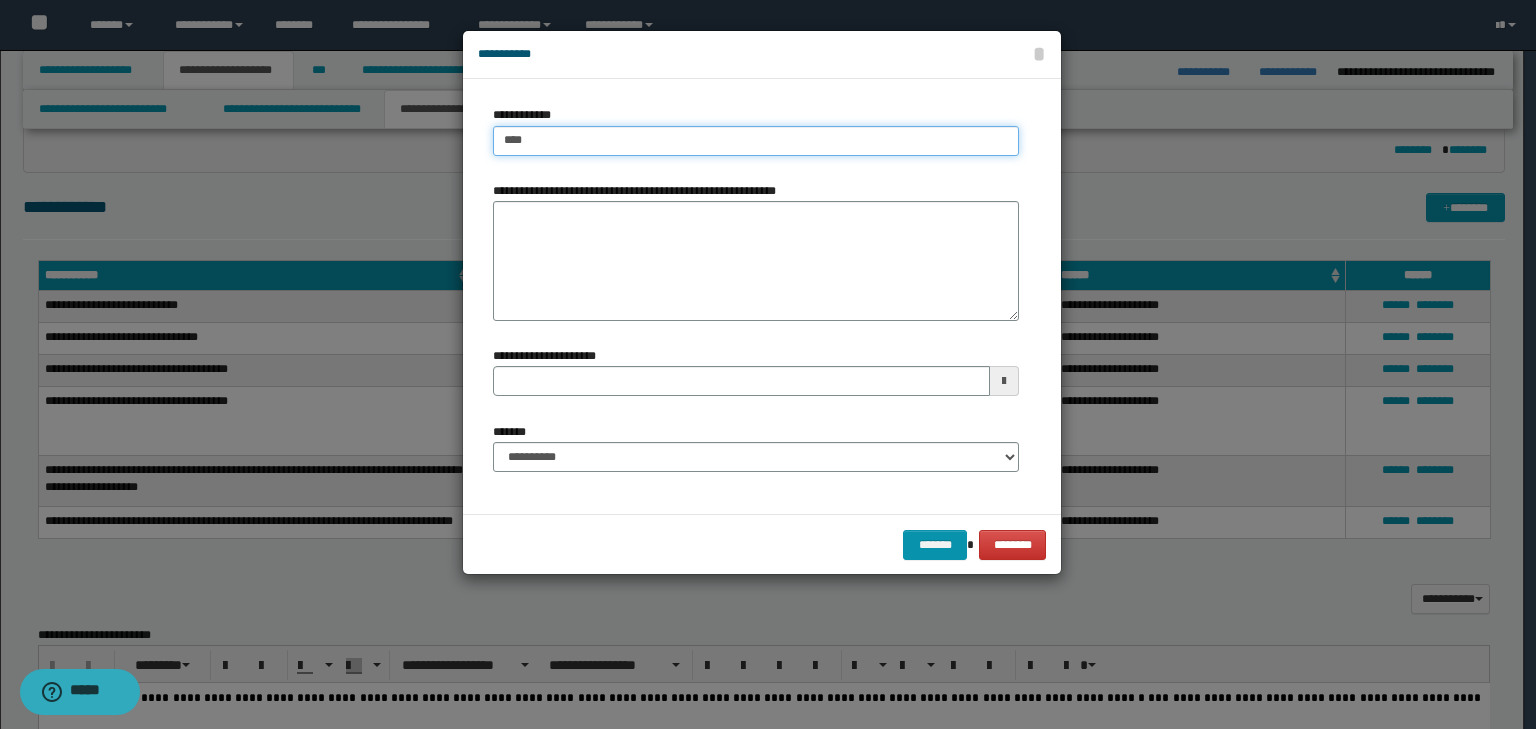 type on "****" 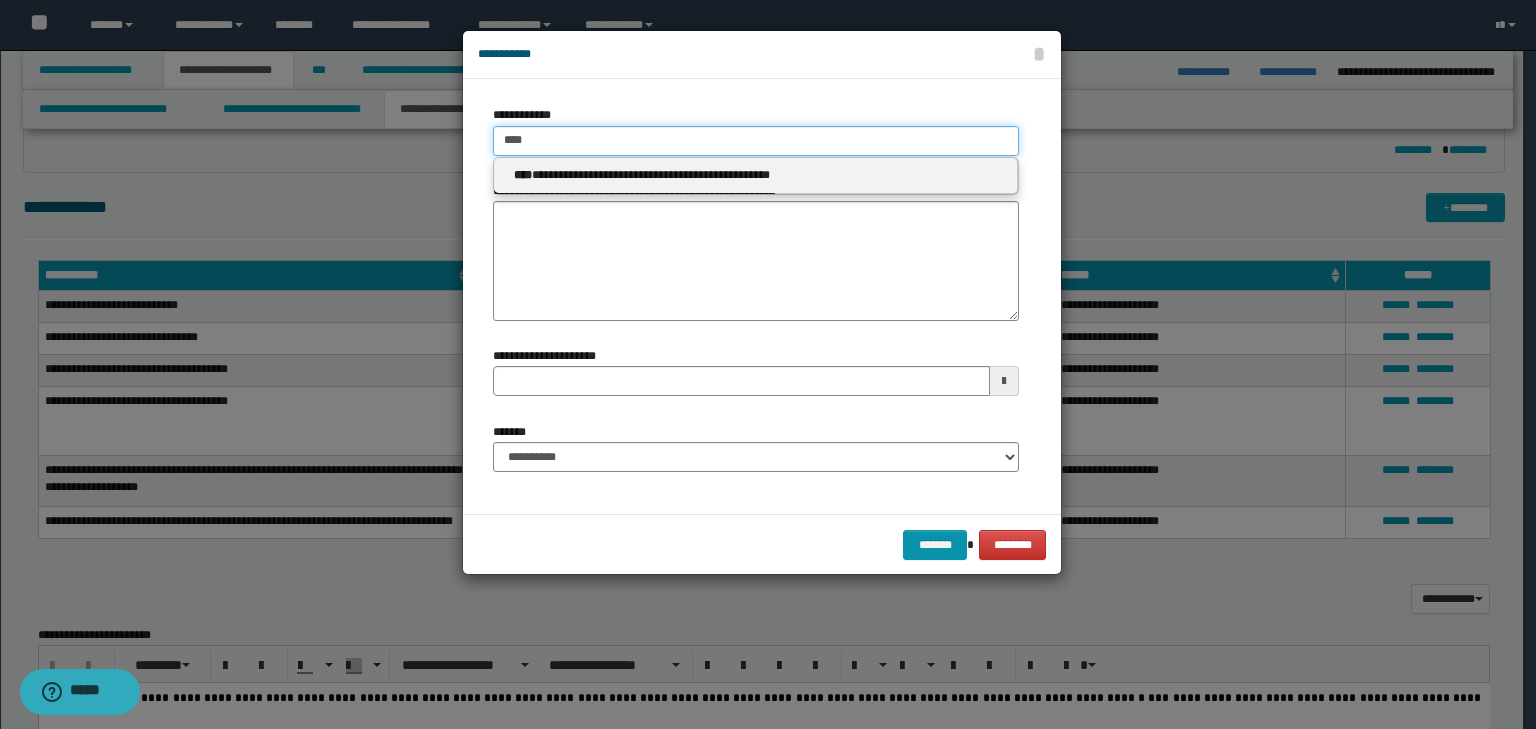 type on "****" 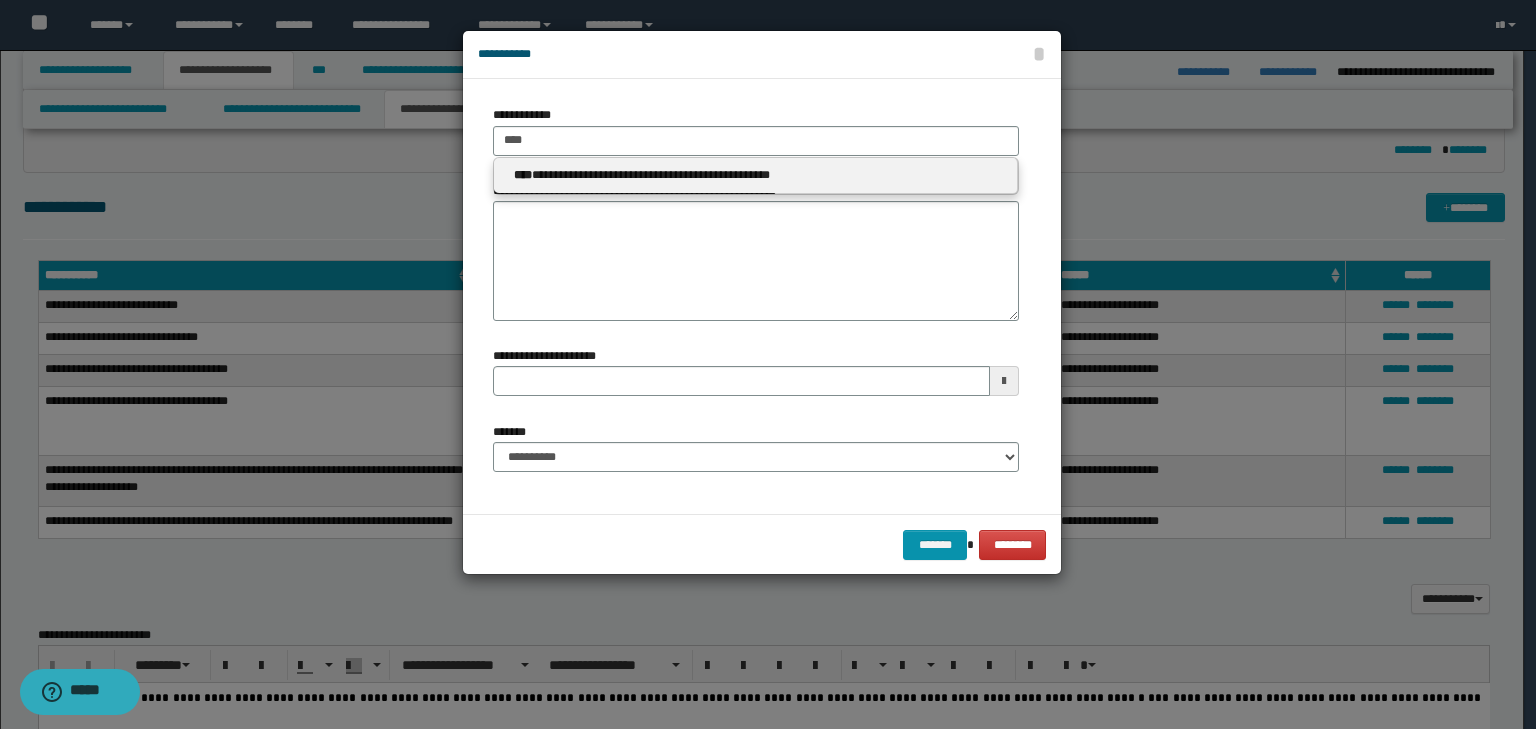 click on "**********" at bounding box center (756, 175) 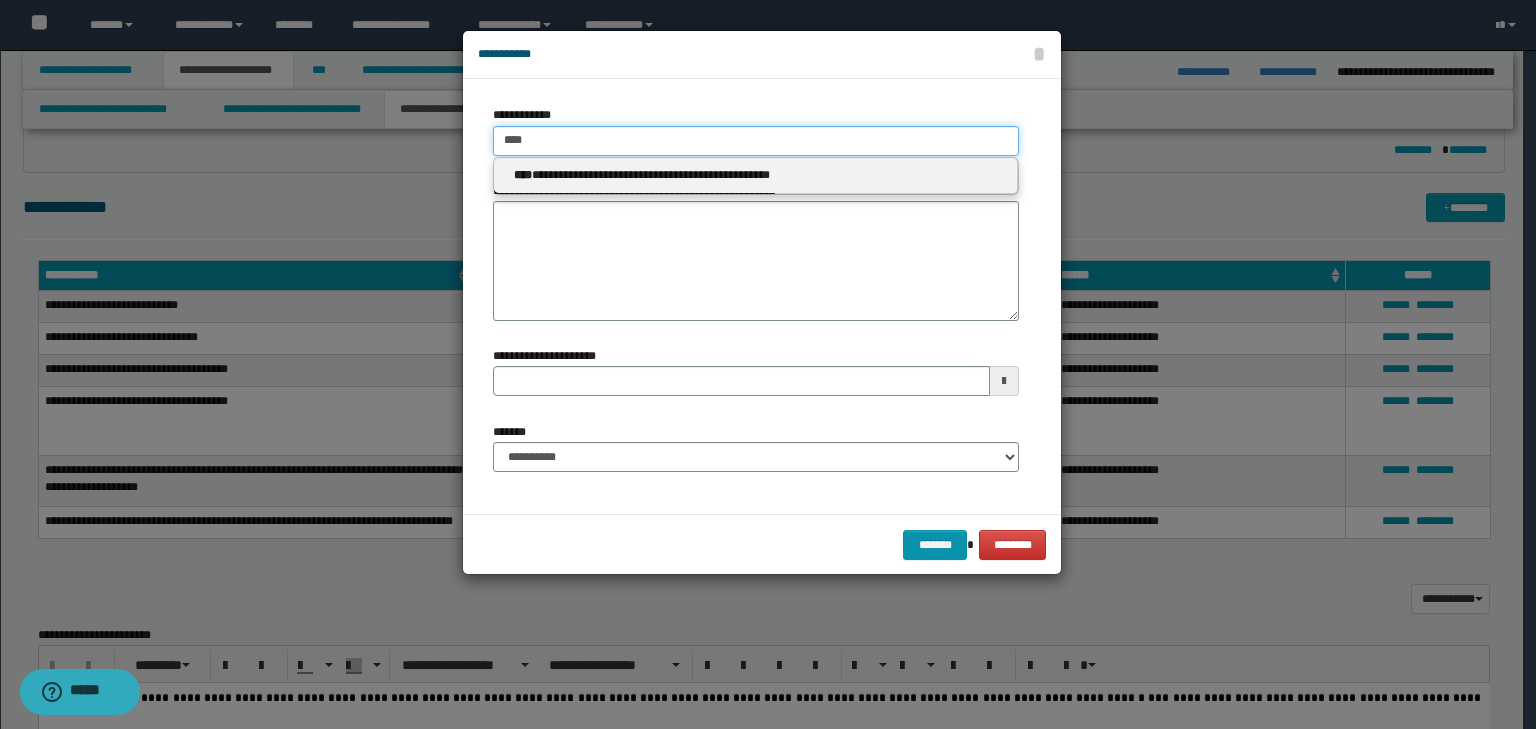type 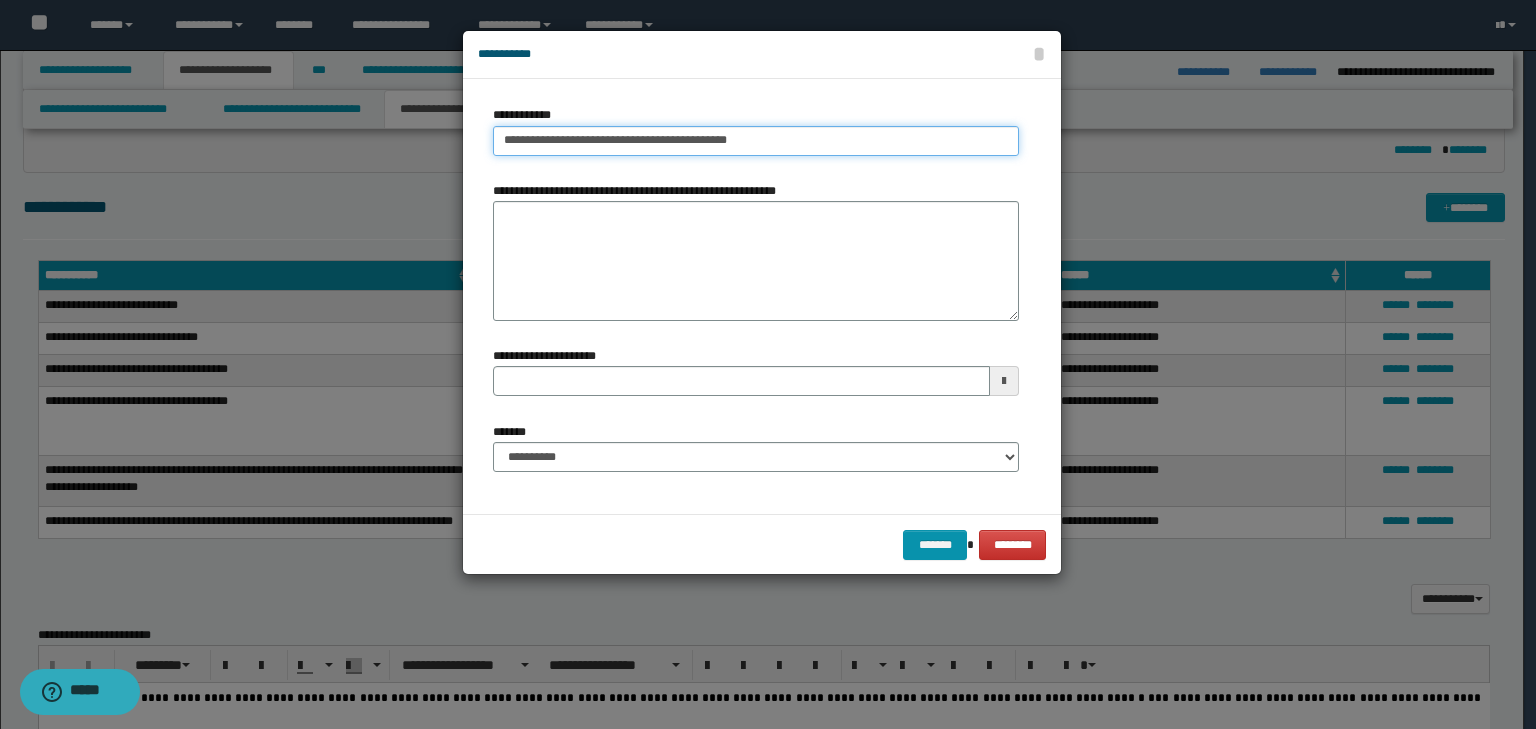 type 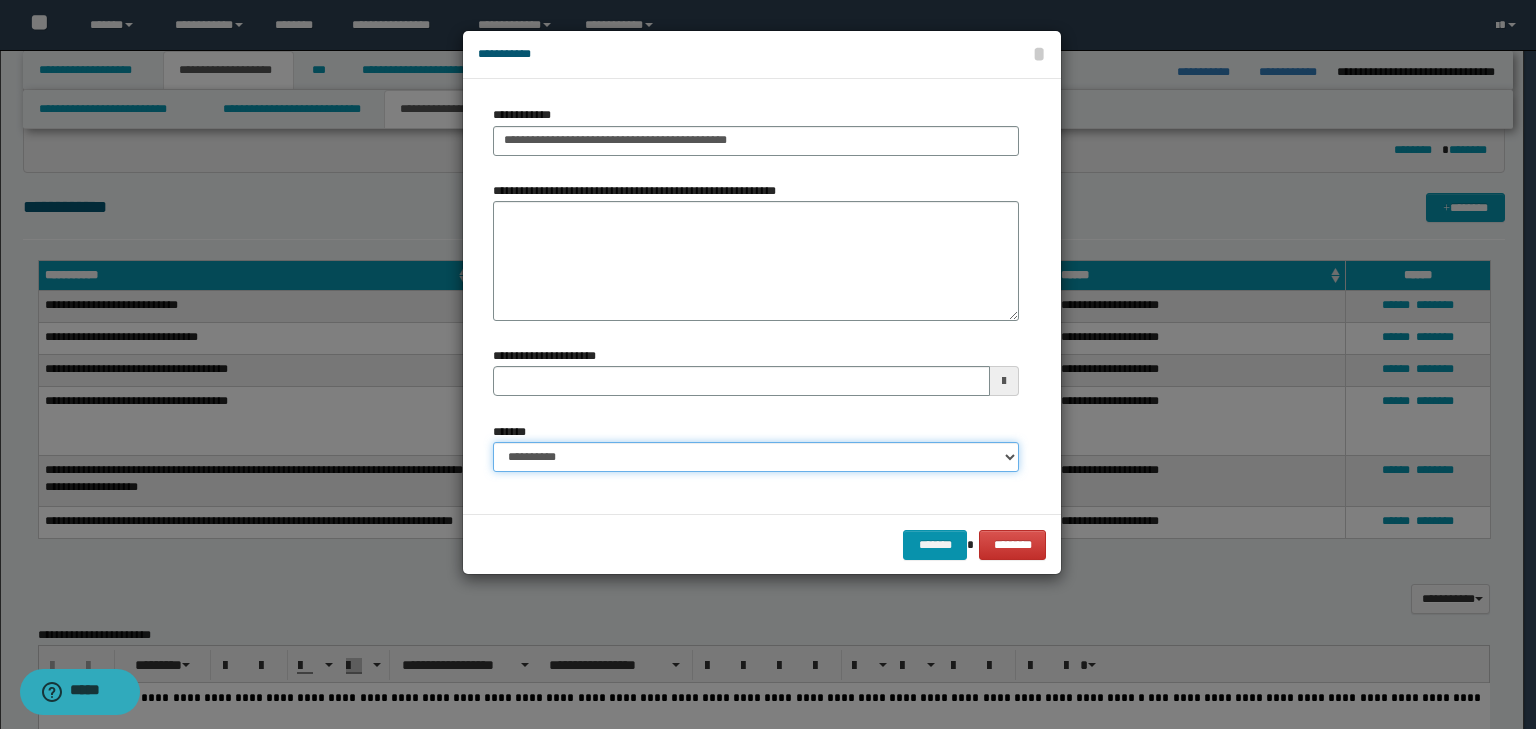 drag, startPoint x: 608, startPoint y: 452, endPoint x: 604, endPoint y: 470, distance: 18.439089 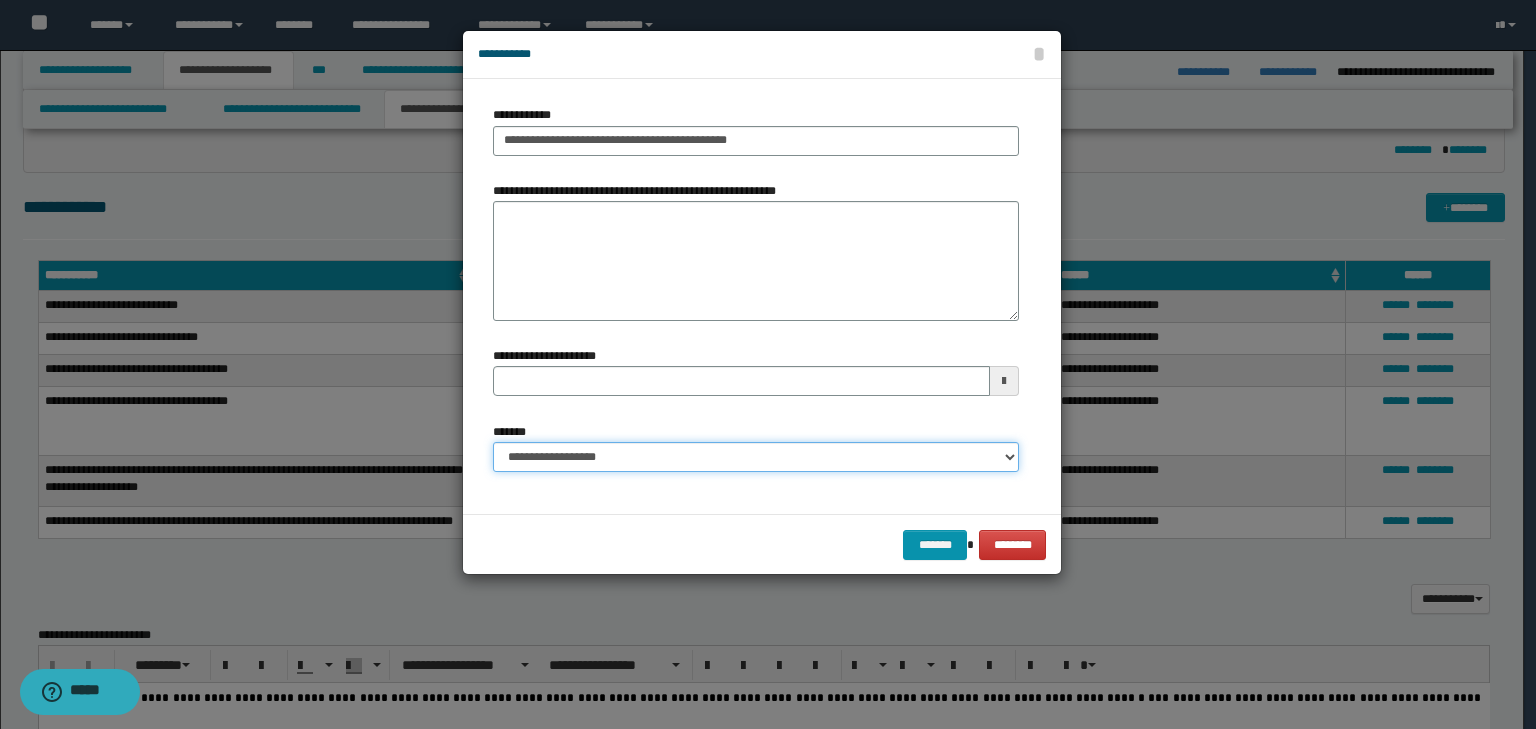 click on "**********" at bounding box center (756, 457) 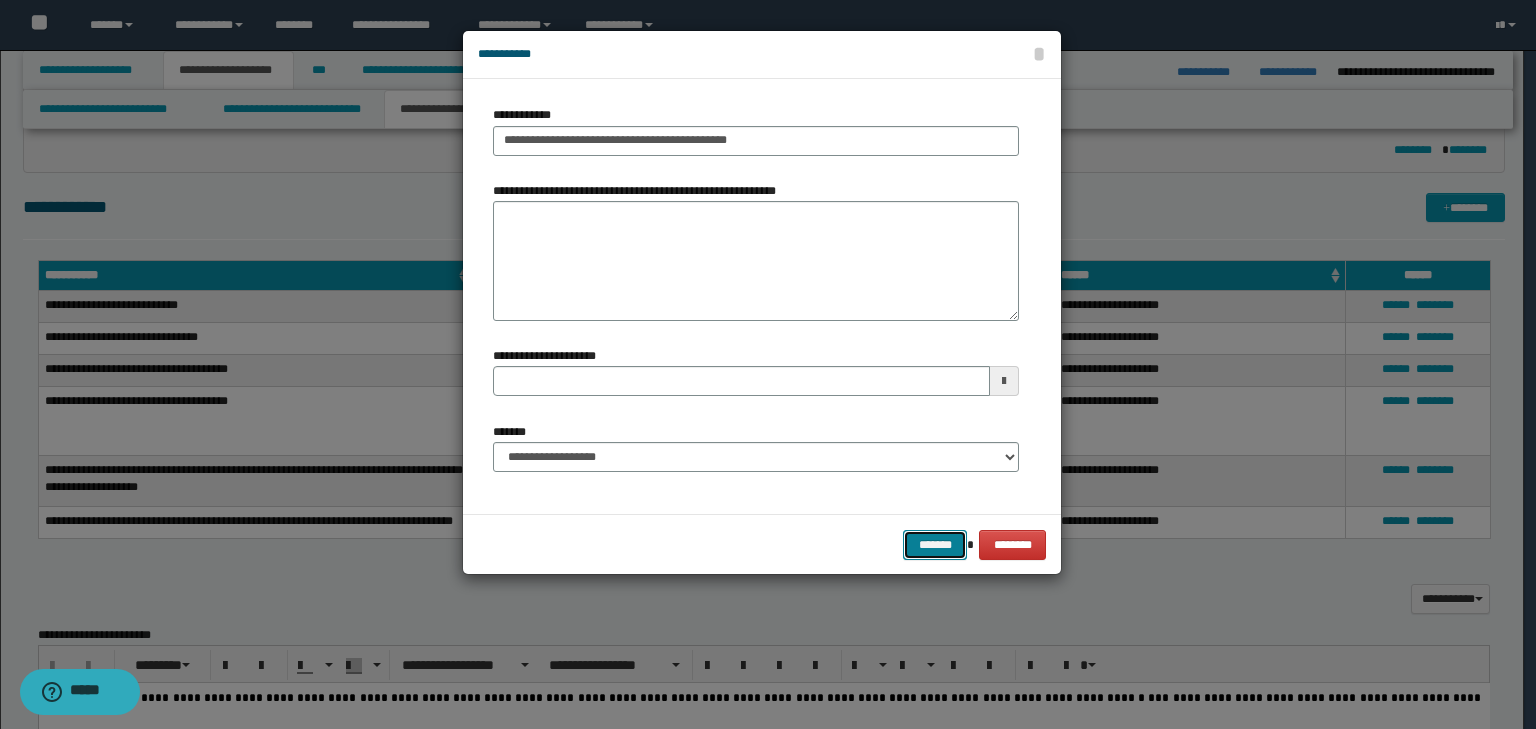 click on "*******" at bounding box center (935, 545) 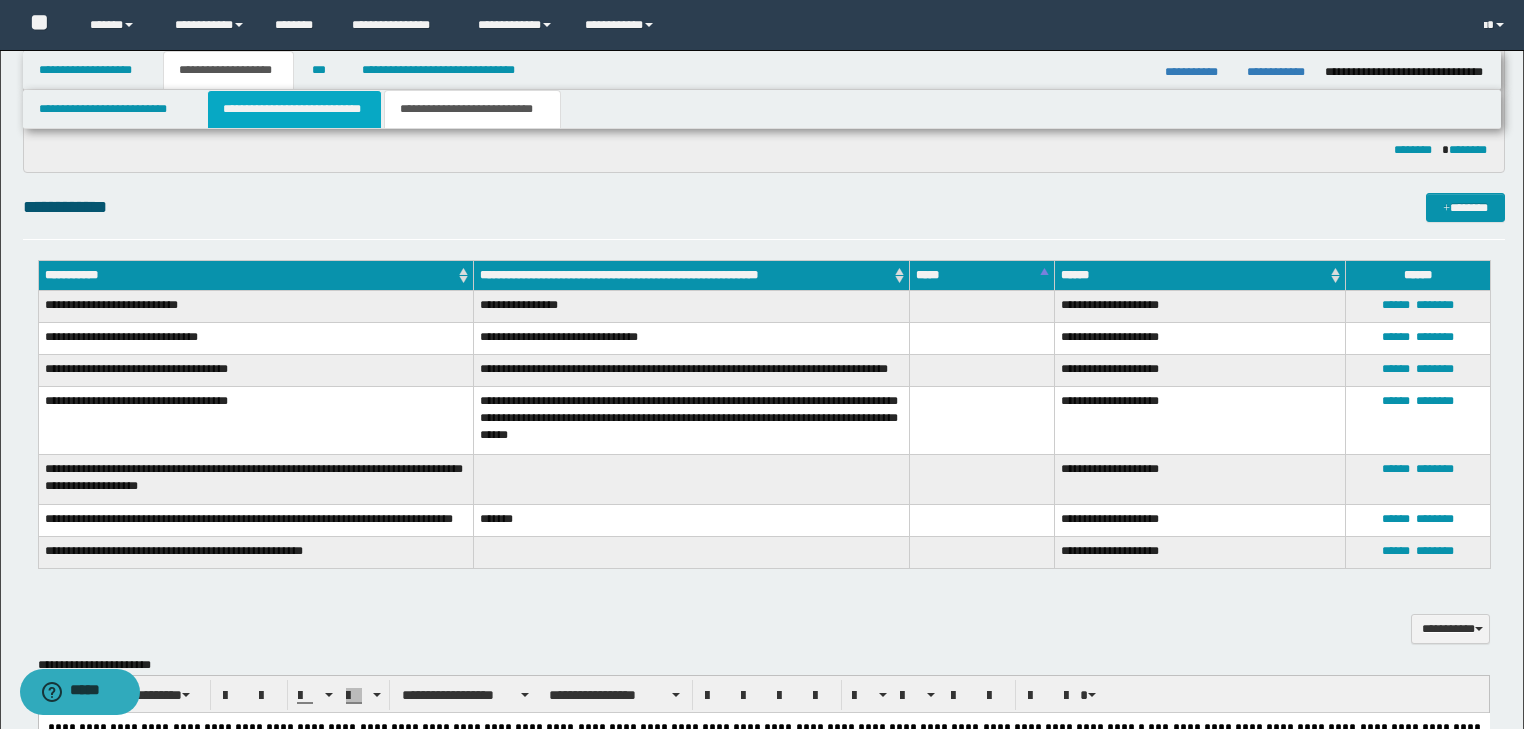 click on "**********" at bounding box center [294, 109] 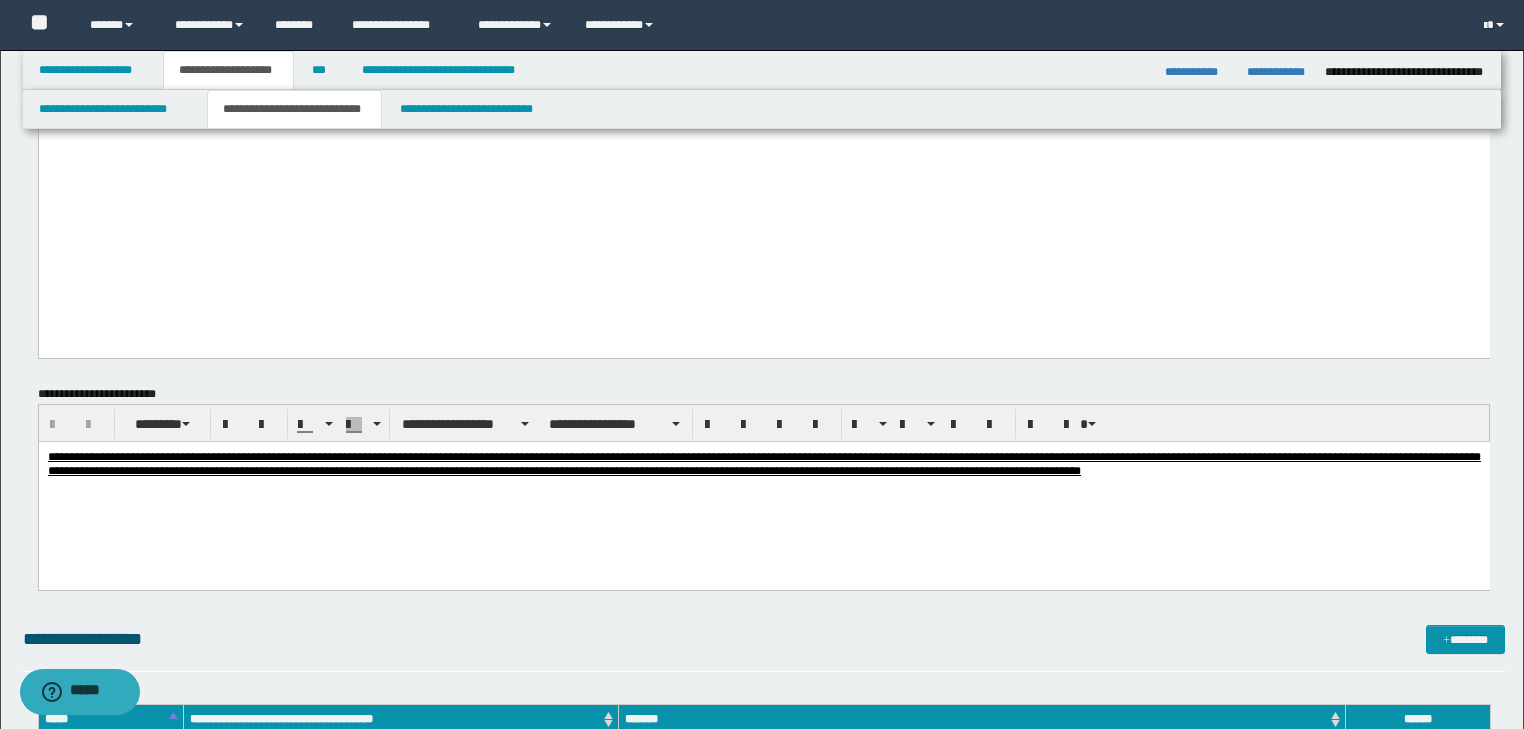 click on "**********" at bounding box center (763, -554) 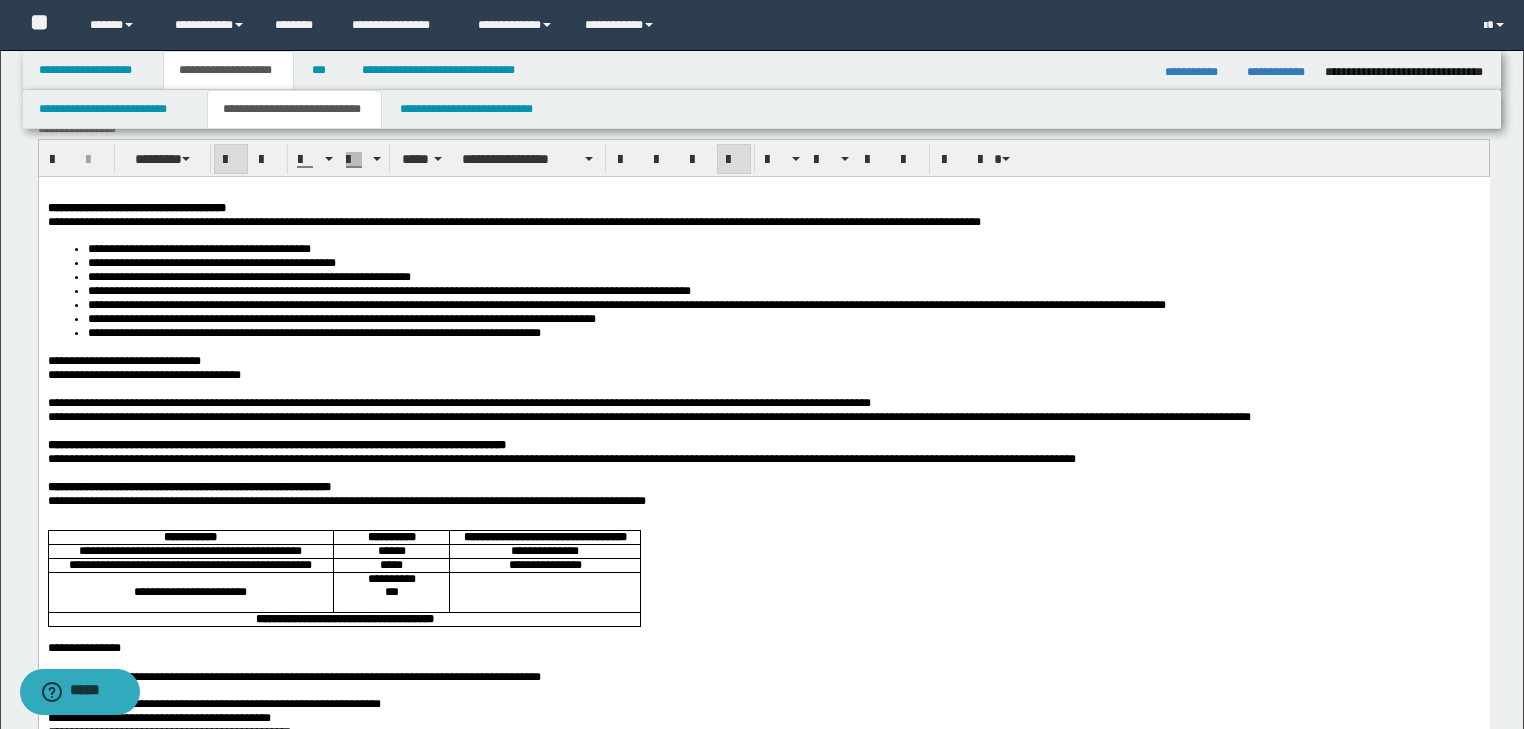 scroll, scrollTop: 0, scrollLeft: 0, axis: both 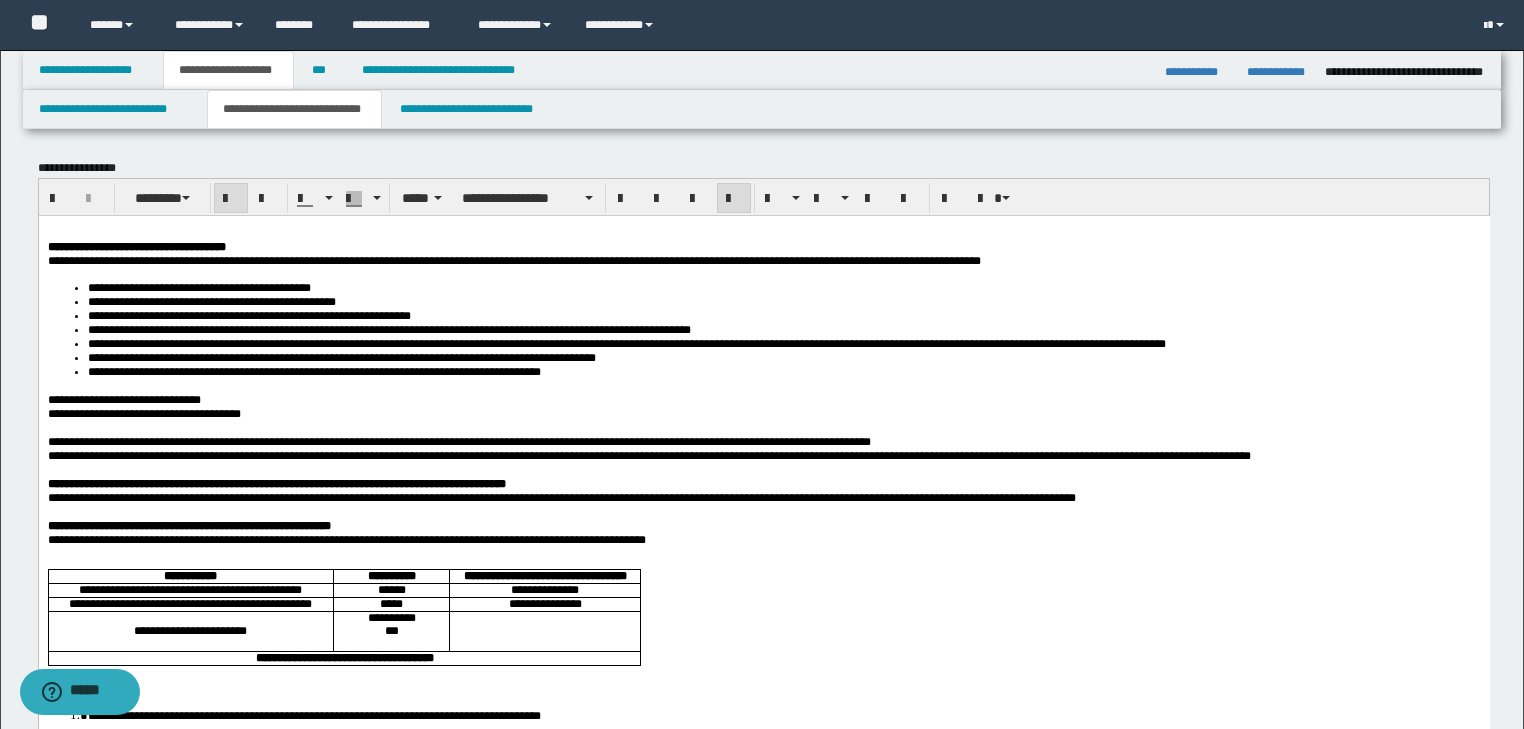 click on "***" at bounding box center (321, 70) 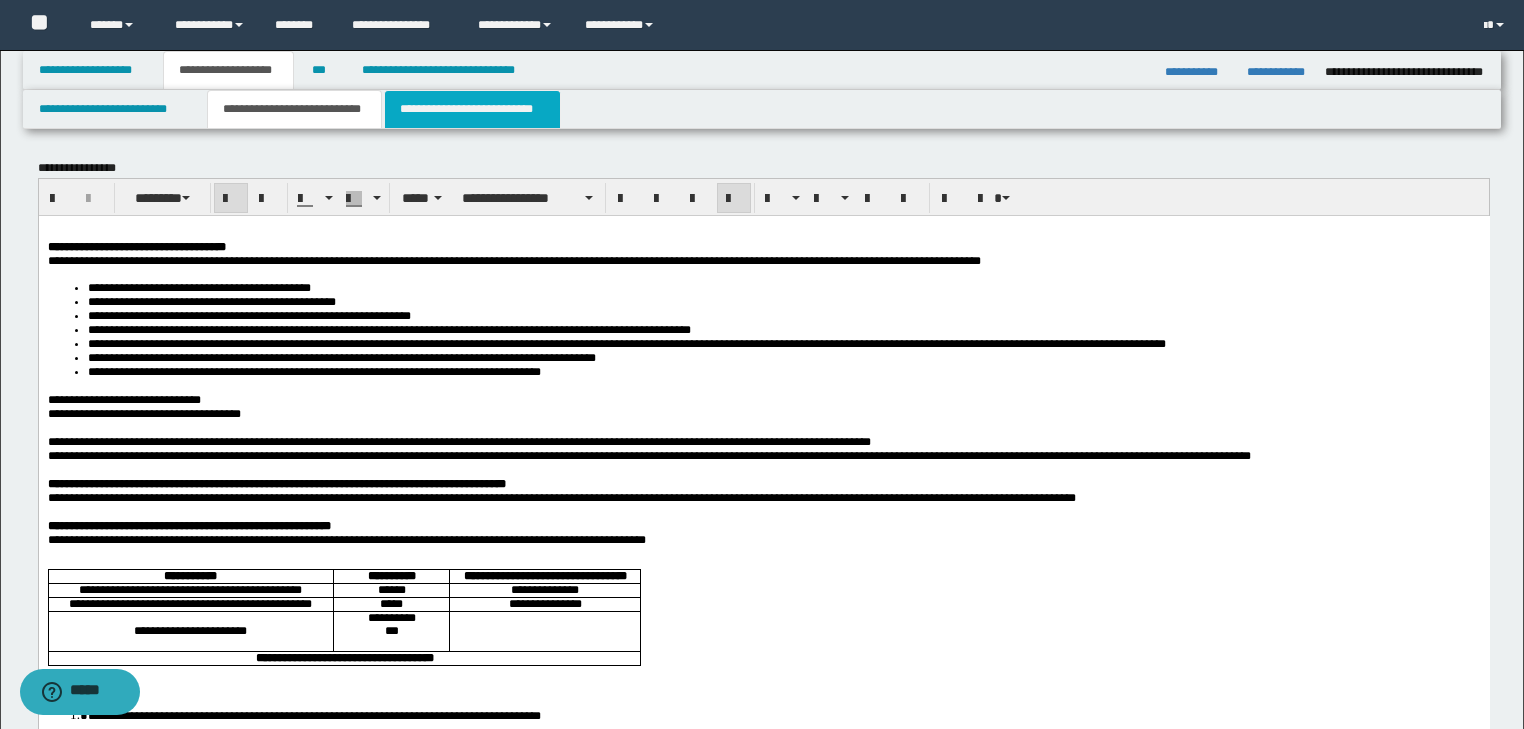 click on "**********" at bounding box center (472, 109) 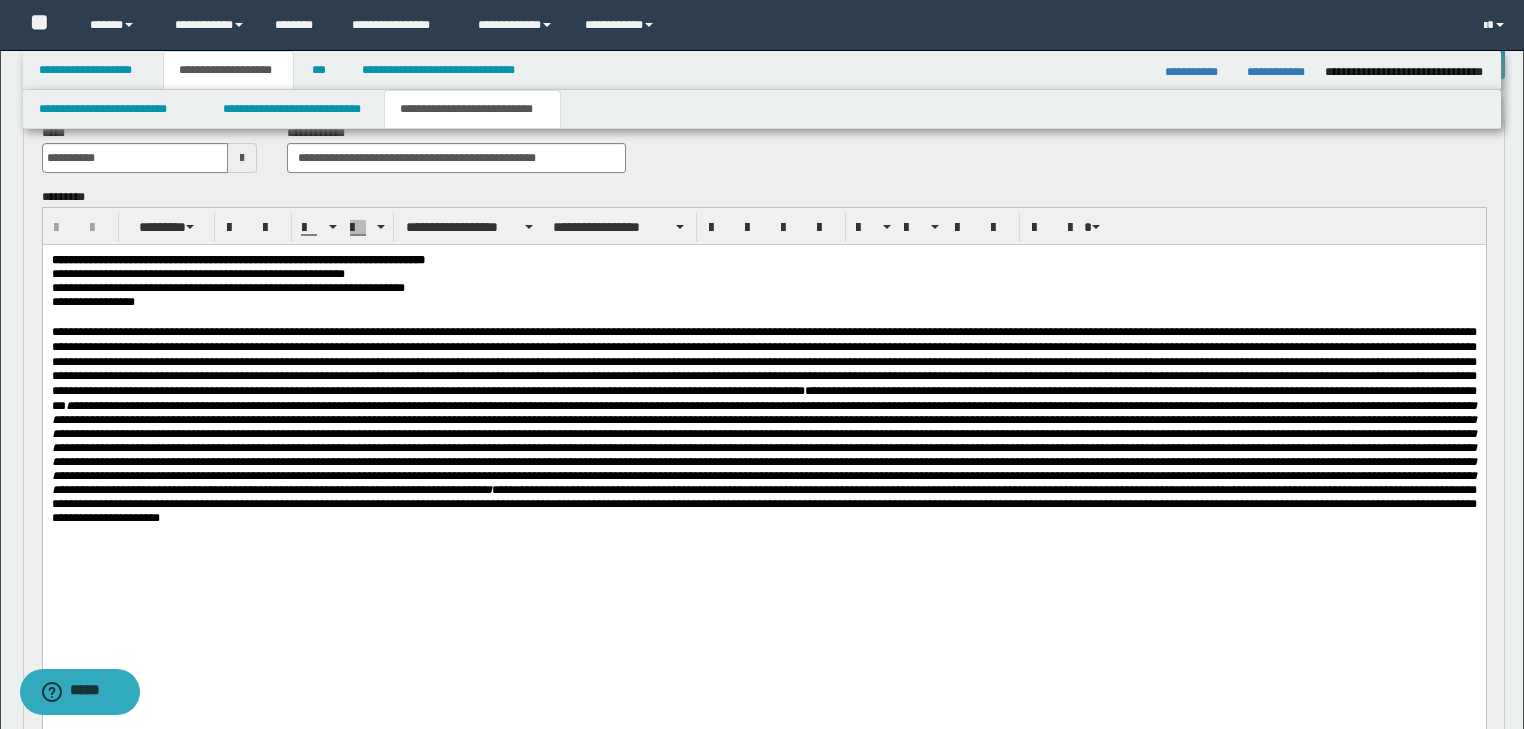 scroll, scrollTop: 0, scrollLeft: 0, axis: both 